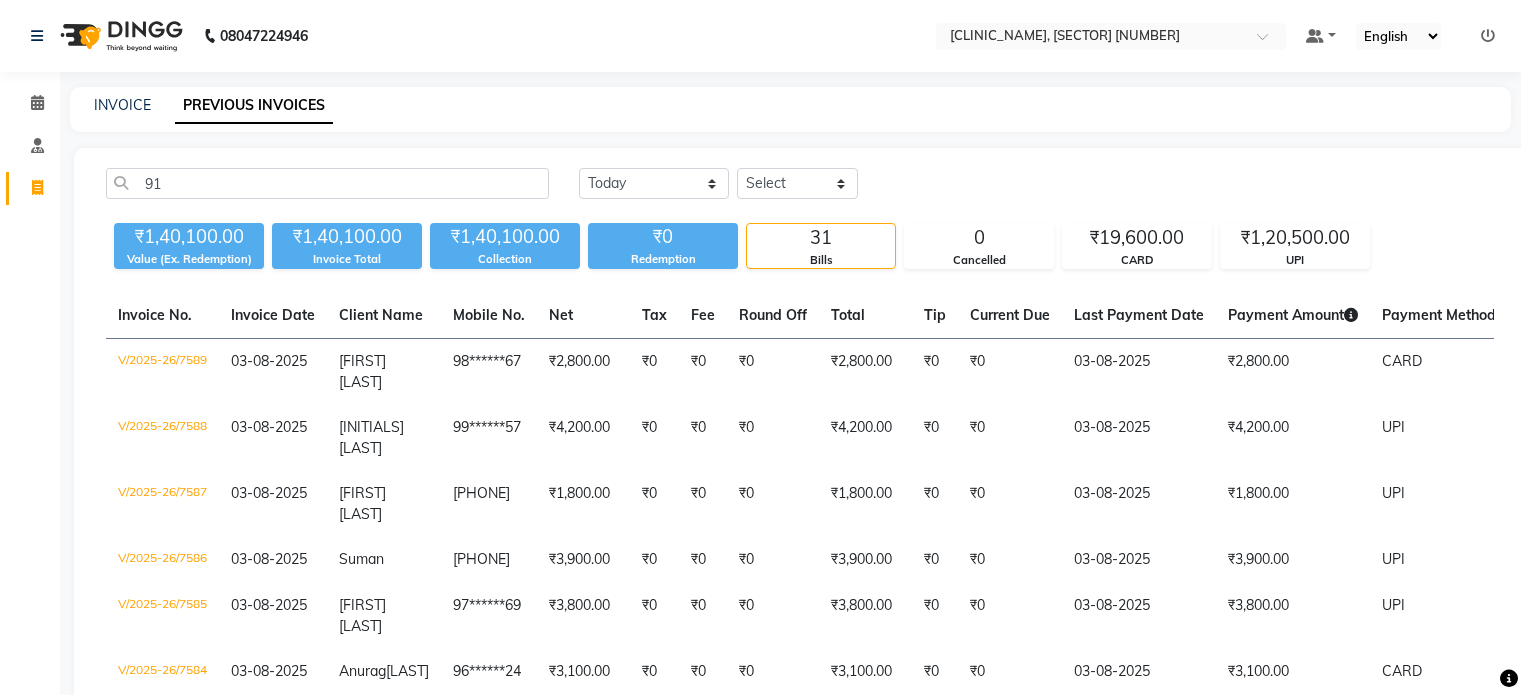 scroll, scrollTop: 0, scrollLeft: 0, axis: both 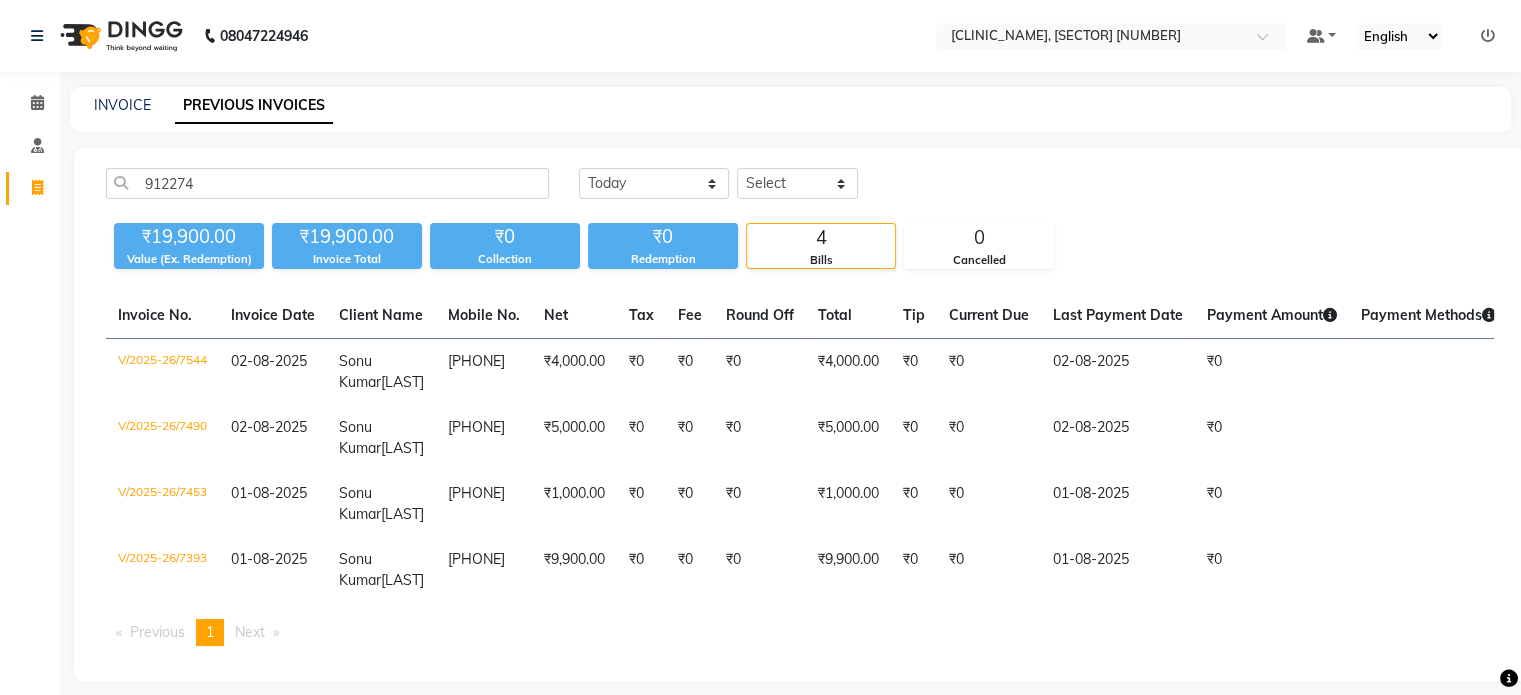 type on "912274" 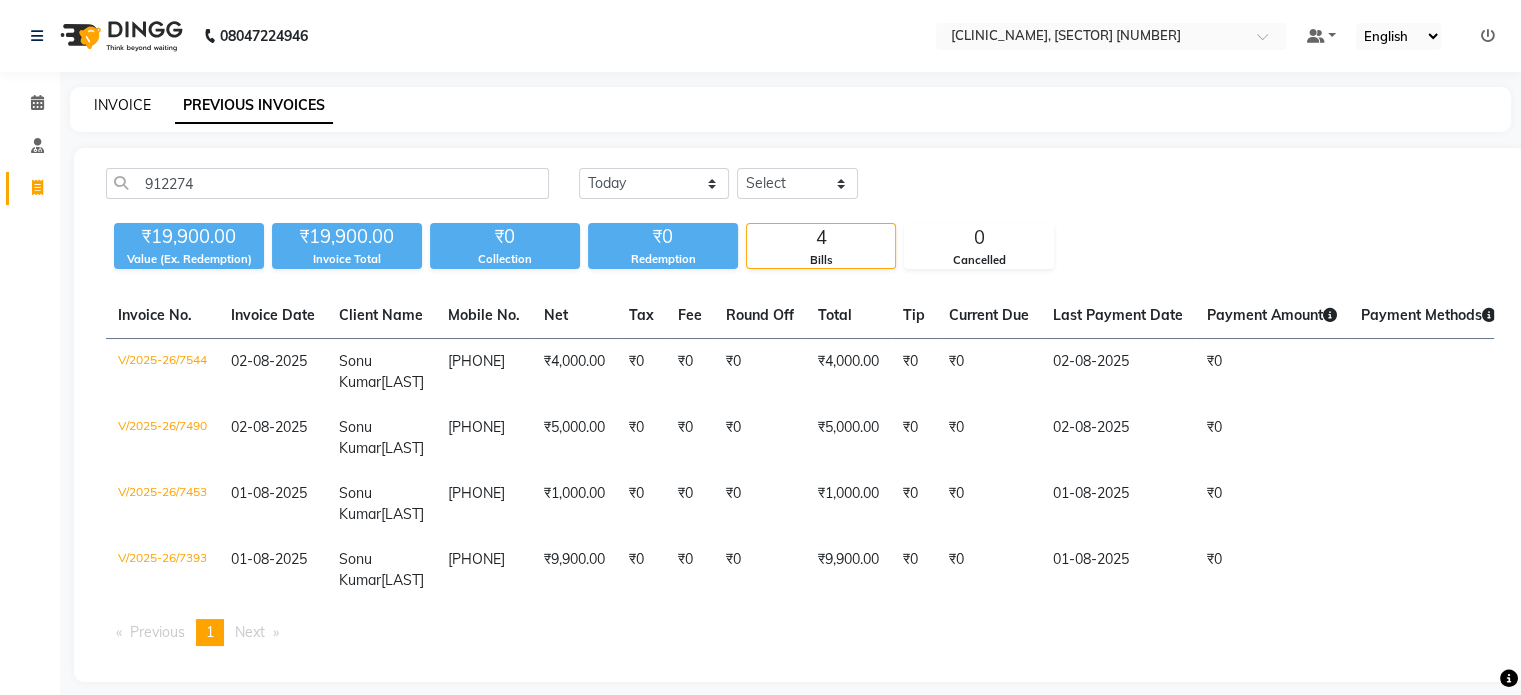 click on "INVOICE" 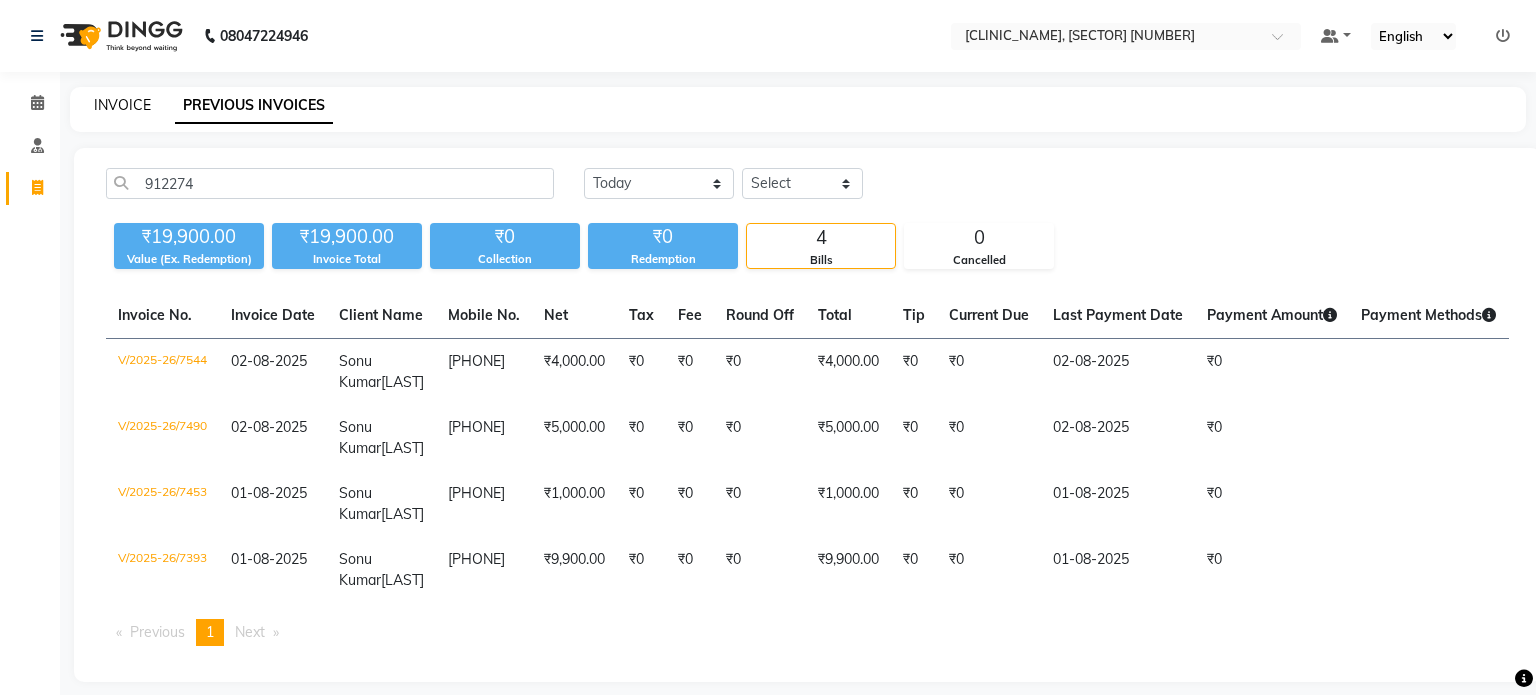 select on "service" 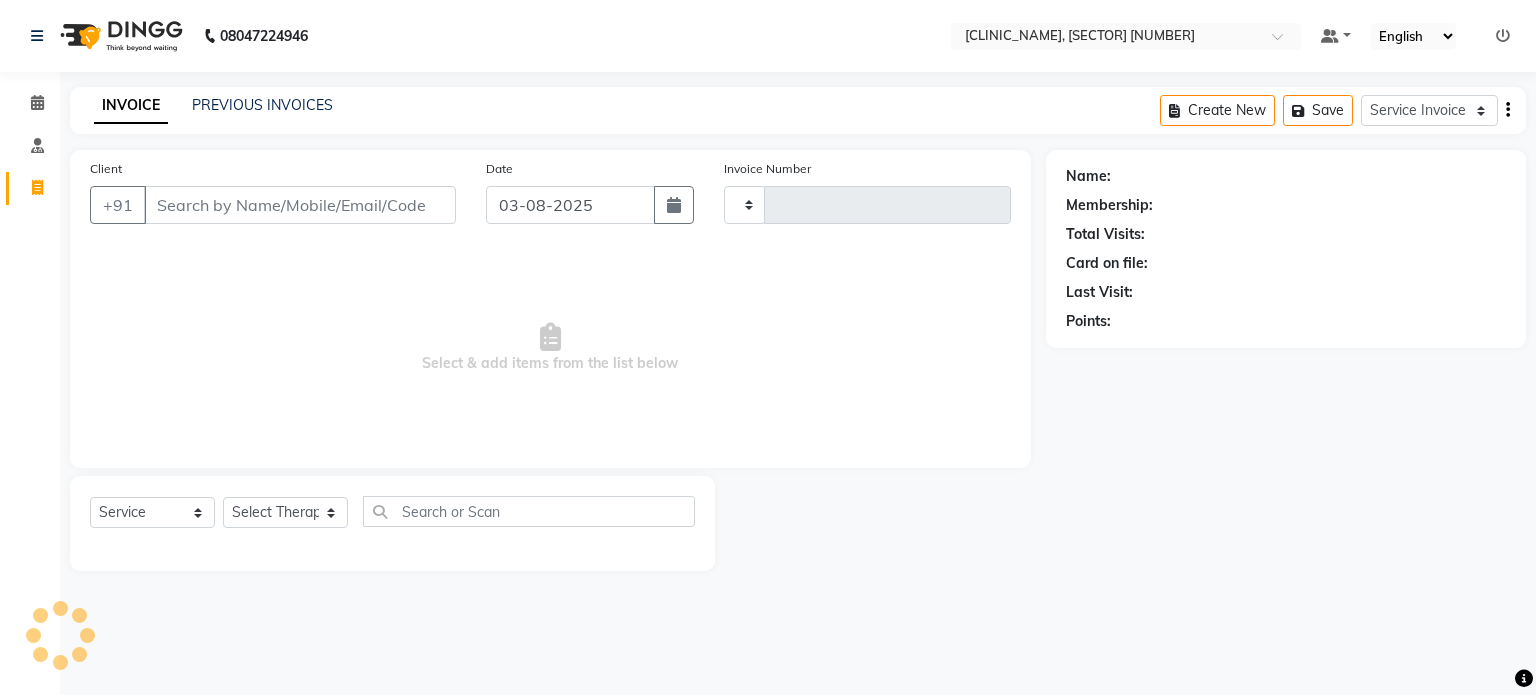 type on "7590" 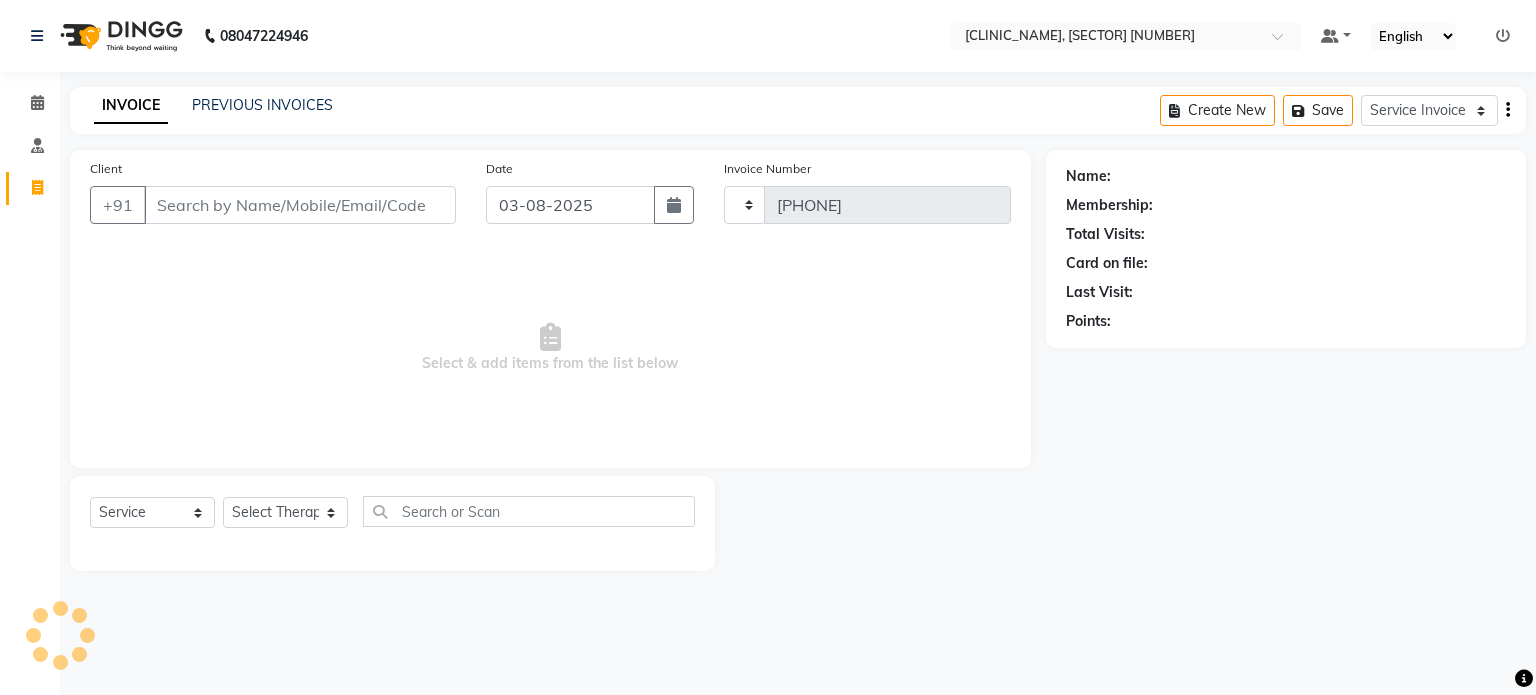 select on "3964" 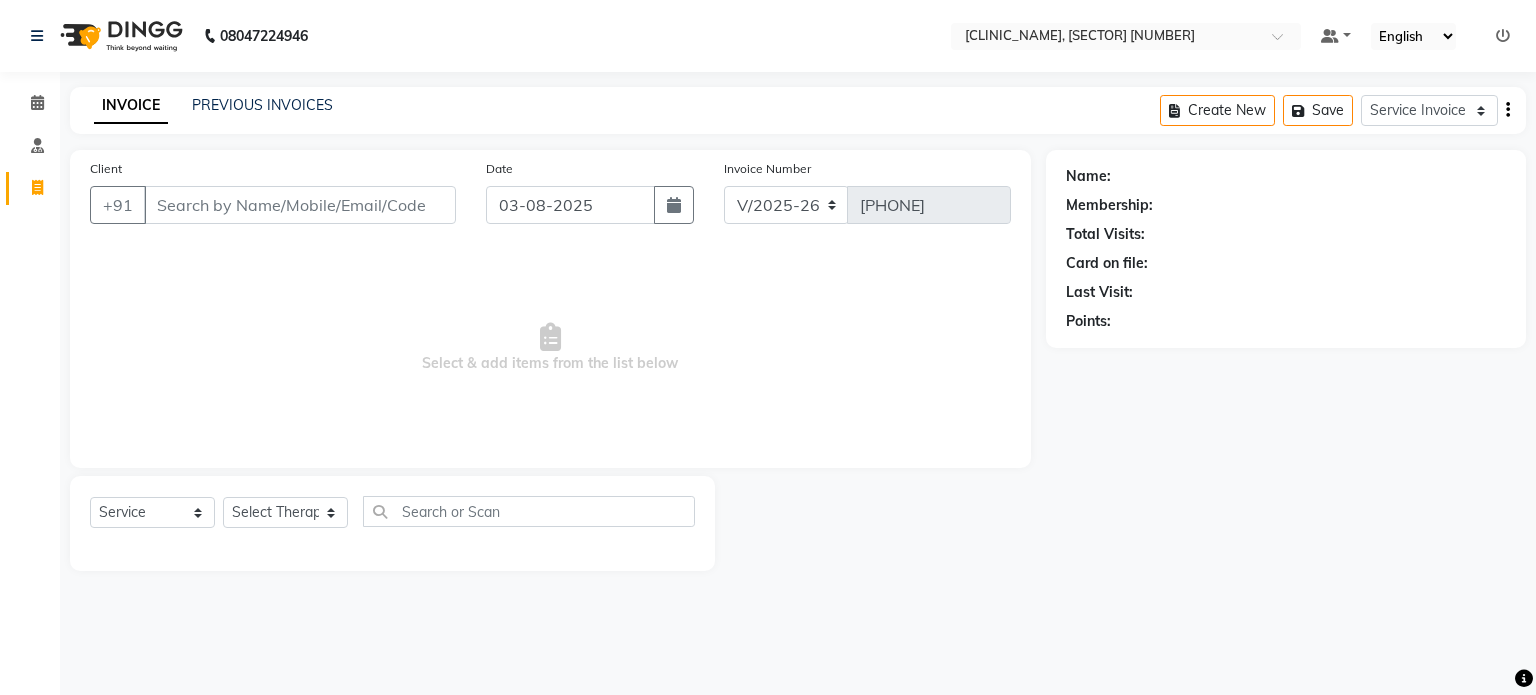 click on "Client" at bounding box center [300, 205] 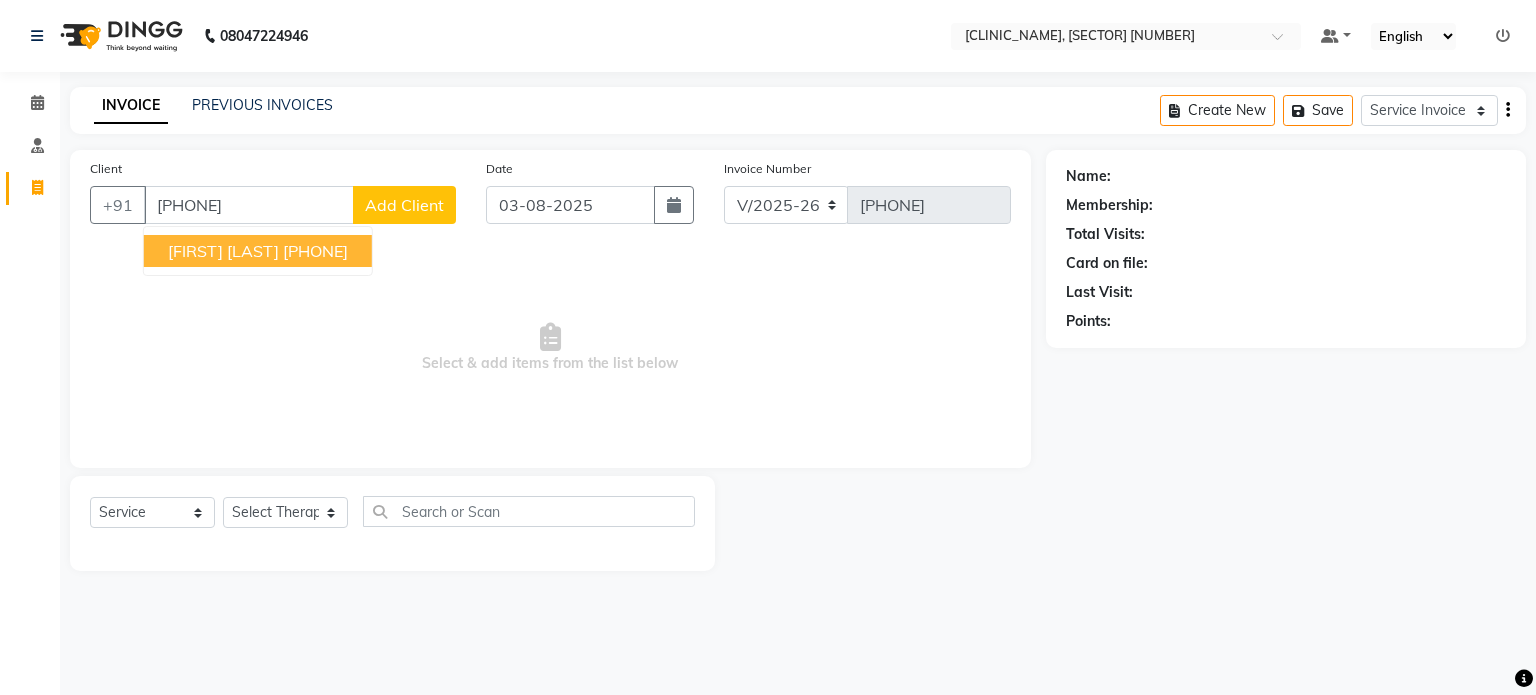 click on "Sonu Kumar Saw  91******43" at bounding box center (258, 251) 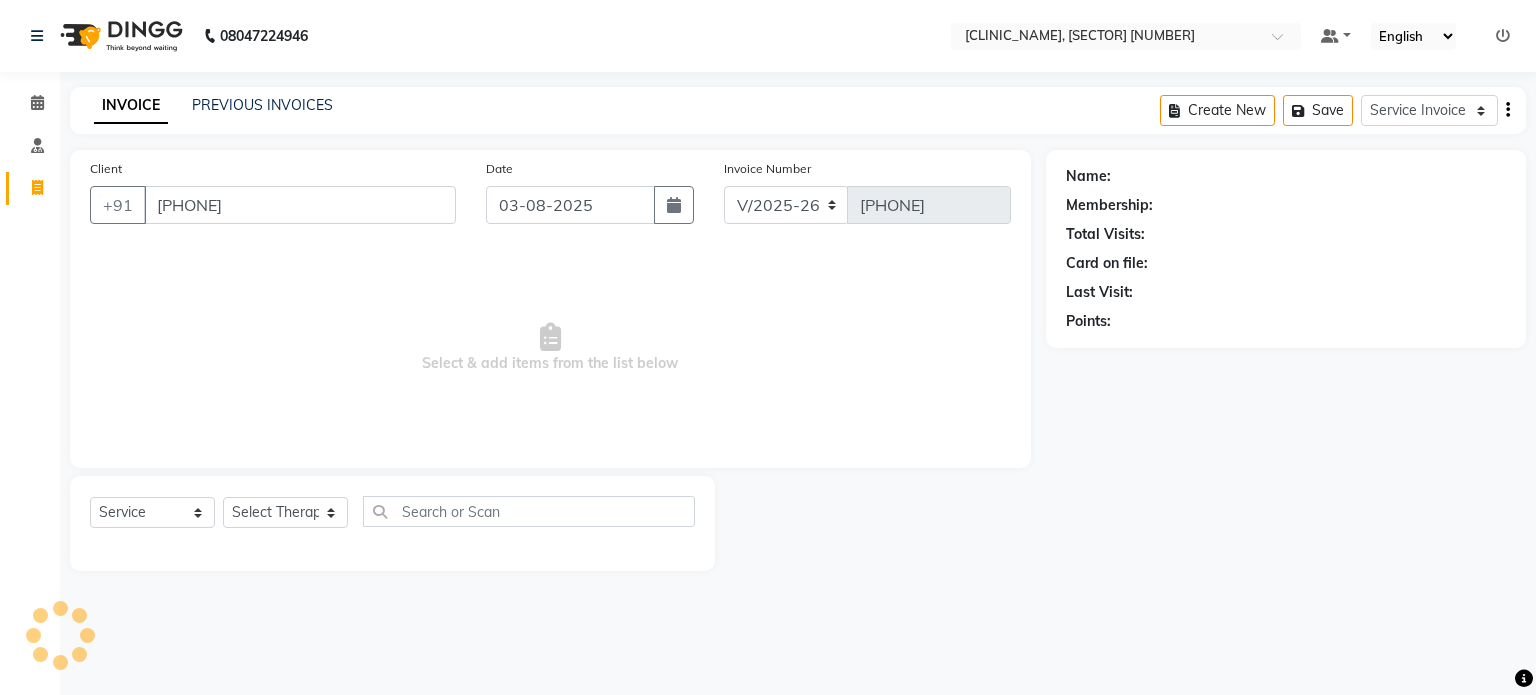 type on "91******43" 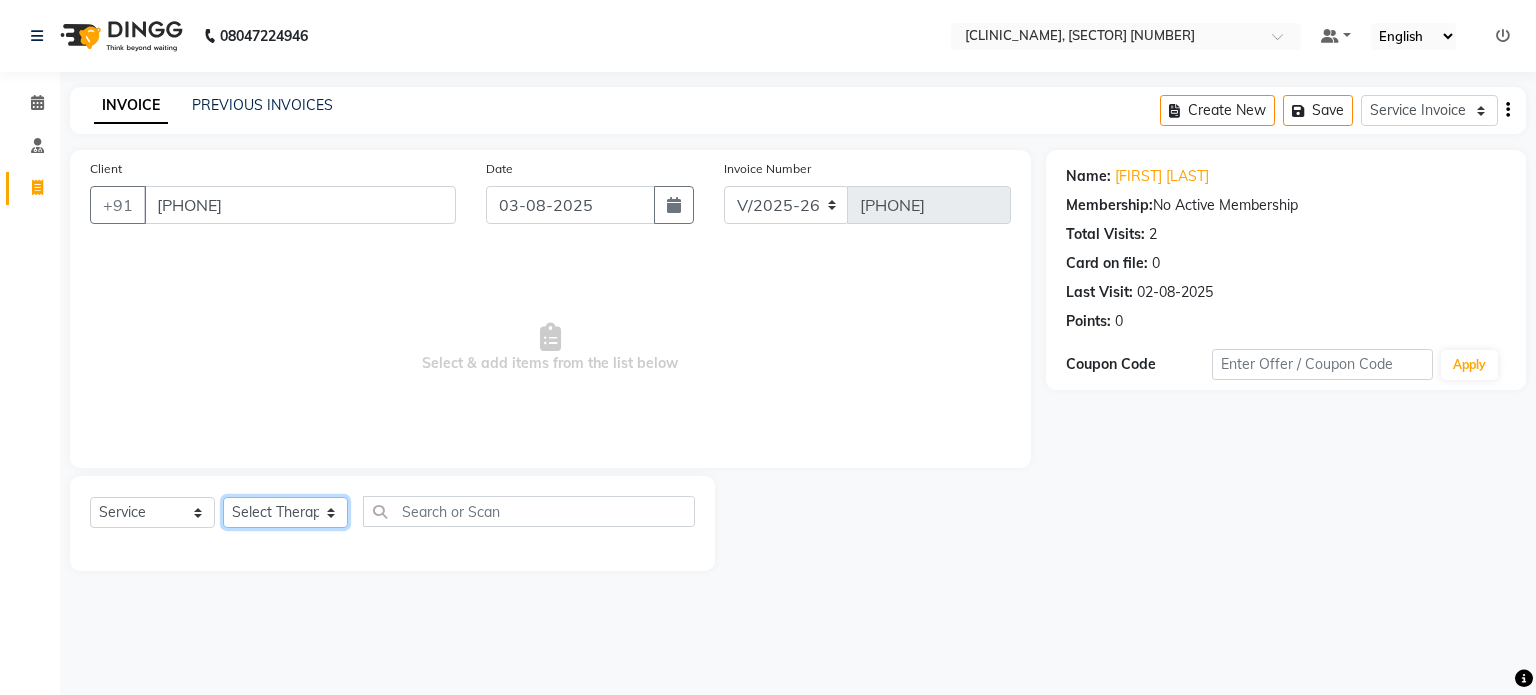 click on "Select Therapist Dr Durgesh Dr Harish Dr Ranjana Dr Saurabh Dr. Suraj Dr. Tejpal Mehlawat KUSHAL MOHIT SEMWAL Nancy Singhai Reception 1  Reception 2 Reception 3" 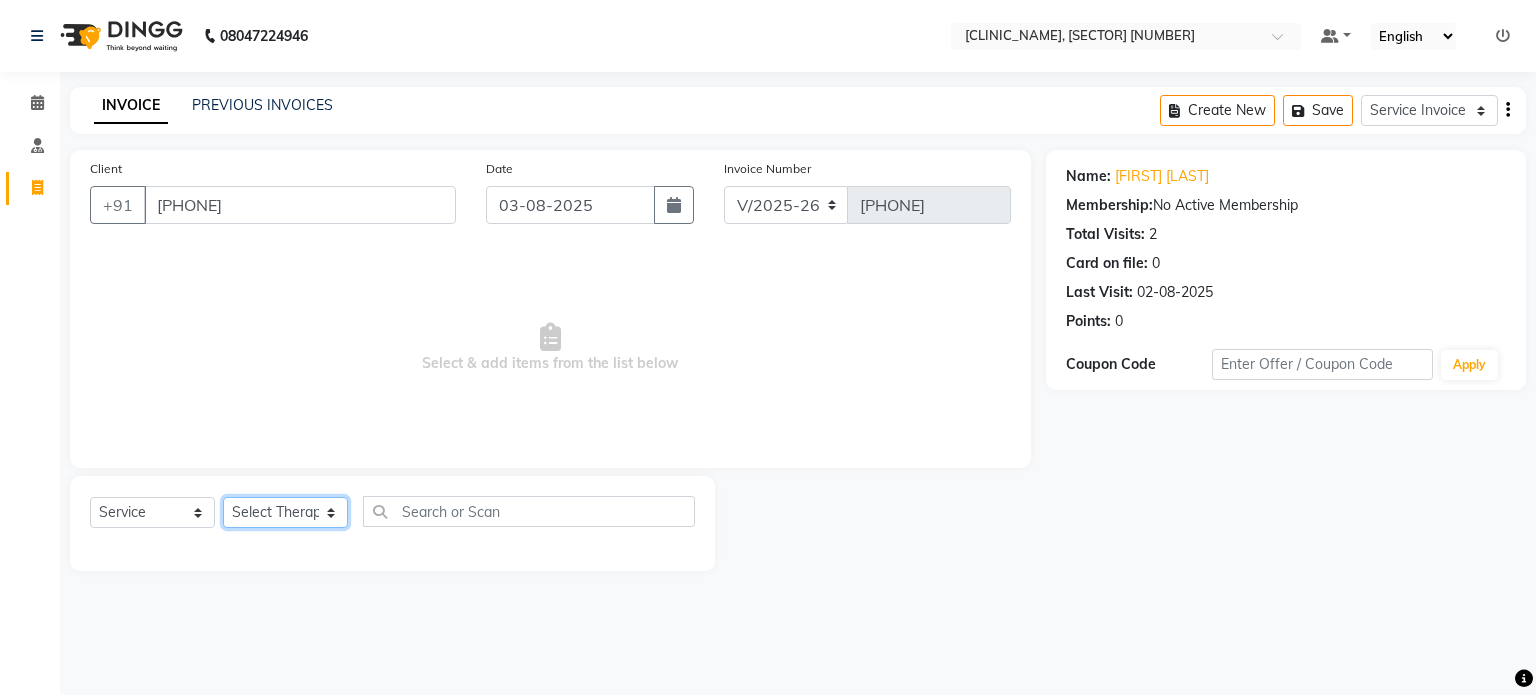 select on "20209" 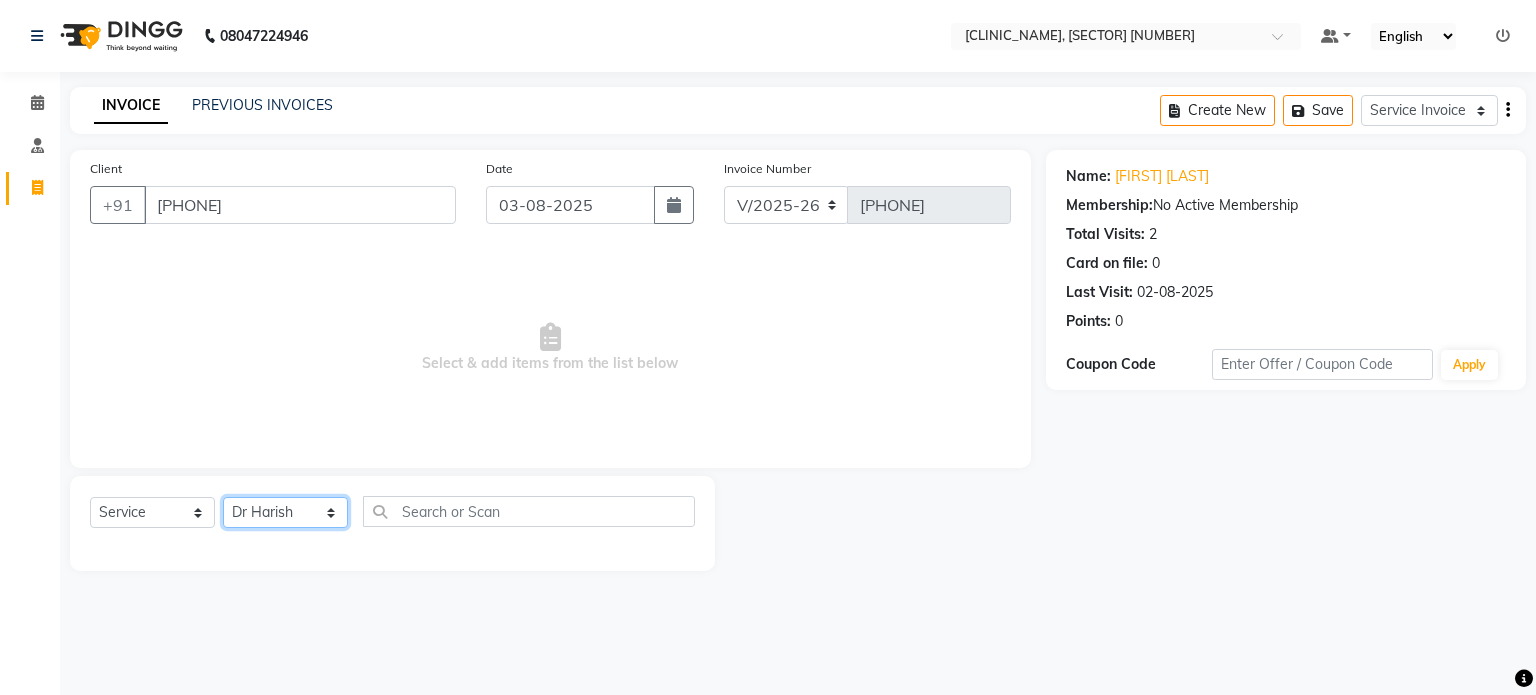 click on "Select Therapist Dr Durgesh Dr Harish Dr Ranjana Dr Saurabh Dr. Suraj Dr. Tejpal Mehlawat KUSHAL MOHIT SEMWAL Nancy Singhai Reception 1  Reception 2 Reception 3" 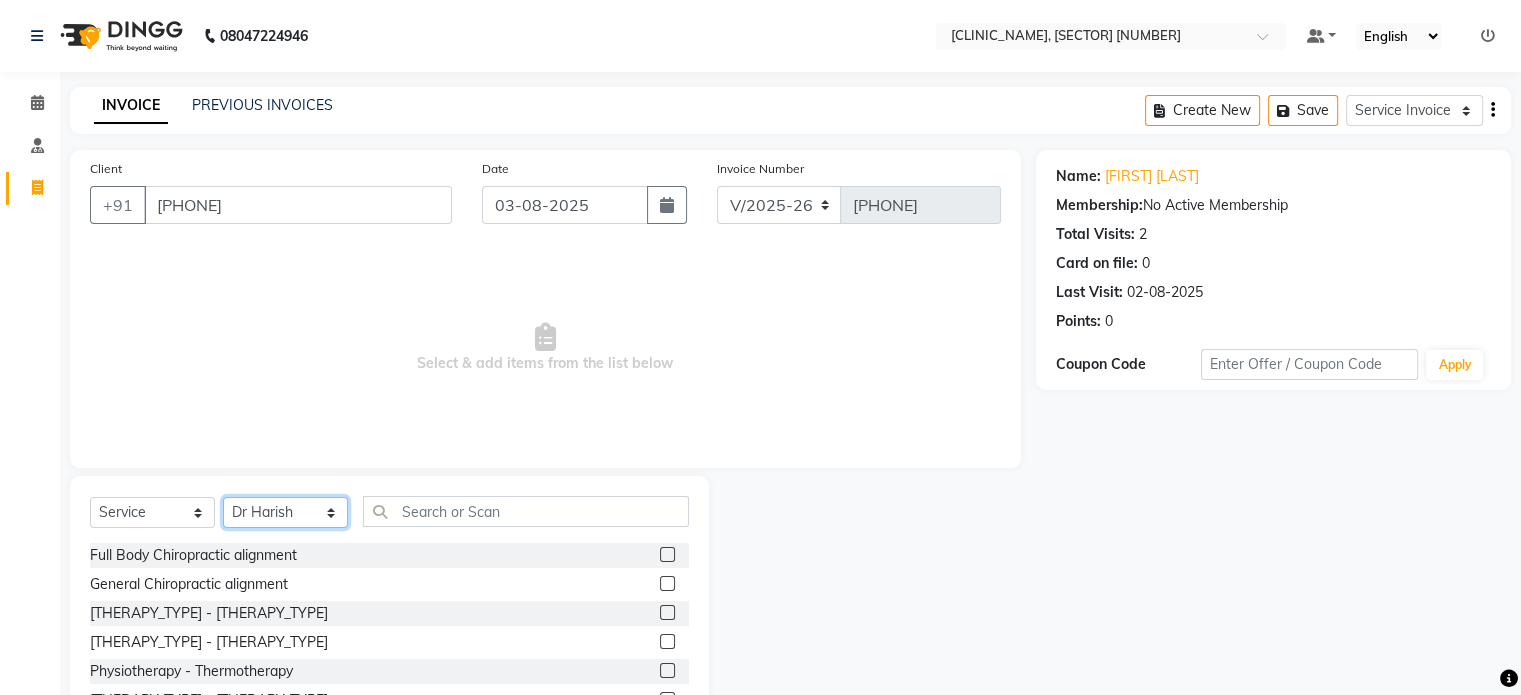scroll, scrollTop: 119, scrollLeft: 0, axis: vertical 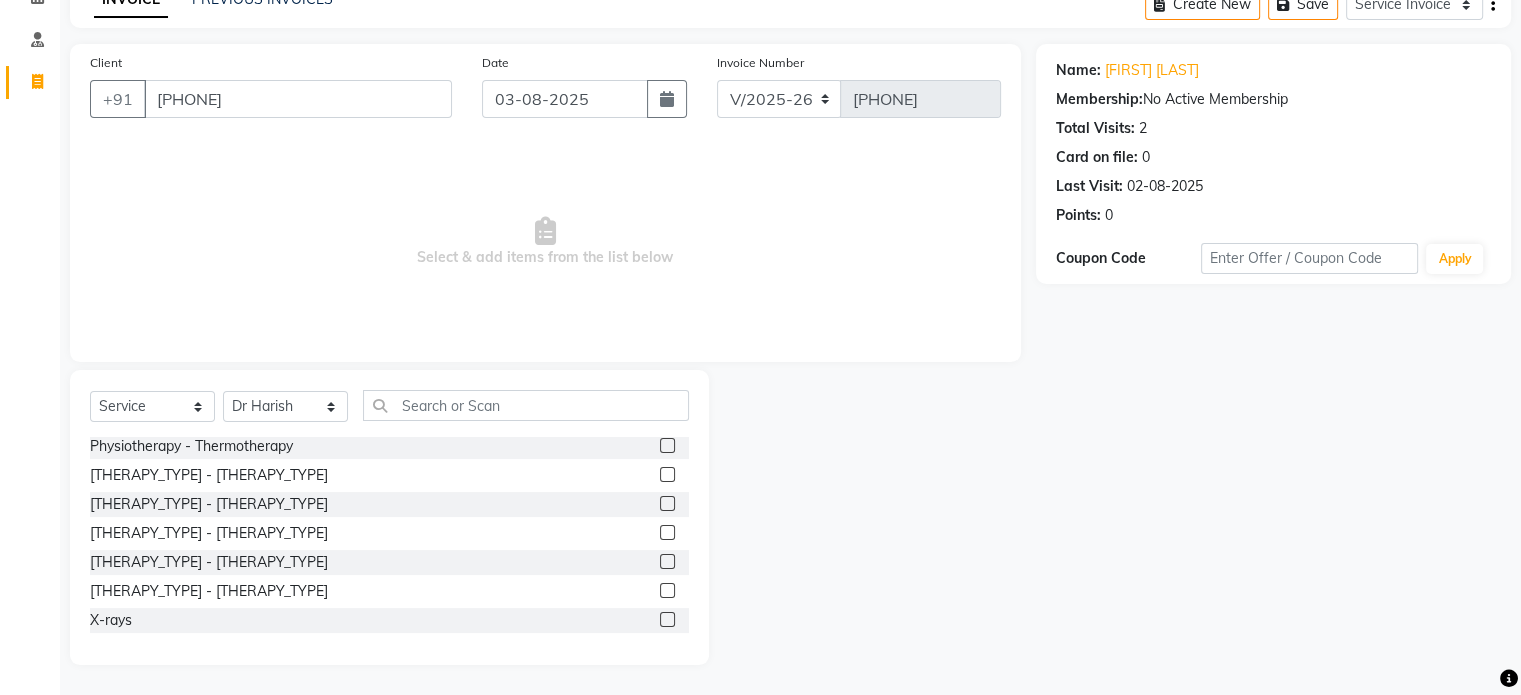 click 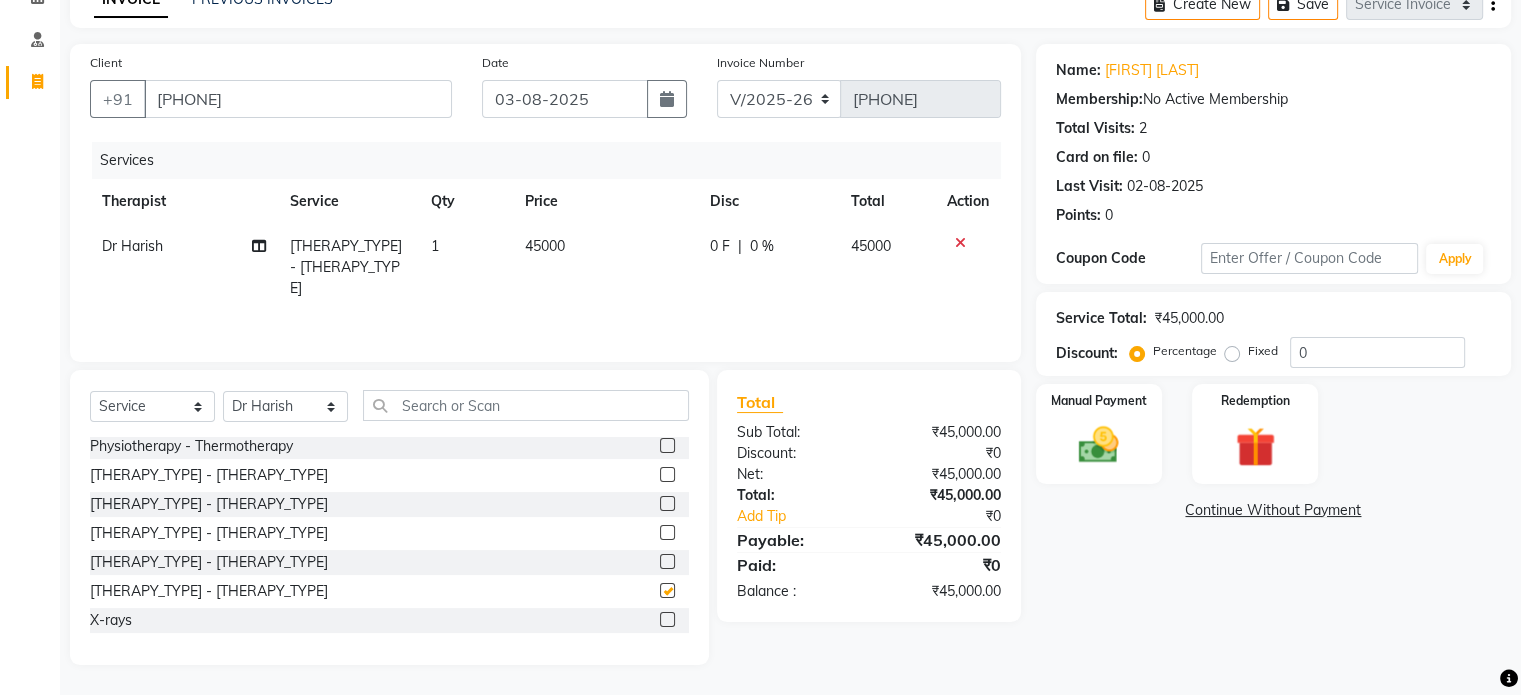 checkbox on "false" 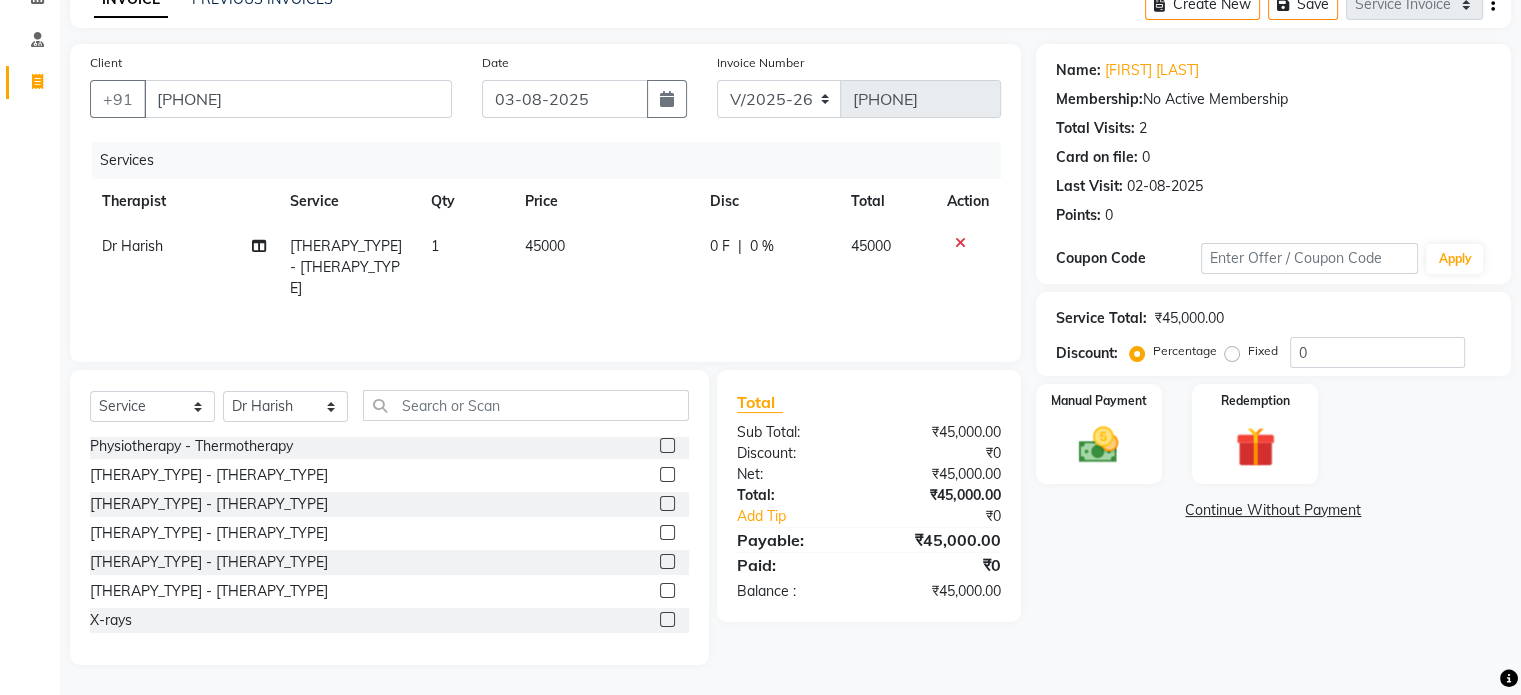 click on "45000" 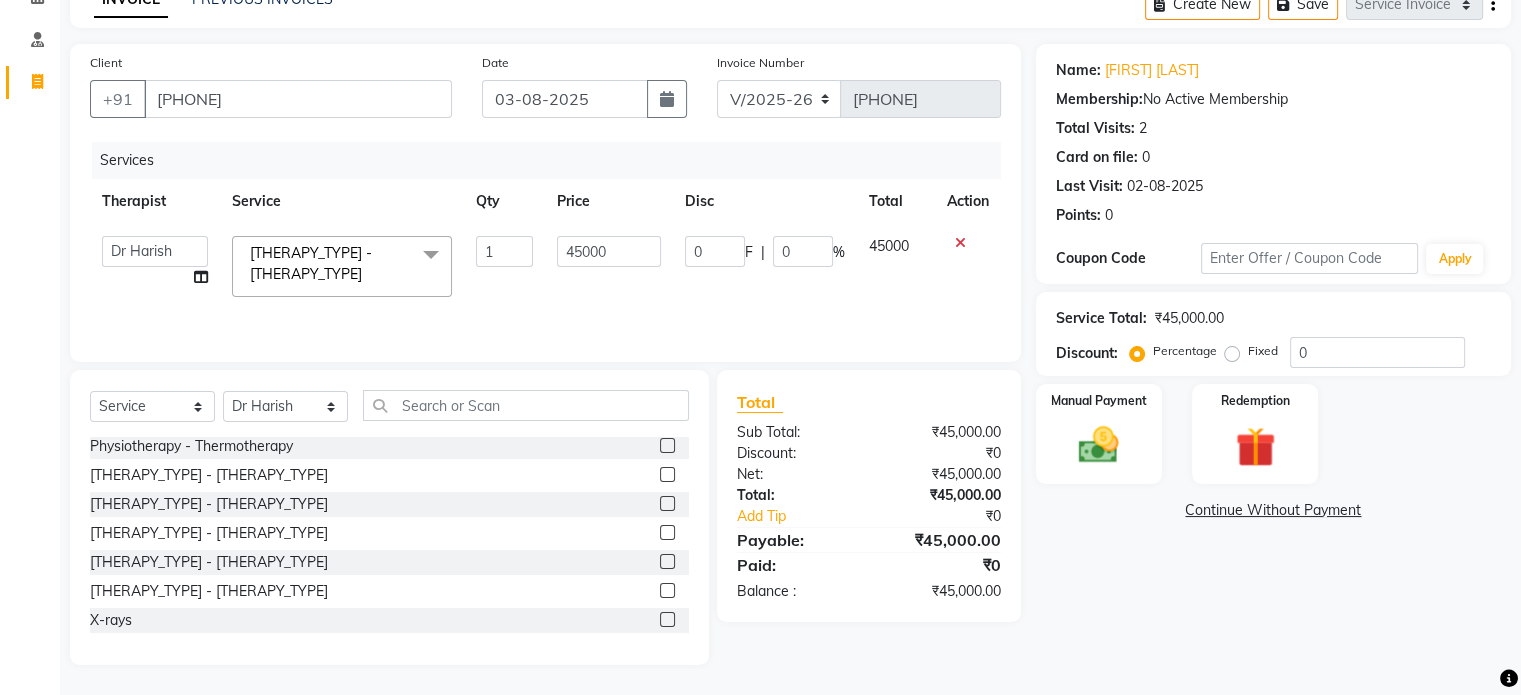 click on "45000" 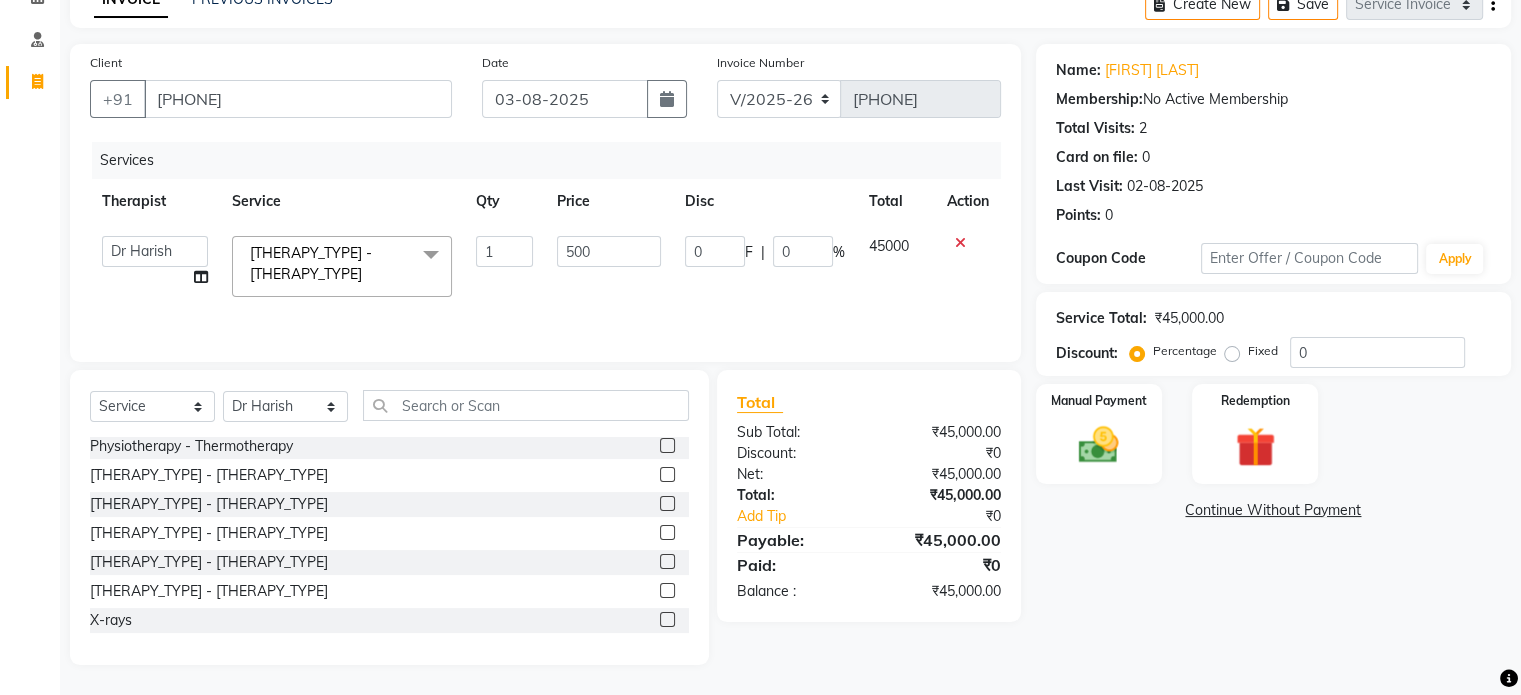 type on "5000" 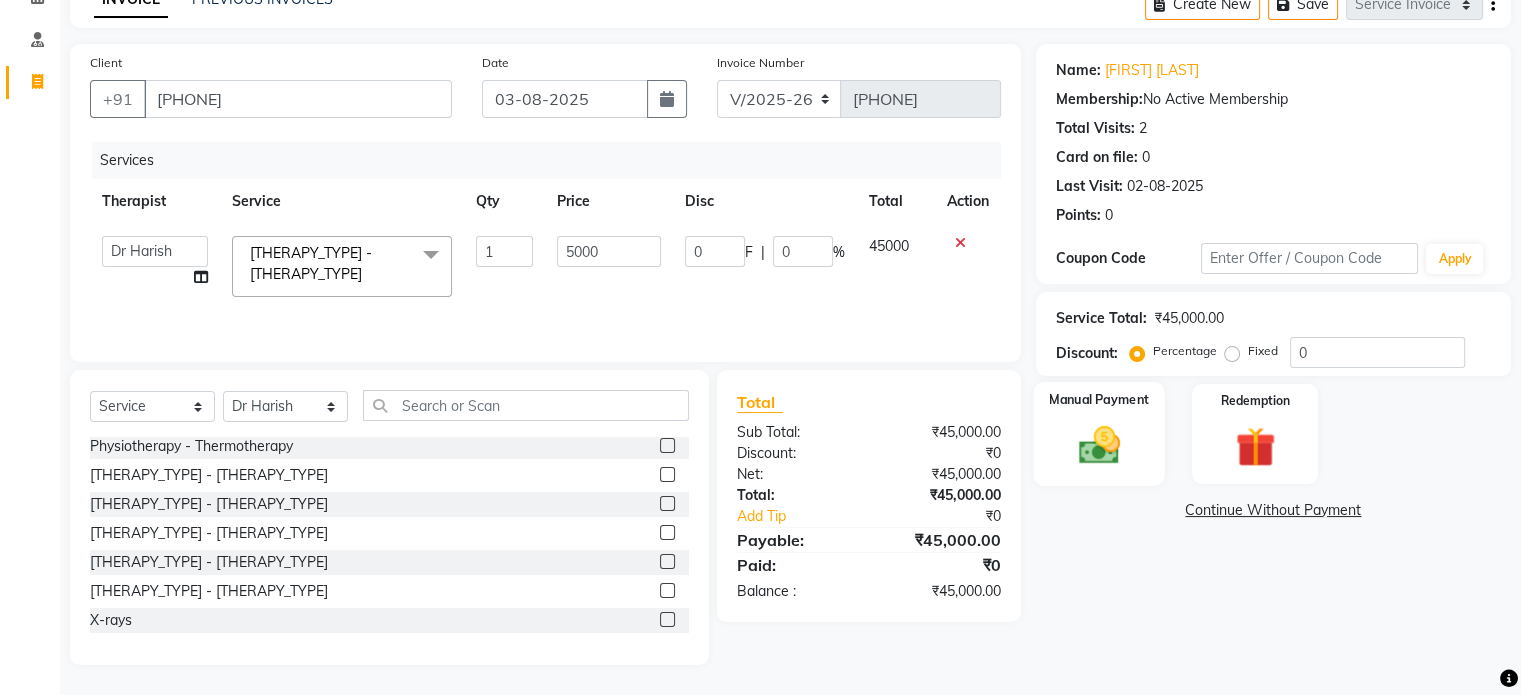 click 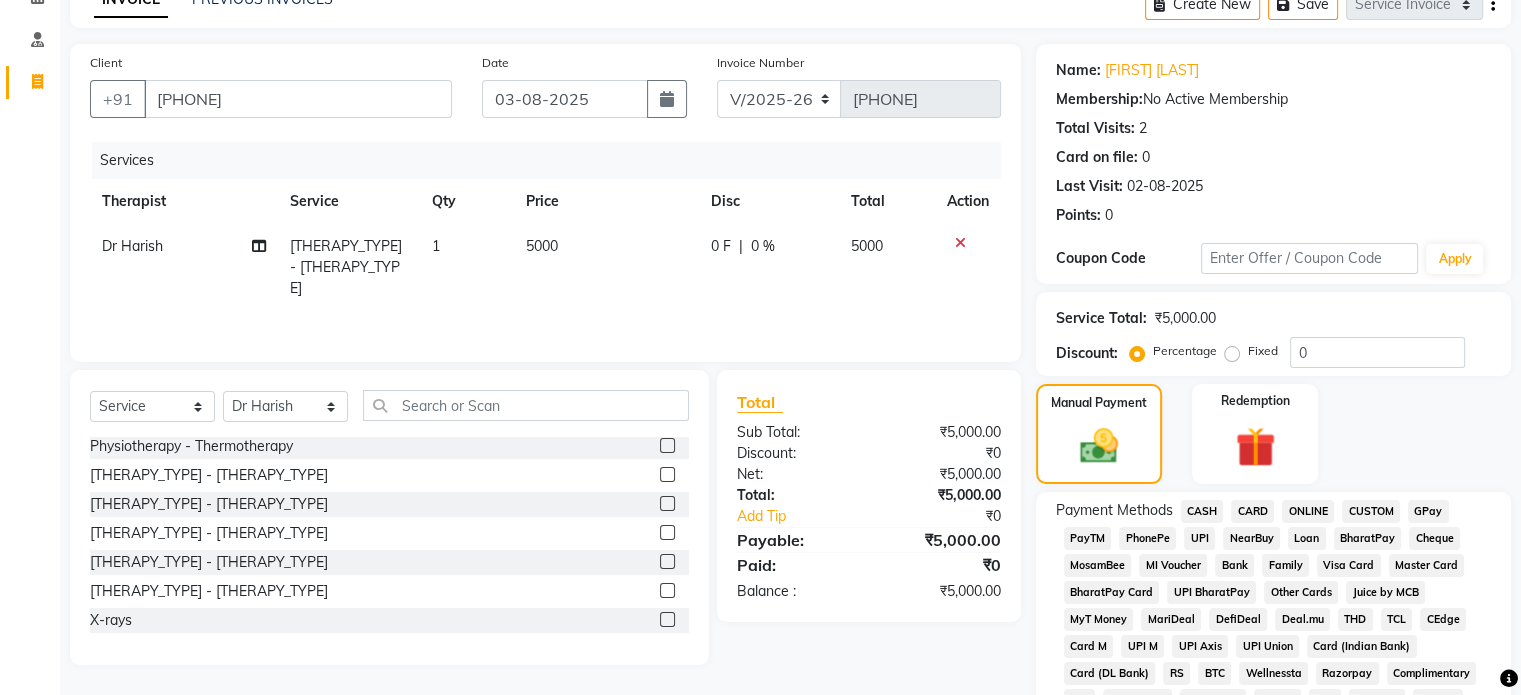 click on "UPI" 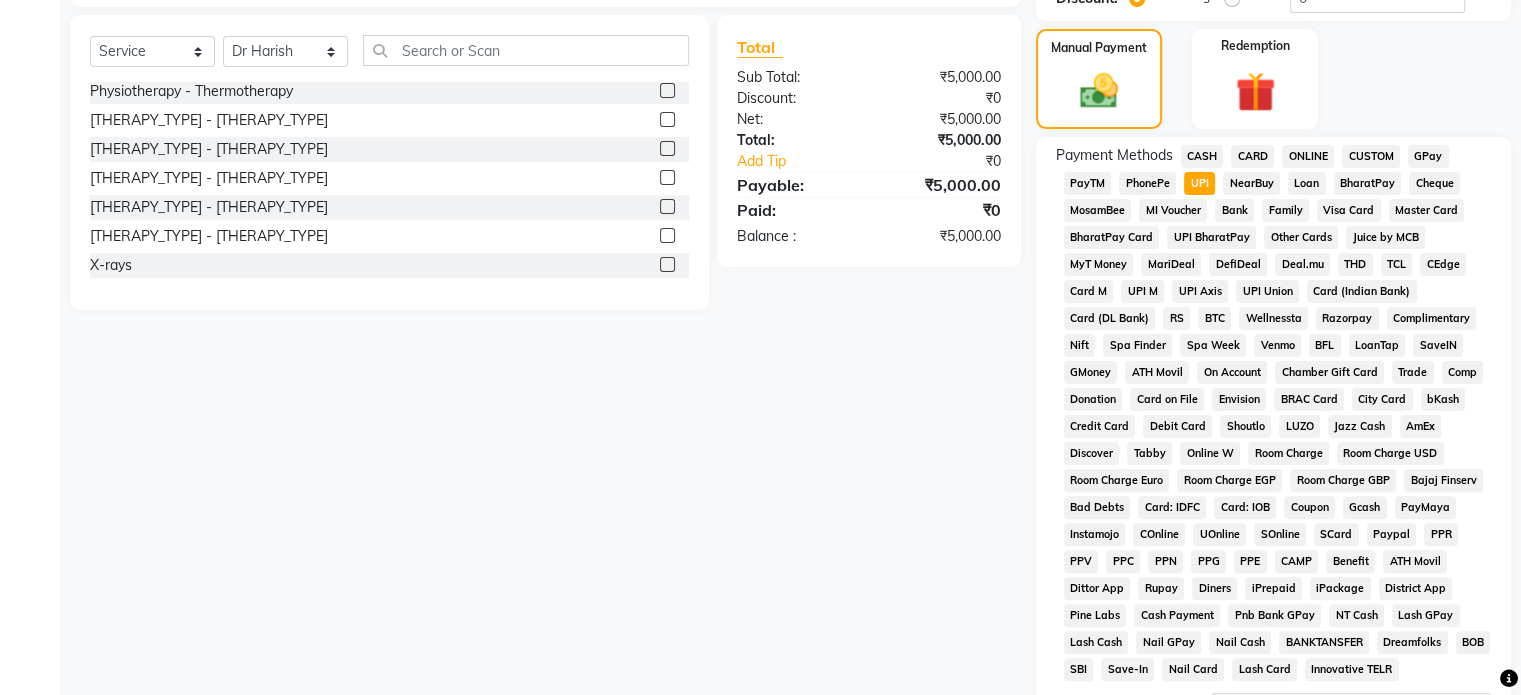 scroll, scrollTop: 652, scrollLeft: 0, axis: vertical 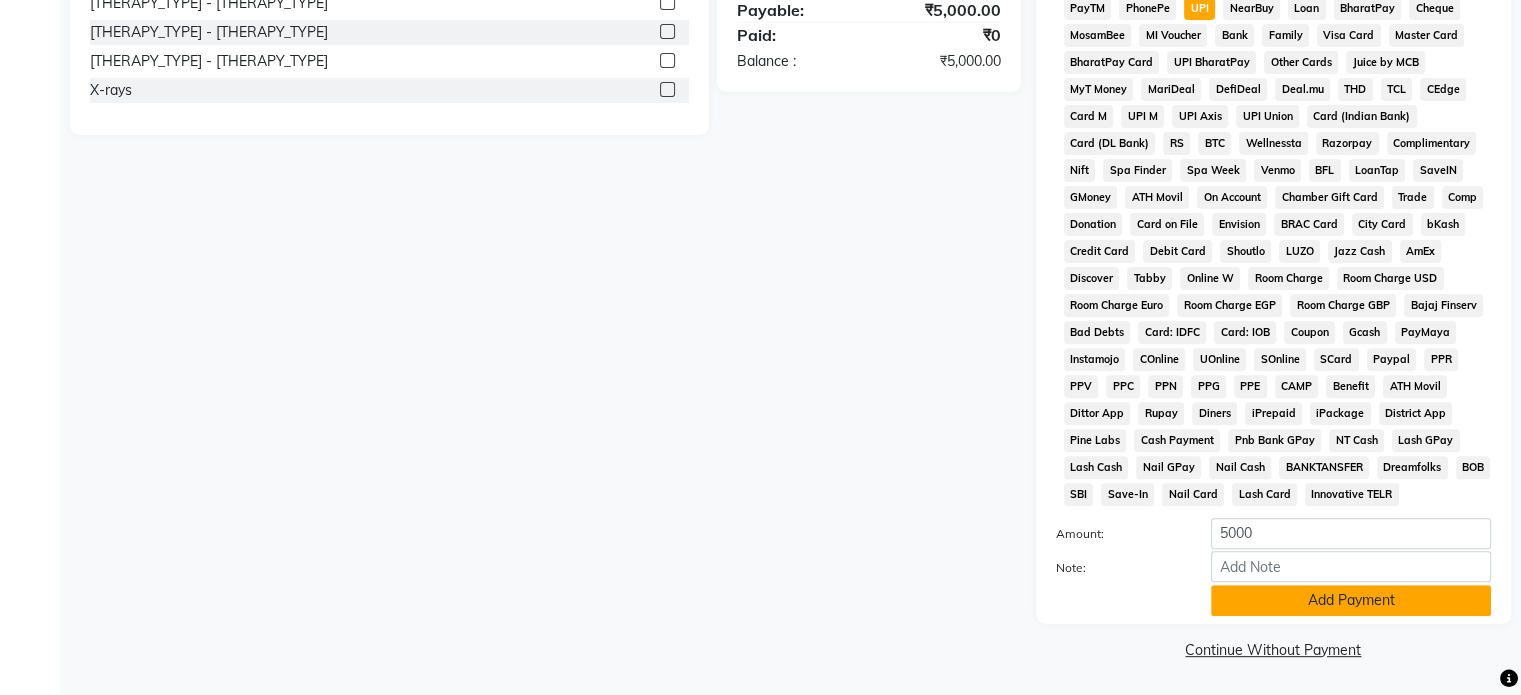 click on "Add Payment" 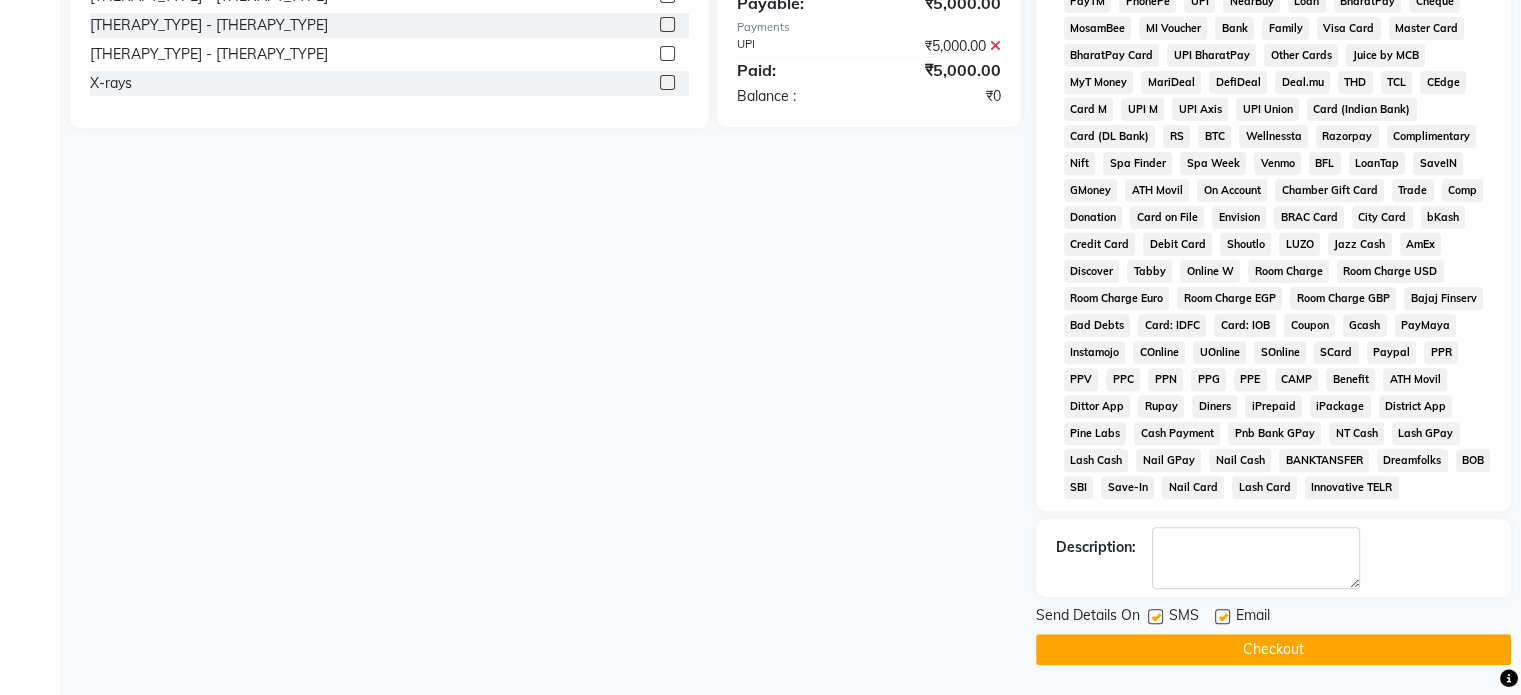 click 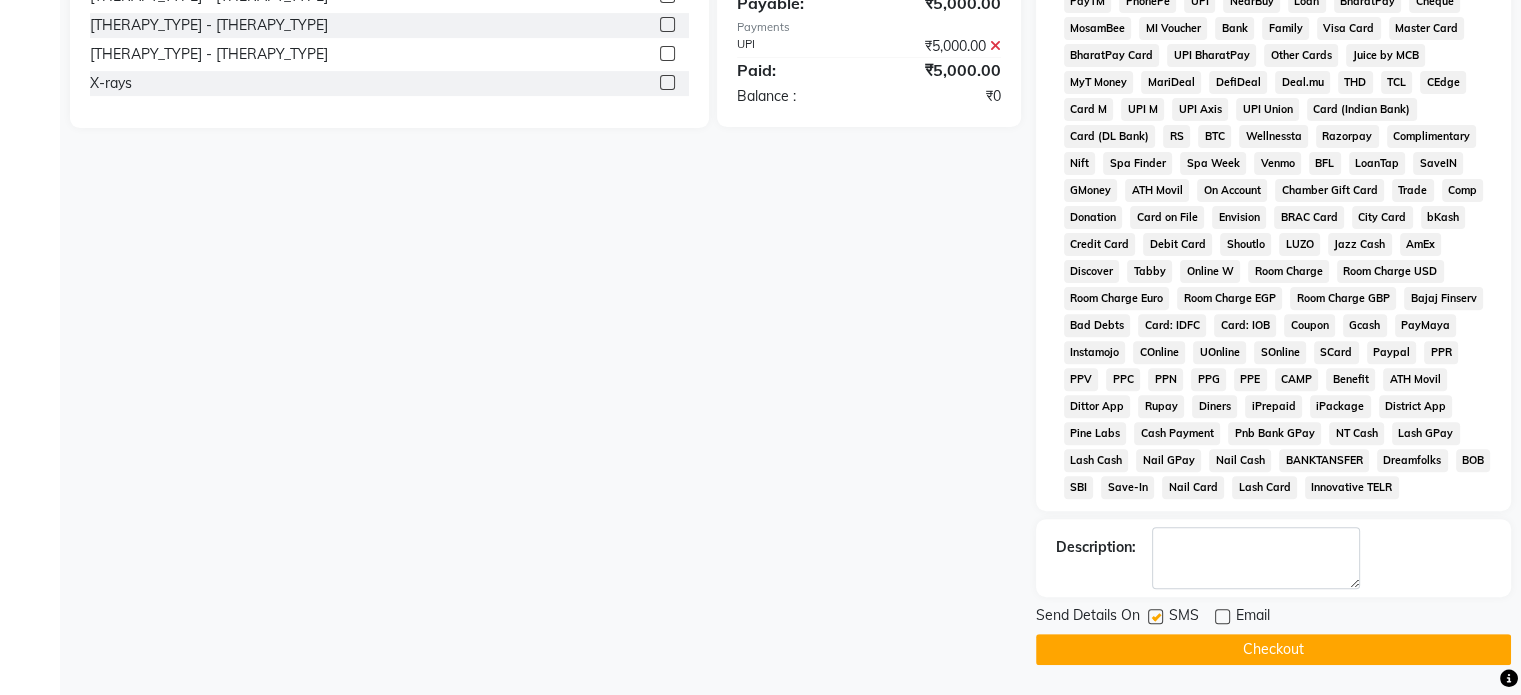 click 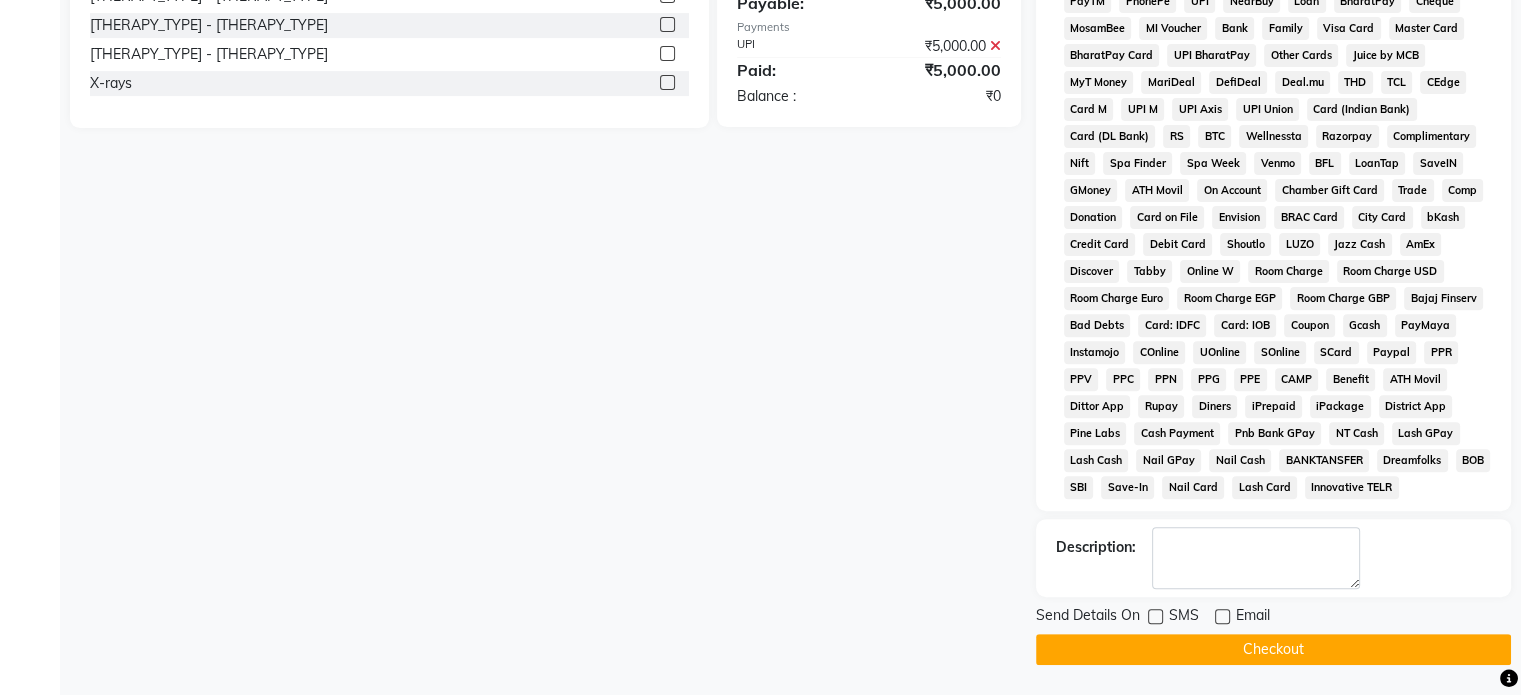 click on "Checkout" 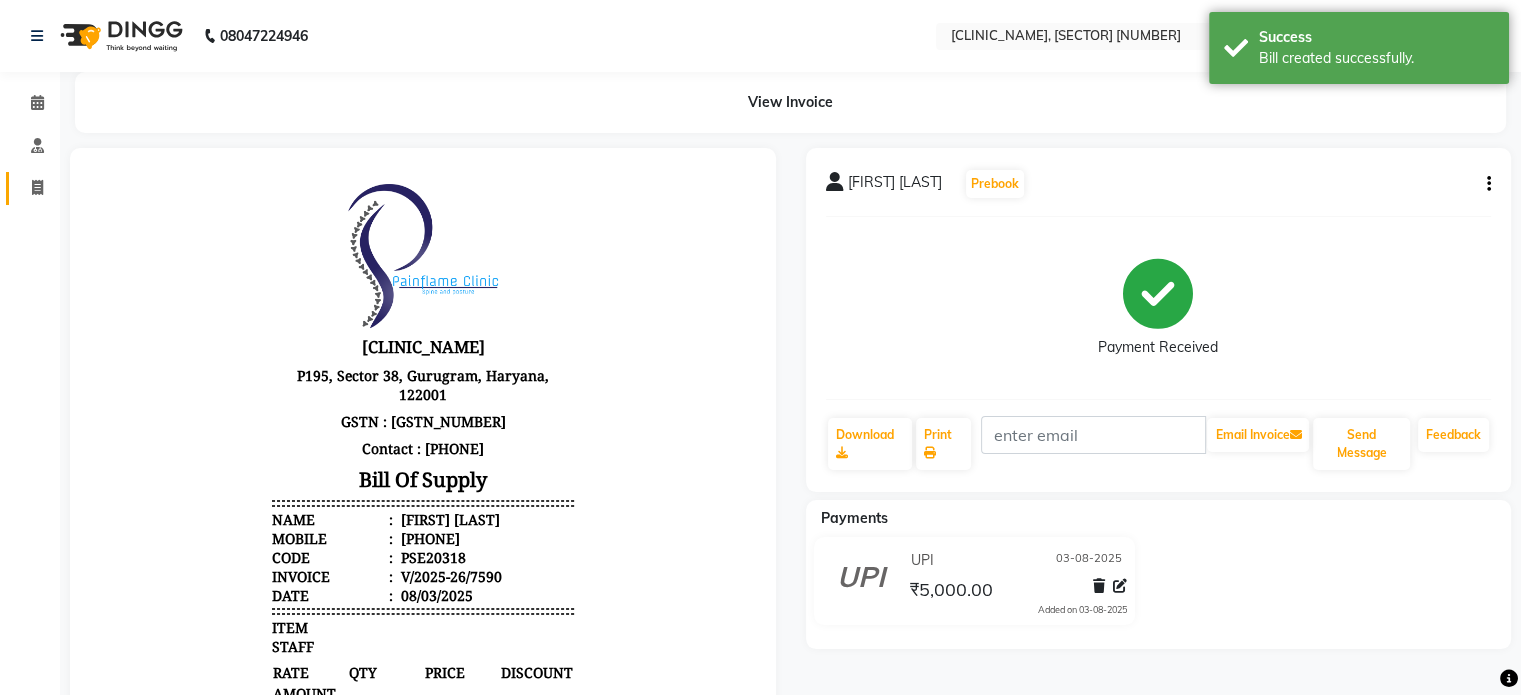 scroll, scrollTop: 0, scrollLeft: 0, axis: both 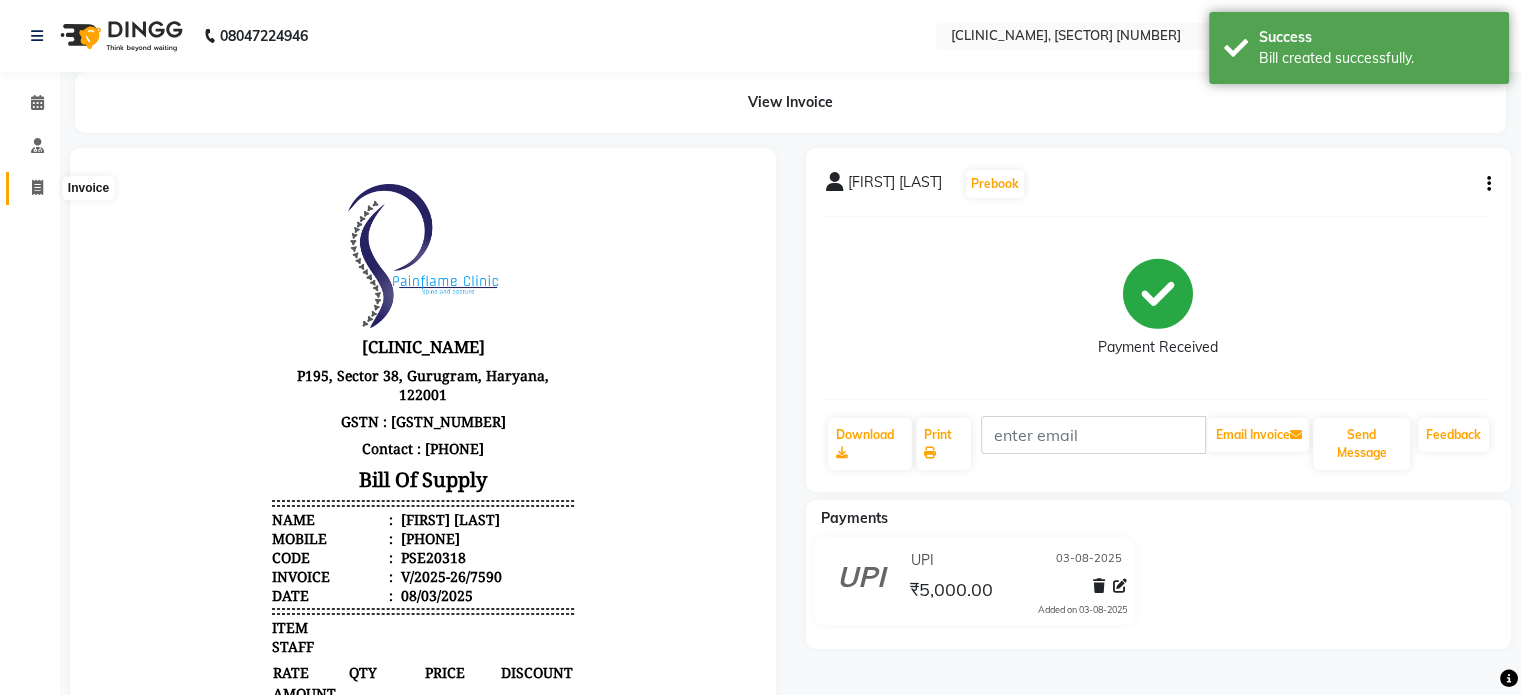 click 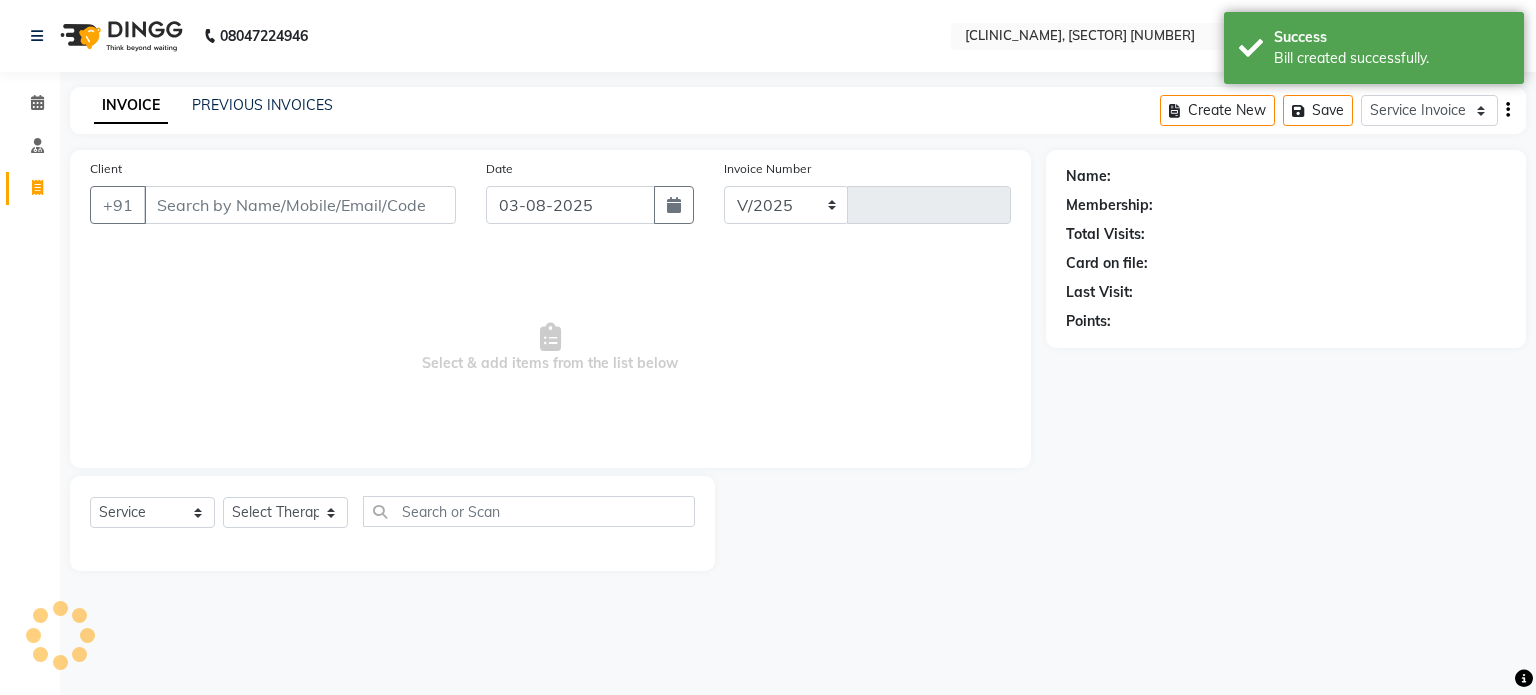 select on "3964" 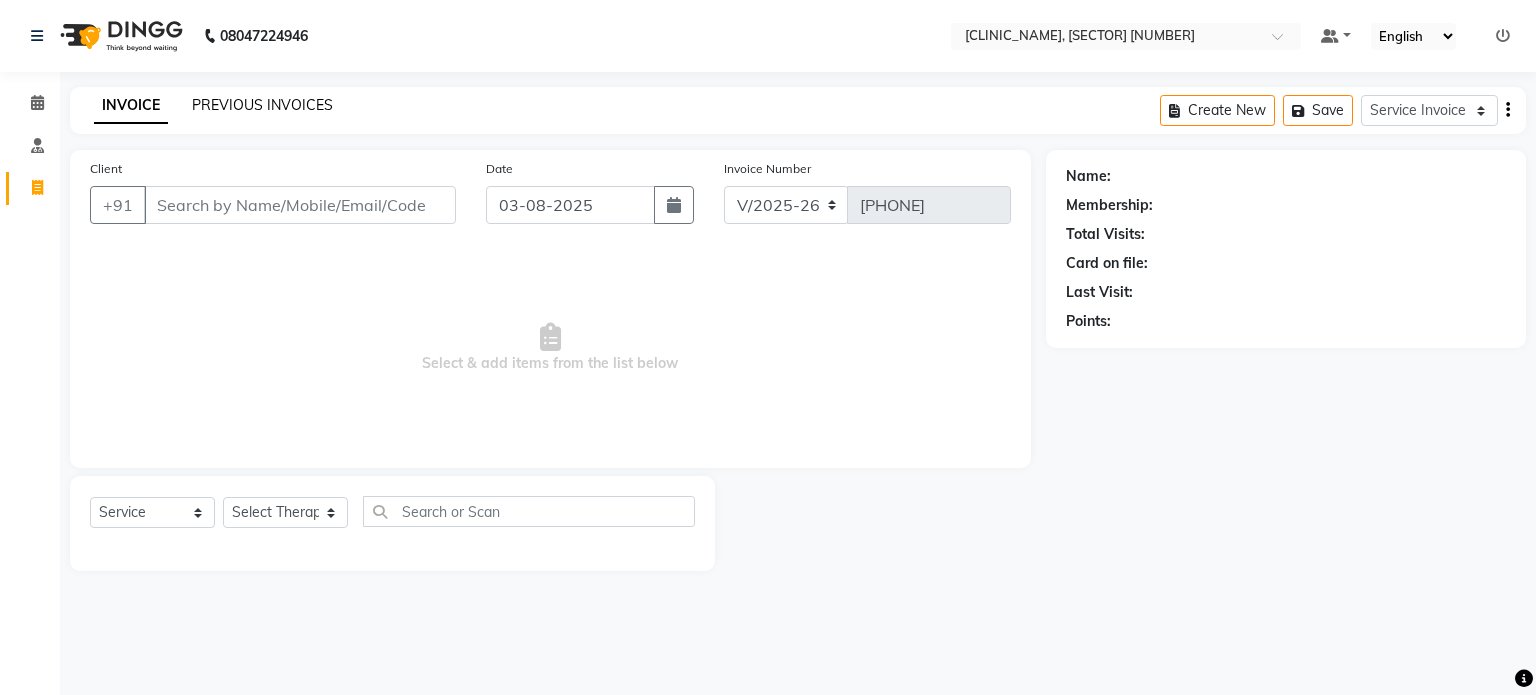 click on "PREVIOUS INVOICES" 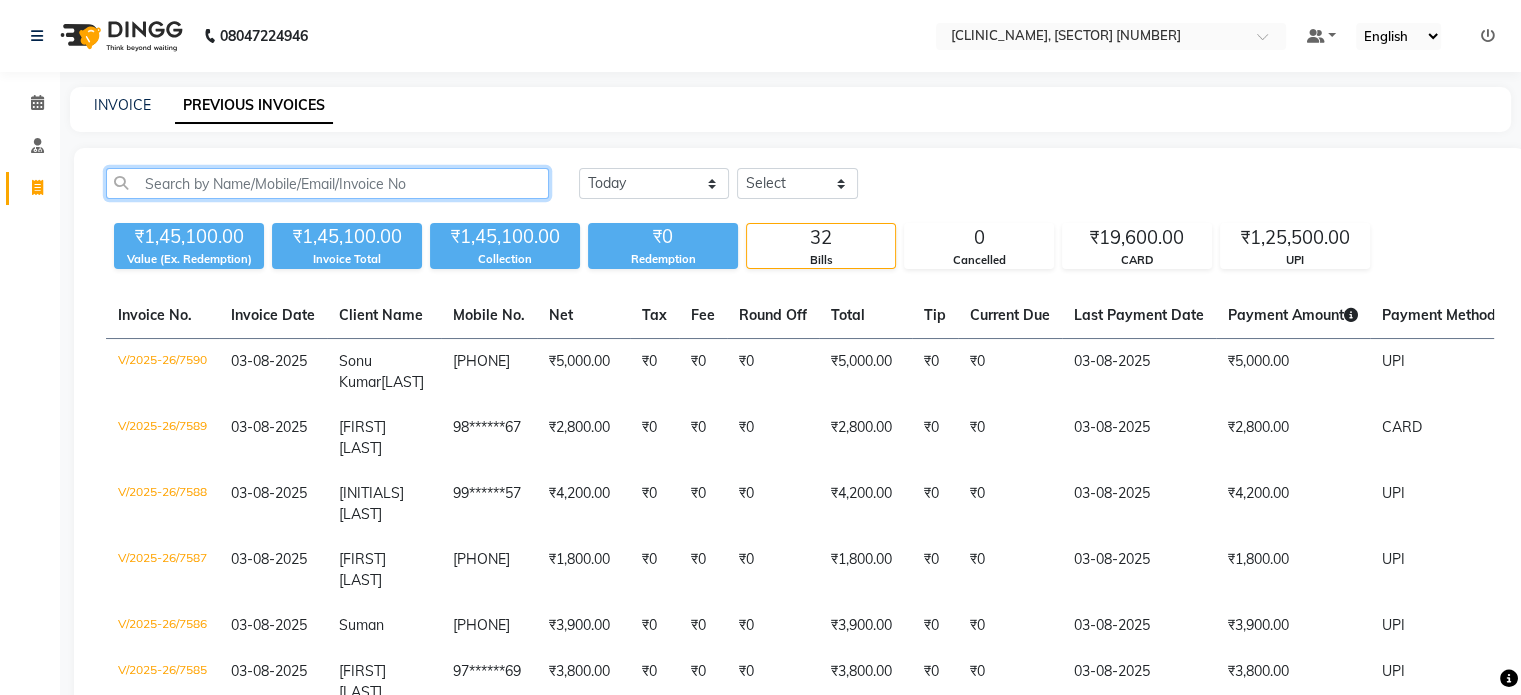 click 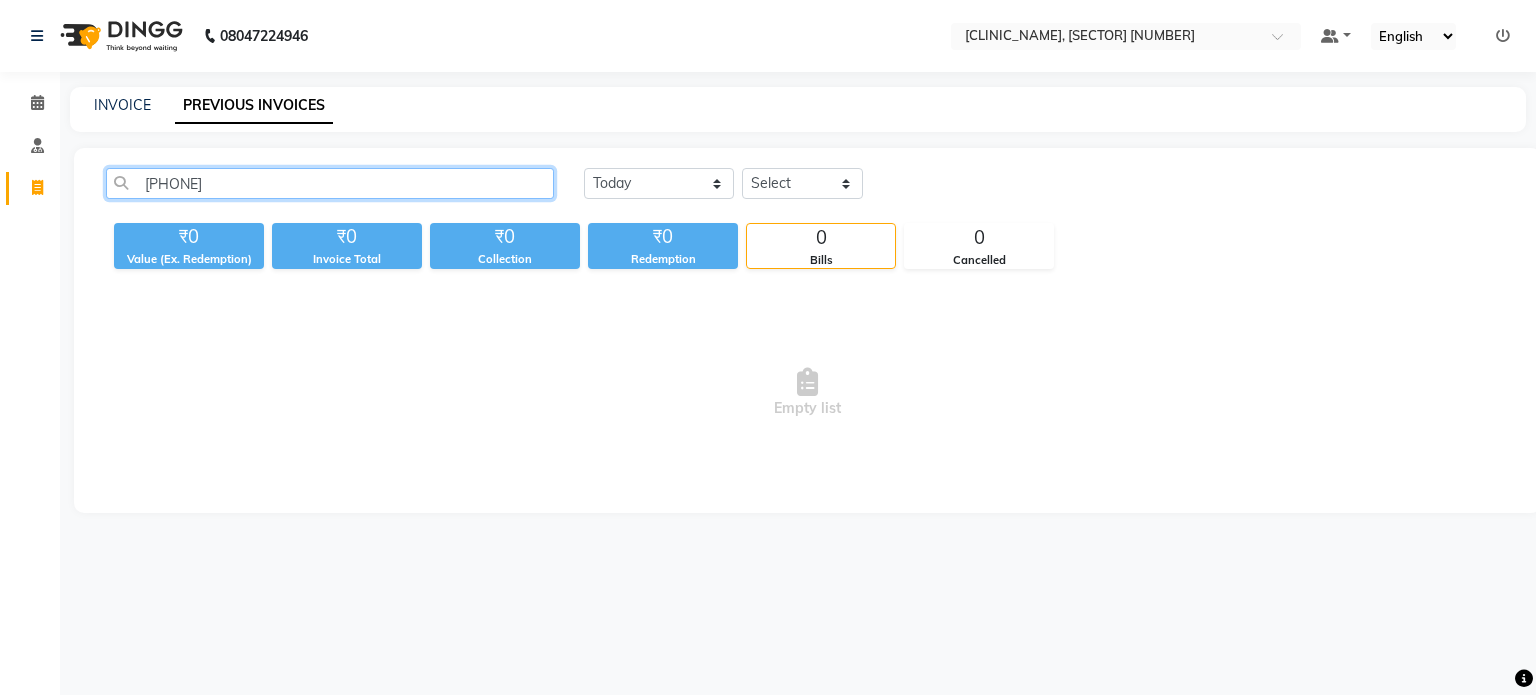 click on "638762961" 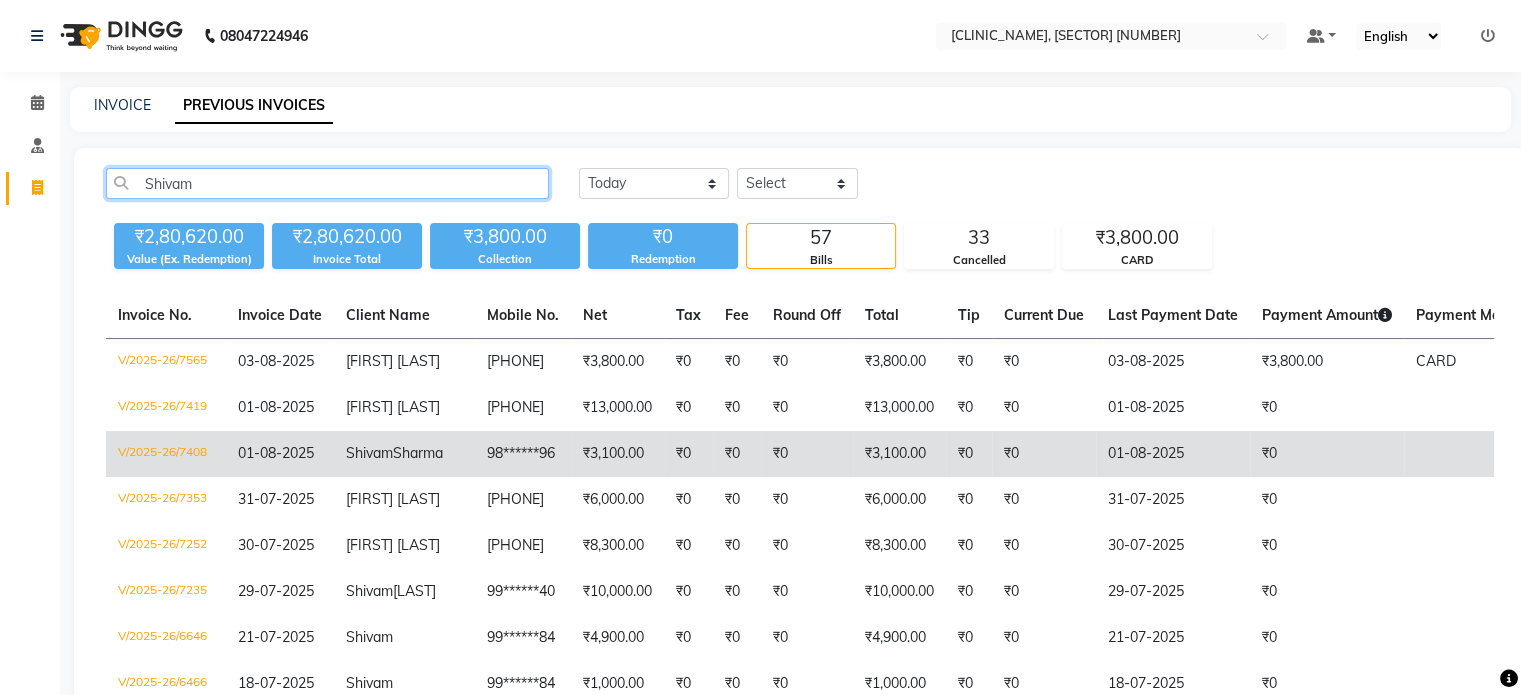 type on "Shivam" 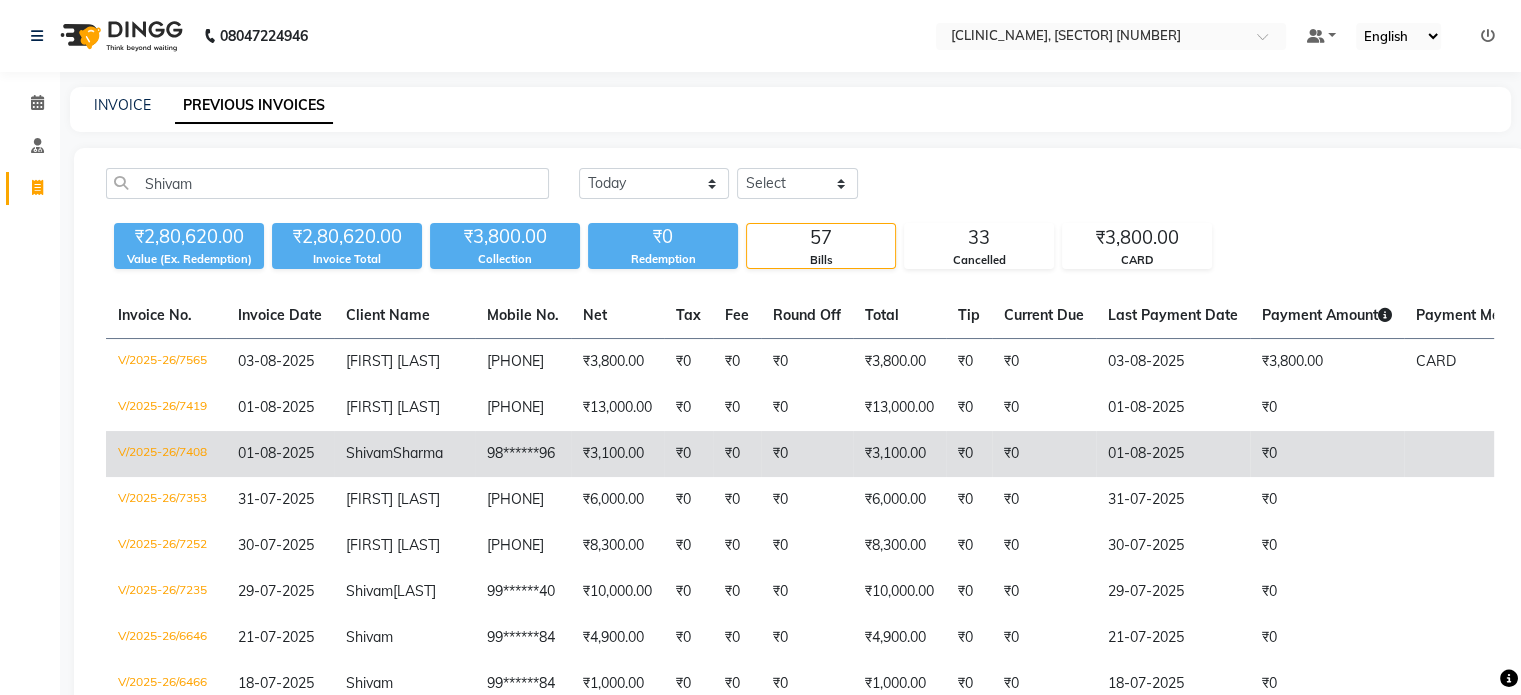 click on "98******96" 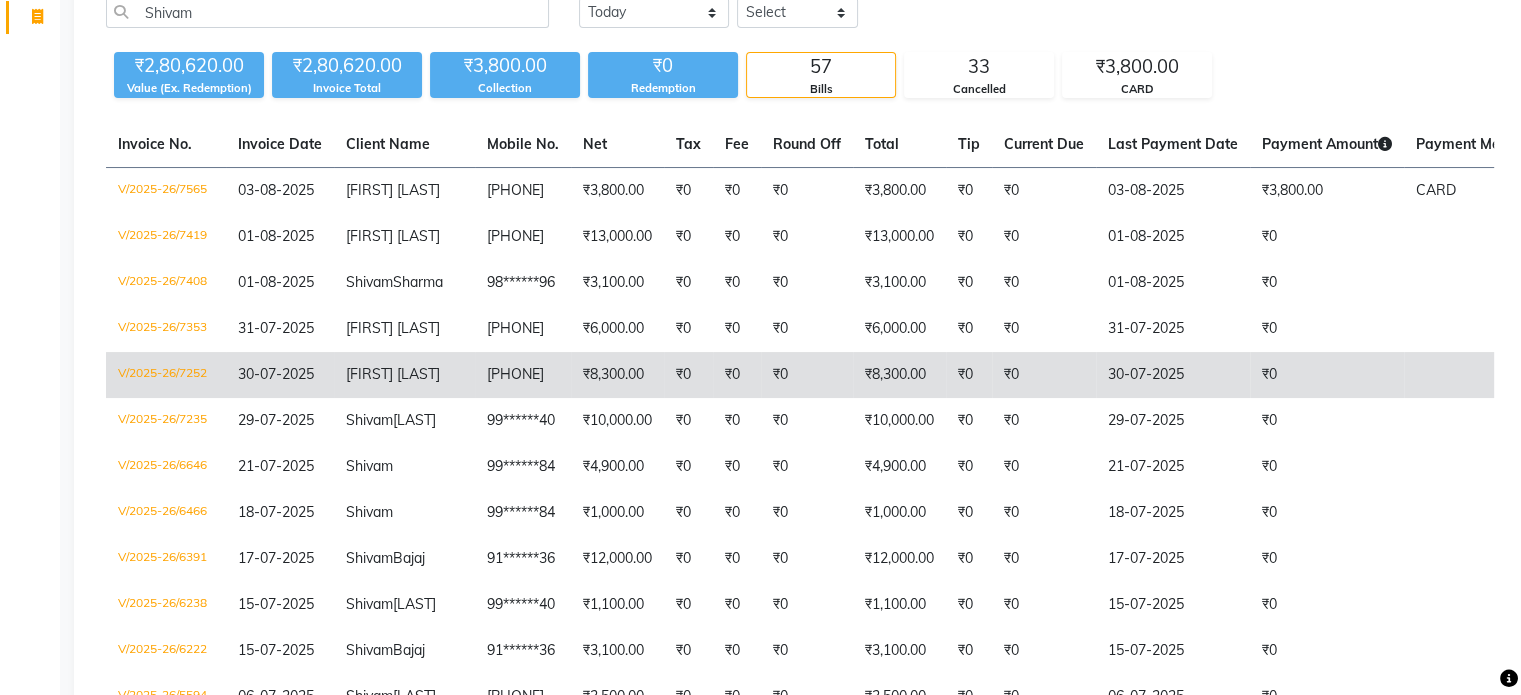 scroll, scrollTop: 172, scrollLeft: 0, axis: vertical 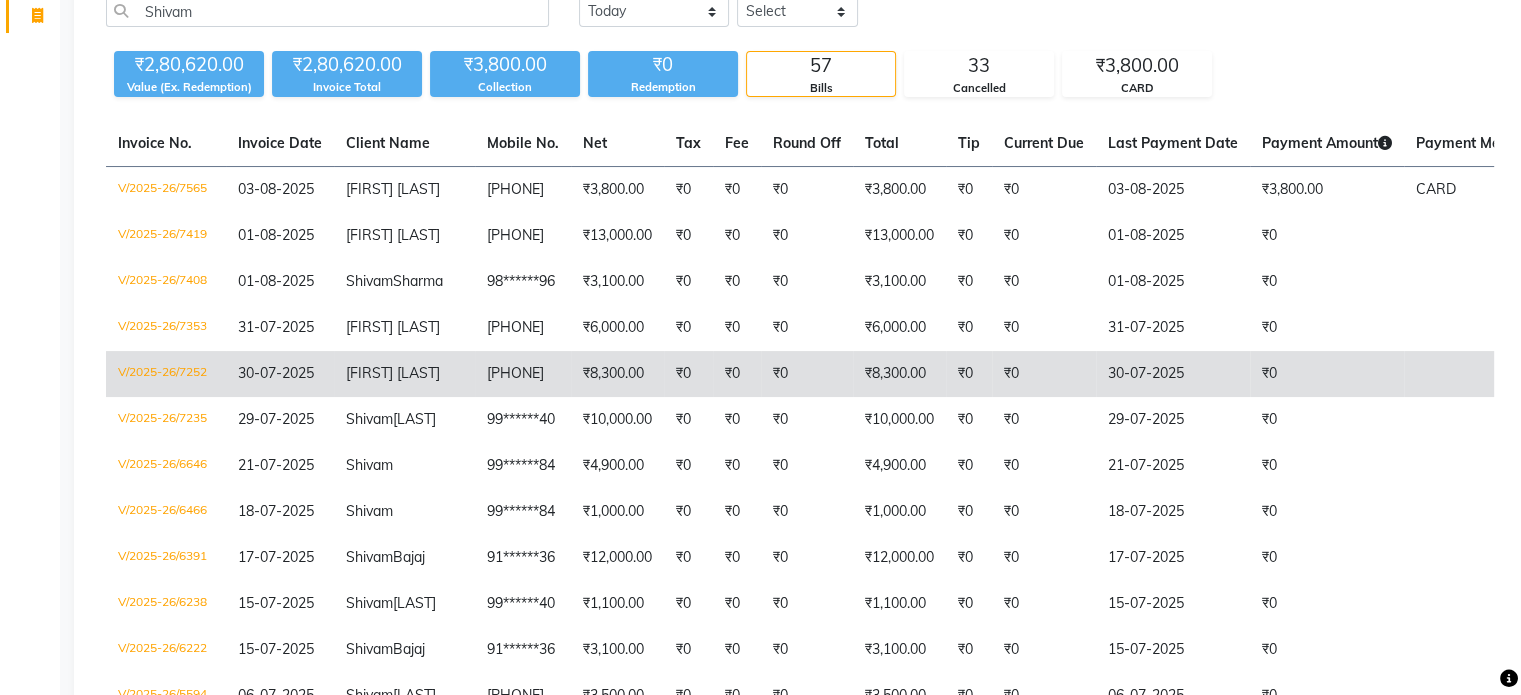 click on "63******58" 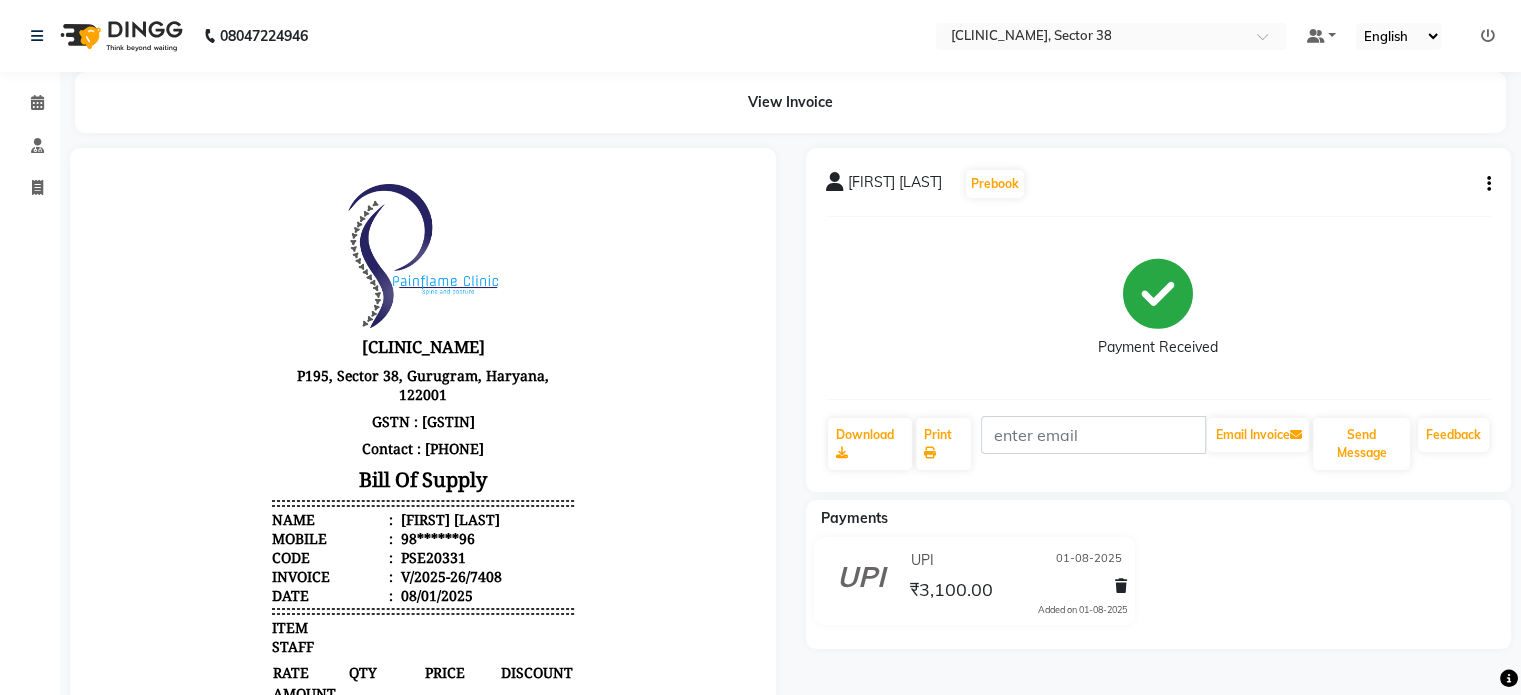 scroll, scrollTop: 0, scrollLeft: 0, axis: both 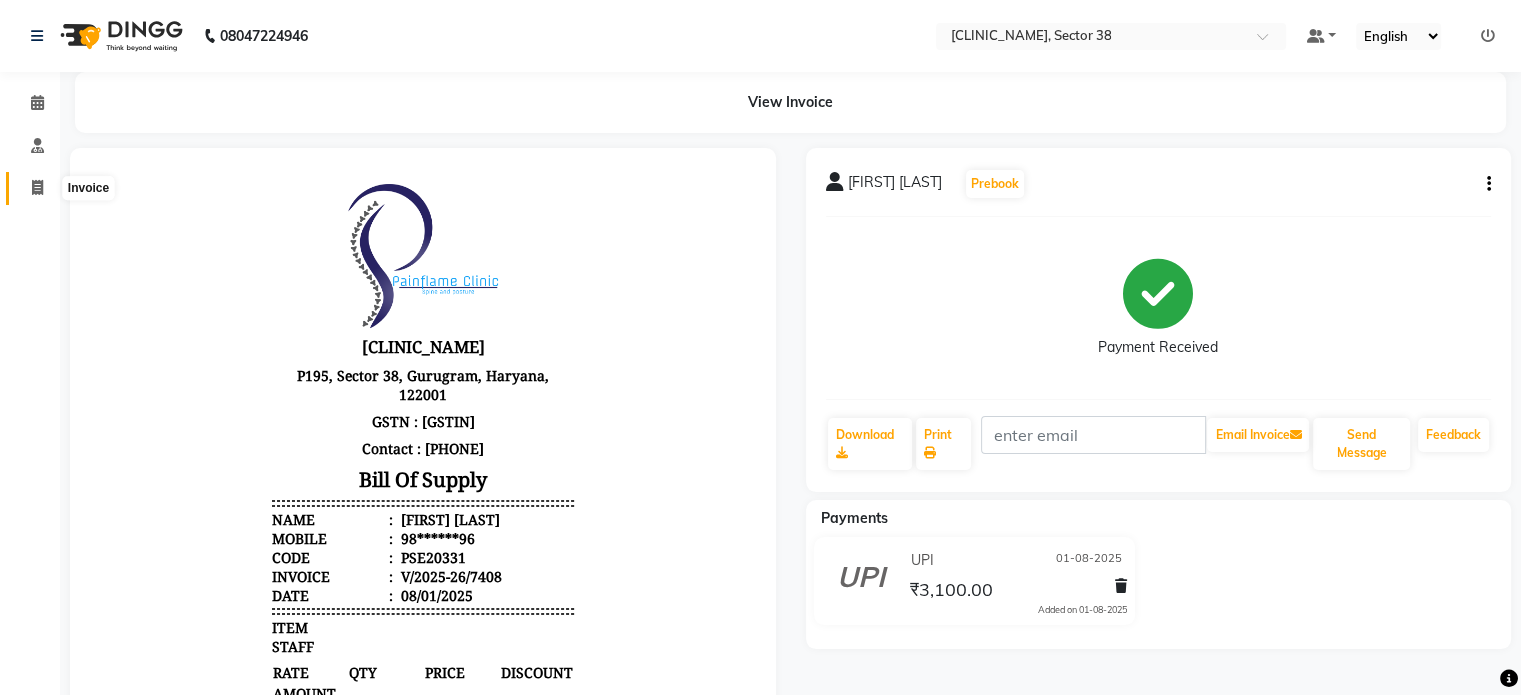 click 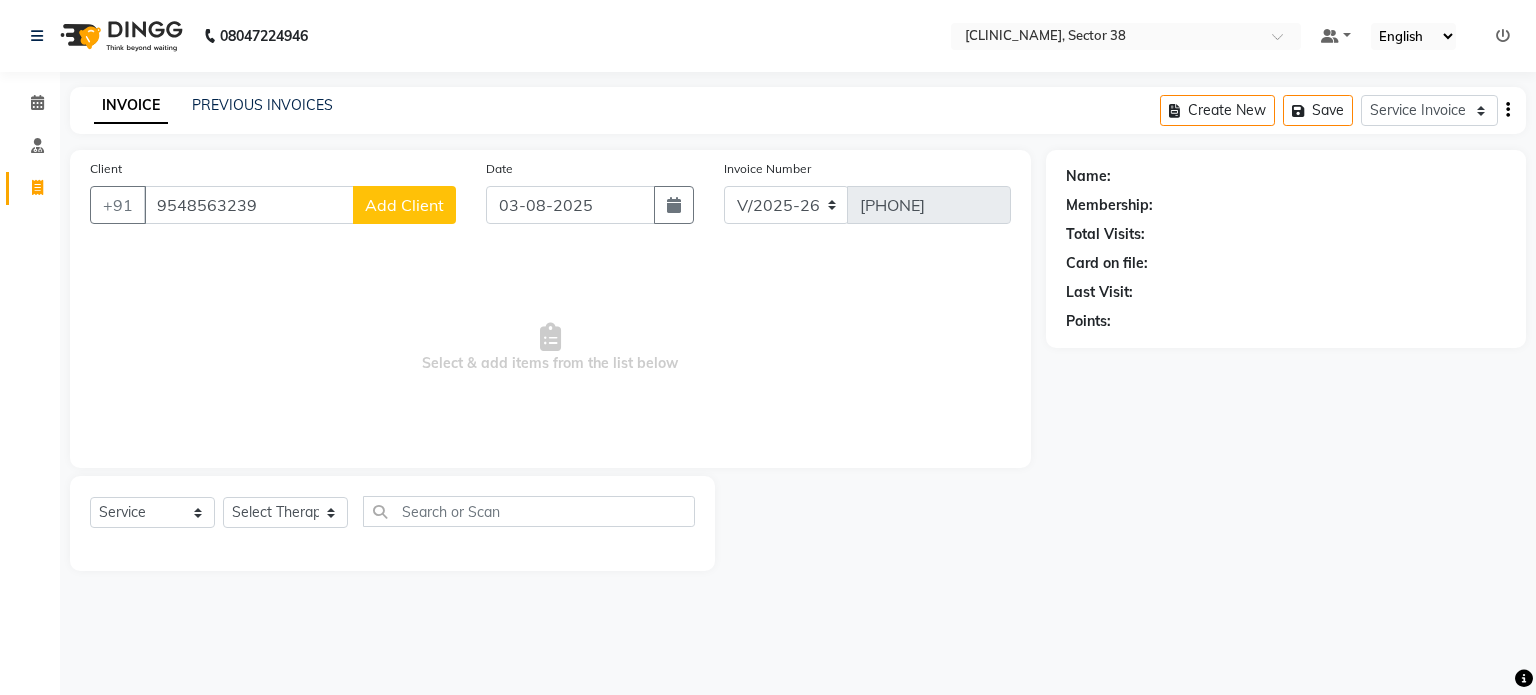 click on "9548563239" at bounding box center (249, 205) 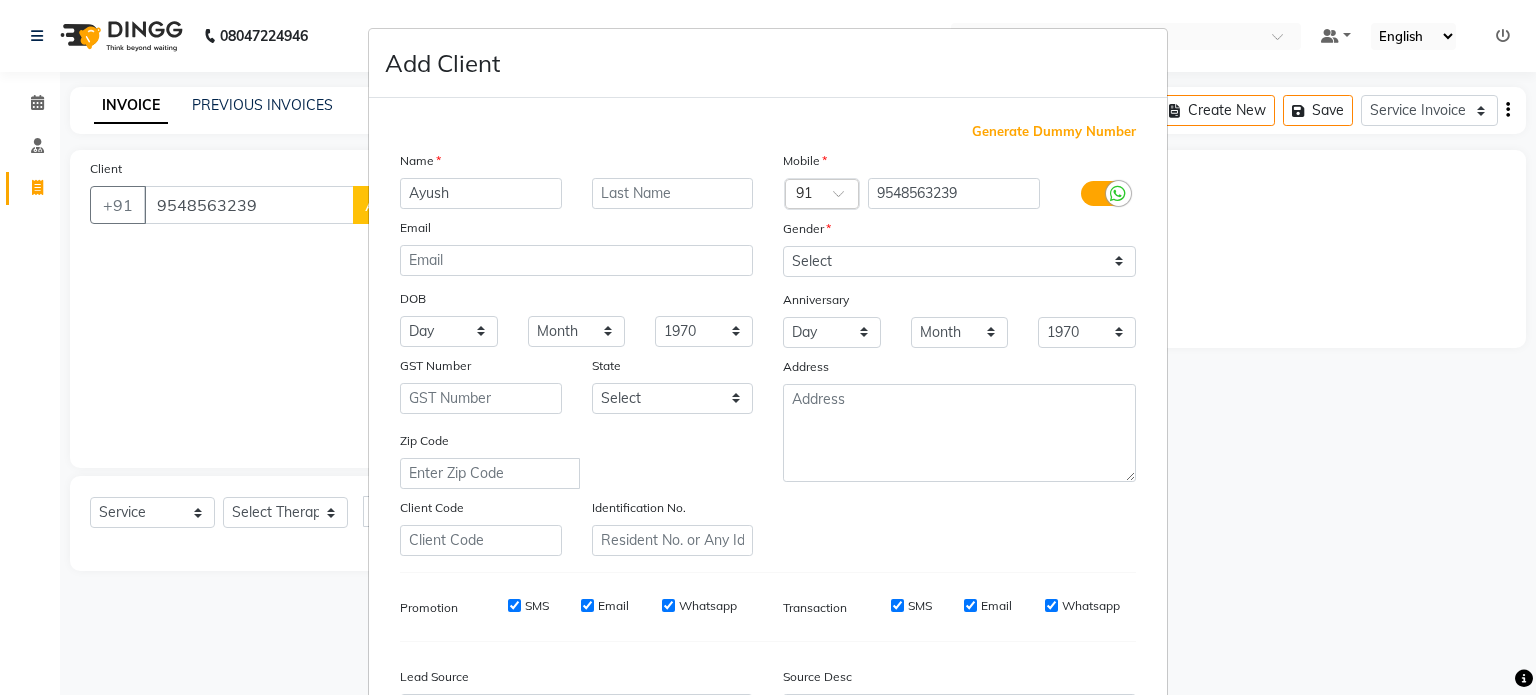 type on "Ayush" 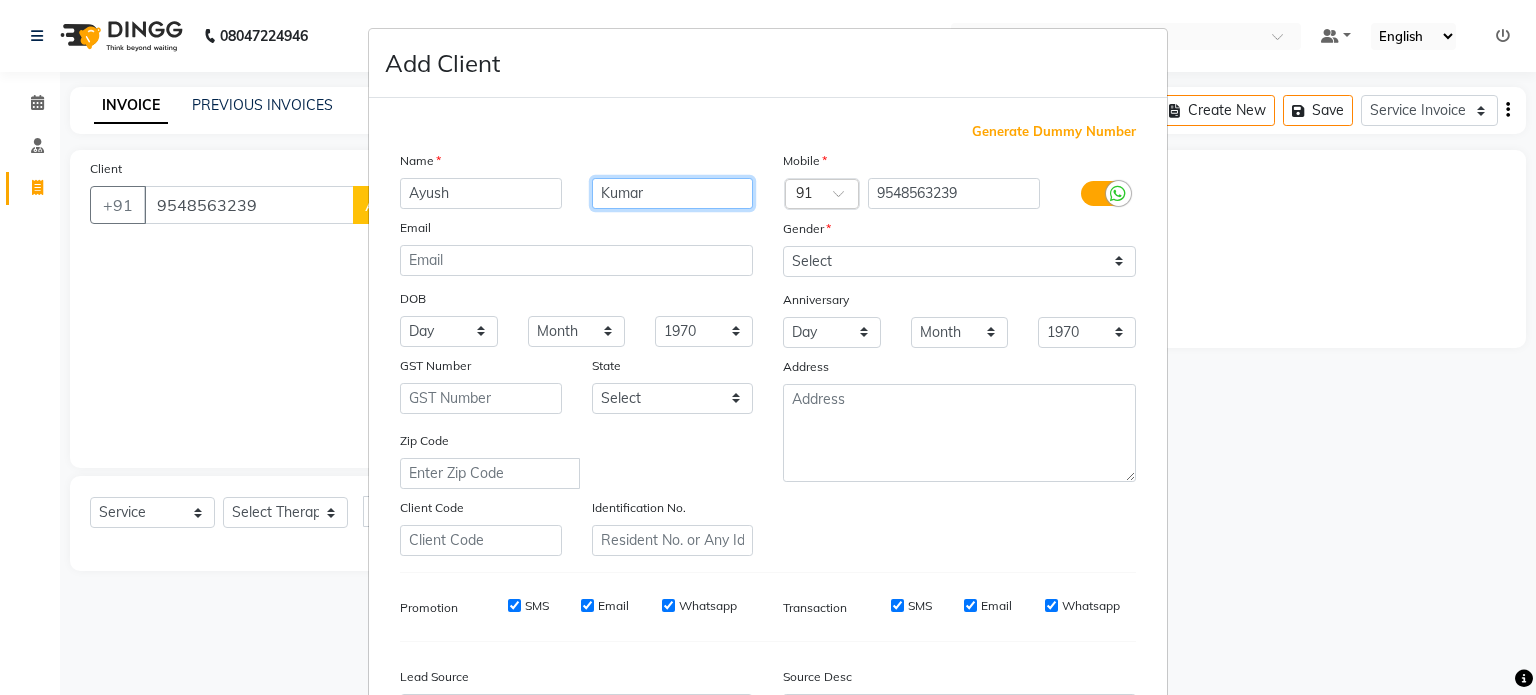 type on "Kumar" 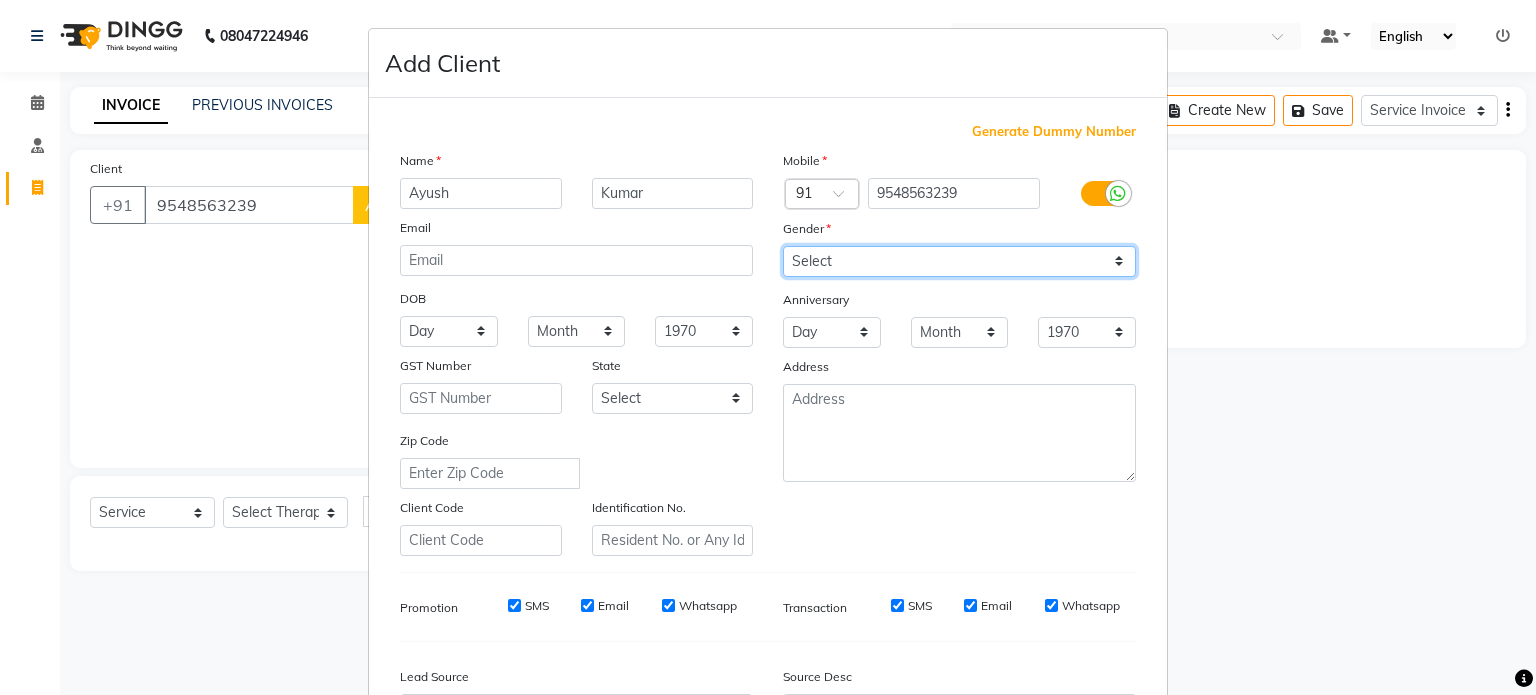 click on "Select Male Female Other Prefer Not To Say" at bounding box center (959, 261) 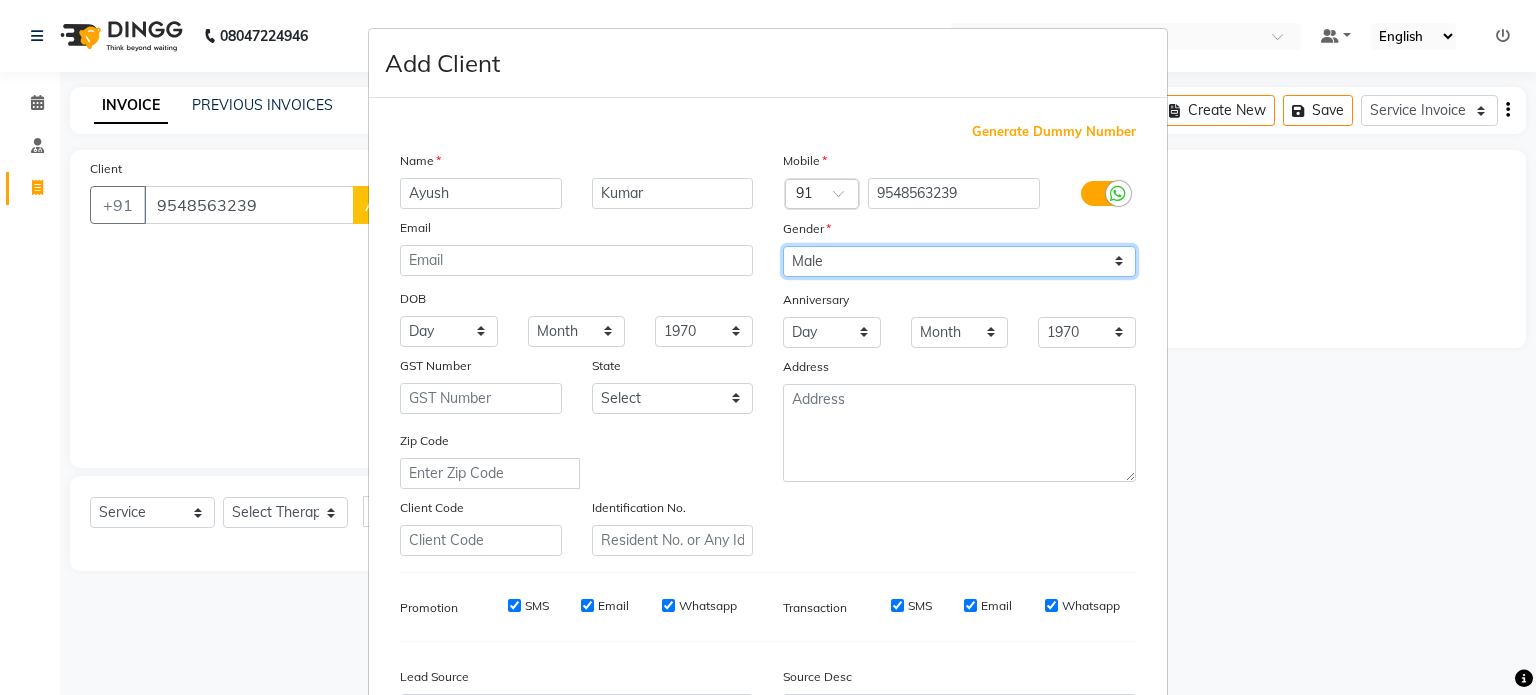 click on "Select Male Female Other Prefer Not To Say" at bounding box center [959, 261] 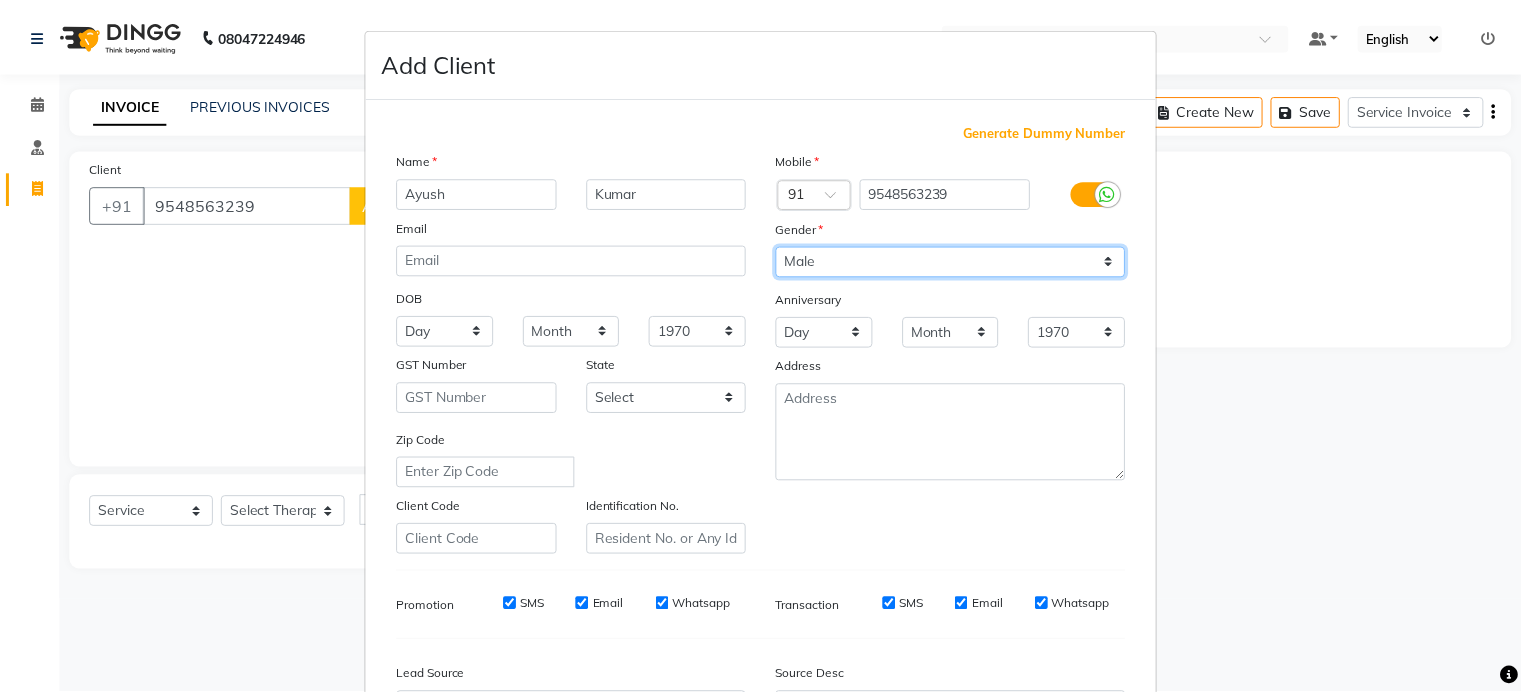 scroll, scrollTop: 237, scrollLeft: 0, axis: vertical 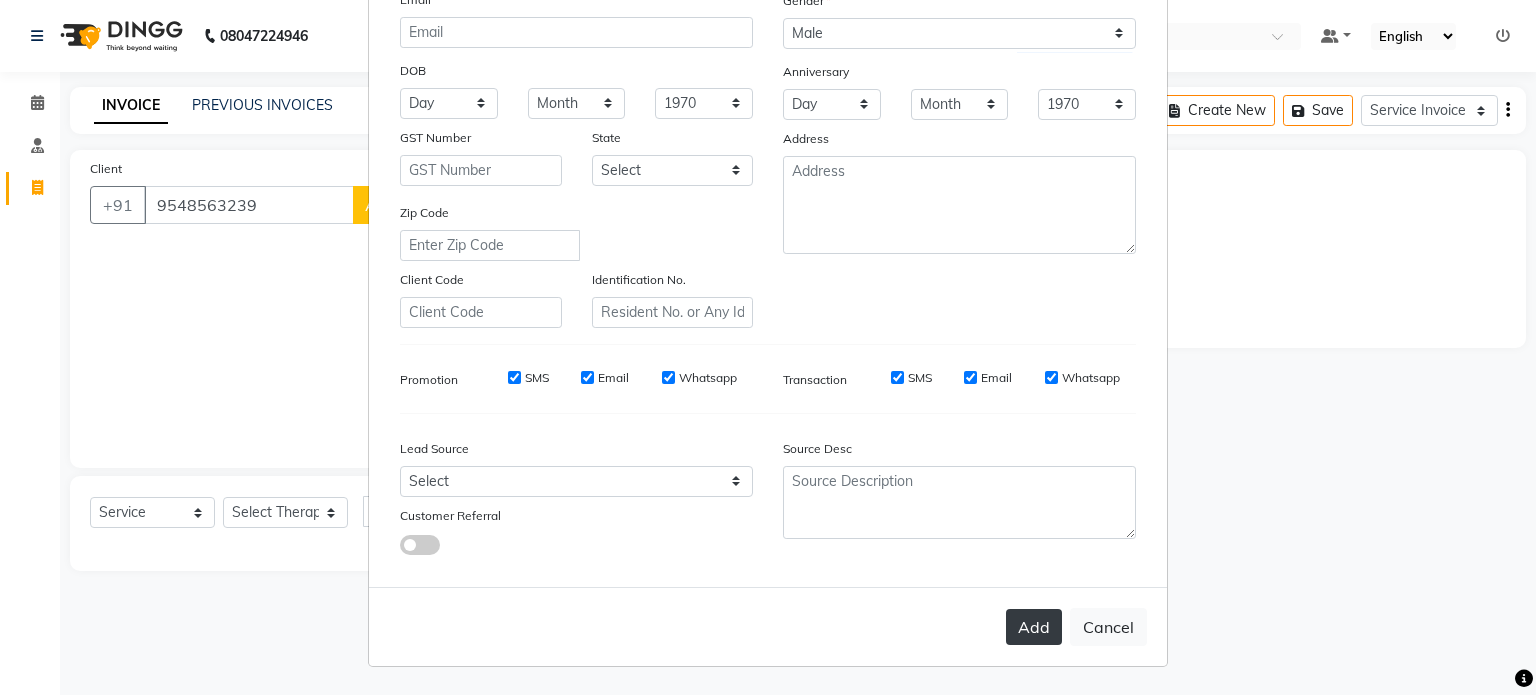 click on "Add" at bounding box center [1034, 627] 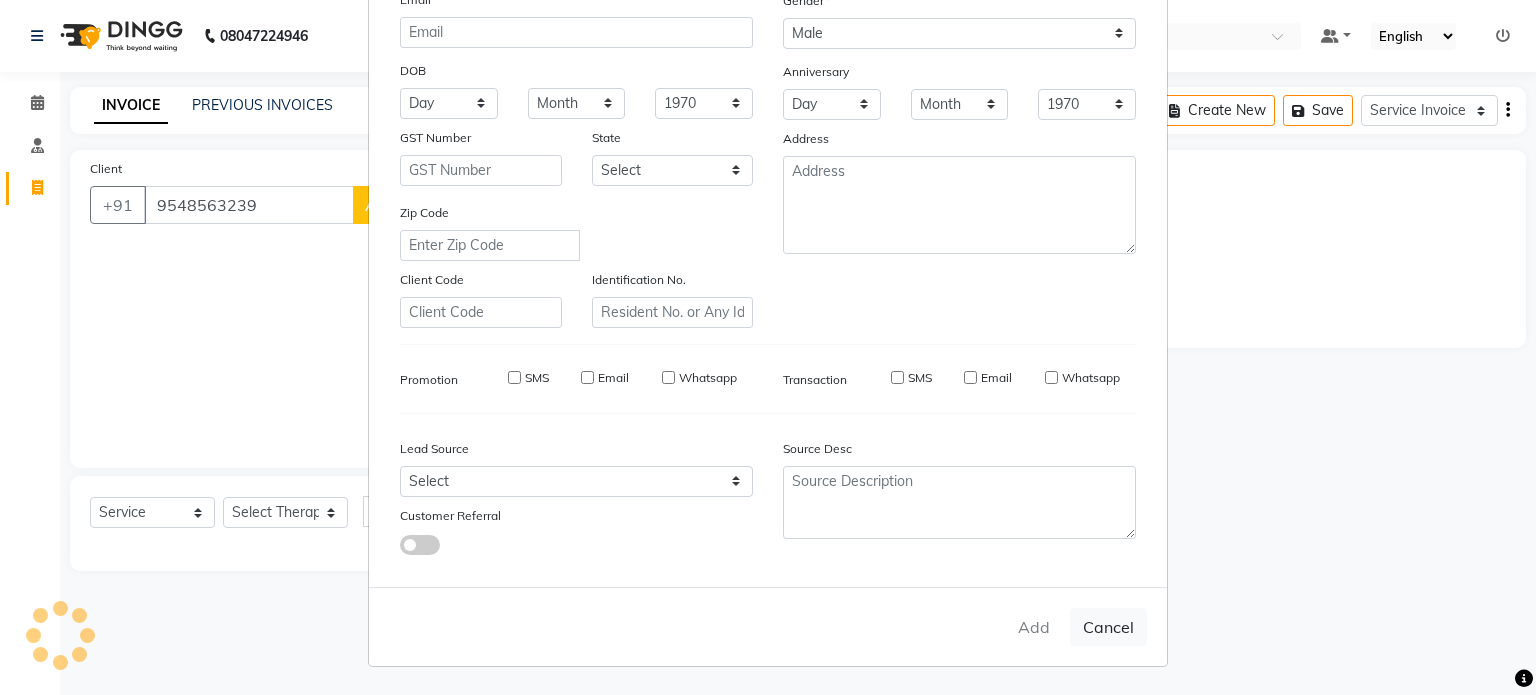 type on "95******39" 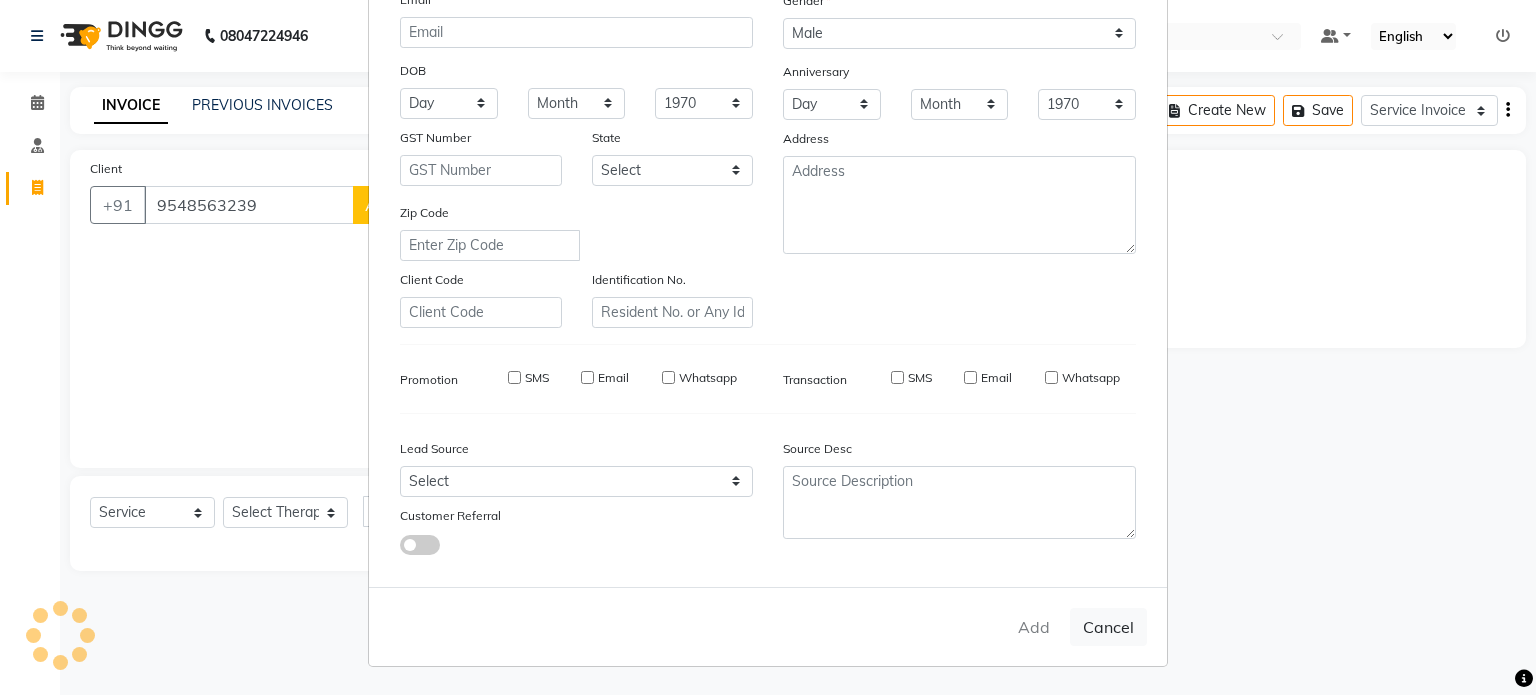 type 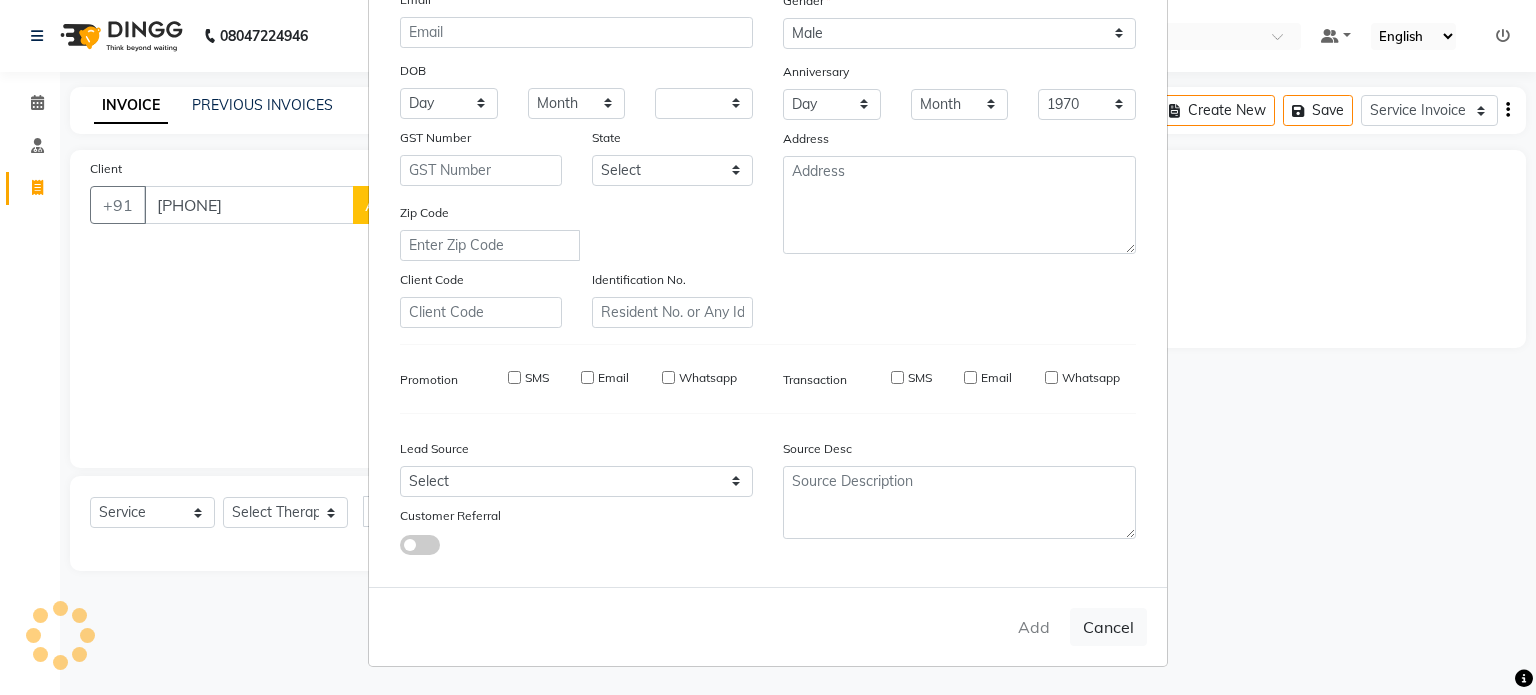 select 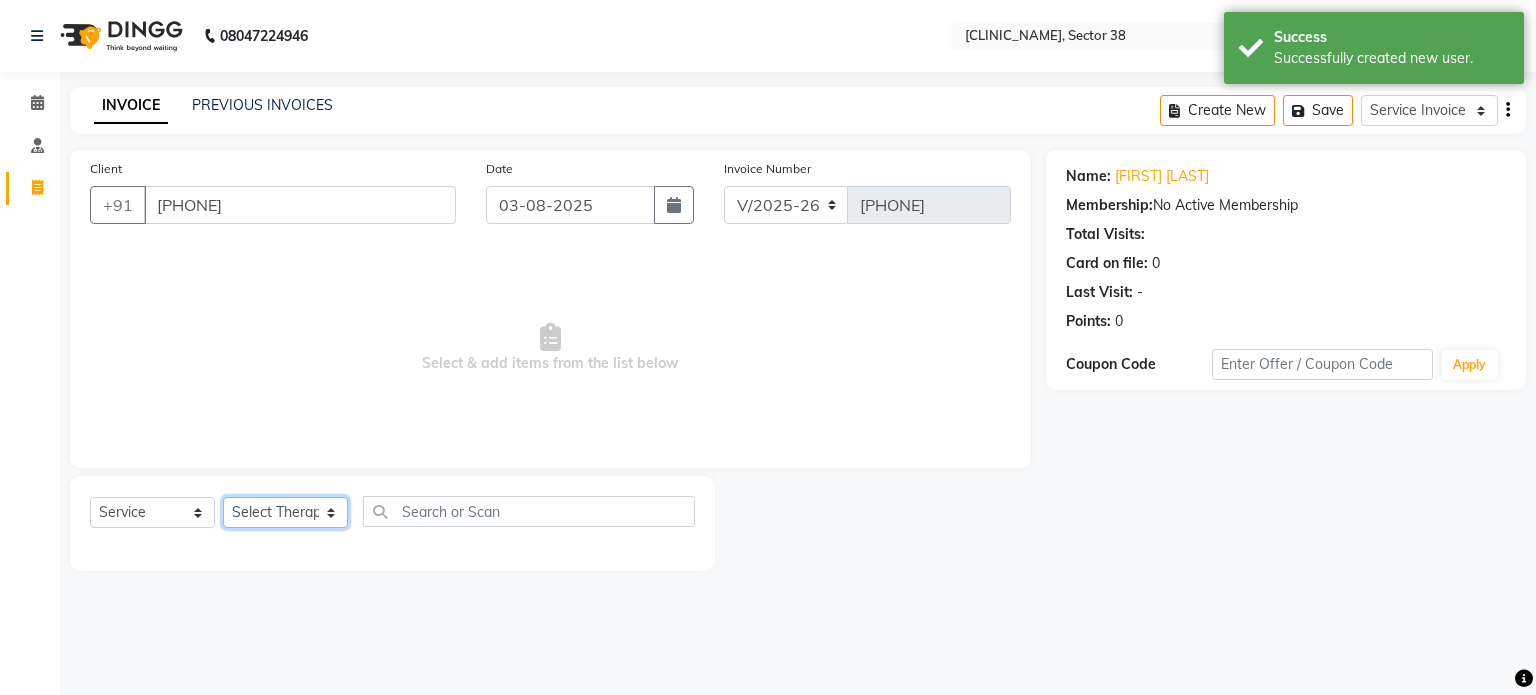 click on "Select Therapist Dr Durgesh Dr Harish Dr Ranjana Dr Saurabh Dr. Suraj Dr. Tejpal Mehlawat KUSHAL MOHIT SEMWAL Nancy Singhai Reception 1  Reception 2 Reception 3" 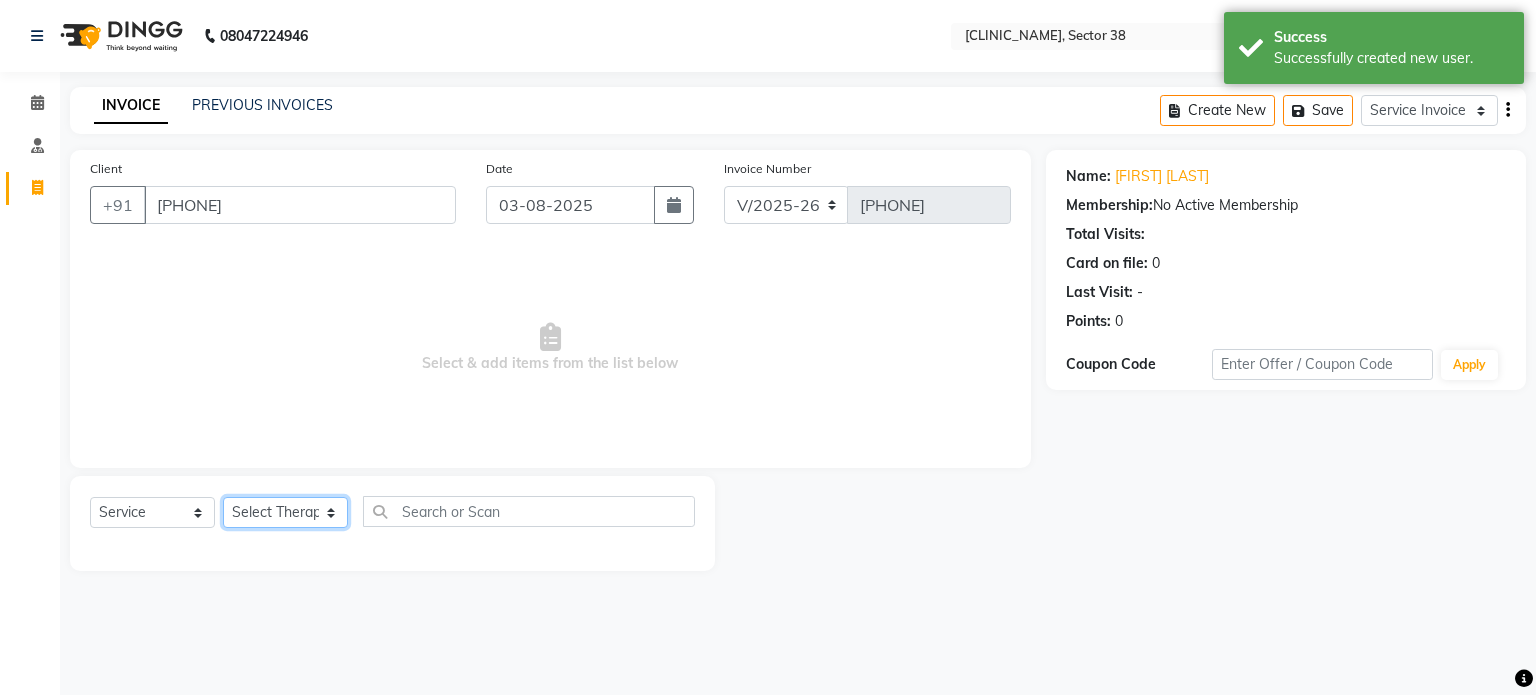 select on "20216" 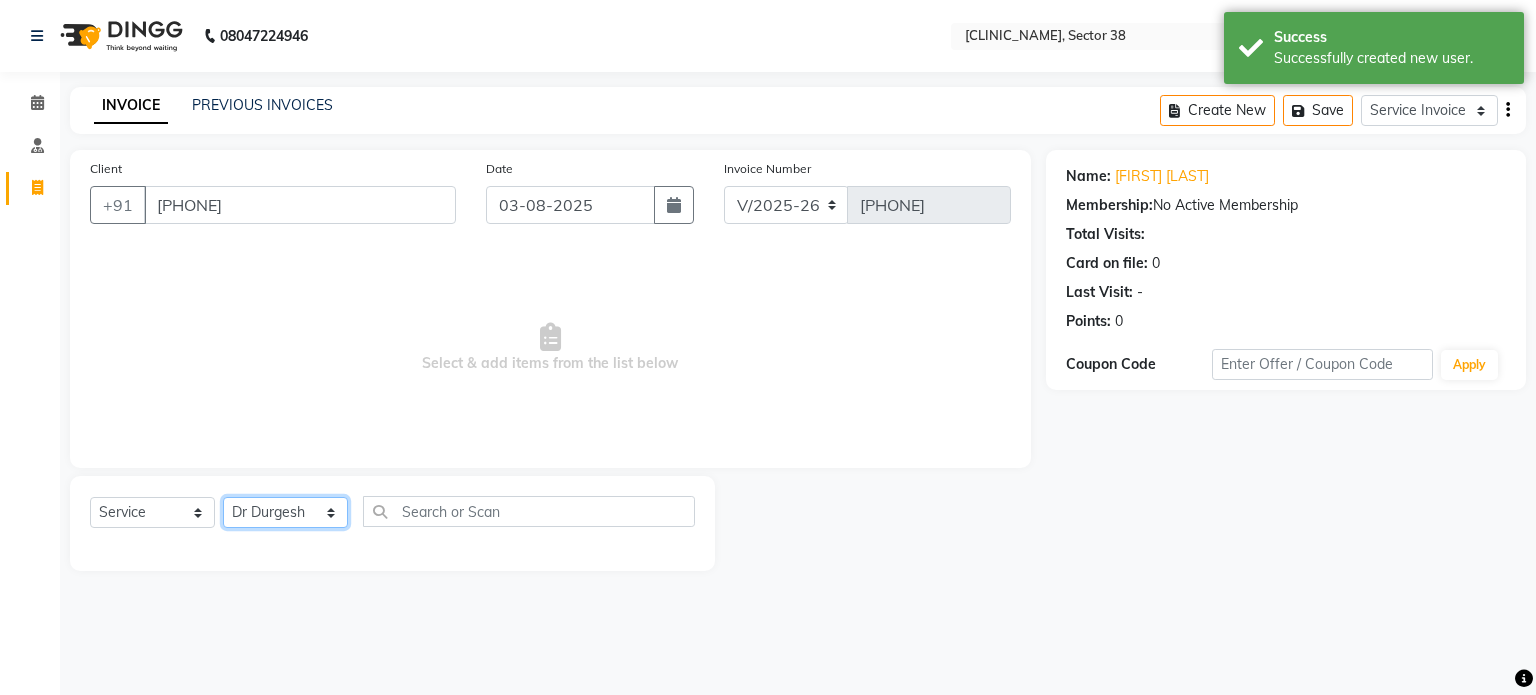 click on "Select Therapist Dr Durgesh Dr Harish Dr Ranjana Dr Saurabh Dr. Suraj Dr. Tejpal Mehlawat KUSHAL MOHIT SEMWAL Nancy Singhai Reception 1  Reception 2 Reception 3" 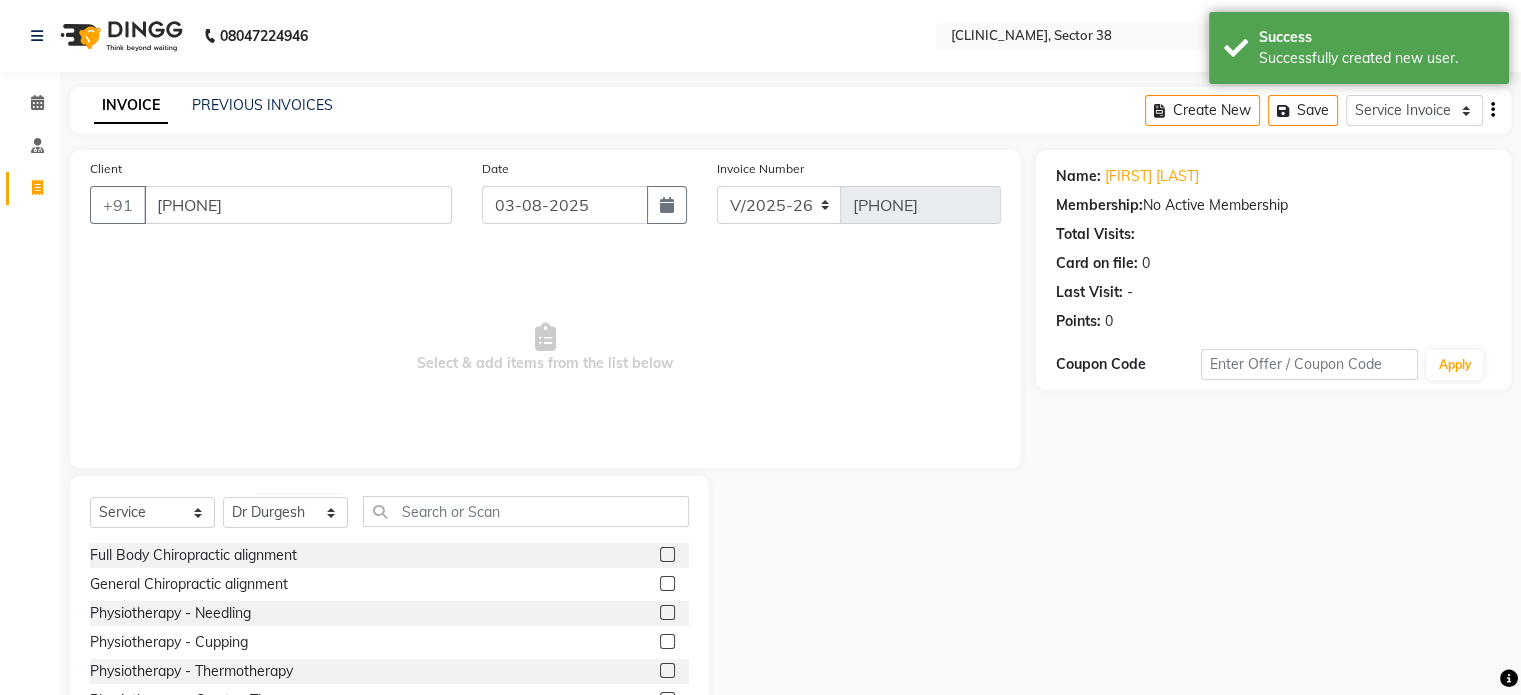 click 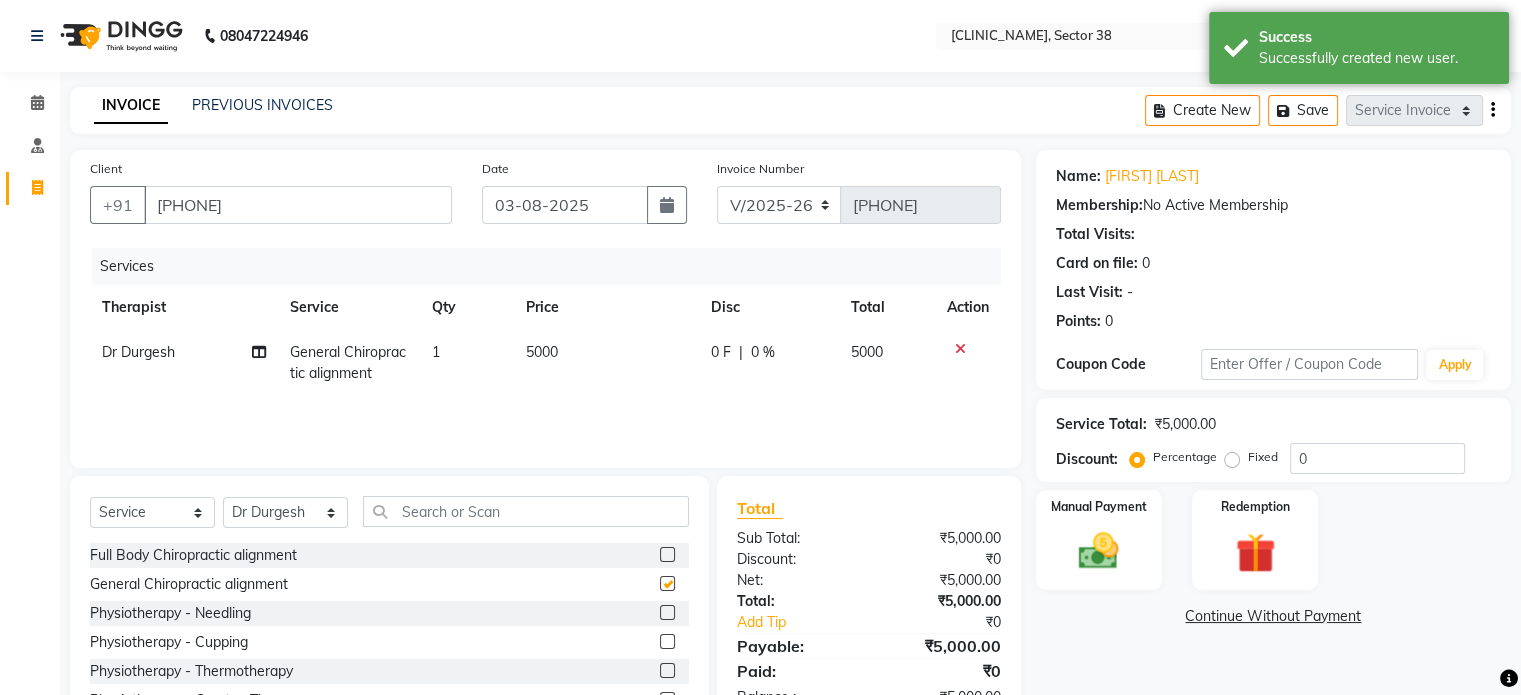 checkbox on "false" 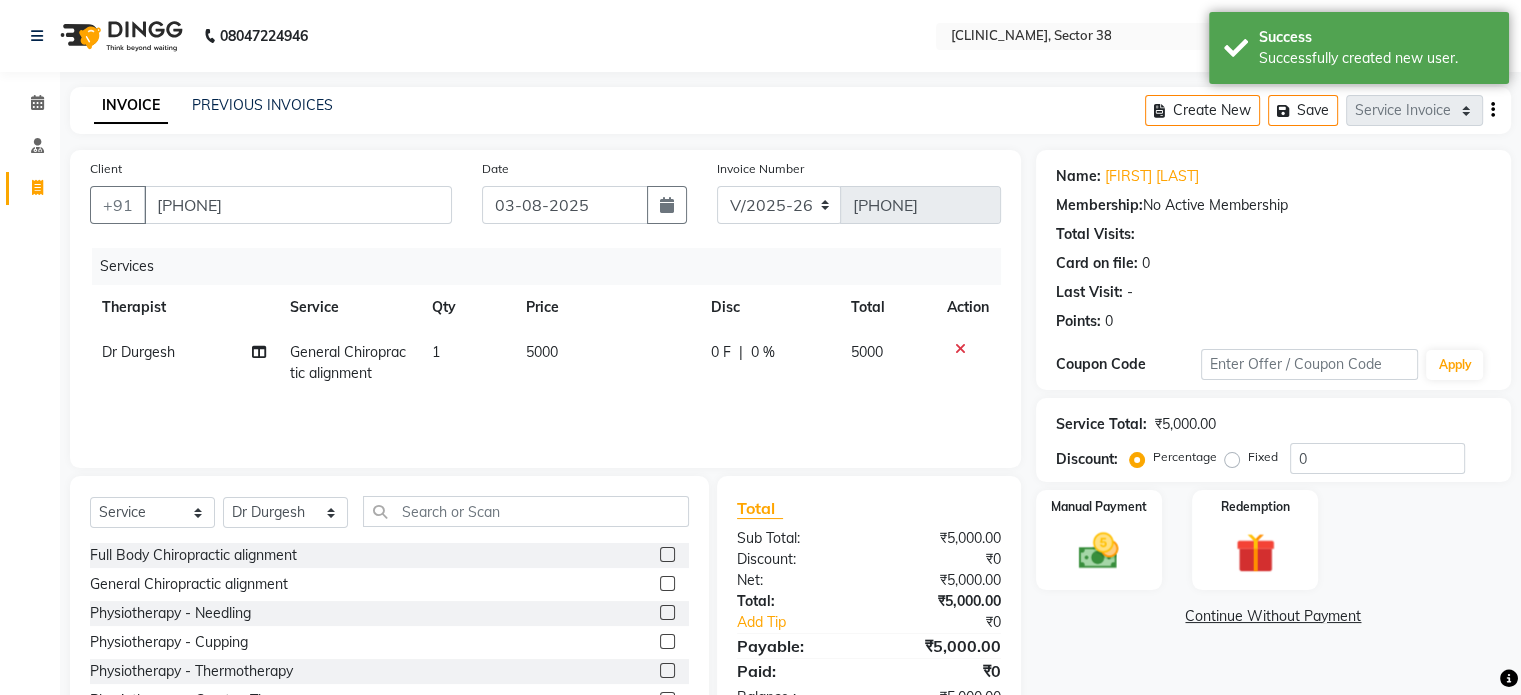 click on "5000" 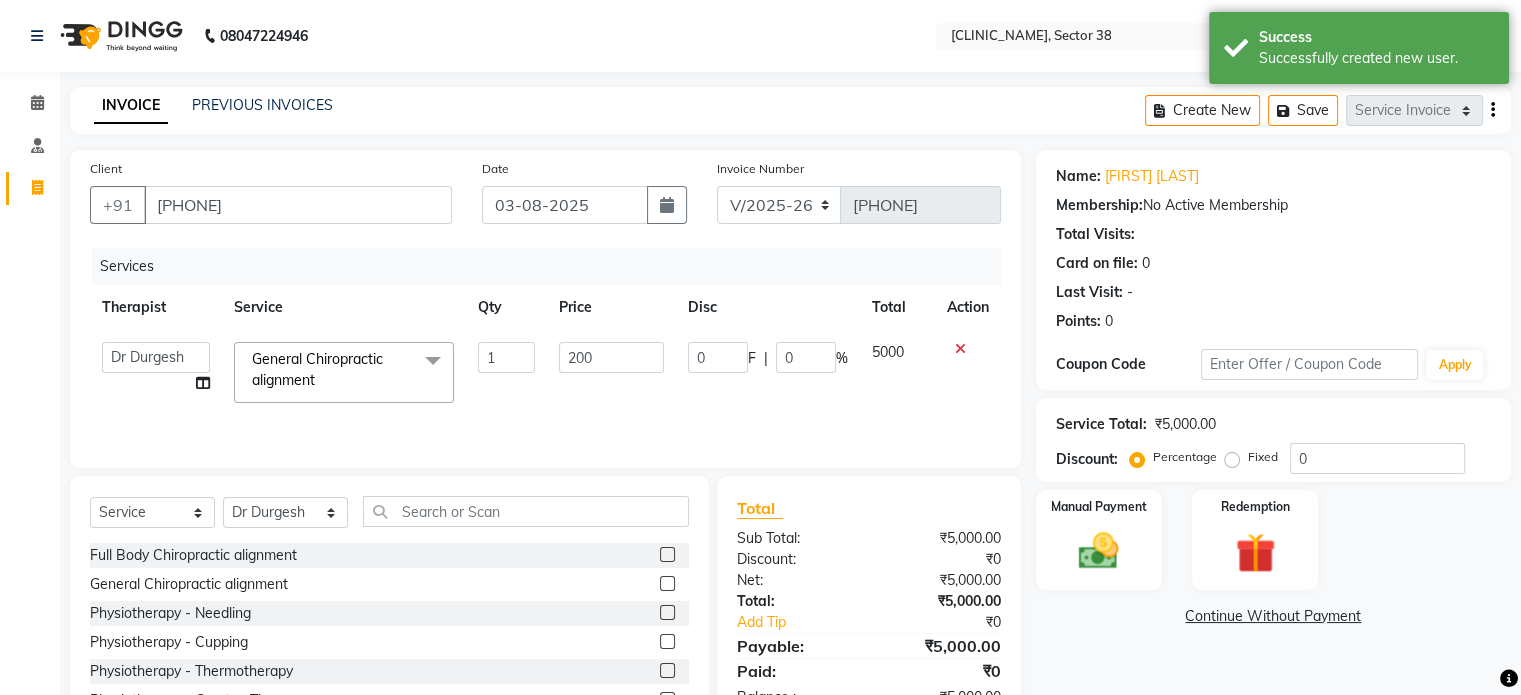 type on "2000" 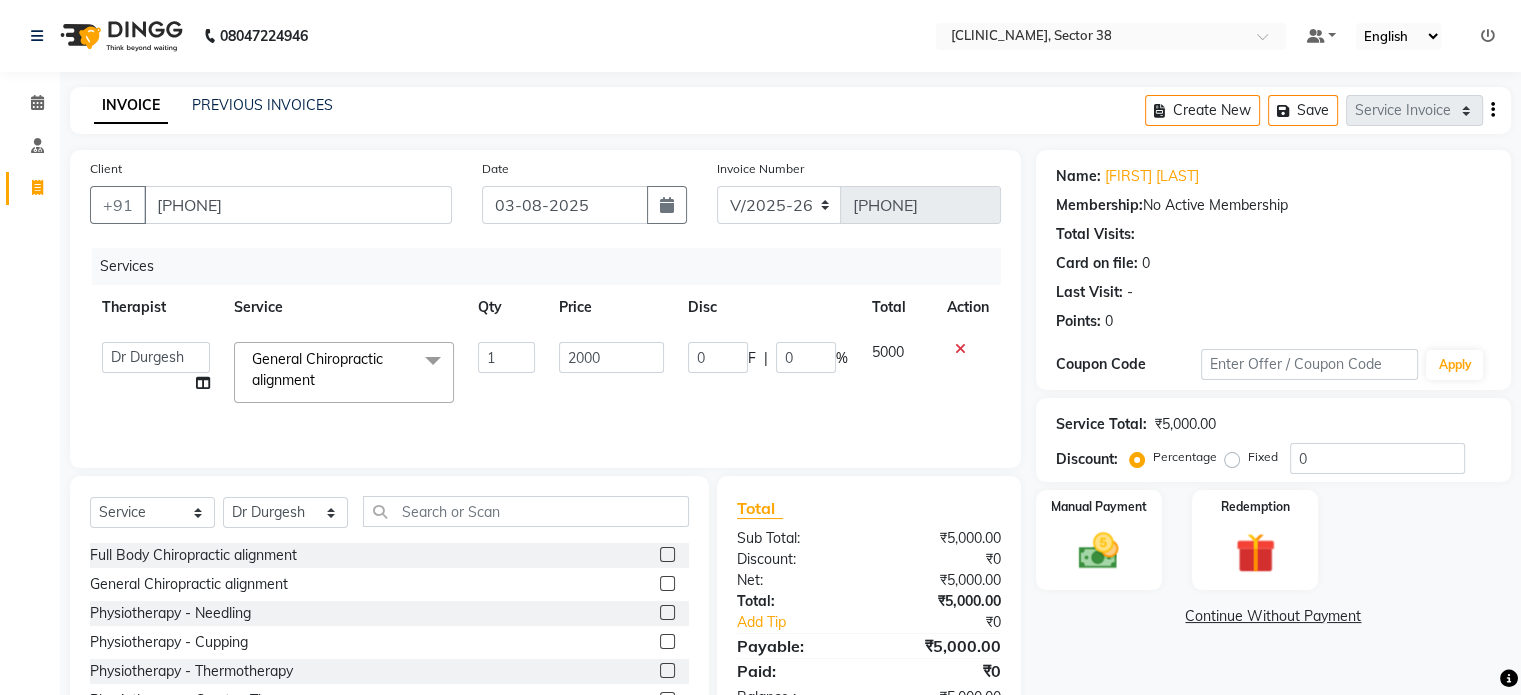 scroll, scrollTop: 106, scrollLeft: 0, axis: vertical 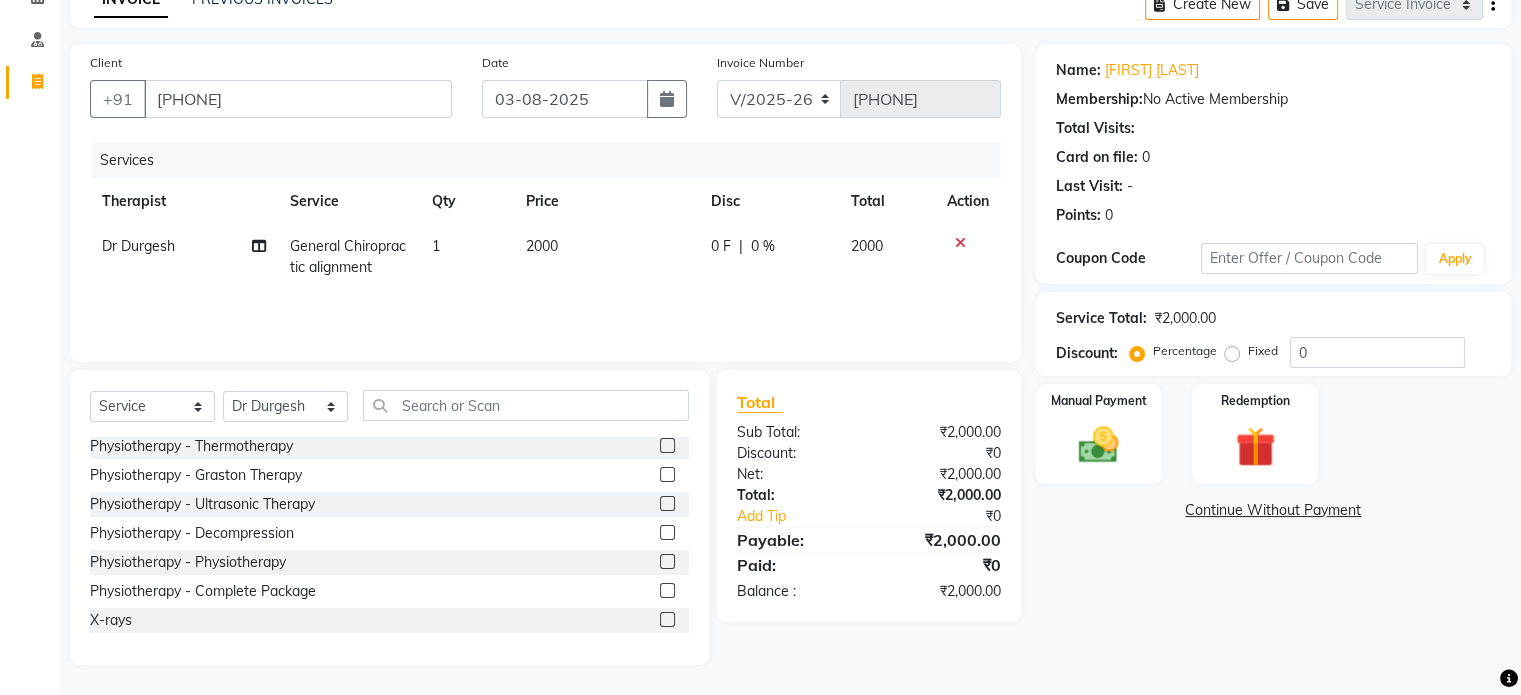 click 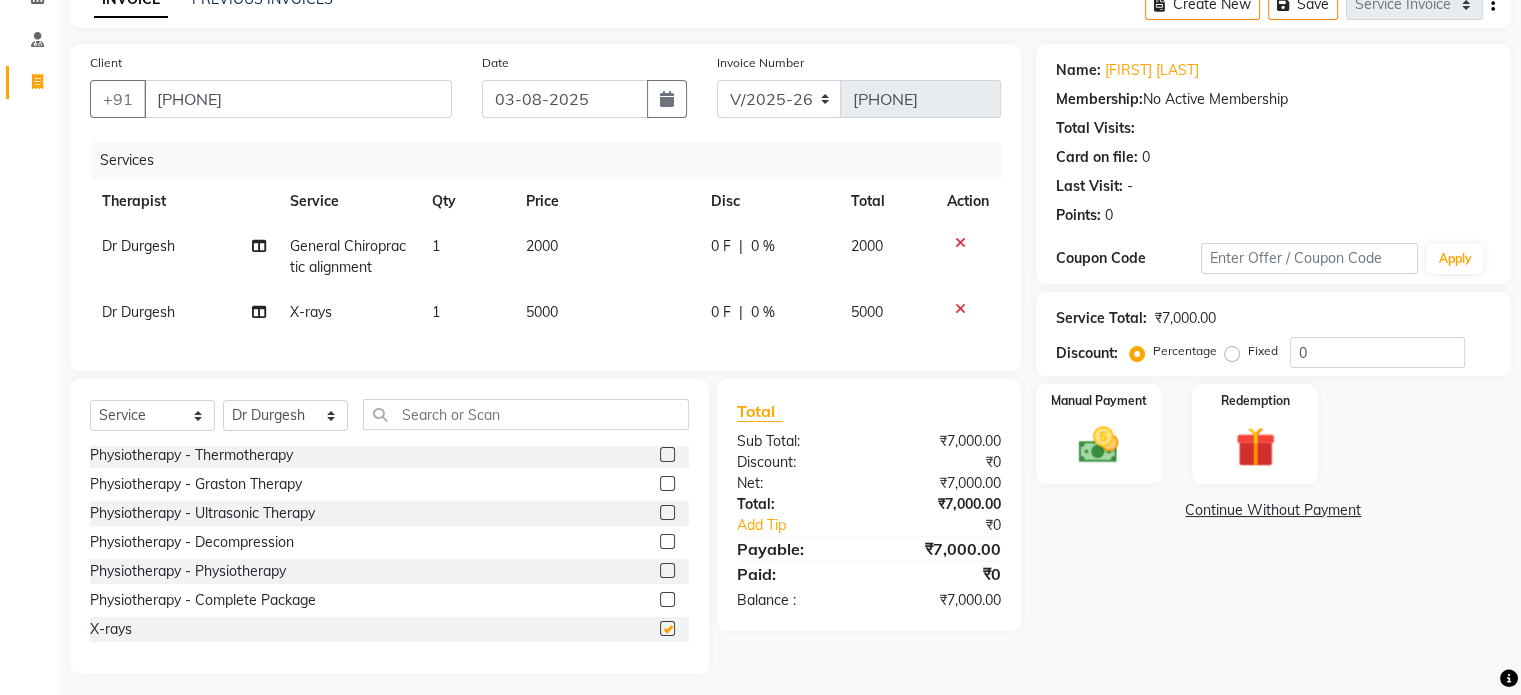 checkbox on "false" 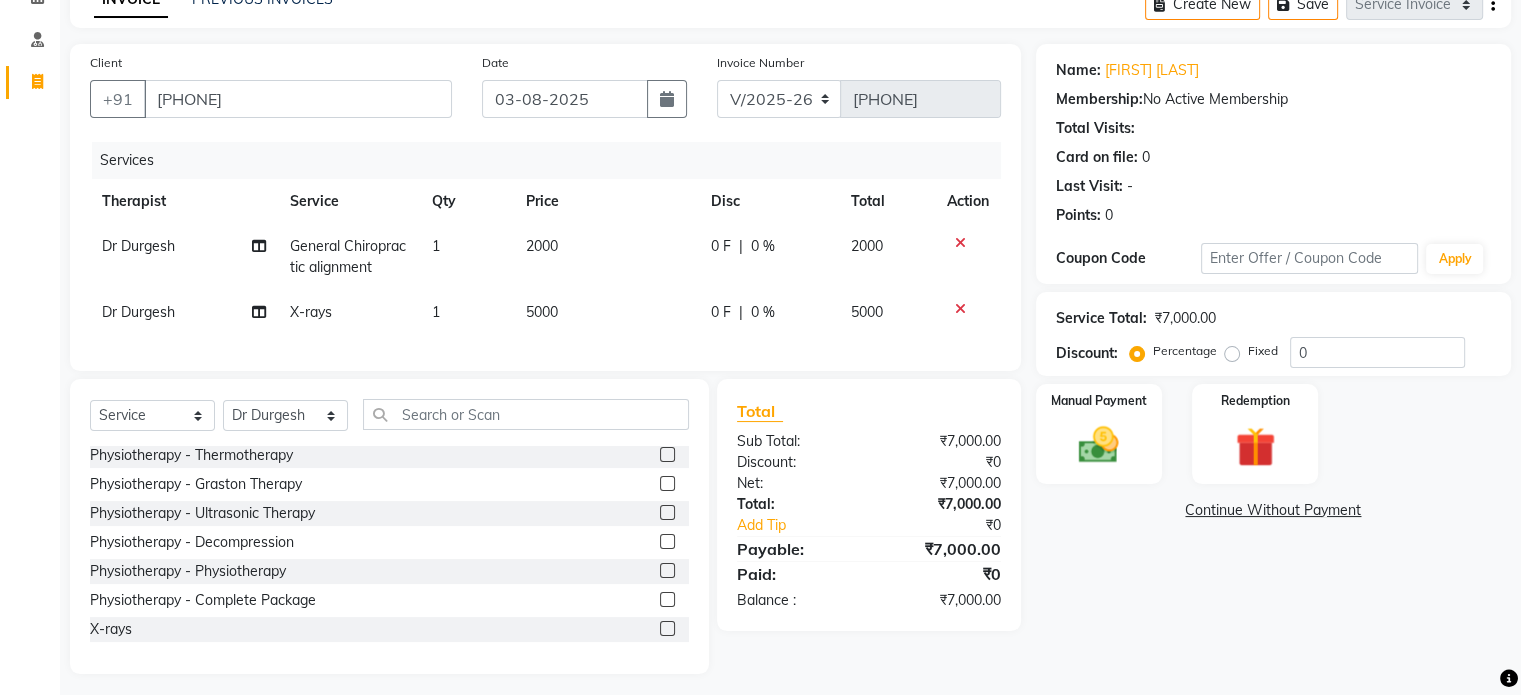 click on "5000" 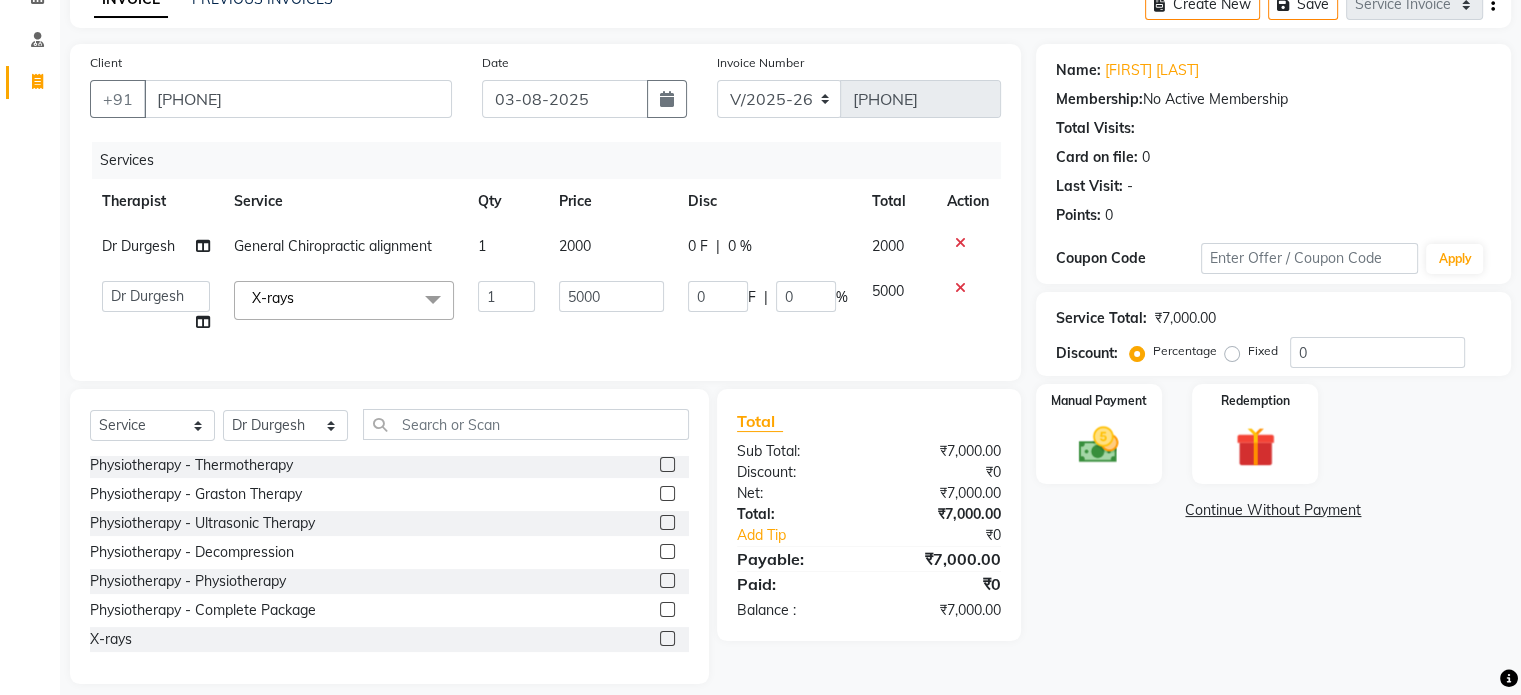 click on "5000" 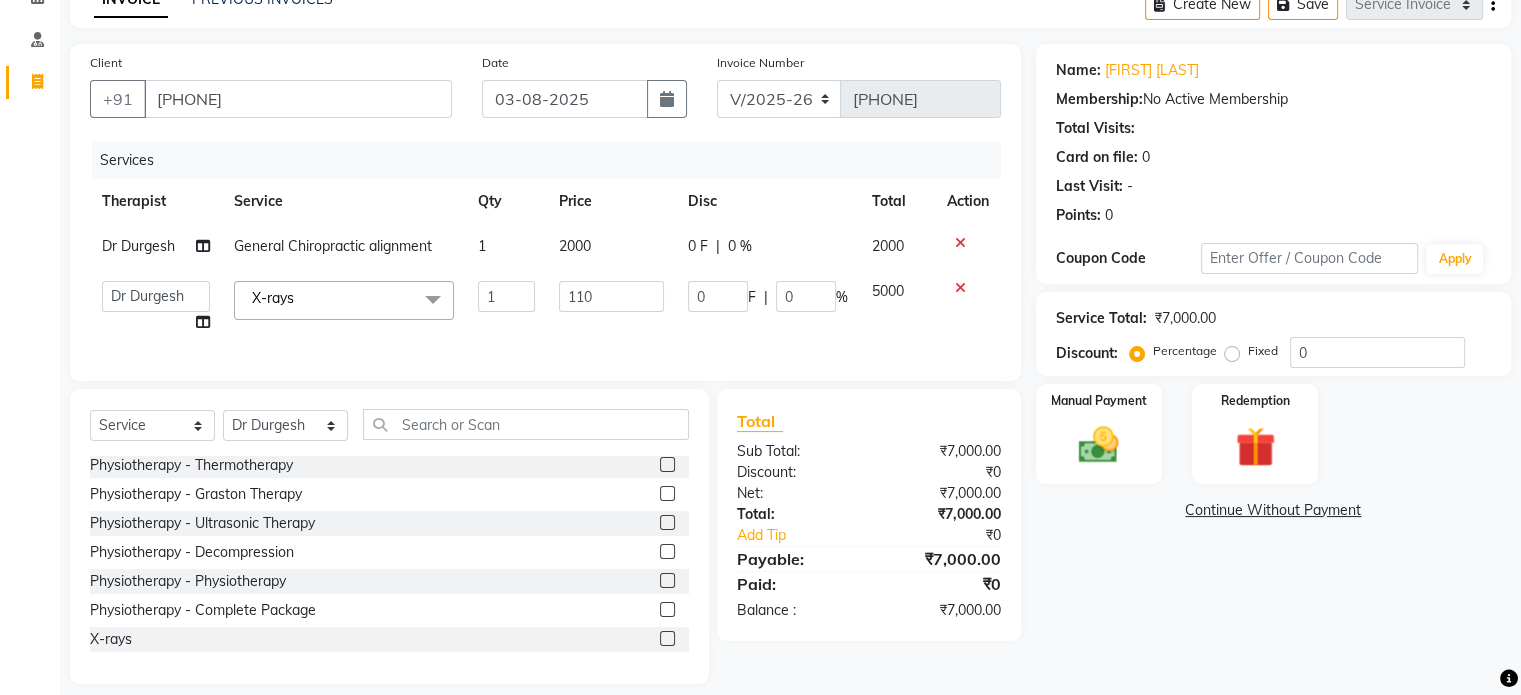 type on "1100" 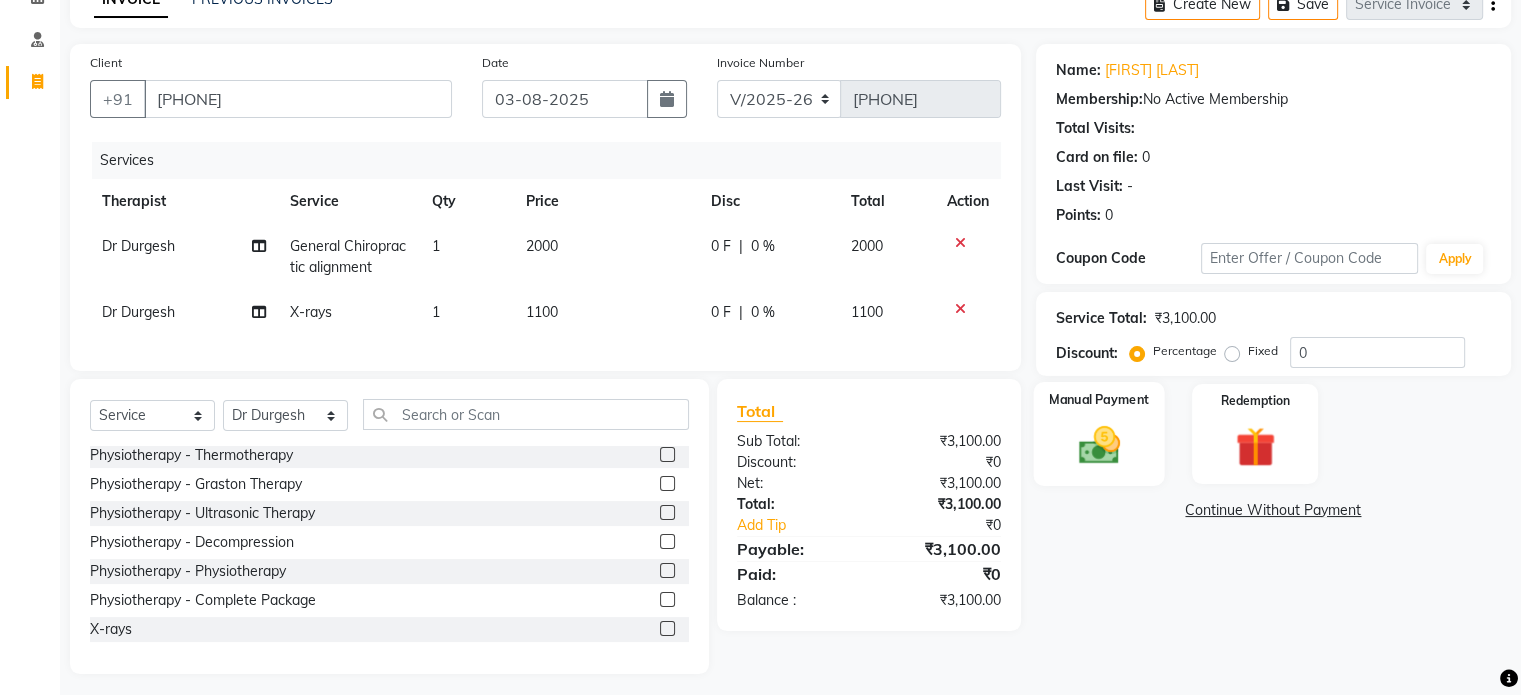 click 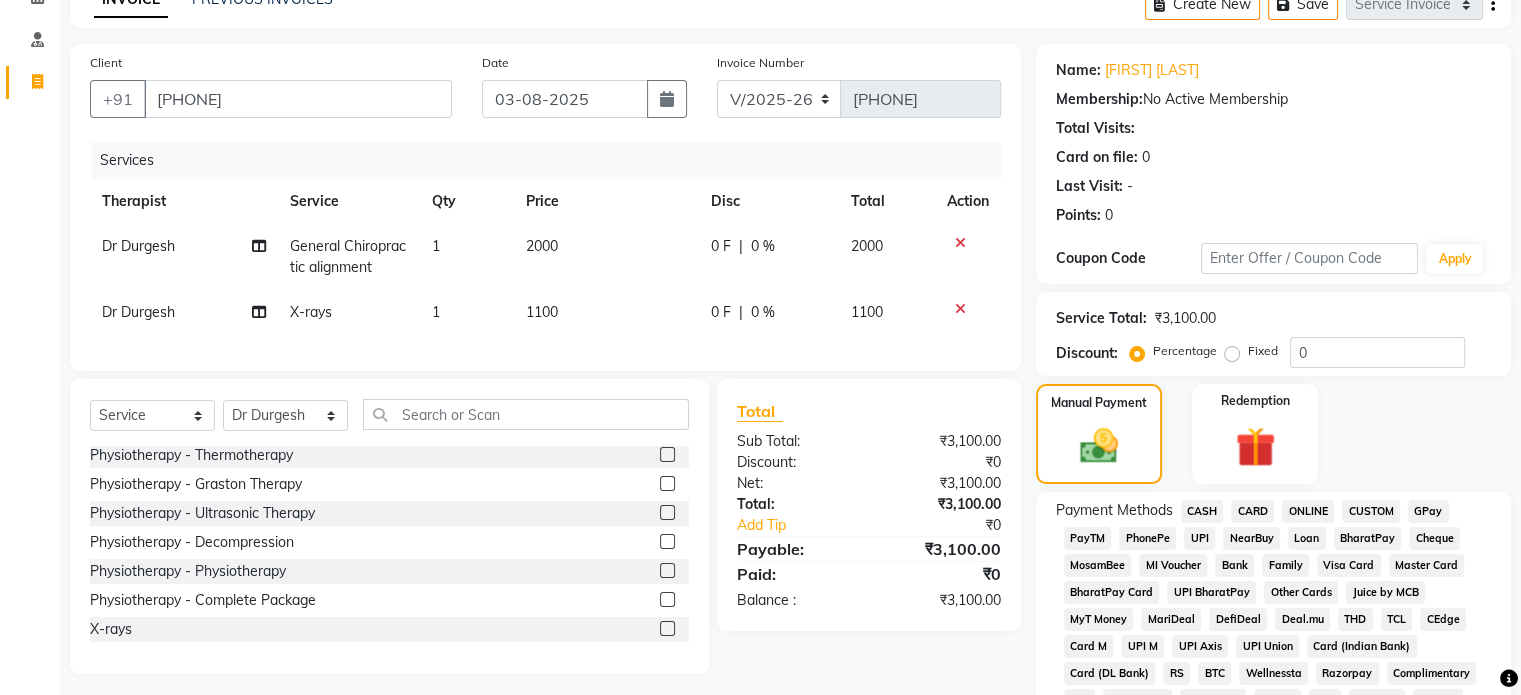 click on "UPI" 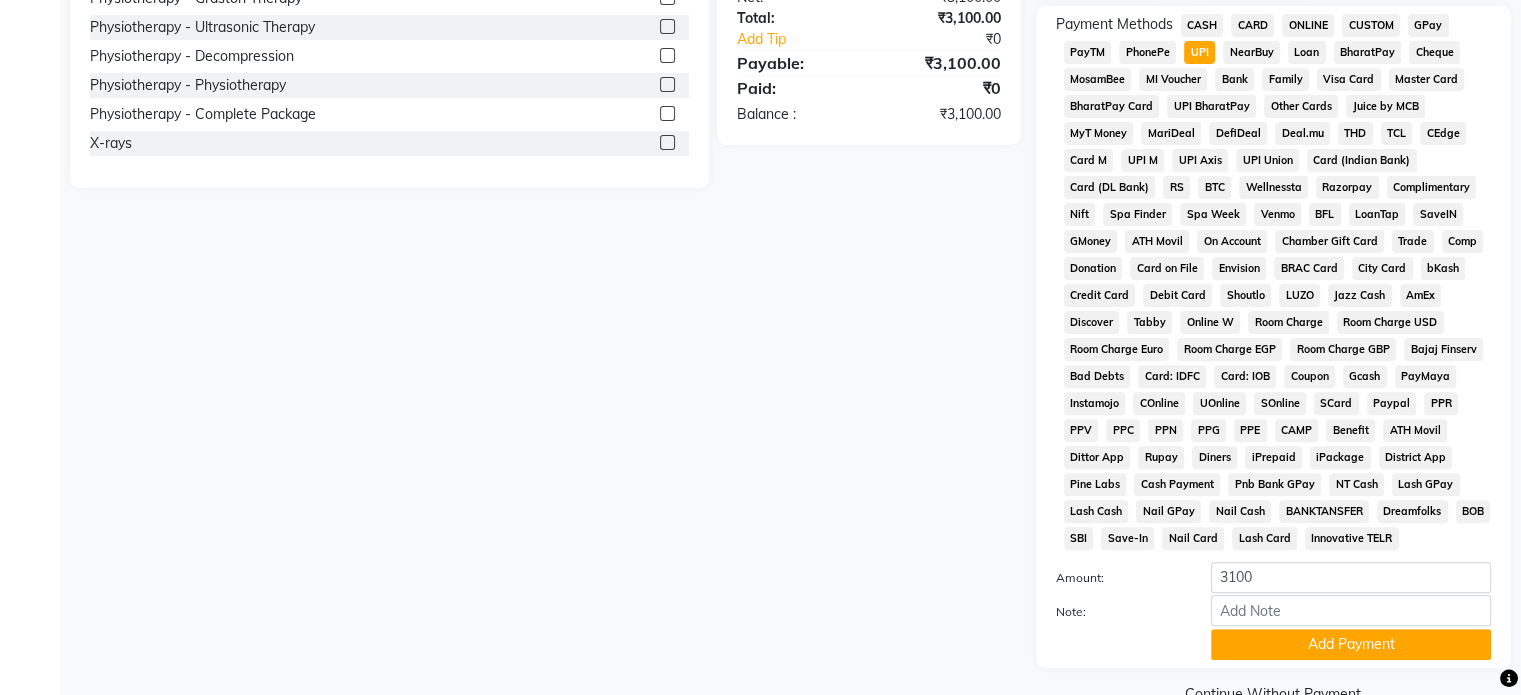 scroll, scrollTop: 652, scrollLeft: 0, axis: vertical 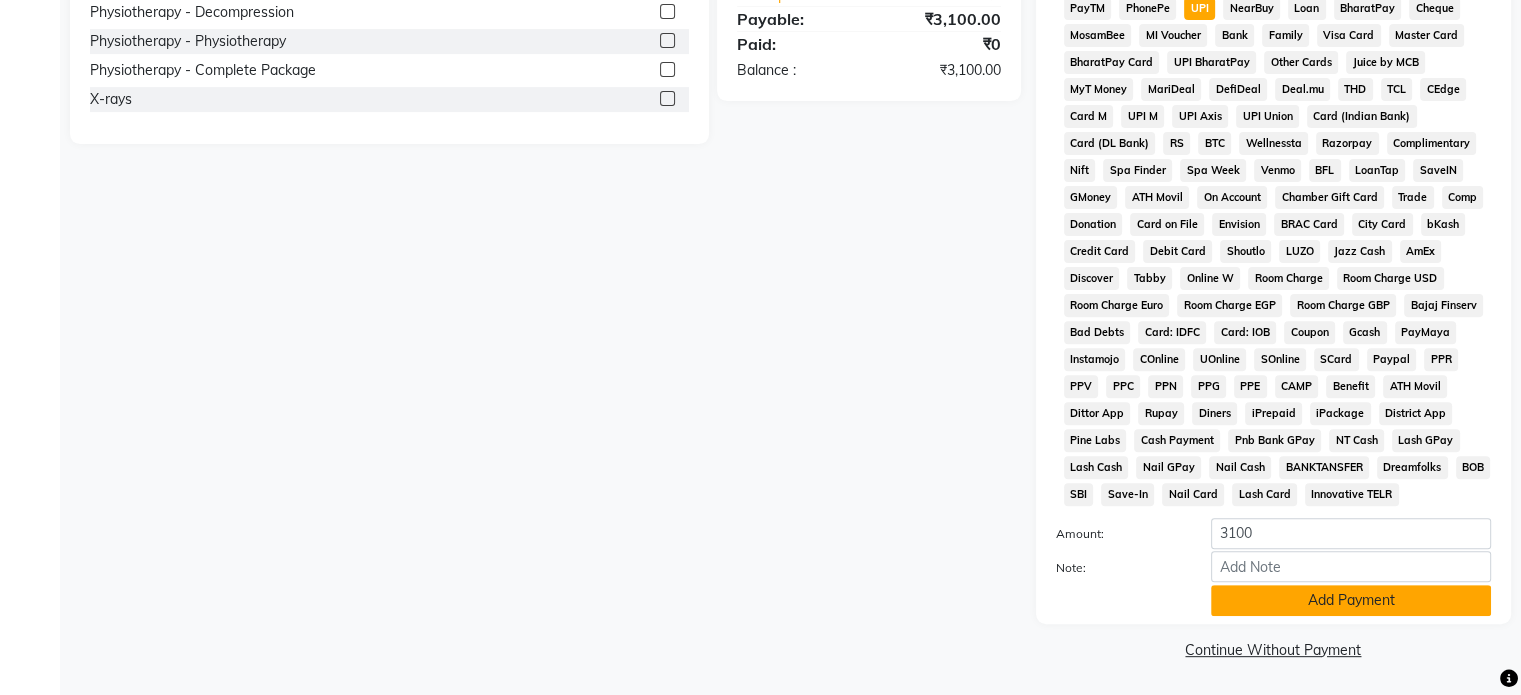 click on "Add Payment" 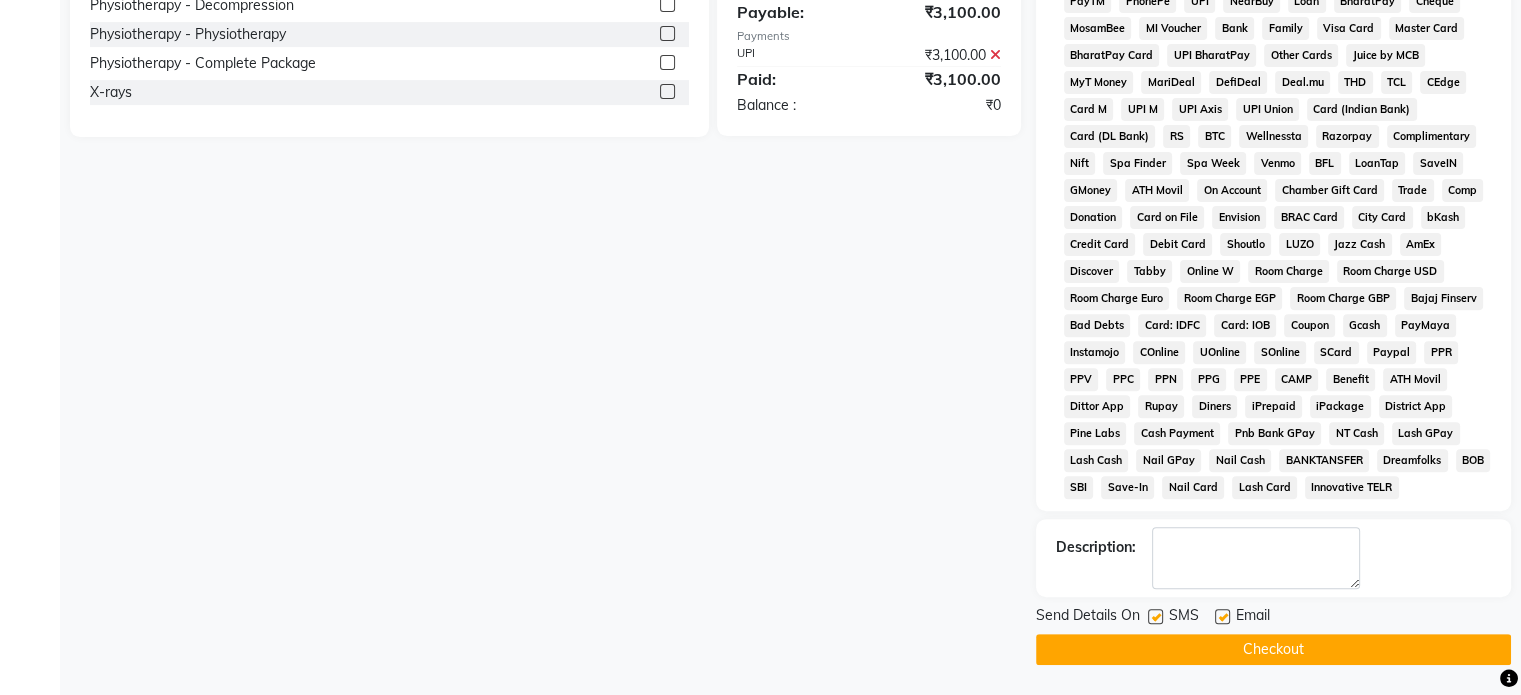 click 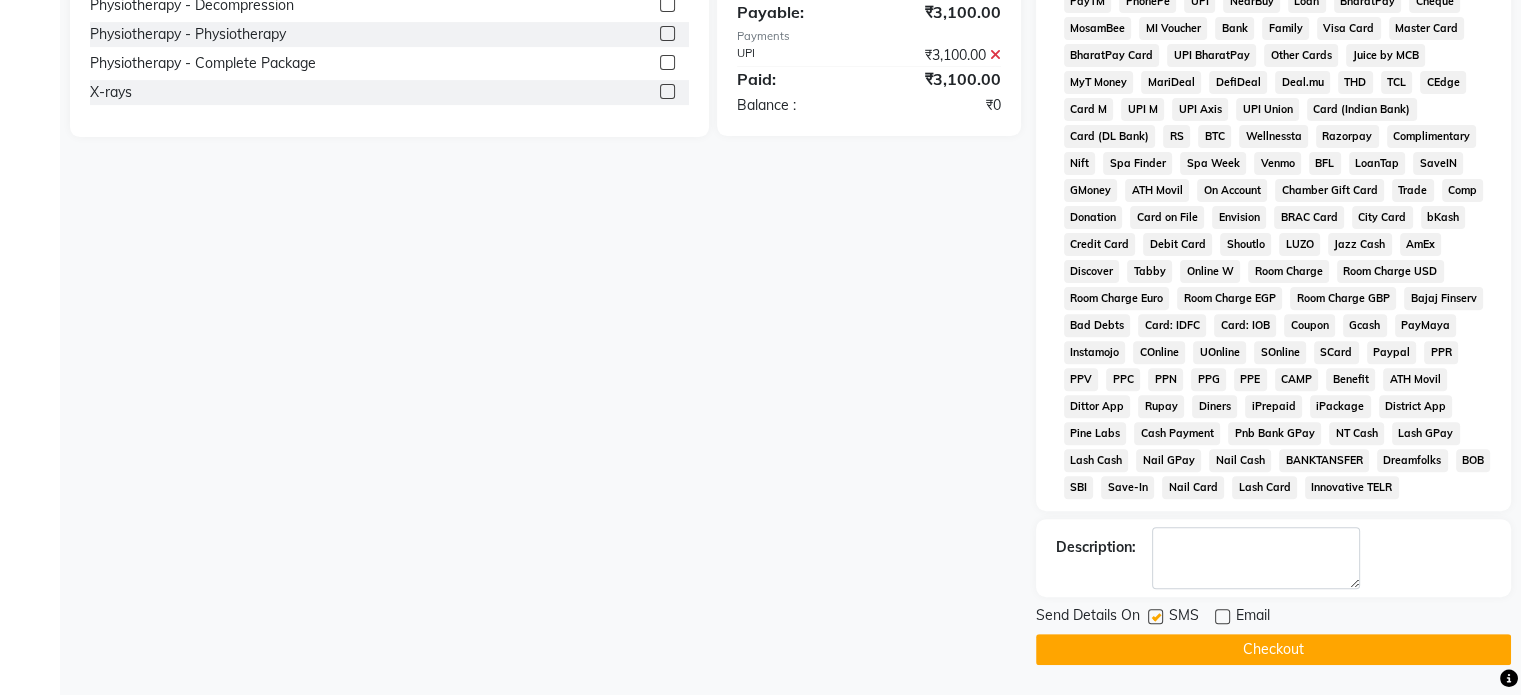 click on "SMS" 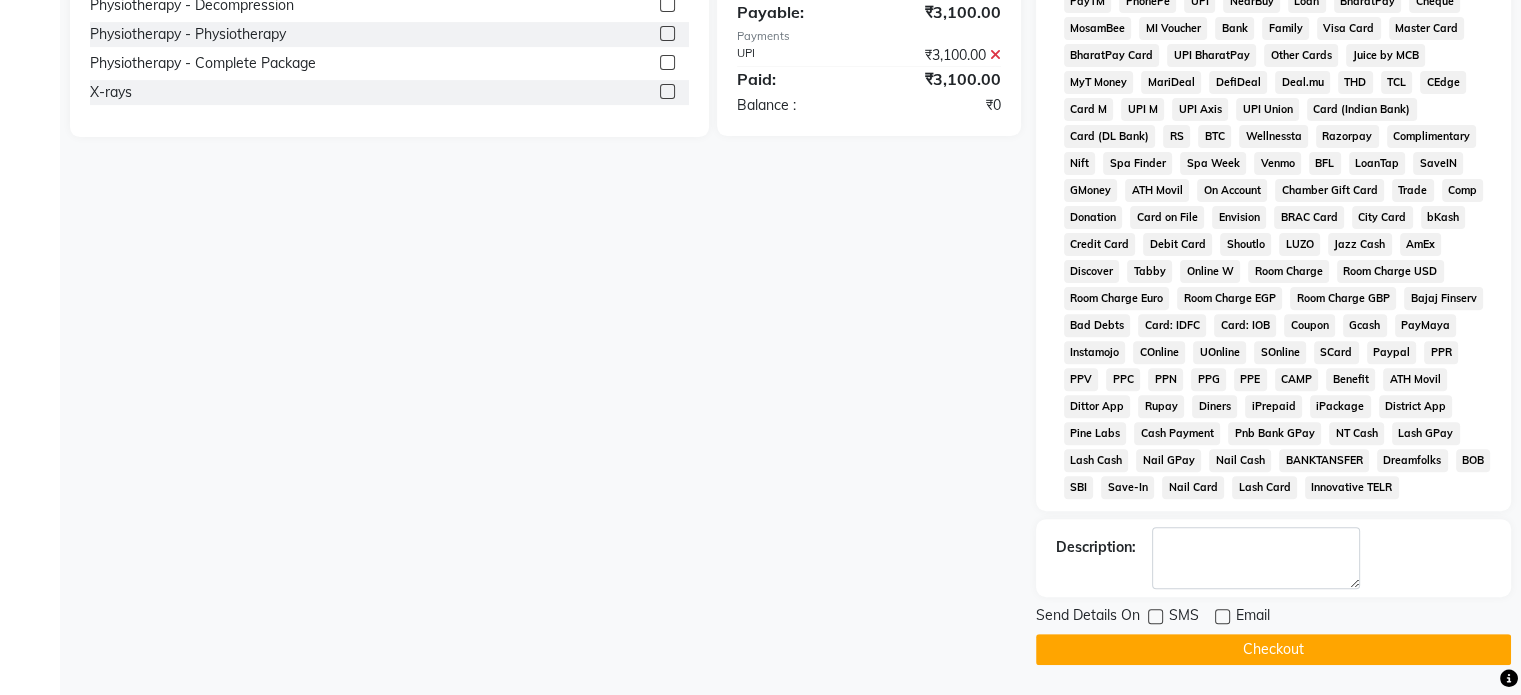 click on "Checkout" 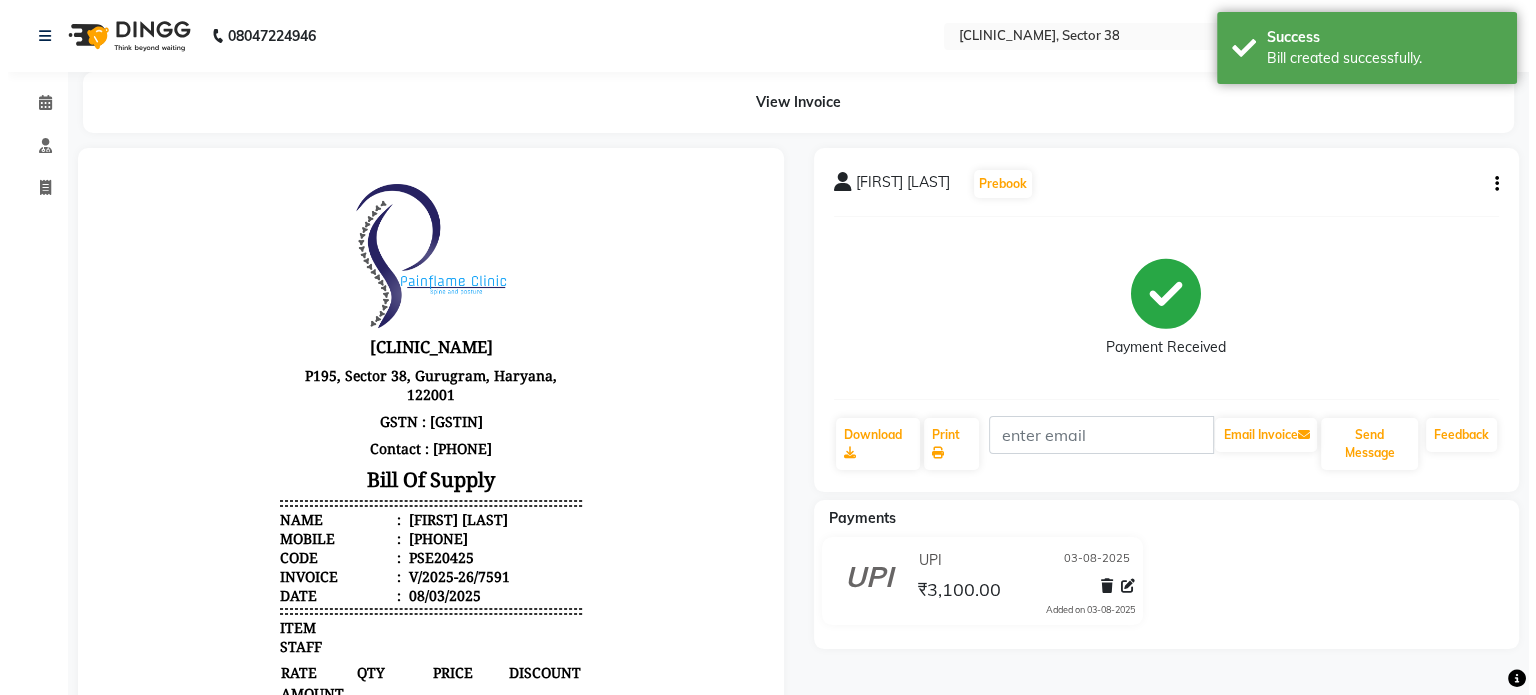scroll, scrollTop: 0, scrollLeft: 0, axis: both 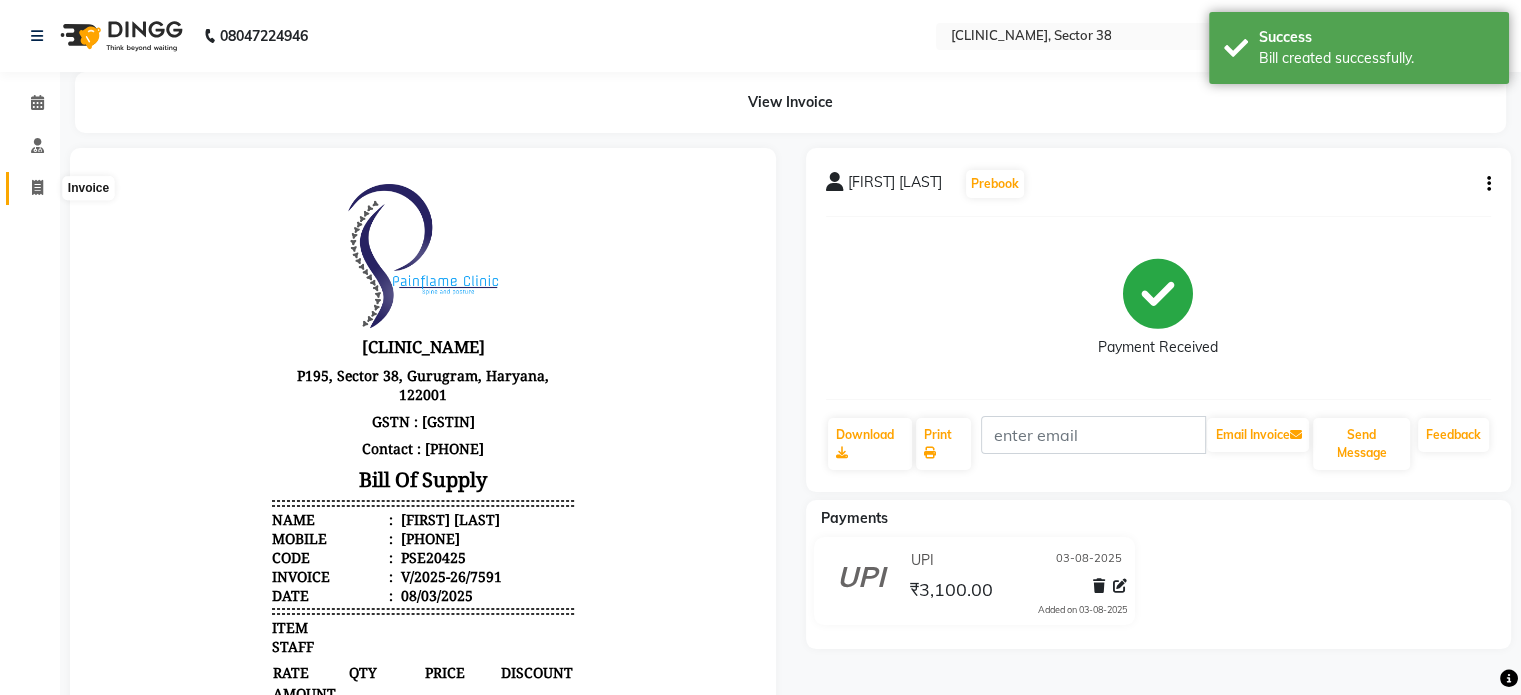 click 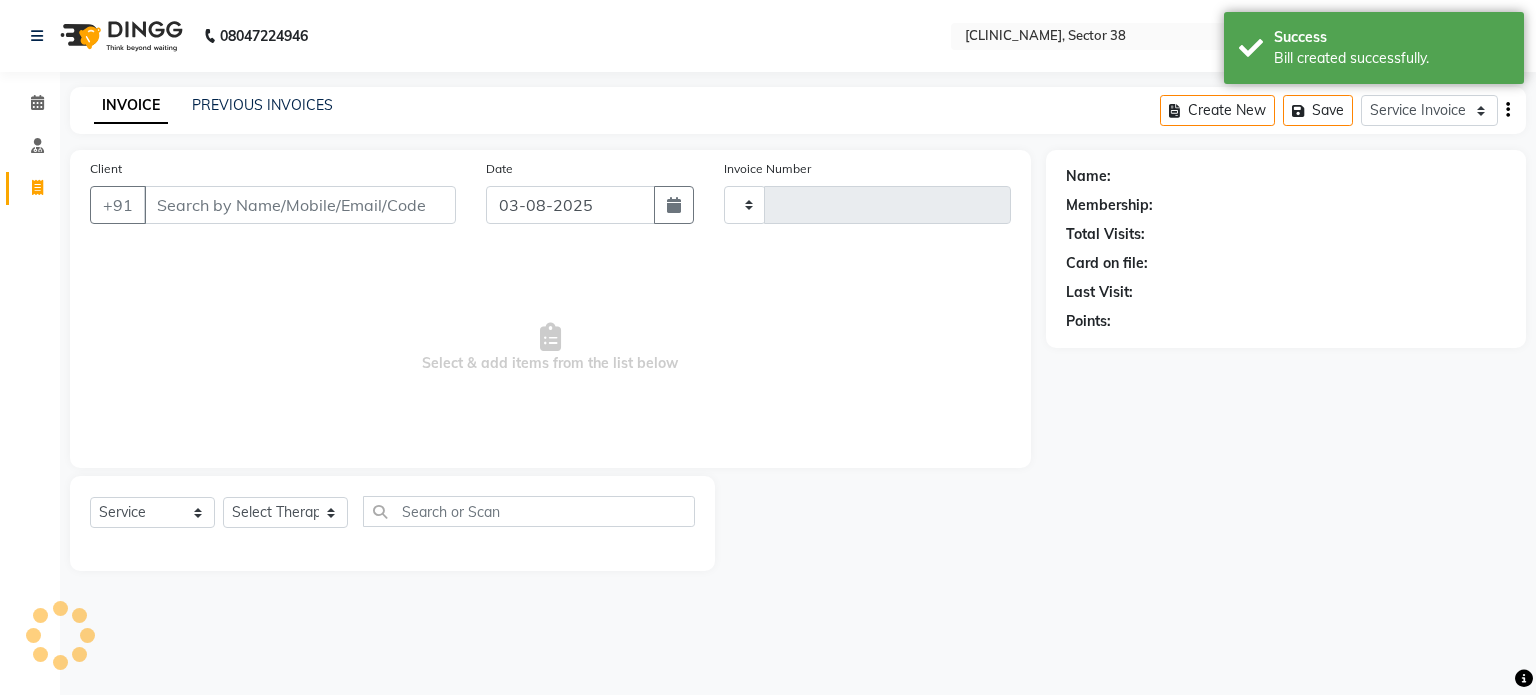 type on "7592" 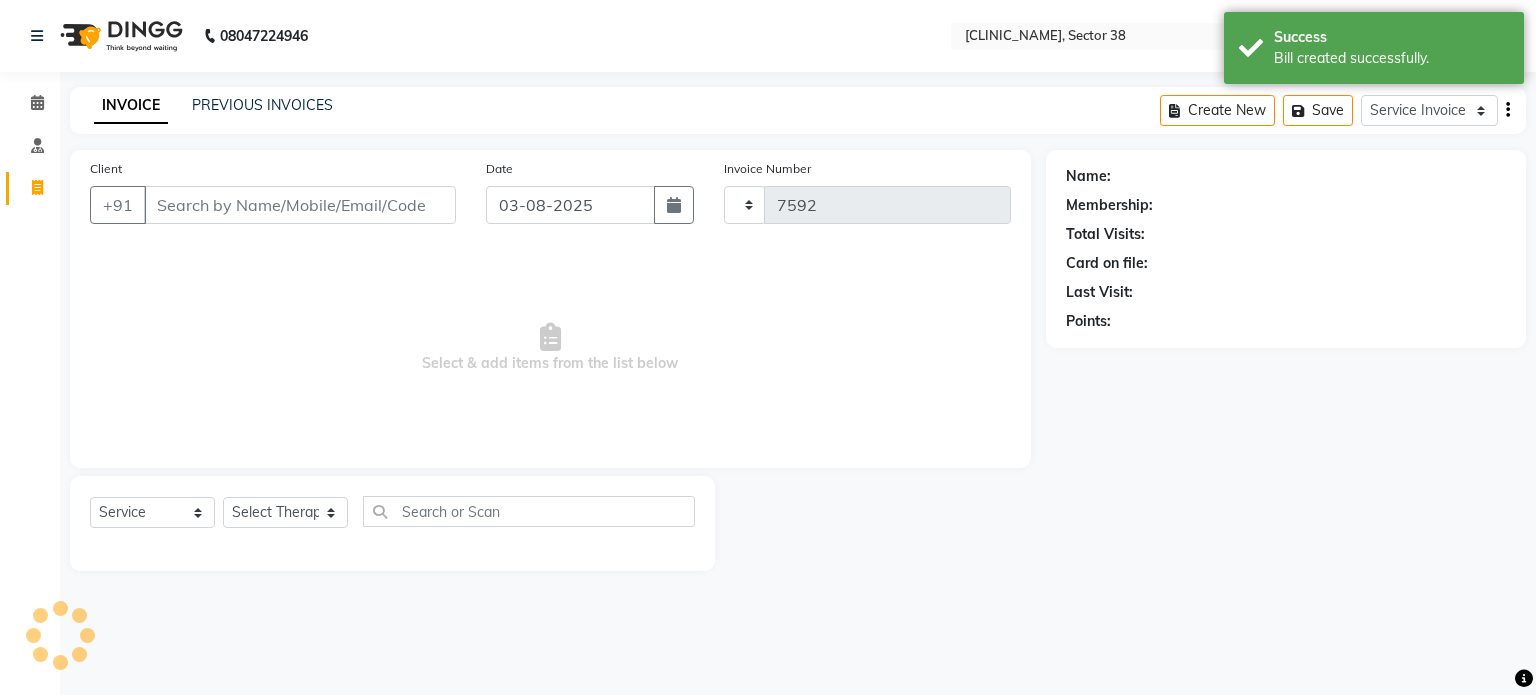 select on "3964" 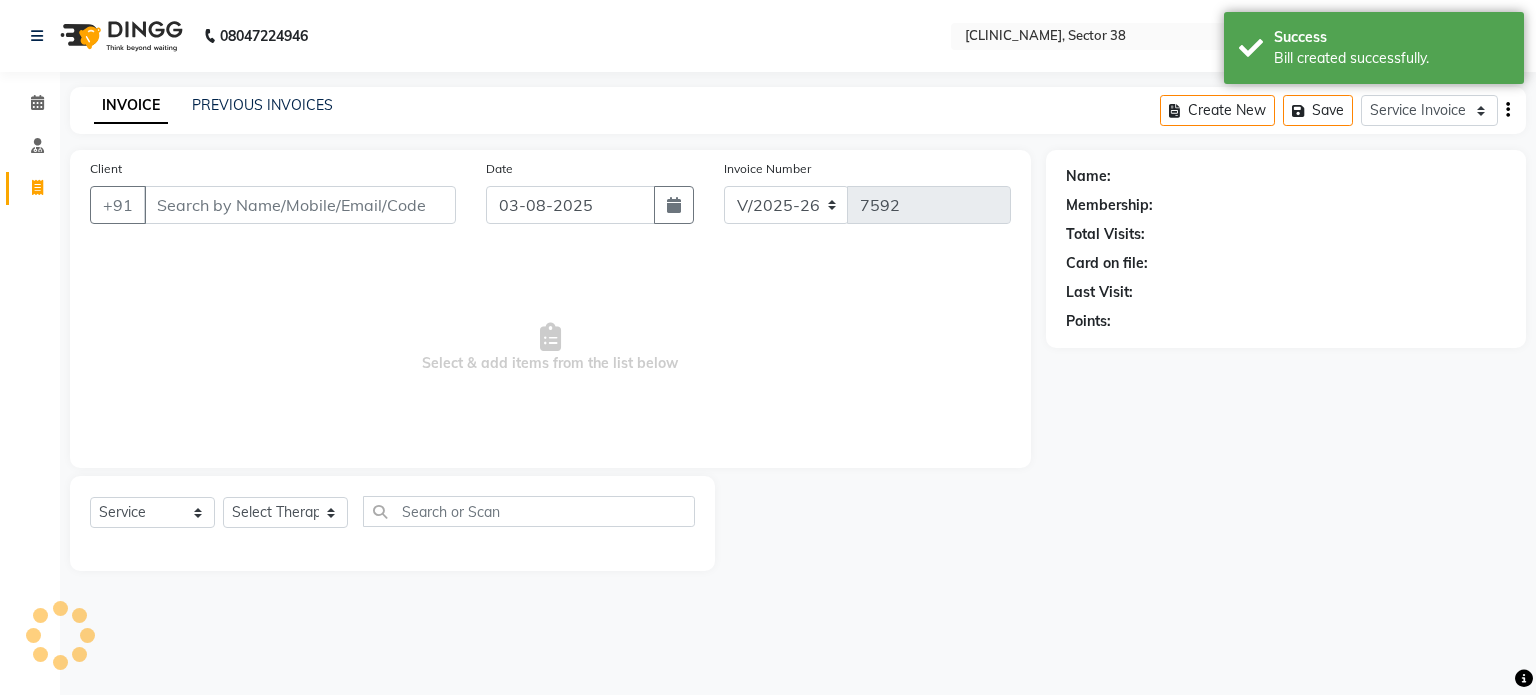 click on "Client" at bounding box center (300, 205) 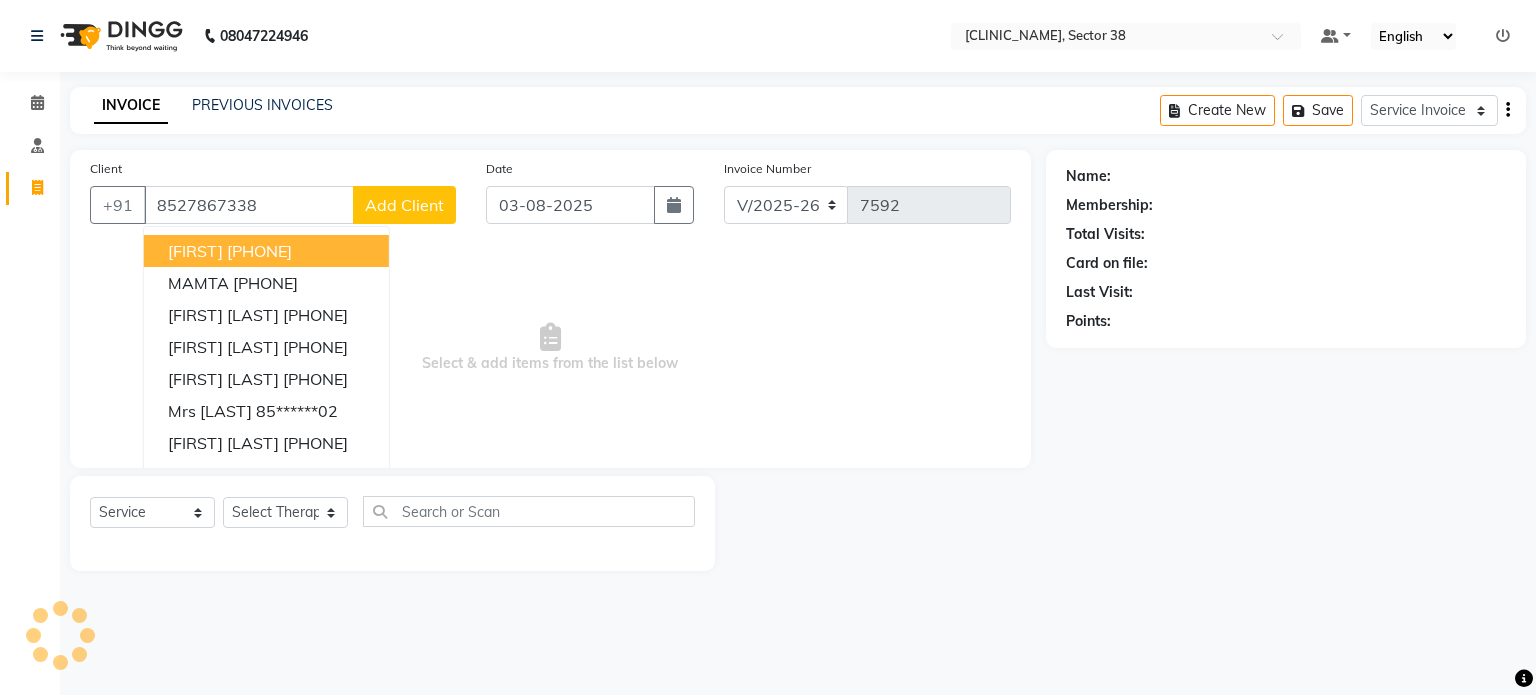 type on "8527867338" 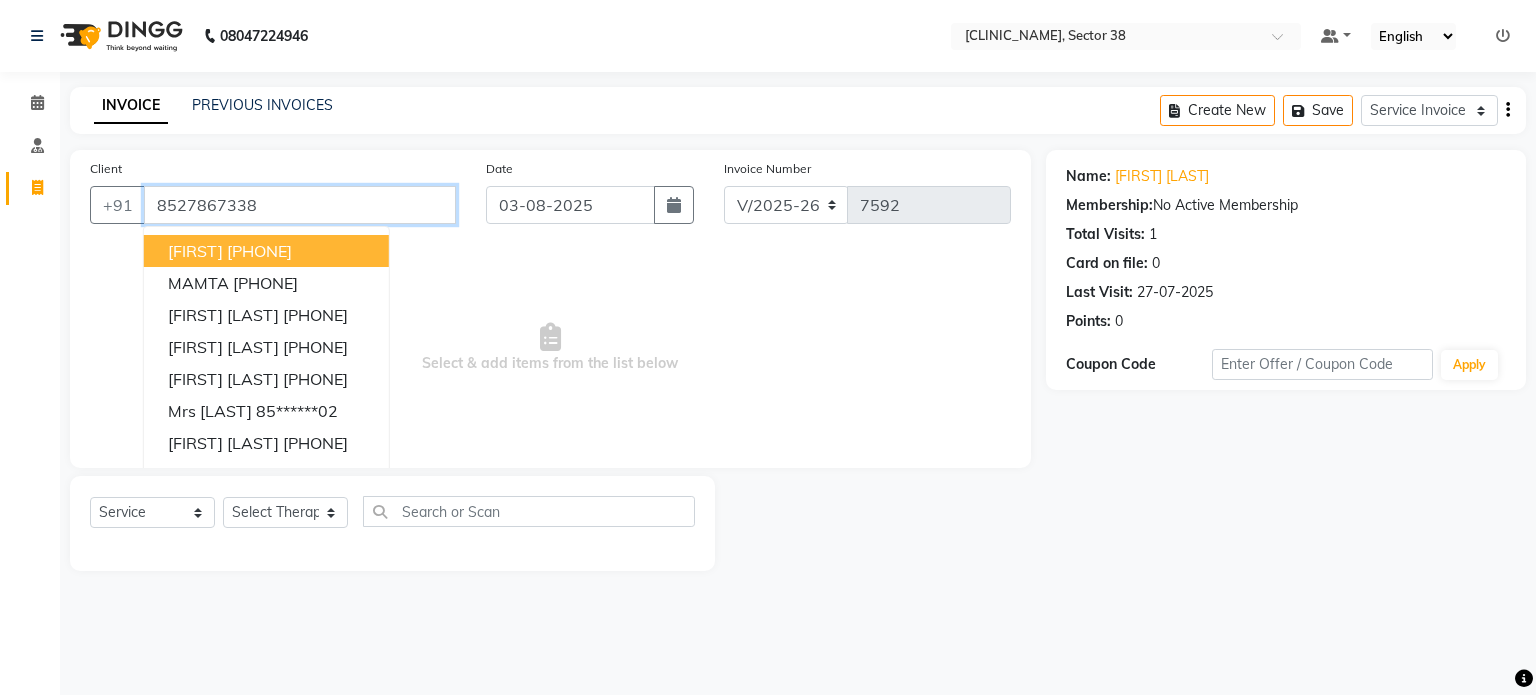 click on "8527867338" at bounding box center (300, 205) 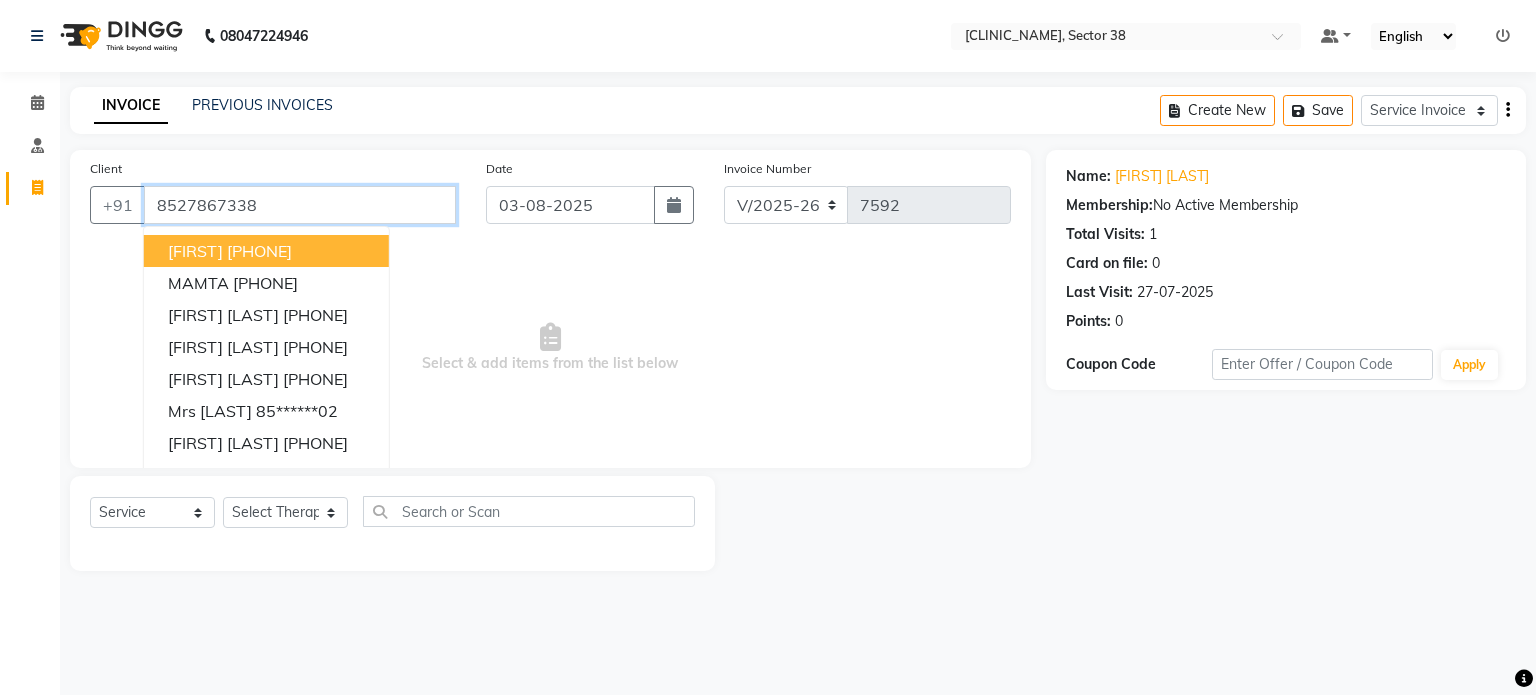 click on "8527867338" at bounding box center [300, 205] 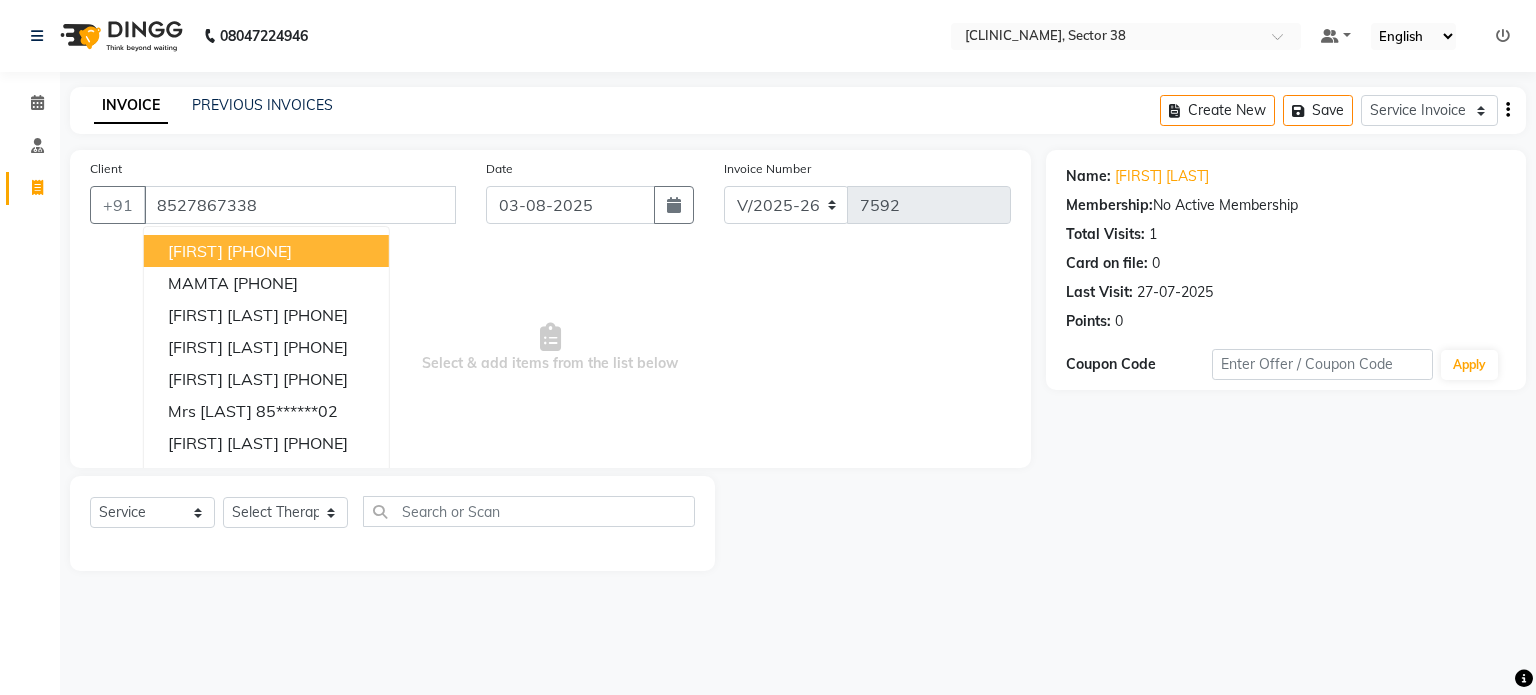 click on "Select & add items from the list below" at bounding box center (550, 348) 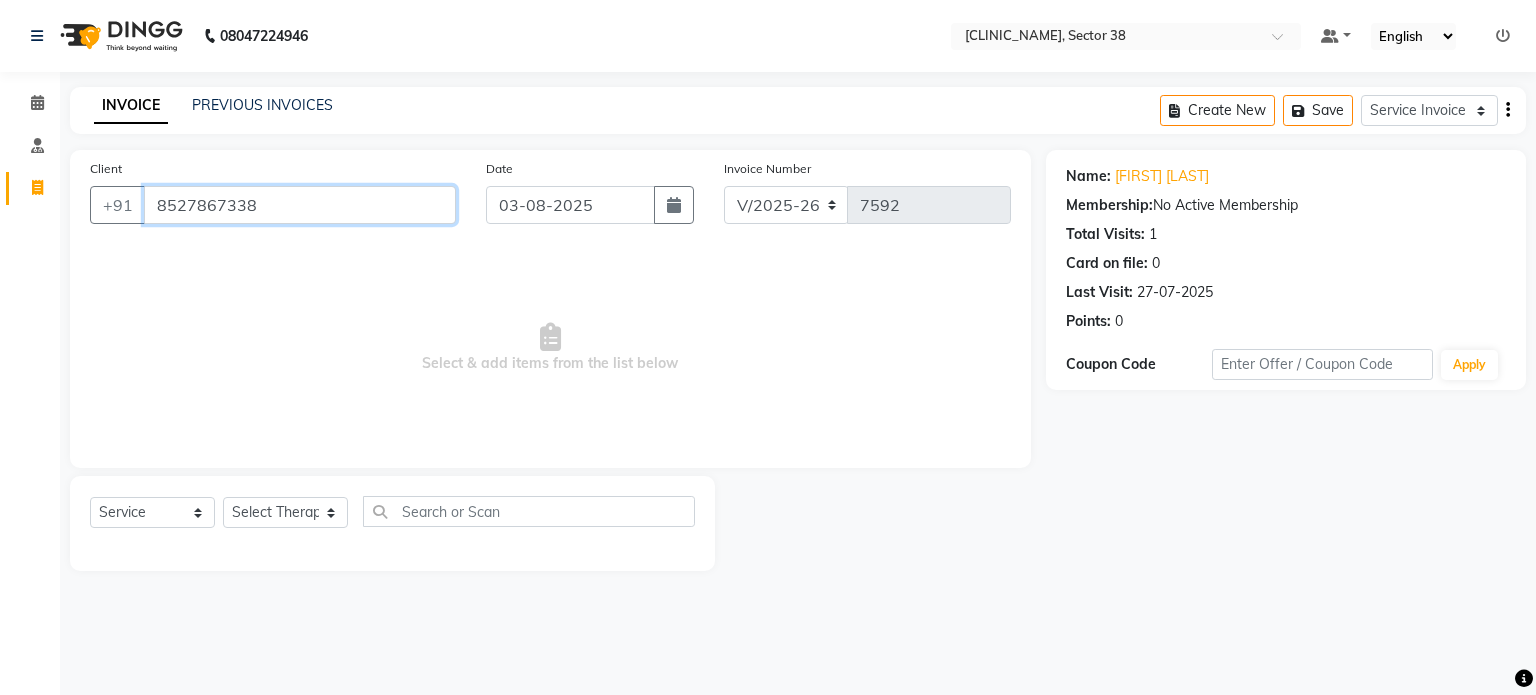 click on "8527867338" at bounding box center [300, 205] 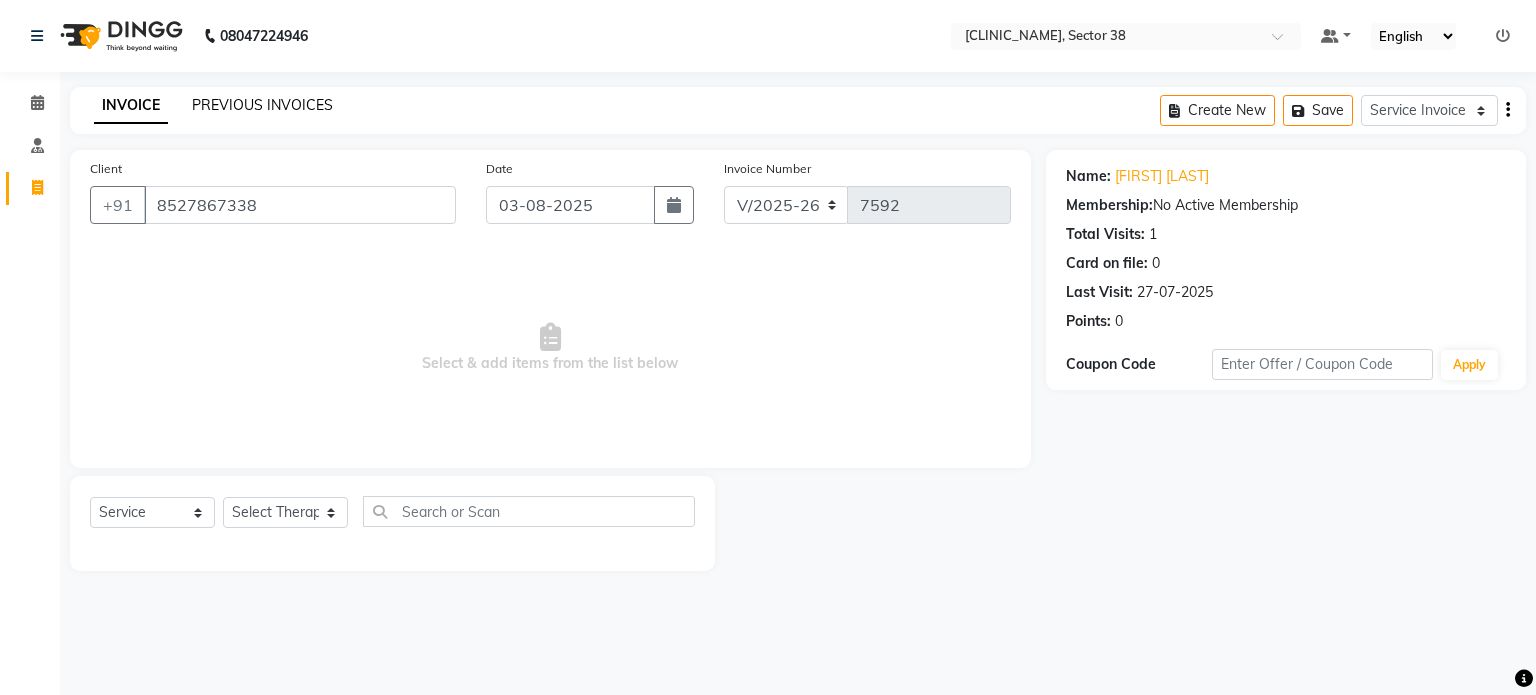 click on "PREVIOUS INVOICES" 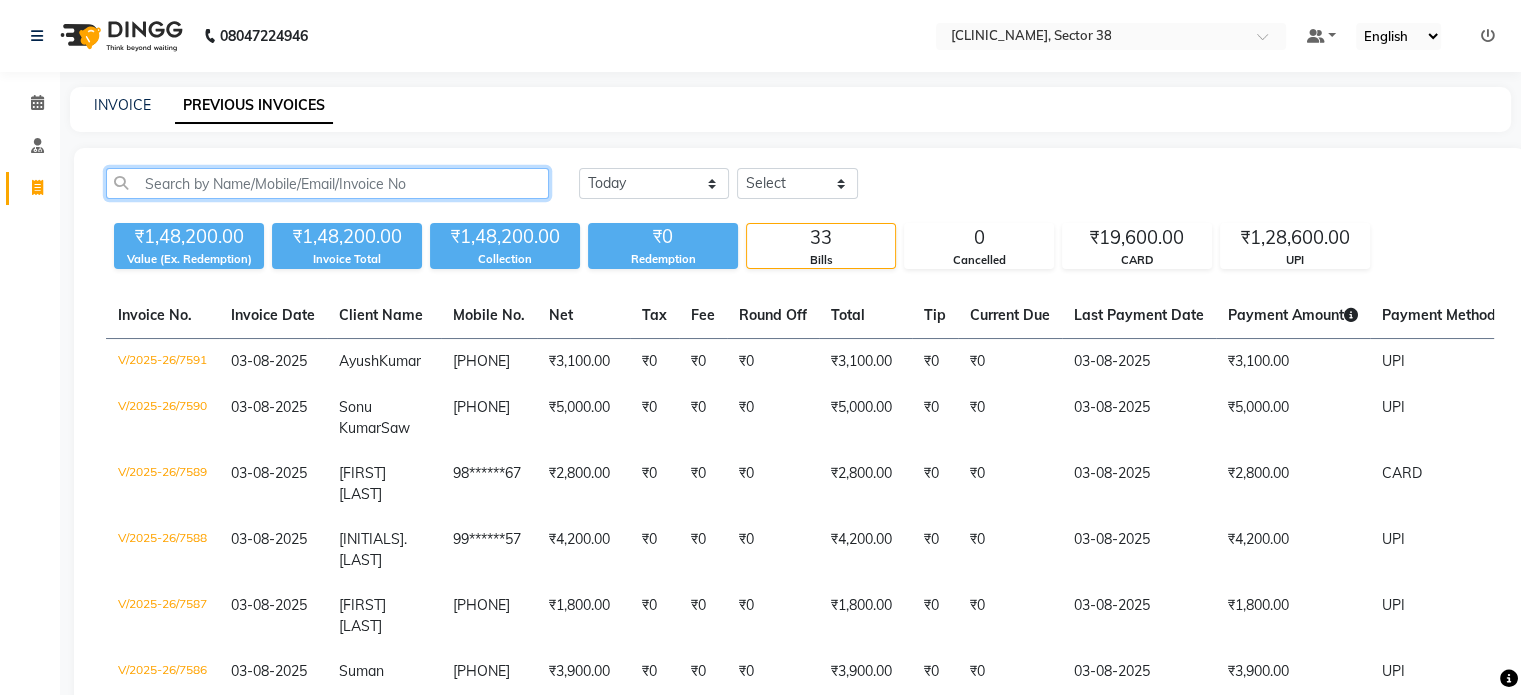 click 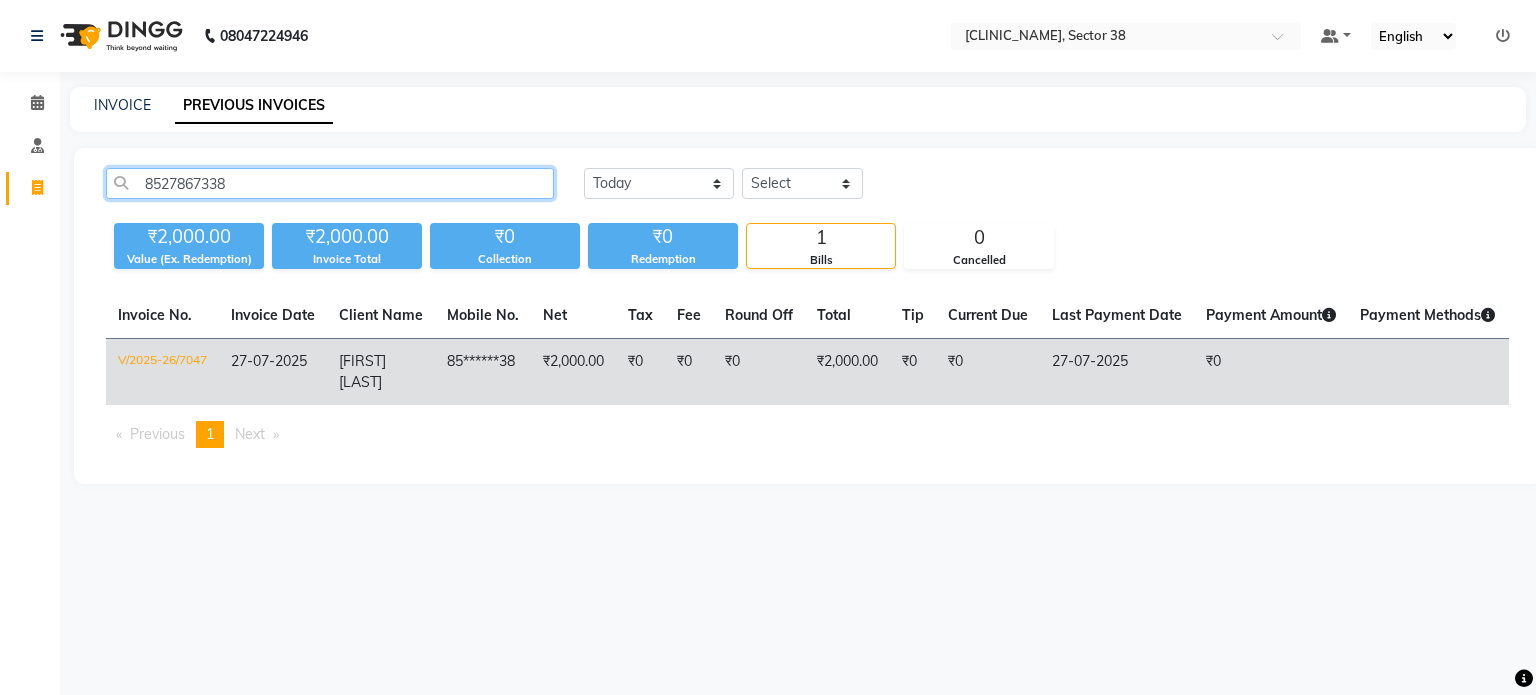 type on "8527867338" 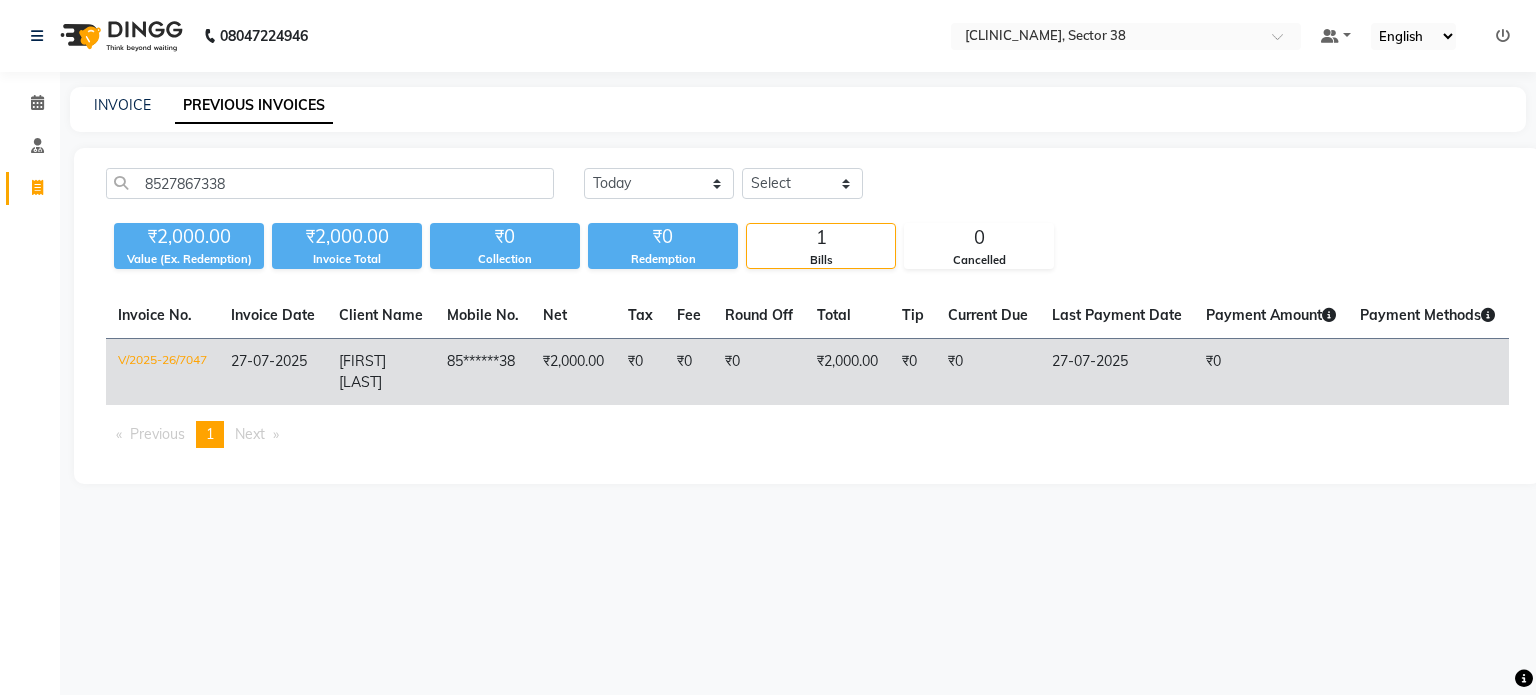click on "85******38" 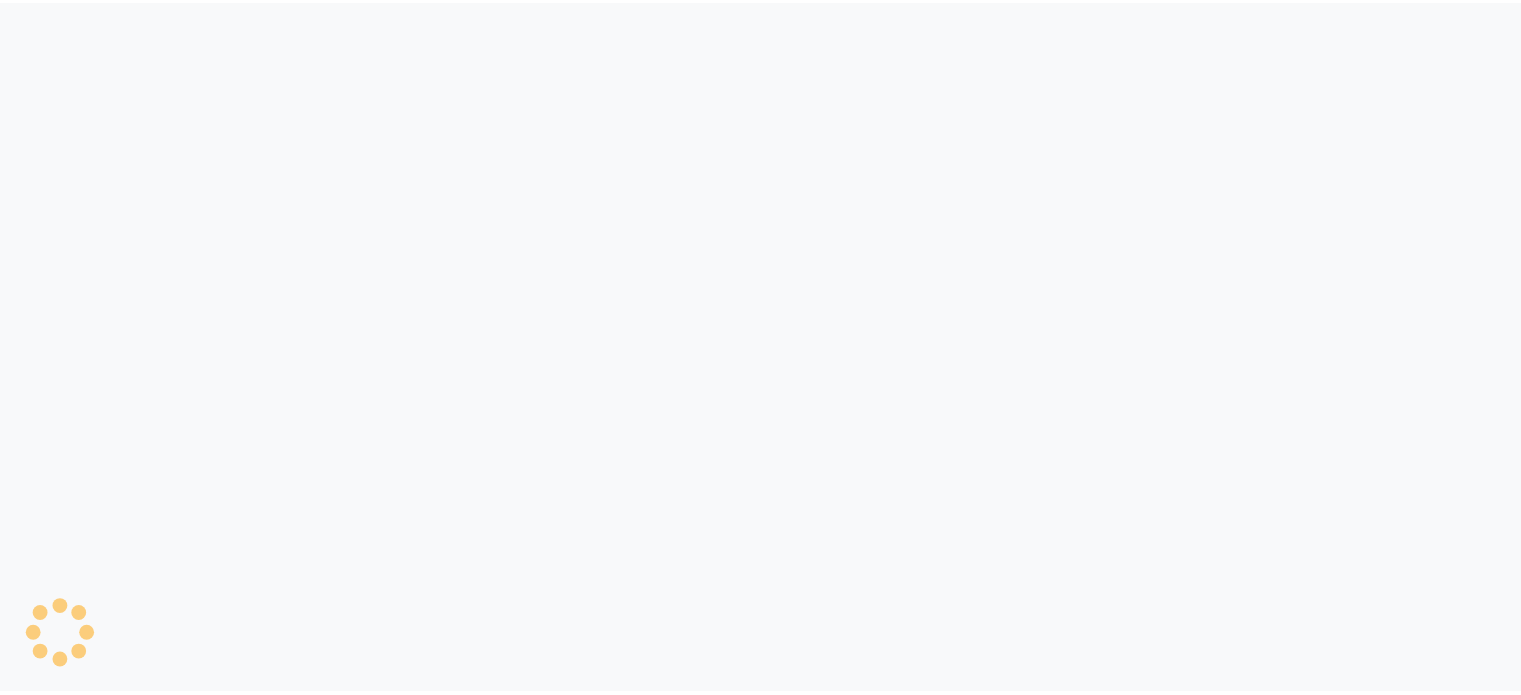 scroll, scrollTop: 0, scrollLeft: 0, axis: both 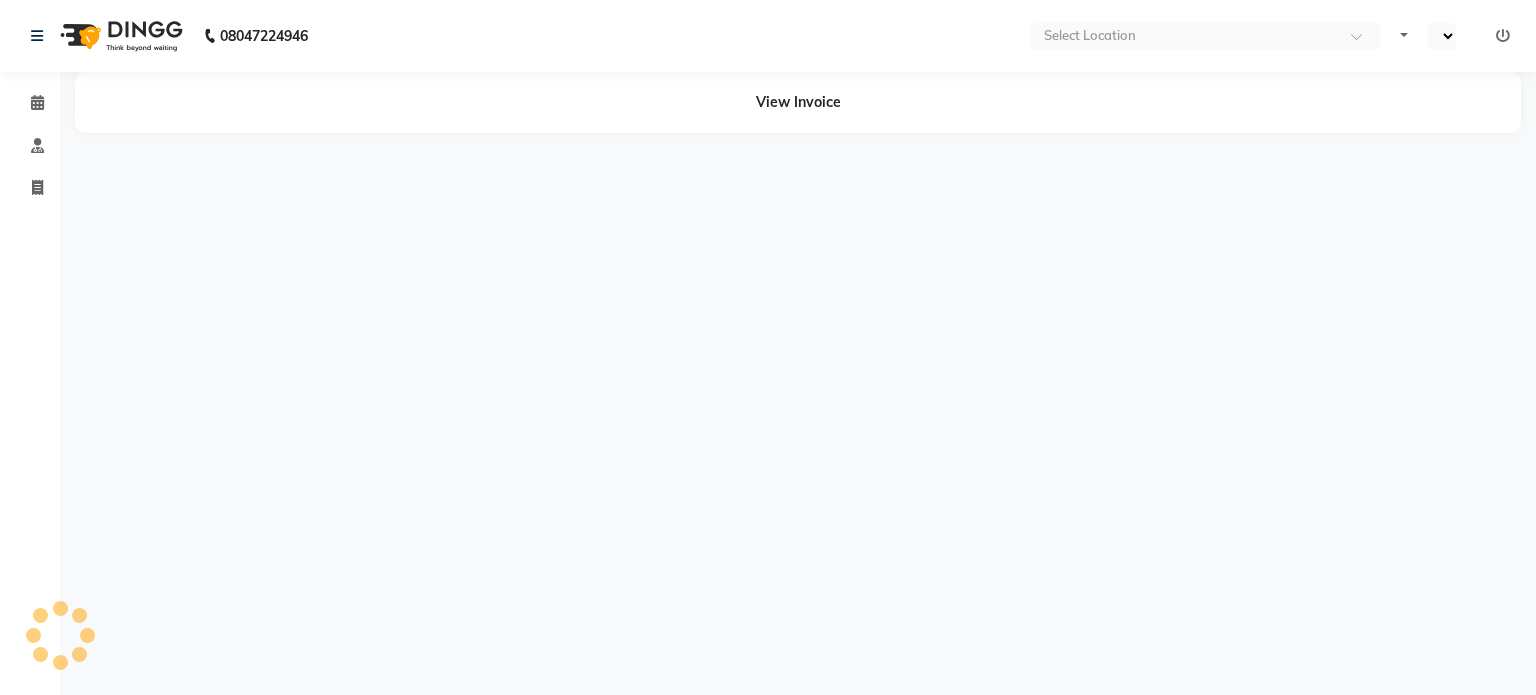 select on "en" 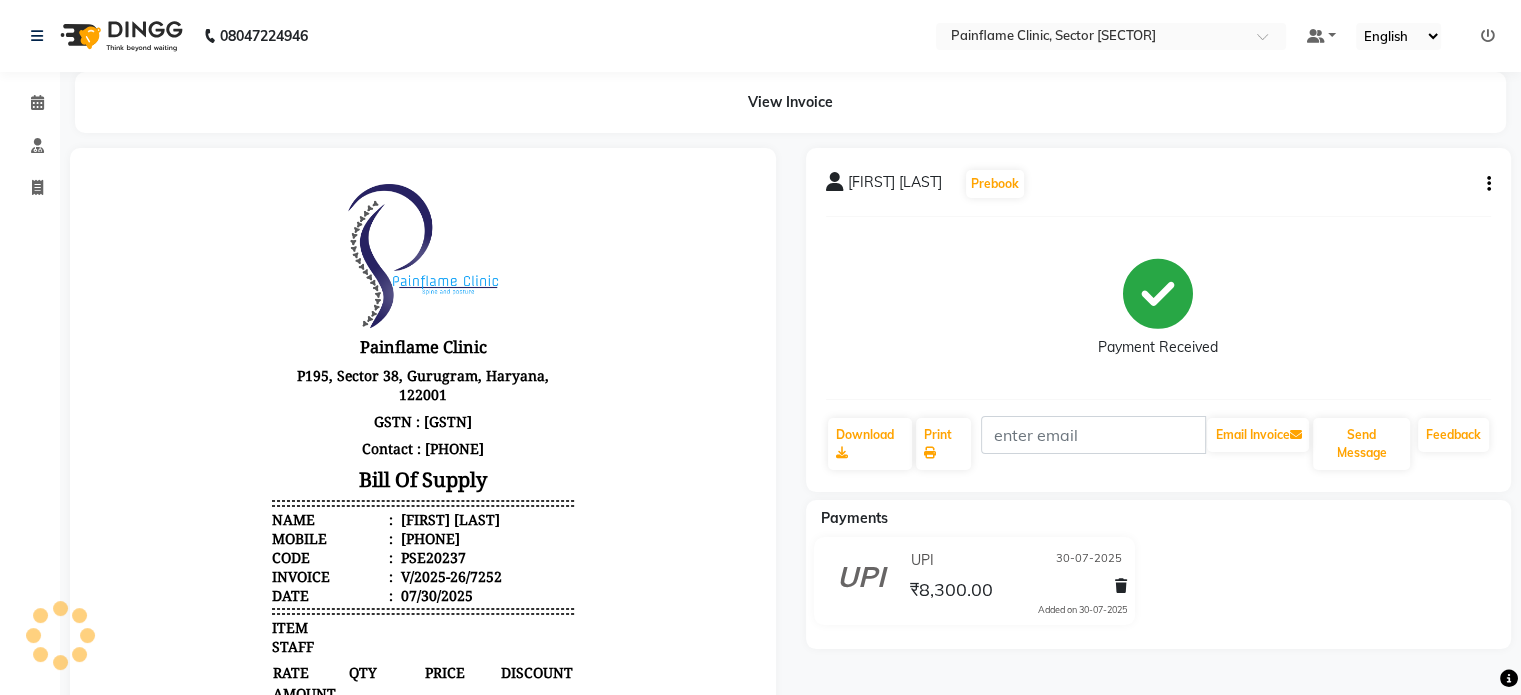 scroll, scrollTop: 0, scrollLeft: 0, axis: both 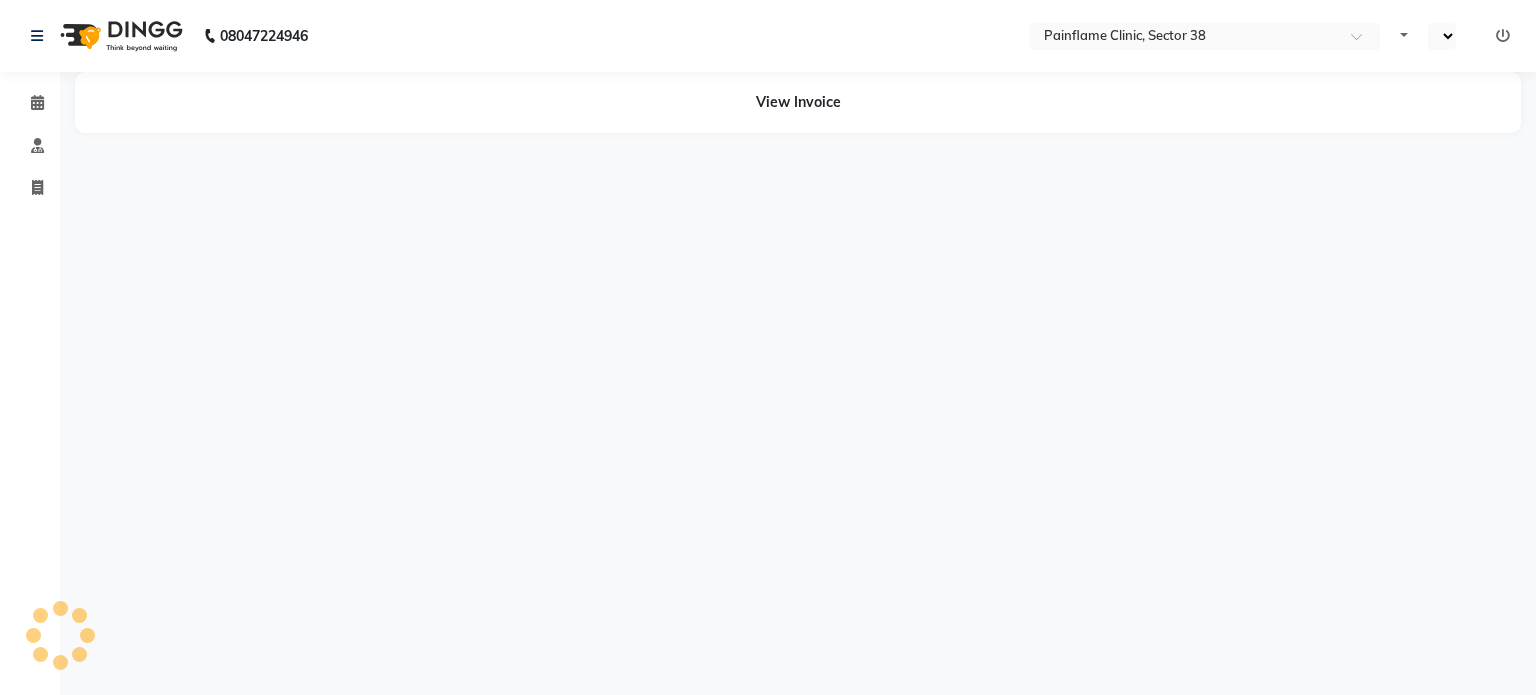 select on "en" 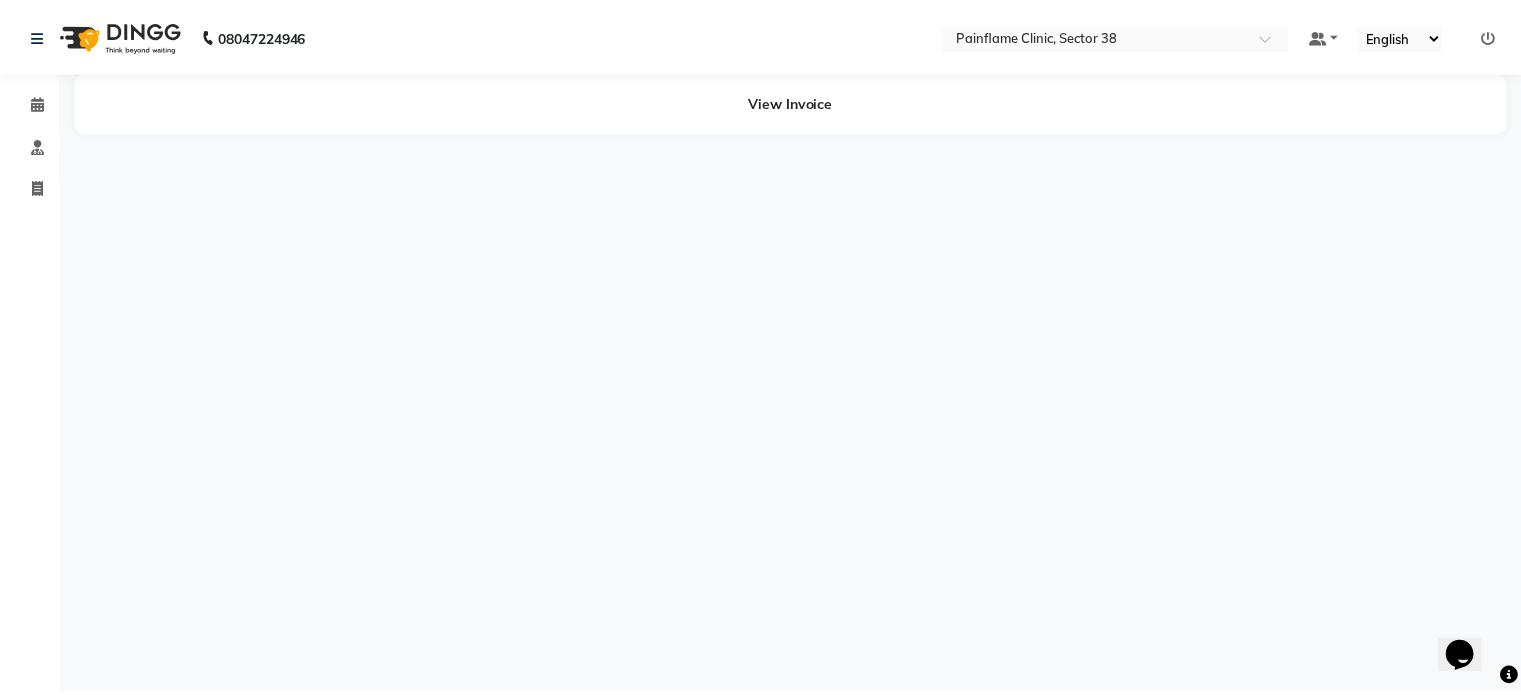 scroll, scrollTop: 0, scrollLeft: 0, axis: both 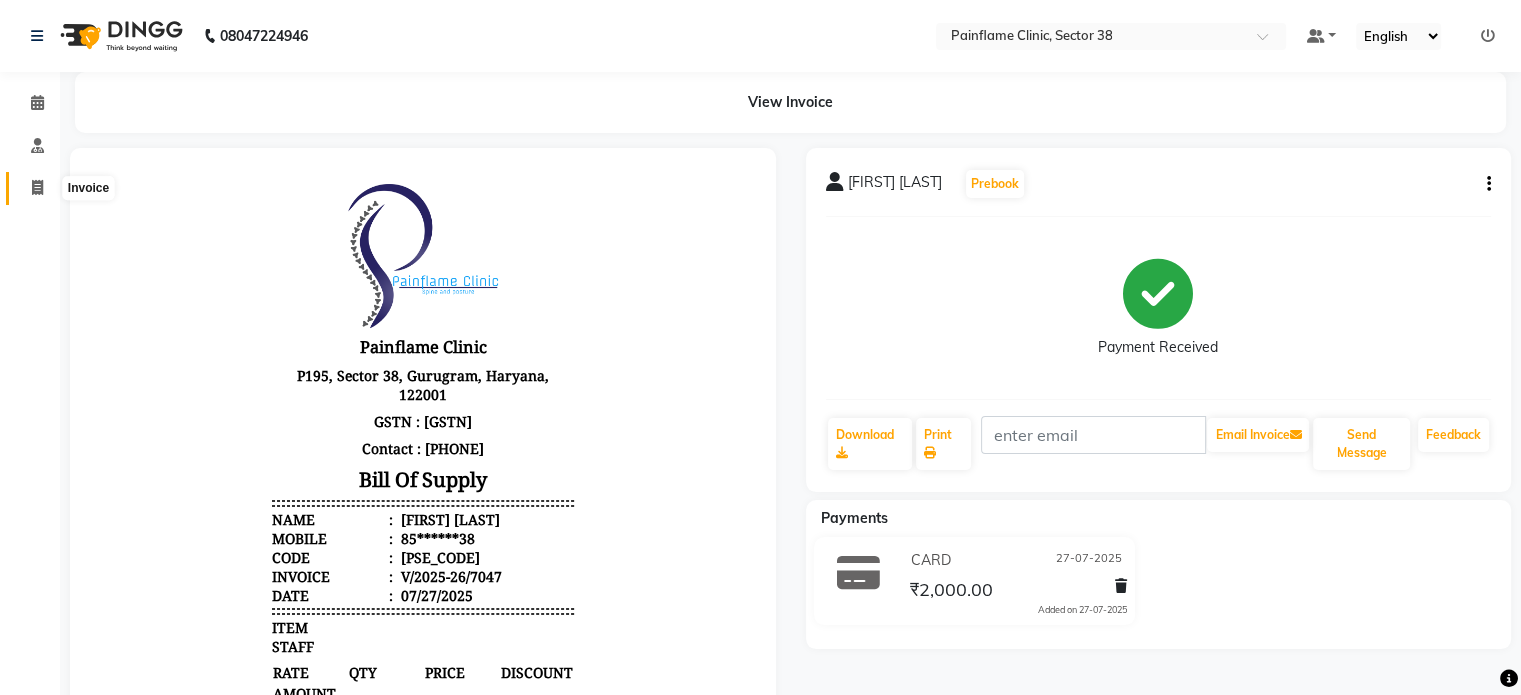 click 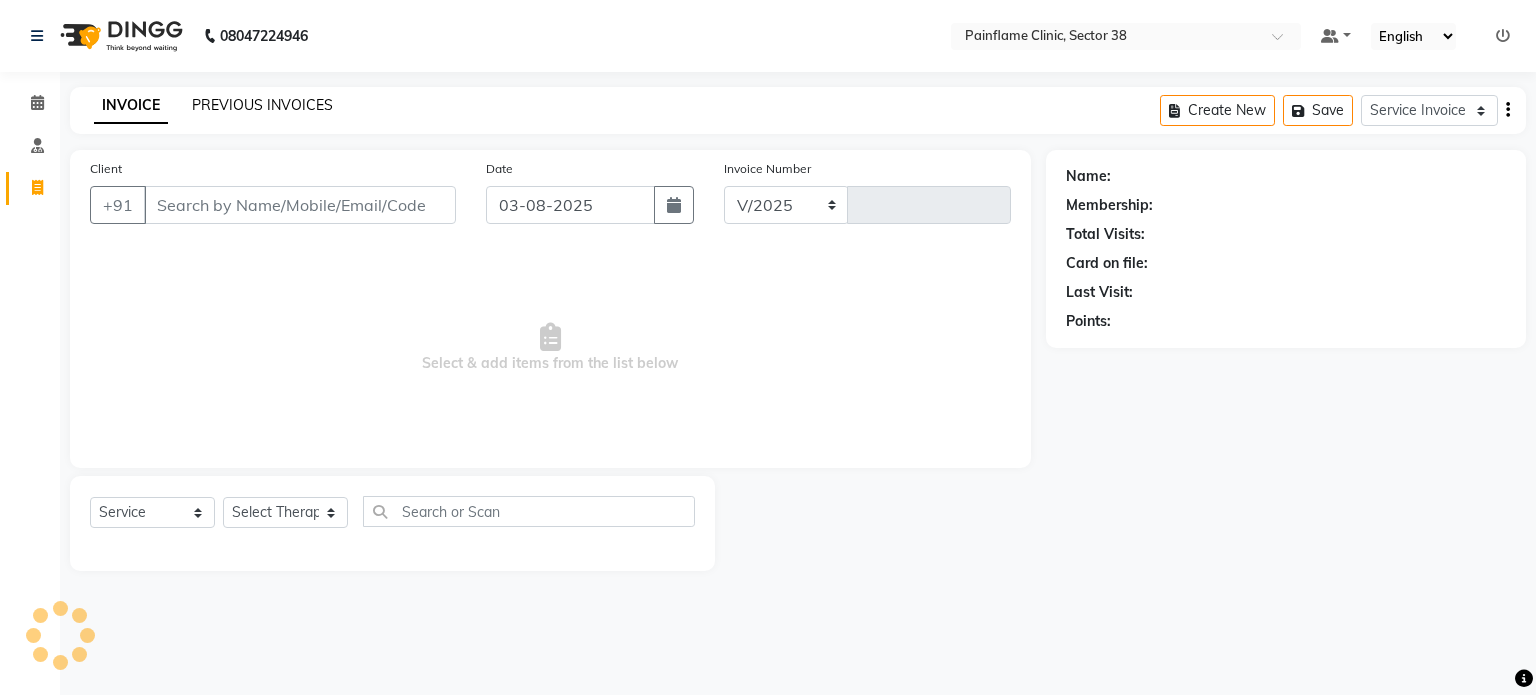 select on "3964" 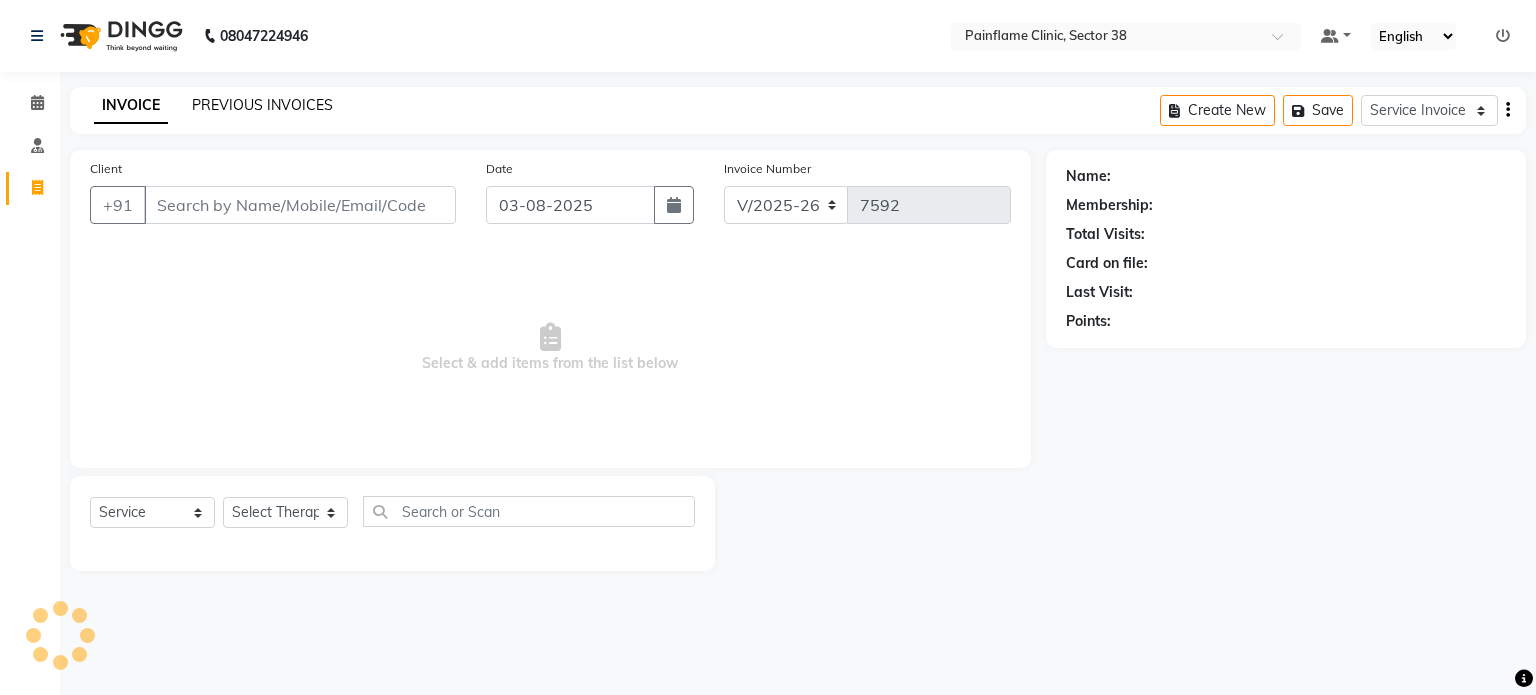 click on "PREVIOUS INVOICES" 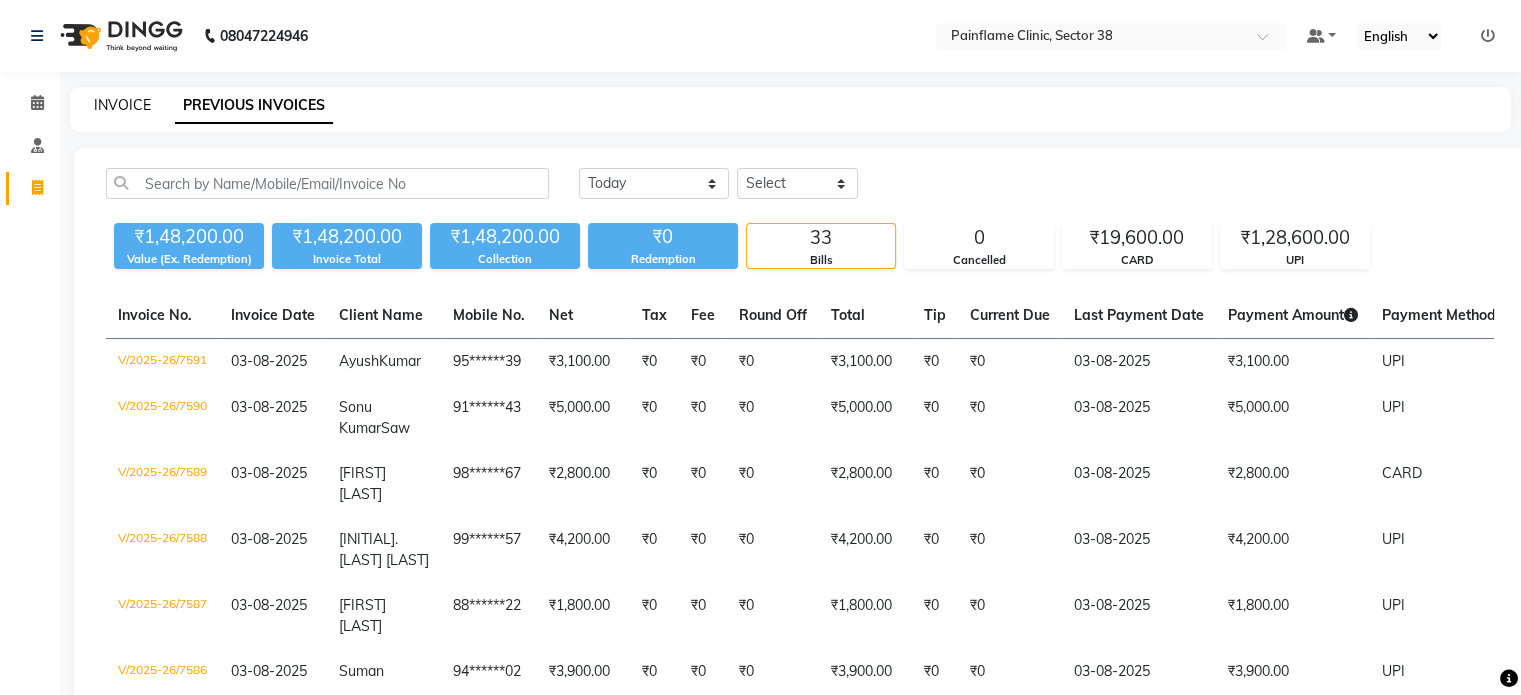 click on "INVOICE" 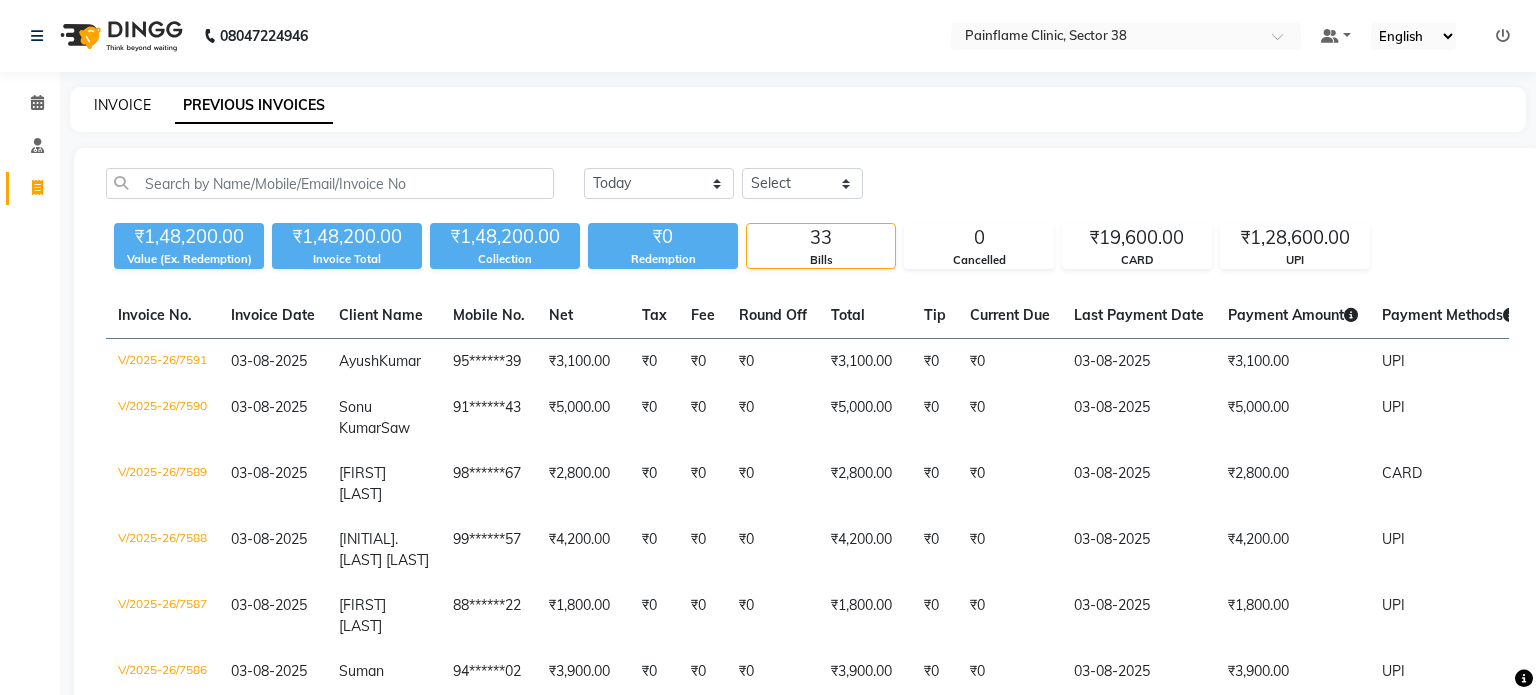 select on "service" 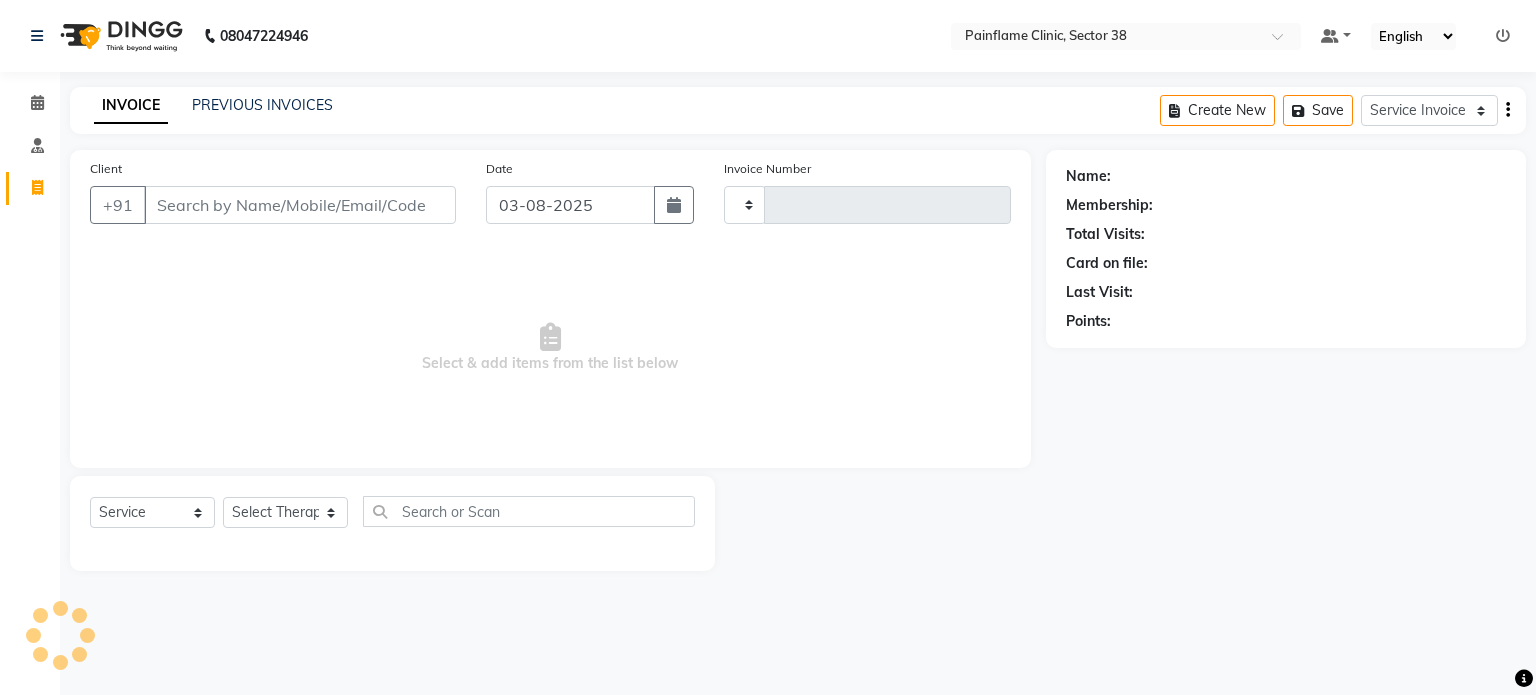 type on "7592" 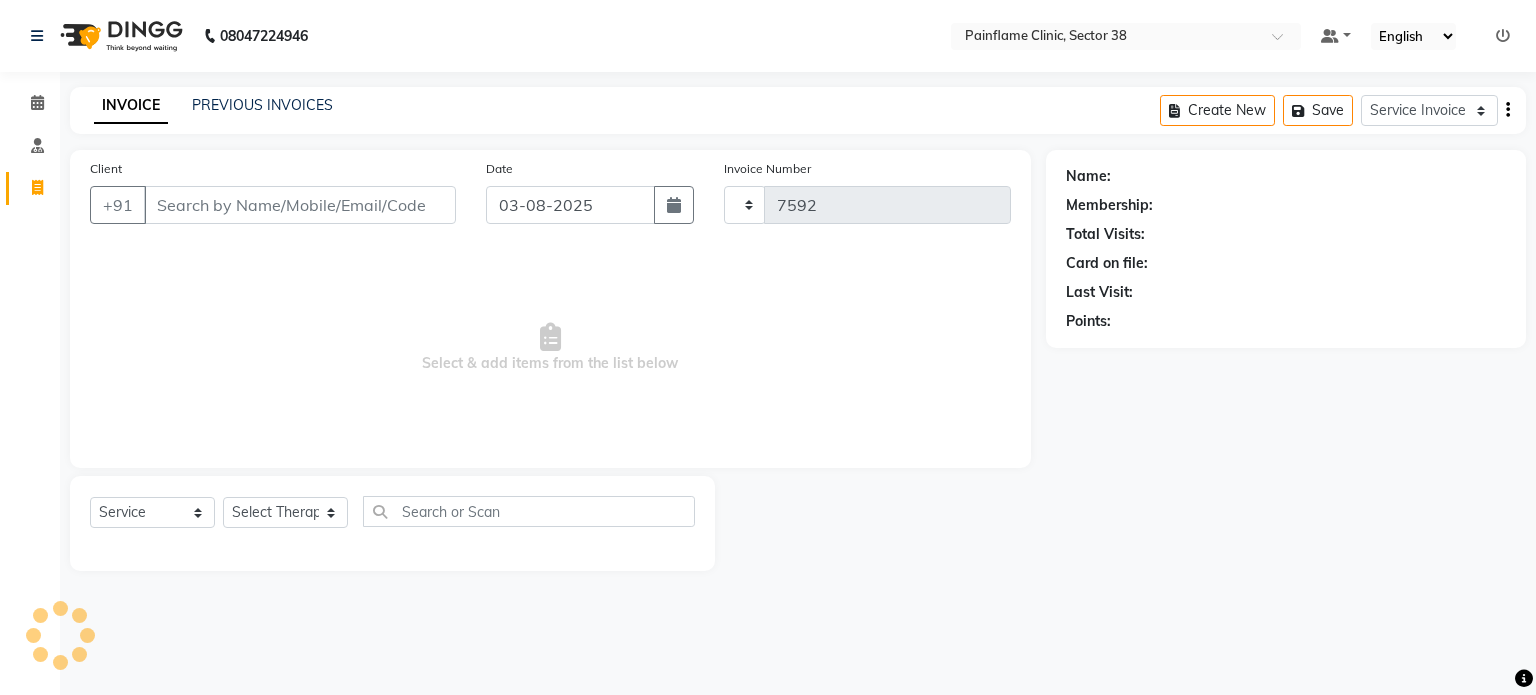 select on "3964" 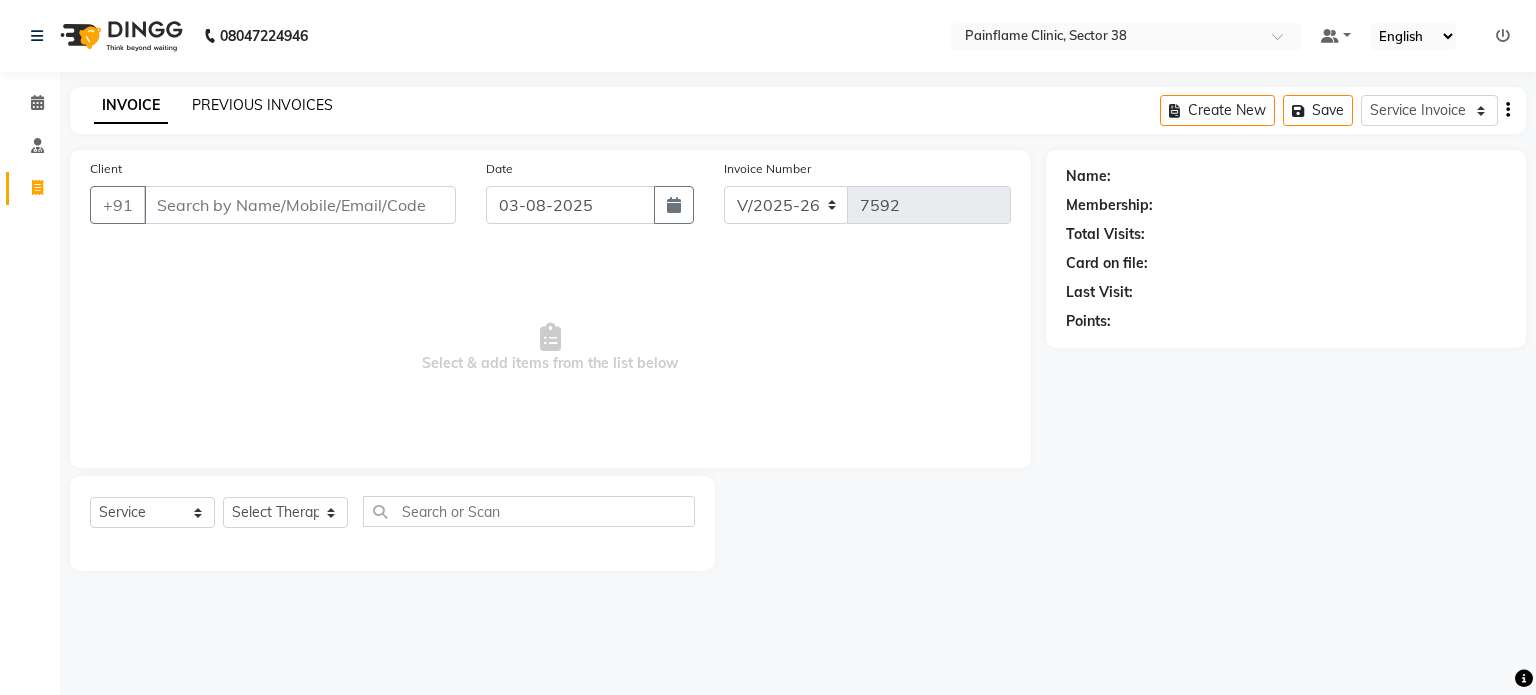 click on "PREVIOUS INVOICES" 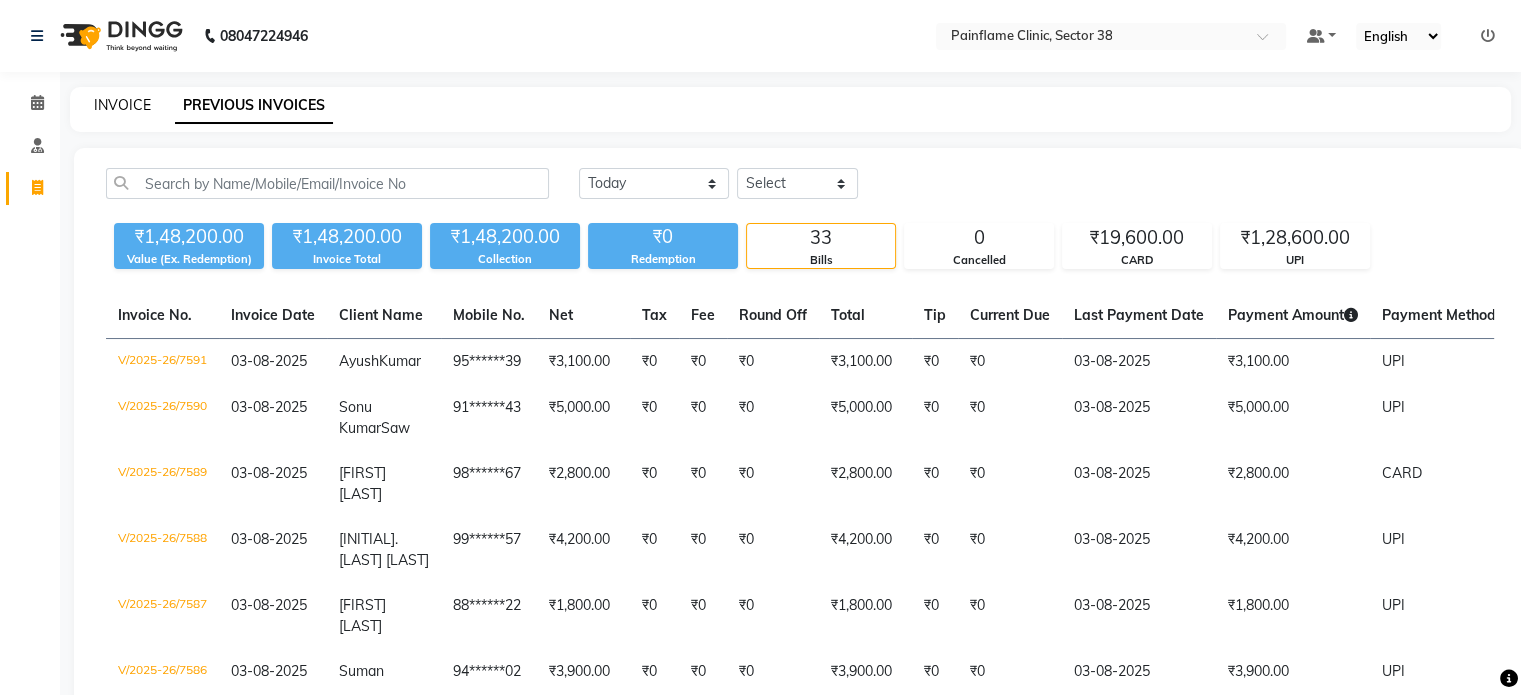 click on "INVOICE" 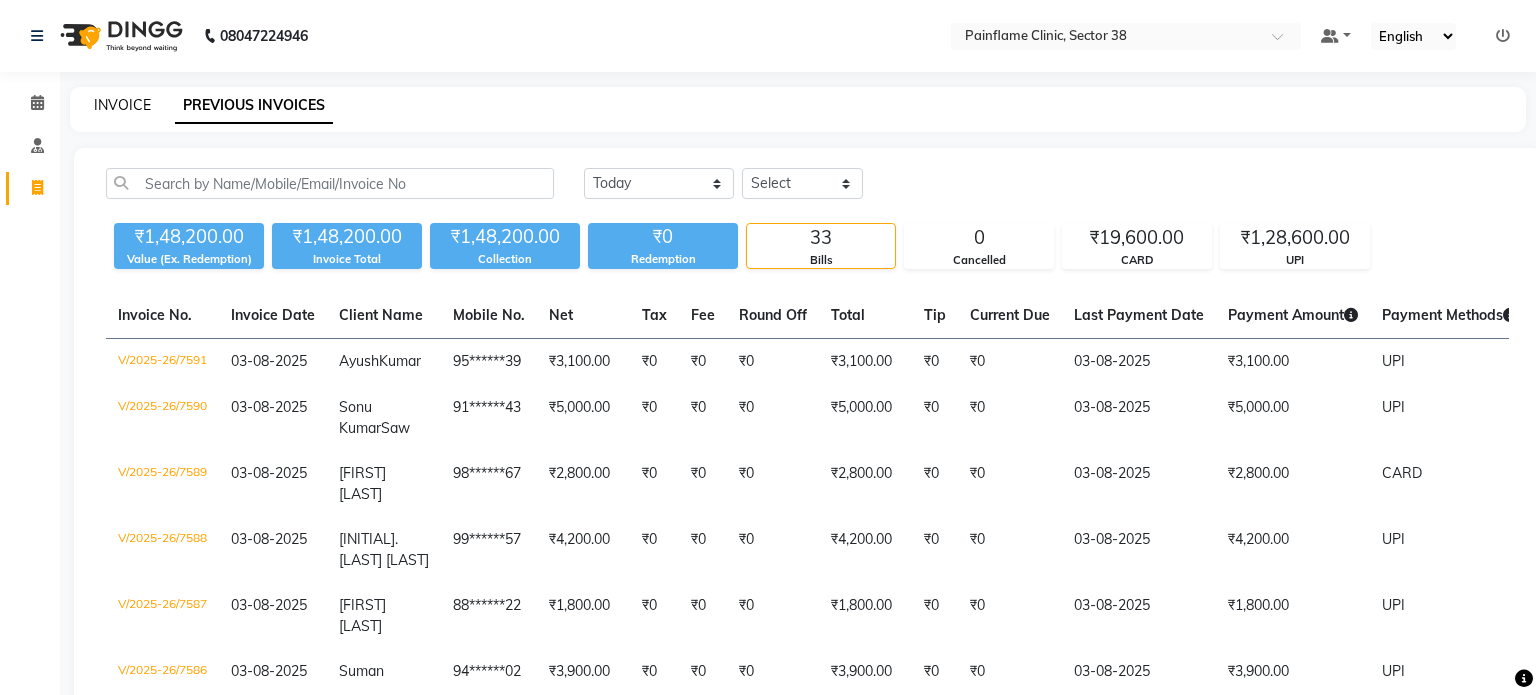 select on "service" 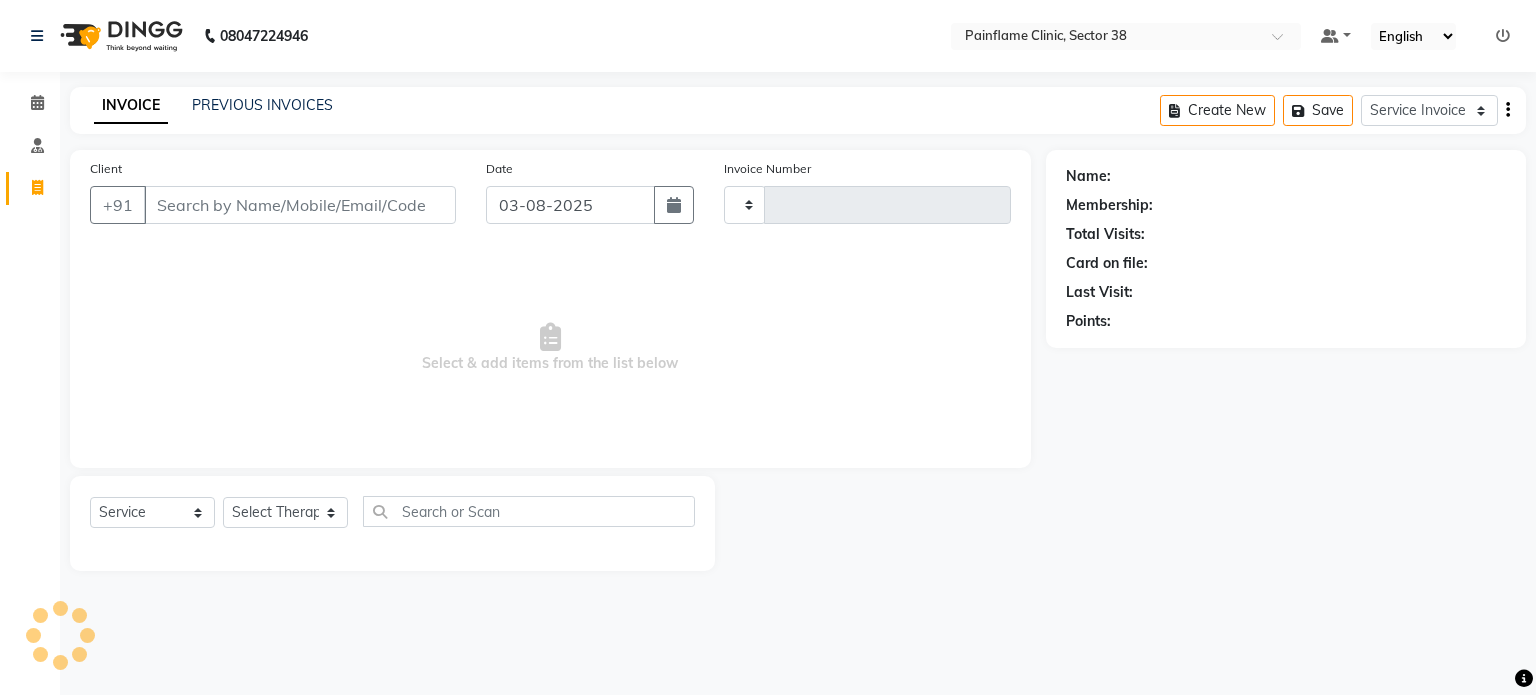 type on "7592" 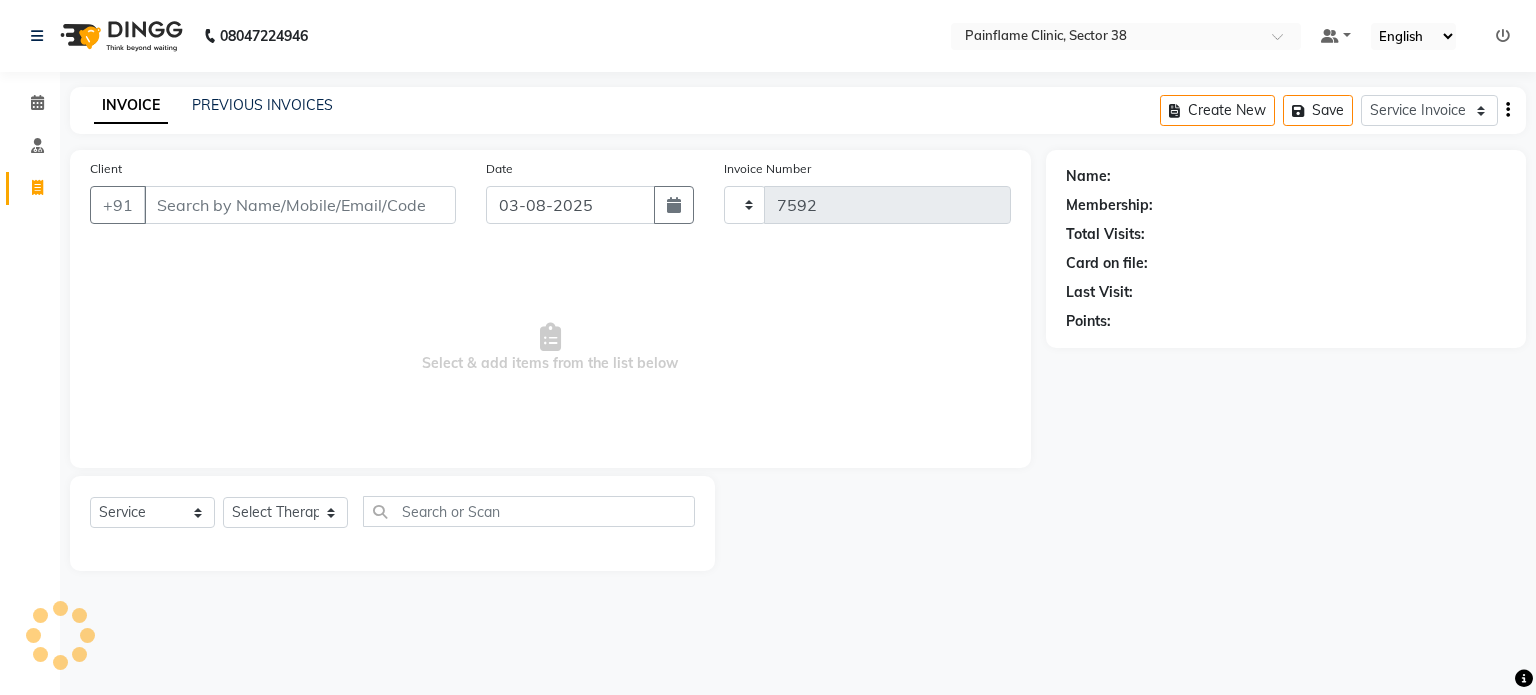 select on "3964" 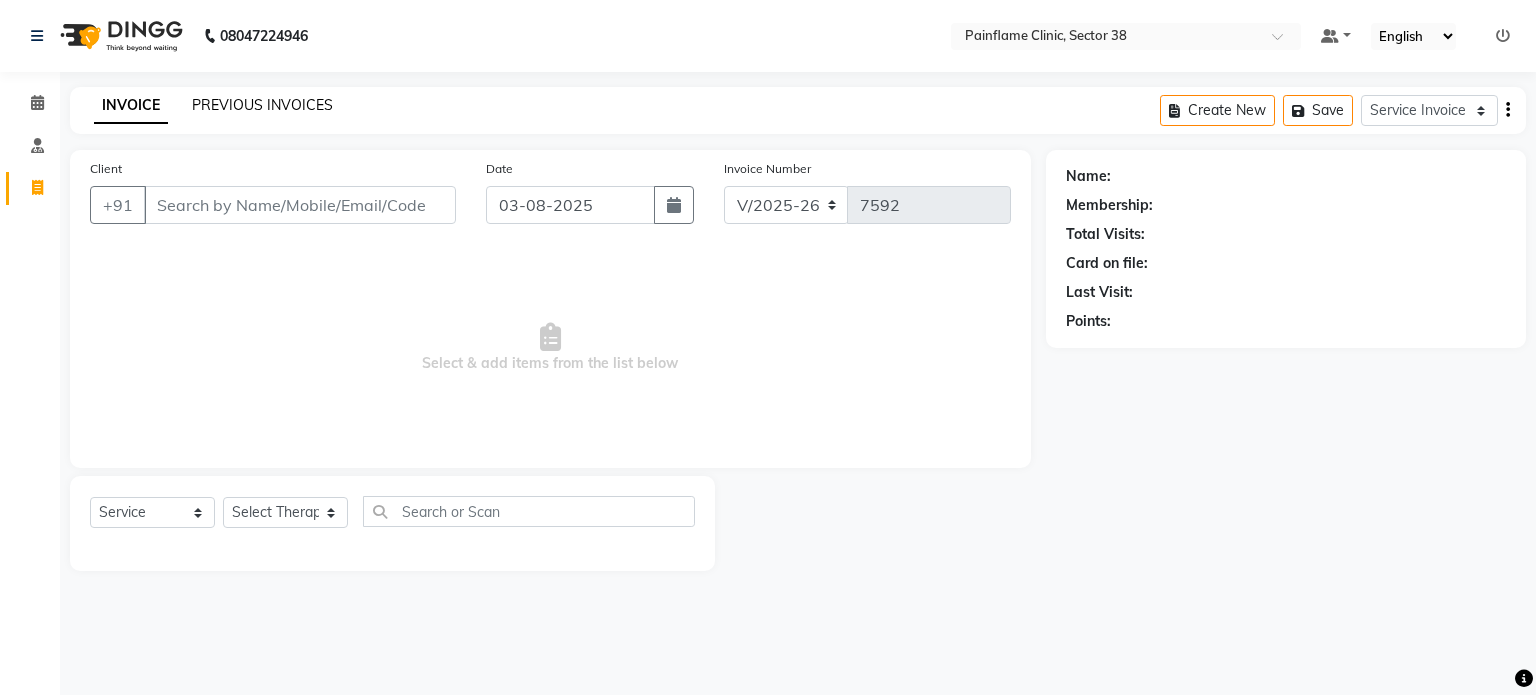 click on "PREVIOUS INVOICES" 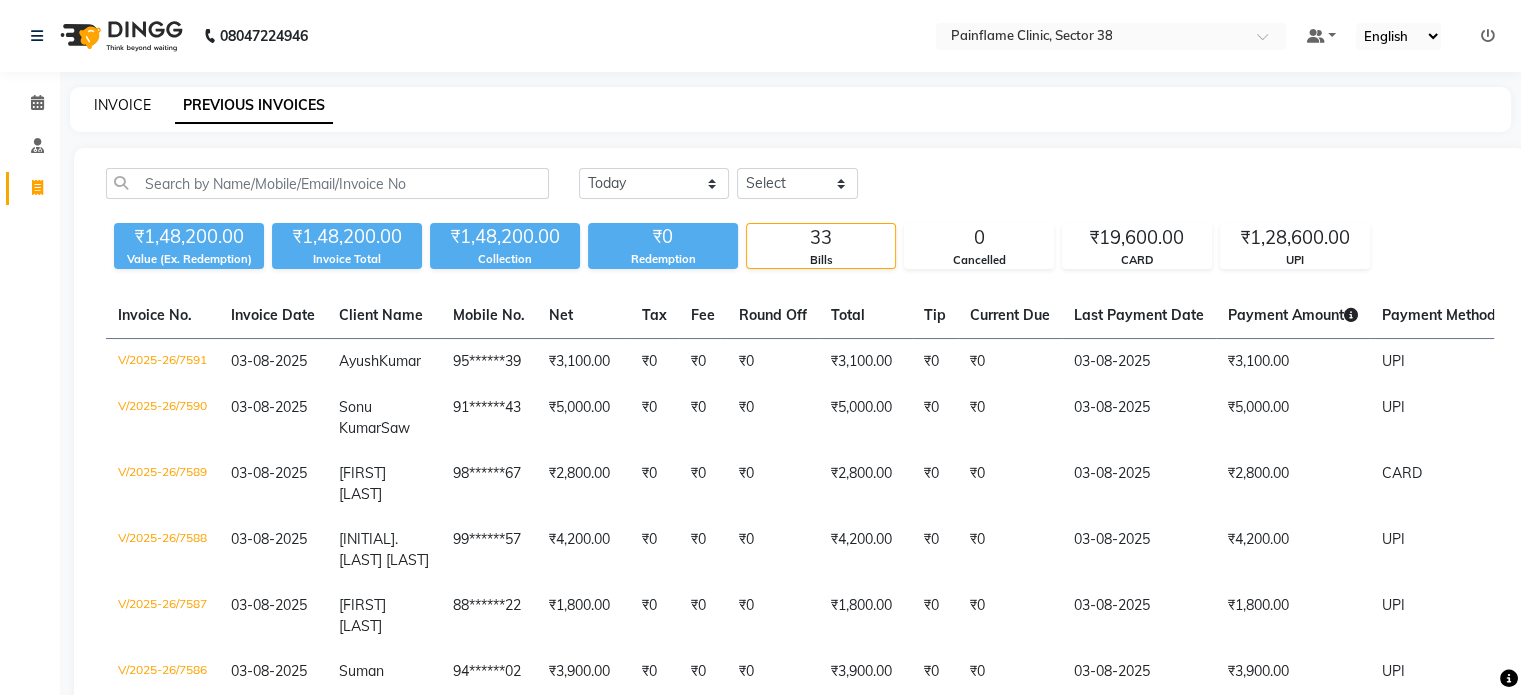 click on "INVOICE" 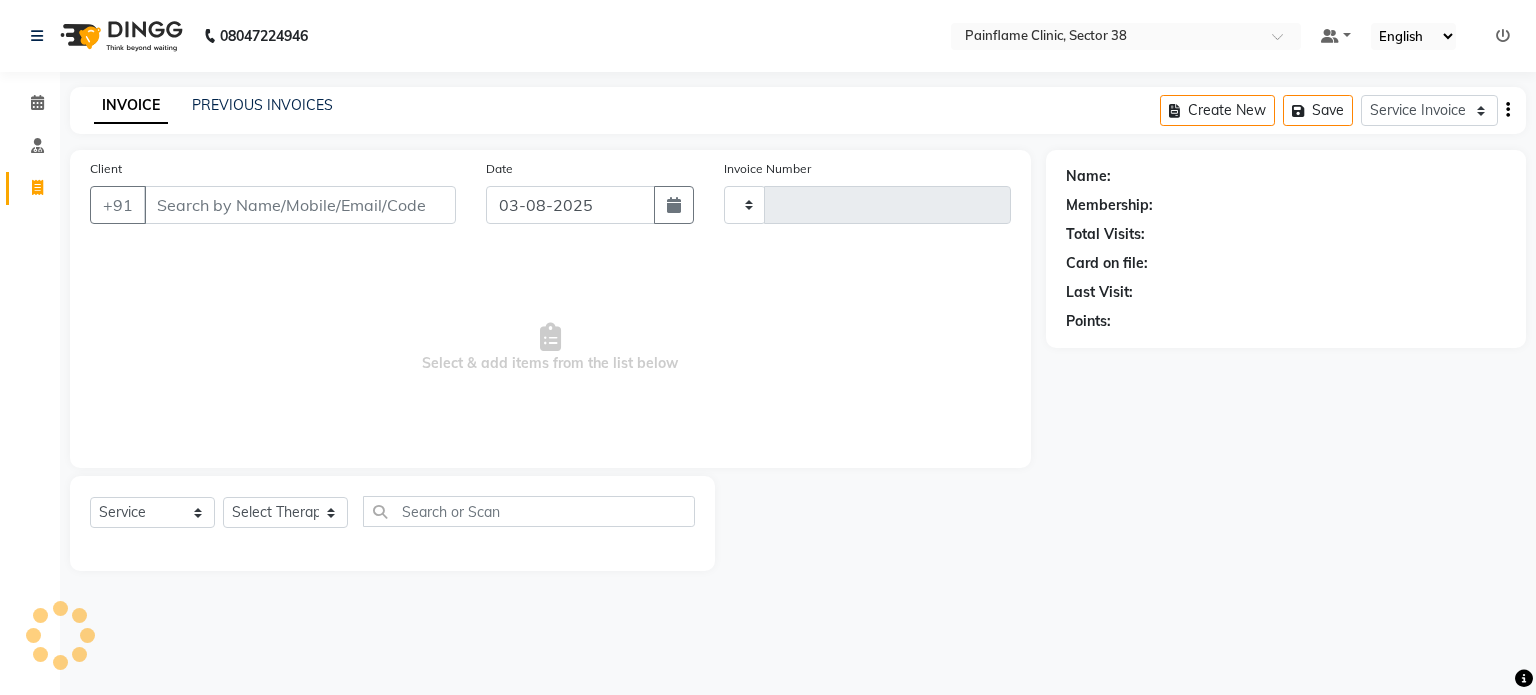 type on "7592" 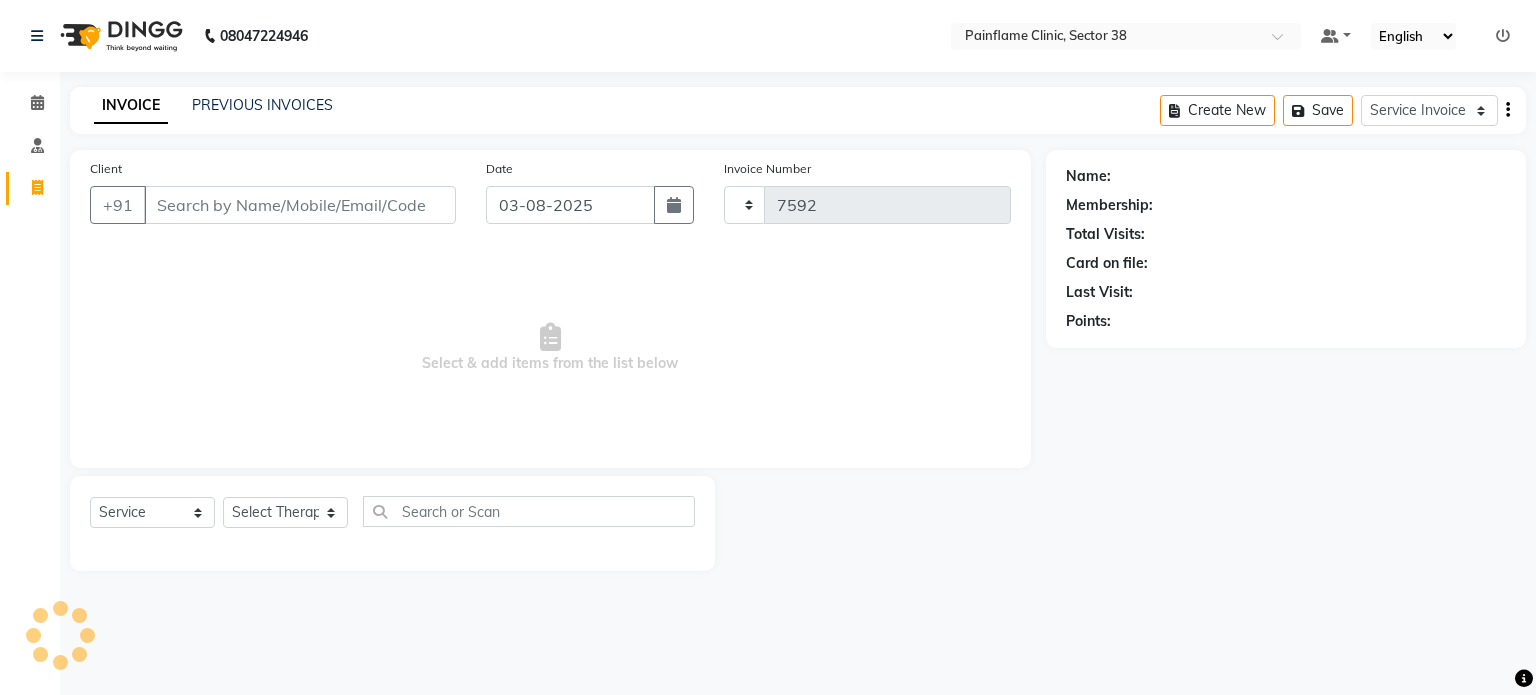 select on "3964" 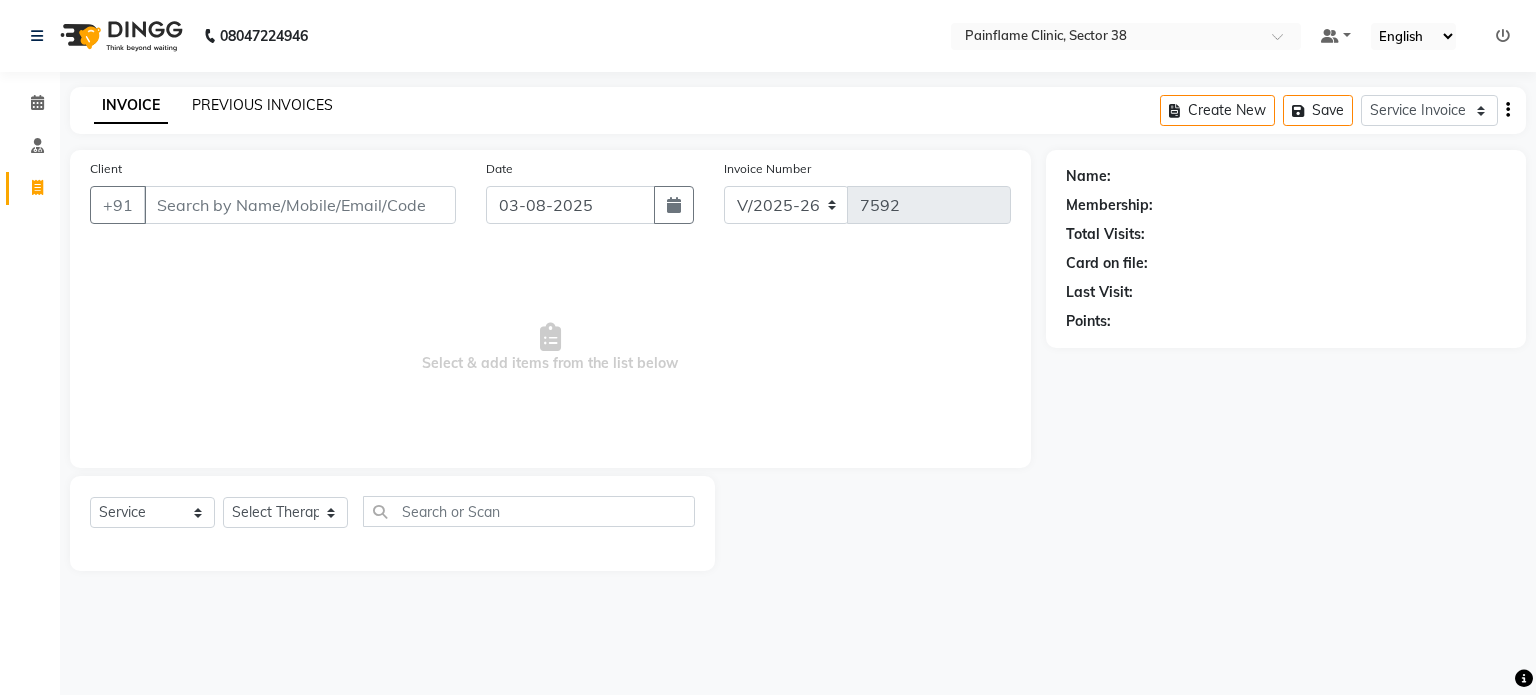 click on "PREVIOUS INVOICES" 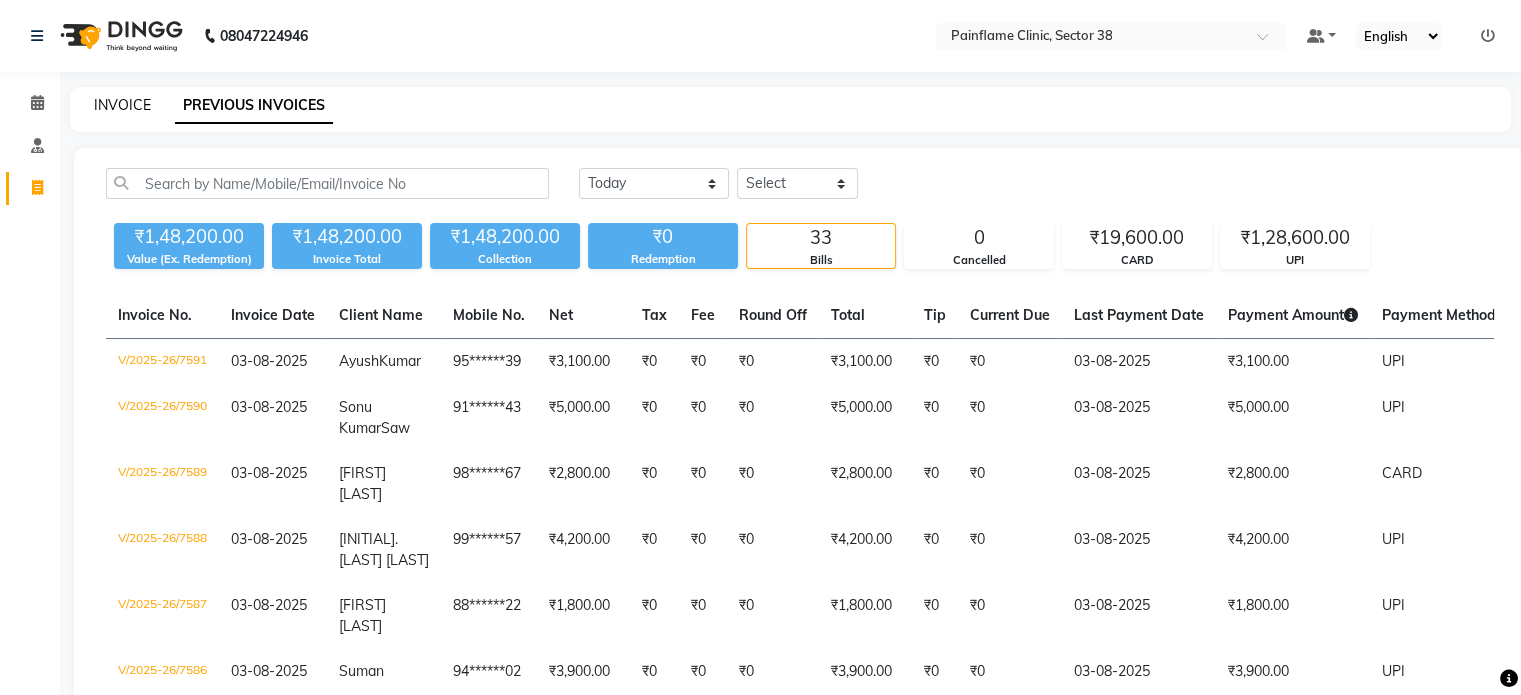 click on "INVOICE" 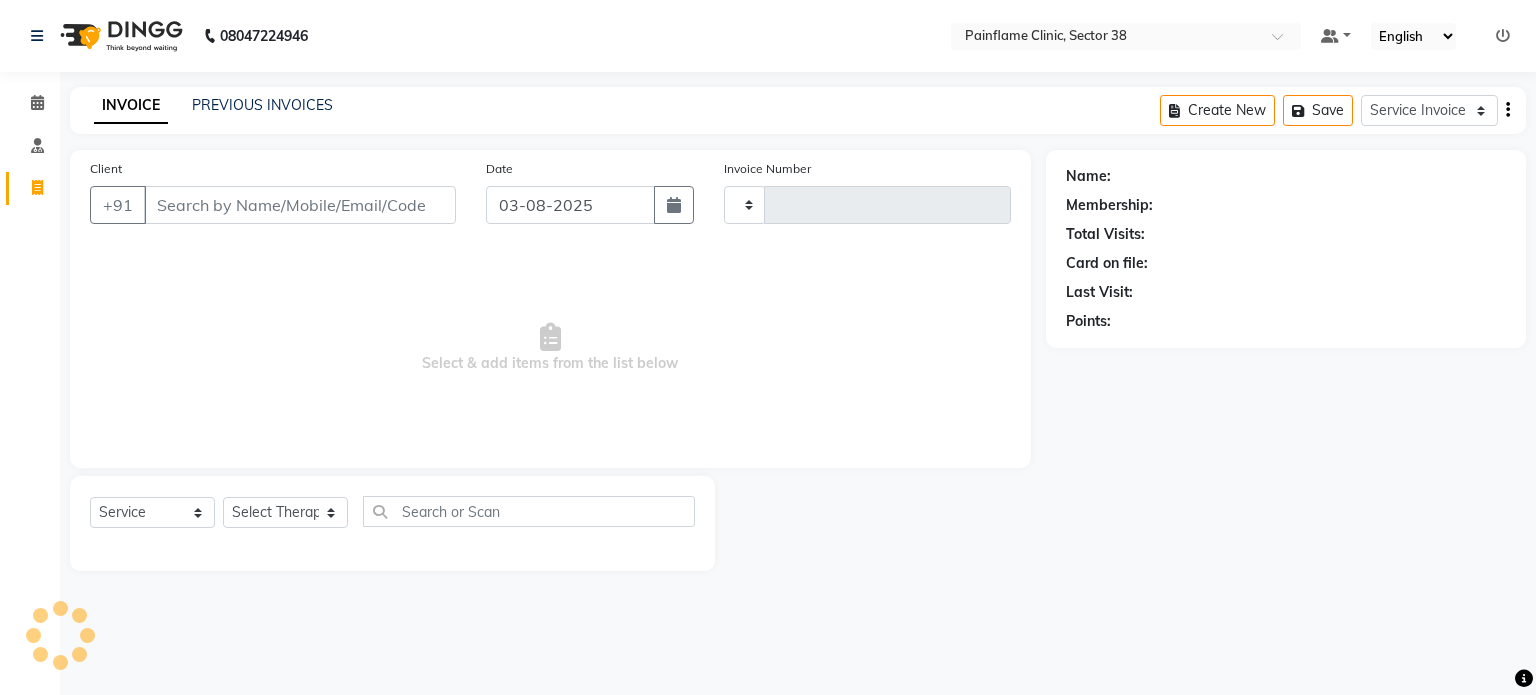 type on "7592" 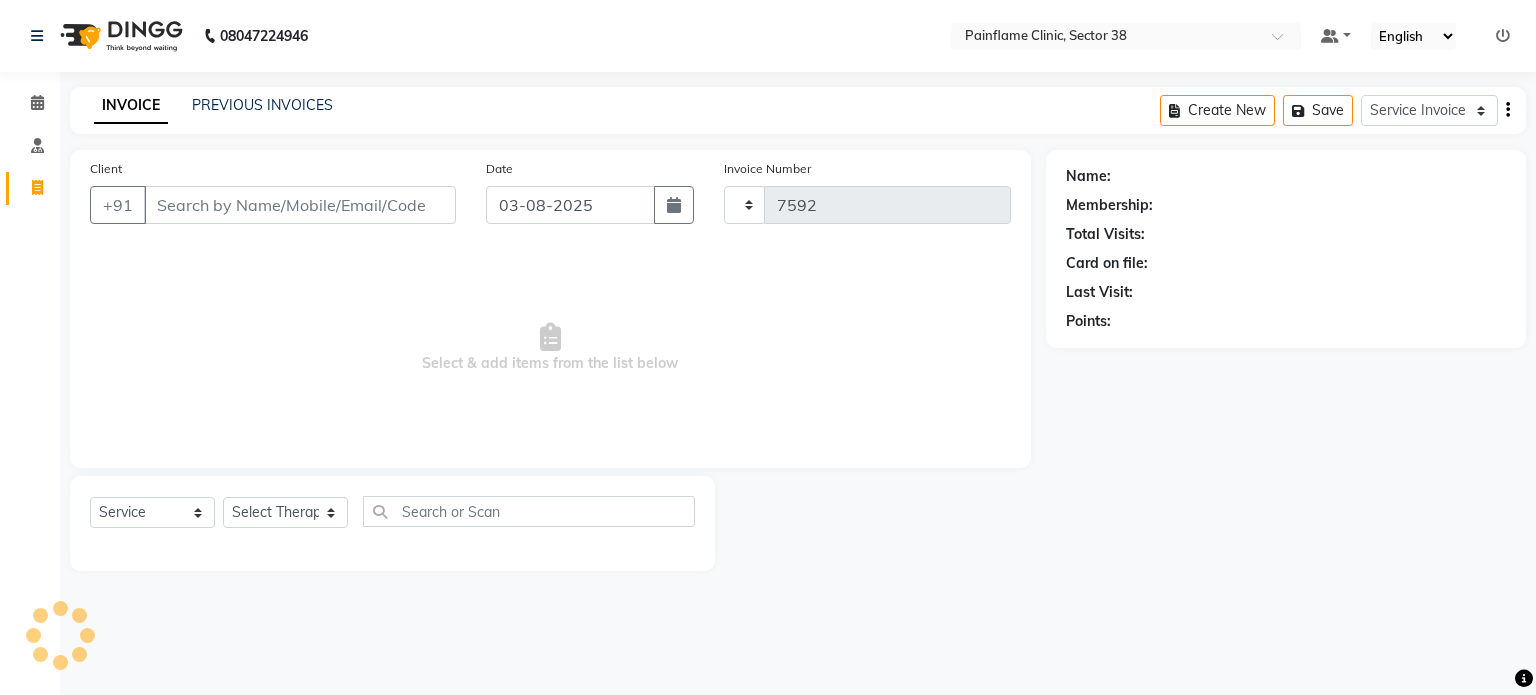 select on "3964" 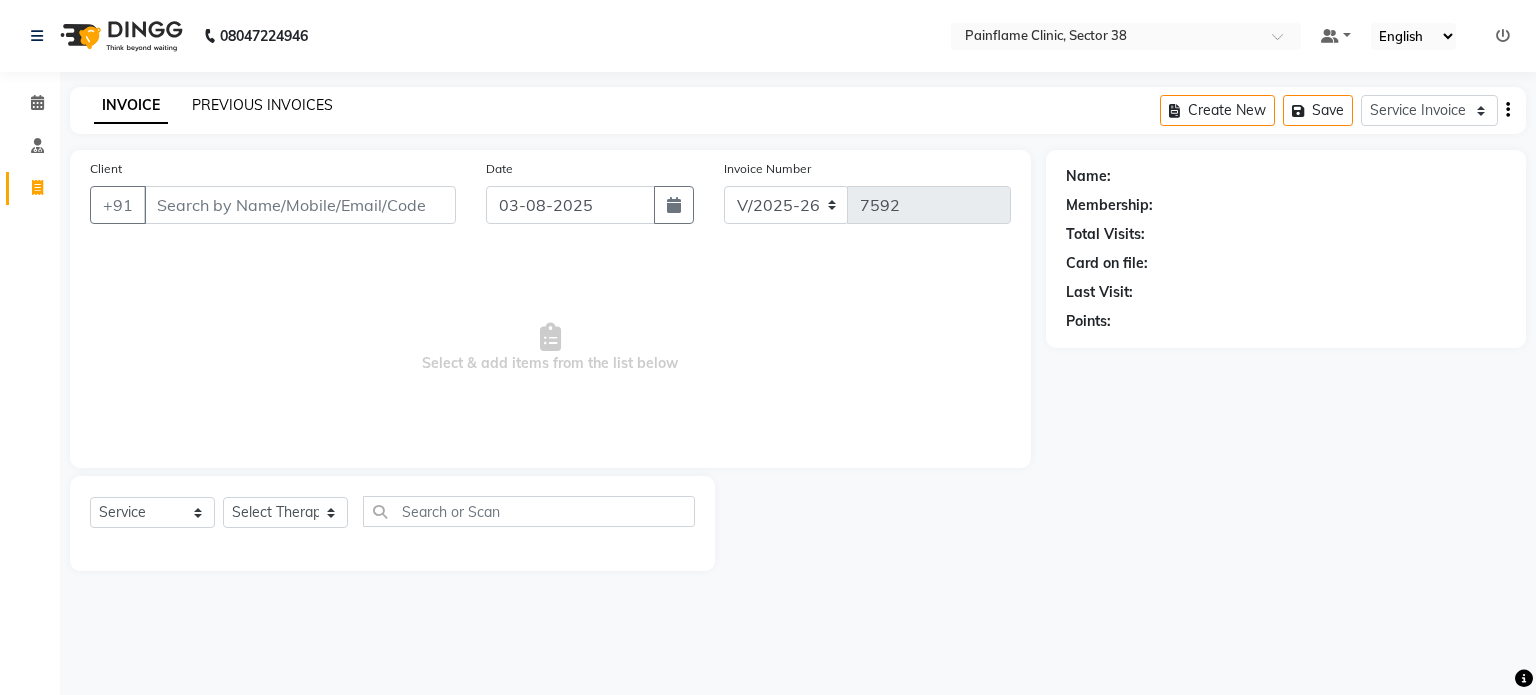 click on "PREVIOUS INVOICES" 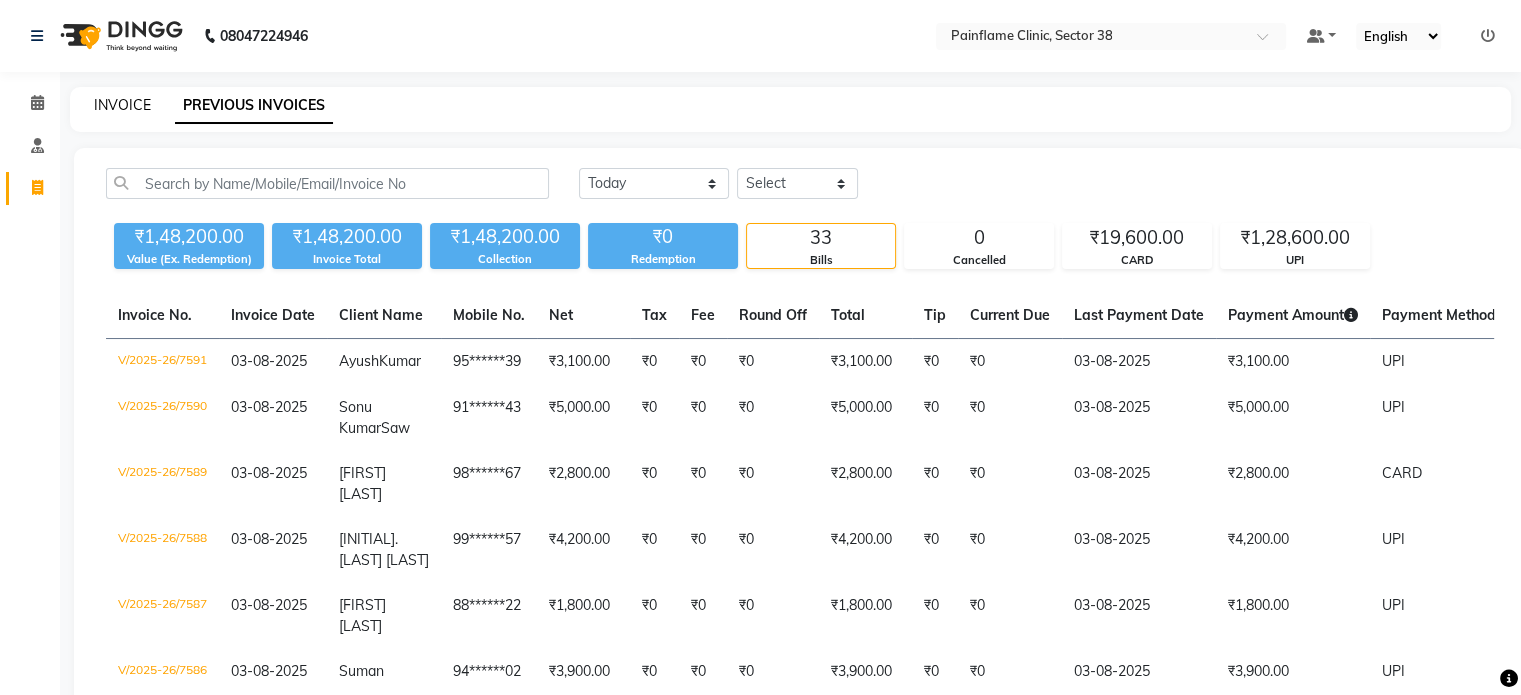 click on "INVOICE" 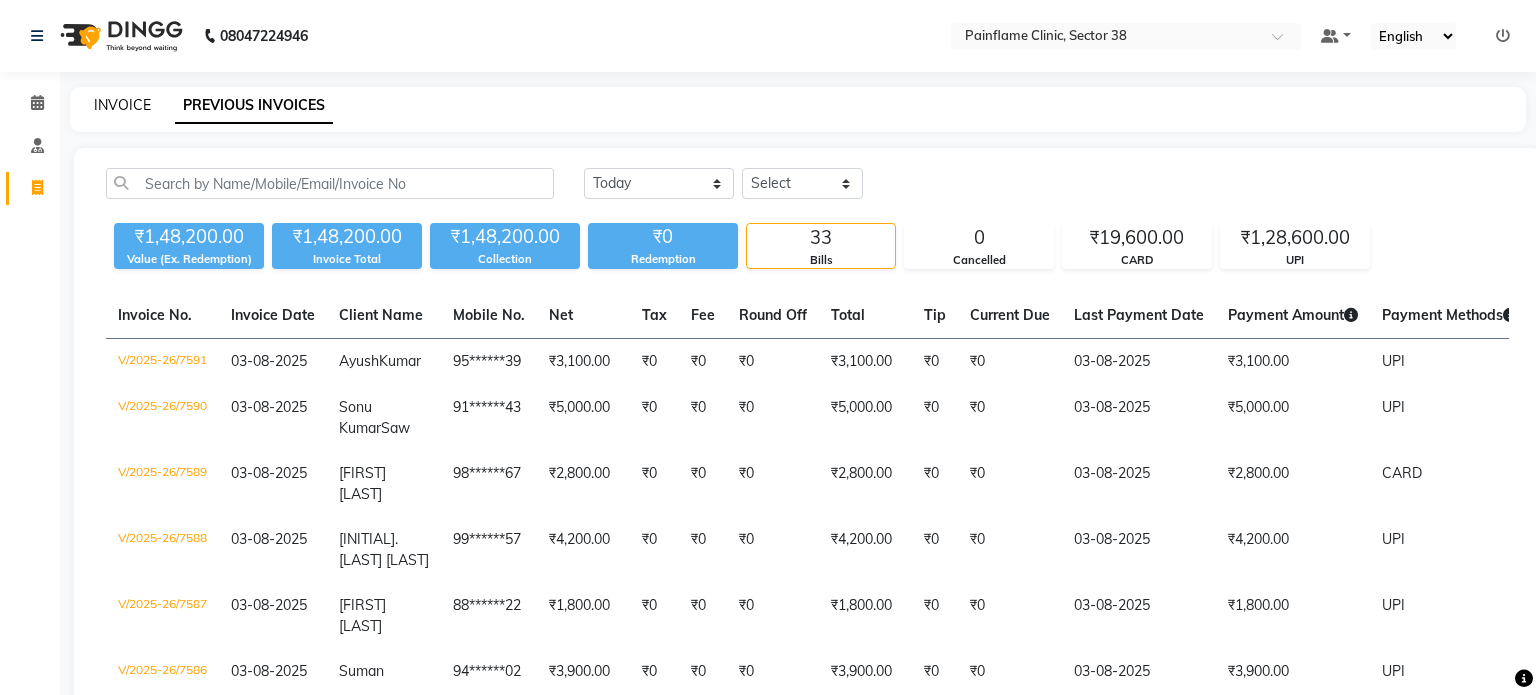 select on "service" 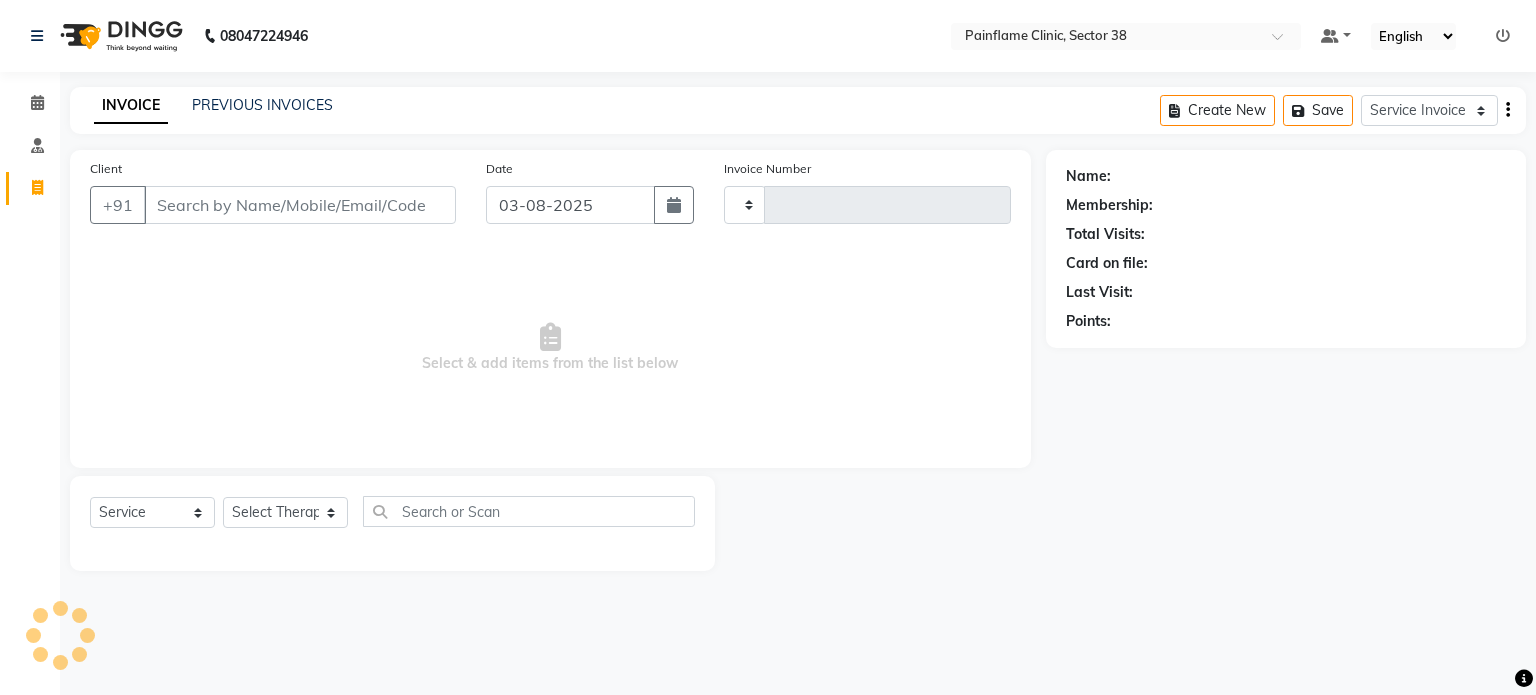click on "Client" at bounding box center (300, 205) 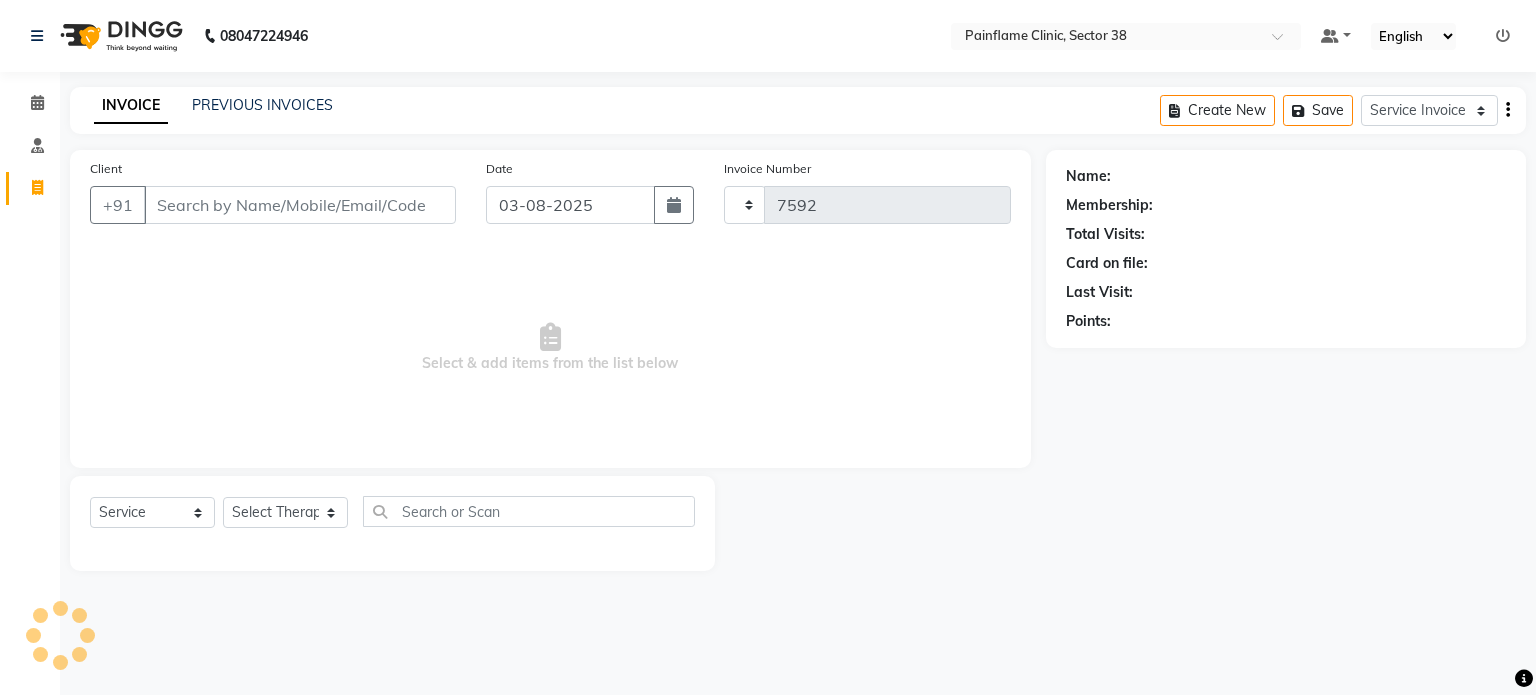 select on "3964" 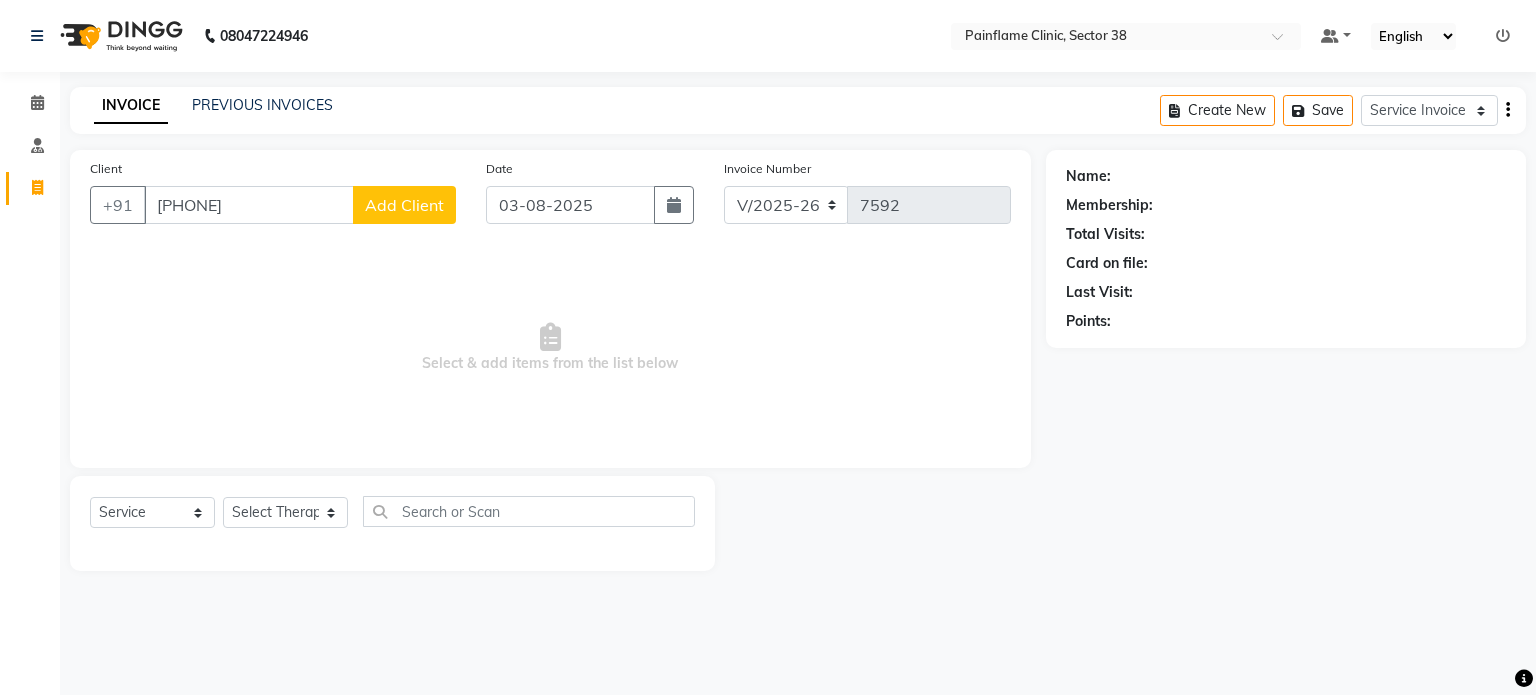 click on "9310204176" at bounding box center [249, 205] 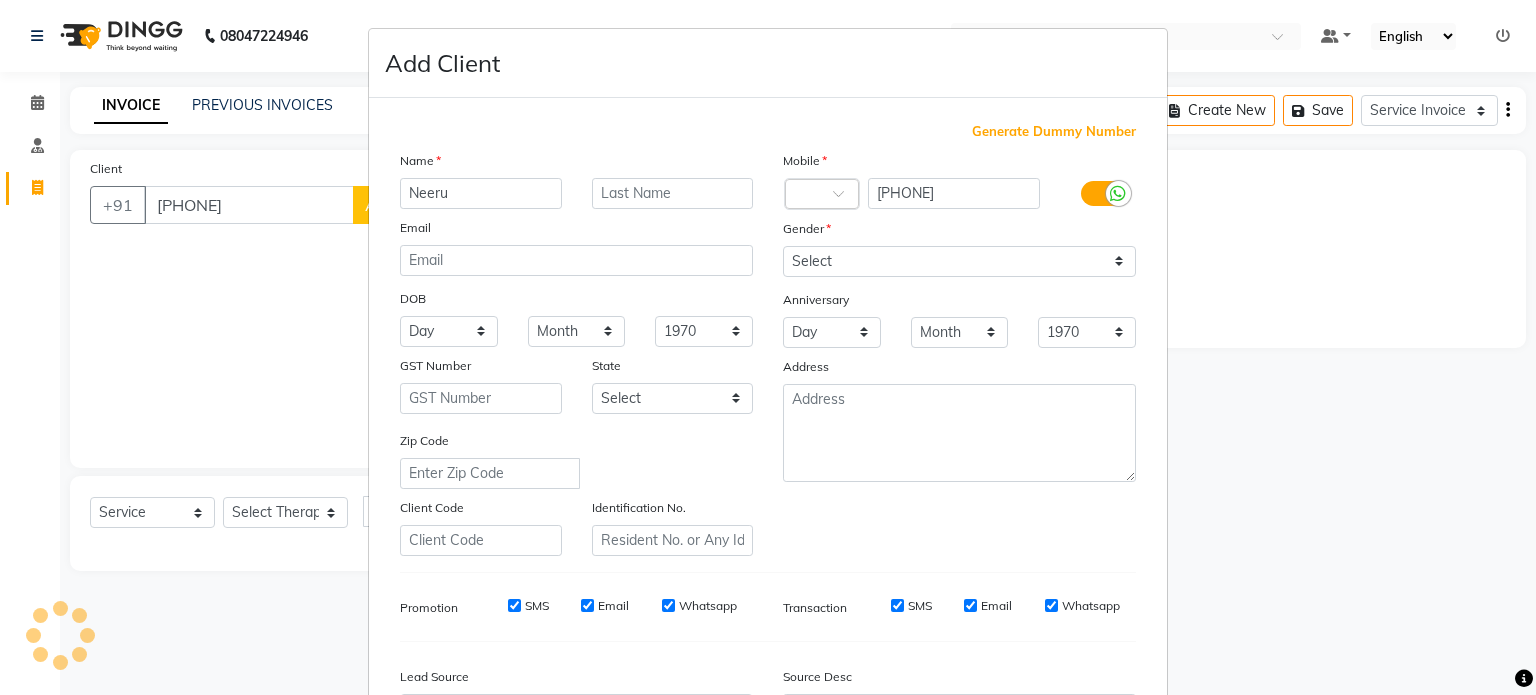 type on "Neeru" 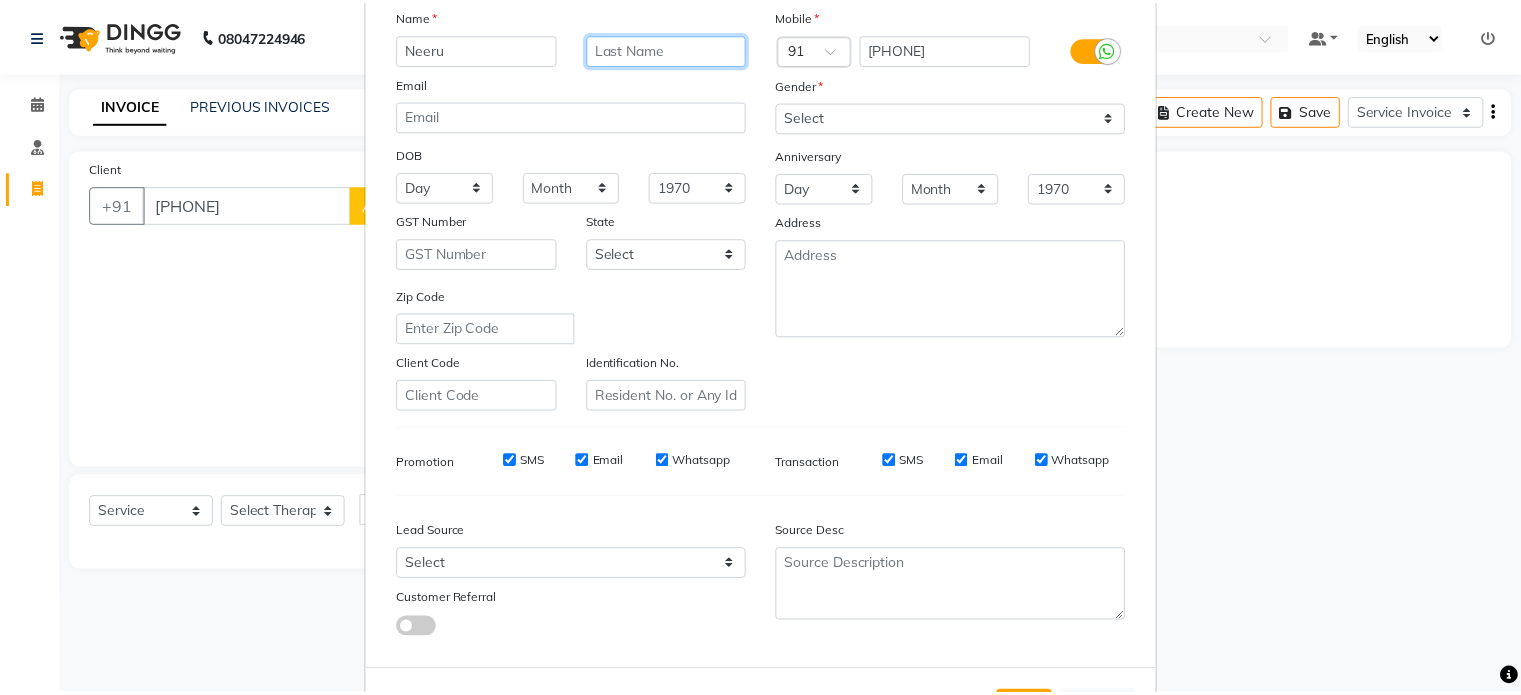 scroll, scrollTop: 237, scrollLeft: 0, axis: vertical 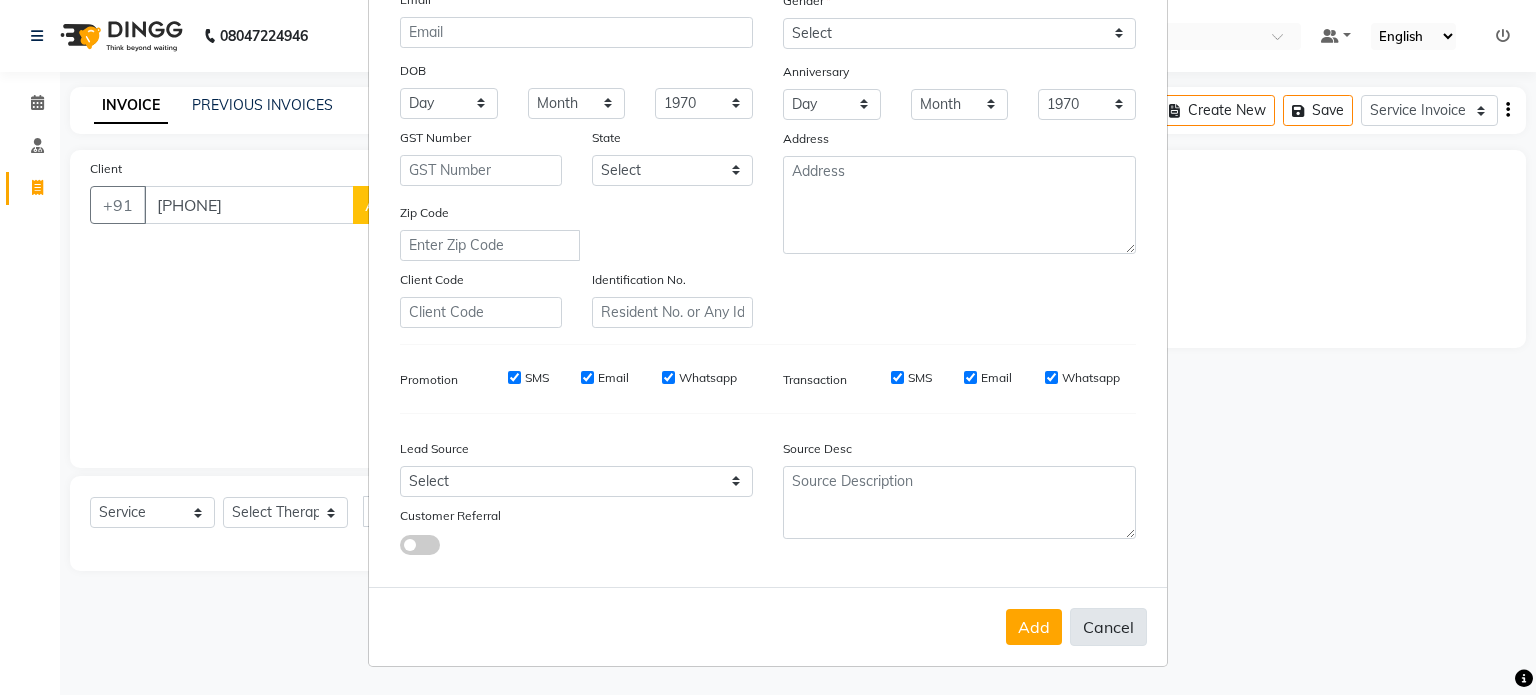 click on "Cancel" at bounding box center [1108, 627] 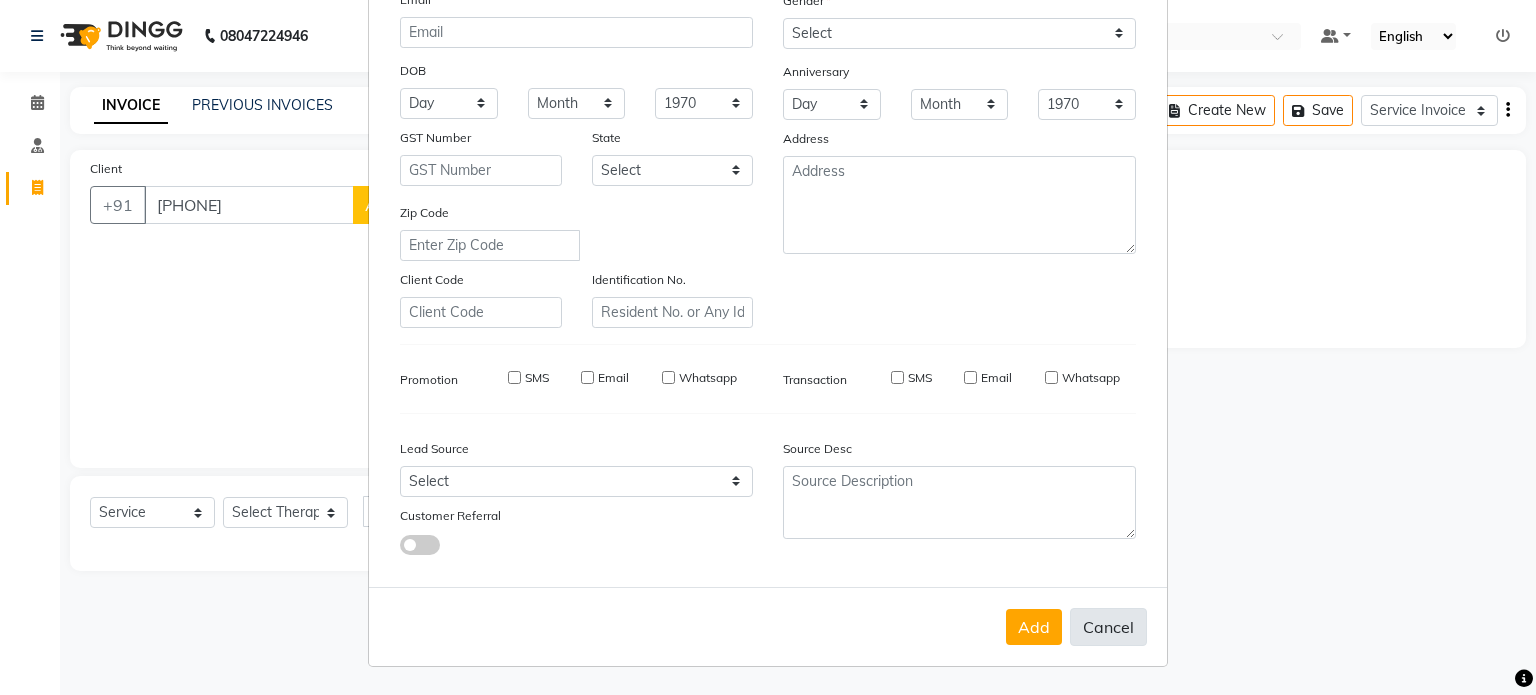 type 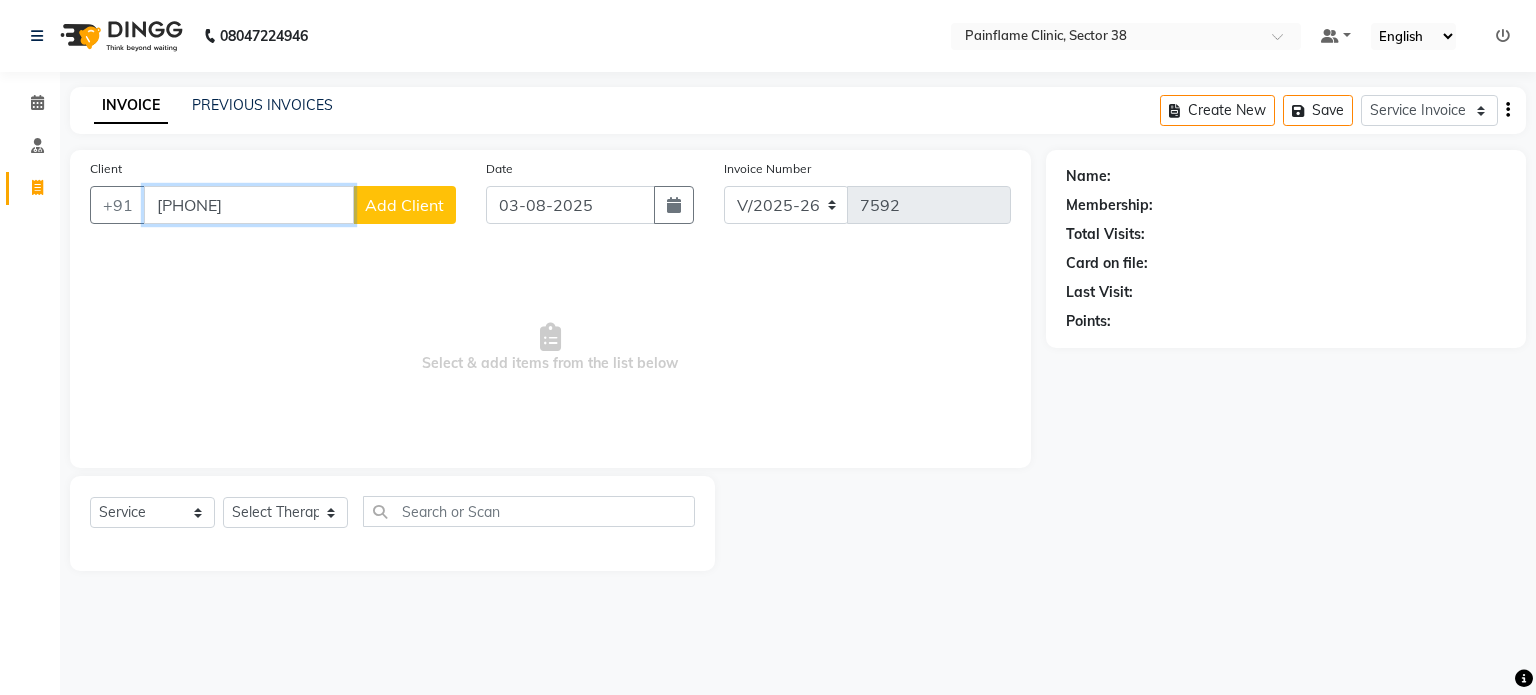 click on "9310204176" at bounding box center (249, 205) 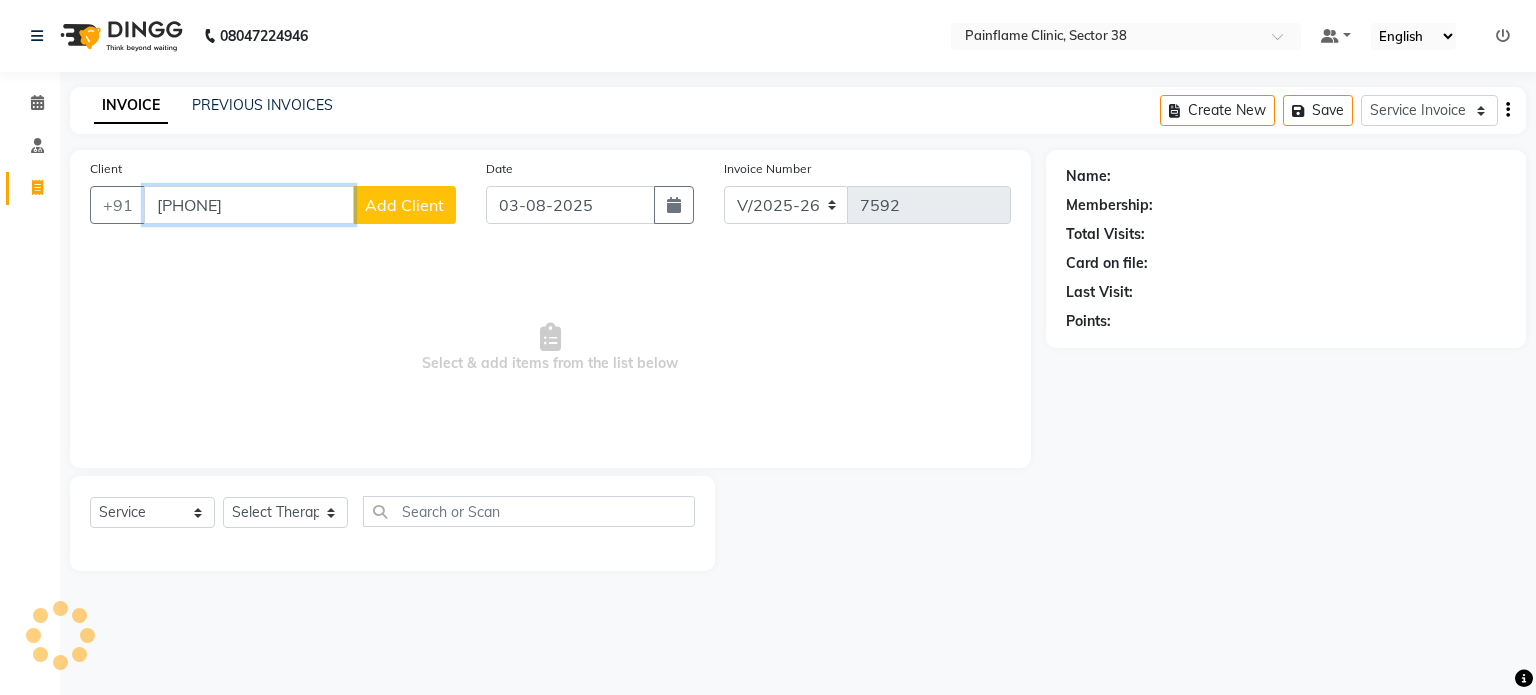 click on "9310204176" at bounding box center [249, 205] 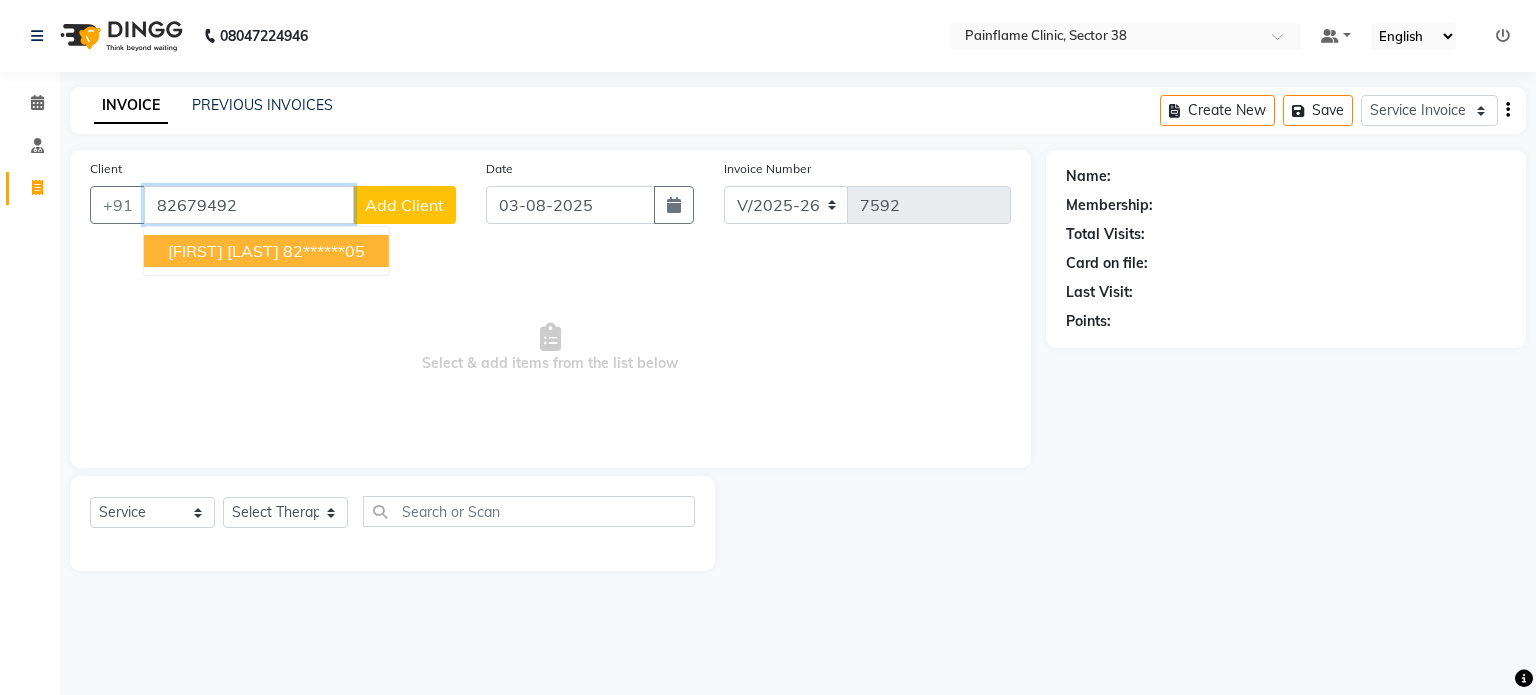 click on "[FIRST] [LAST]" at bounding box center [223, 251] 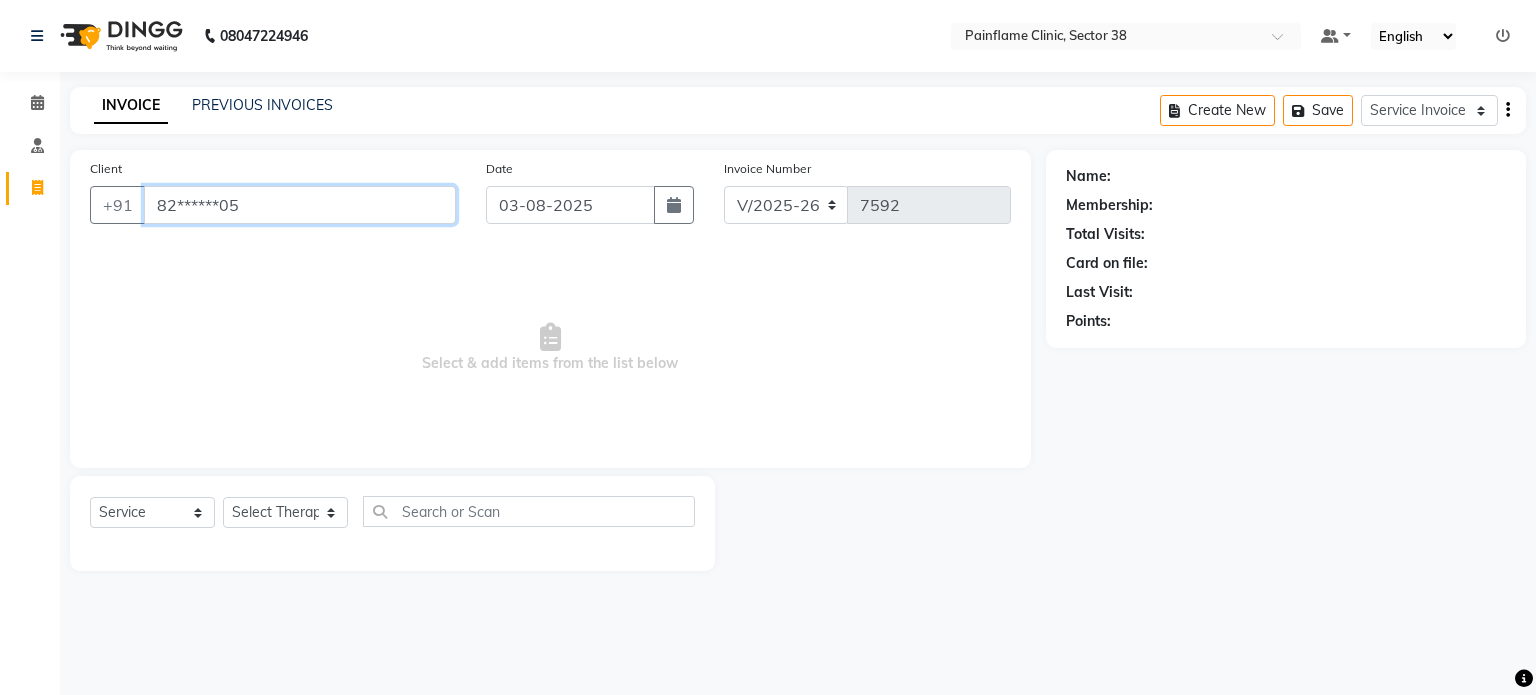 type on "[PHONE]" 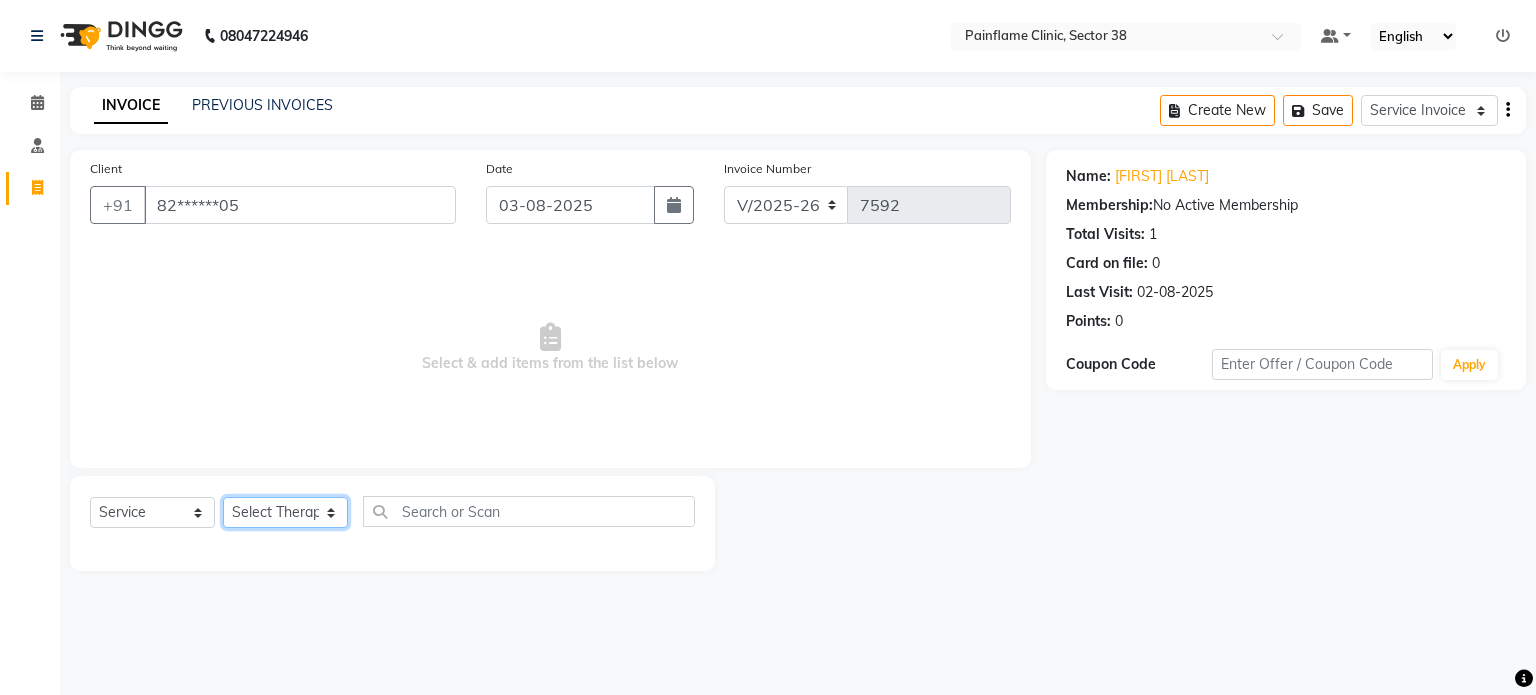 click on "Select Therapist Dr Durgesh Dr Harish Dr Ranjana Dr Saurabh Dr. Suraj Dr. Tejpal Mehlawat KUSHAL MOHIT SEMWAL Nancy Singhai Reception 1  Reception 2 Reception 3" 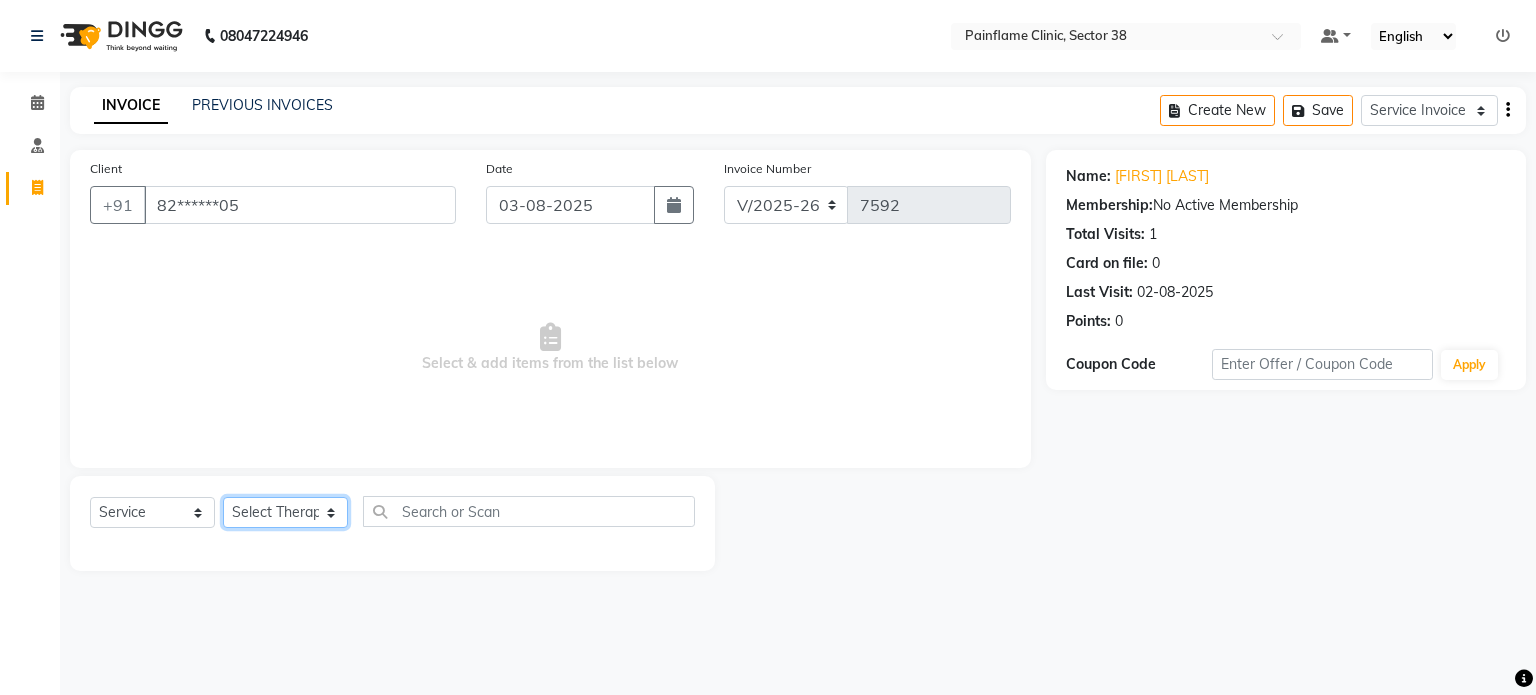 select on "20209" 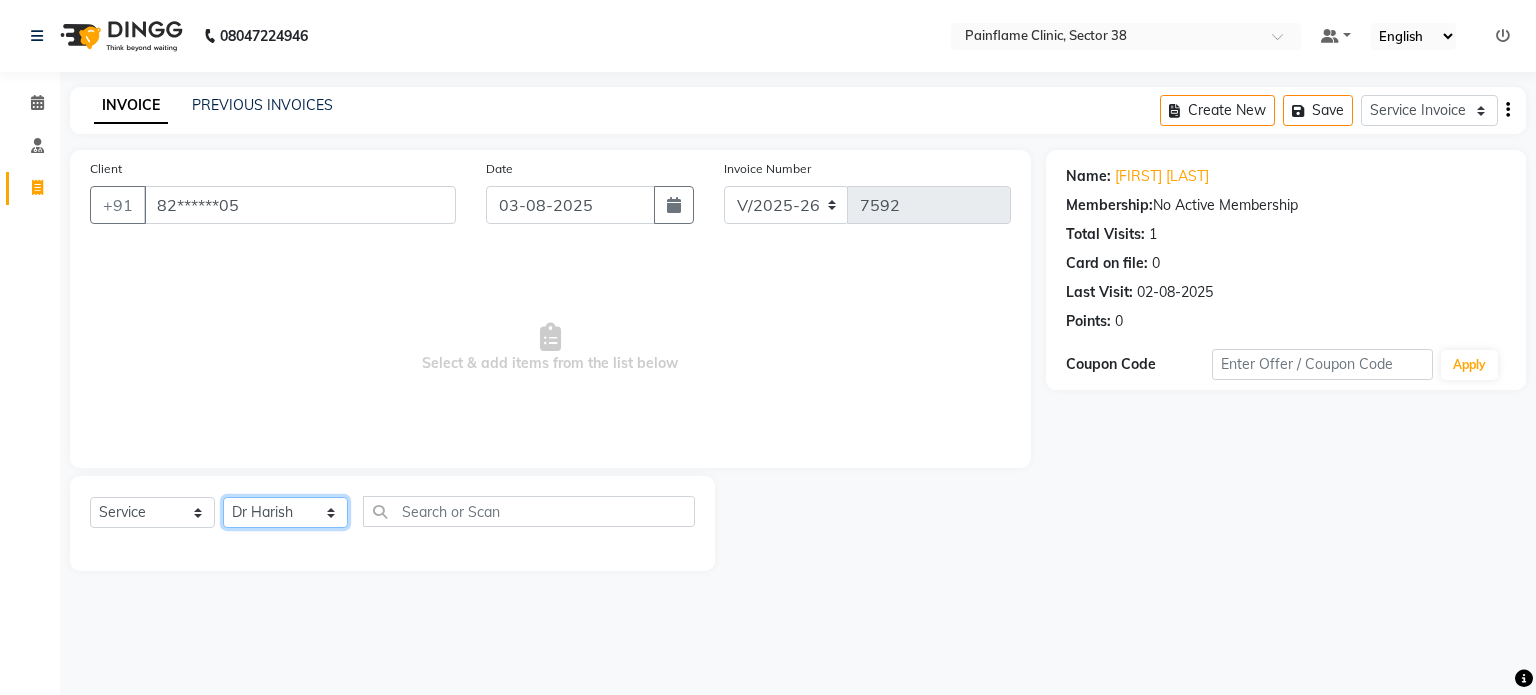 click on "Select Therapist Dr Durgesh Dr Harish Dr Ranjana Dr Saurabh Dr. Suraj Dr. Tejpal Mehlawat KUSHAL MOHIT SEMWAL Nancy Singhai Reception 1  Reception 2 Reception 3" 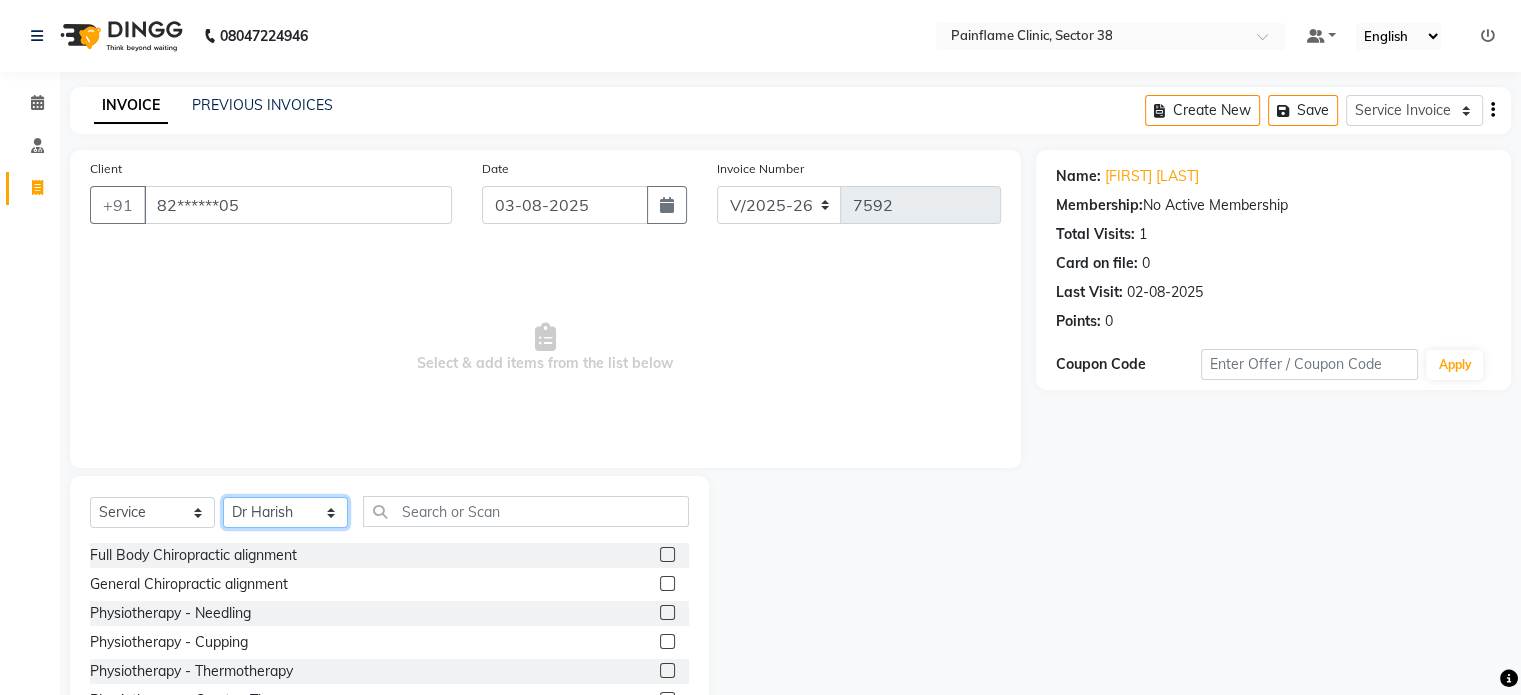 scroll, scrollTop: 119, scrollLeft: 0, axis: vertical 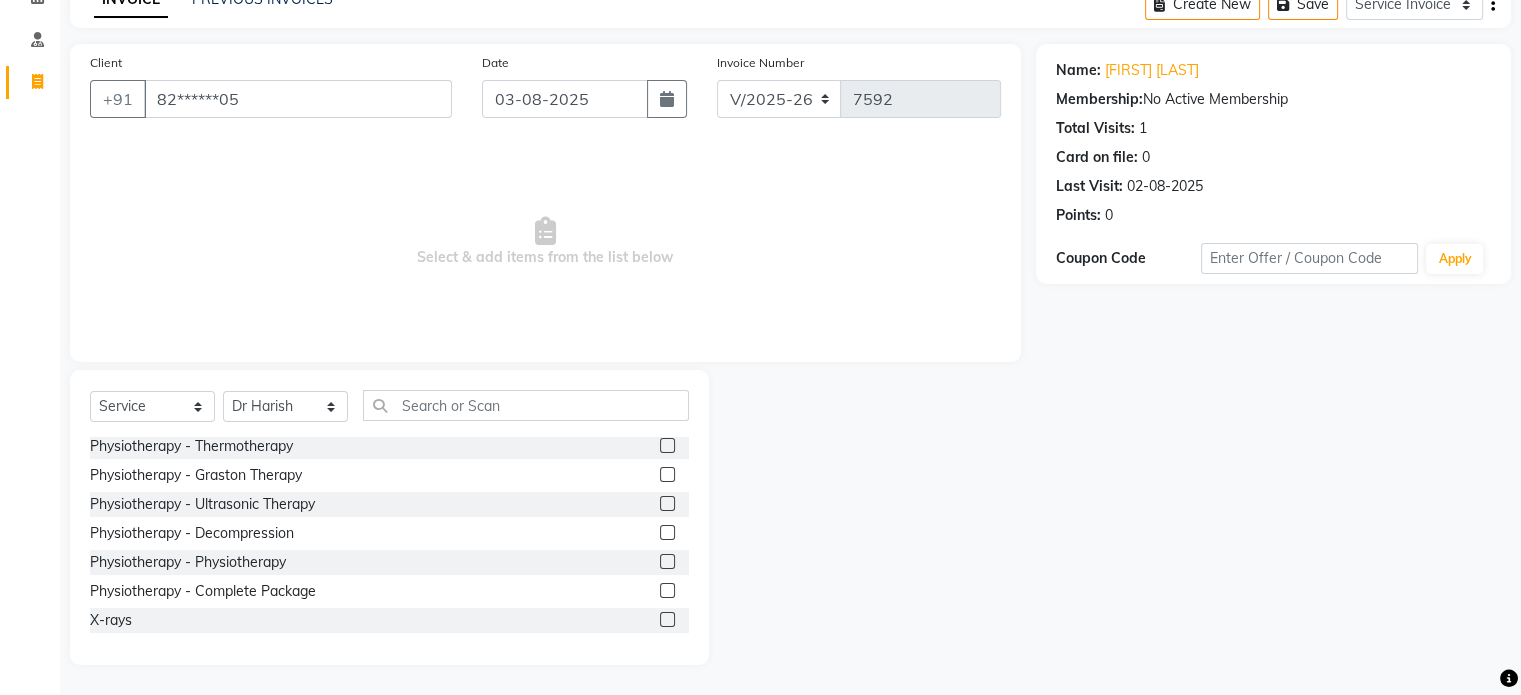 click 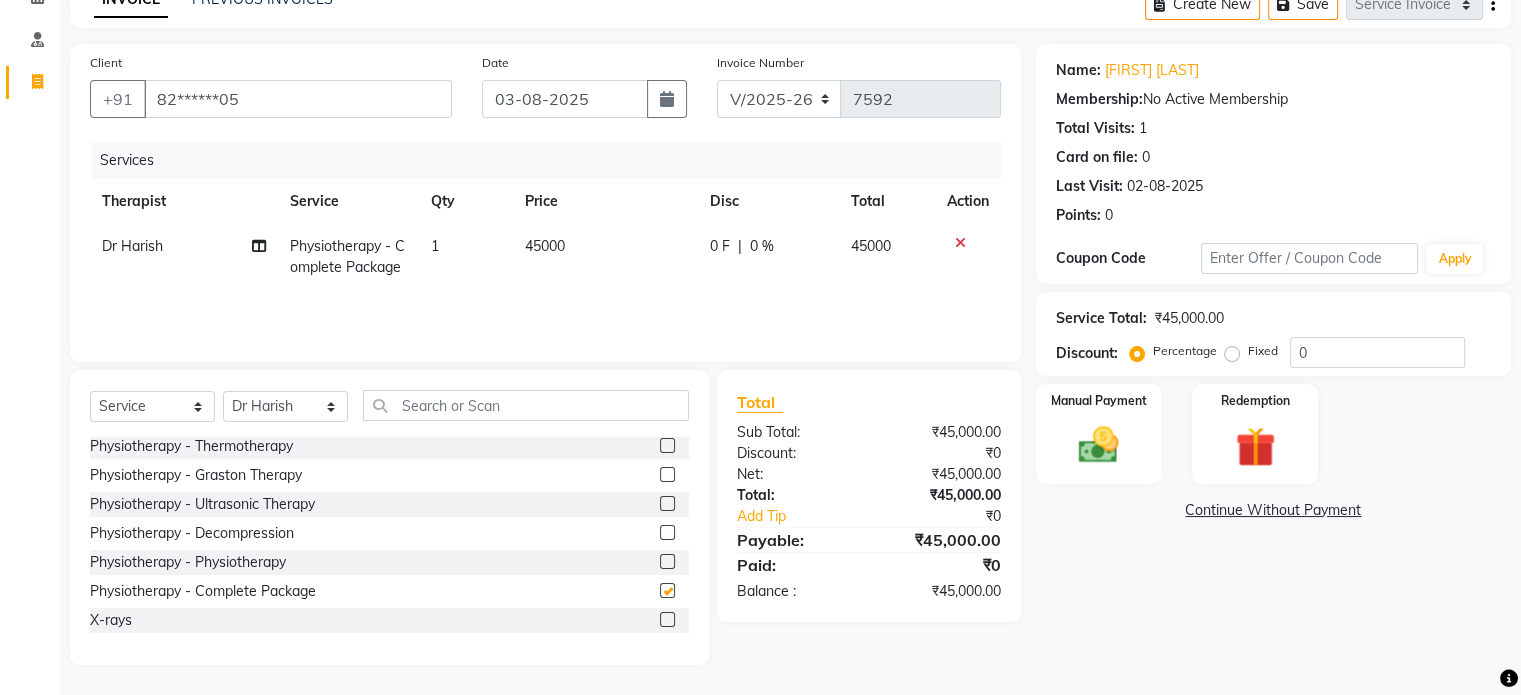 checkbox on "false" 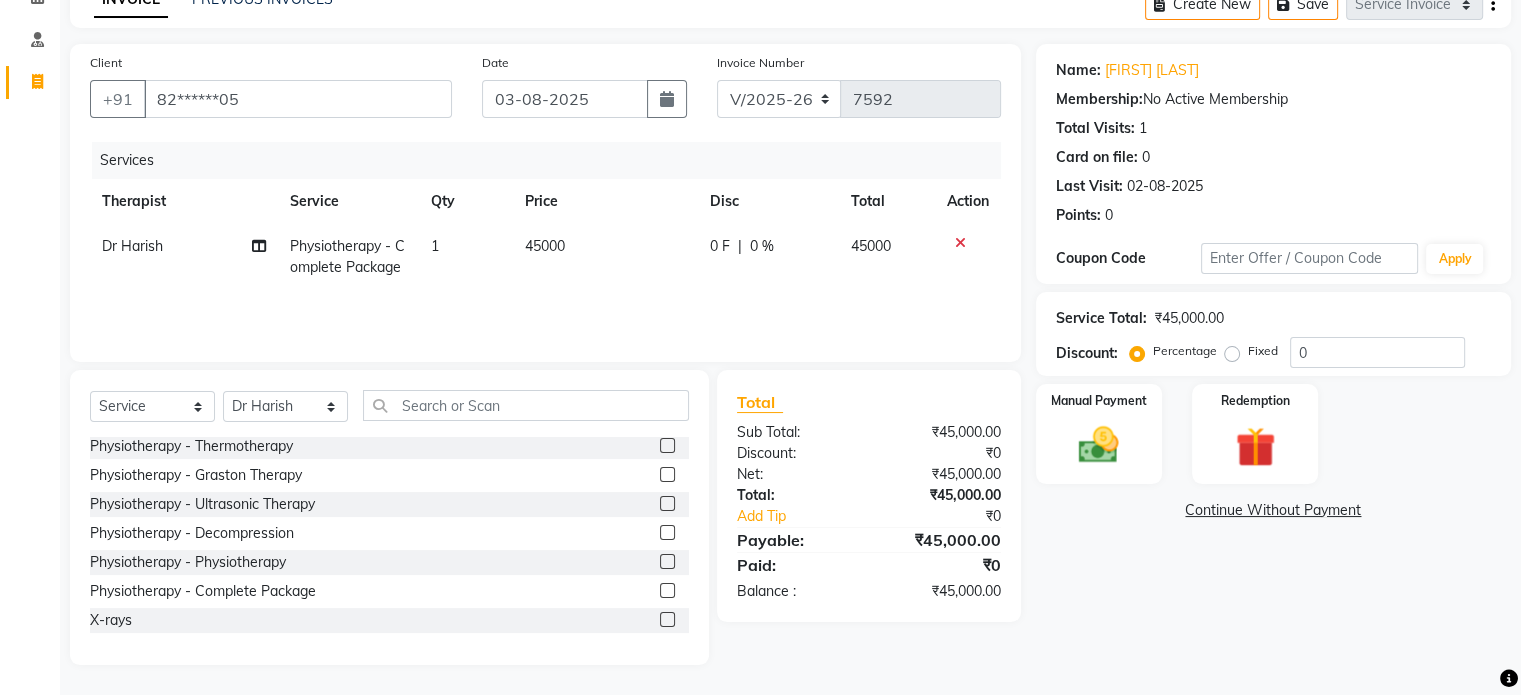 click on "45000" 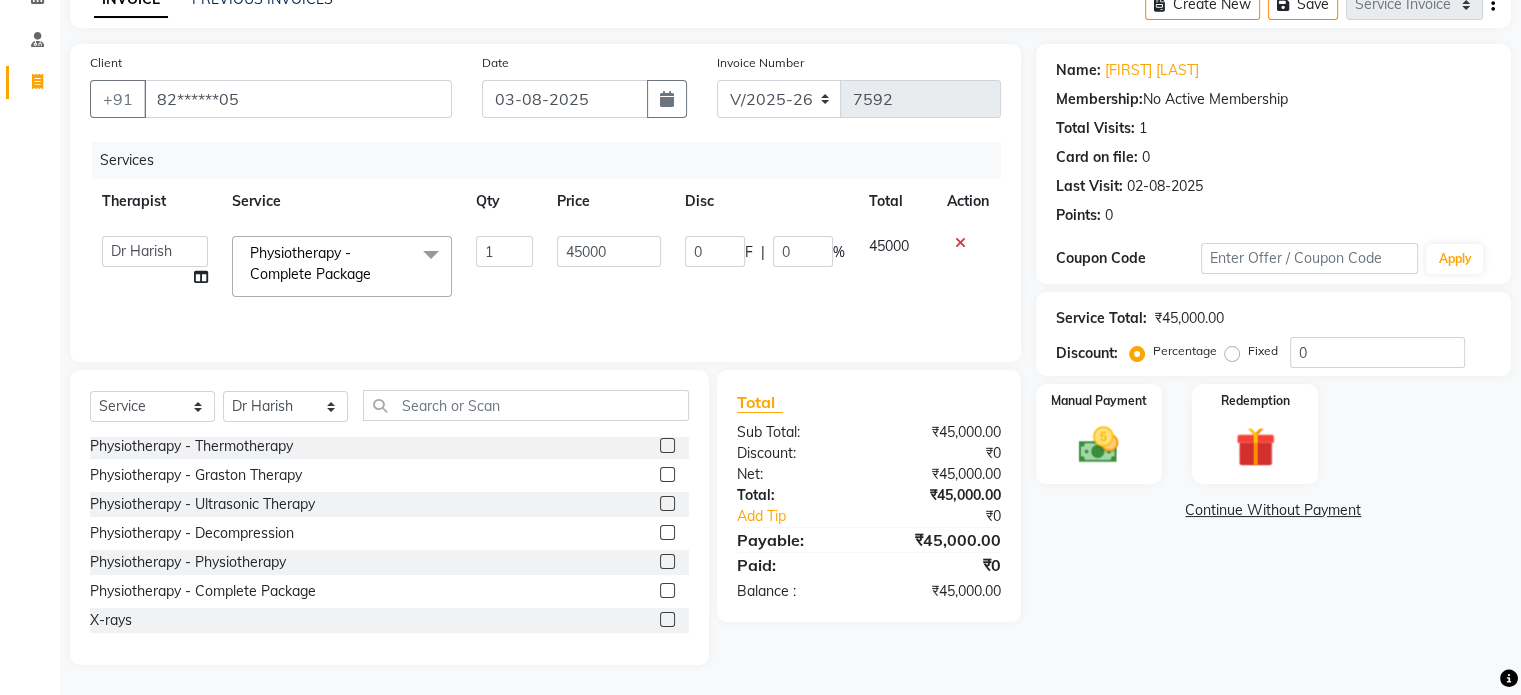click on "45000" 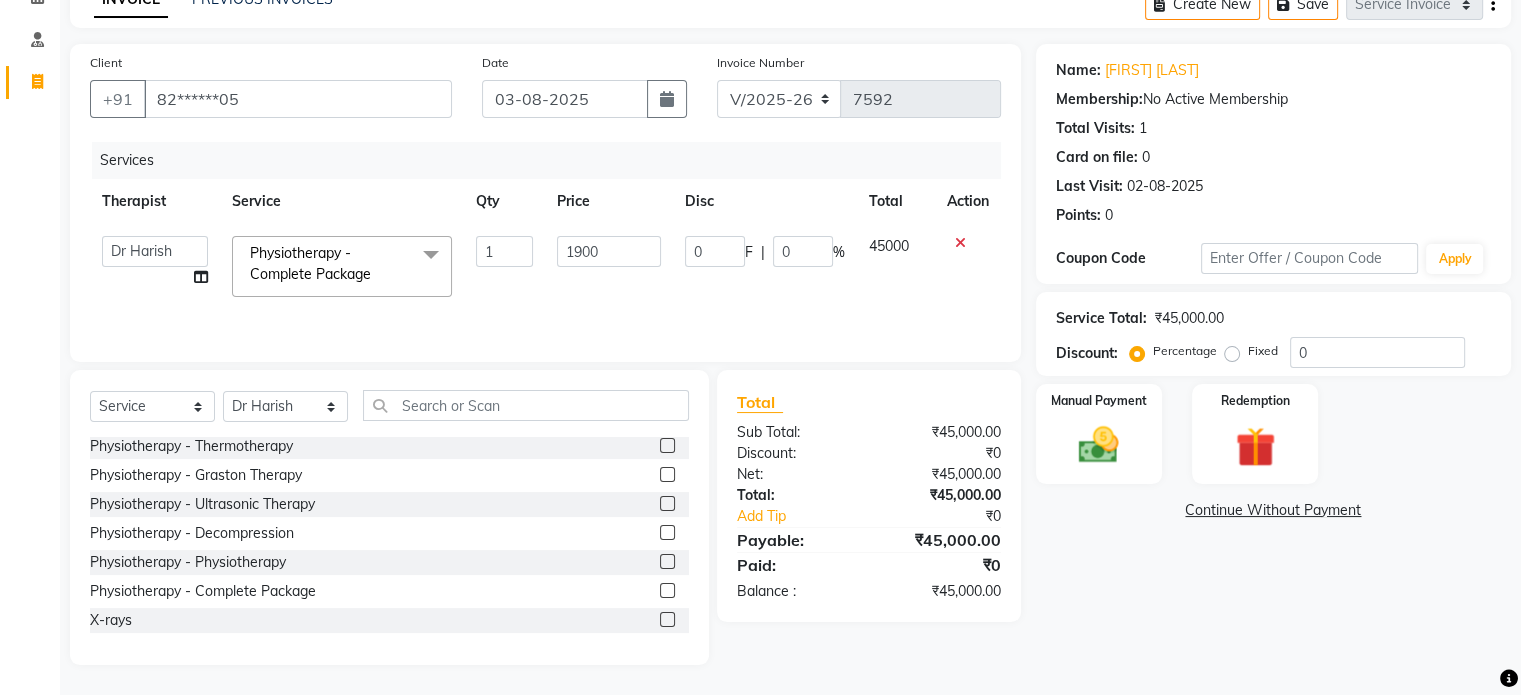 type on "19000" 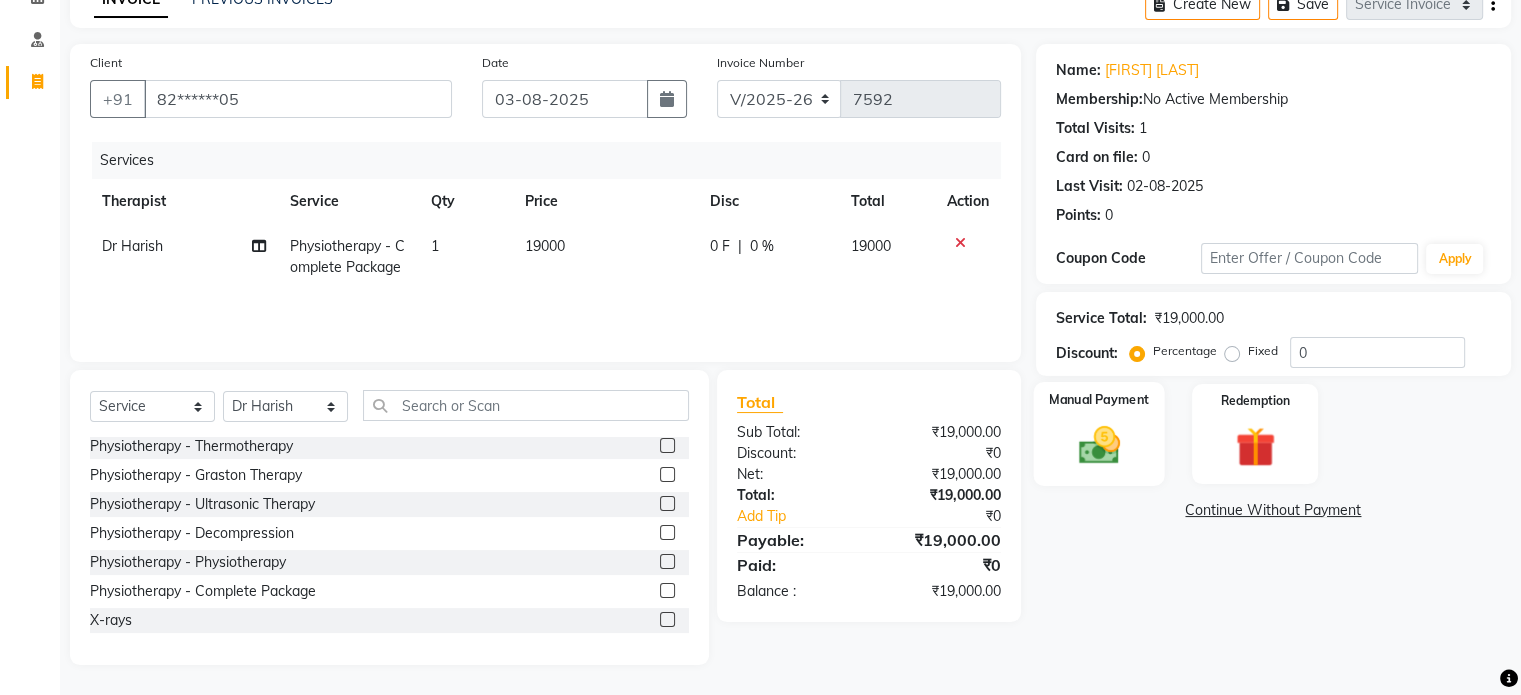 click 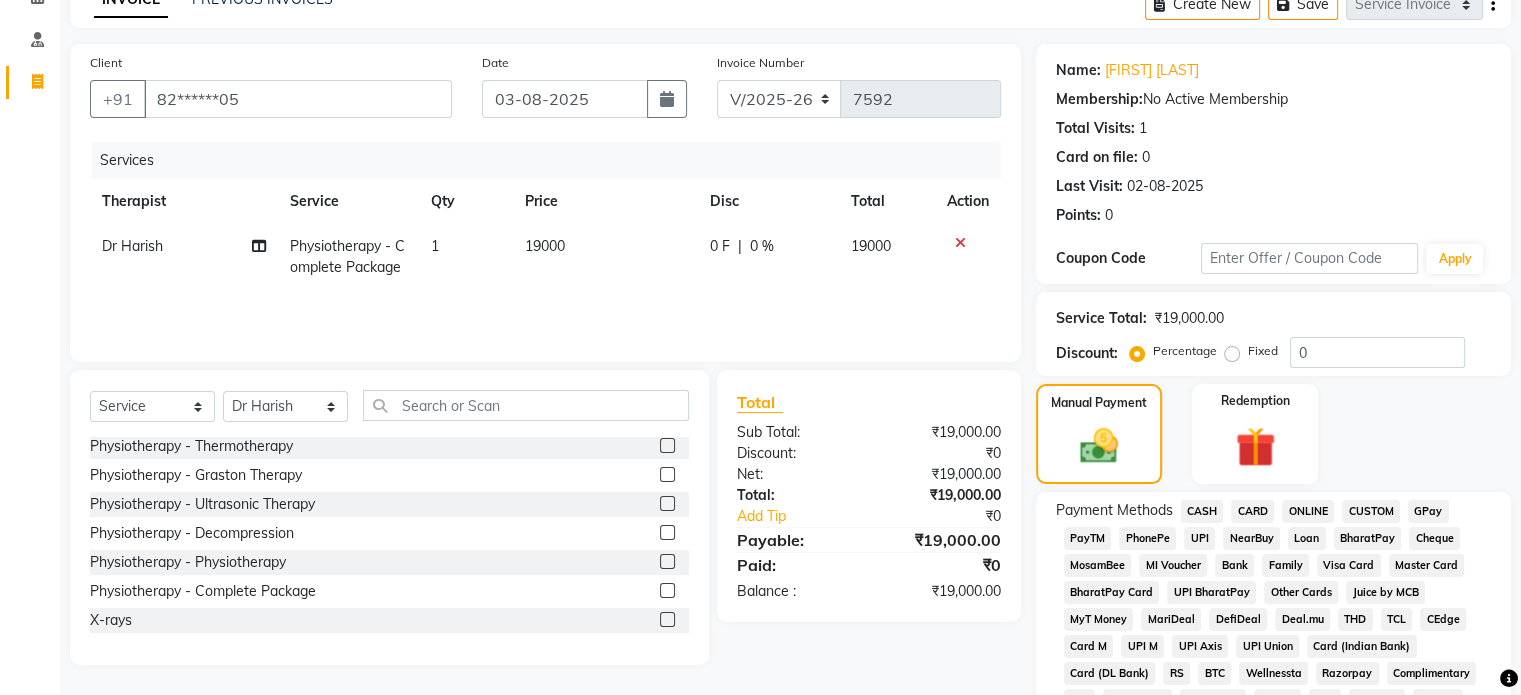 click on "UPI" 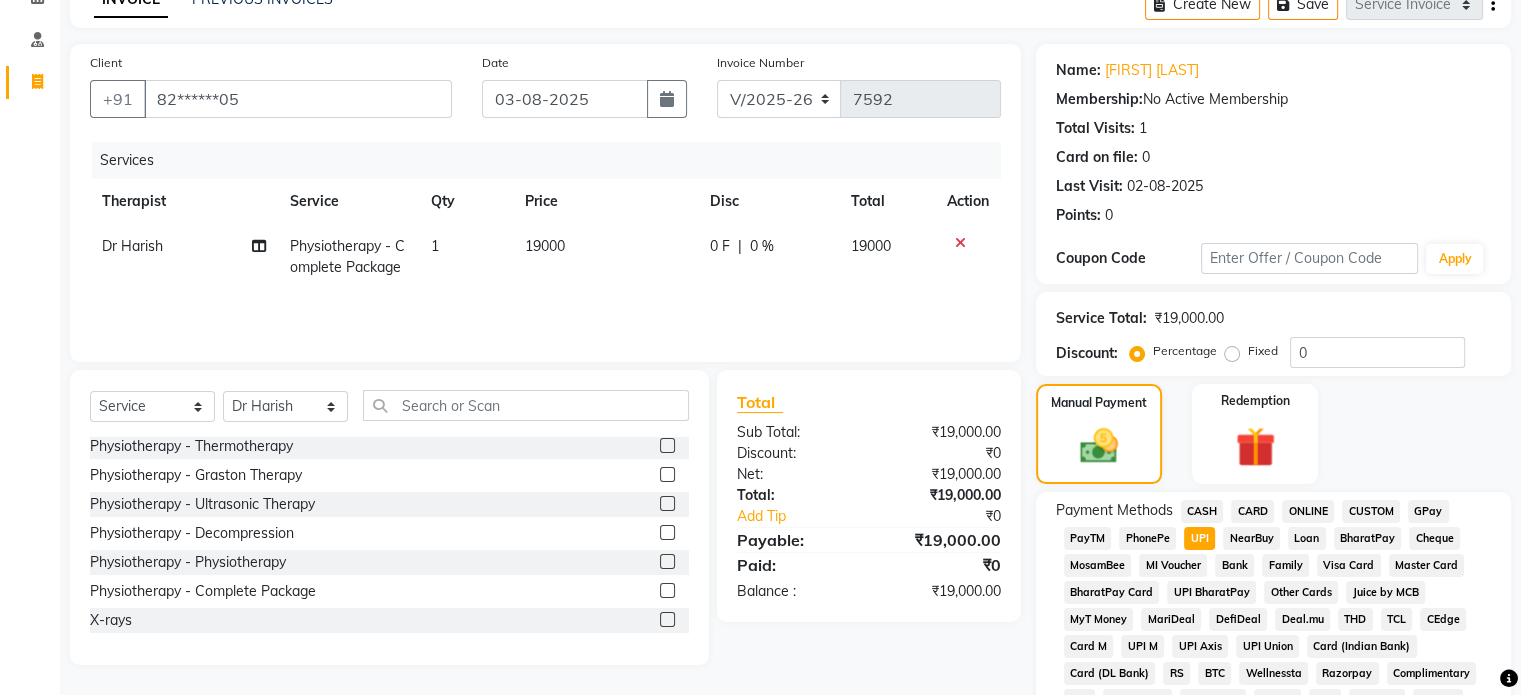 scroll, scrollTop: 652, scrollLeft: 0, axis: vertical 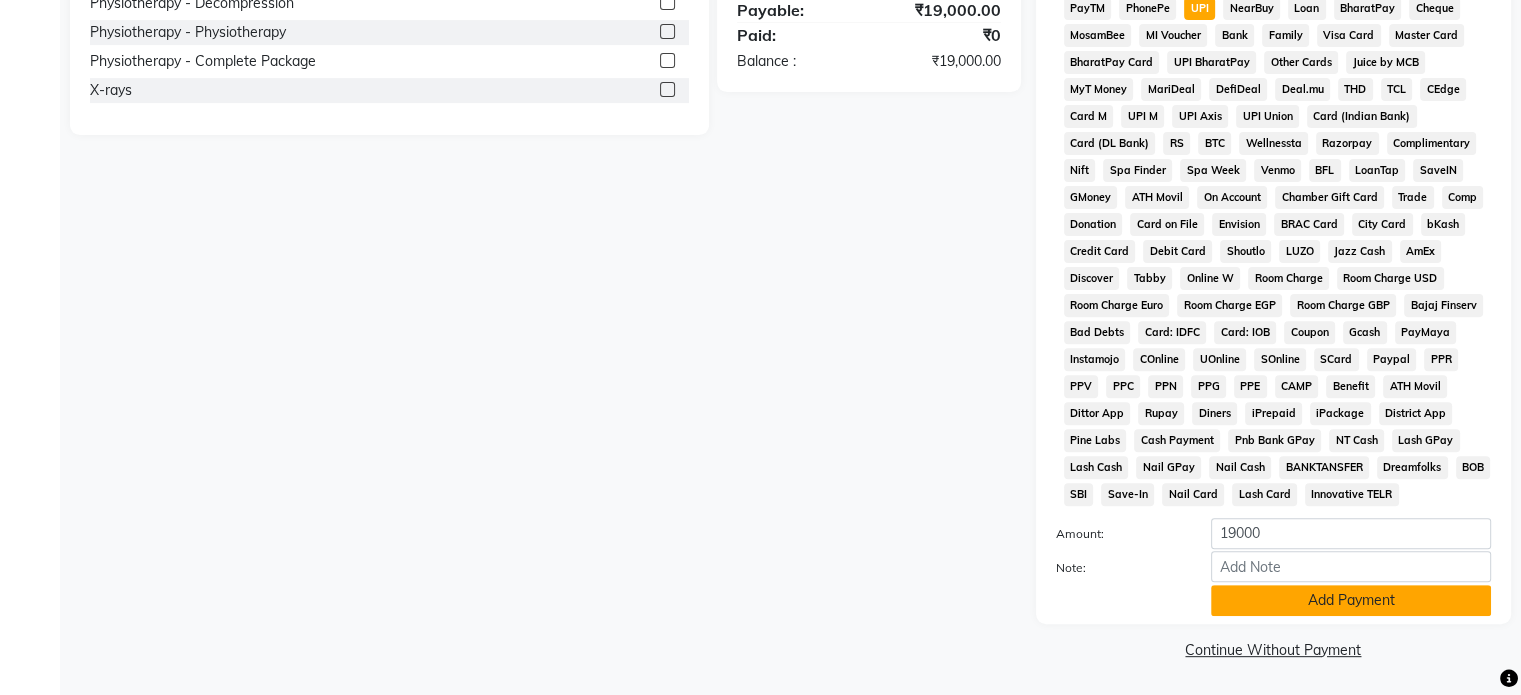click on "Add Payment" 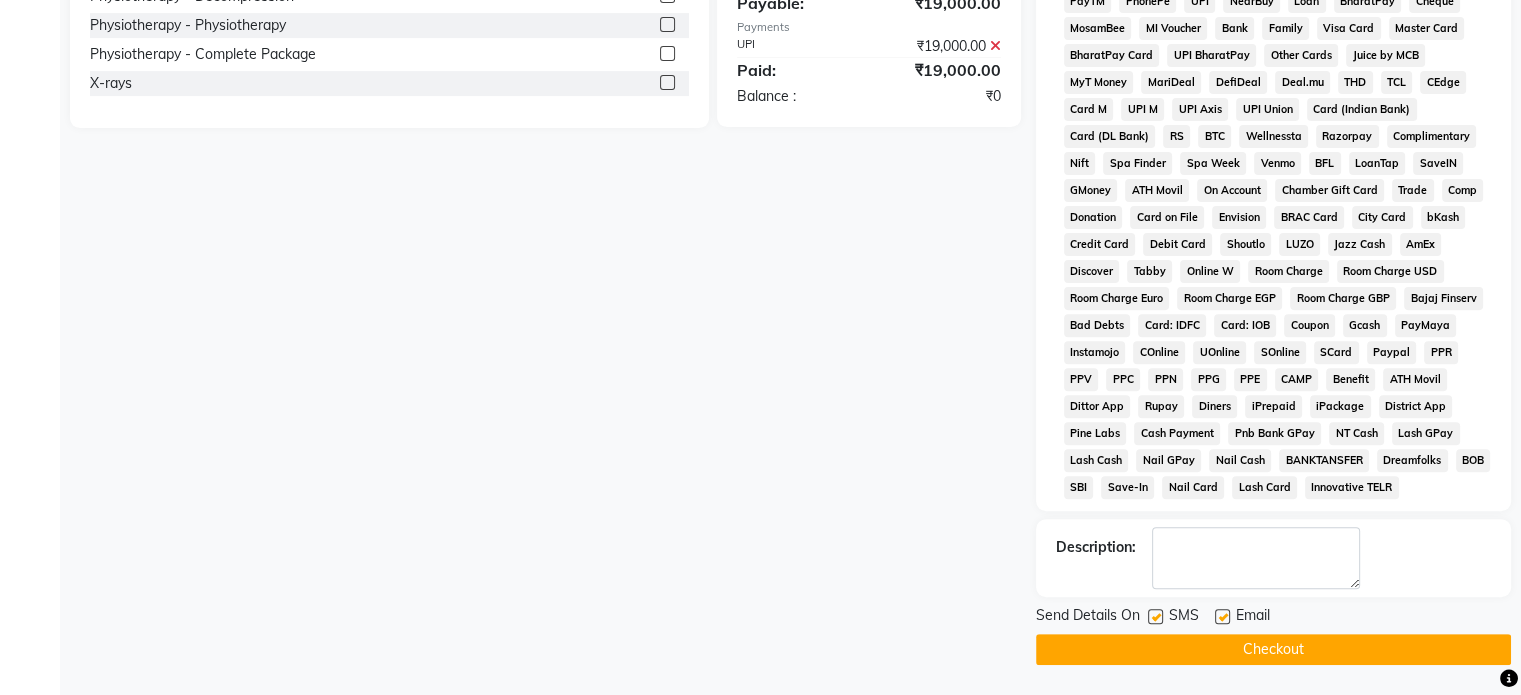 click 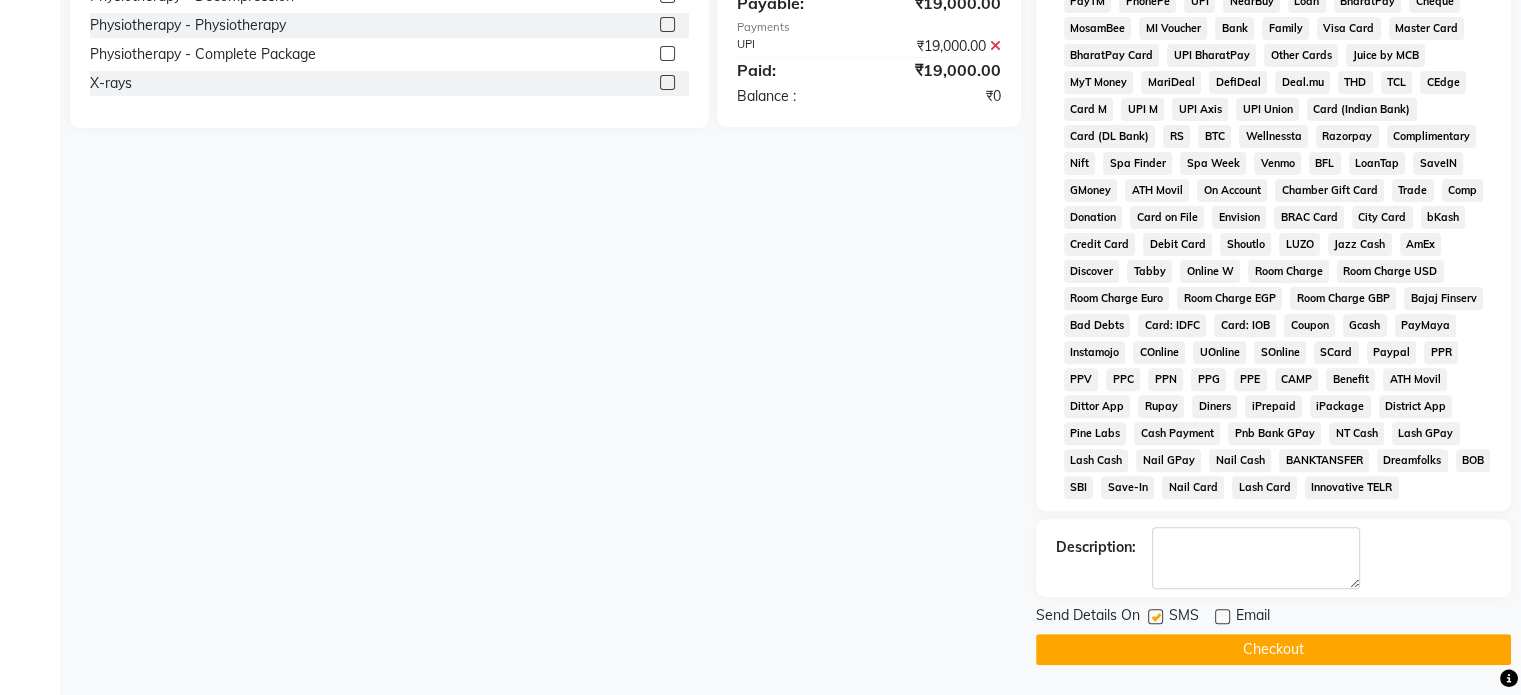 click on "Send Details On SMS Email" 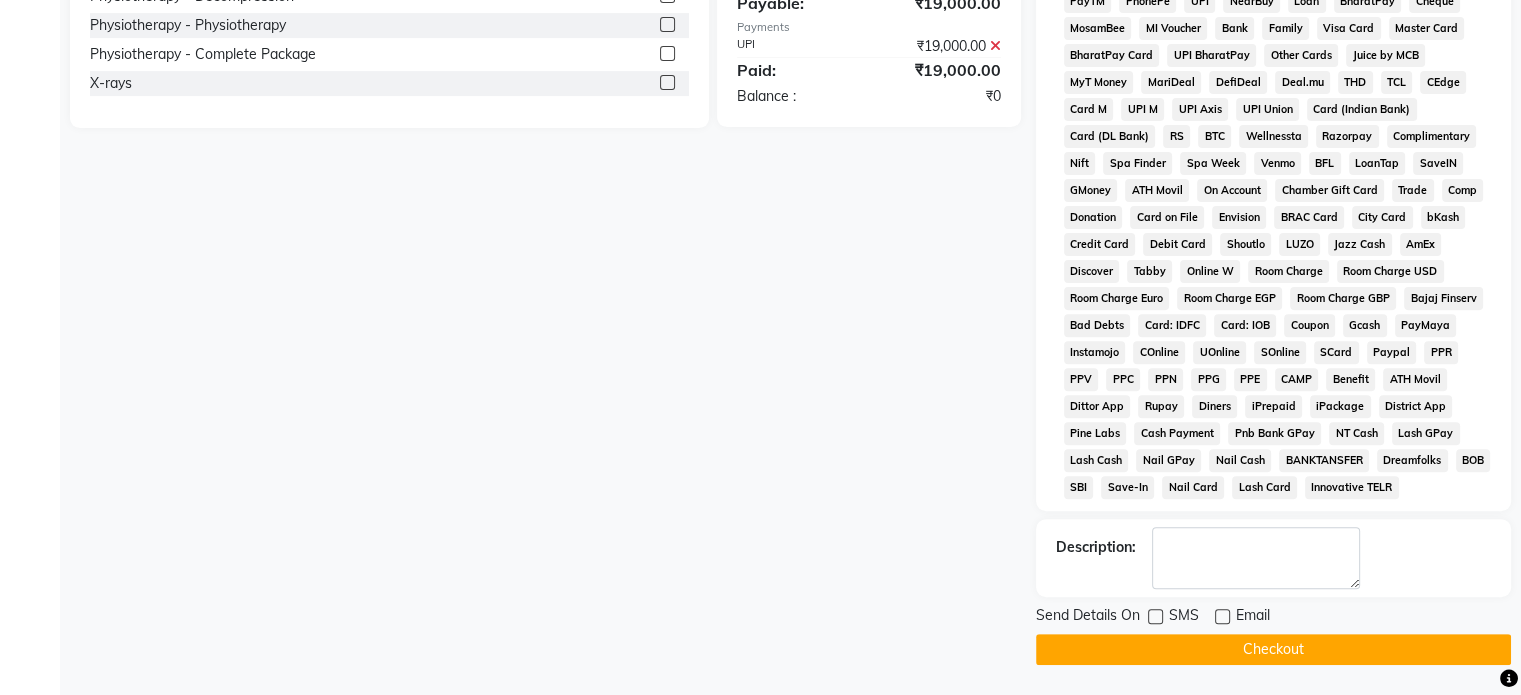 click on "Checkout" 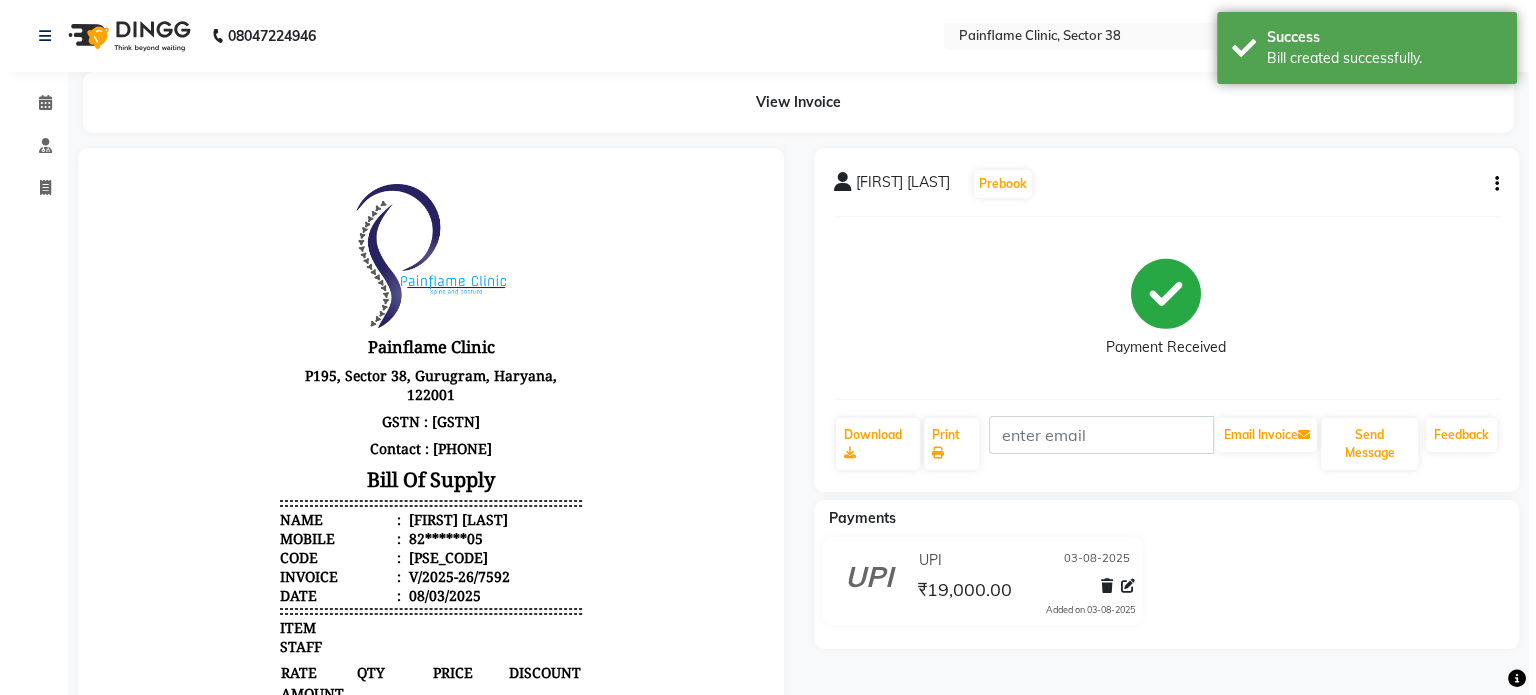 scroll, scrollTop: 0, scrollLeft: 0, axis: both 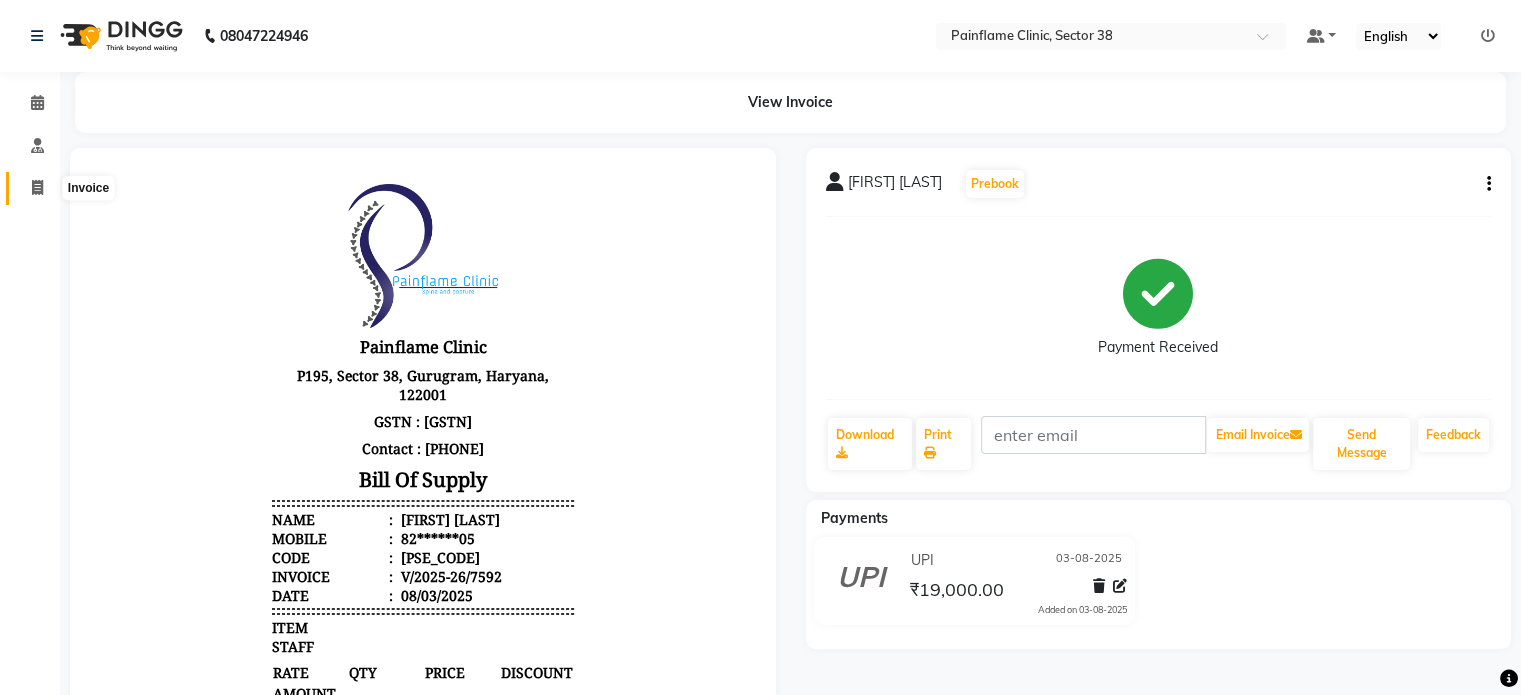 click 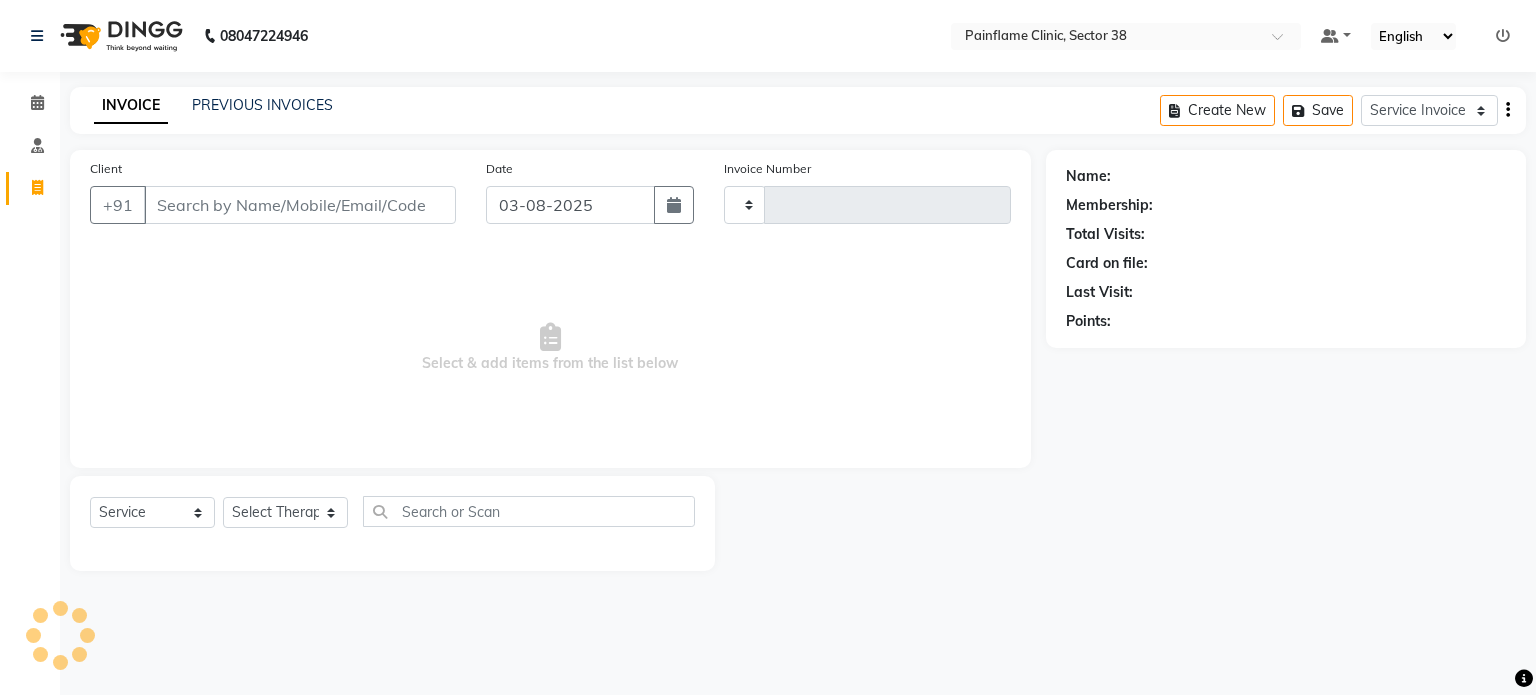 type on "7593" 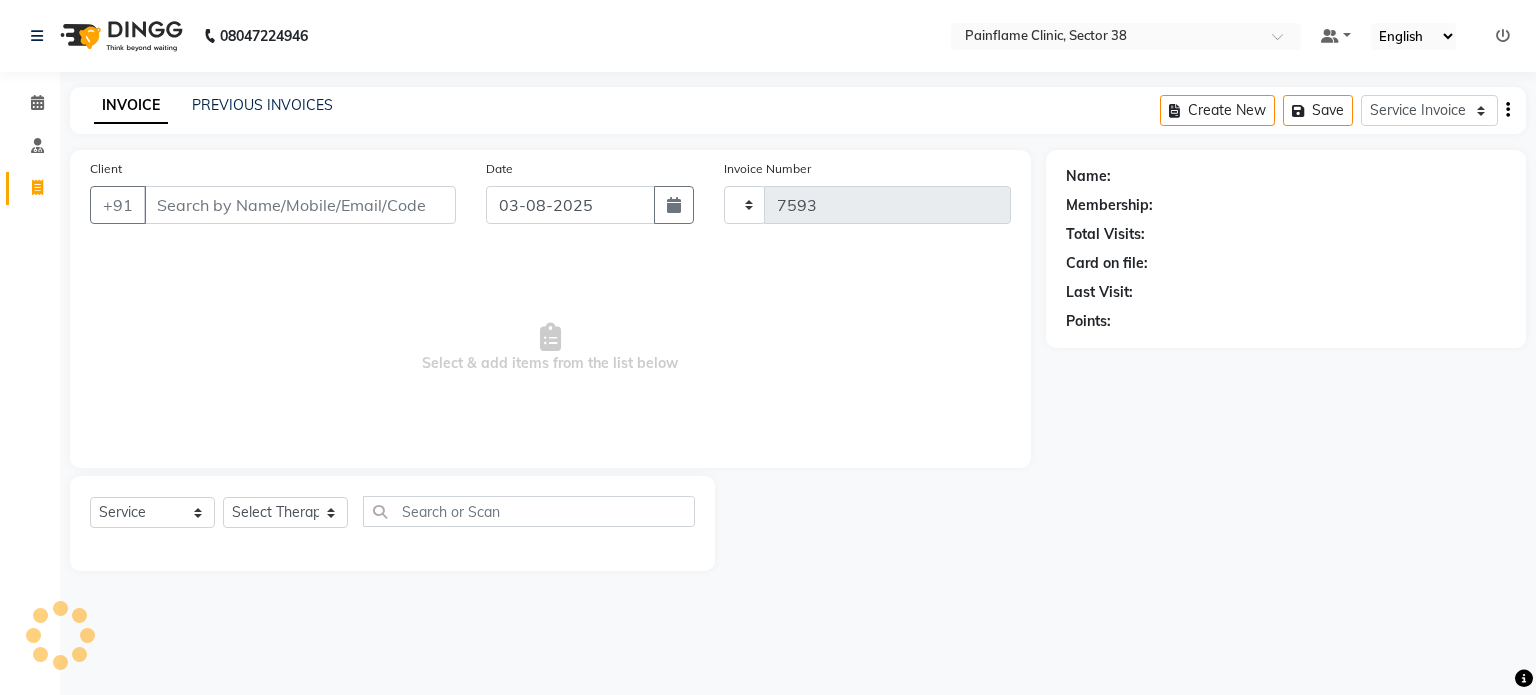 select on "3964" 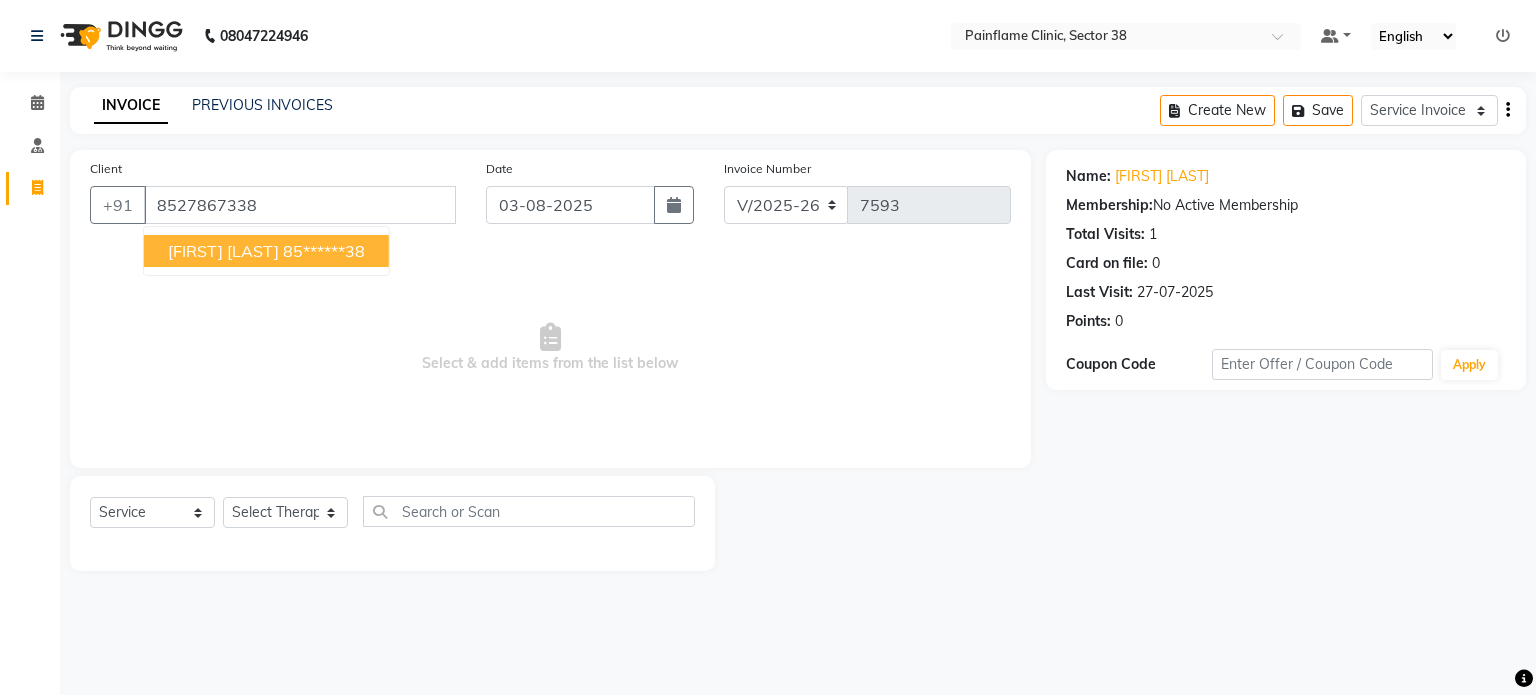 click on "85******38" at bounding box center [324, 251] 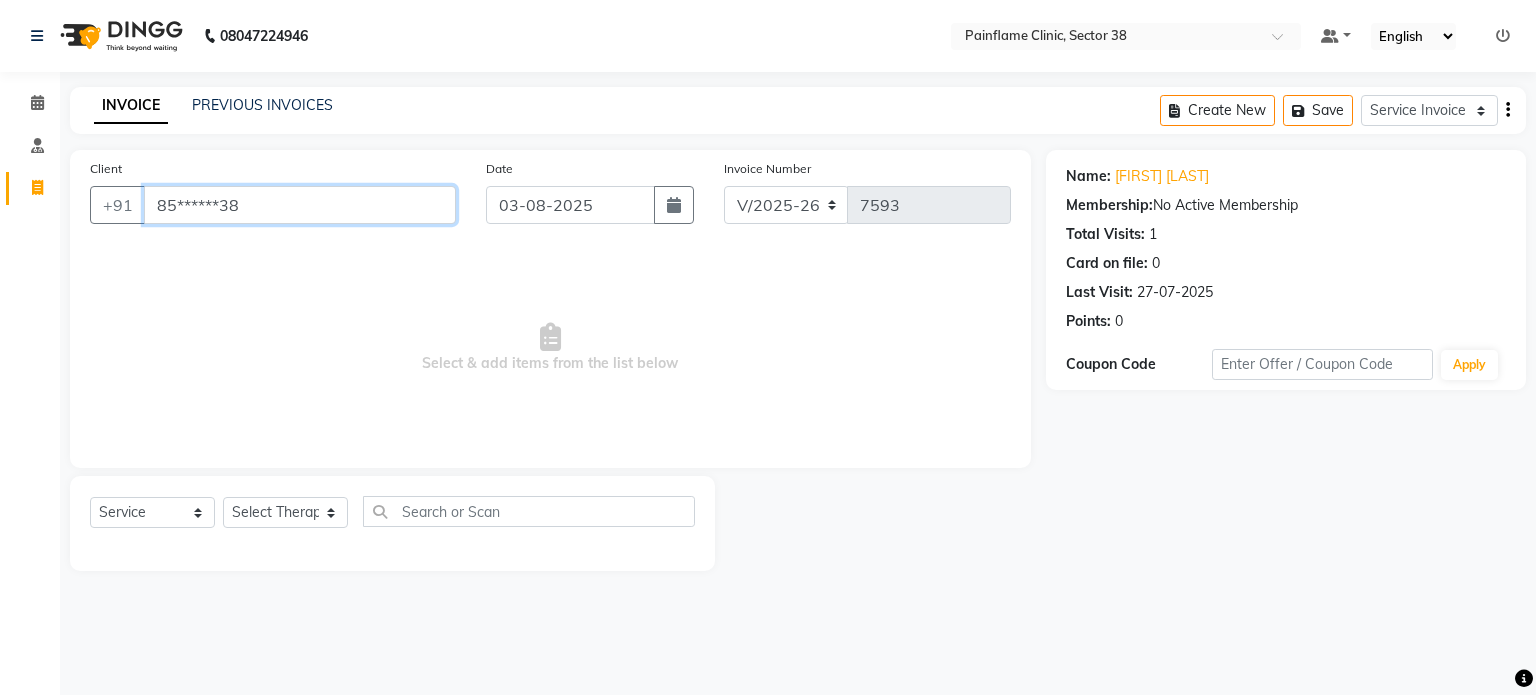 click on "85******38" at bounding box center (300, 205) 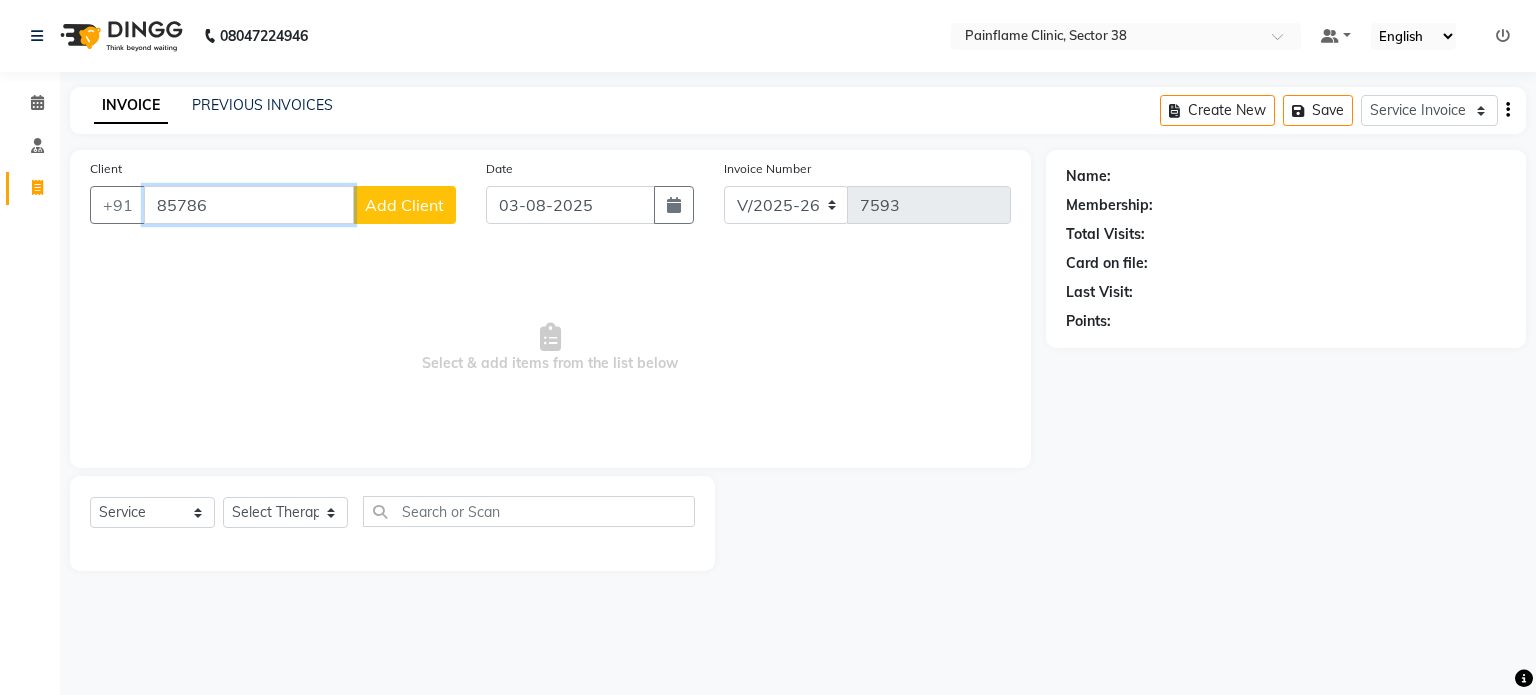 click on "85786" at bounding box center (249, 205) 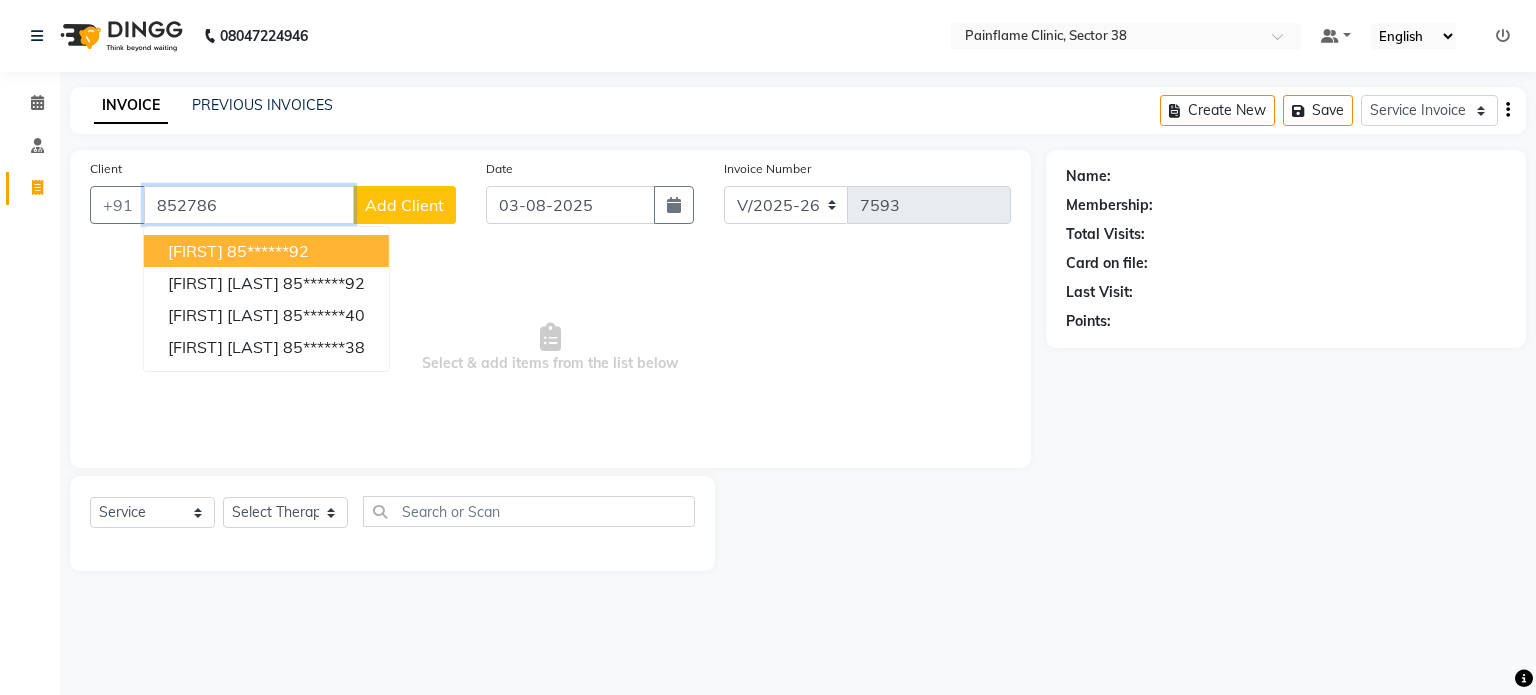 click on "852786" at bounding box center (249, 205) 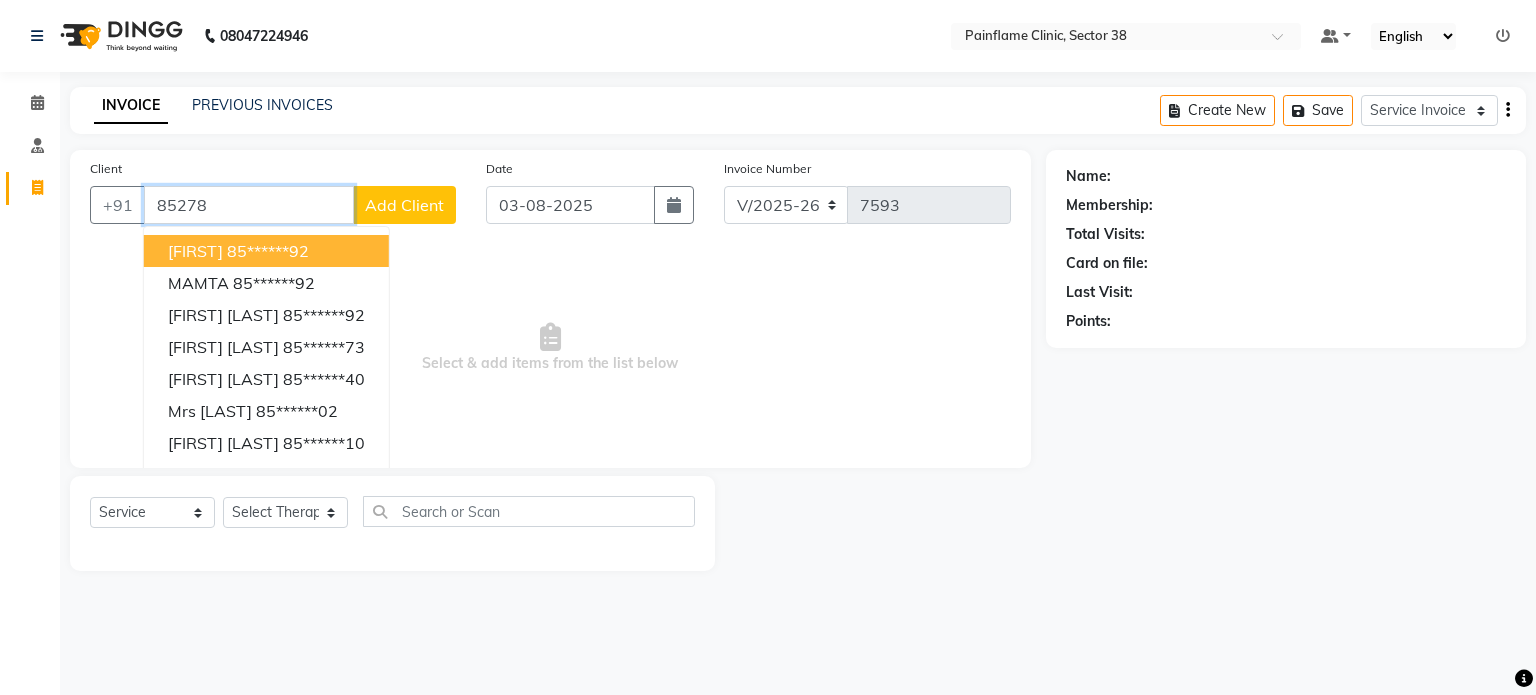 type on "85278" 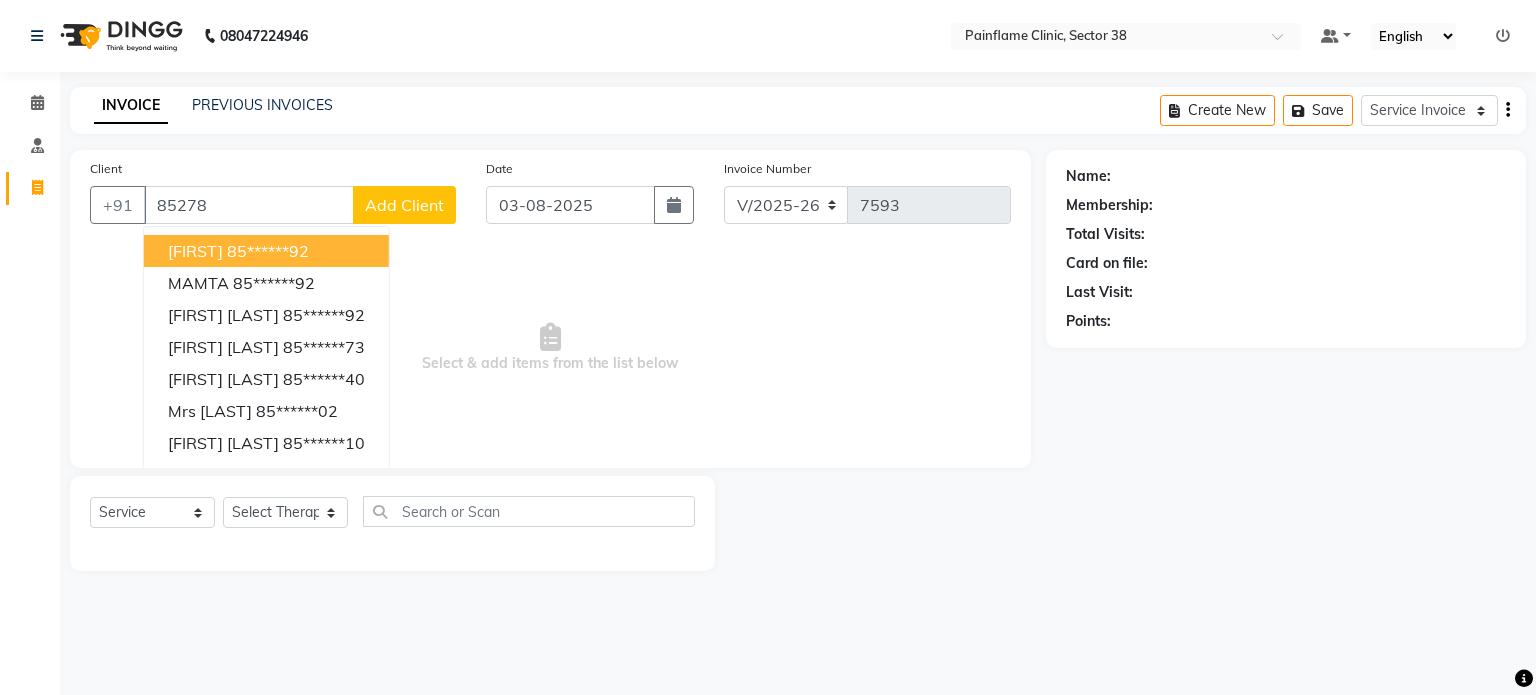 click on "Add Client" 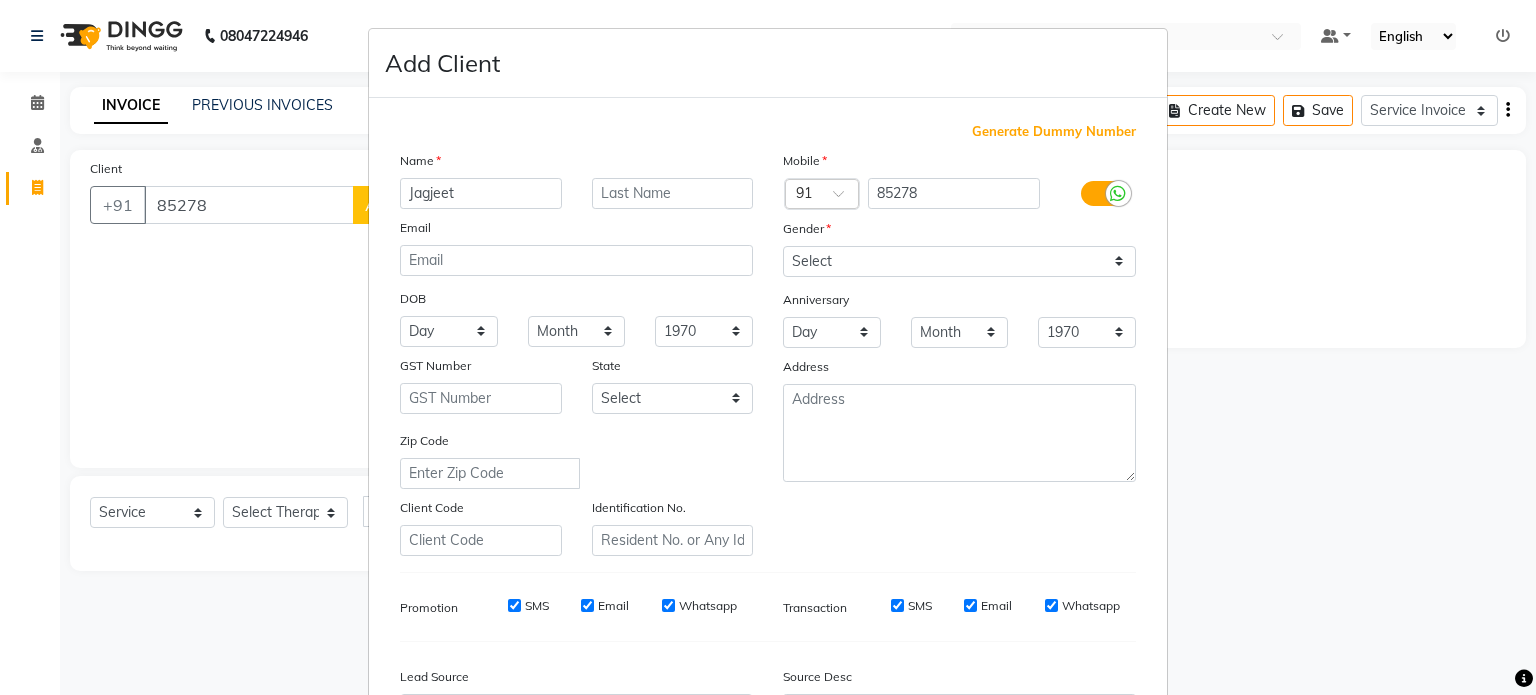 type on "Jagjeet" 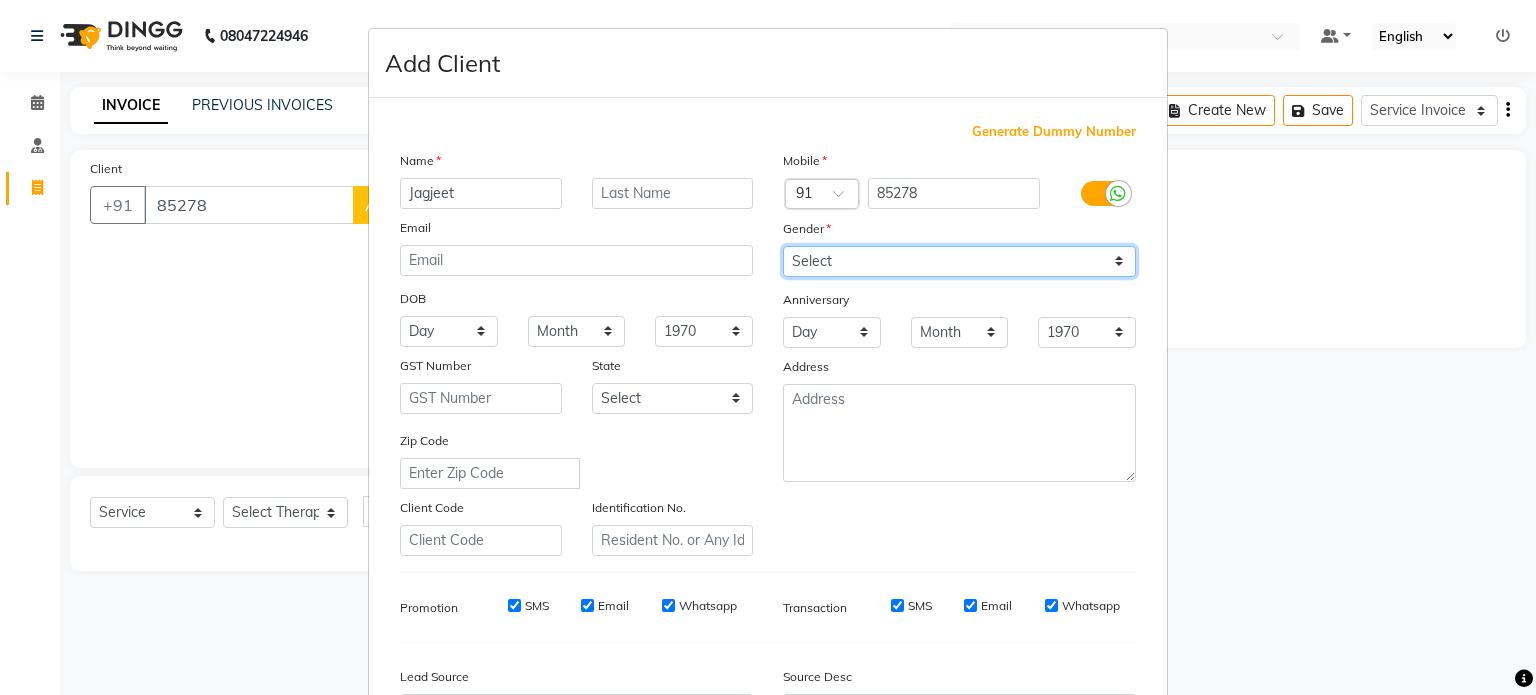 click on "Select Male Female Other Prefer Not To Say" at bounding box center [959, 261] 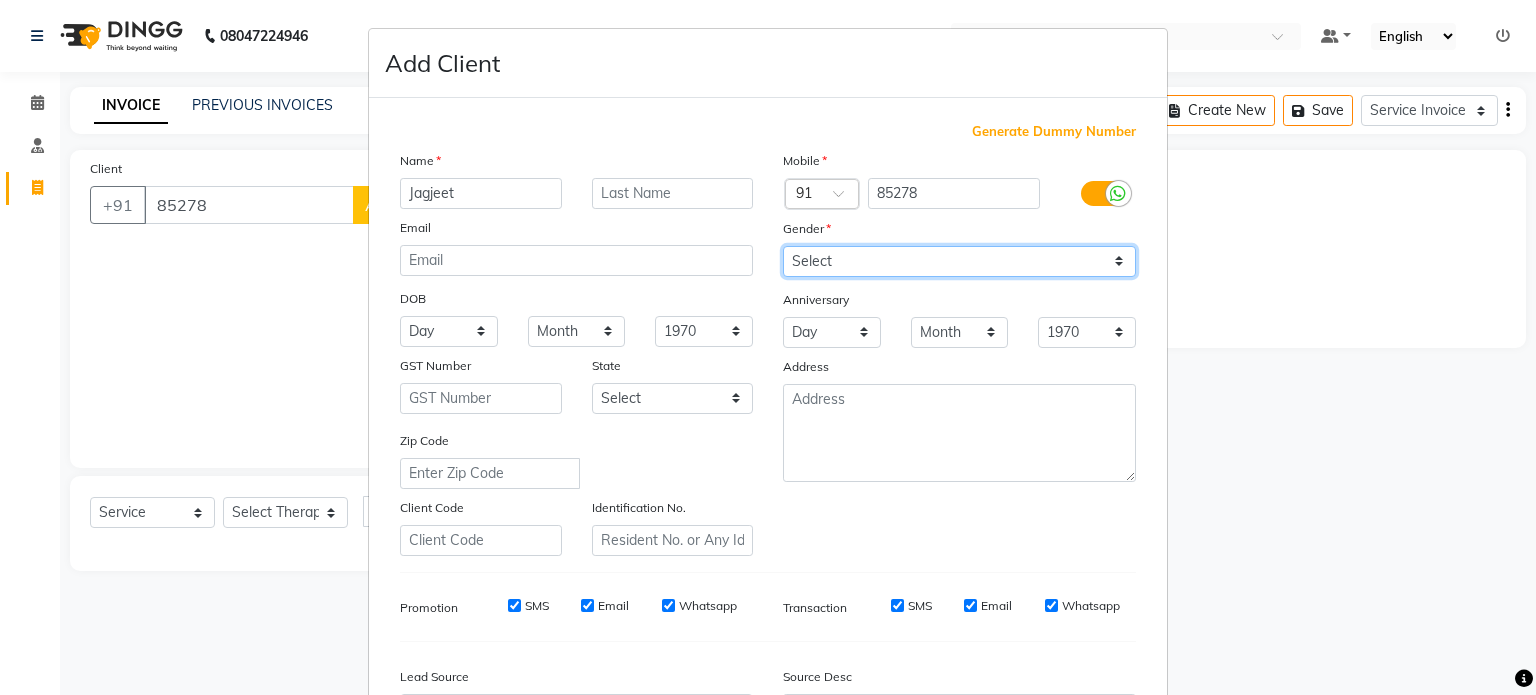 select on "male" 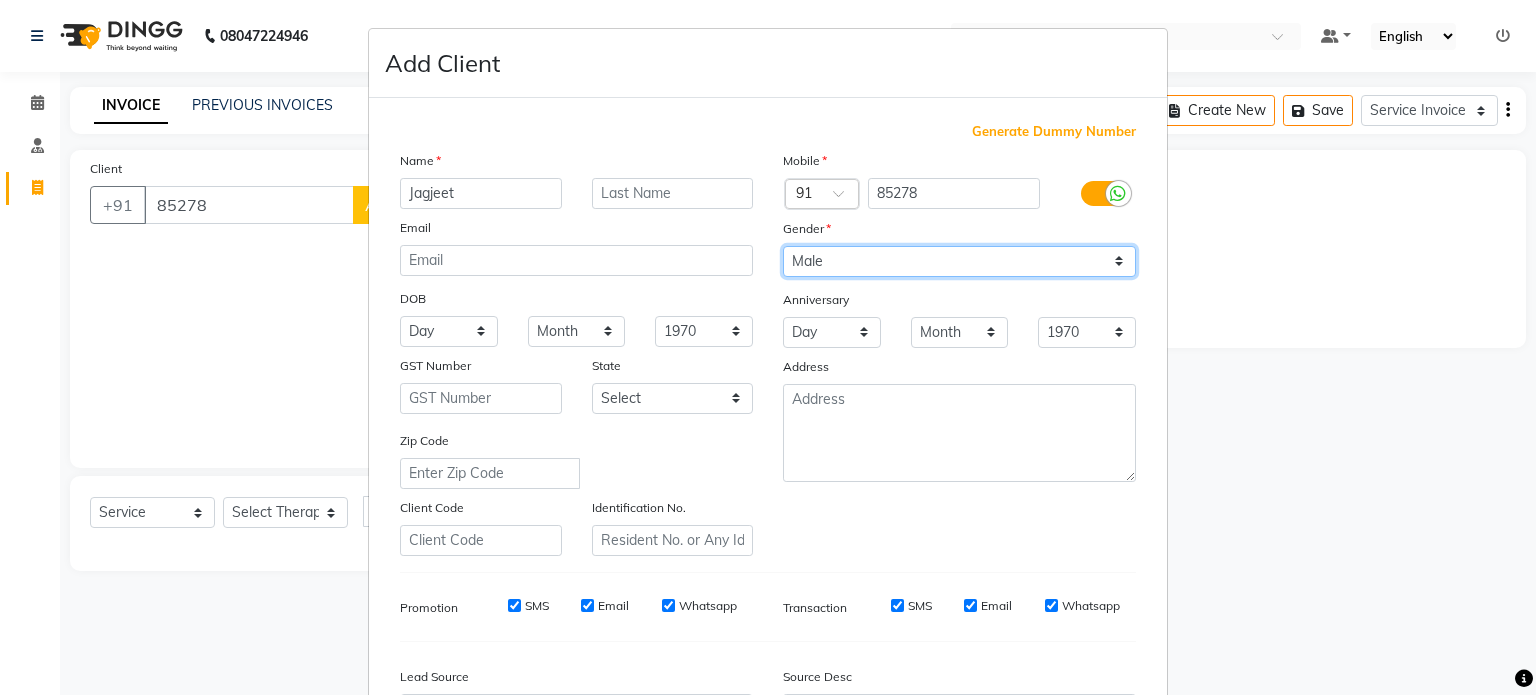 click on "Select Male Female Other Prefer Not To Say" at bounding box center [959, 261] 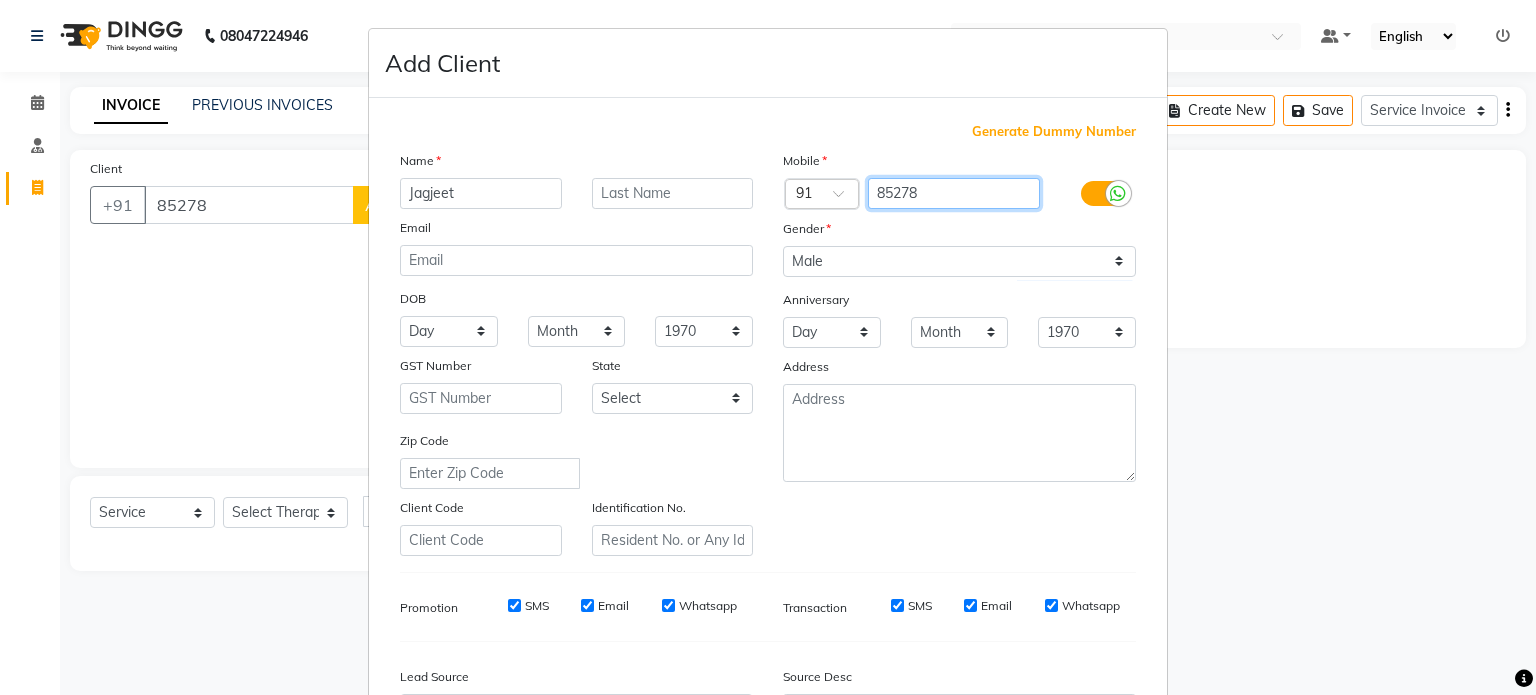 click on "85278" at bounding box center [954, 193] 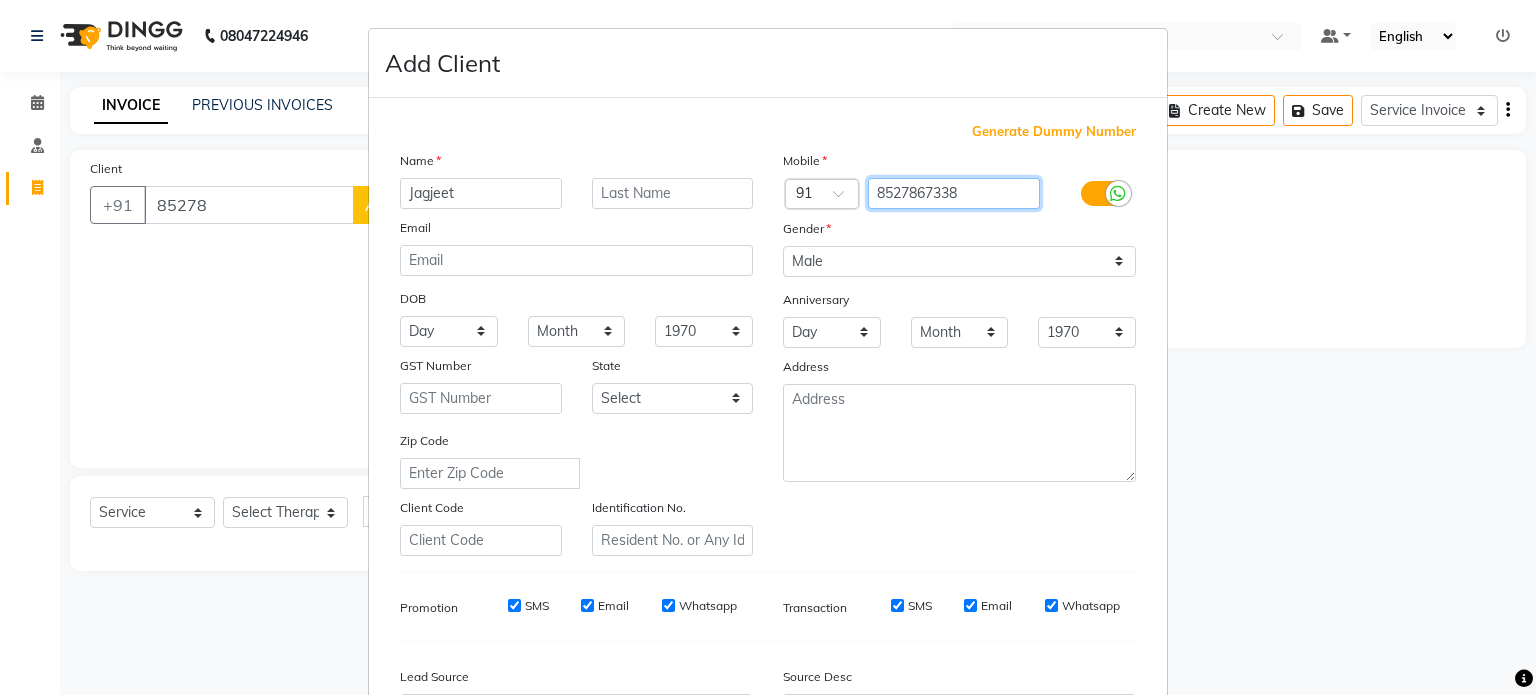 type on "8527867338" 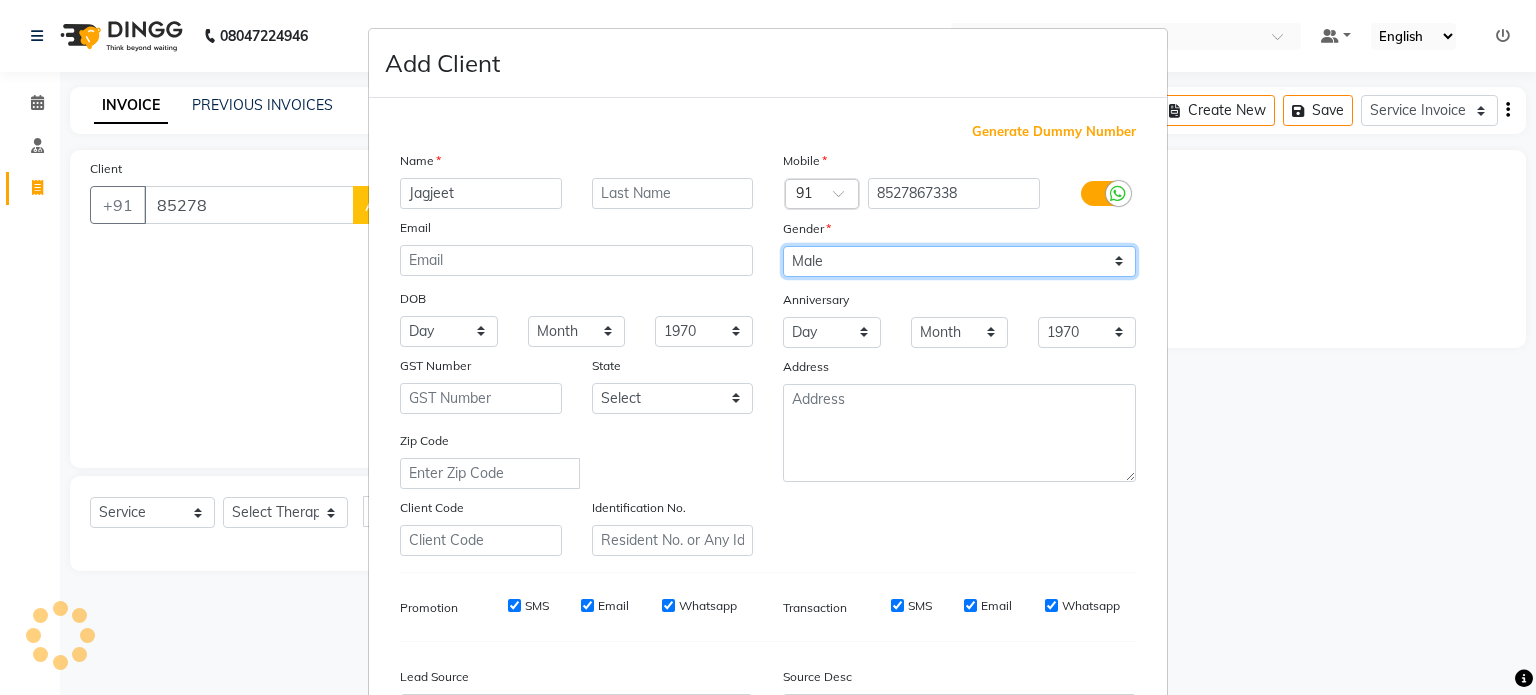 click on "Select Male Female Other Prefer Not To Say" at bounding box center (959, 261) 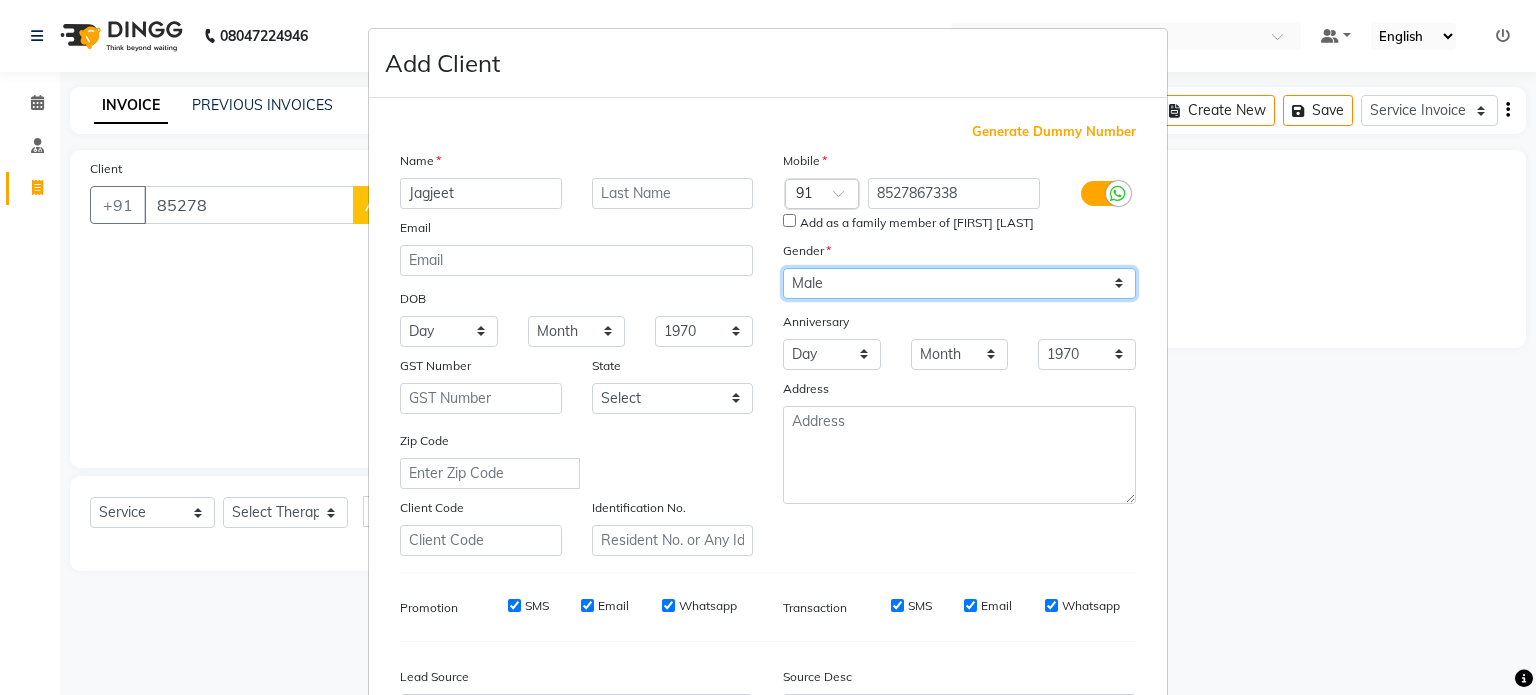 click on "Select Male Female Other Prefer Not To Say" at bounding box center (959, 283) 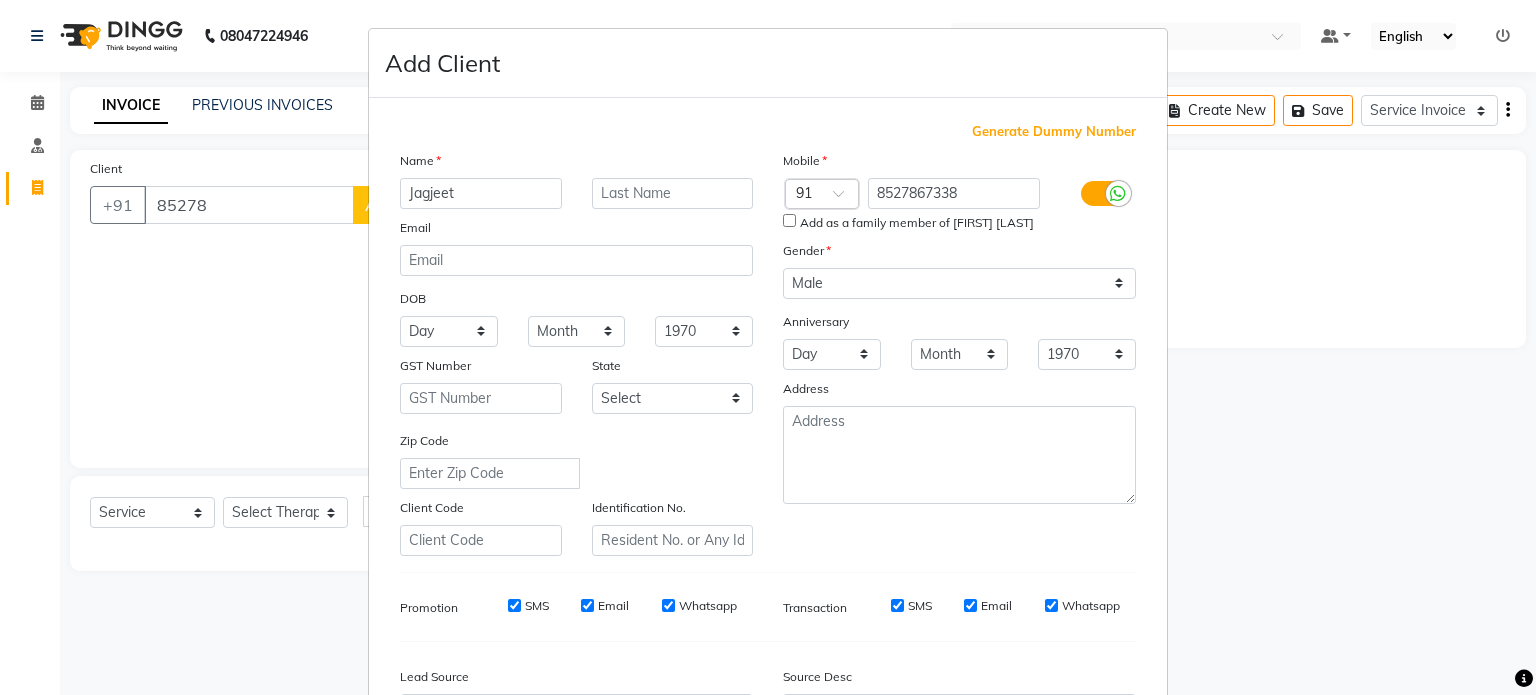 click on "Add as a family member of Harinder Kaur" at bounding box center [789, 220] 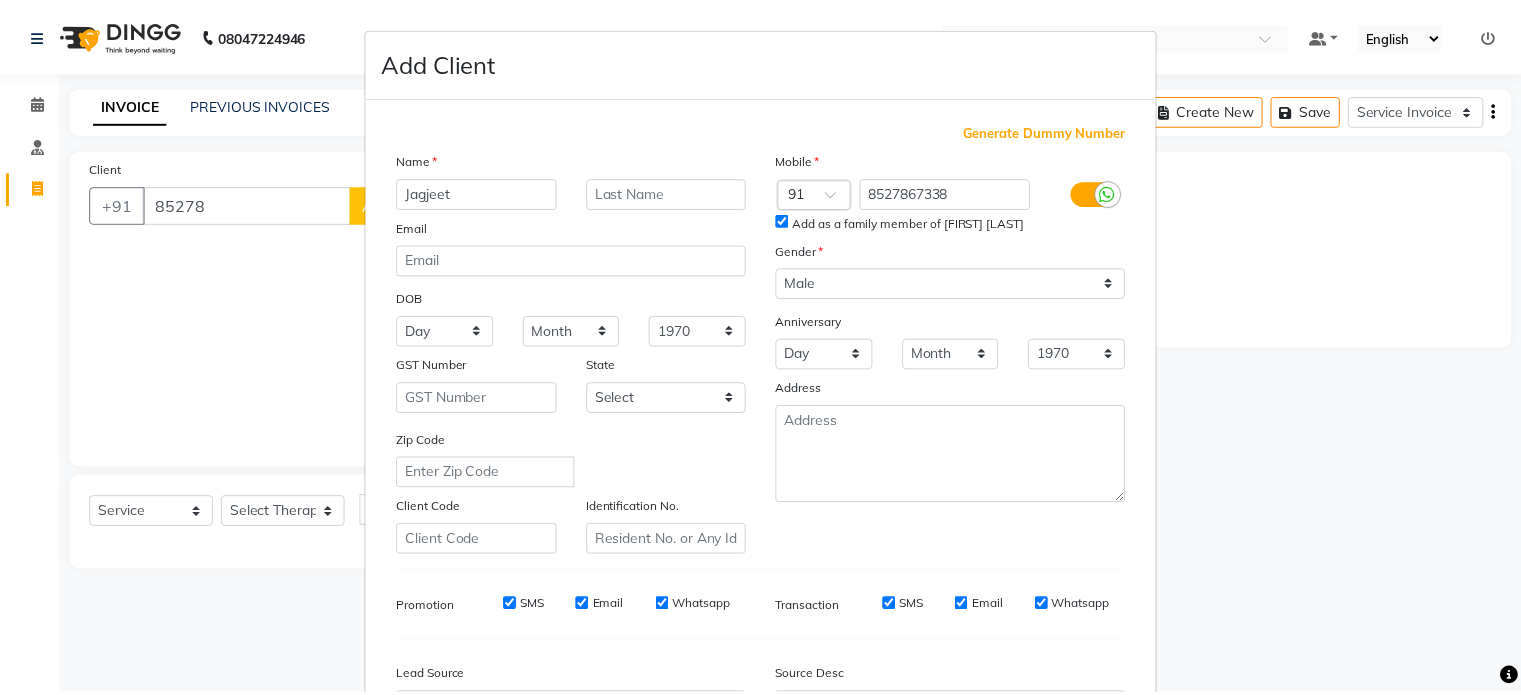 scroll, scrollTop: 237, scrollLeft: 0, axis: vertical 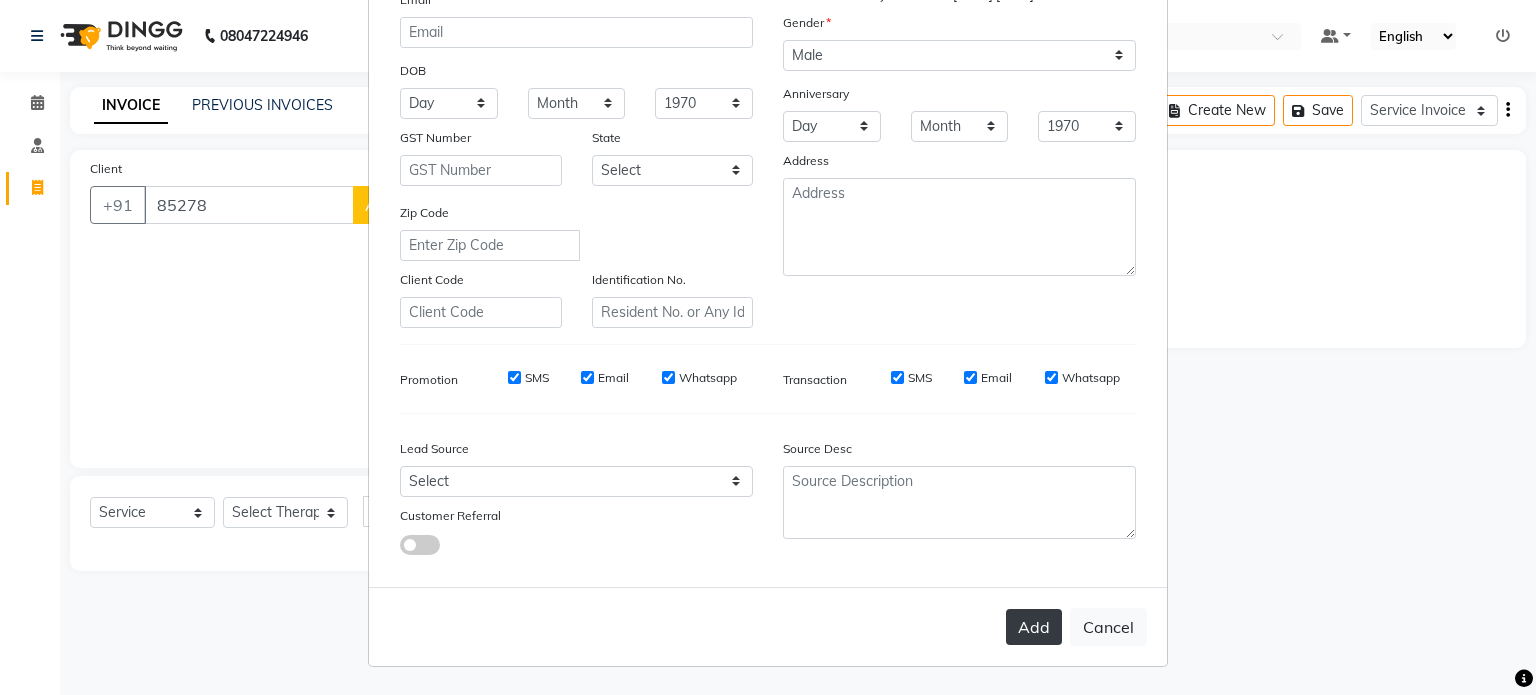 click on "Add" at bounding box center [1034, 627] 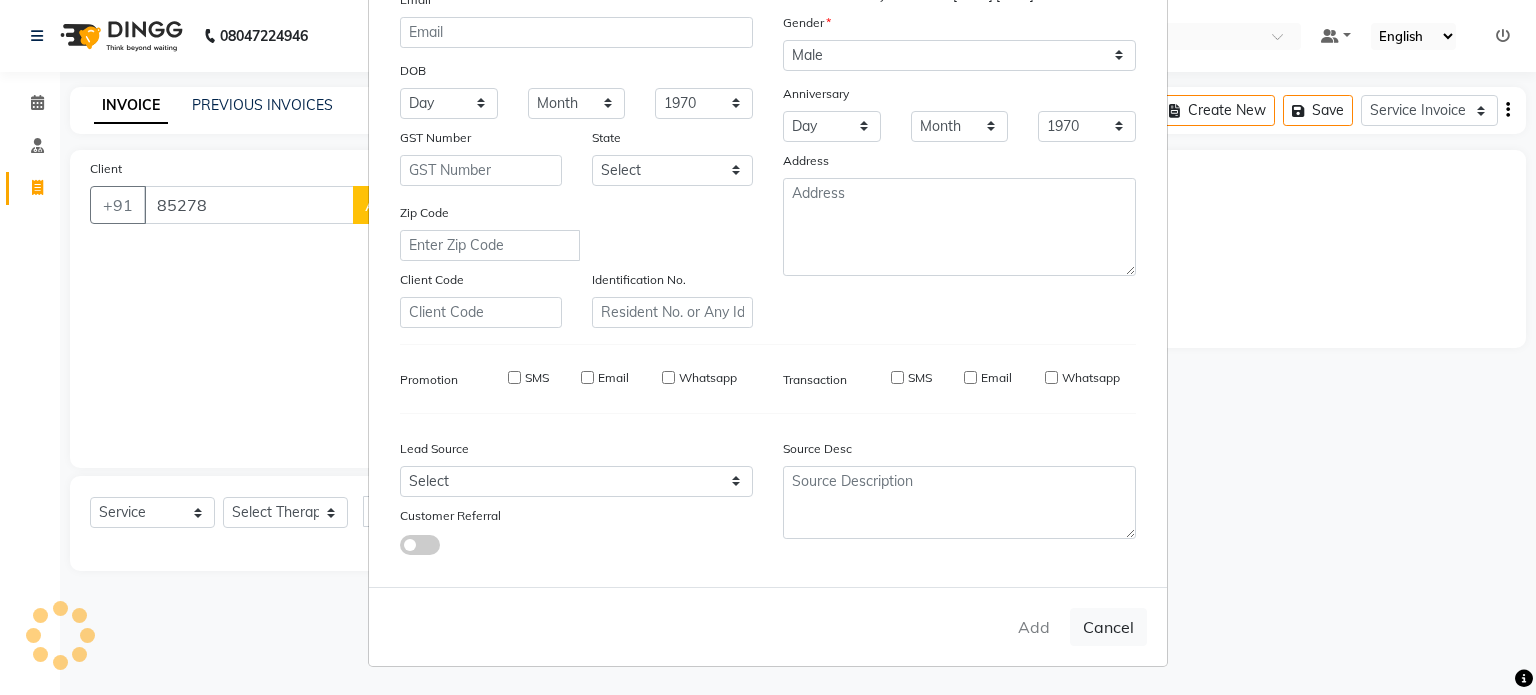 type on "85******38" 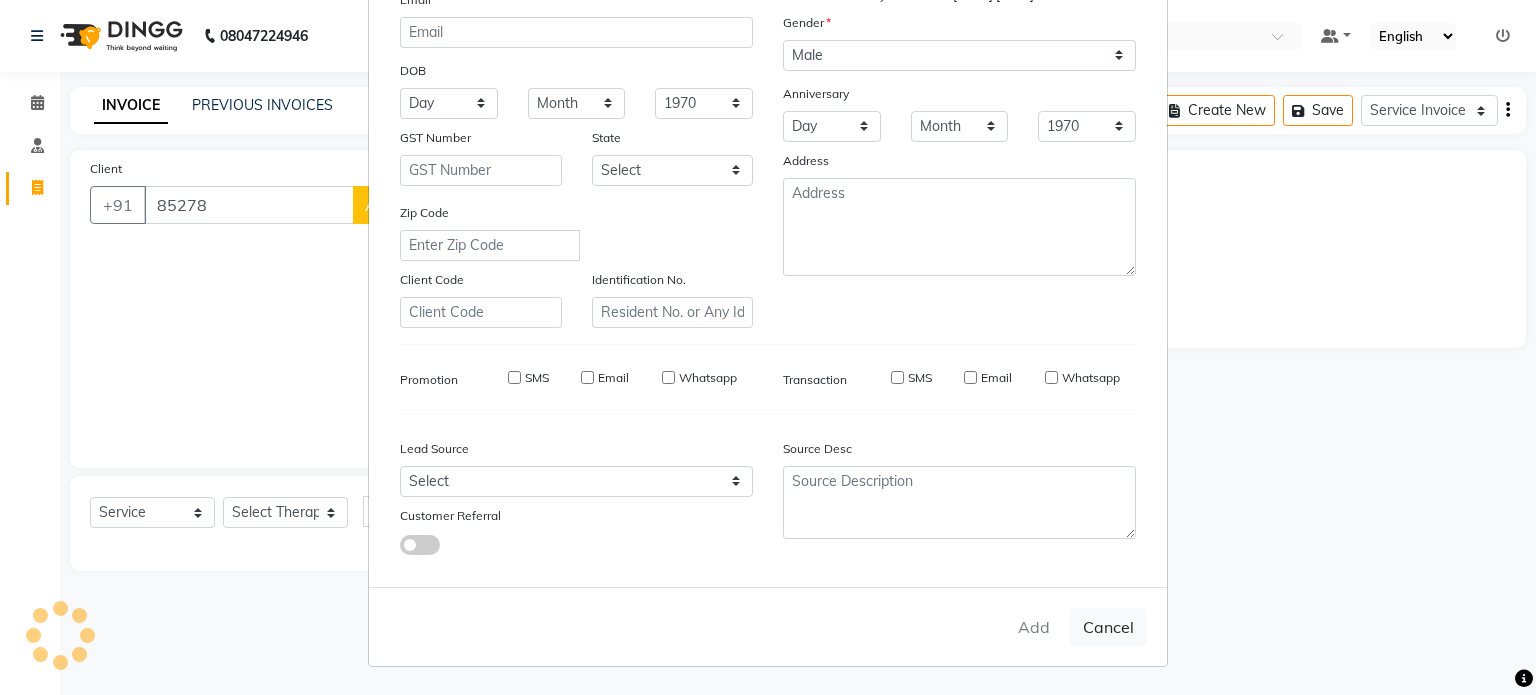 type 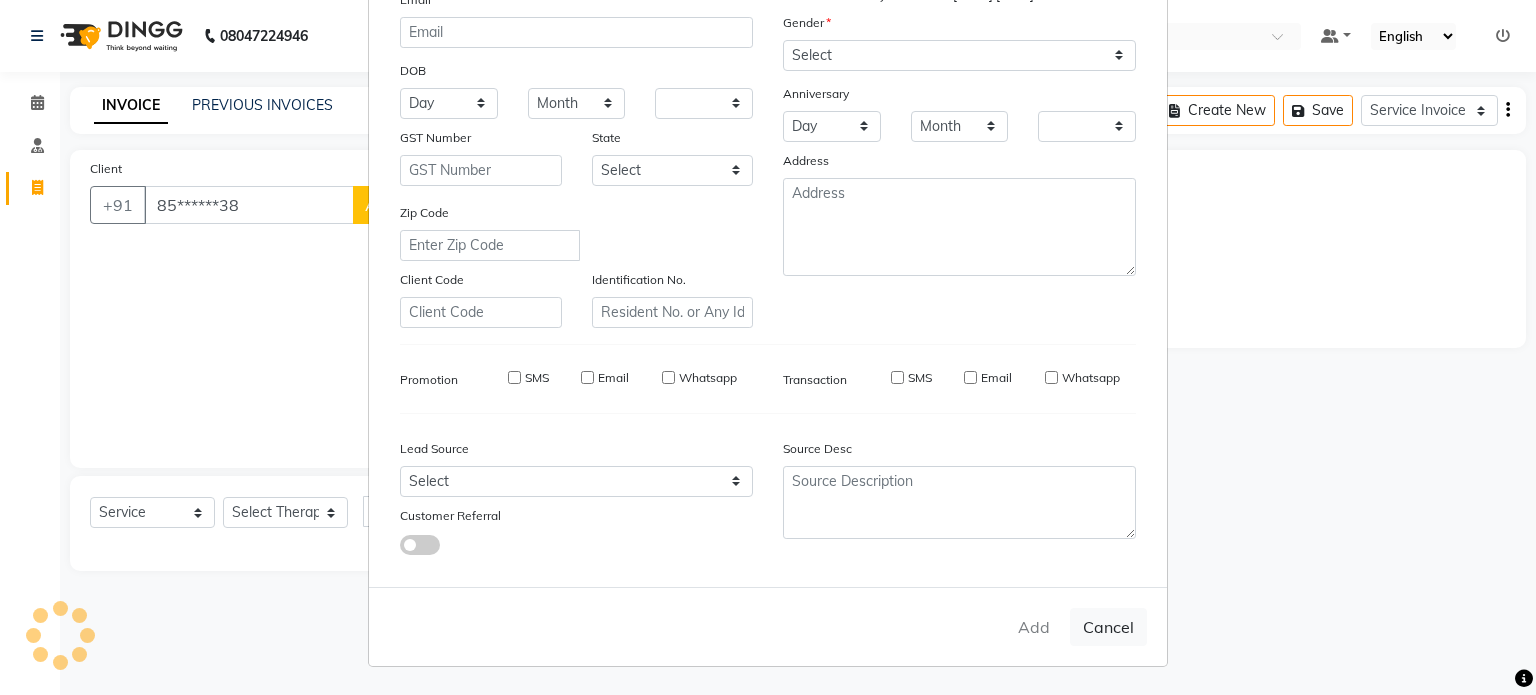 checkbox on "false" 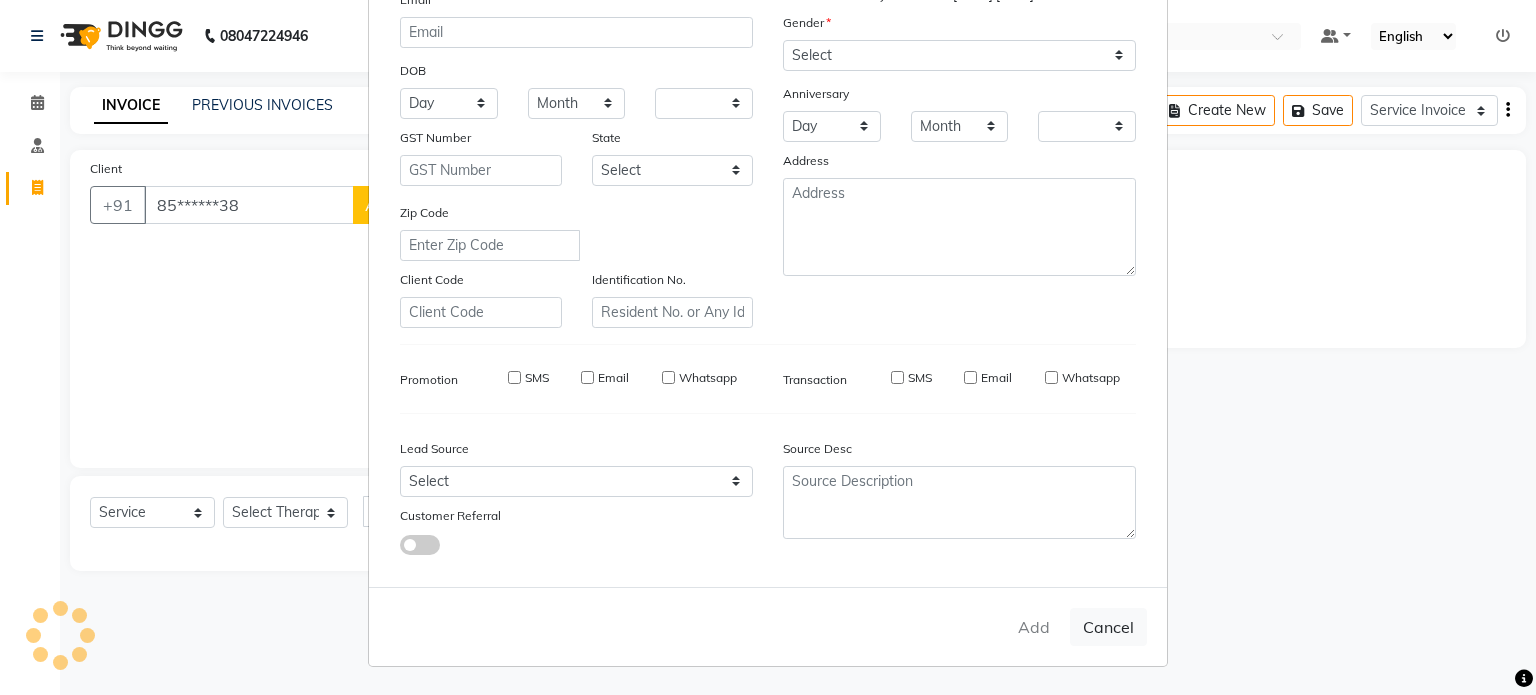 checkbox on "false" 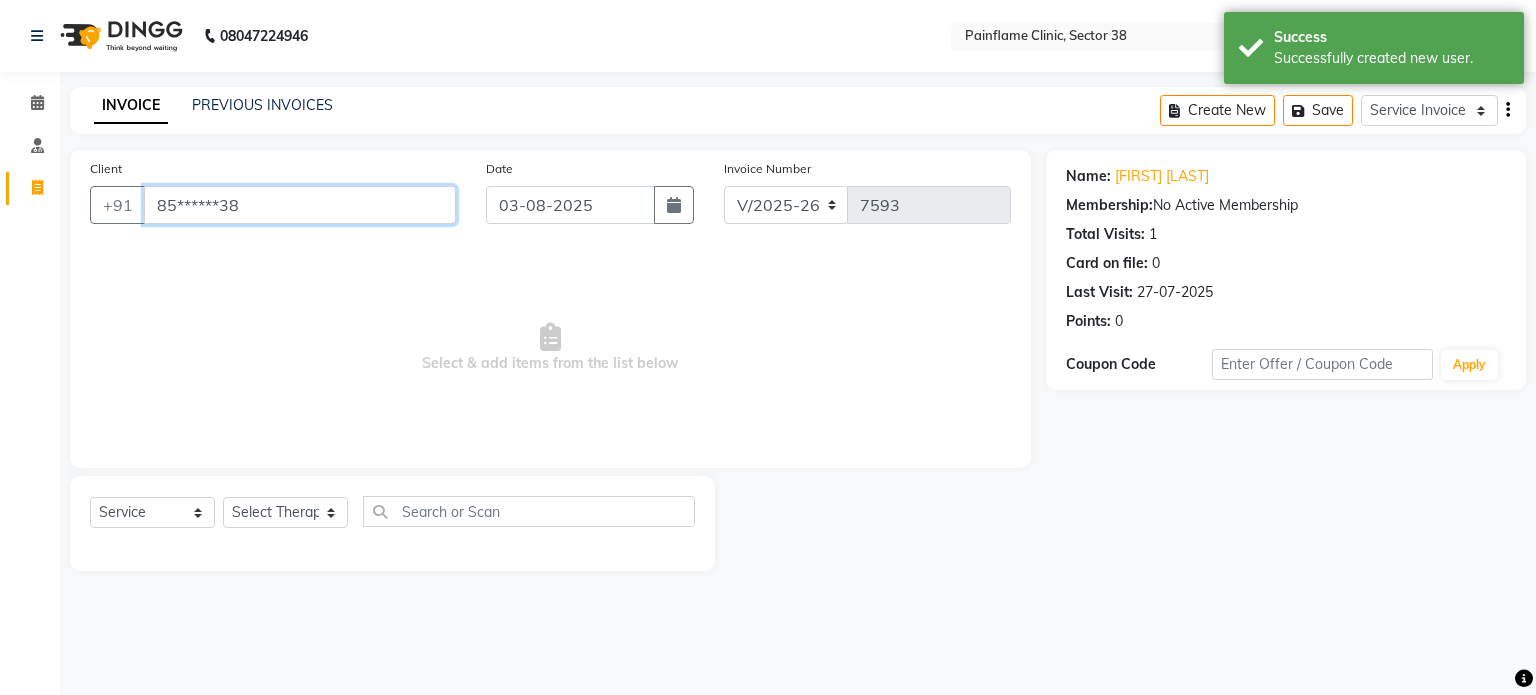click on "85******38" at bounding box center (300, 205) 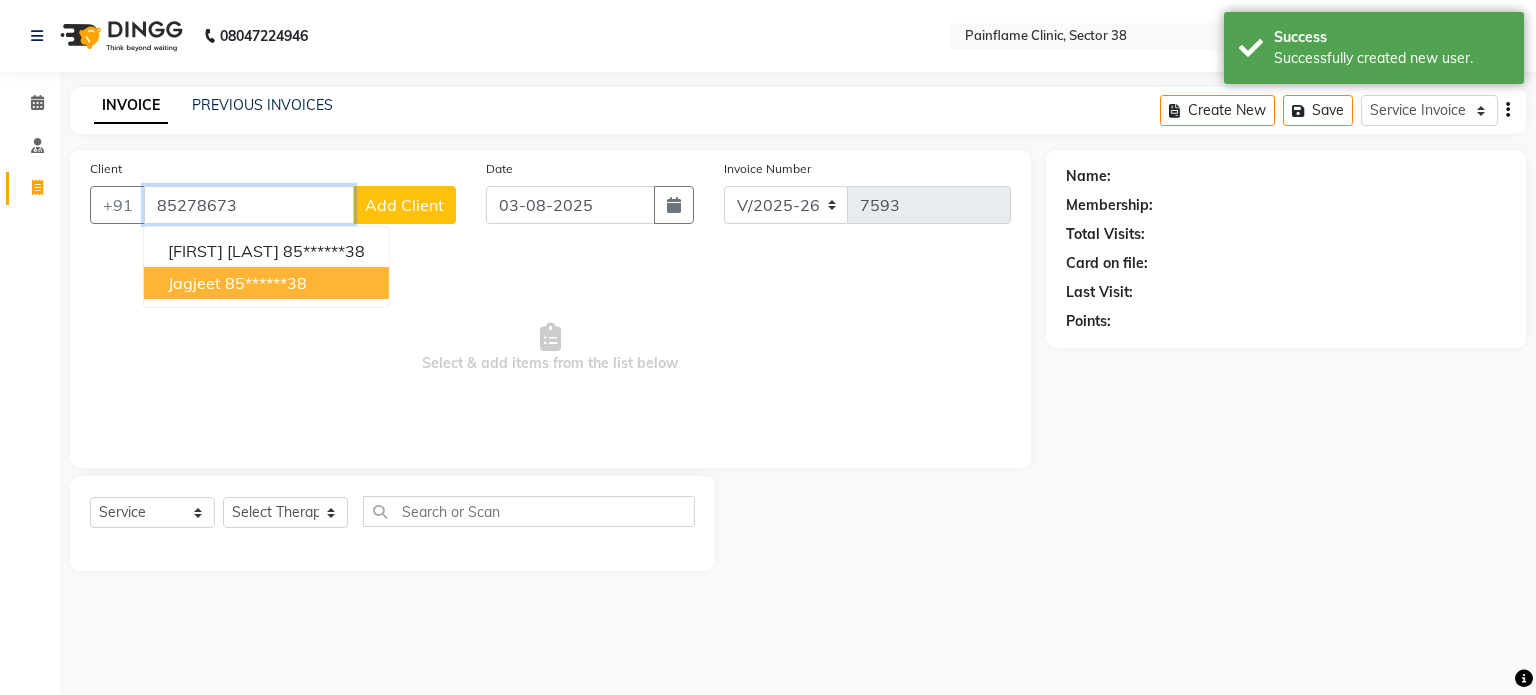 click on "85******38" at bounding box center [266, 283] 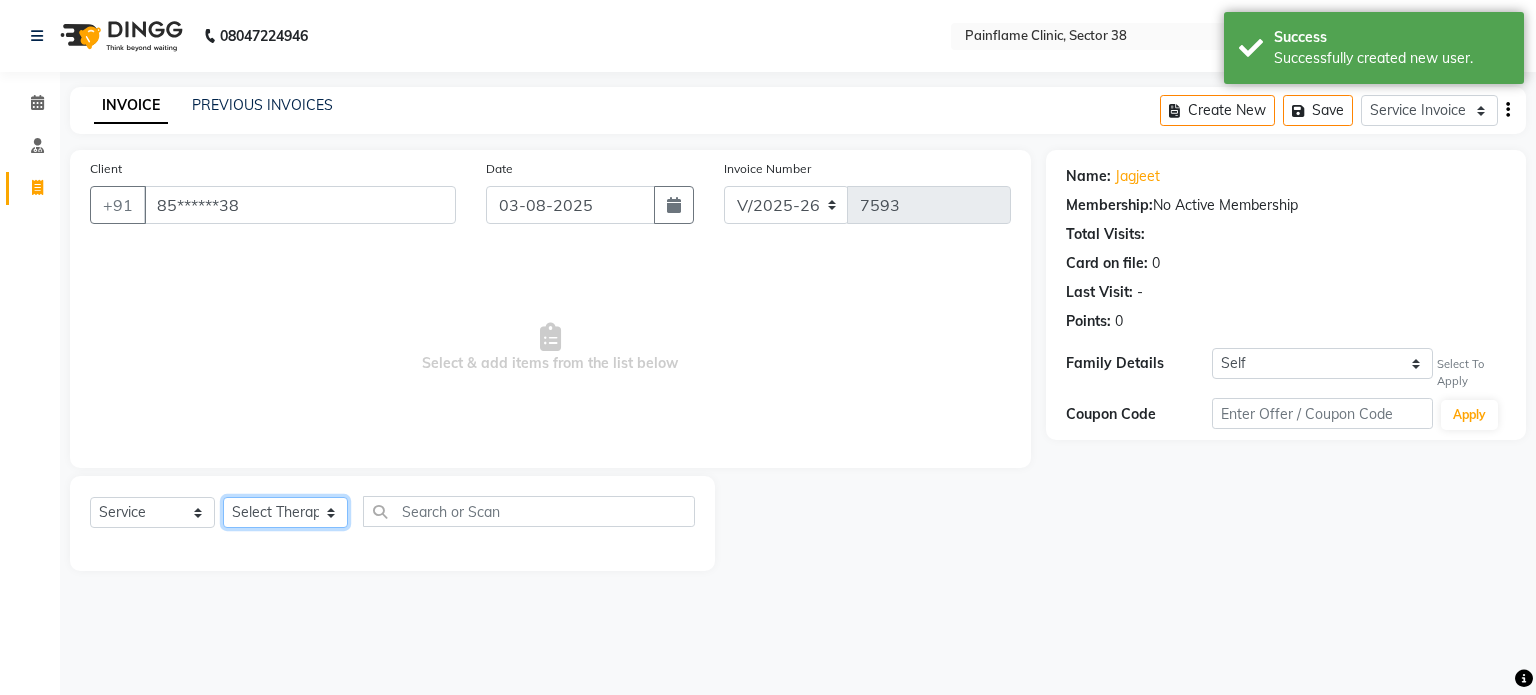 click on "Select Therapist Dr Durgesh Dr Harish Dr Ranjana Dr Saurabh Dr. Suraj Dr. Tejpal Mehlawat KUSHAL MOHIT SEMWAL Nancy Singhai Reception 1  Reception 2 Reception 3" 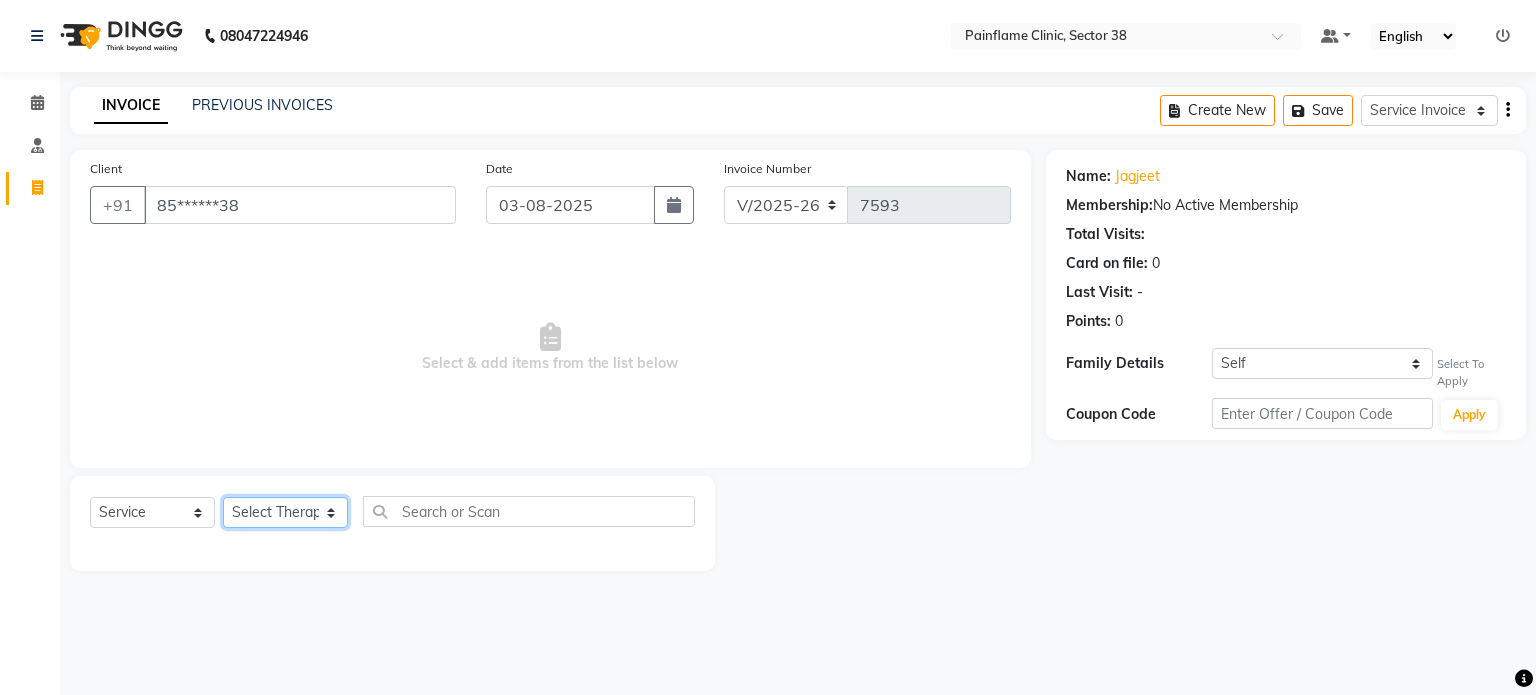select on "20216" 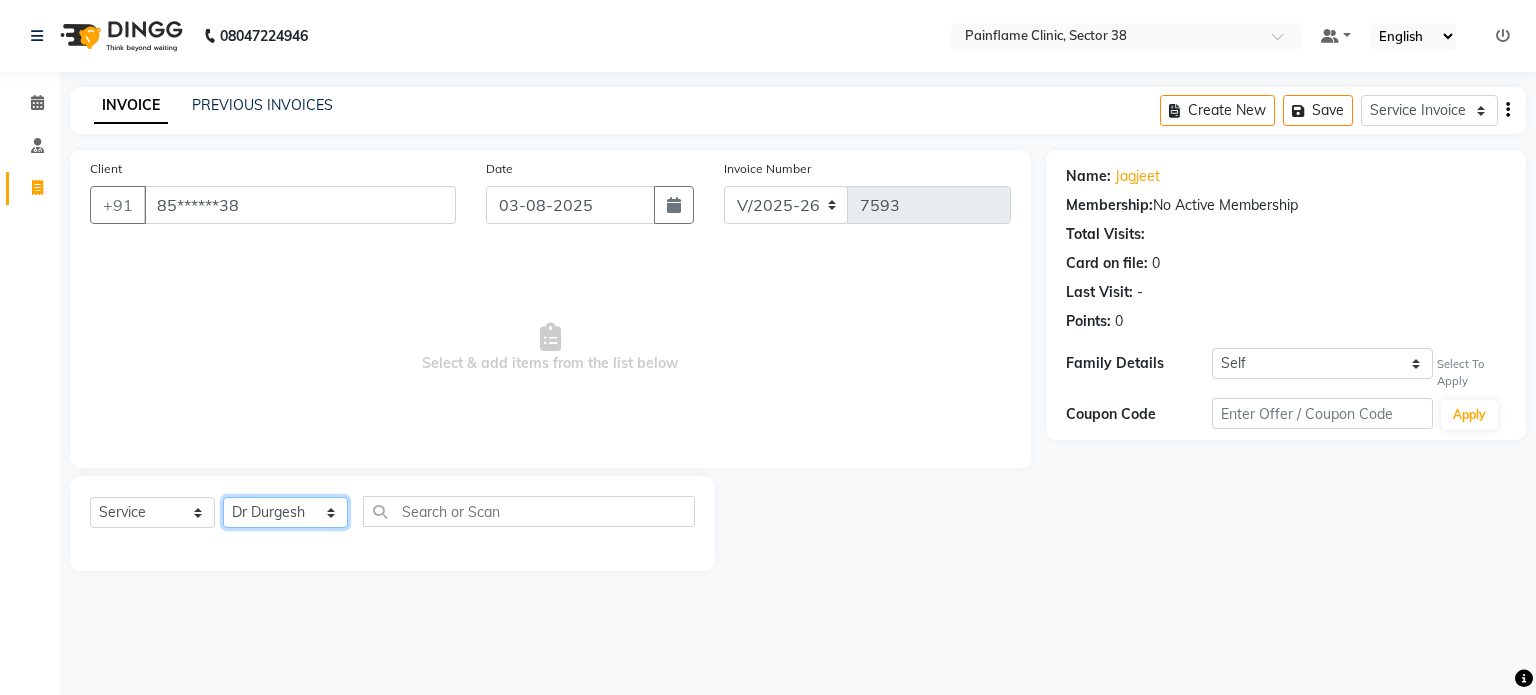 click on "Select Therapist Dr Durgesh Dr Harish Dr Ranjana Dr Saurabh Dr. Suraj Dr. Tejpal Mehlawat KUSHAL MOHIT SEMWAL Nancy Singhai Reception 1  Reception 2 Reception 3" 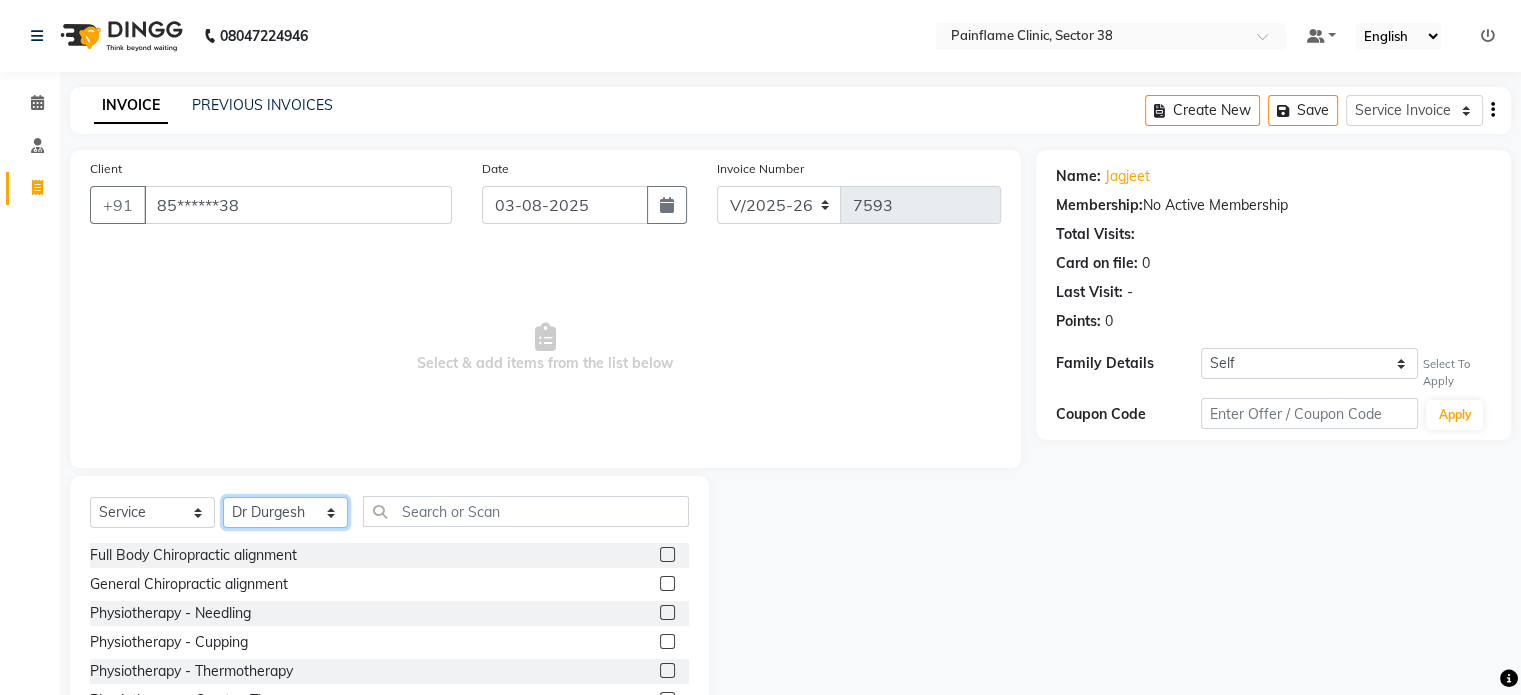 scroll, scrollTop: 119, scrollLeft: 0, axis: vertical 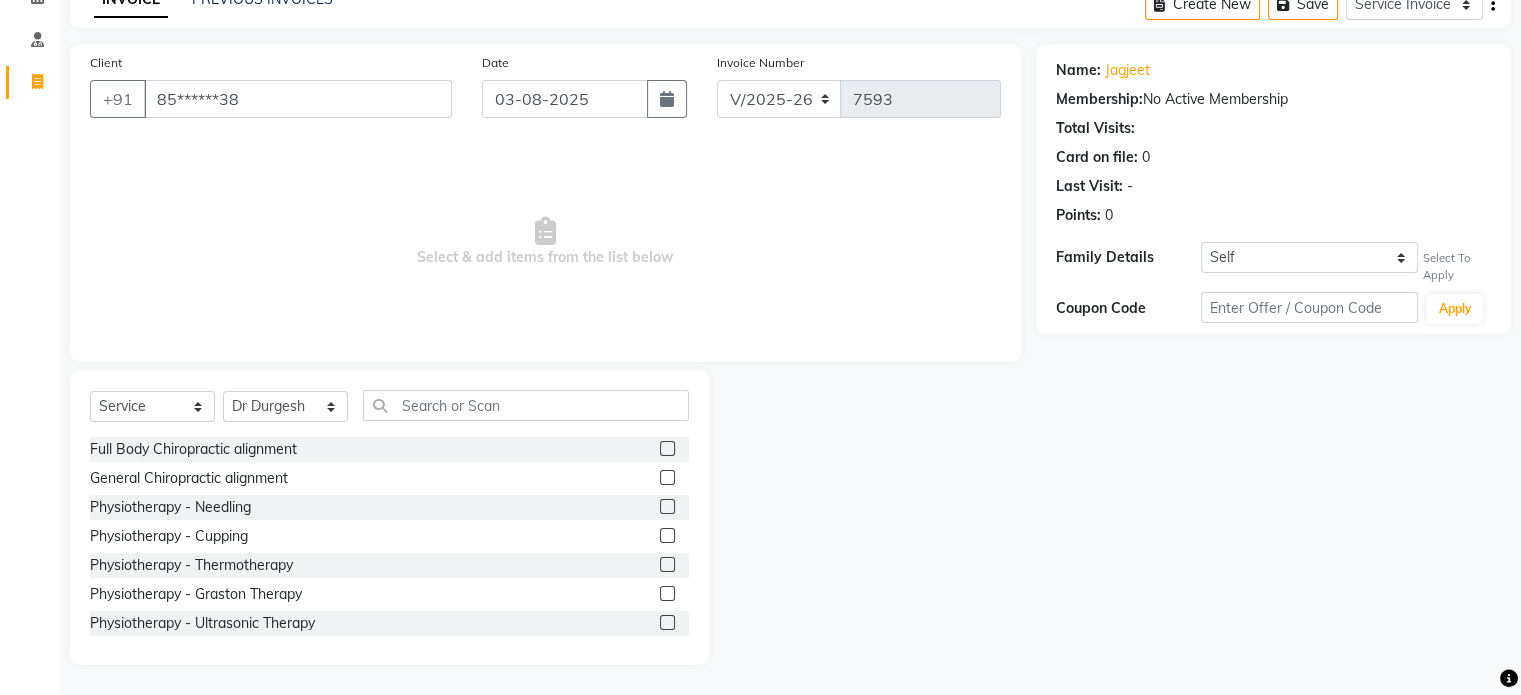 click 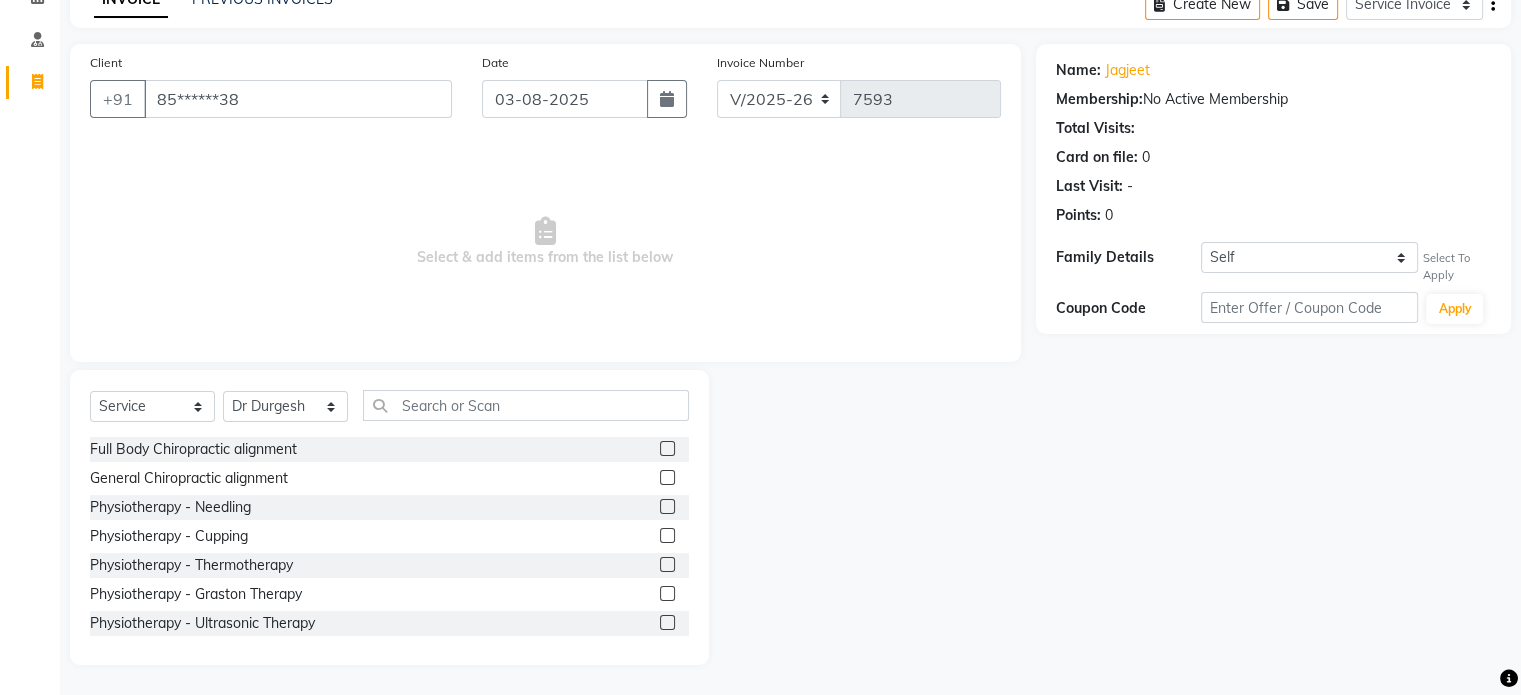 click at bounding box center [666, 478] 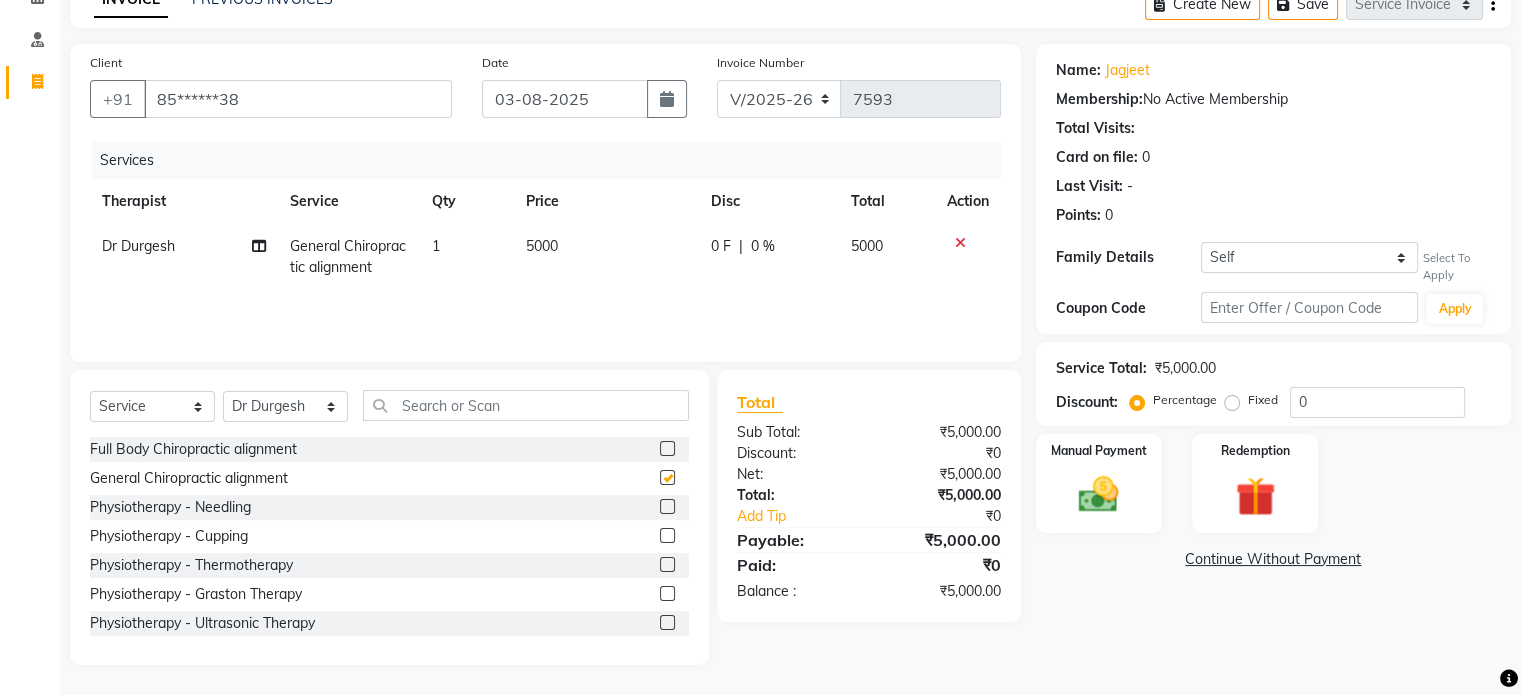 checkbox on "false" 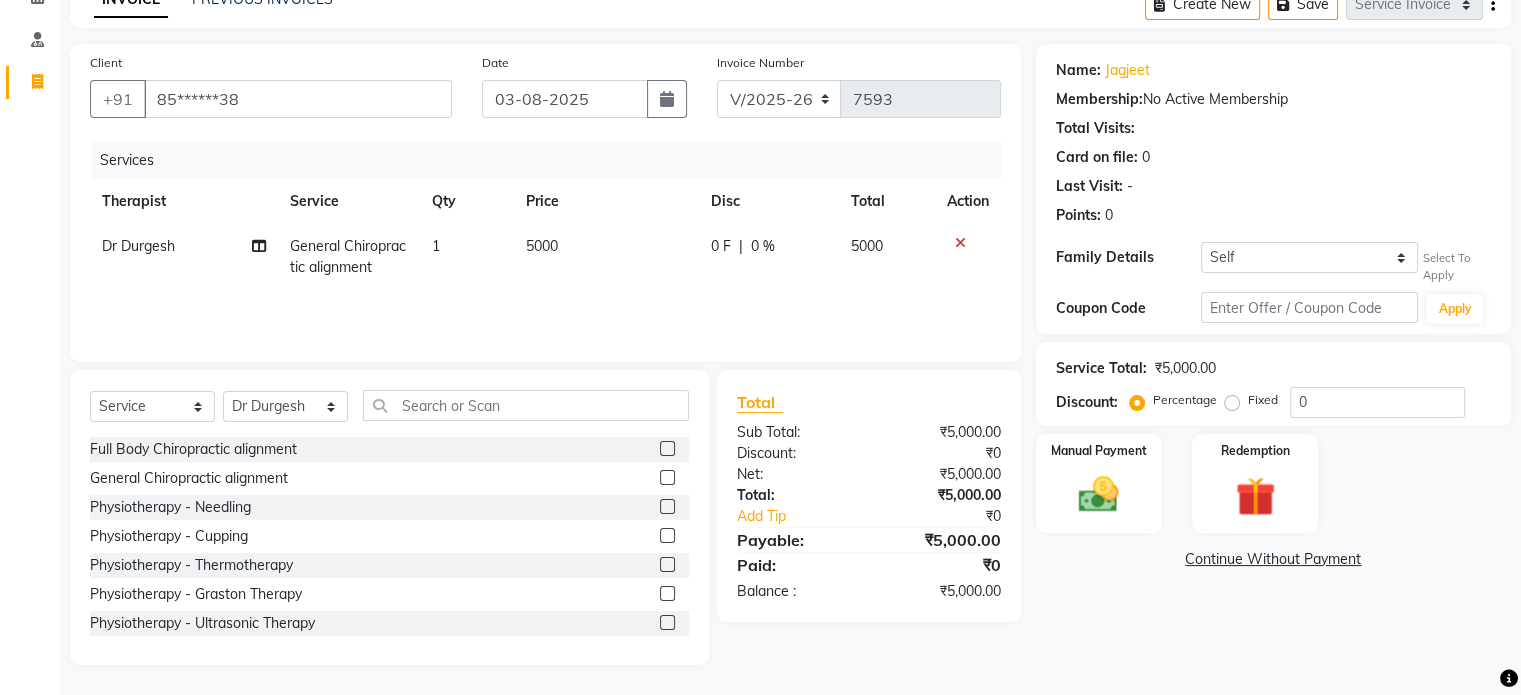 click on "5000" 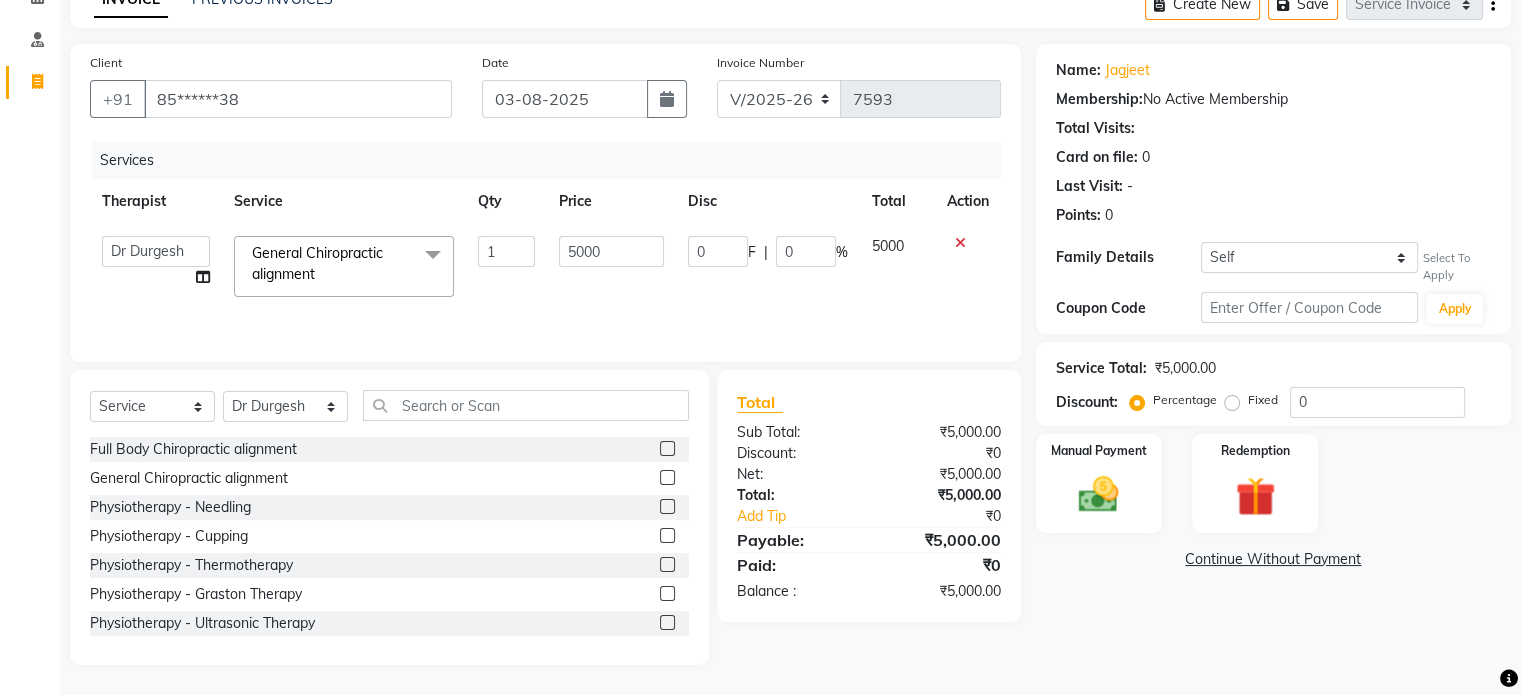 click on "5000" 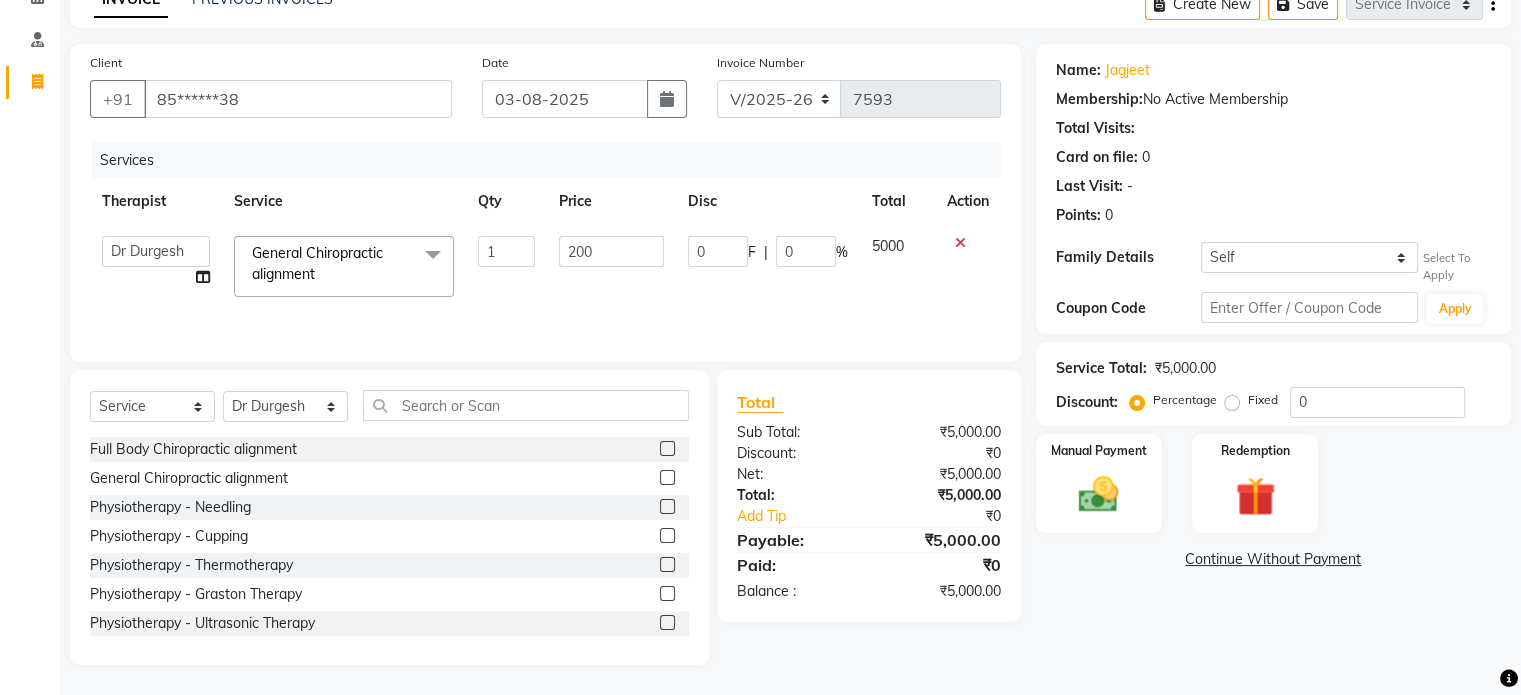 type on "2000" 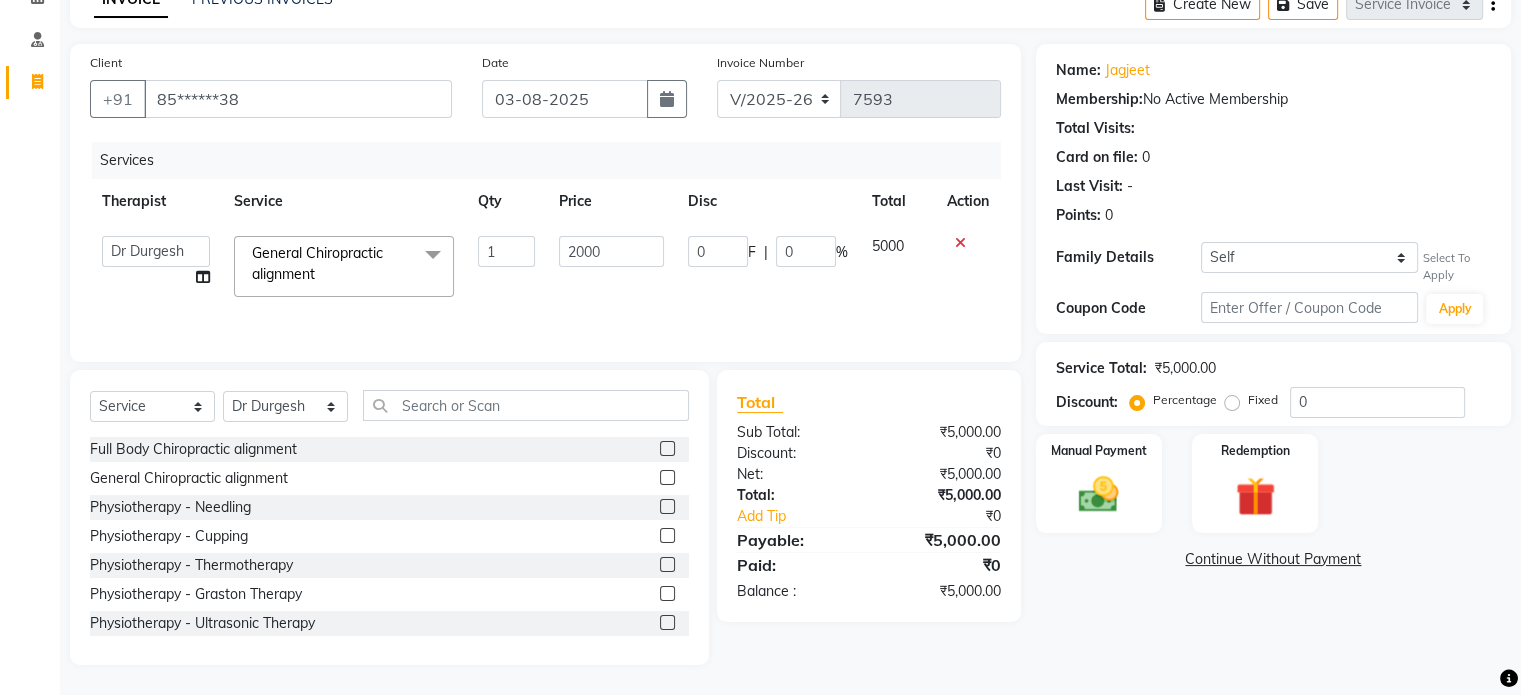 scroll, scrollTop: 119, scrollLeft: 0, axis: vertical 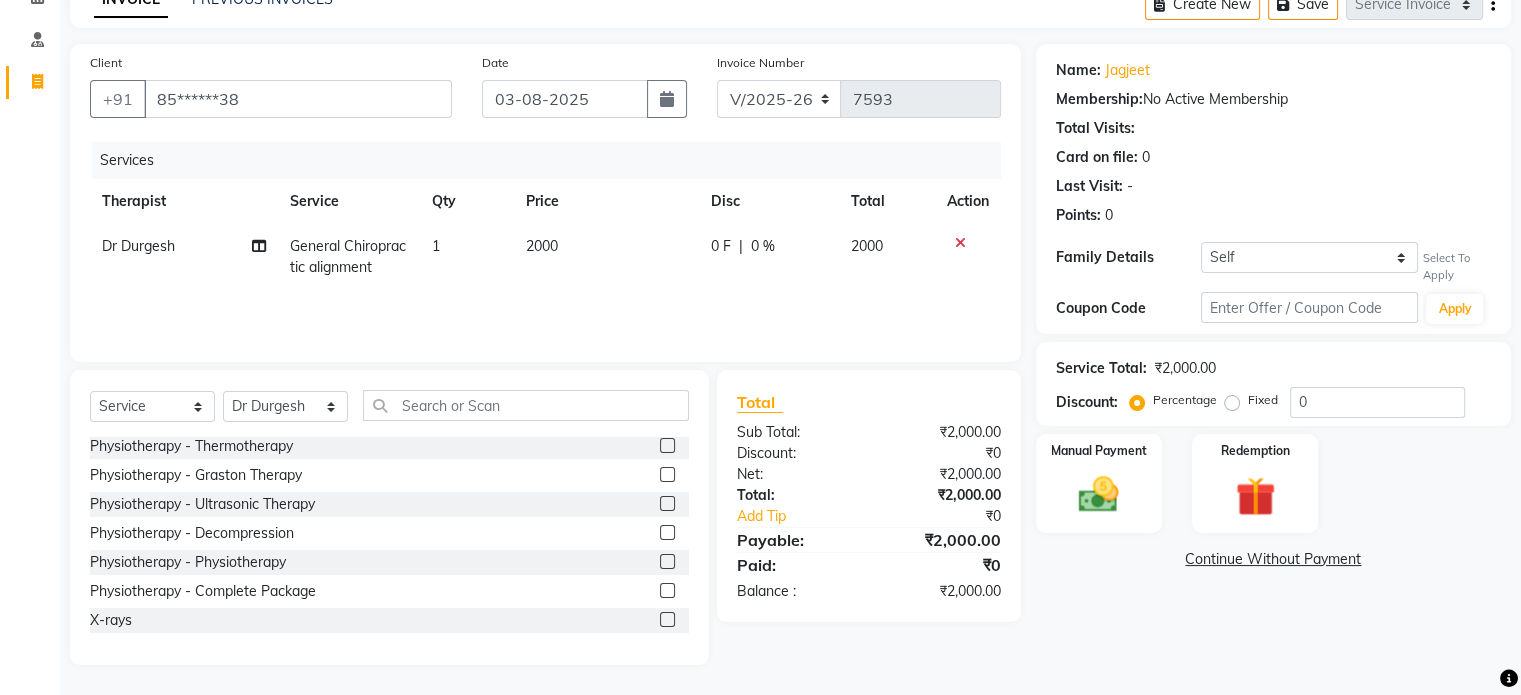 click 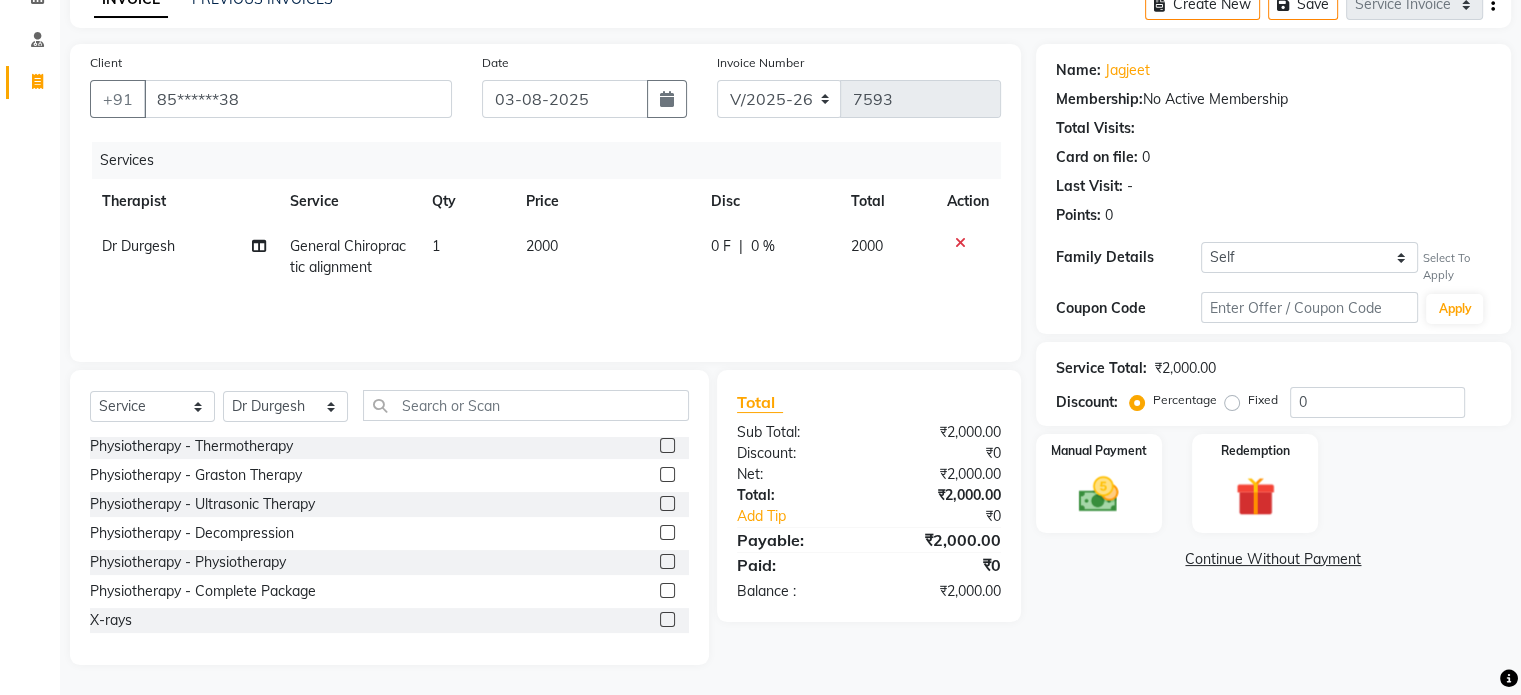 click at bounding box center [666, 620] 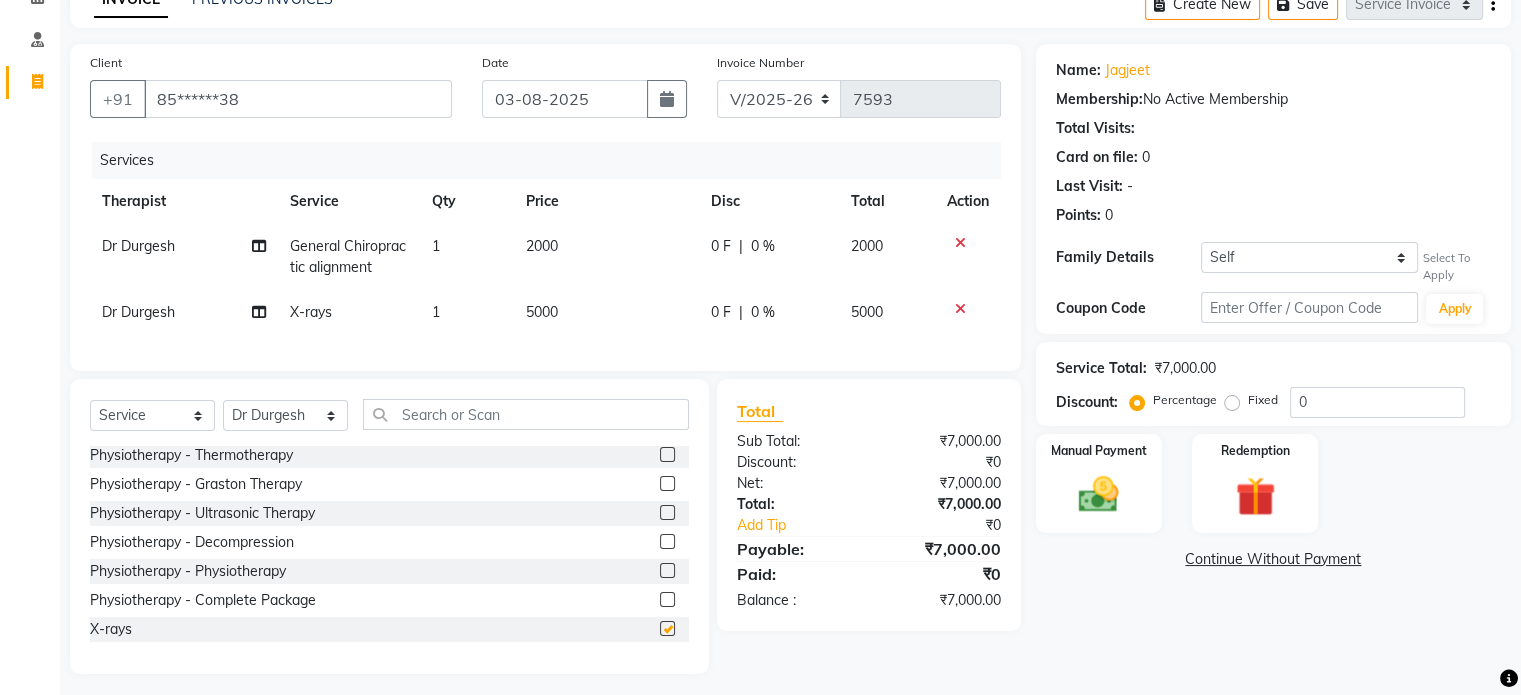 checkbox on "false" 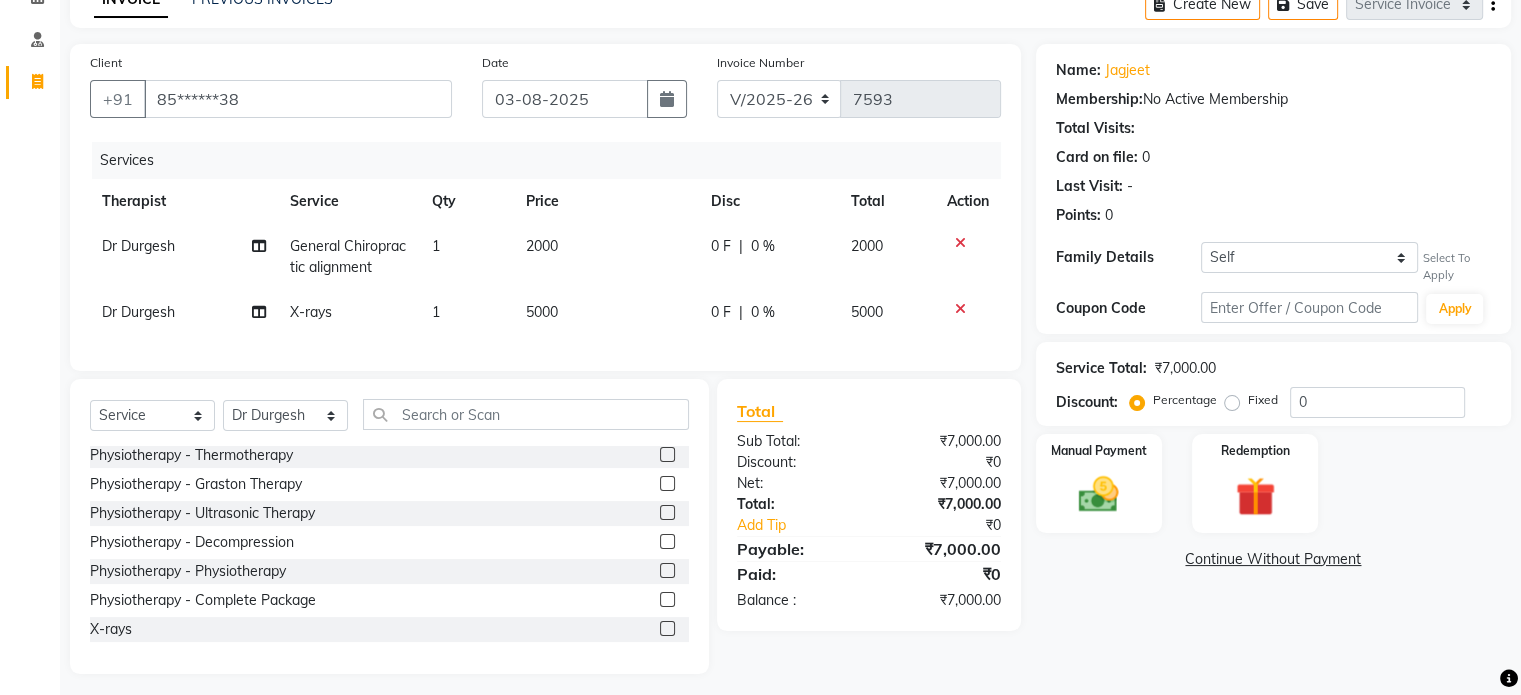 click on "5000" 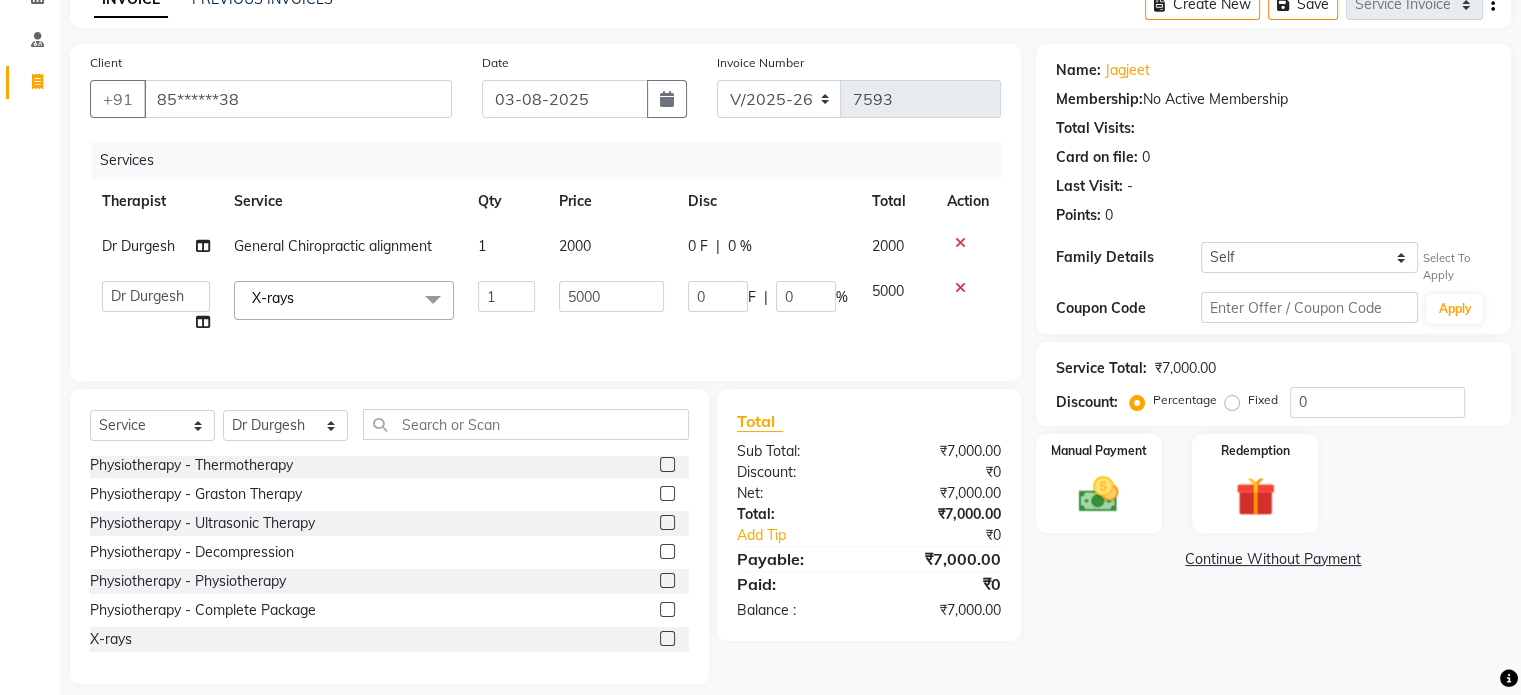 click on "5000" 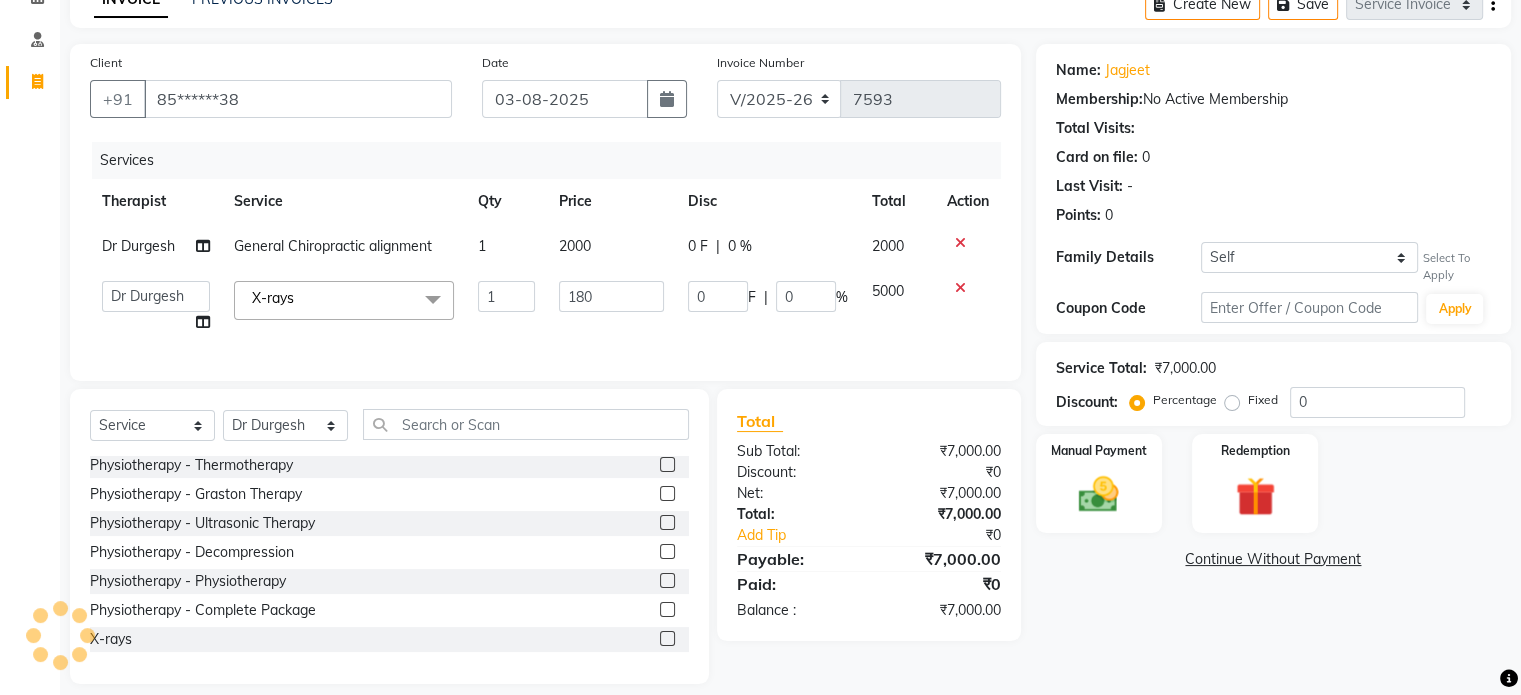 type on "1800" 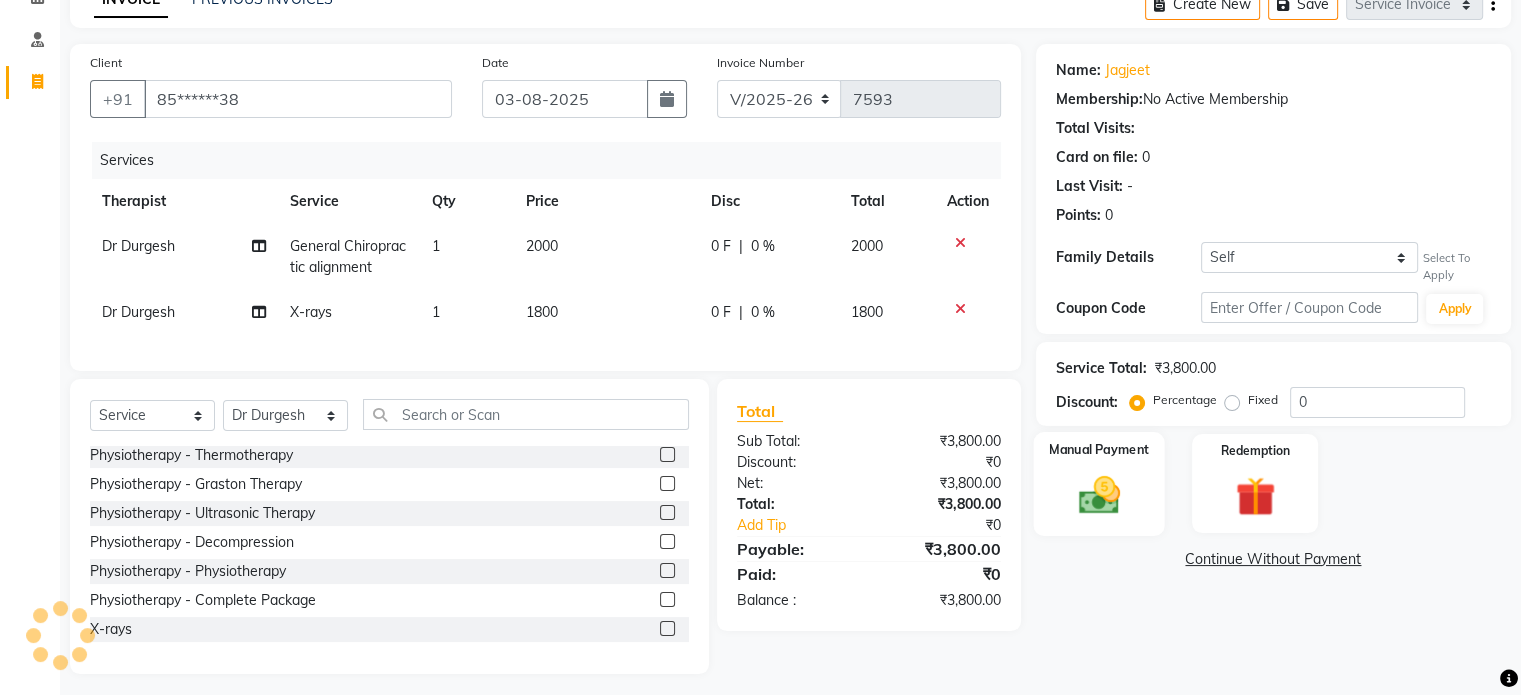 click 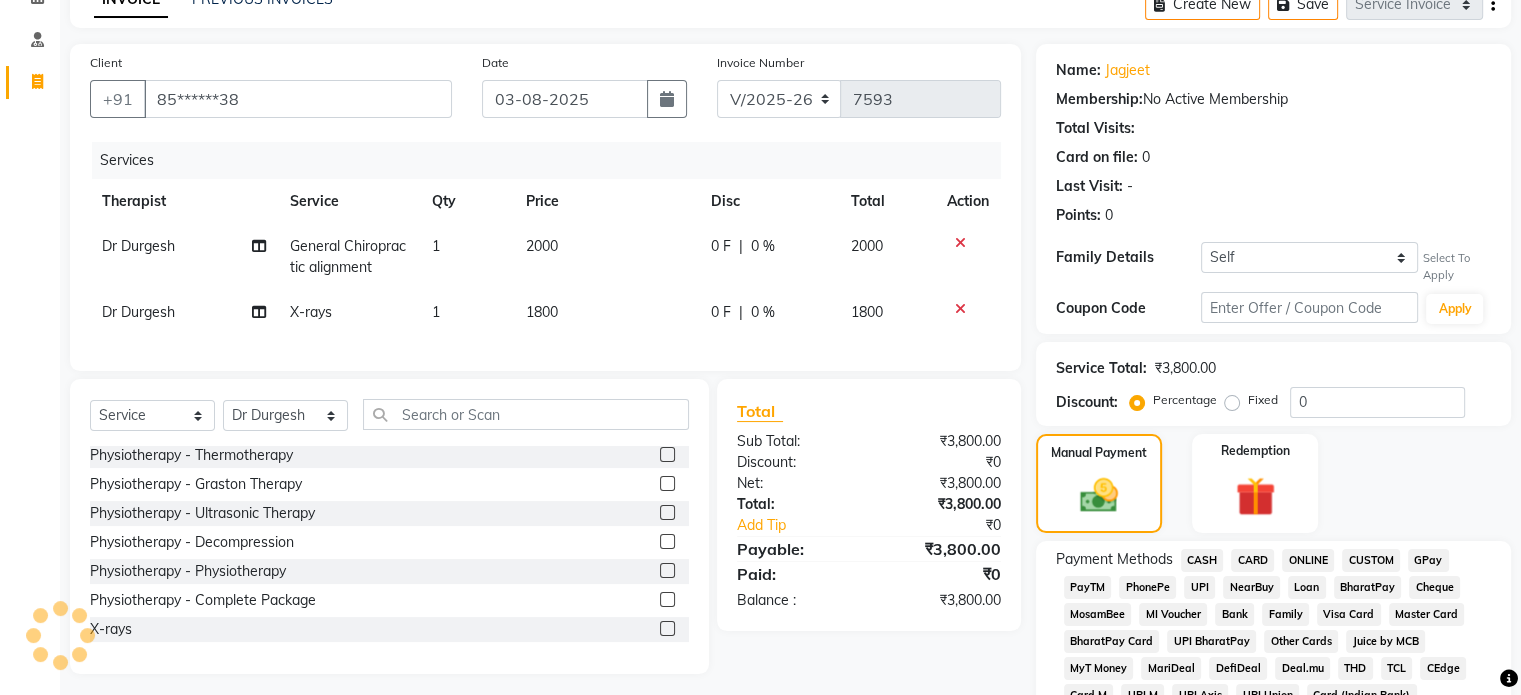click on "CARD" 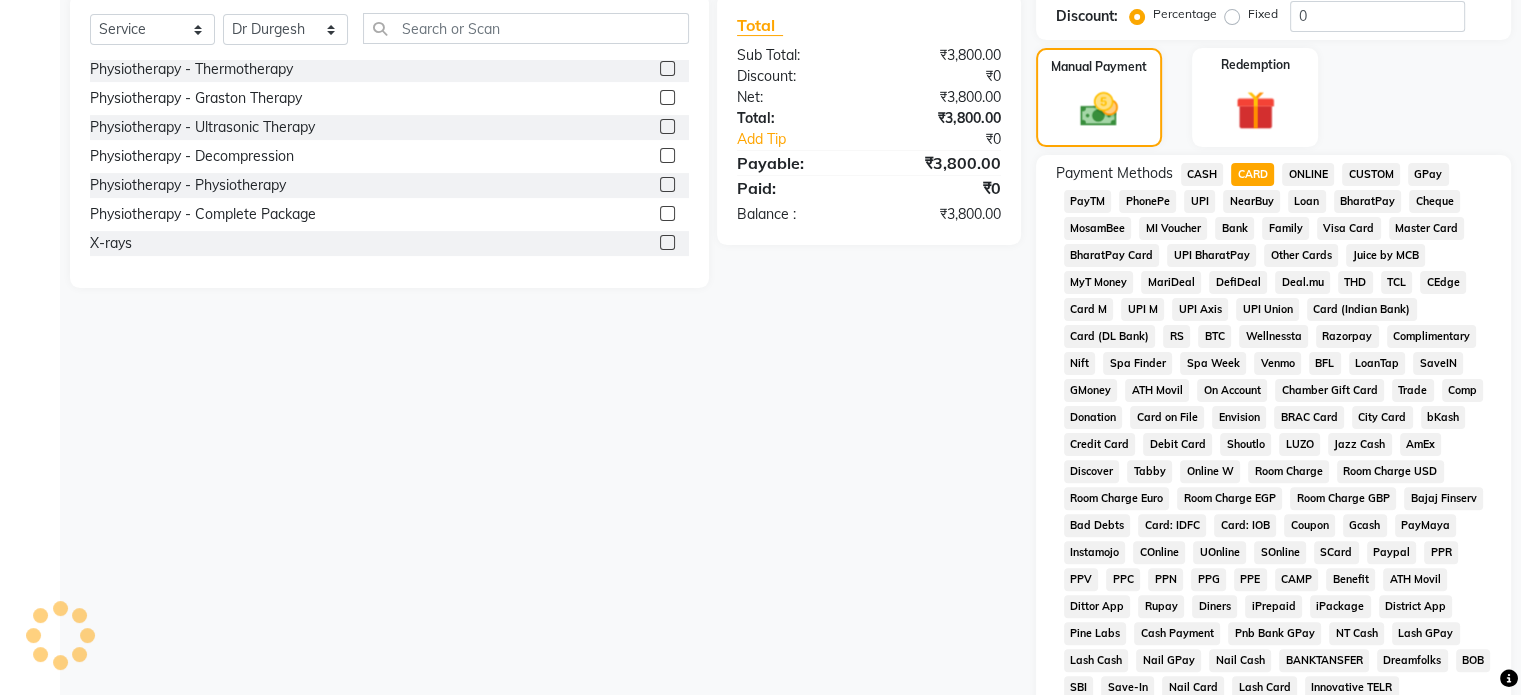 scroll, scrollTop: 703, scrollLeft: 0, axis: vertical 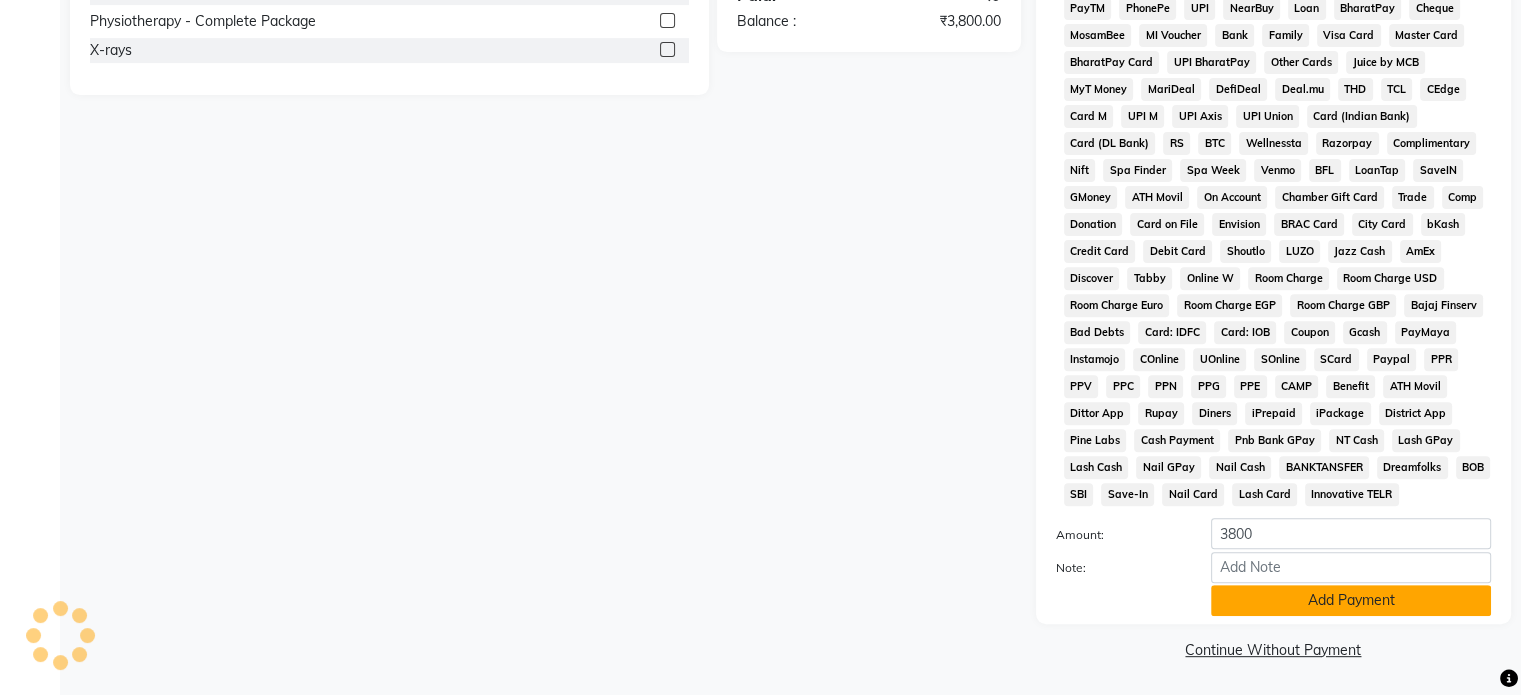 click on "Add Payment" 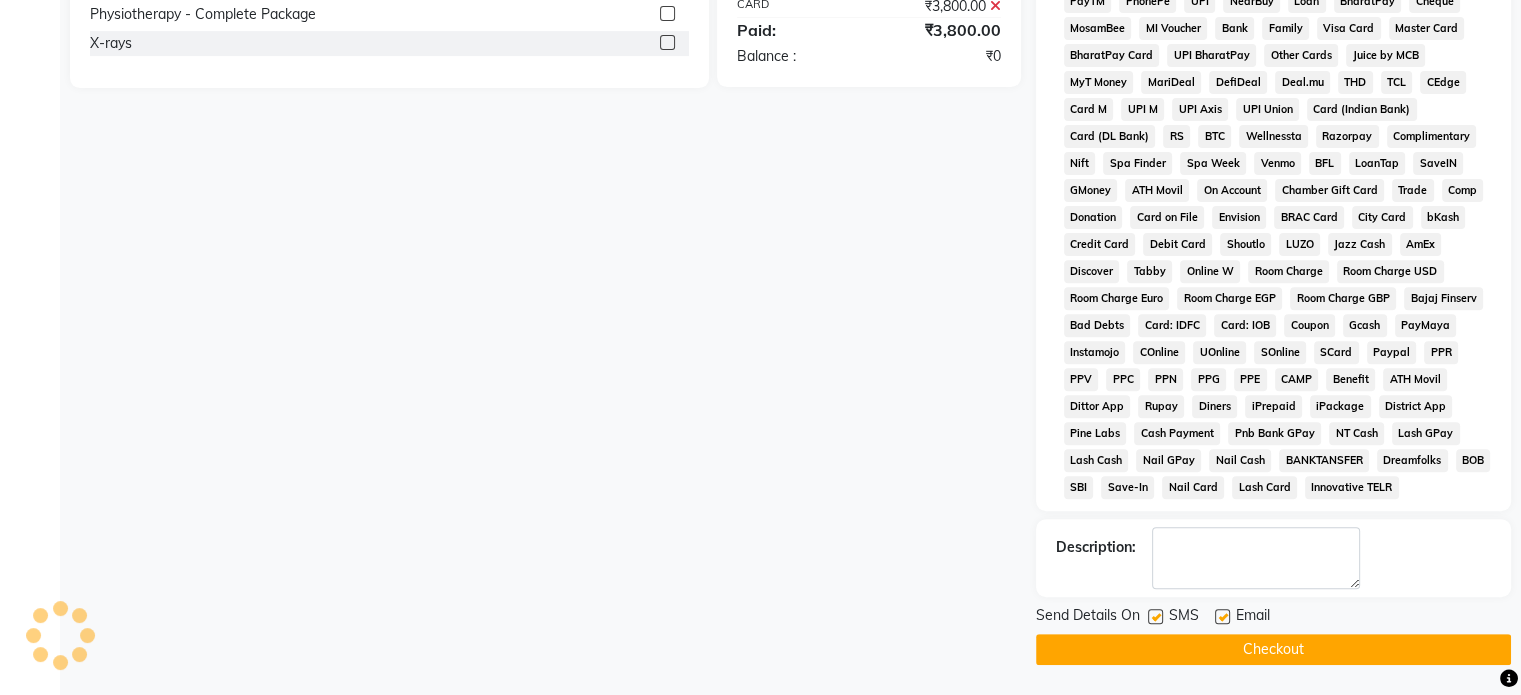 click 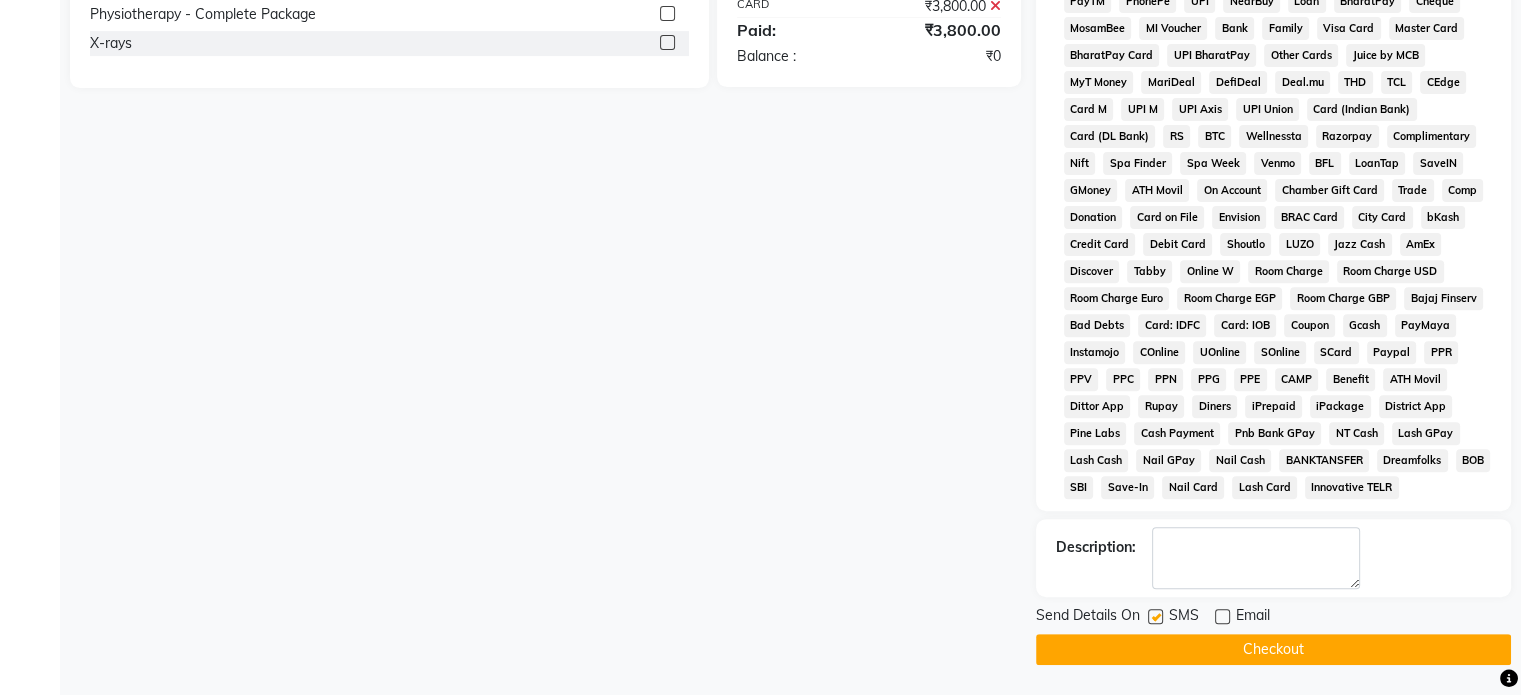click 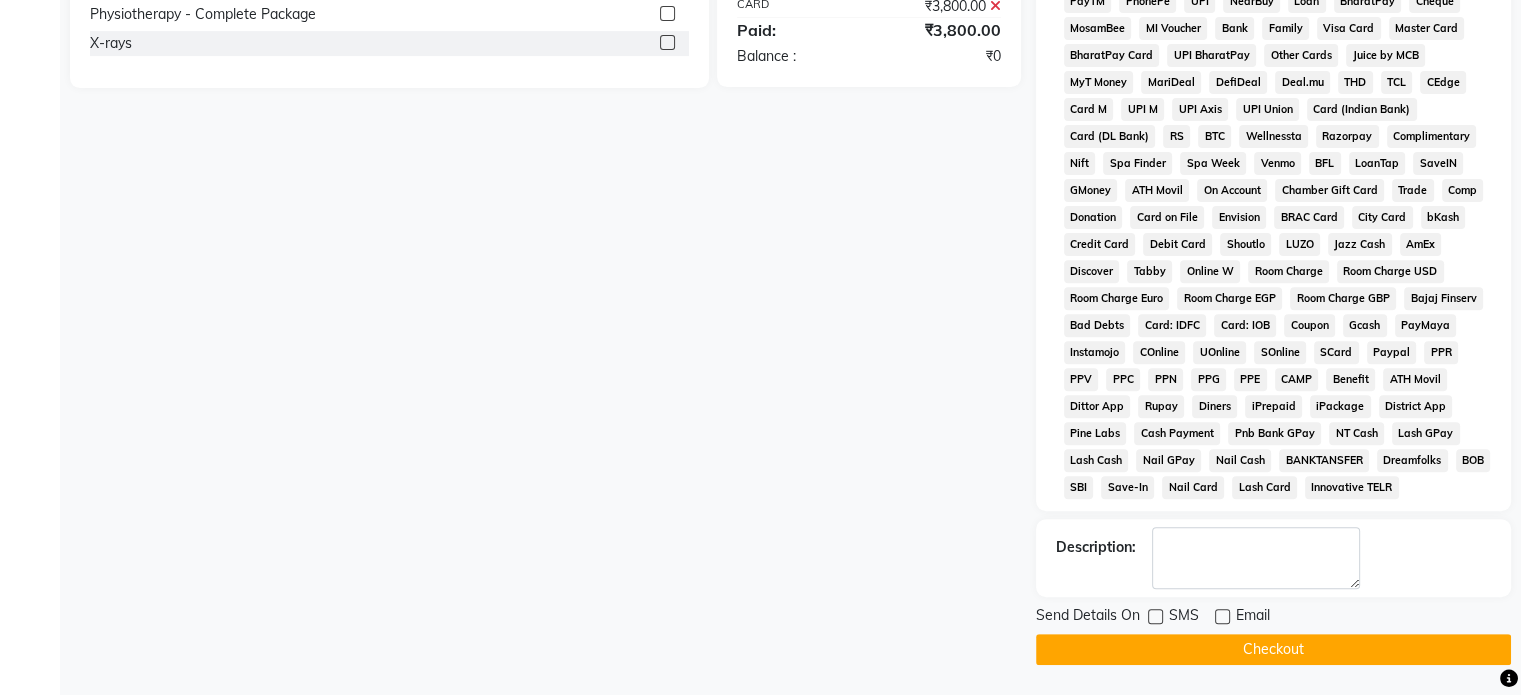 click on "Checkout" 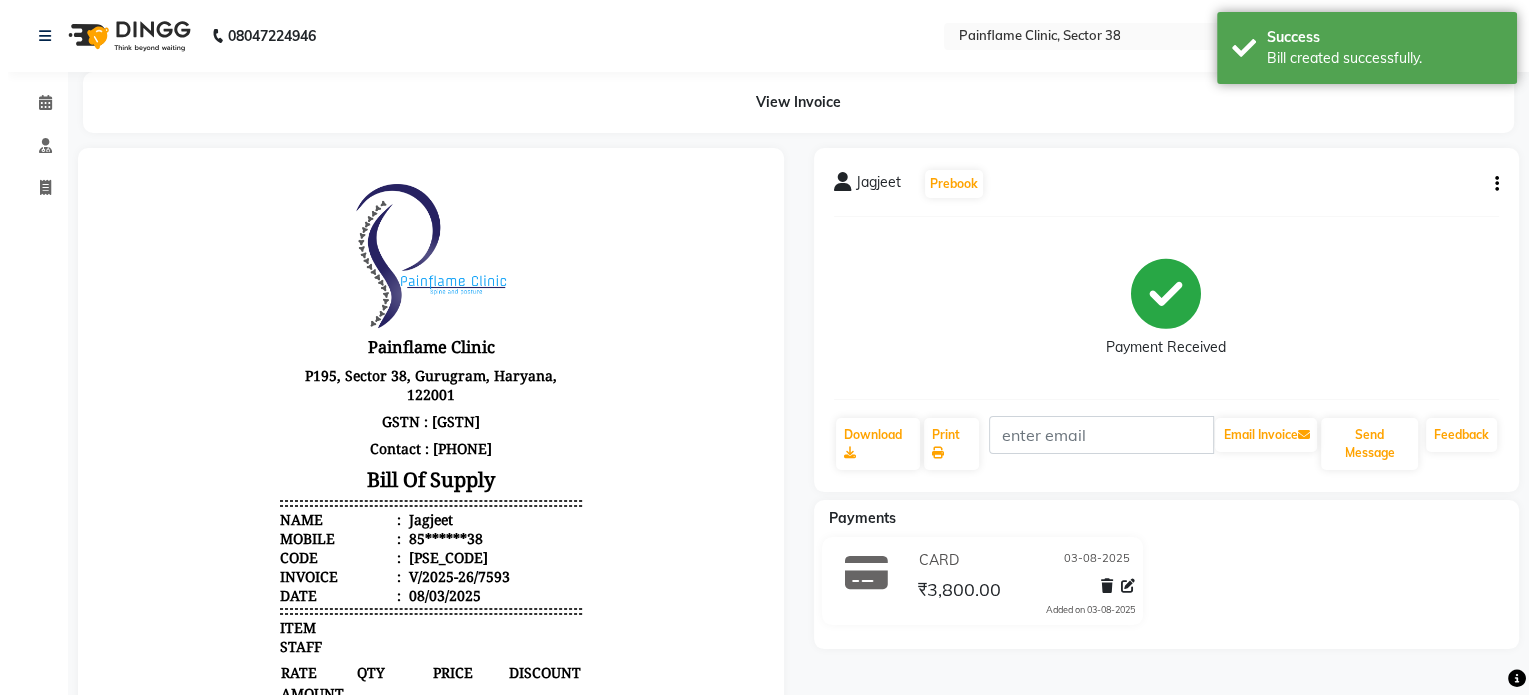 scroll, scrollTop: 0, scrollLeft: 0, axis: both 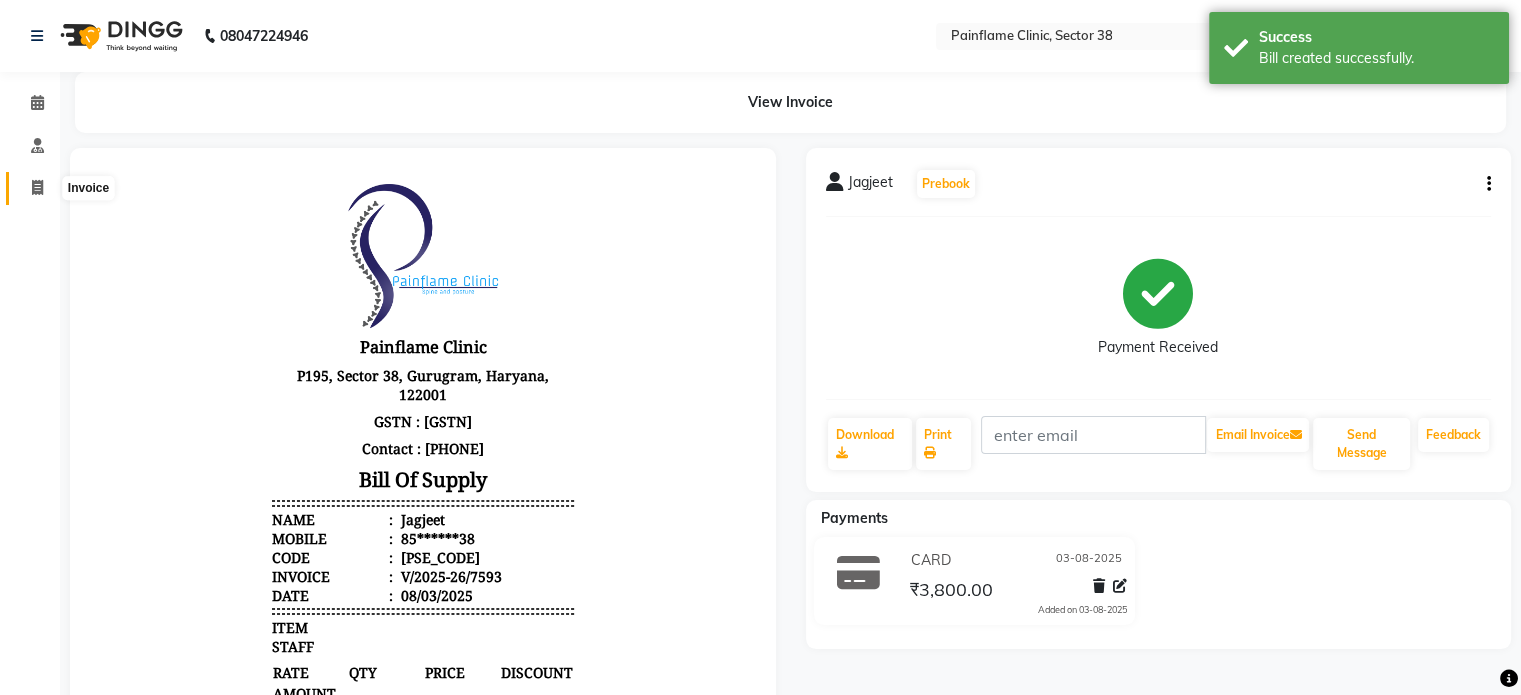 click 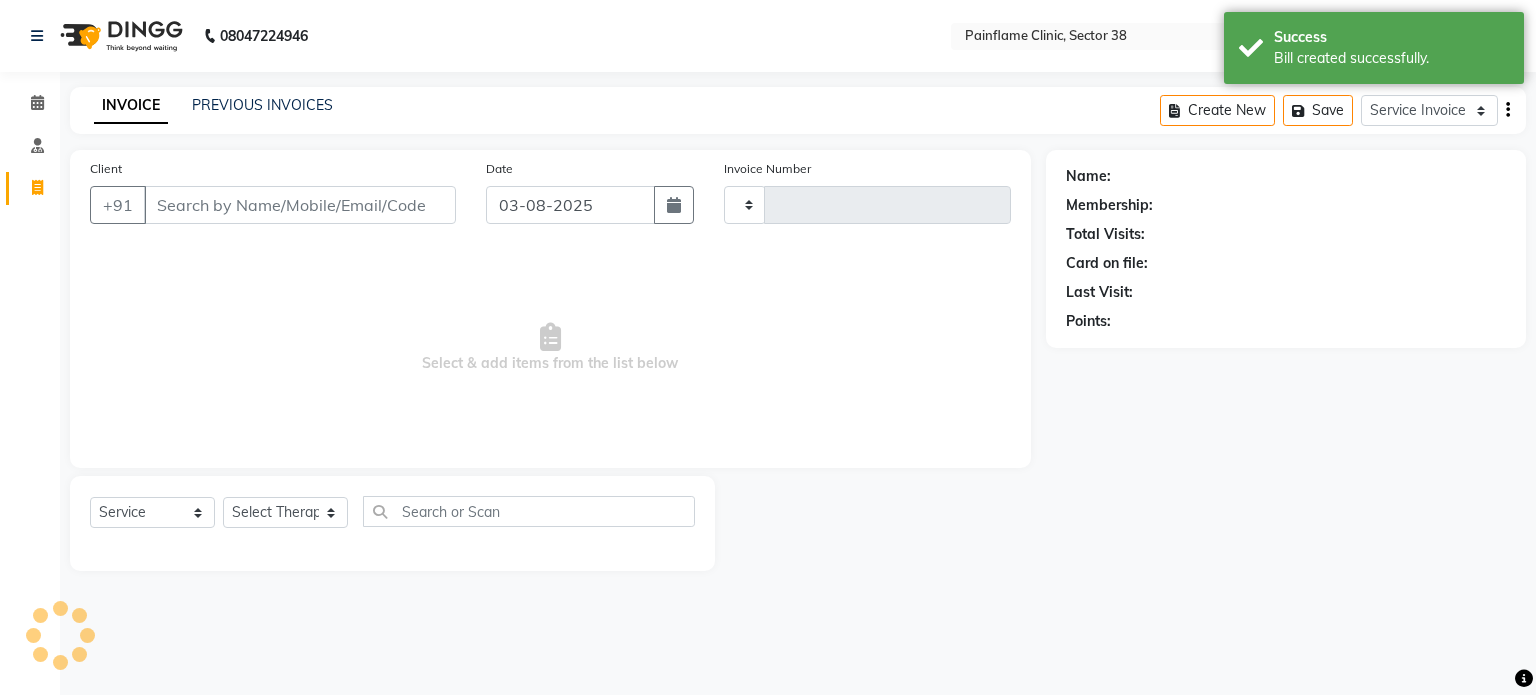 type on "7594" 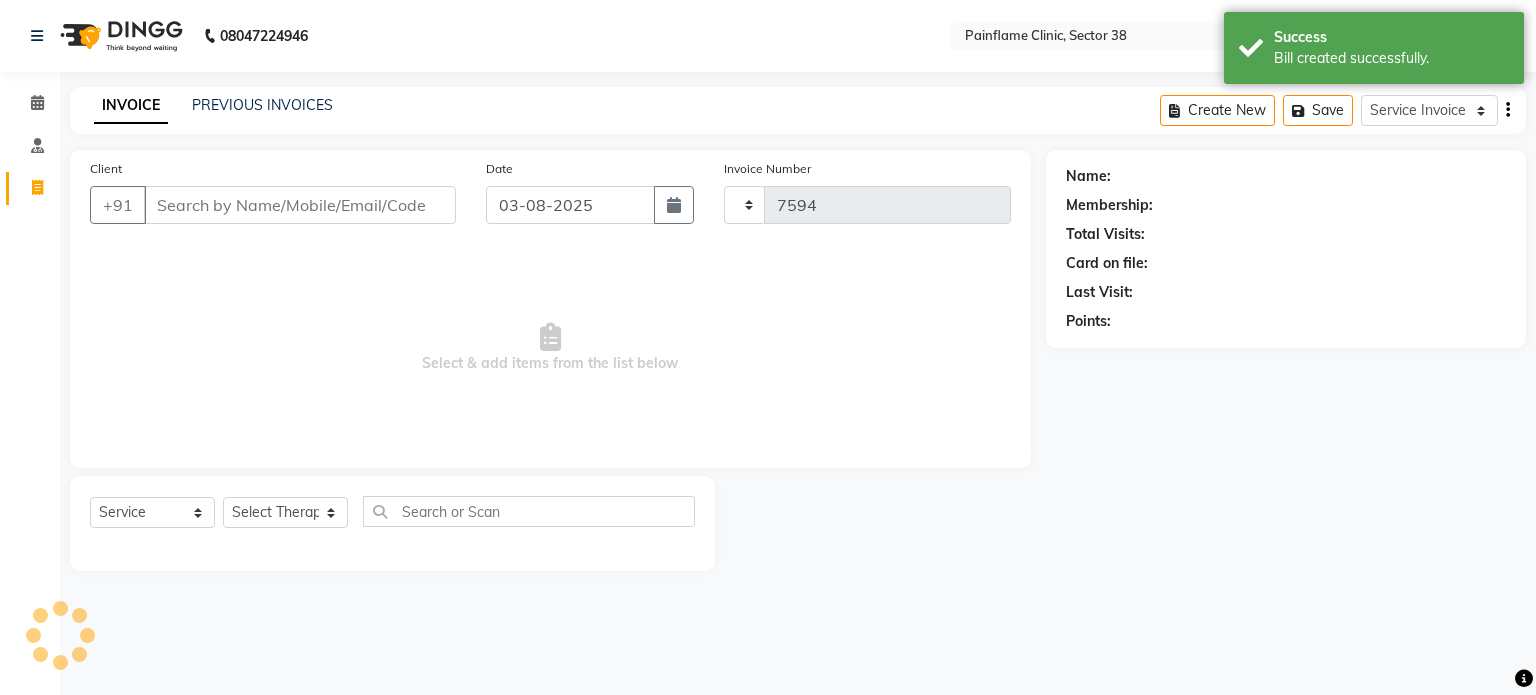 select on "3964" 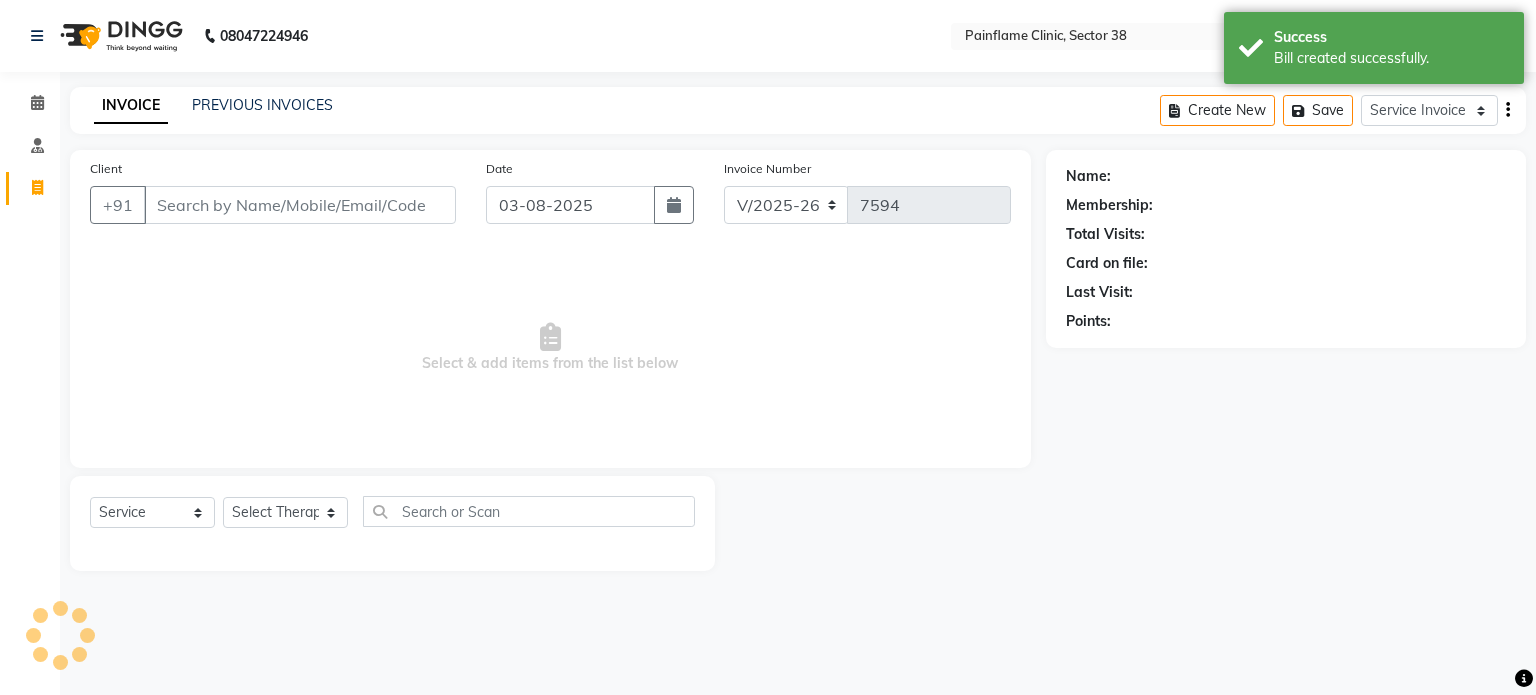 click on "Client" at bounding box center (300, 205) 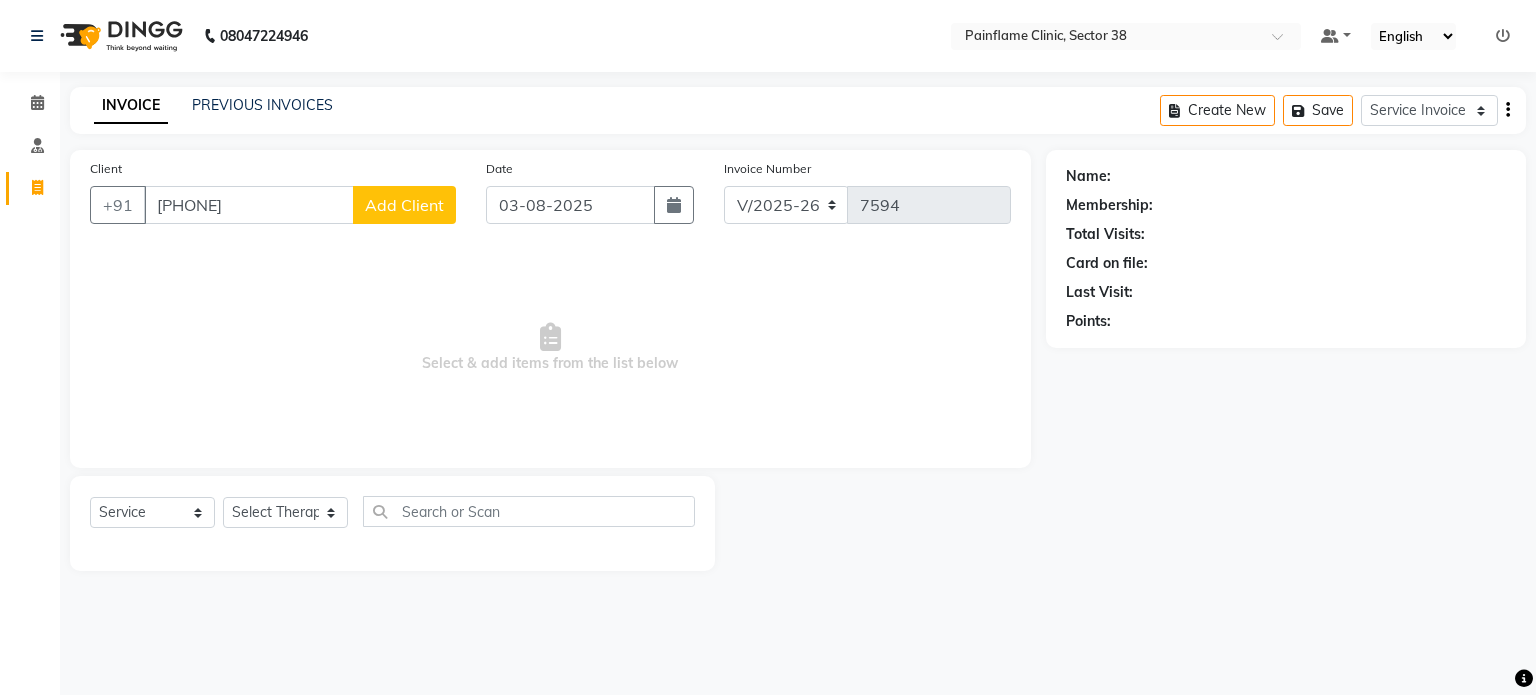 click on "9968252007" at bounding box center (249, 205) 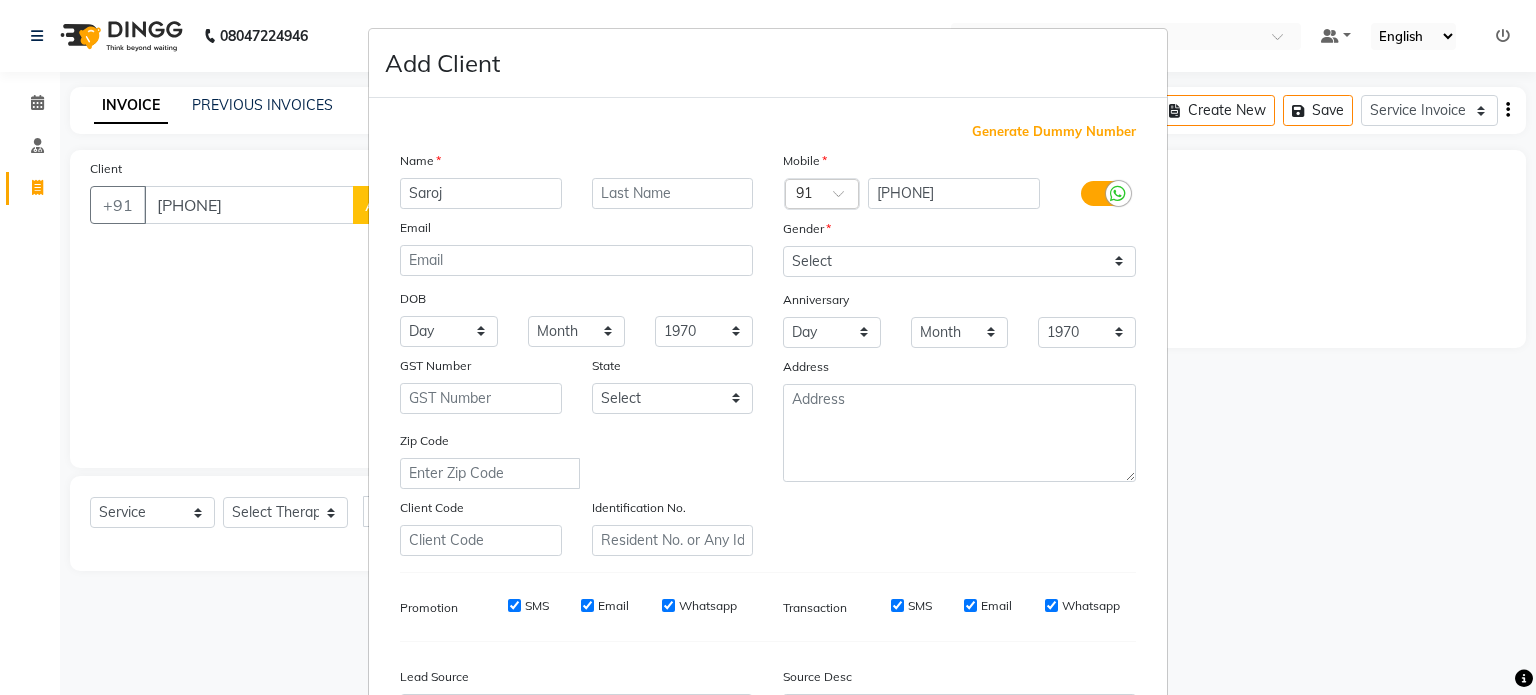 type on "Saroj" 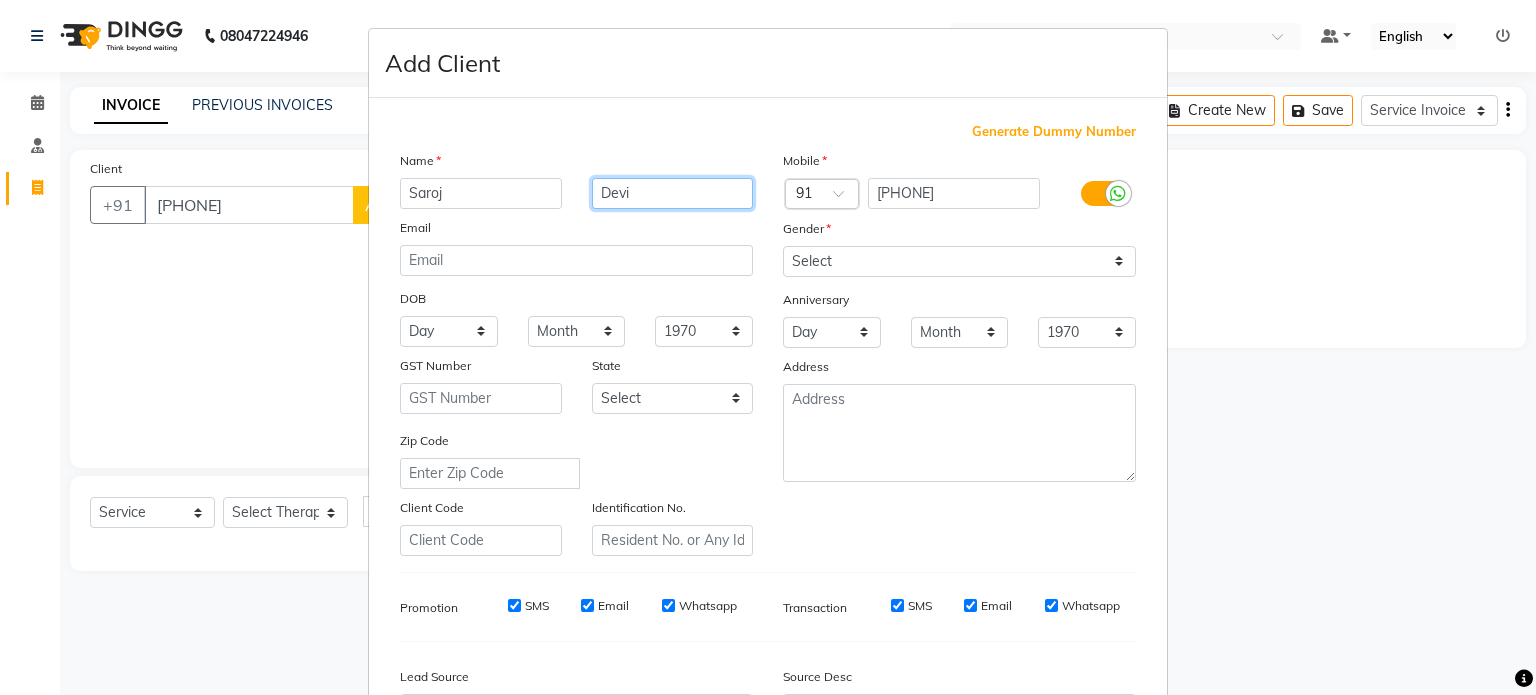 type on "Devi" 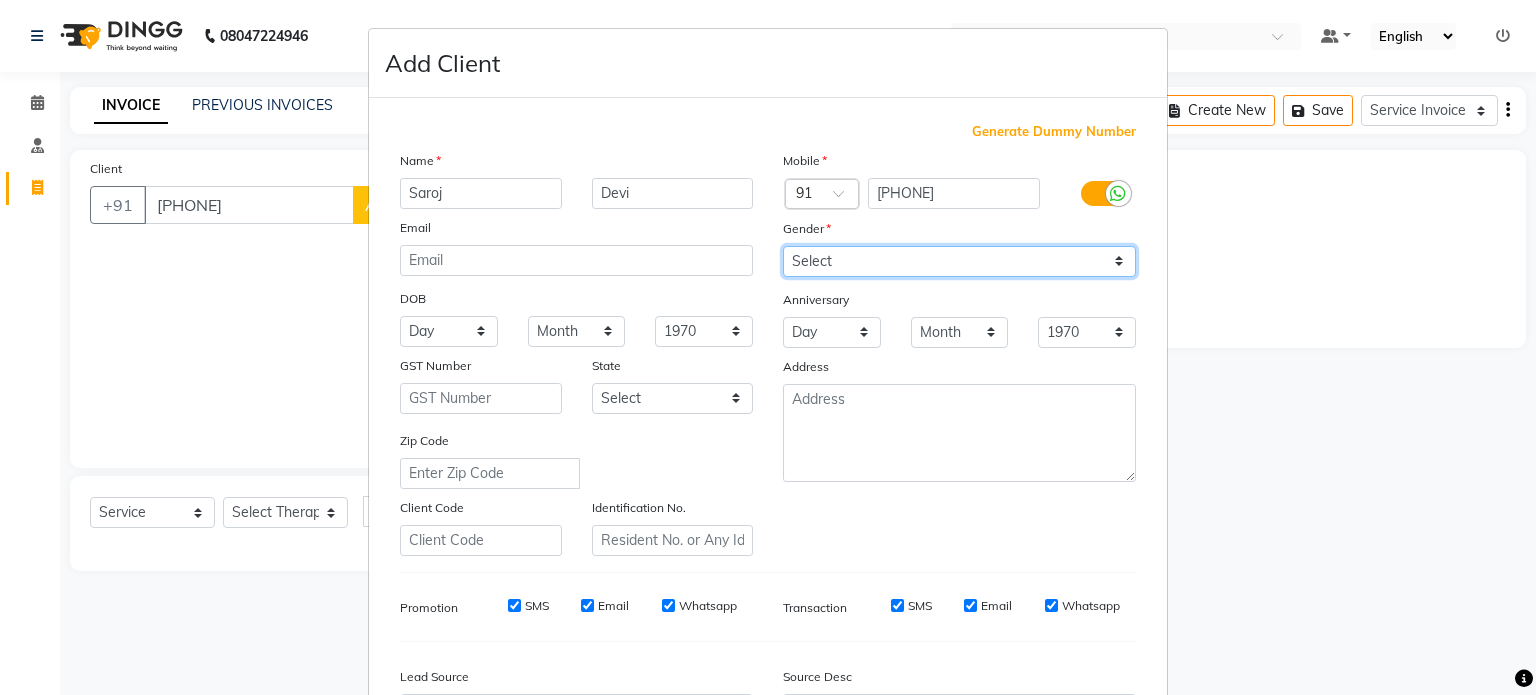 click on "Select Male Female Other Prefer Not To Say" at bounding box center (959, 261) 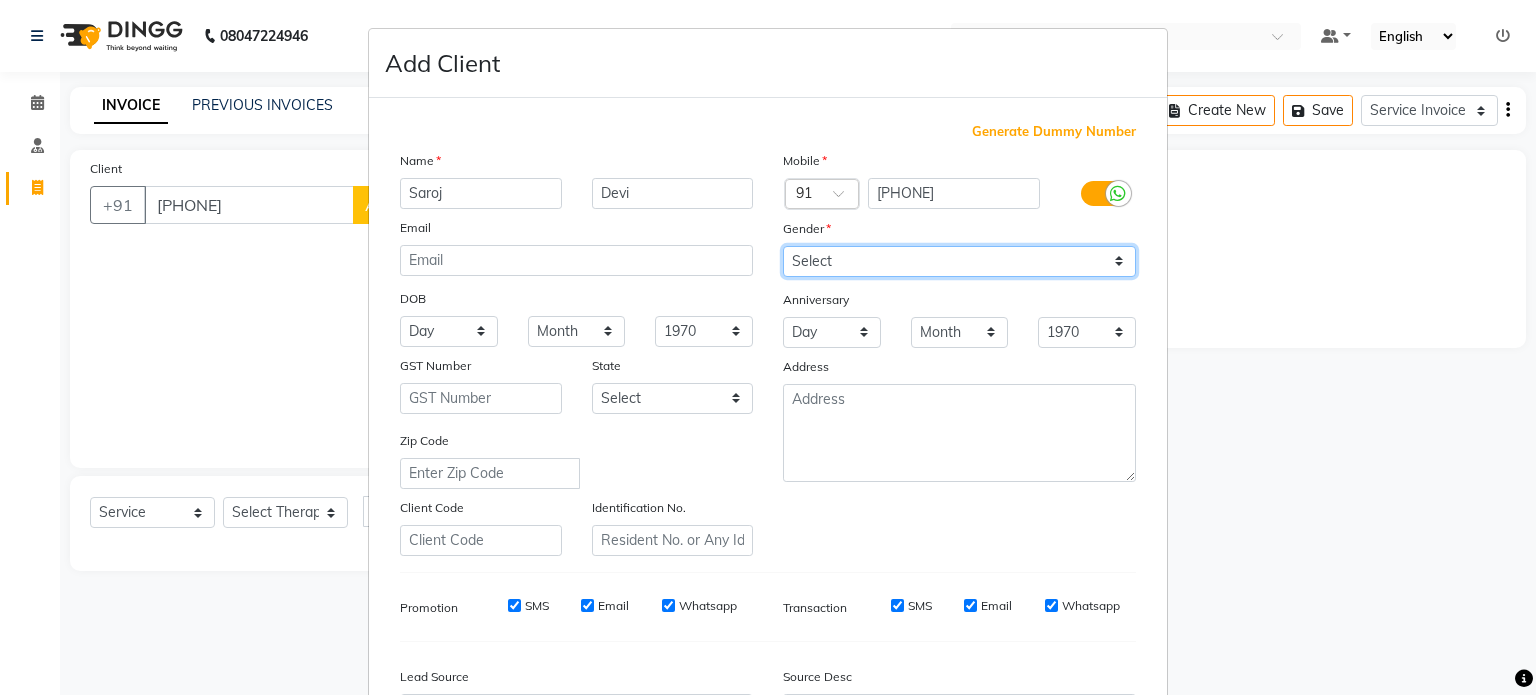 select on "female" 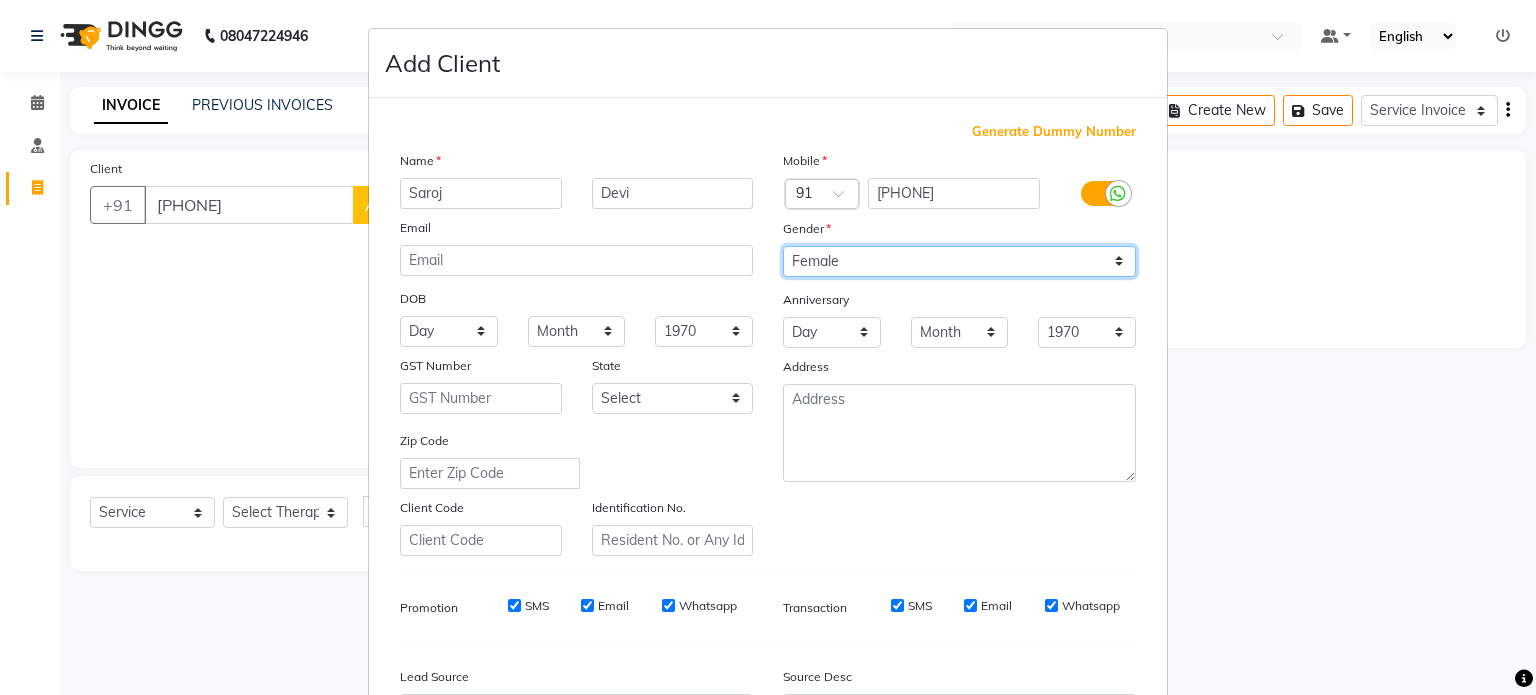 click on "Select Male Female Other Prefer Not To Say" at bounding box center (959, 261) 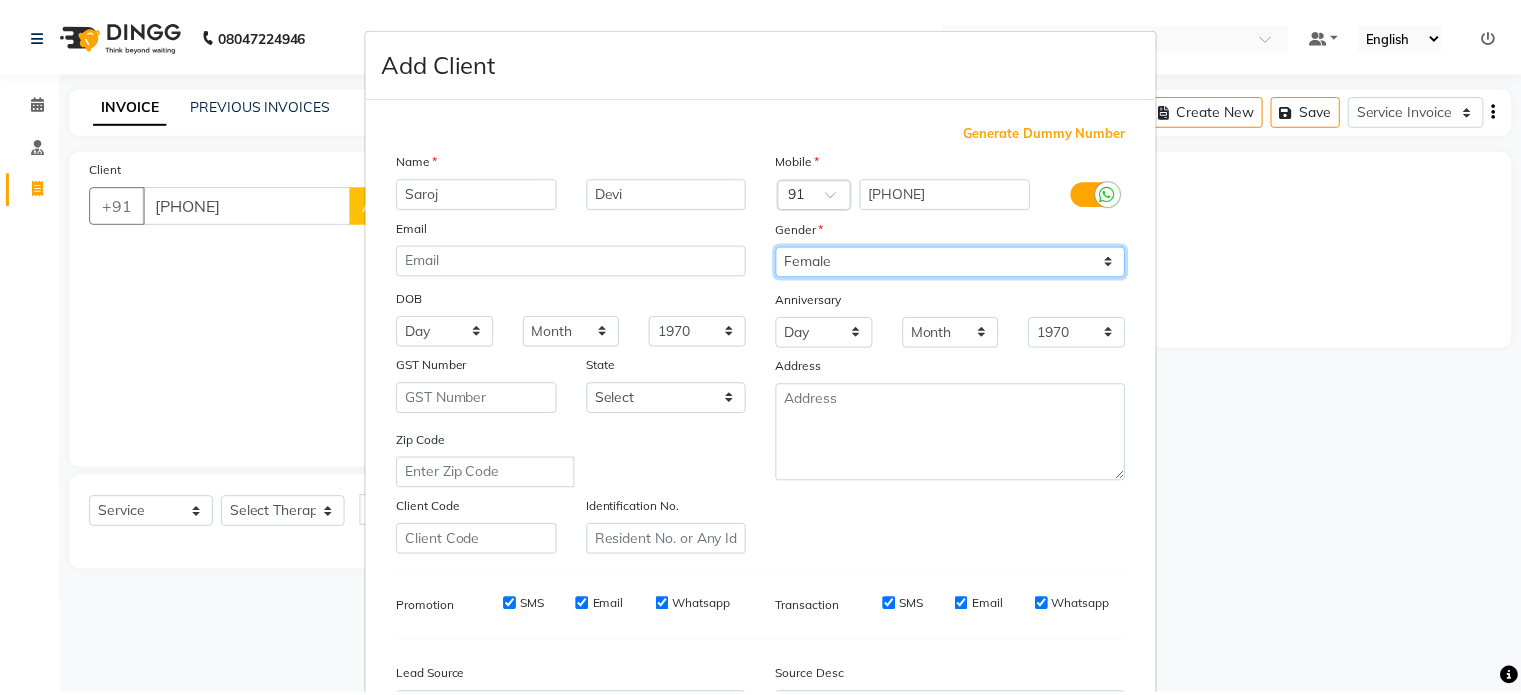 scroll, scrollTop: 237, scrollLeft: 0, axis: vertical 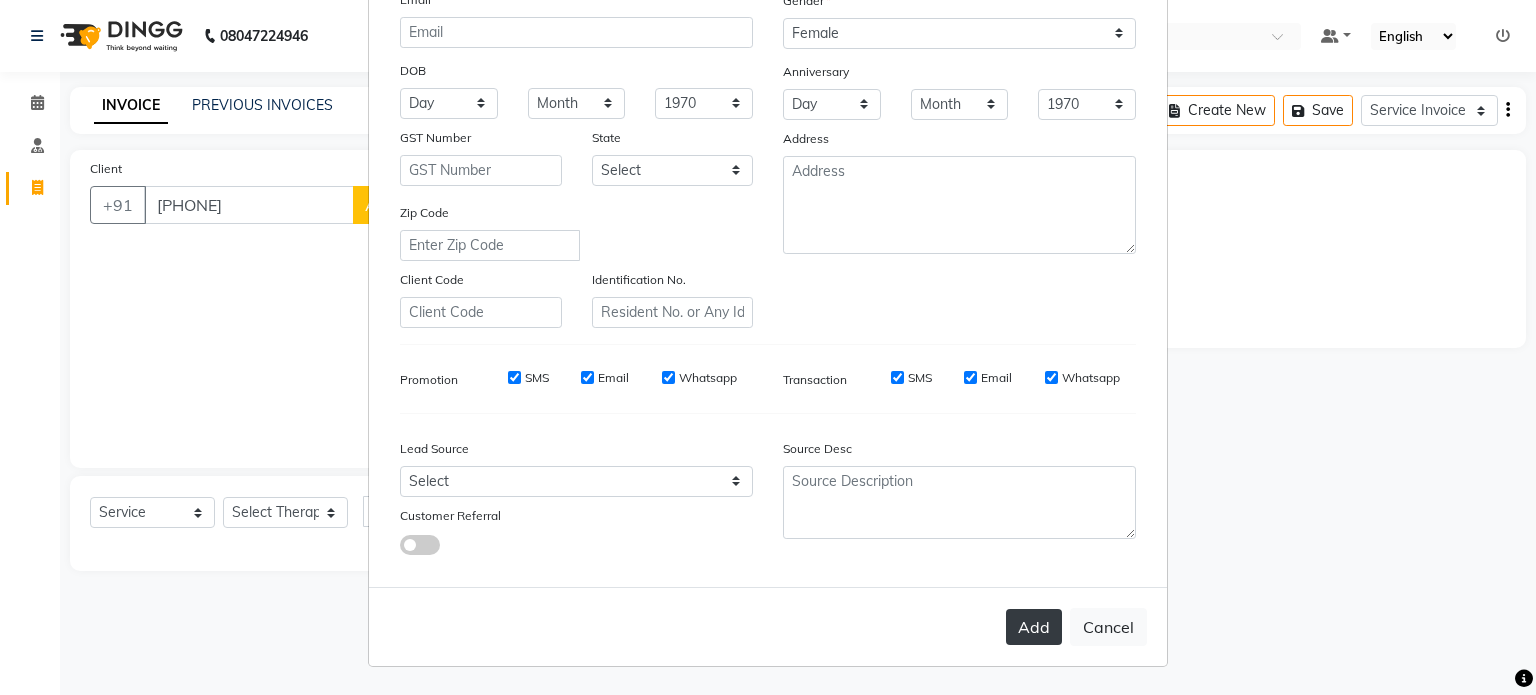 click on "Add" at bounding box center (1034, 627) 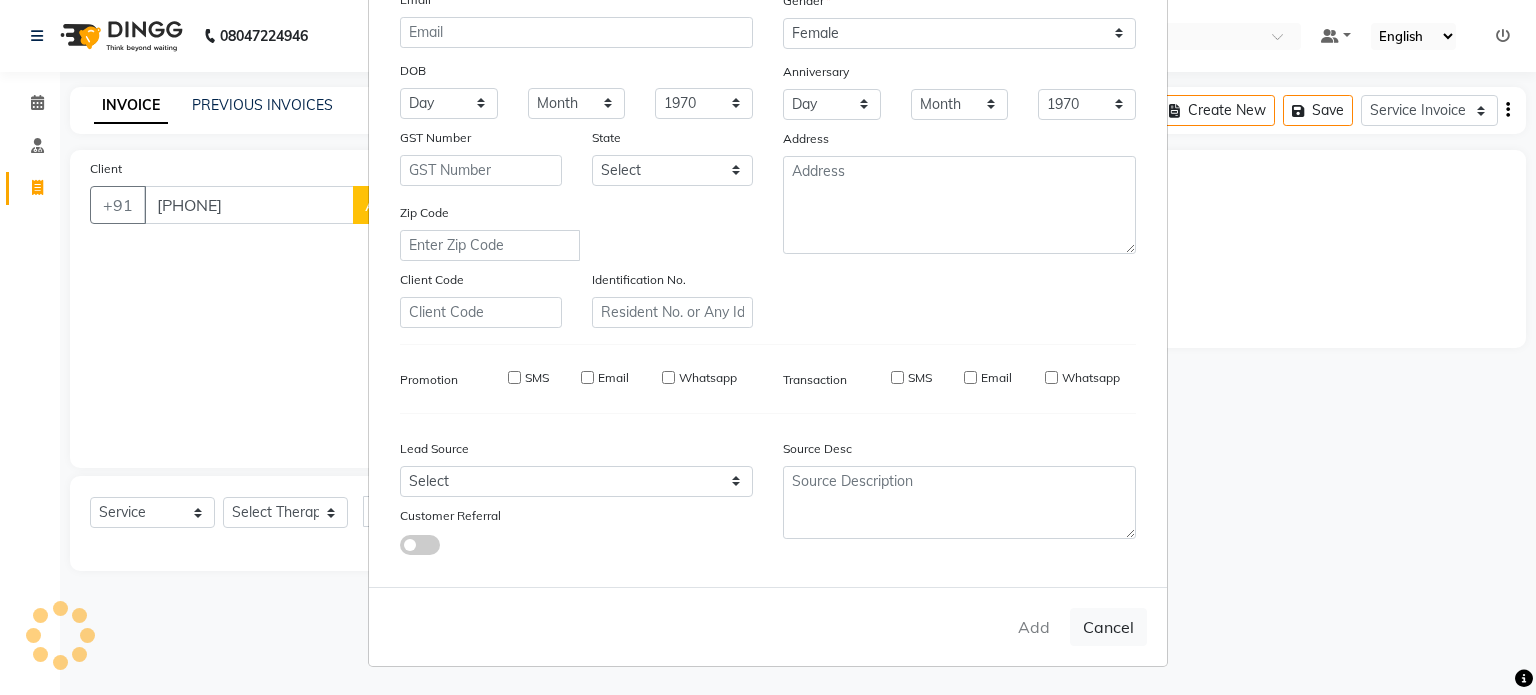 type on "99******07" 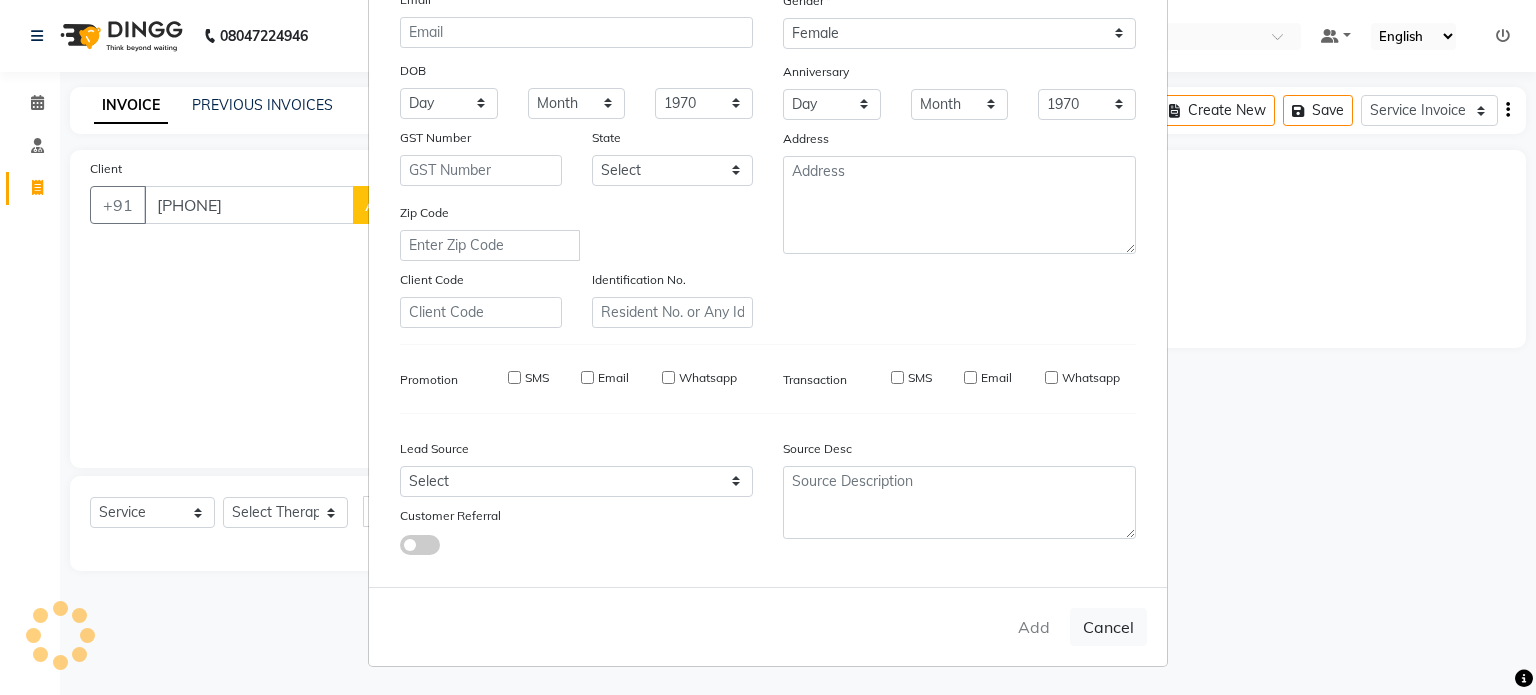 type 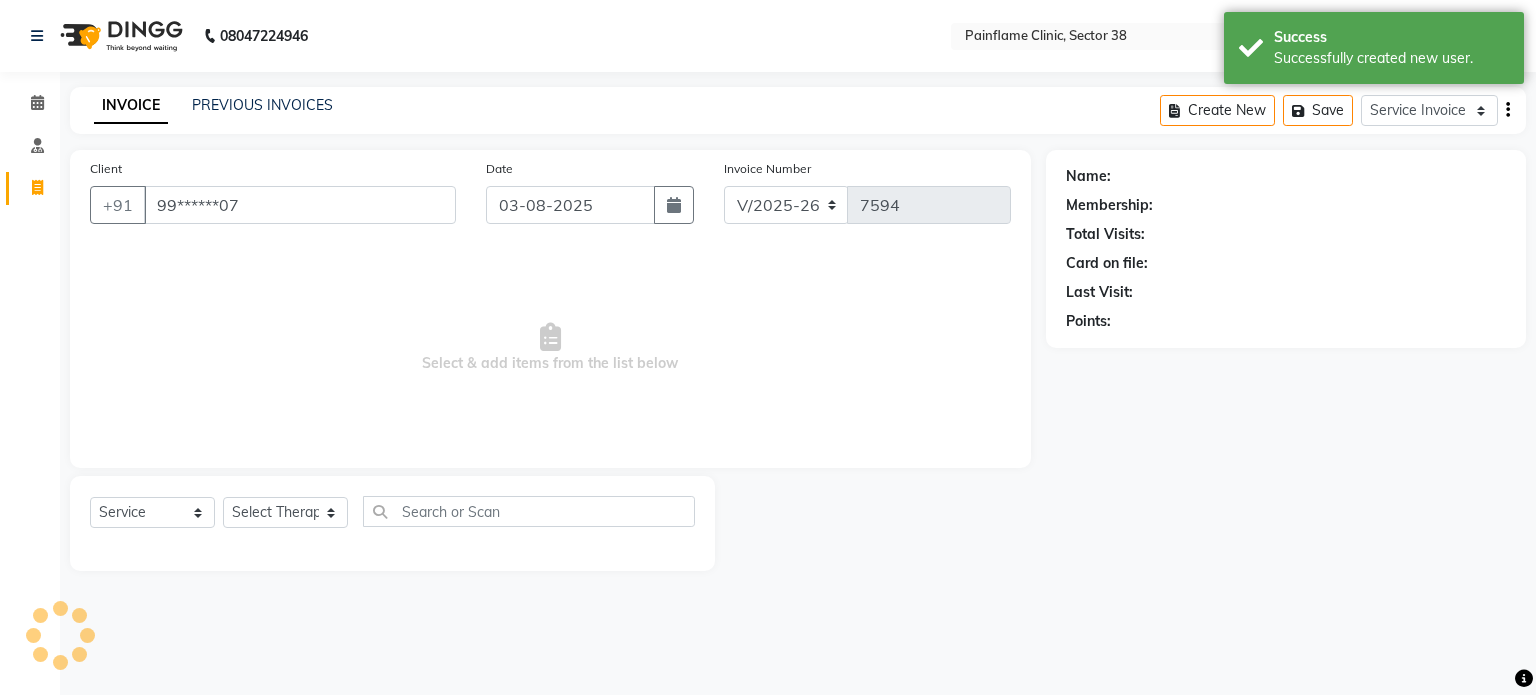 click on "Add Client Generate Dummy Number Name Email DOB Day 01 02 03 04 05 06 07 08 09 10 11 12 13 14 15 16 17 18 19 20 21 22 23 24 25 26 27 28 29 30 31 Month January February March April May June July August September October November December 1940 1941 1942 1943 1944 1945 1946 1947 1948 1949 1950 1951 1952 1953 1954 1955 1956 1957 1958 1959 1960 1961 1962 1963 1964 1965 1966 1967 1968 1969 1970 1971 1972 1973 1974 1975 1976 1977 1978 1979 1980 1981 1982 1983 1984 1985 1986 1987 1988 1989 1990 1991 1992 1993 1994 1995 1996 1997 1998 1999 2000 2001 2002 2003 2004 2005 2006 2007 2008 2009 2010 2011 2012 2013 2014 2015 2016 2017 2018 2019 2020 2021 2022 2023 2024 GST Number State Select Andaman and Nicobar Islands Andhra Pradesh Arunachal Pradesh Assam Bihar Chandigarh Chhattisgarh Dadra and Nagar Haveli Daman and Diu Delhi Goa Gujarat Haryana Himachal Pradesh Jammu and Kashmir Jharkhand Karnataka Kerala Lakshadweep Madhya Pradesh Maharashtra Manipur Meghalaya Mizoram Nagaland Odisha Pondicherry Punjab Rajasthan Sikkim" at bounding box center (768, 347) 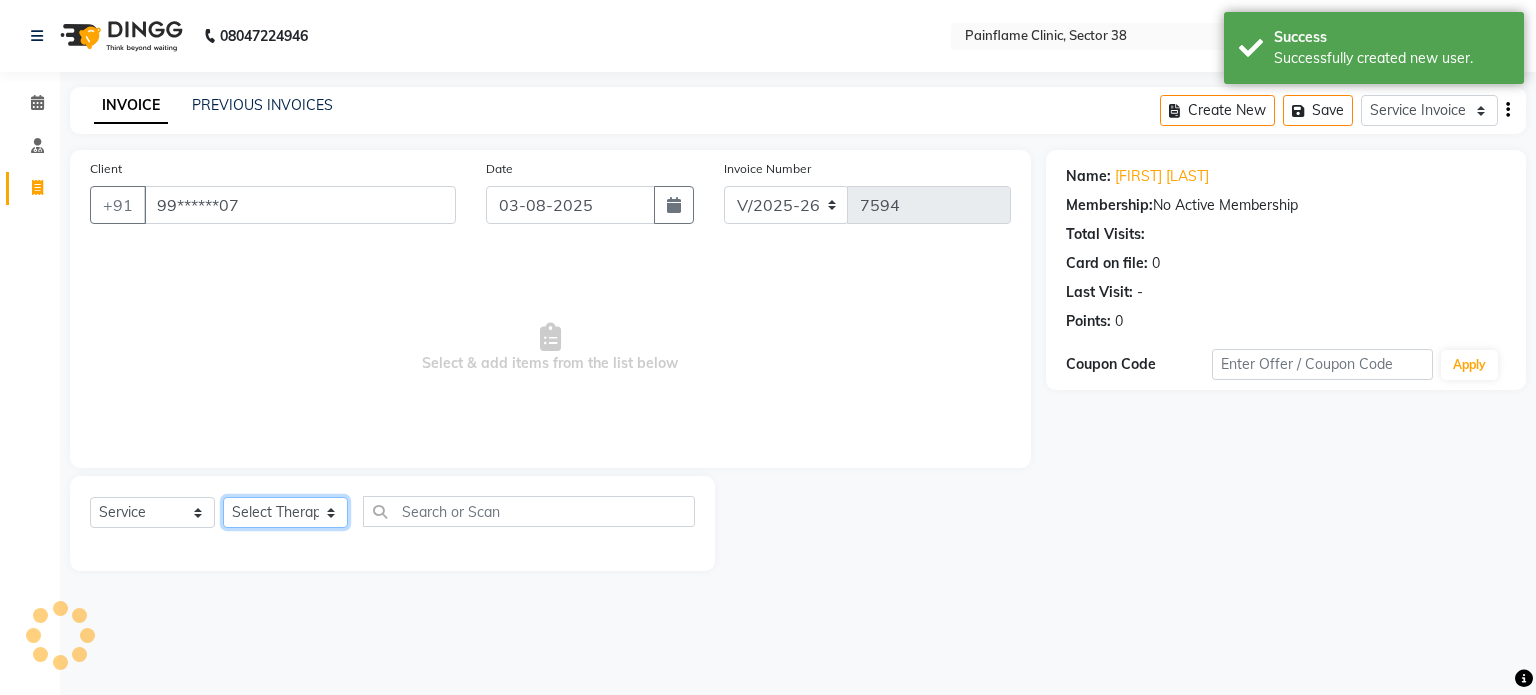 click on "Select Therapist Dr Durgesh Dr Harish Dr Ranjana Dr Saurabh Dr. Suraj Dr. Tejpal Mehlawat KUSHAL MOHIT SEMWAL Nancy Singhai Reception 1  Reception 2 Reception 3" 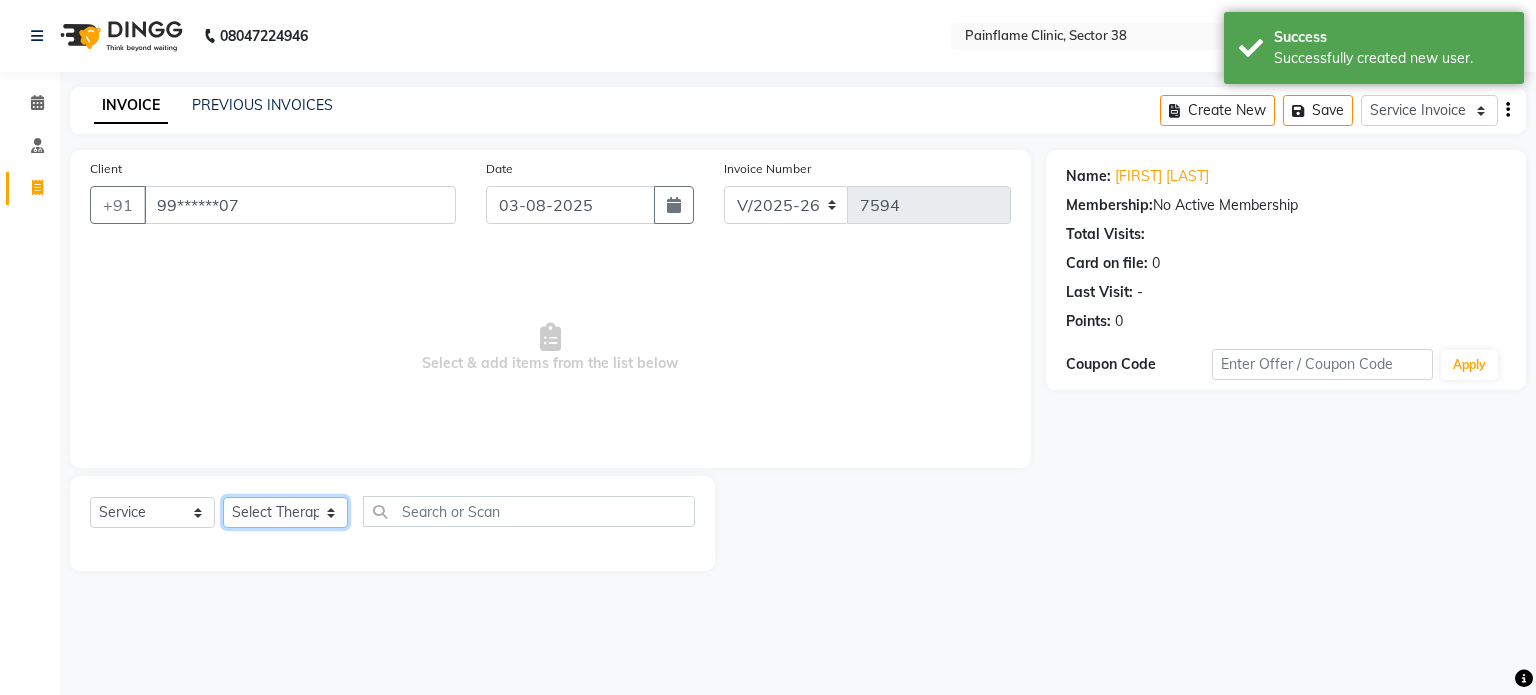 select on "20216" 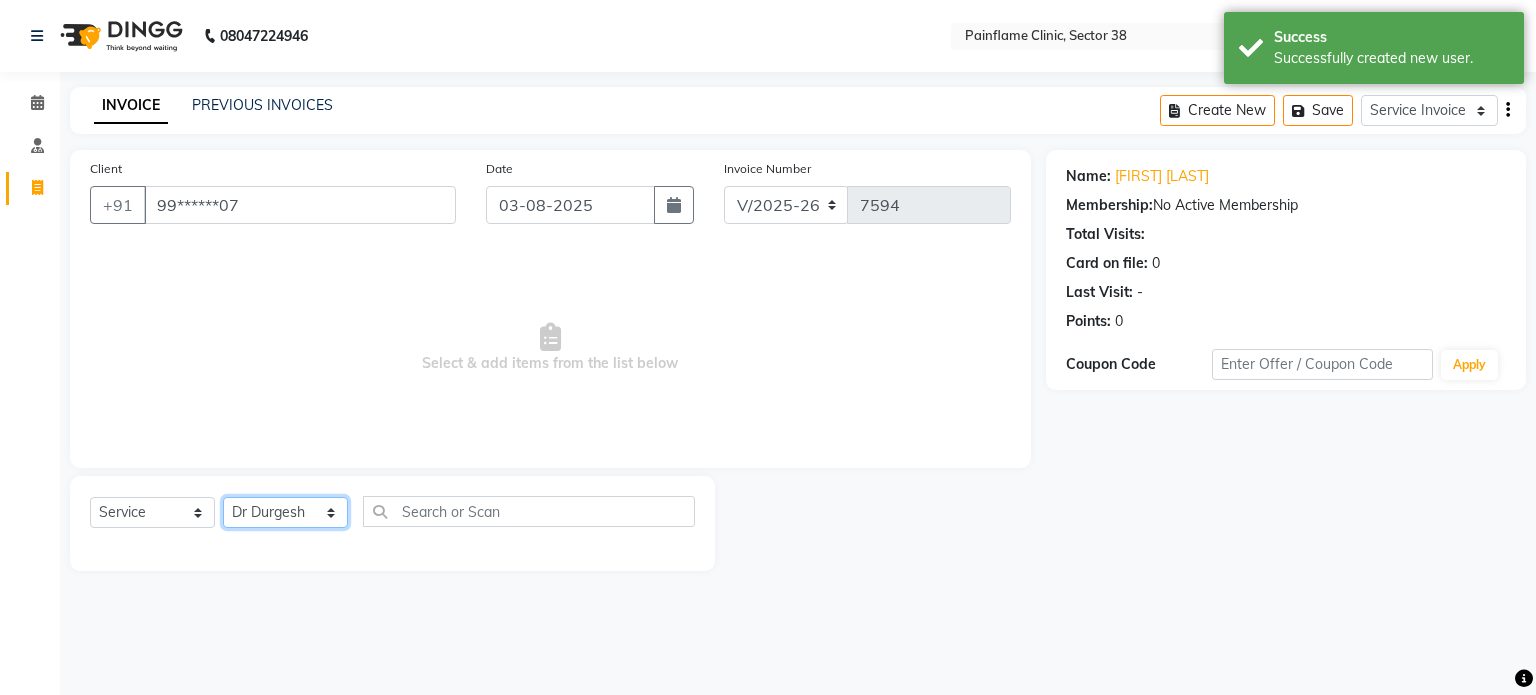 click on "Select Therapist Dr Durgesh Dr Harish Dr Ranjana Dr Saurabh Dr. Suraj Dr. Tejpal Mehlawat KUSHAL MOHIT SEMWAL Nancy Singhai Reception 1  Reception 2 Reception 3" 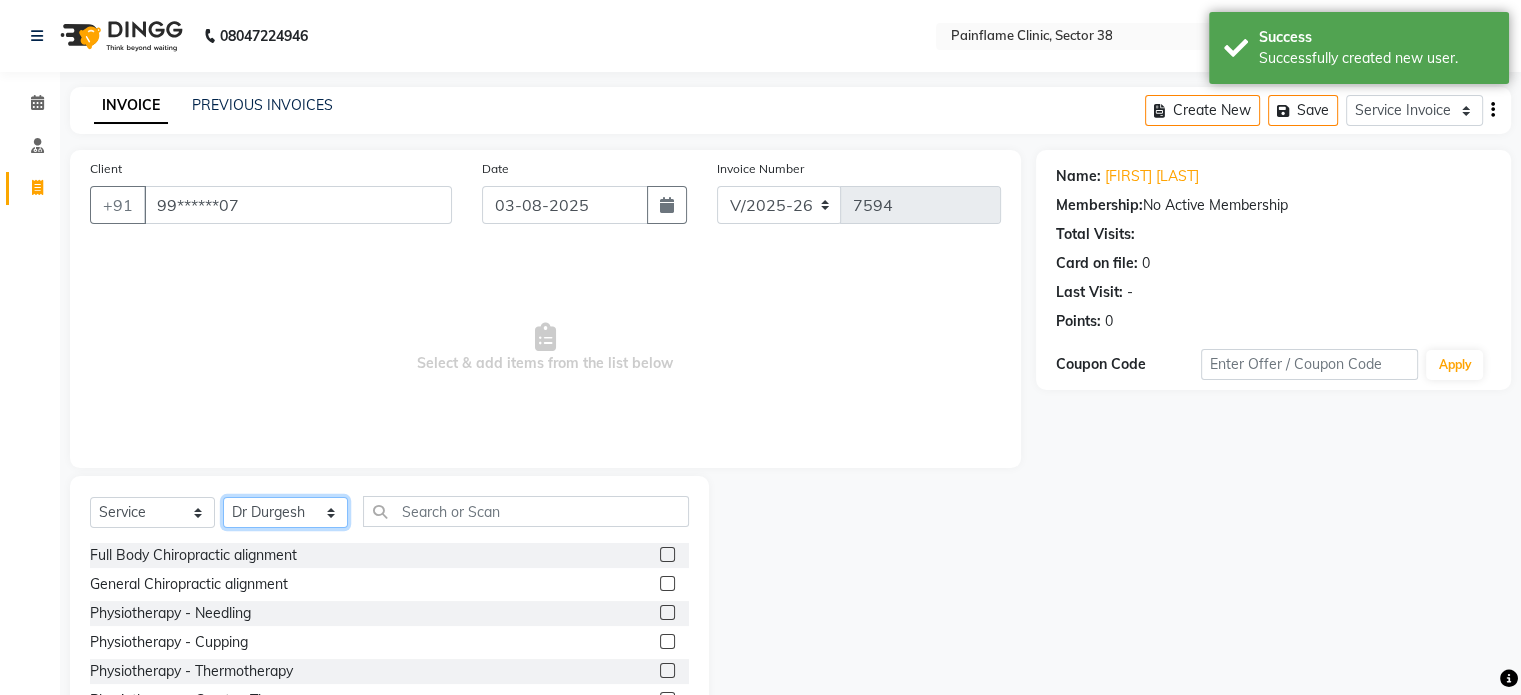 scroll, scrollTop: 119, scrollLeft: 0, axis: vertical 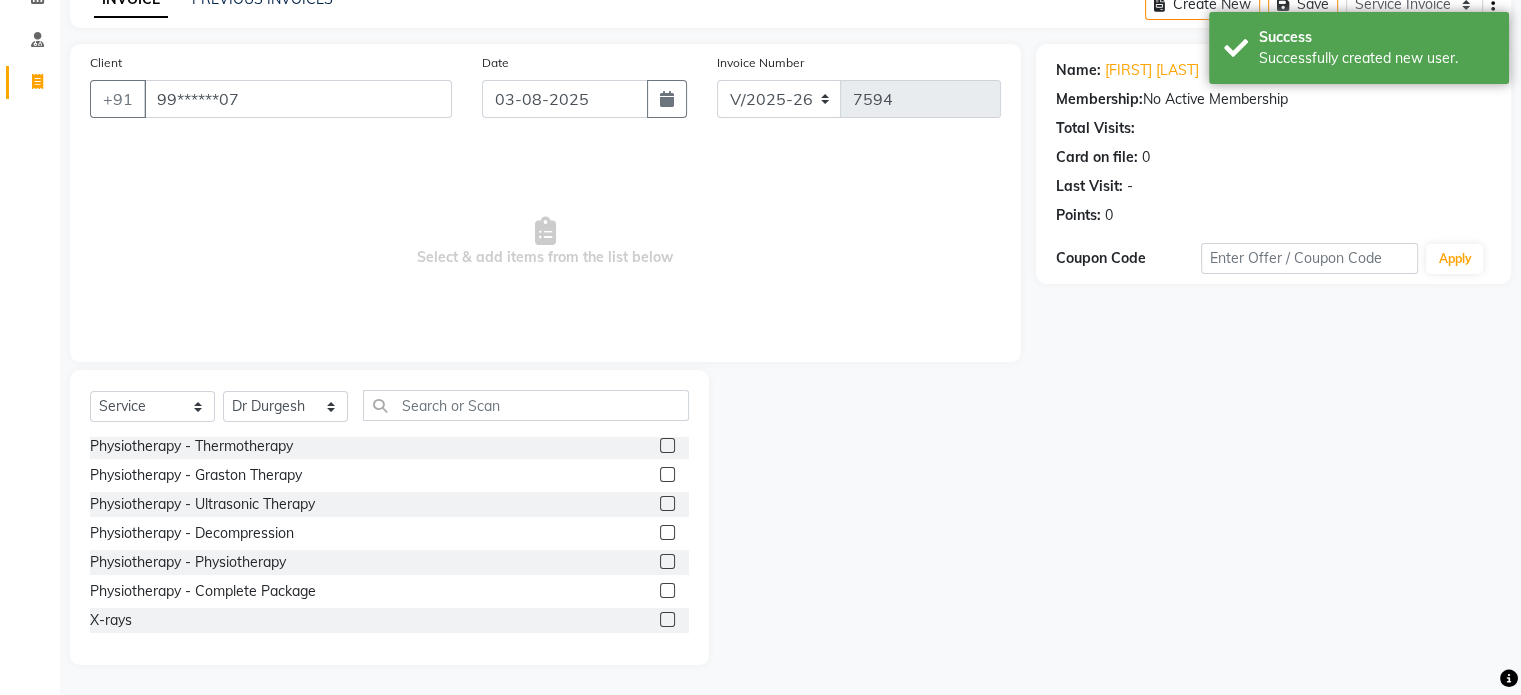 click 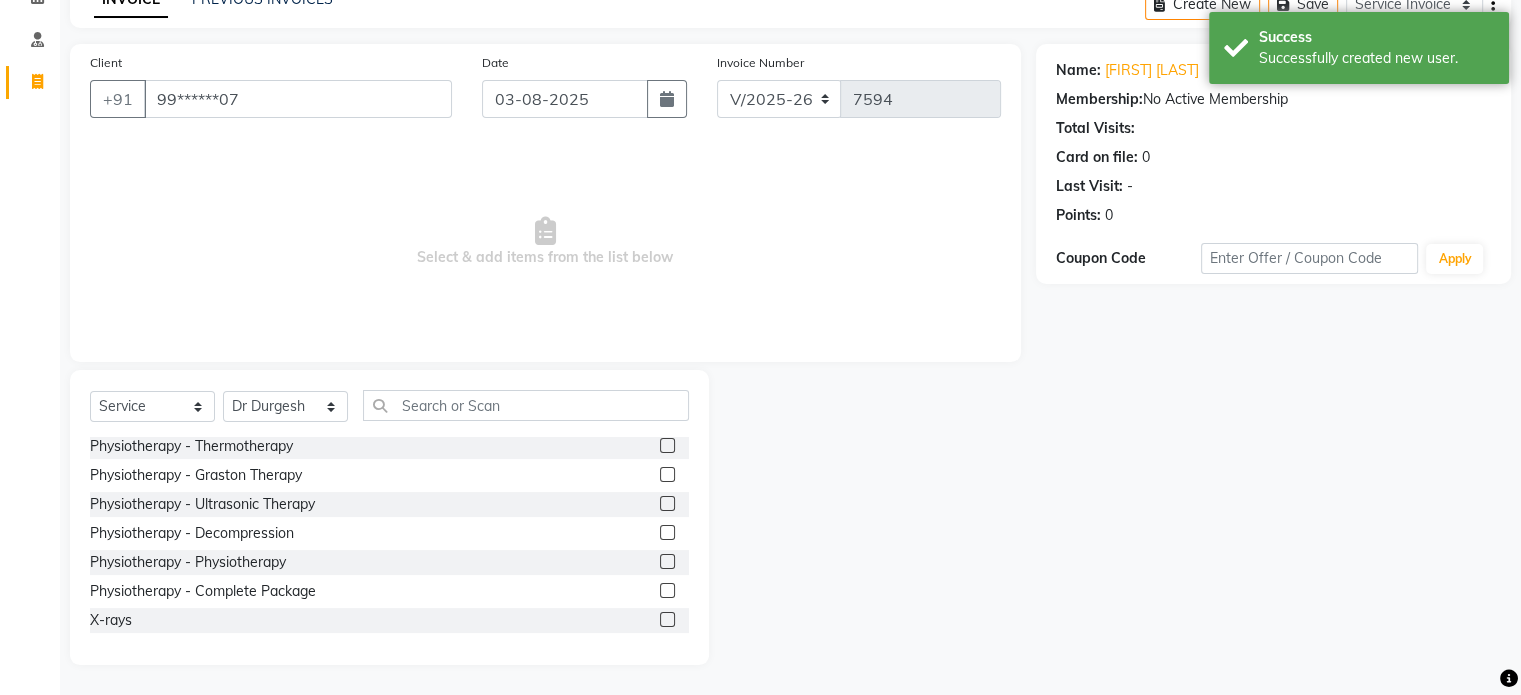 click at bounding box center (666, 620) 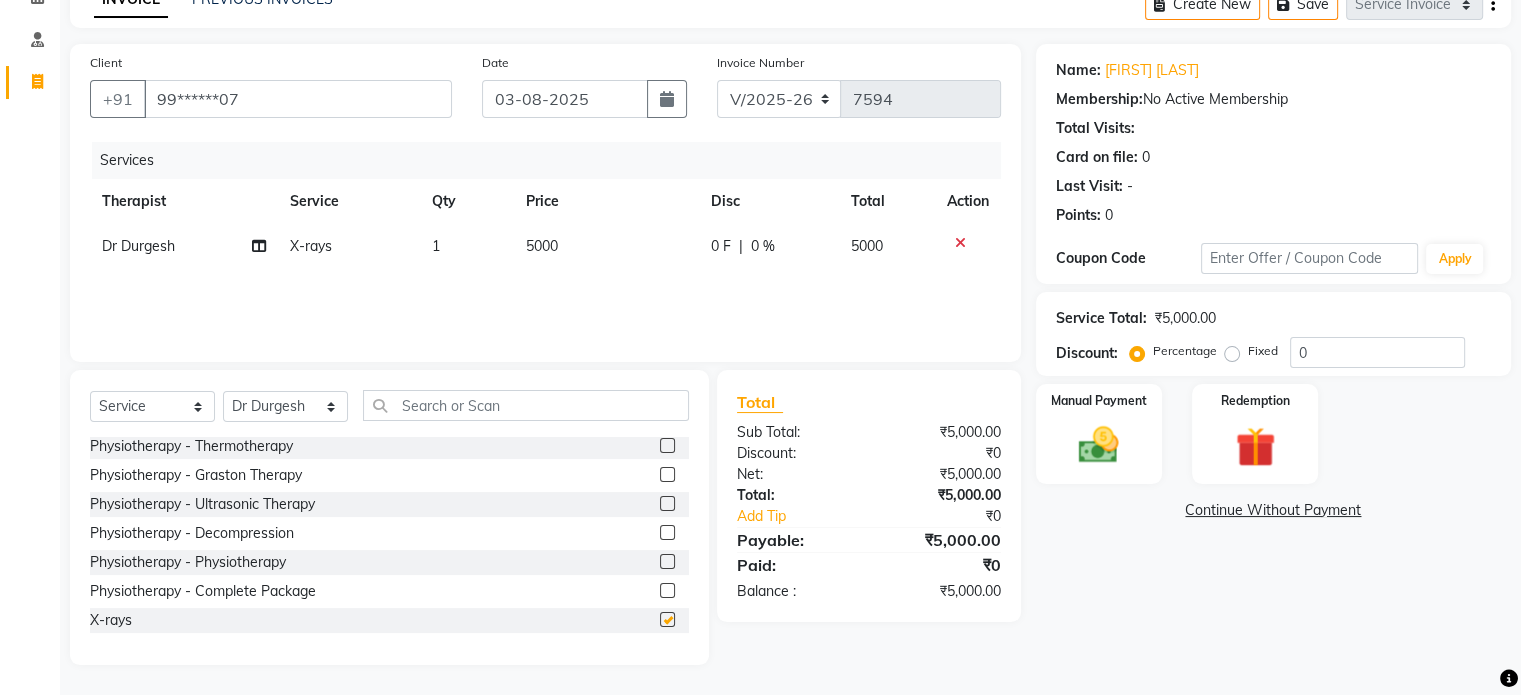 checkbox on "false" 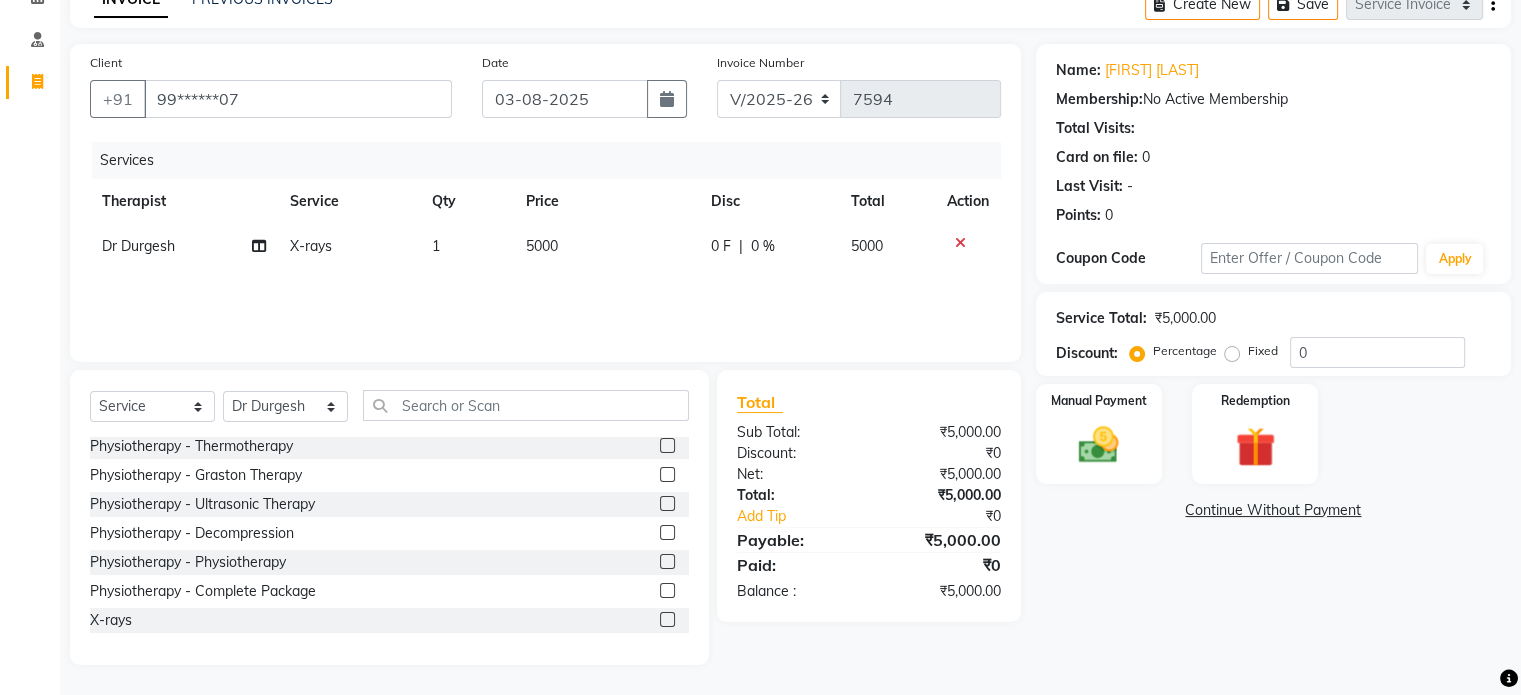 click on "5000" 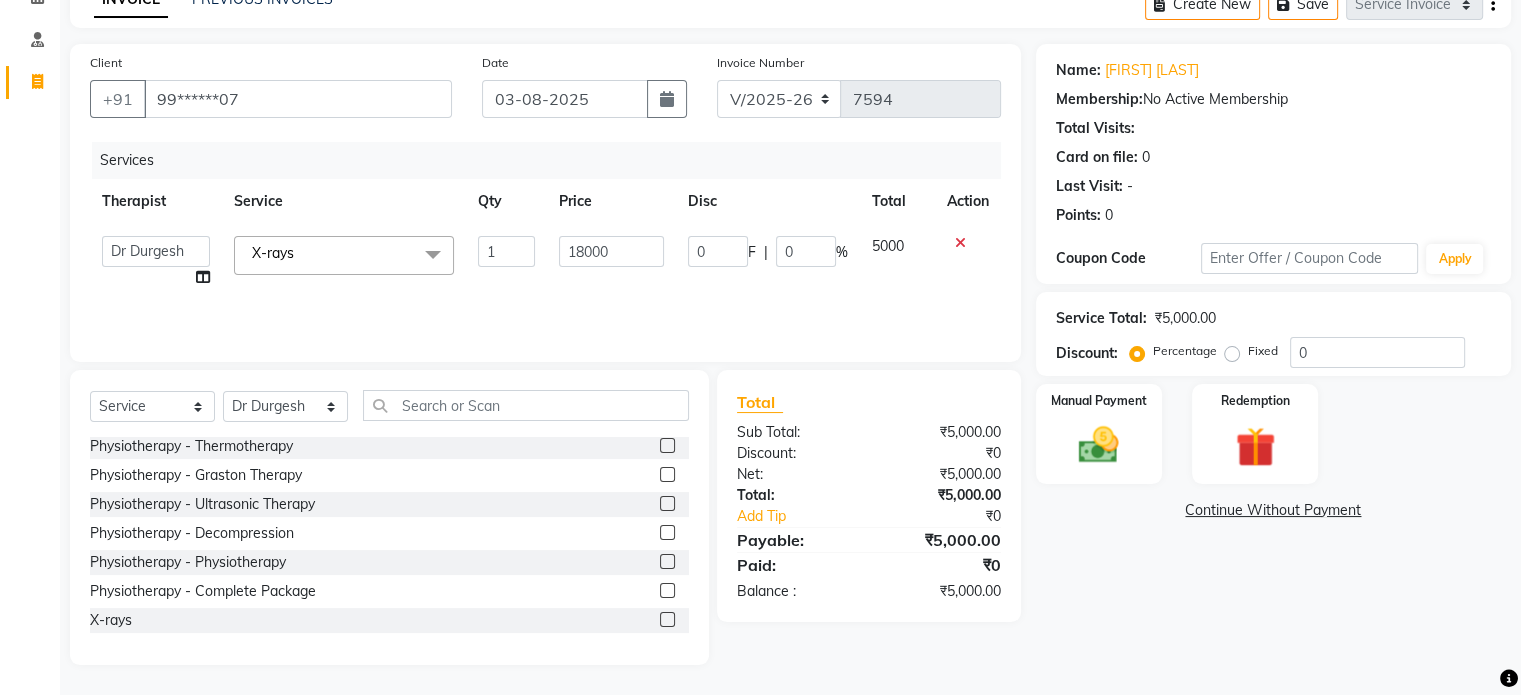 type on "1800" 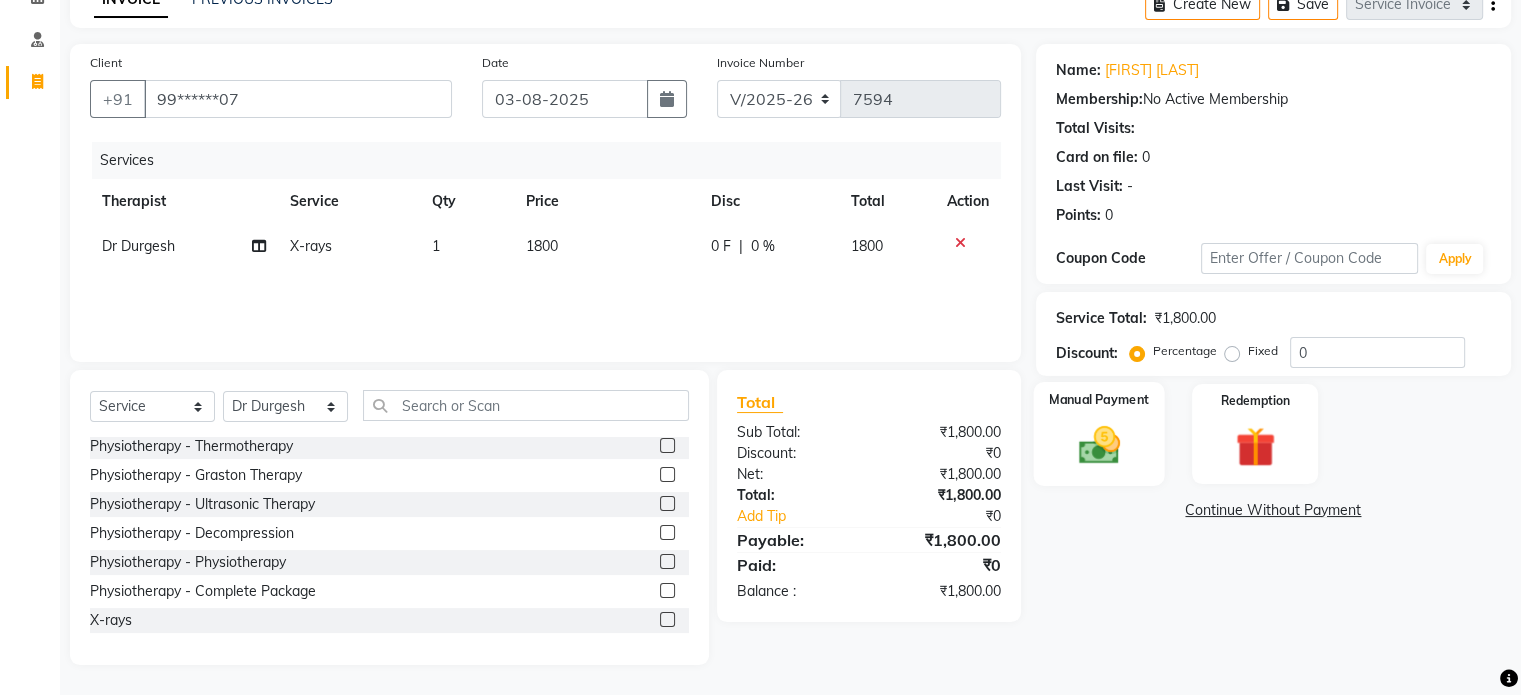 click on "Manual Payment" 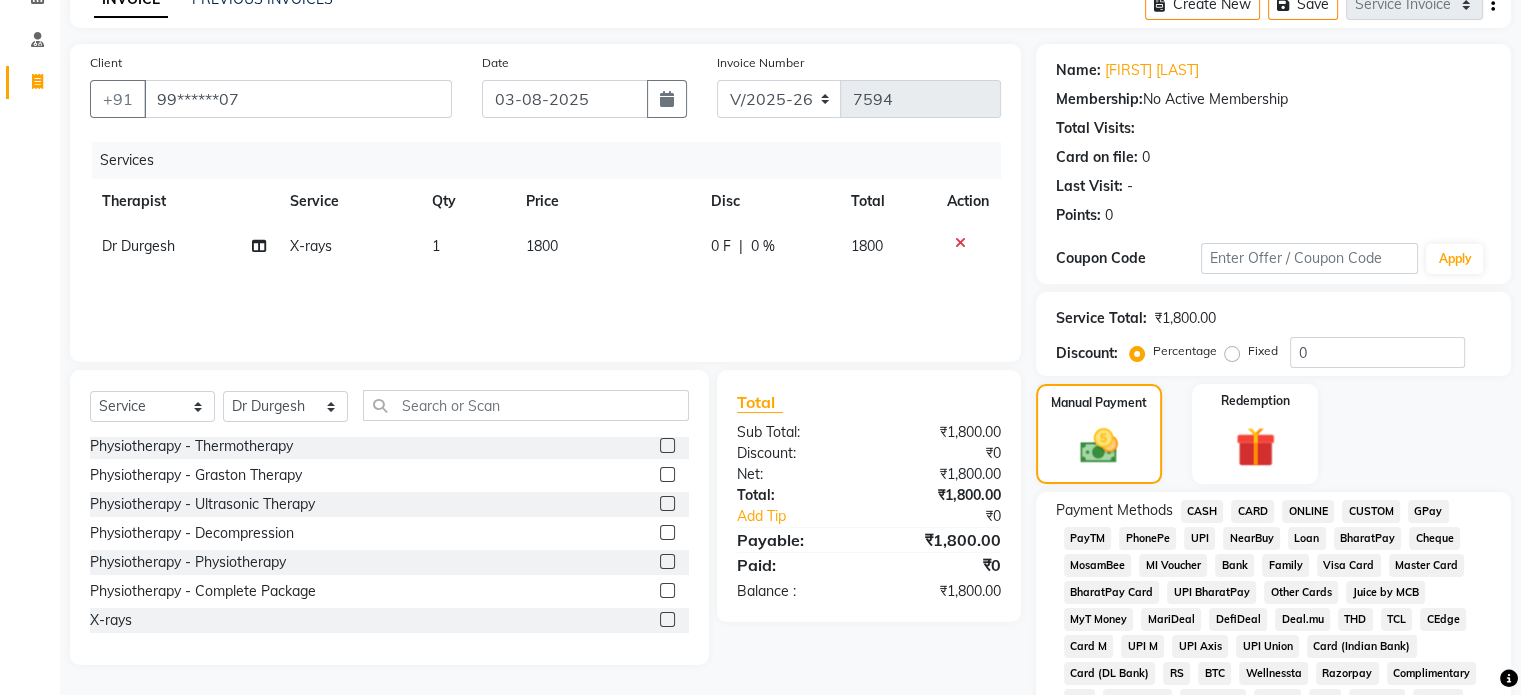 click on "UPI" 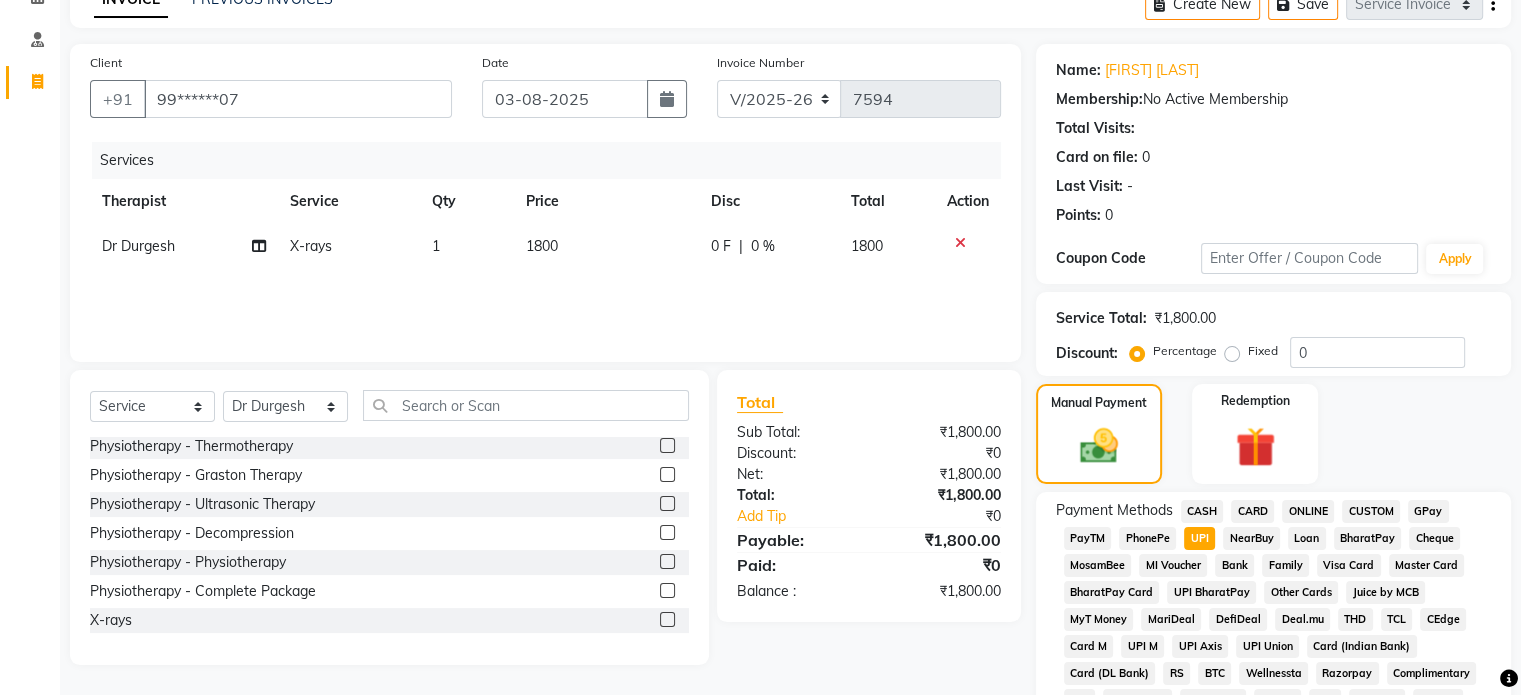 scroll, scrollTop: 652, scrollLeft: 0, axis: vertical 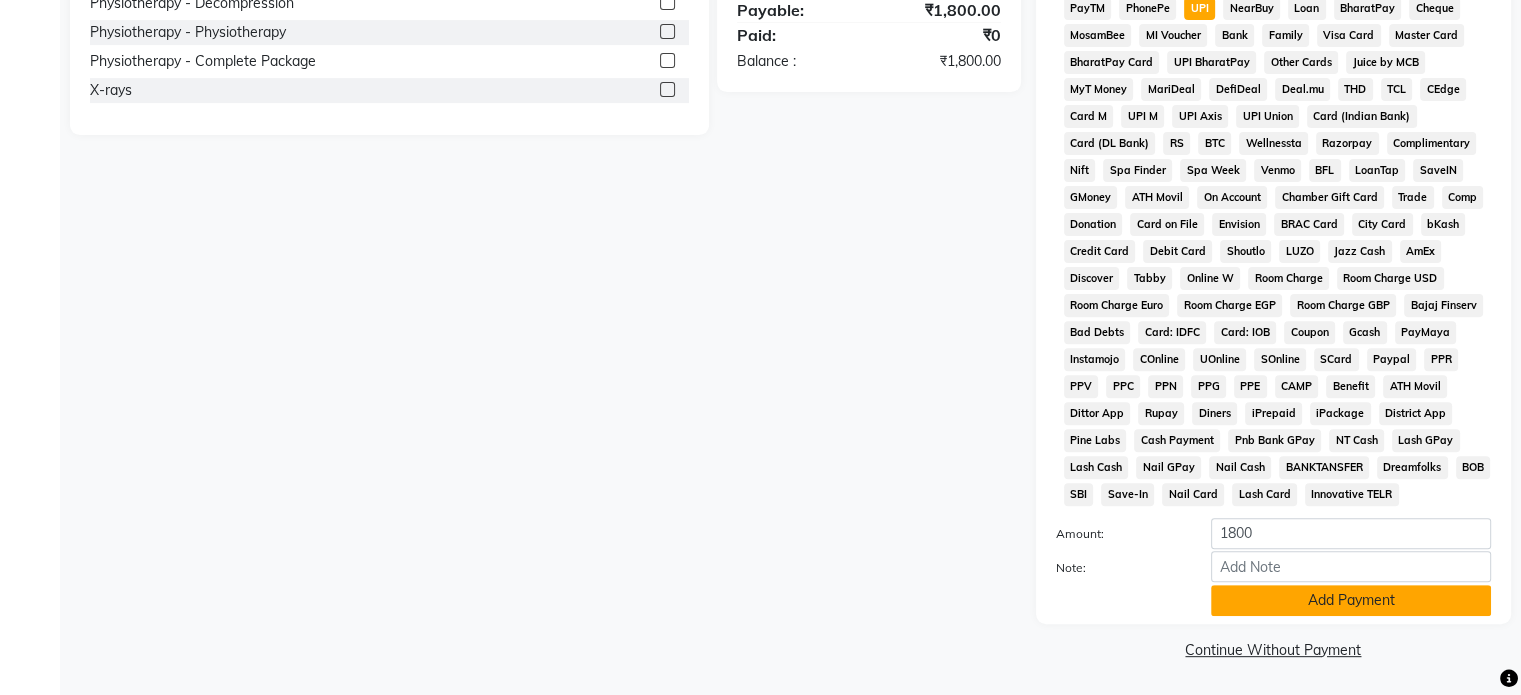 click on "Add Payment" 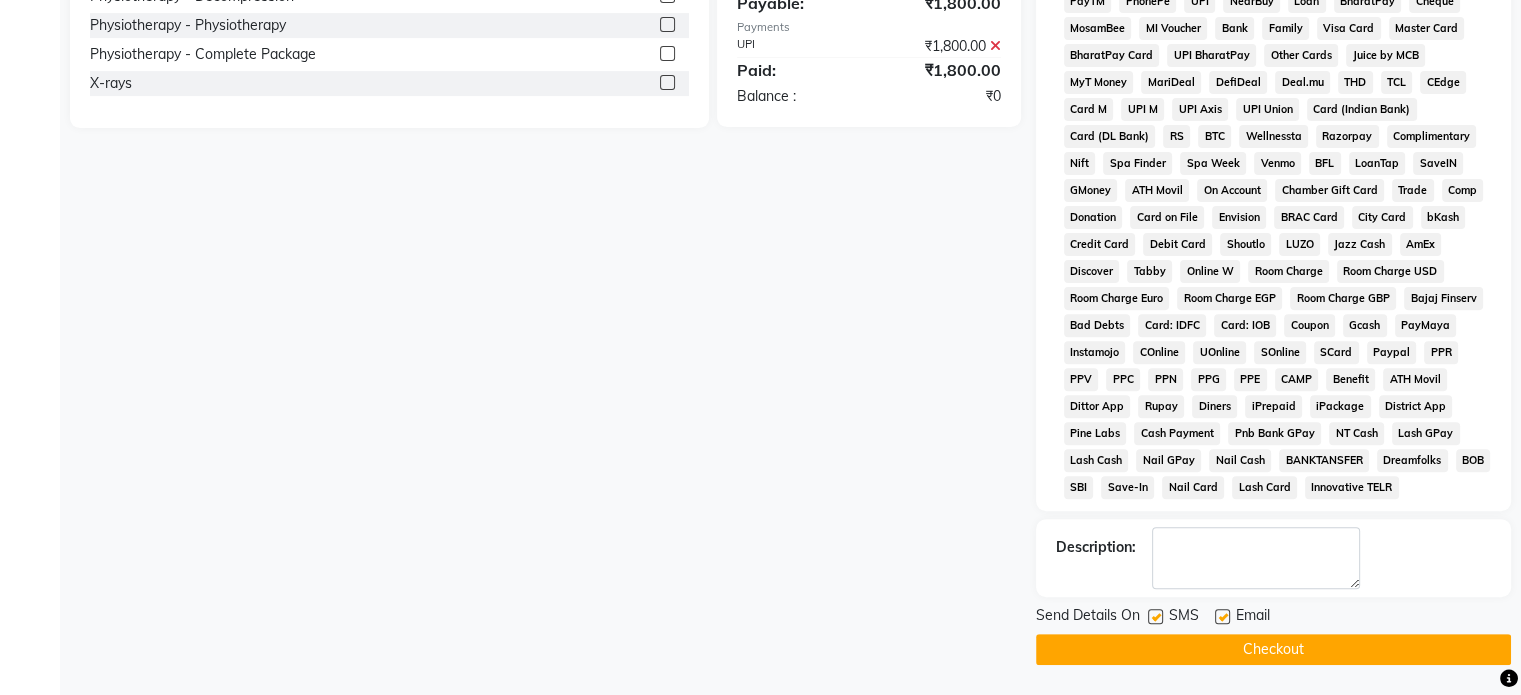 click 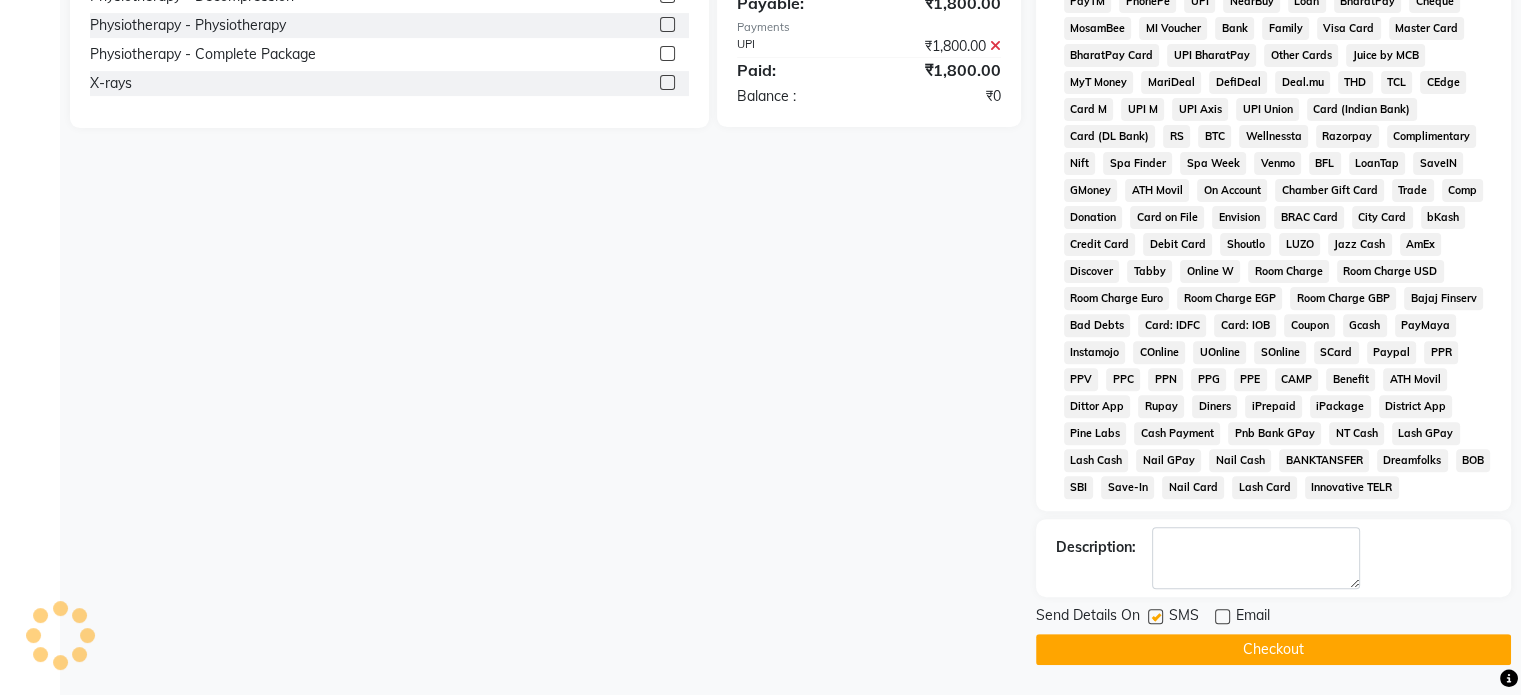 click 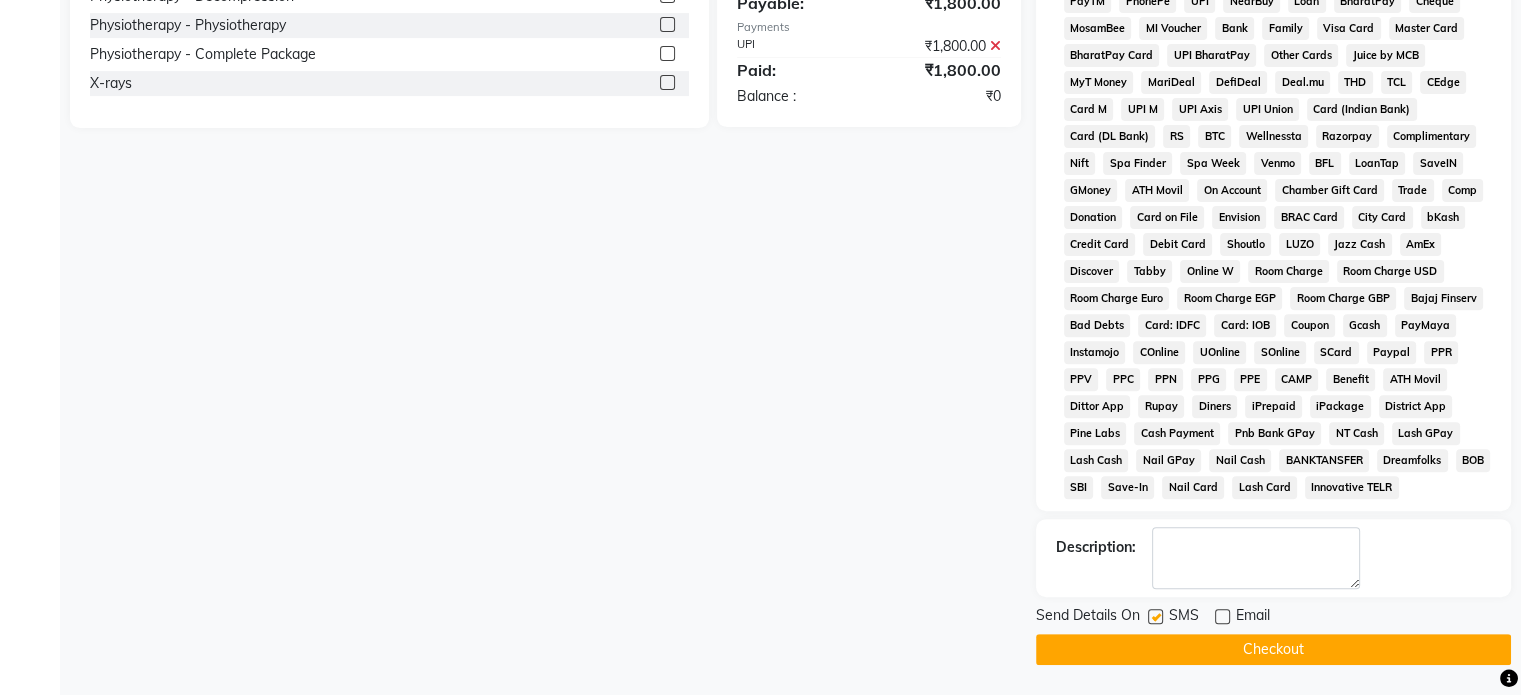 click 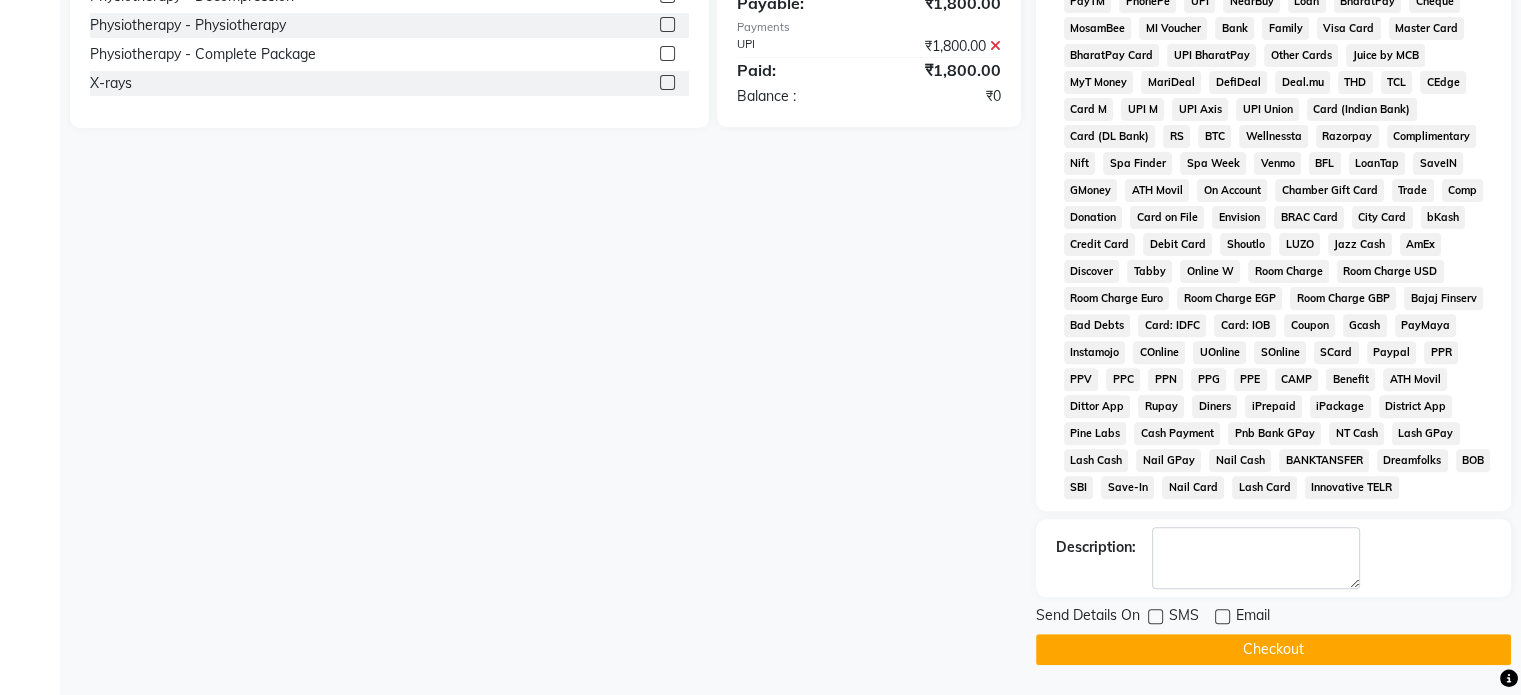 click on "Checkout" 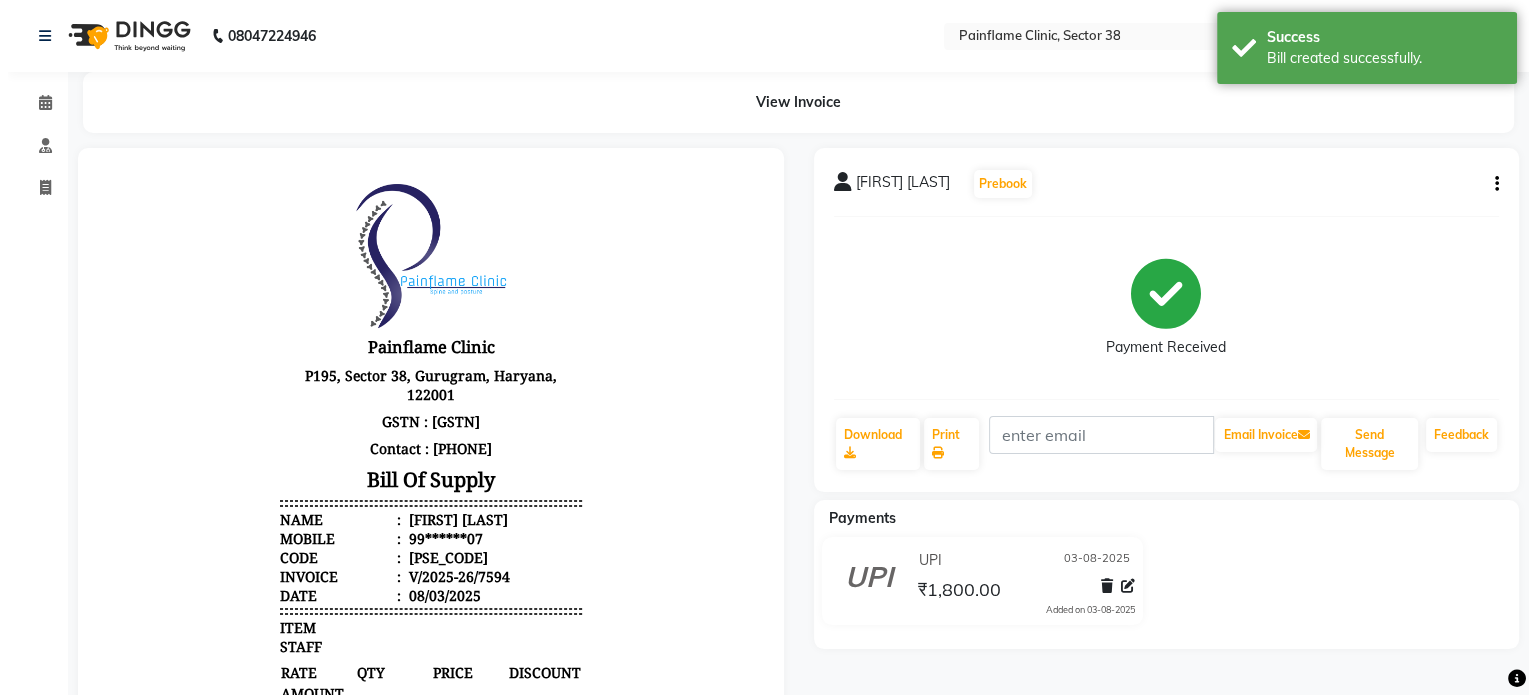 scroll, scrollTop: 0, scrollLeft: 0, axis: both 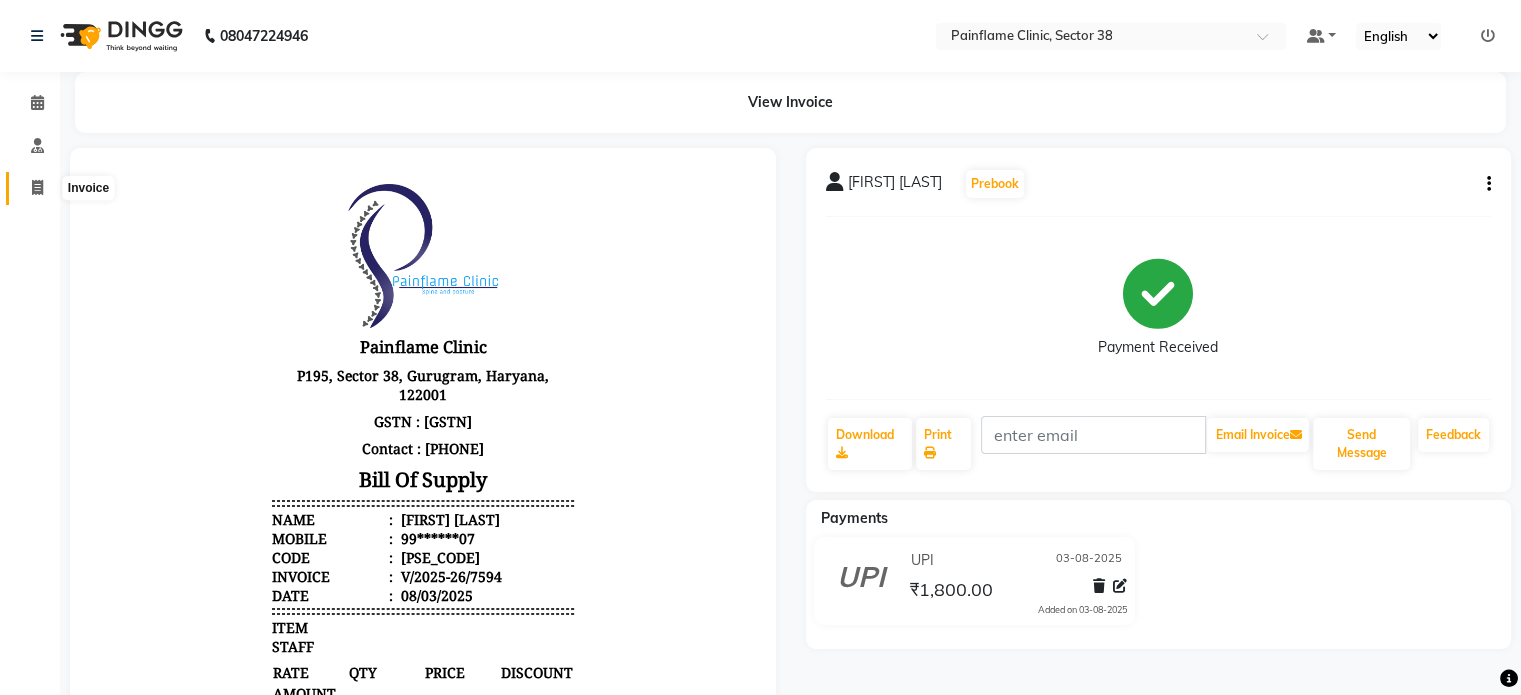 click 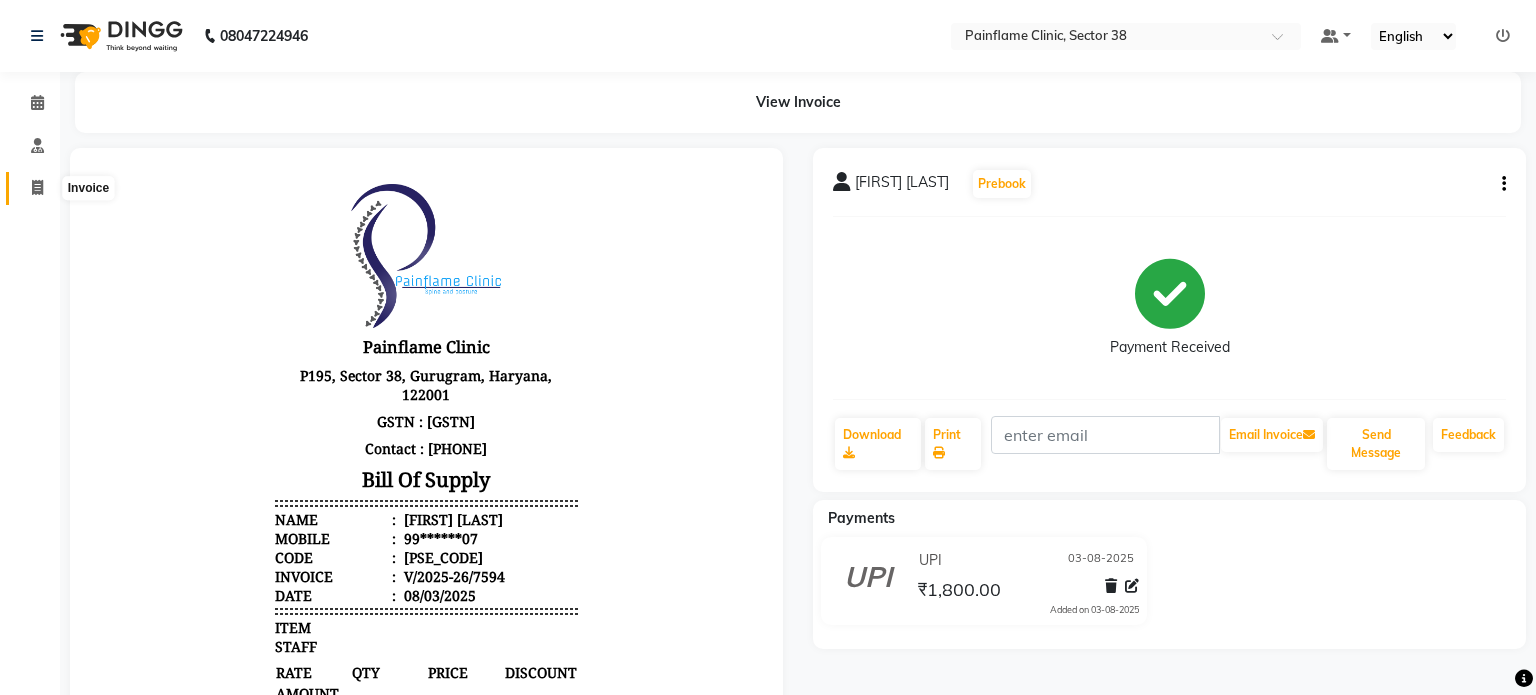 select on "service" 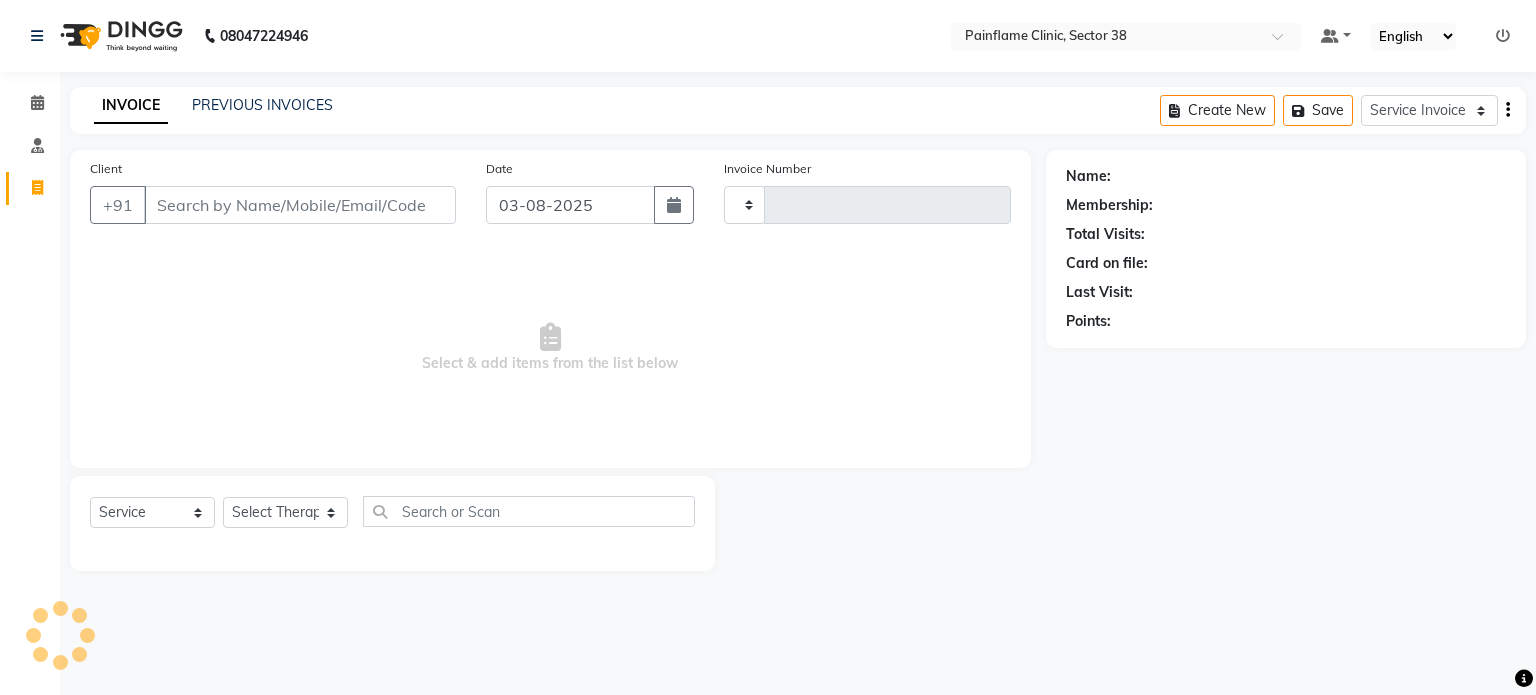 type on "7595" 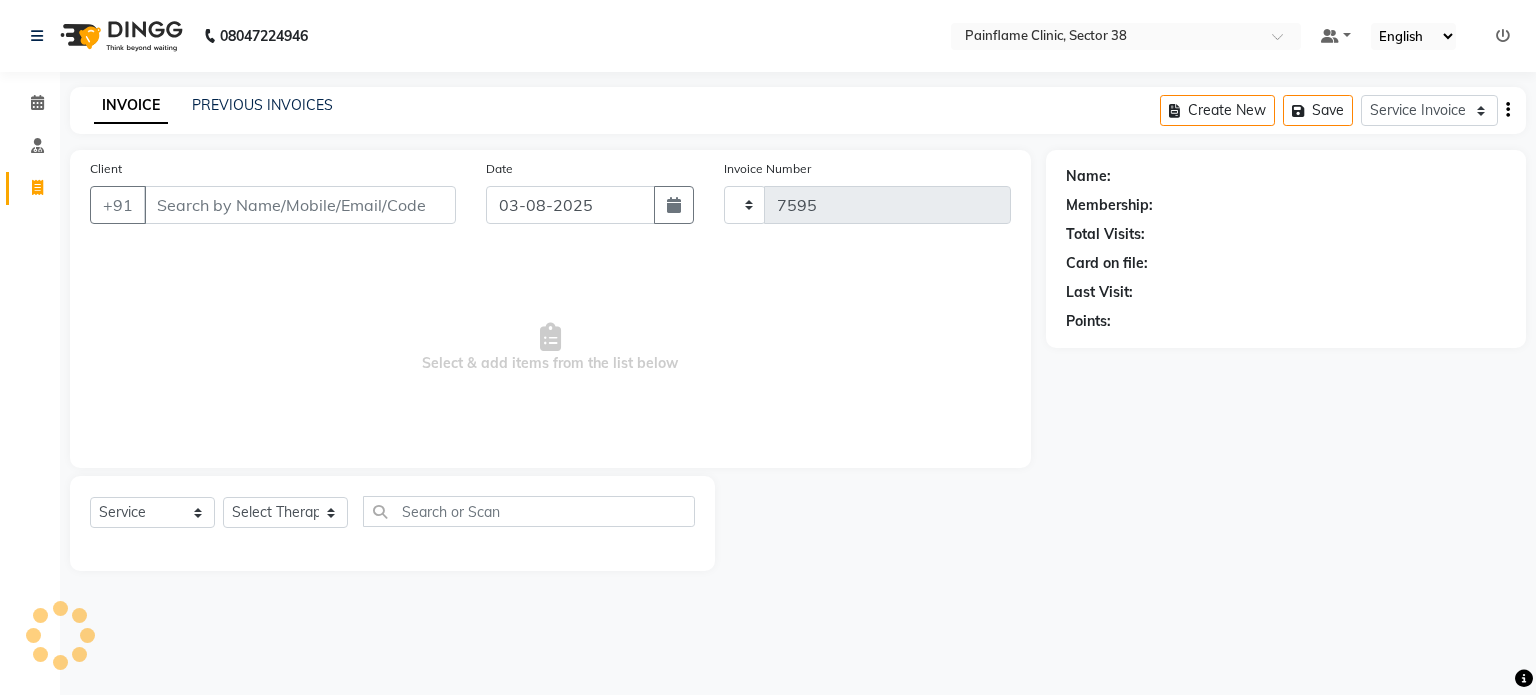 select on "3964" 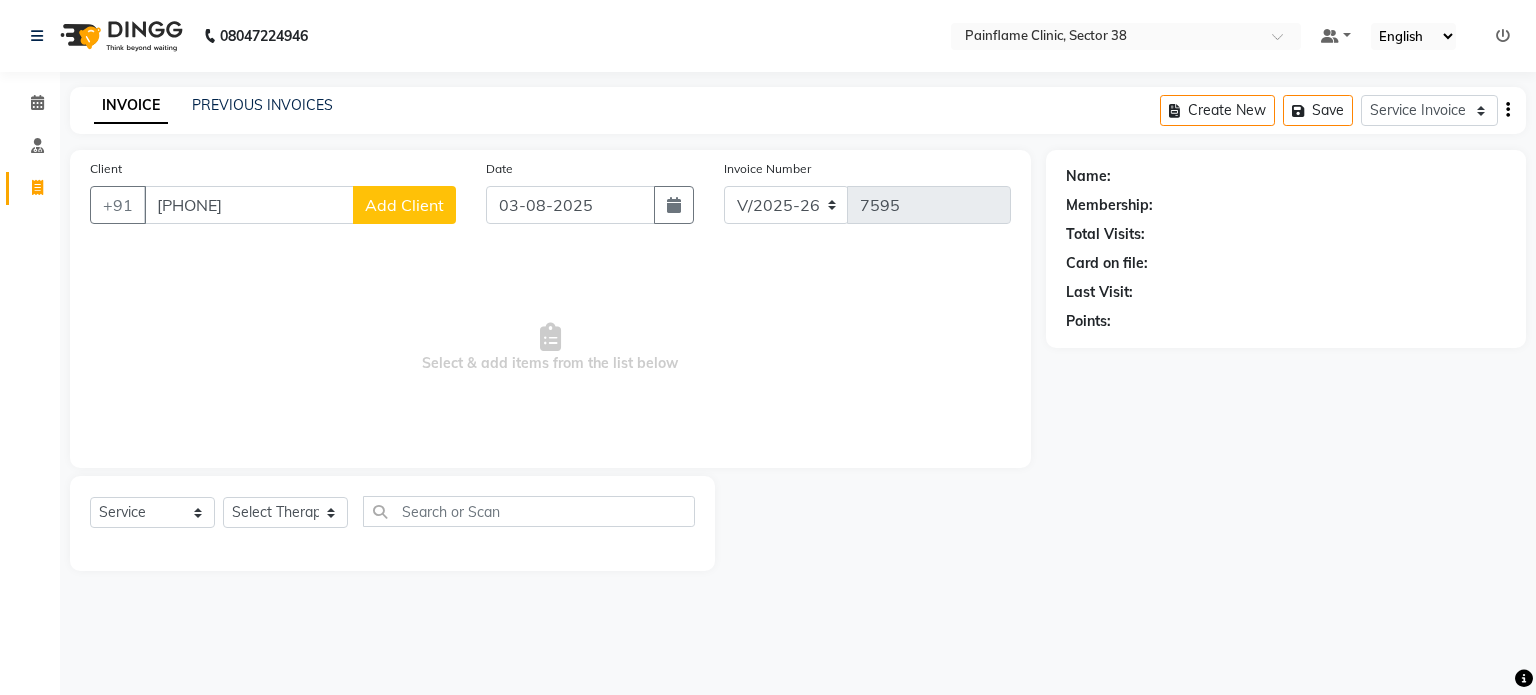 click on "8006708865" at bounding box center (249, 205) 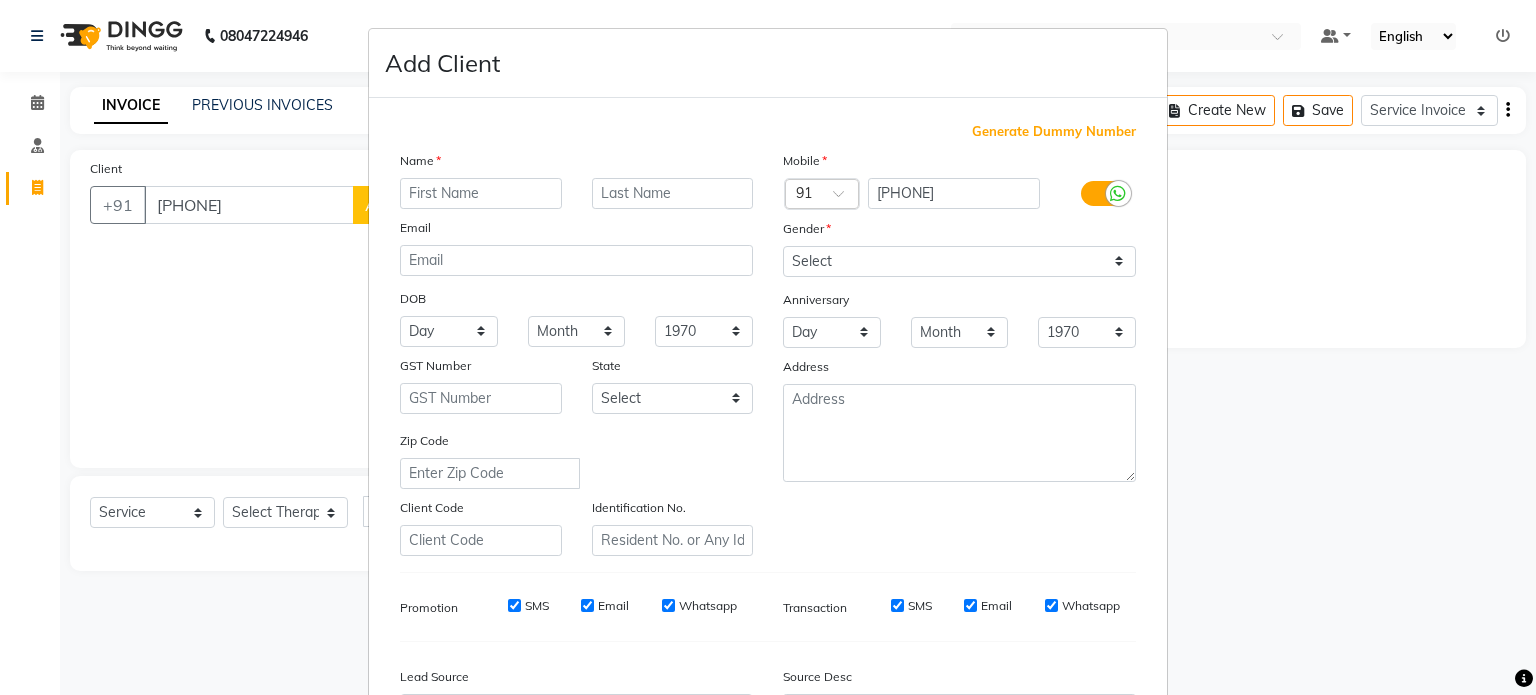 type on "a" 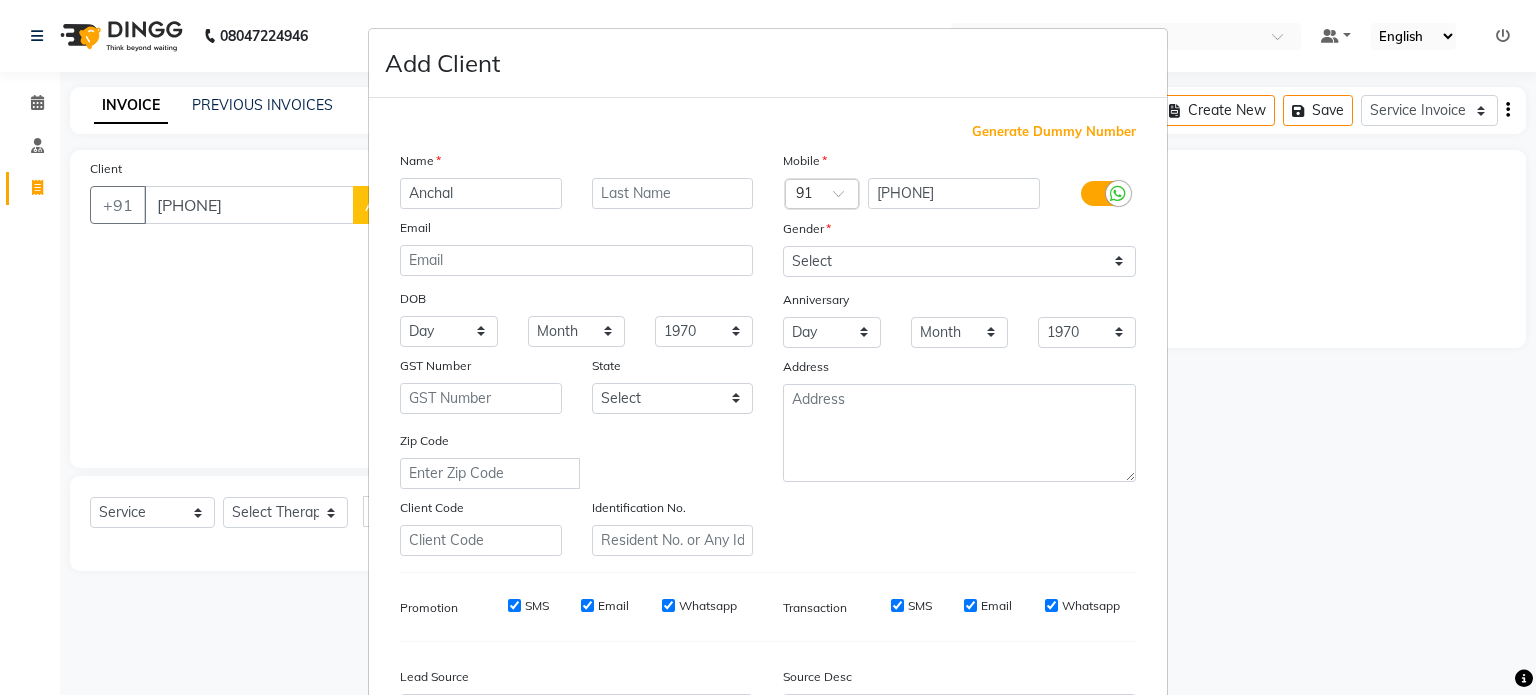 type on "Anchal" 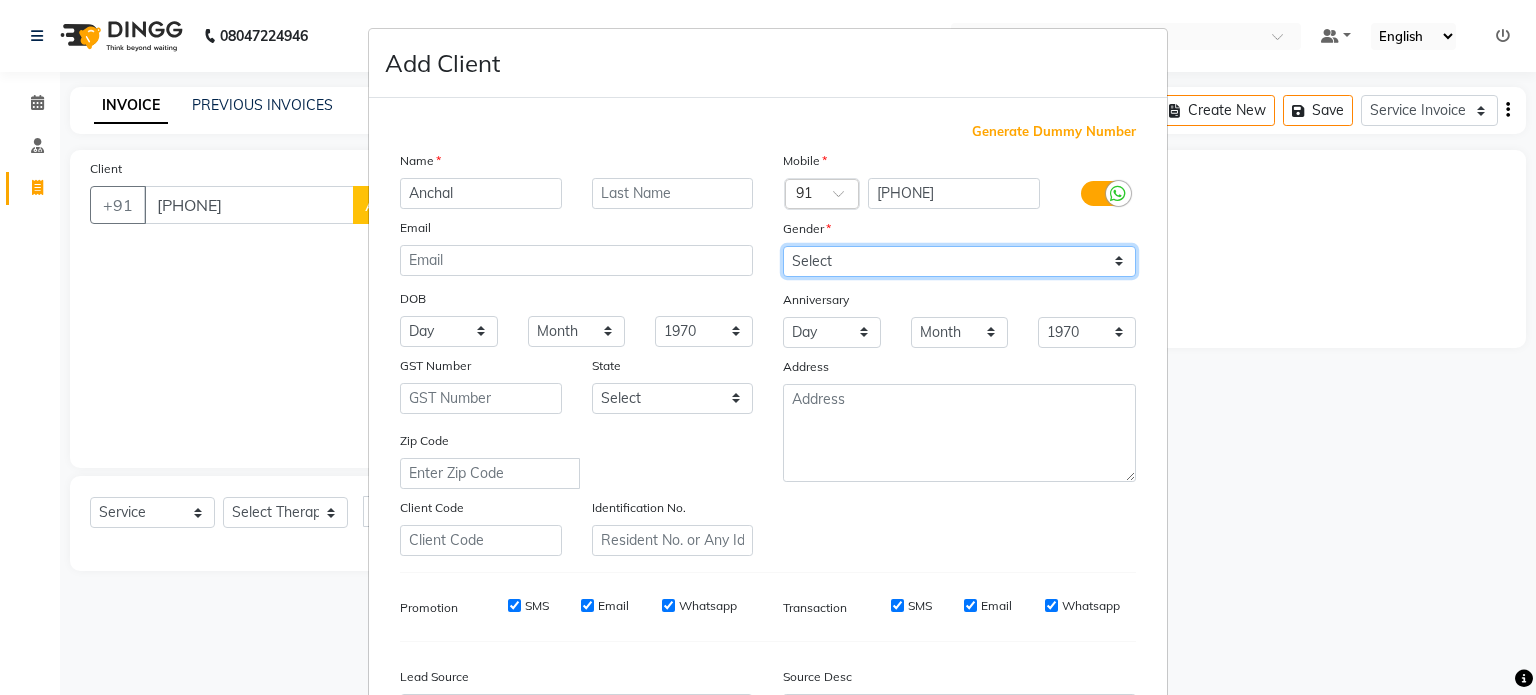 click on "Select Male Female Other Prefer Not To Say" at bounding box center (959, 261) 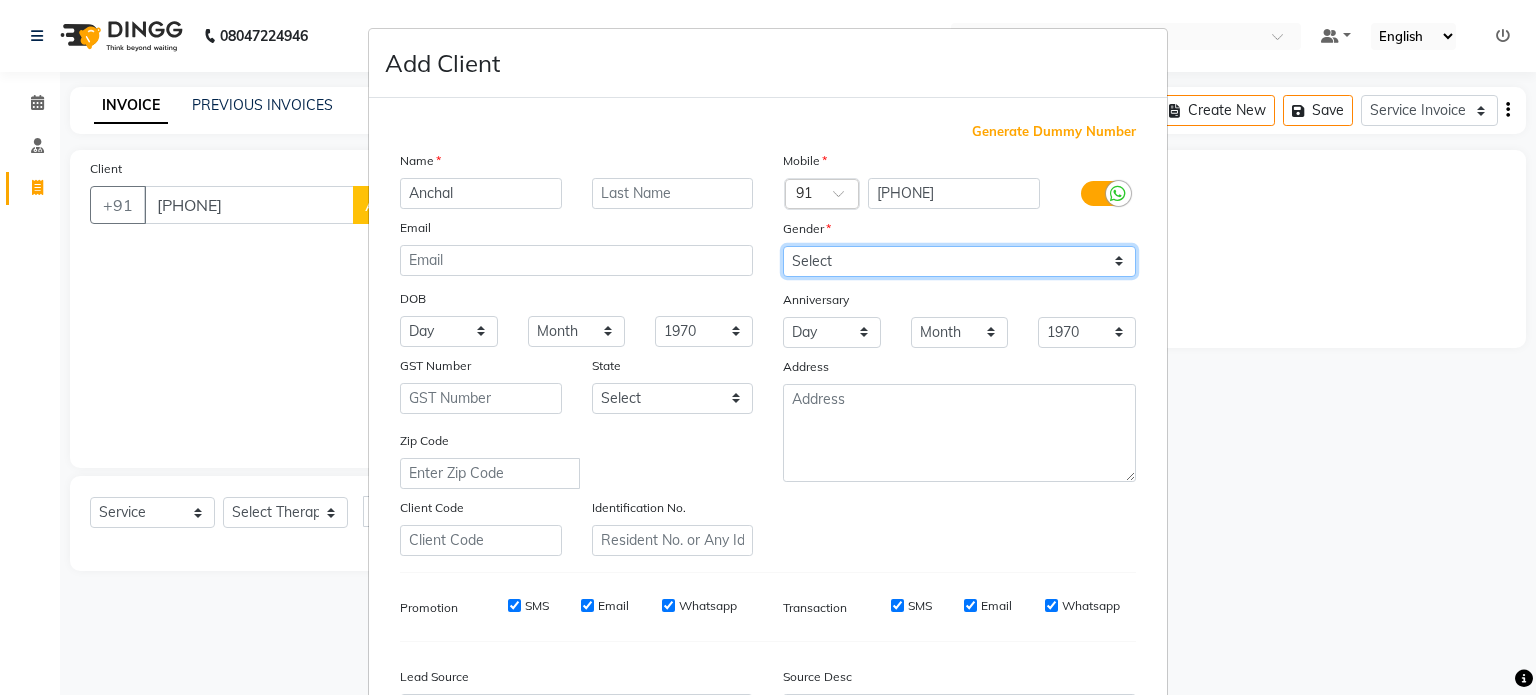 select on "female" 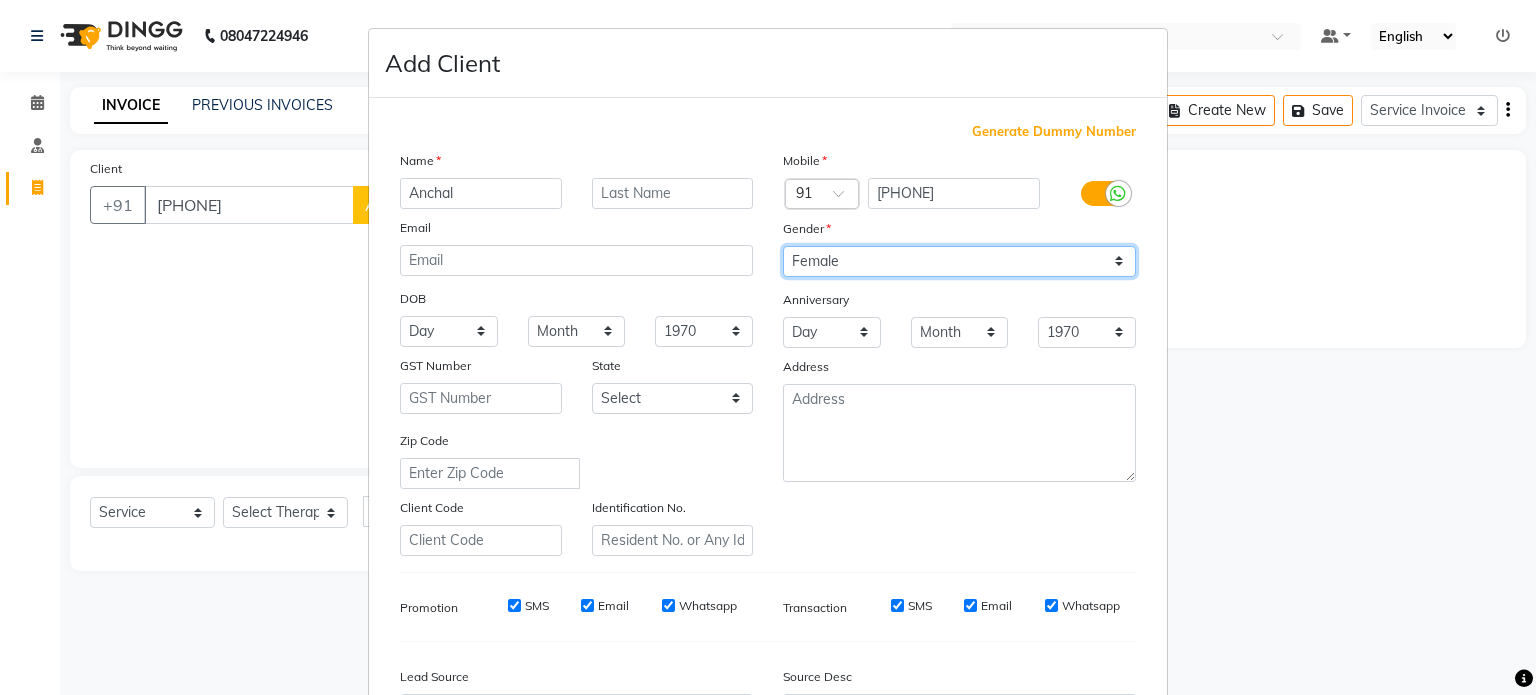 click on "Select Male Female Other Prefer Not To Say" at bounding box center (959, 261) 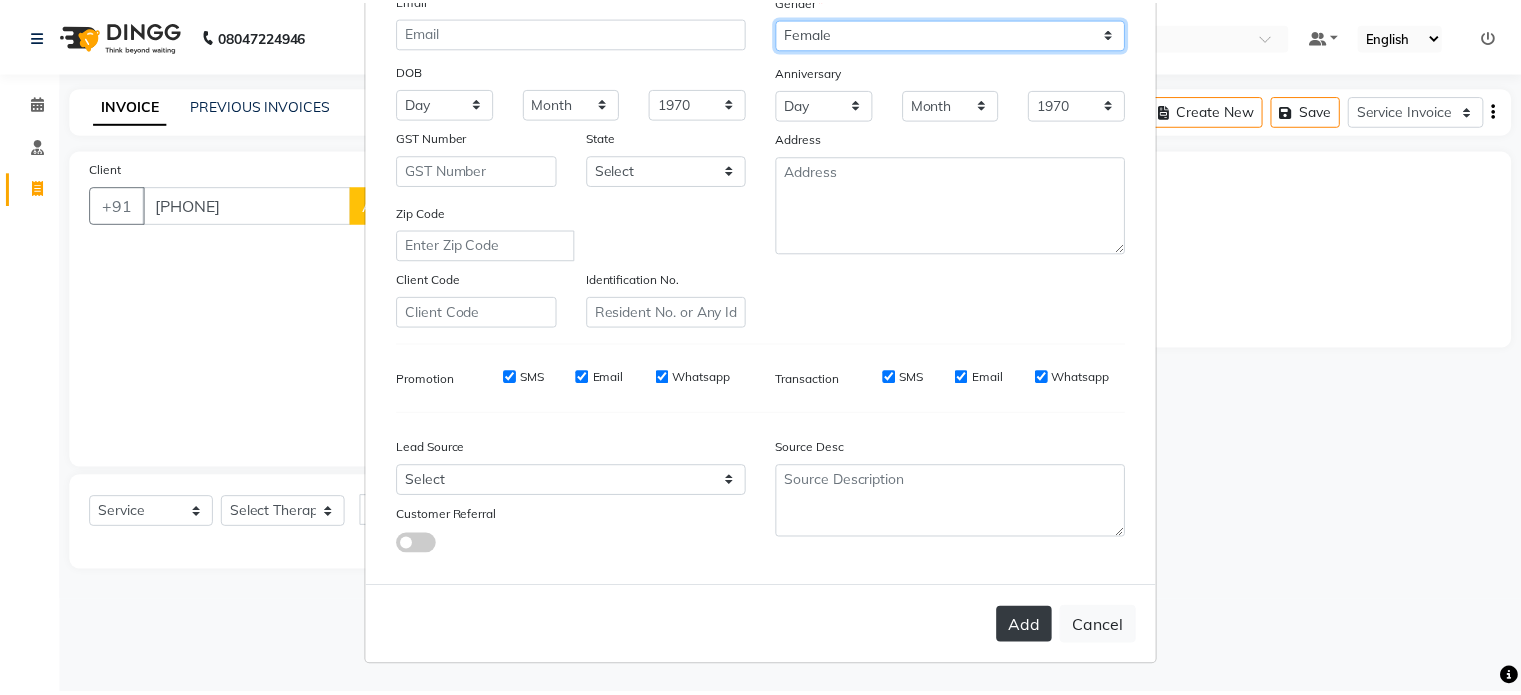 scroll, scrollTop: 236, scrollLeft: 0, axis: vertical 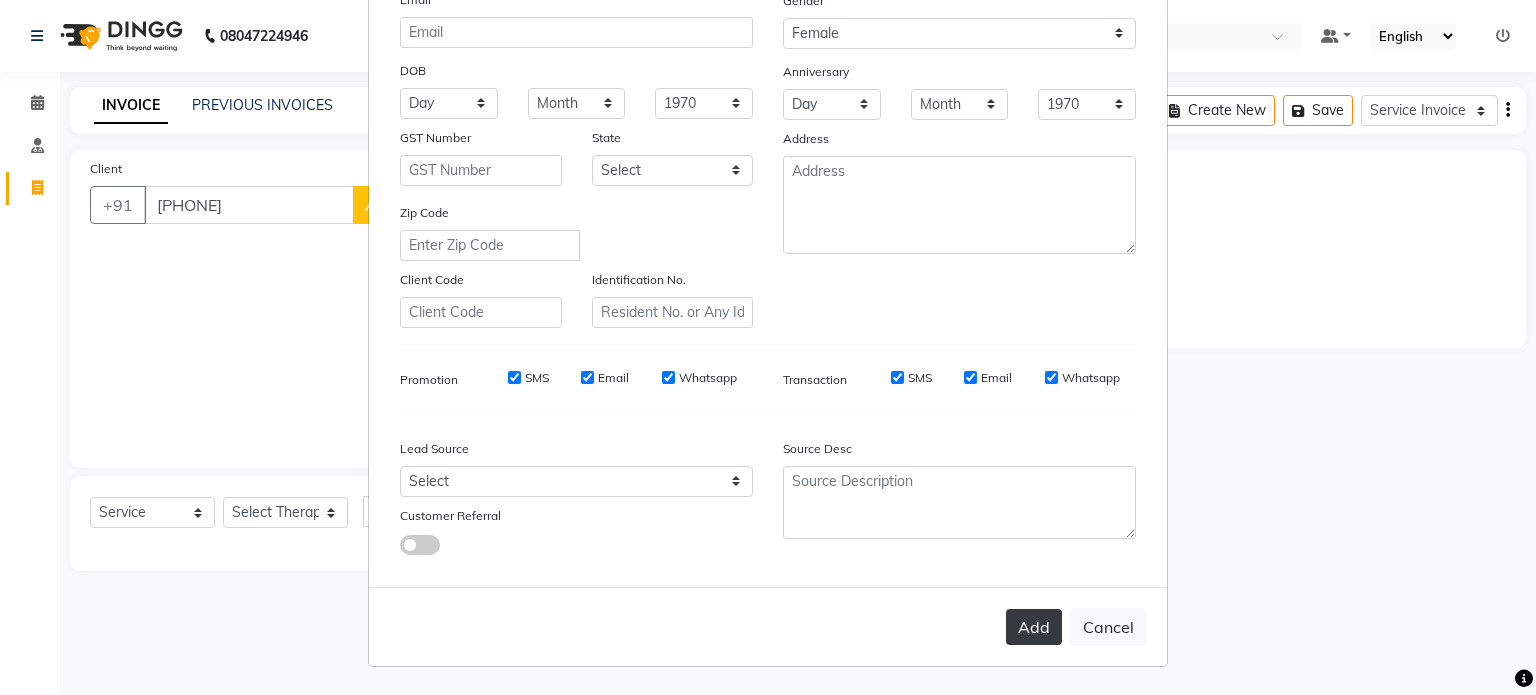 click on "Add" at bounding box center [1034, 627] 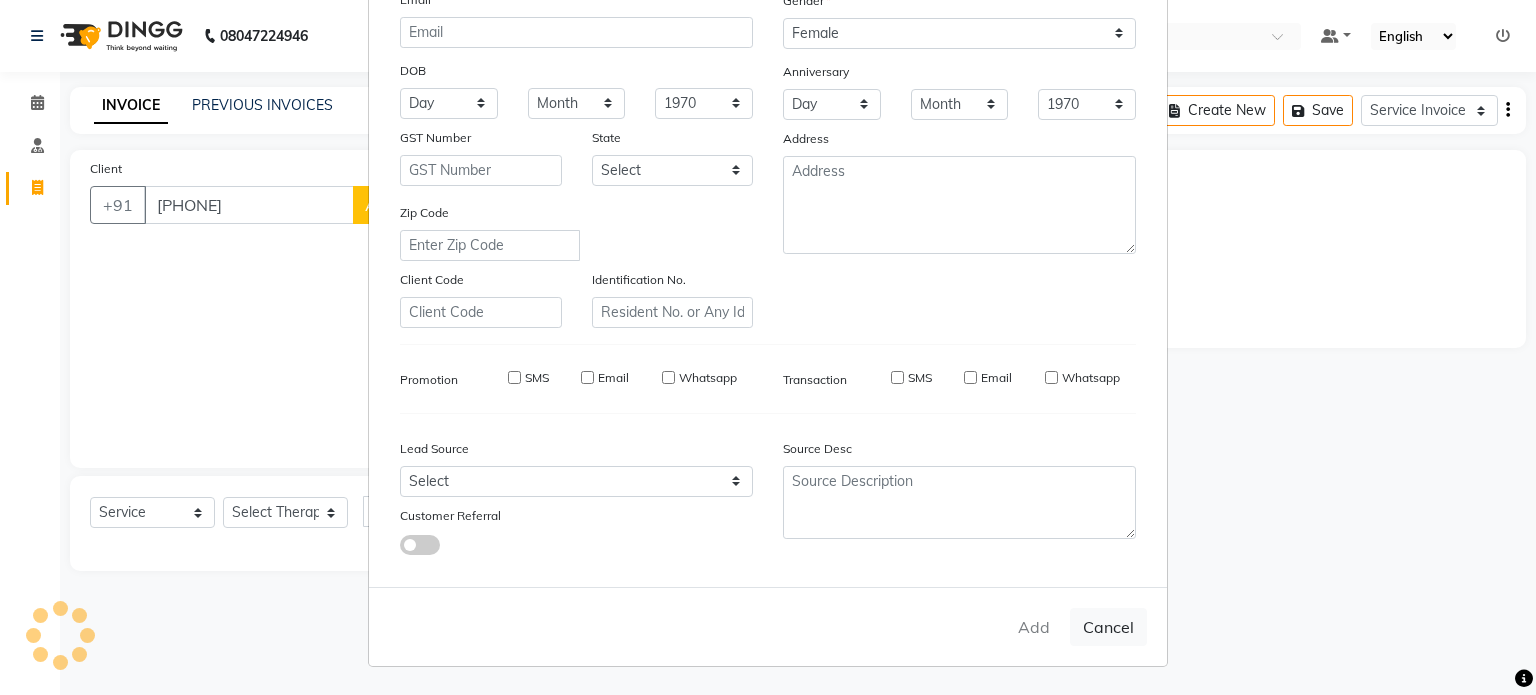 type on "80******65" 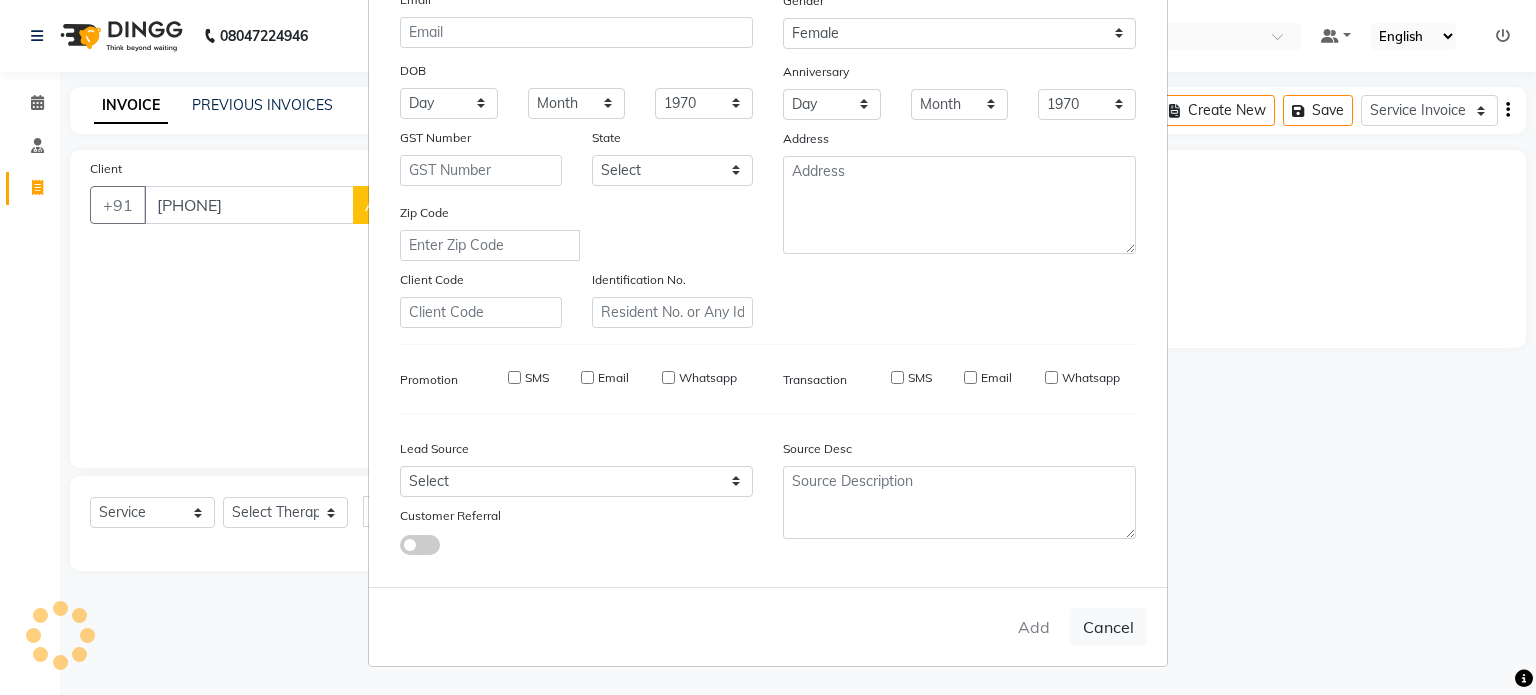 type 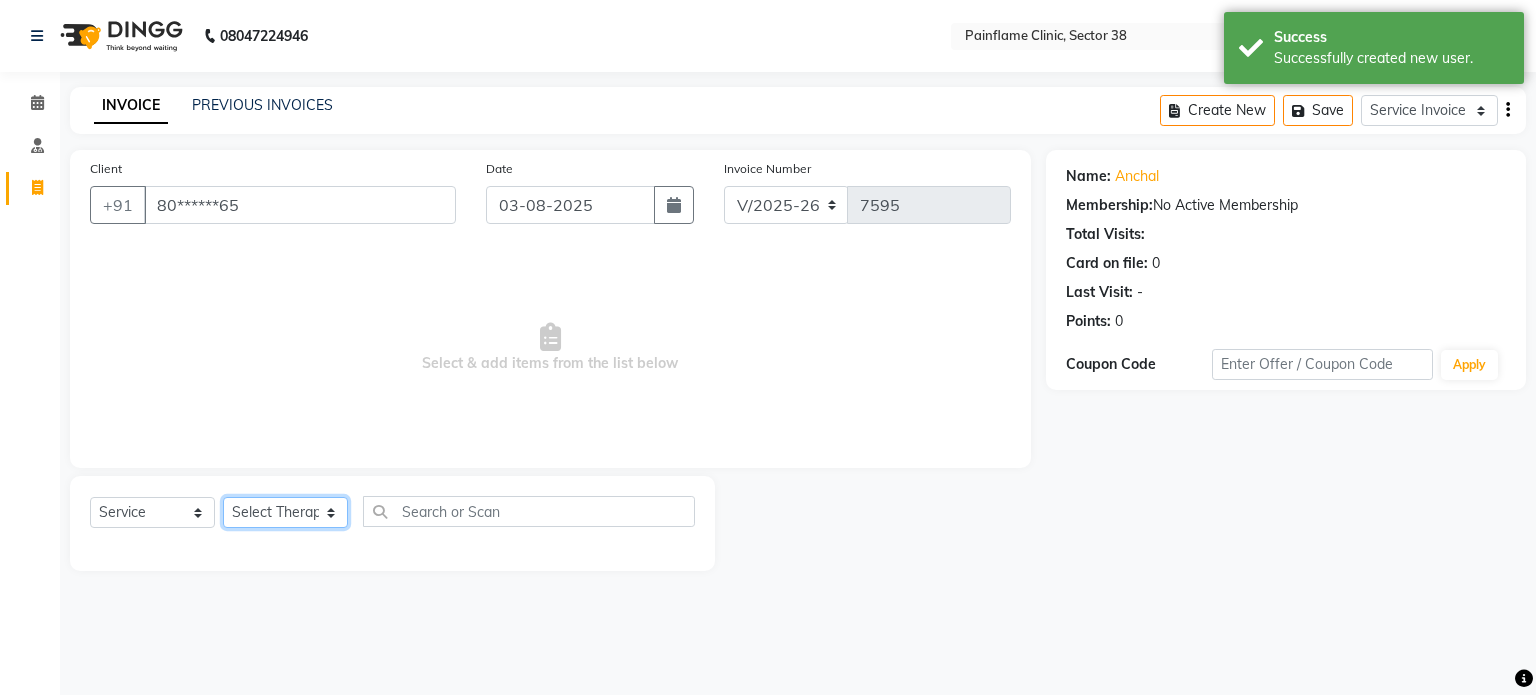click on "Select Therapist Dr Durgesh Dr Harish Dr Ranjana Dr Saurabh Dr. Suraj Dr. Tejpal Mehlawat KUSHAL MOHIT SEMWAL Nancy Singhai Reception 1  Reception 2 Reception 3" 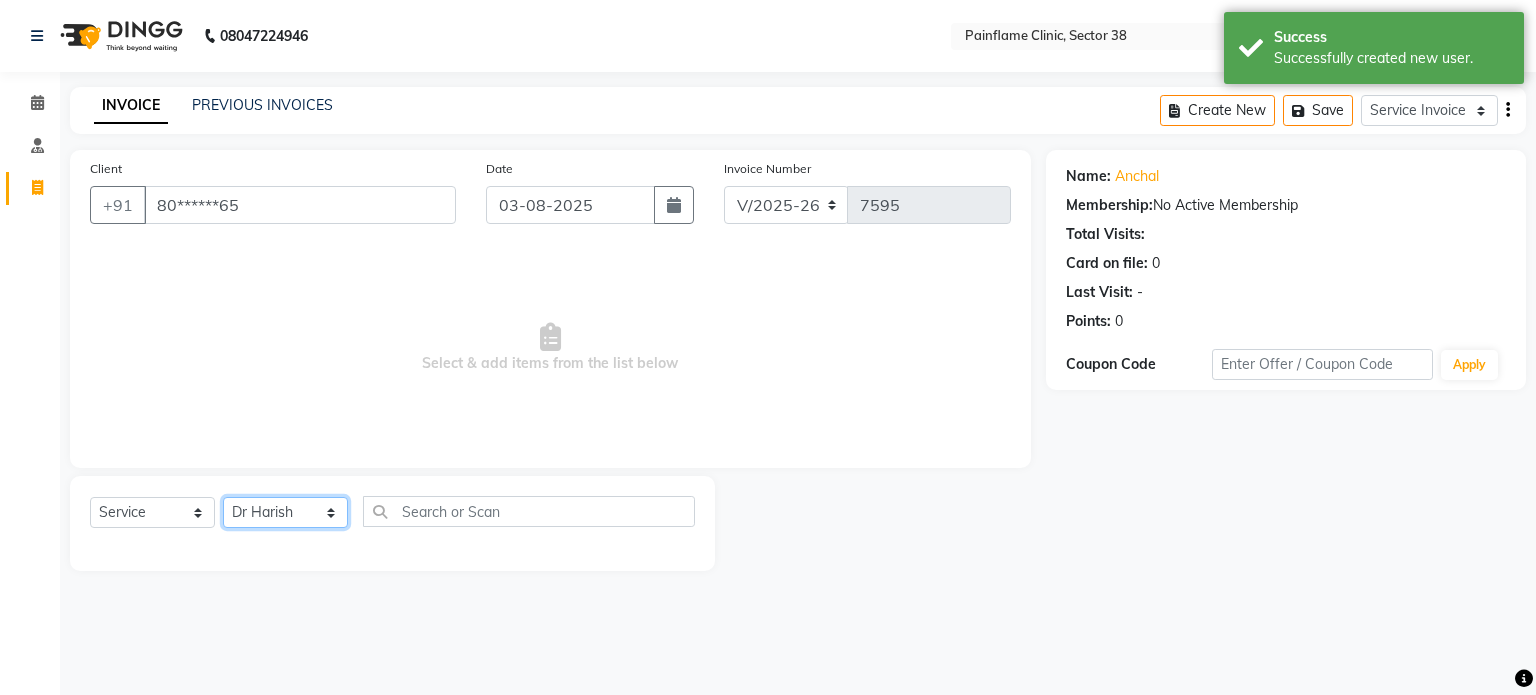 click on "Select Therapist Dr Durgesh Dr Harish Dr Ranjana Dr Saurabh Dr. Suraj Dr. Tejpal Mehlawat KUSHAL MOHIT SEMWAL Nancy Singhai Reception 1  Reception 2 Reception 3" 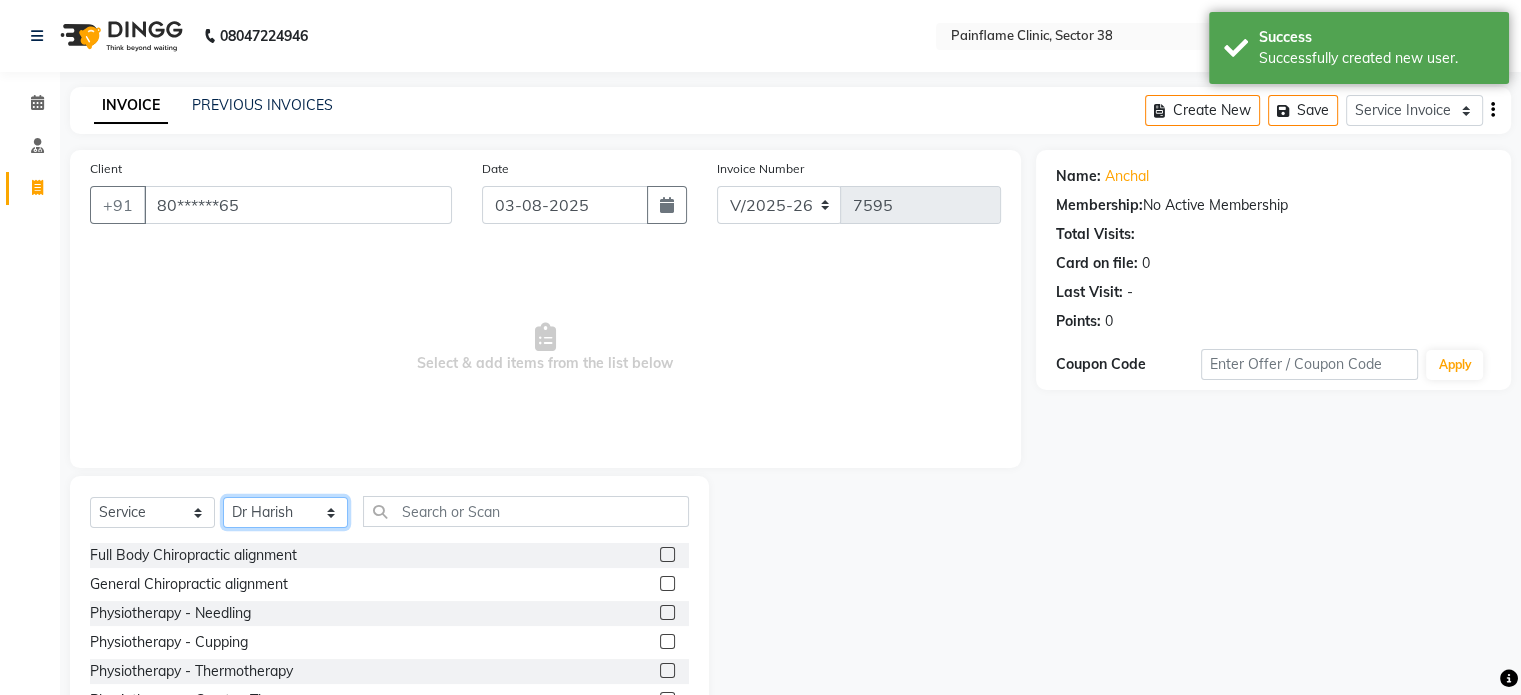 scroll, scrollTop: 119, scrollLeft: 0, axis: vertical 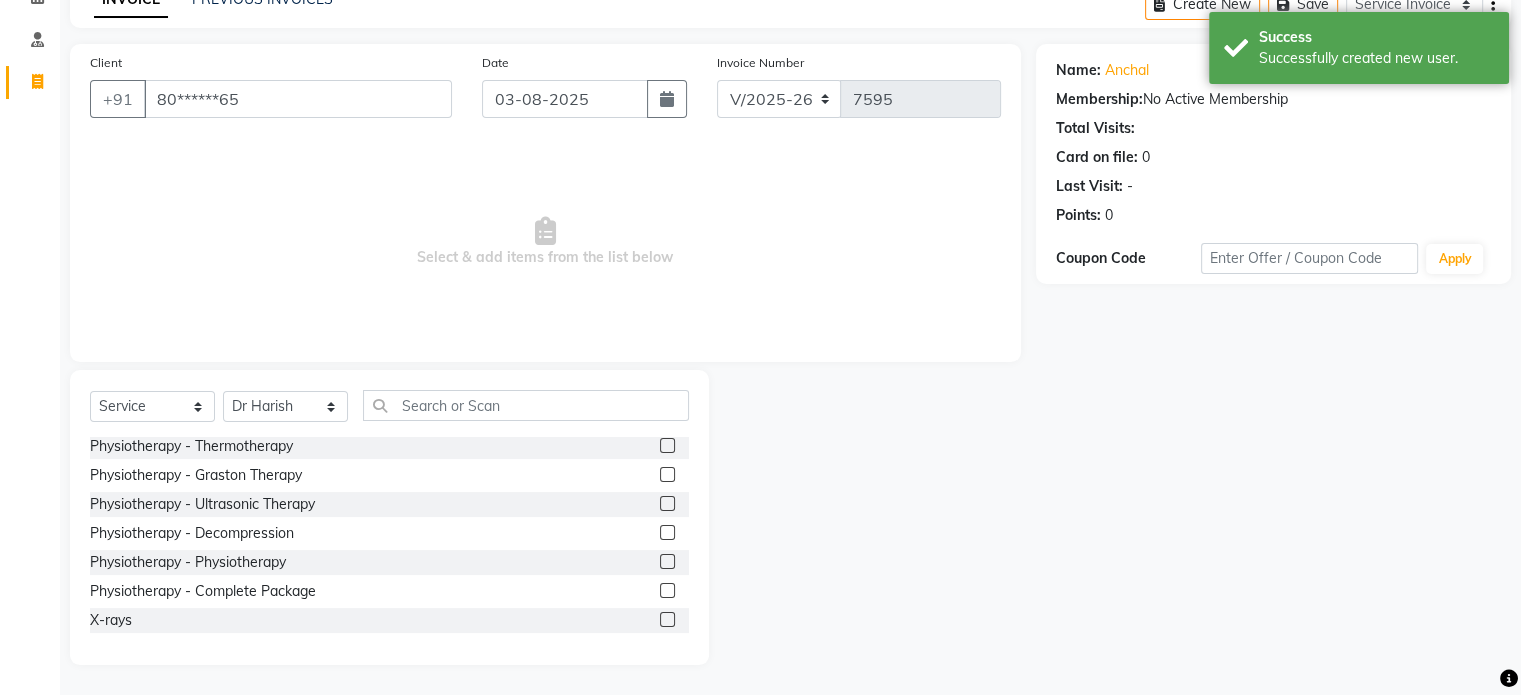 click 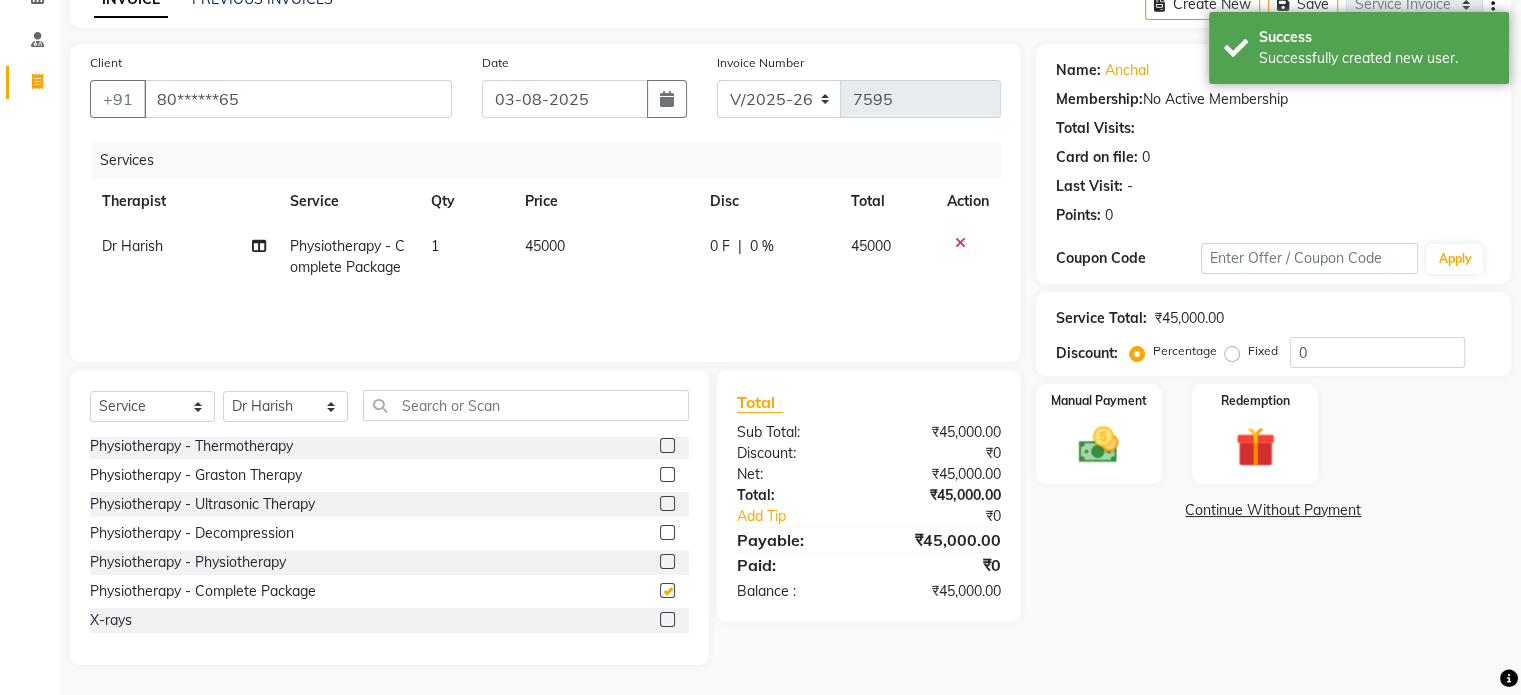 checkbox on "false" 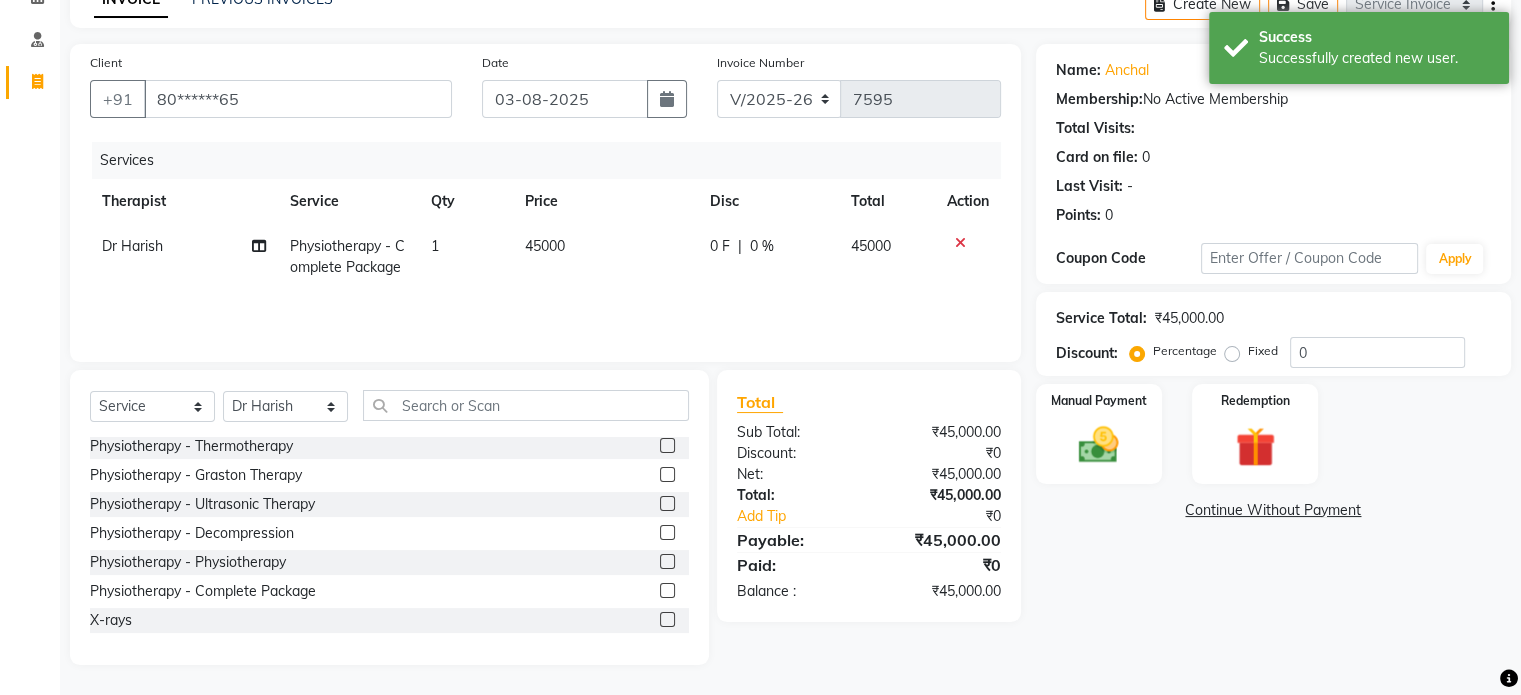 click on "45000" 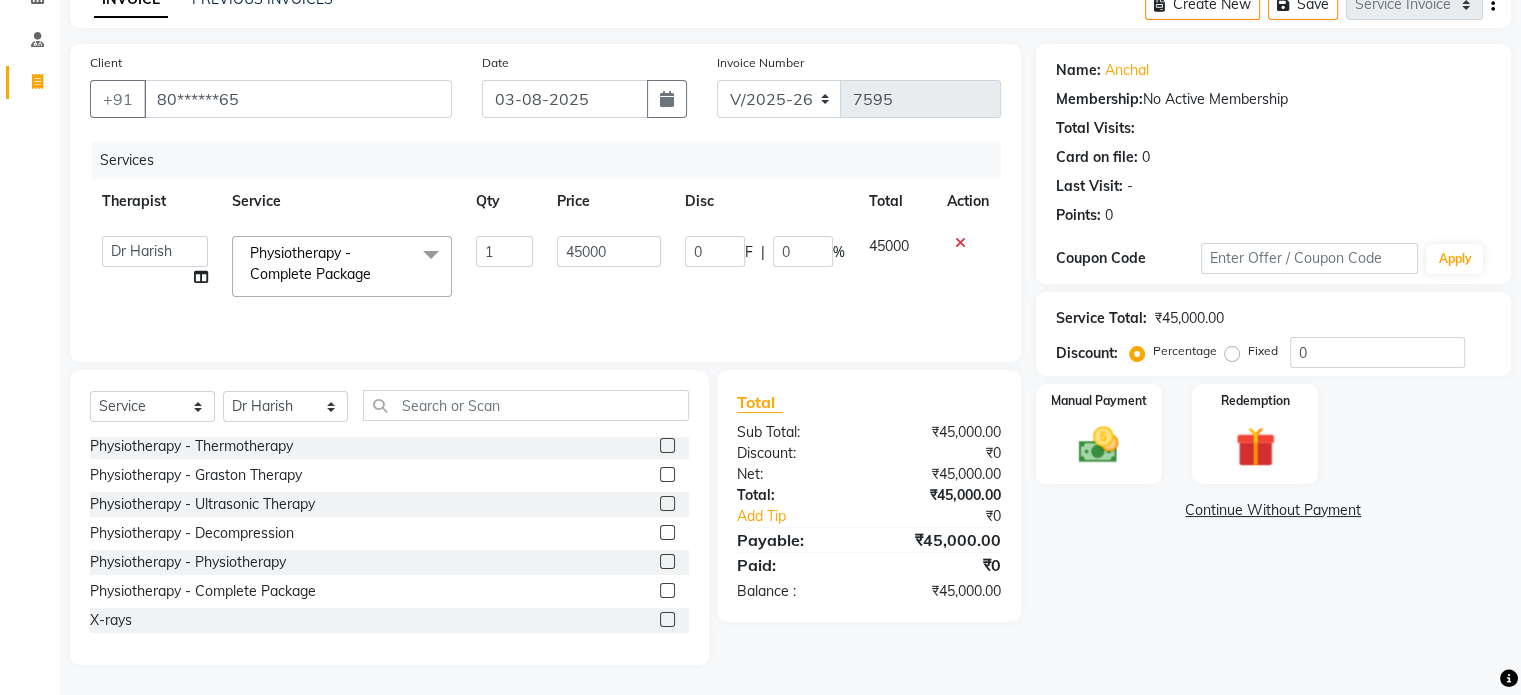 click on "45000" 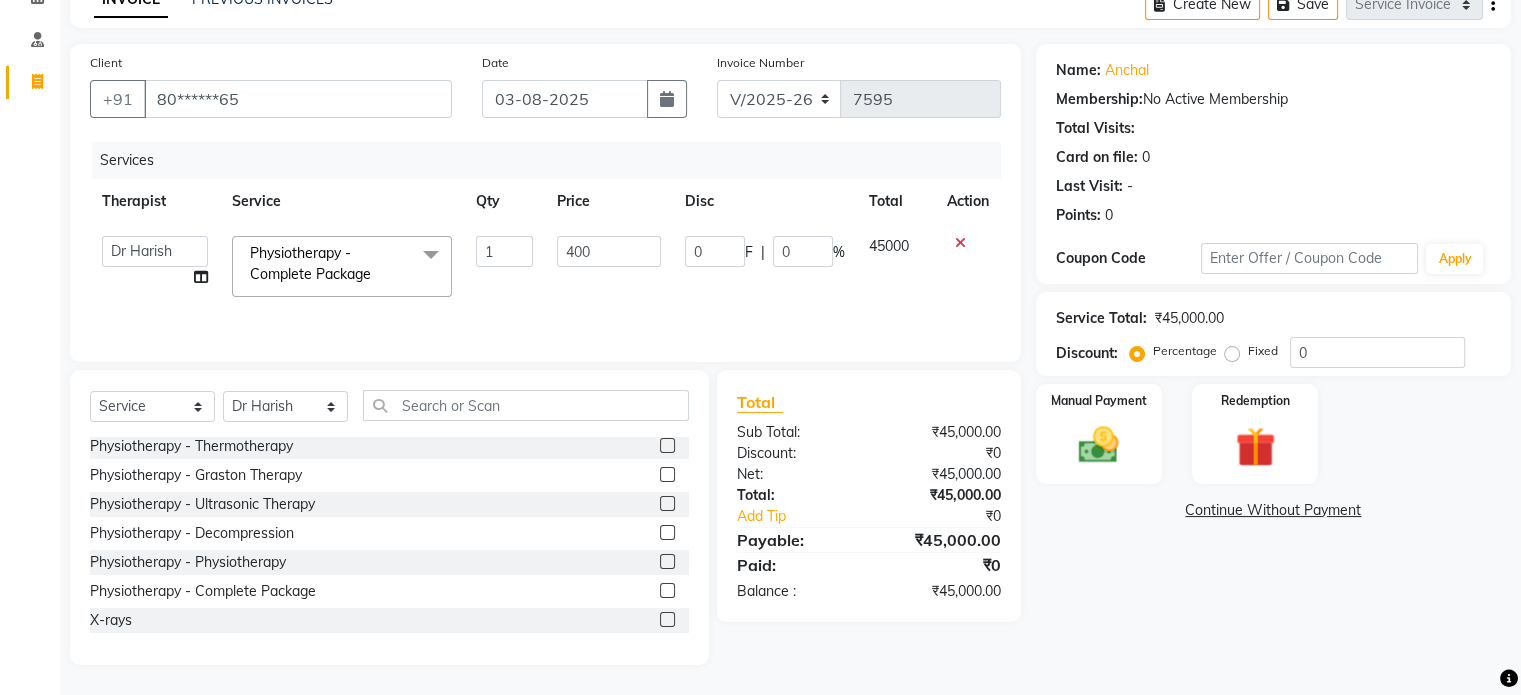 type on "4000" 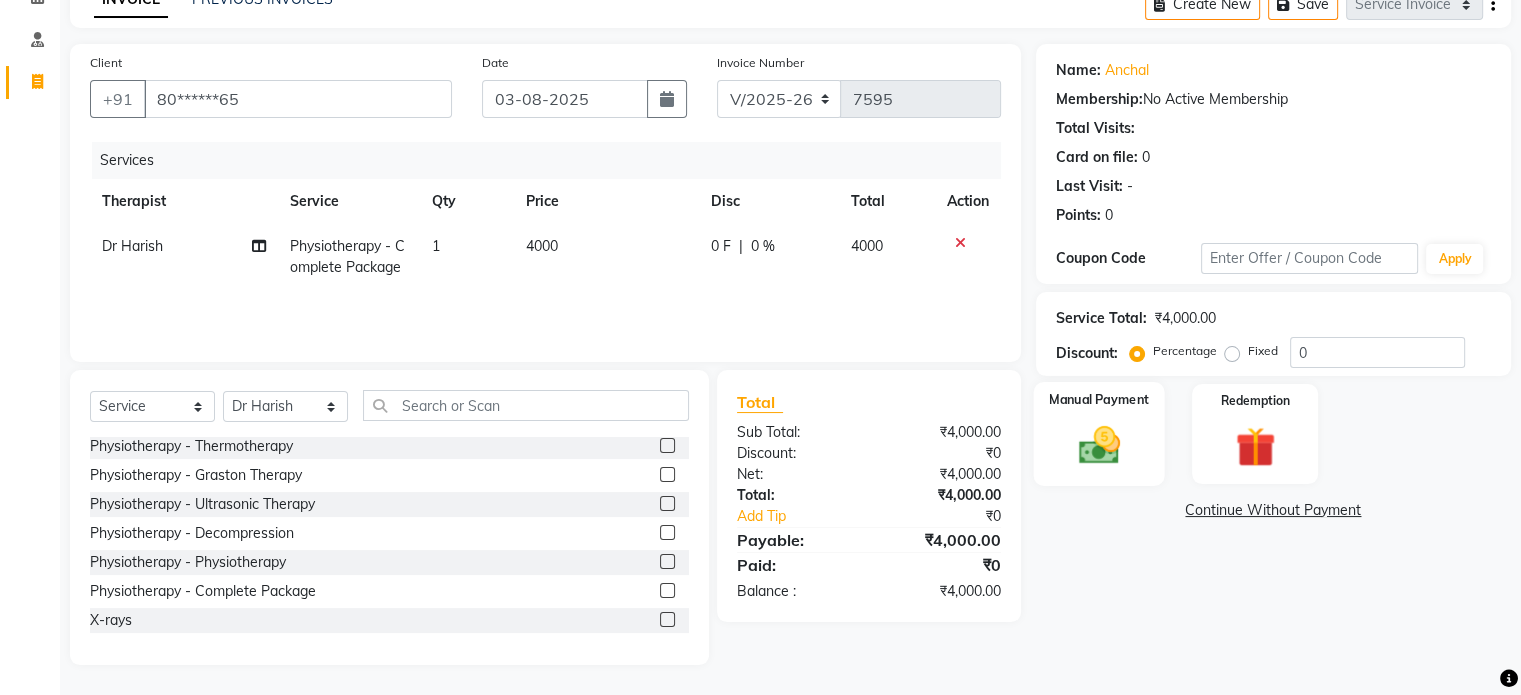 click on "Manual Payment" 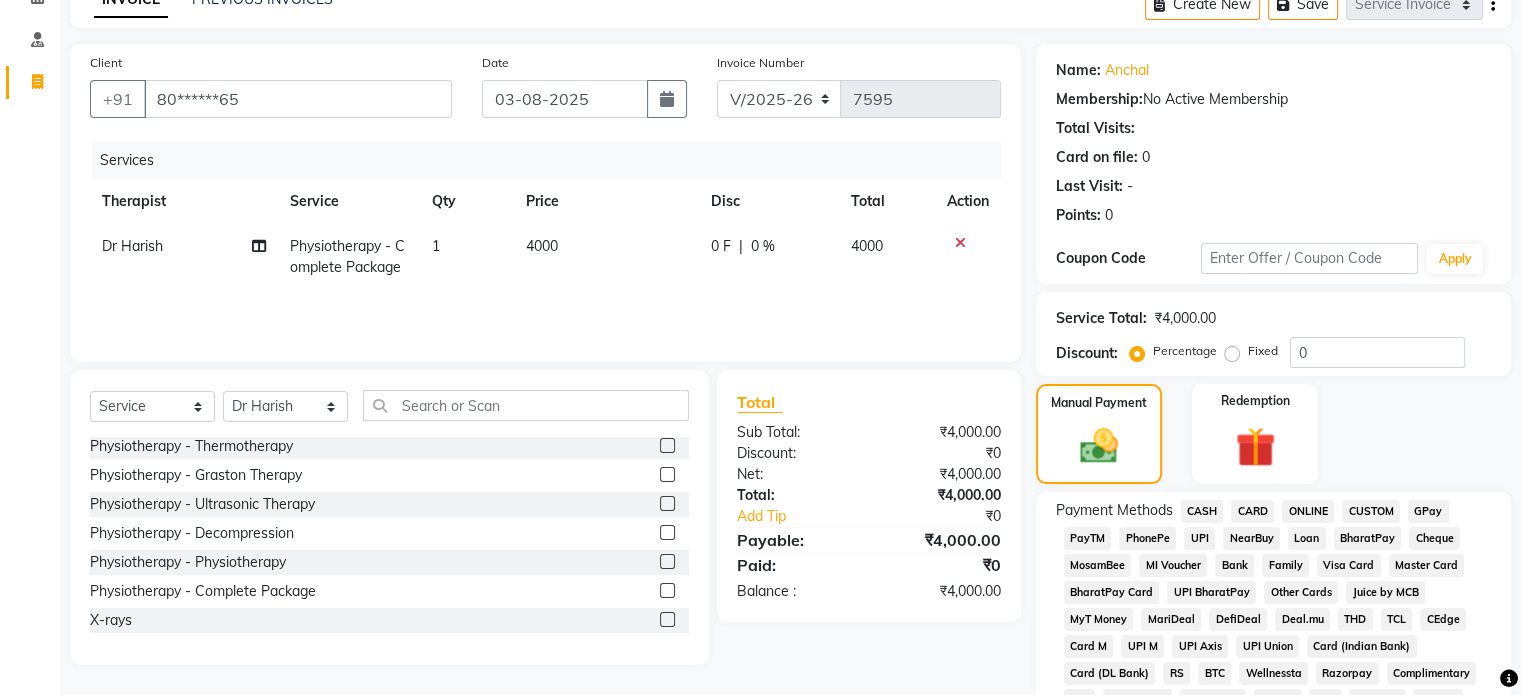 click on "UPI" 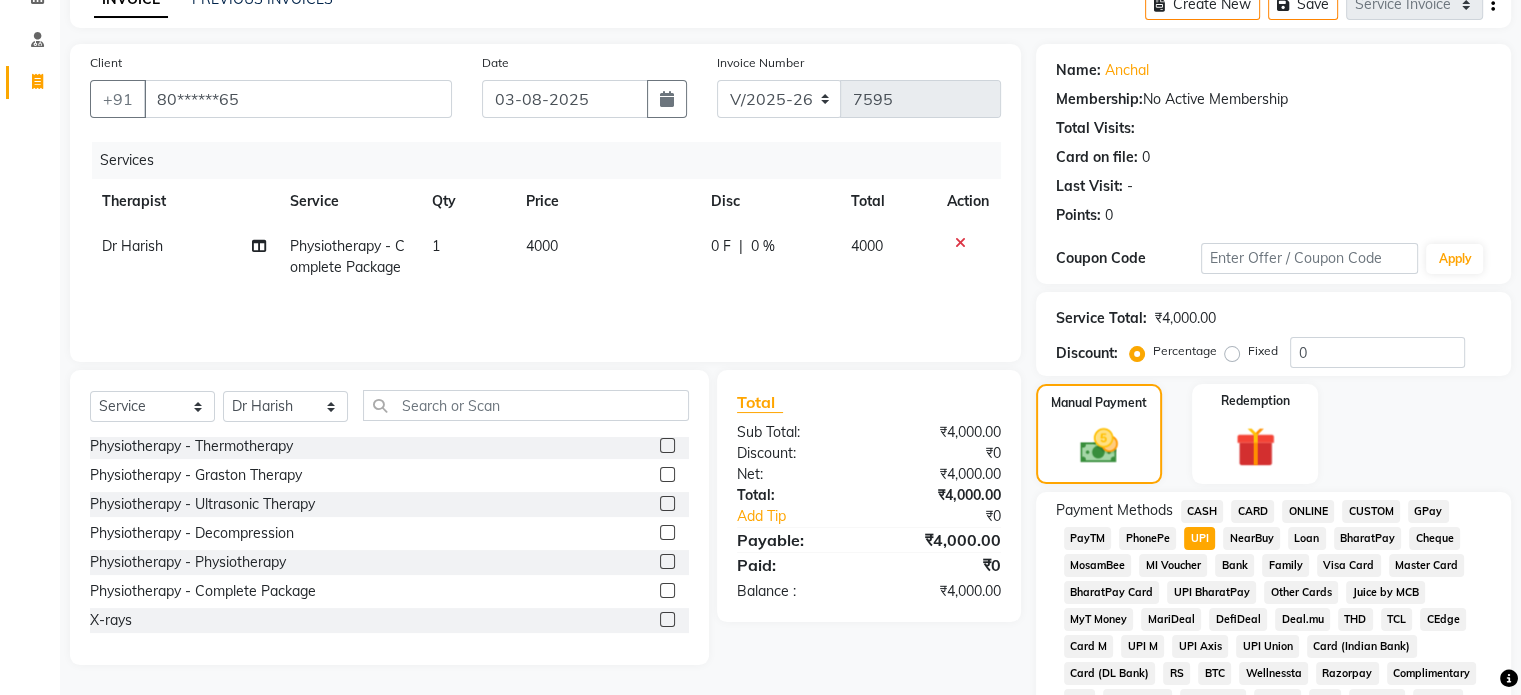 scroll, scrollTop: 652, scrollLeft: 0, axis: vertical 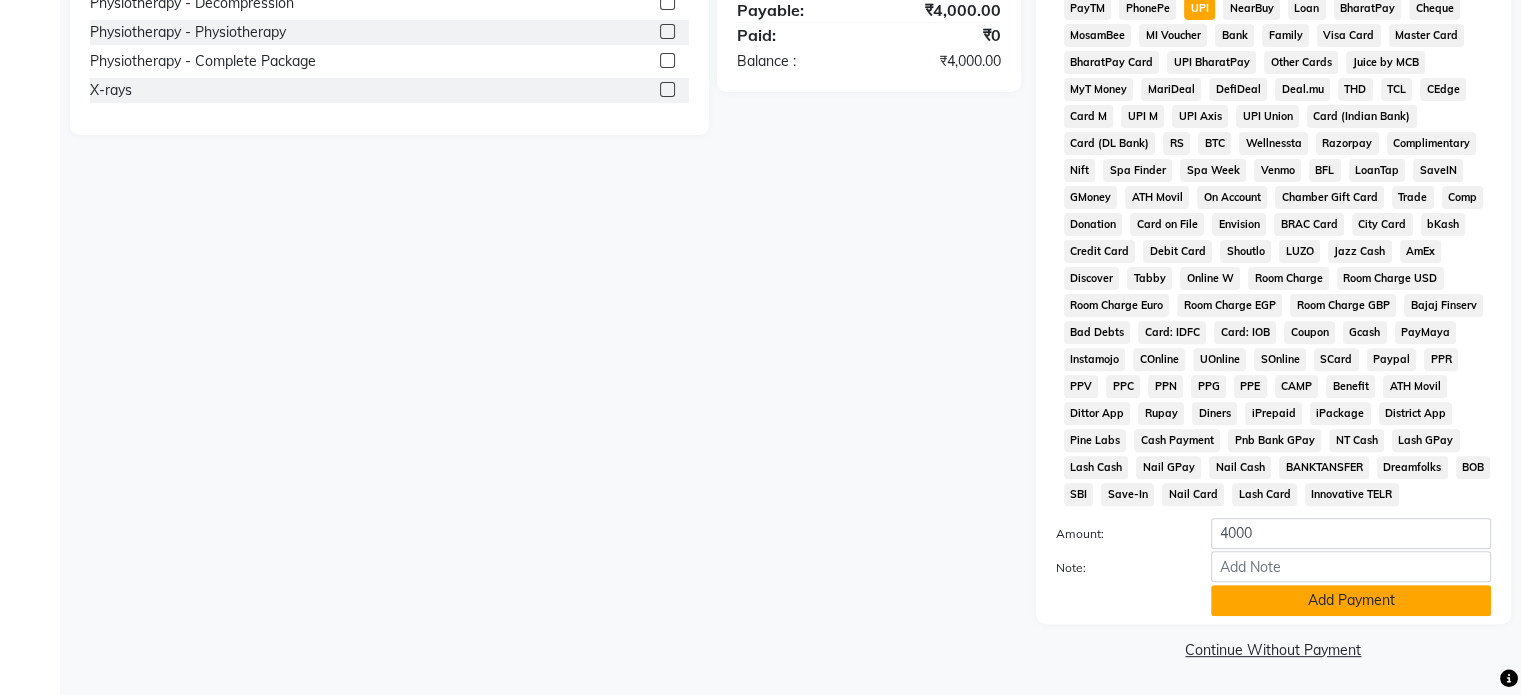 click on "Add Payment" 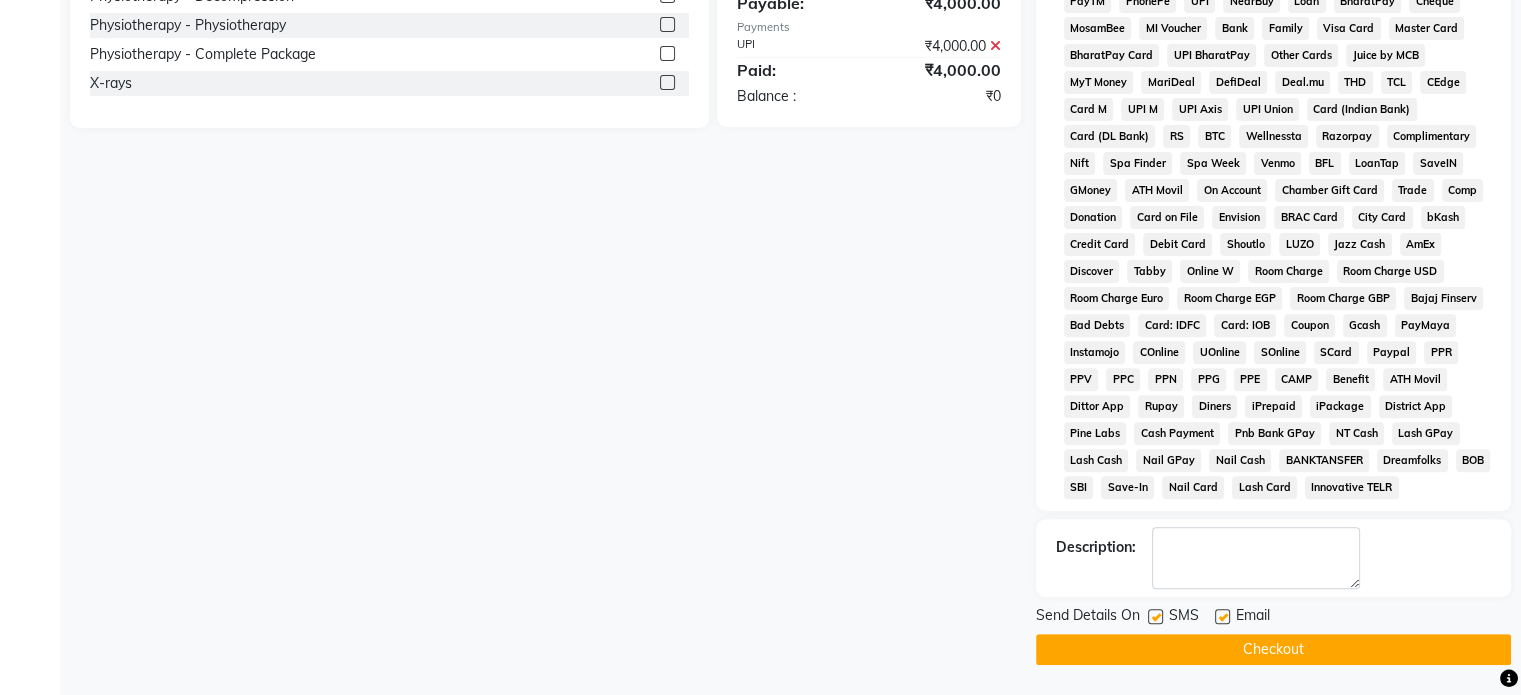click 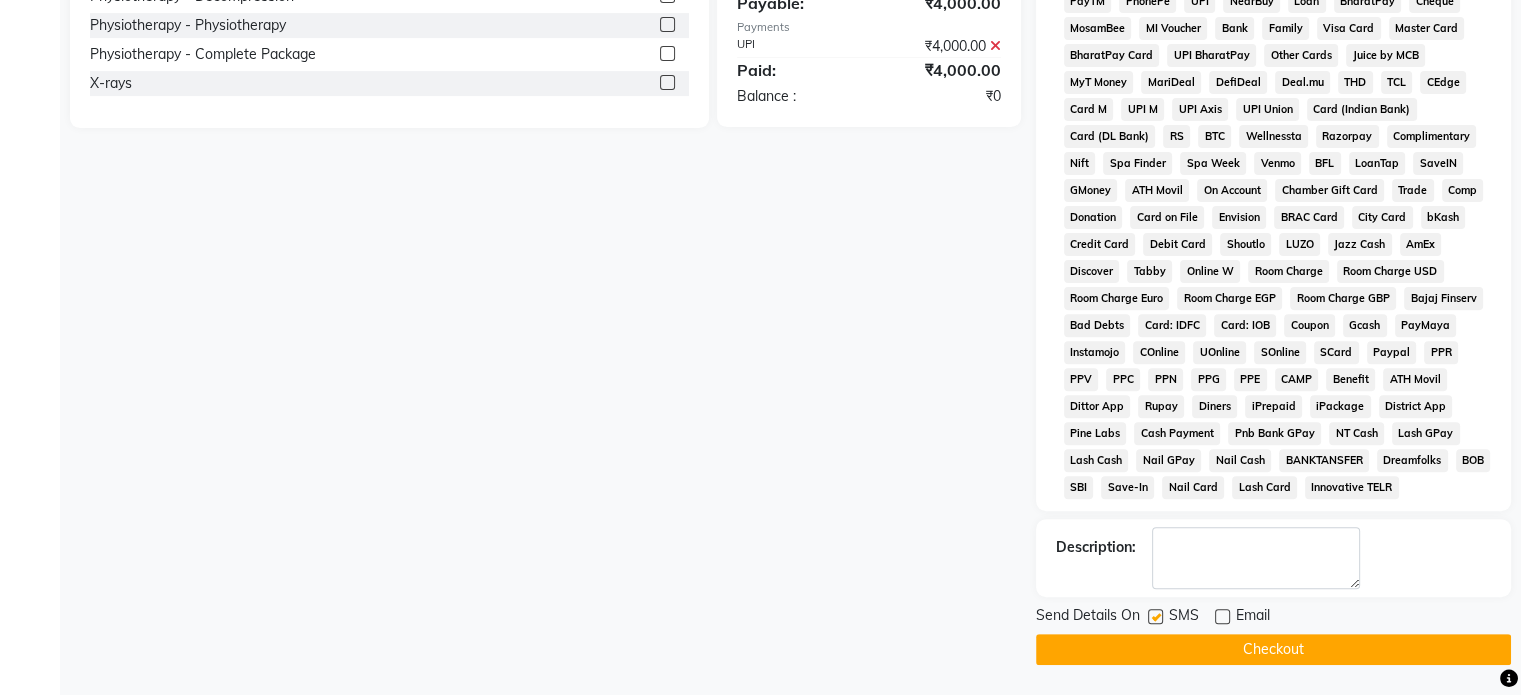 click 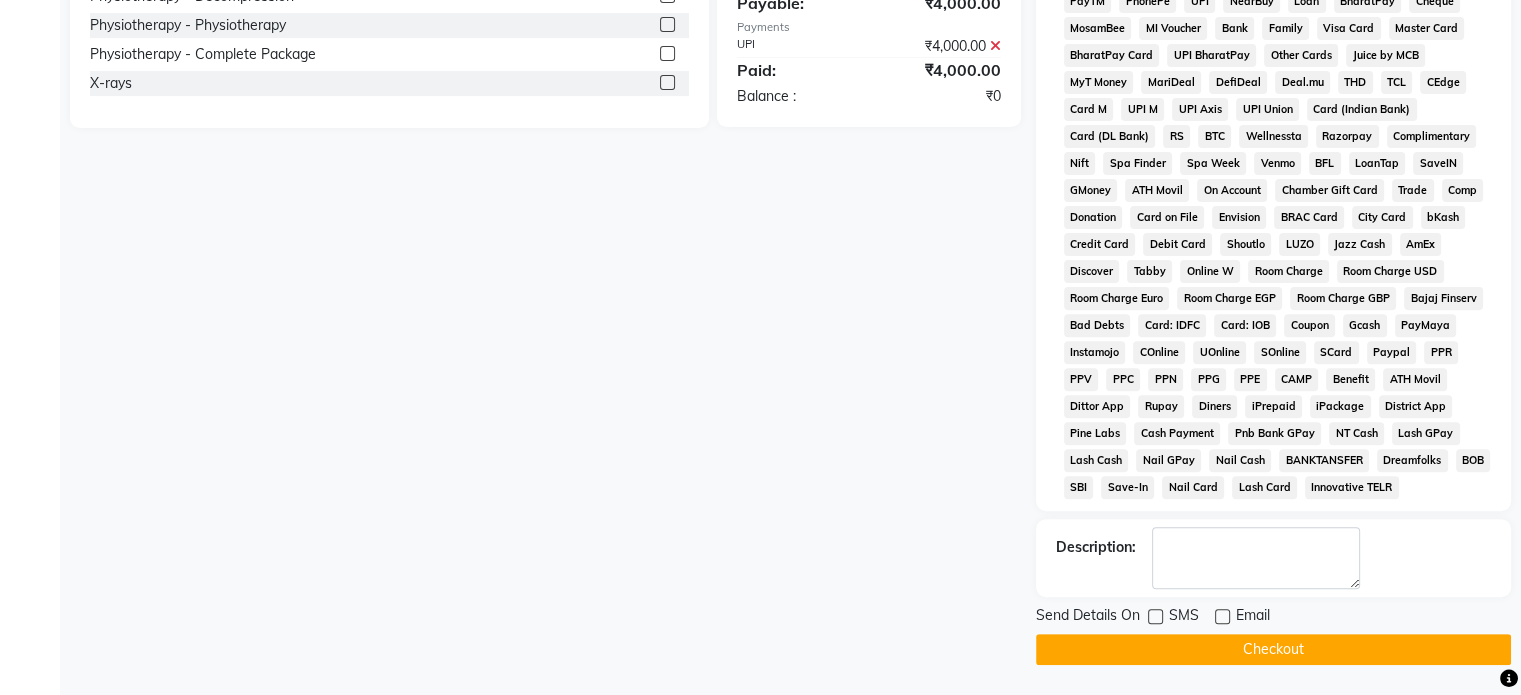 drag, startPoint x: 1267, startPoint y: 637, endPoint x: 1293, endPoint y: 662, distance: 36.069378 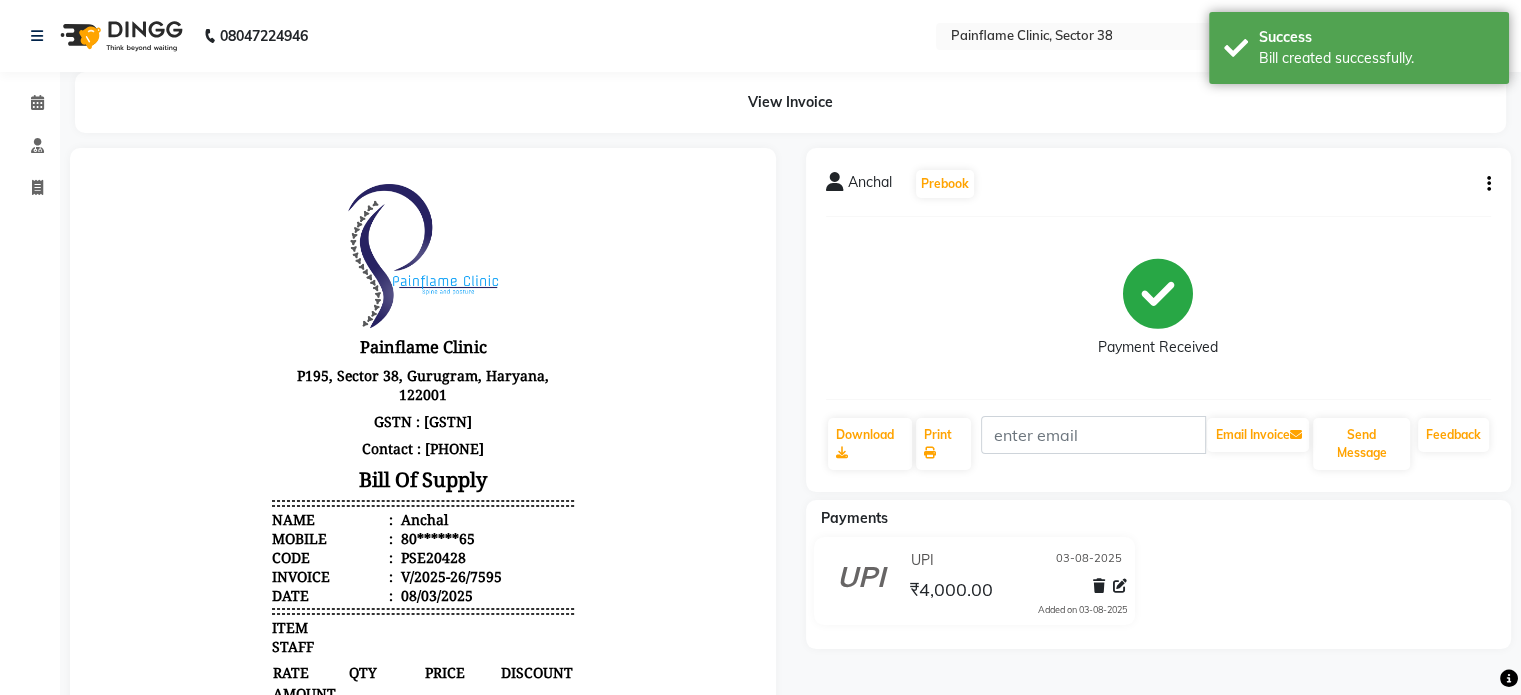 scroll, scrollTop: 0, scrollLeft: 0, axis: both 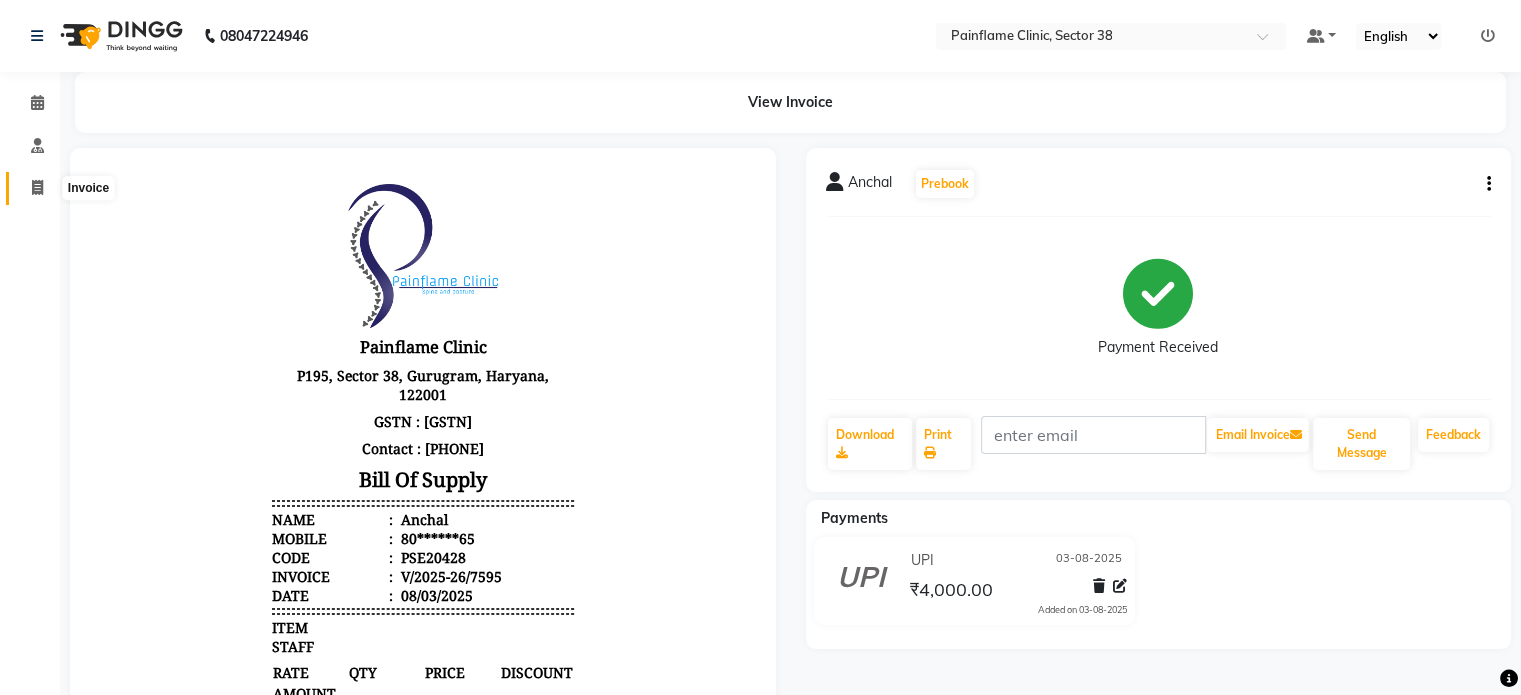 click 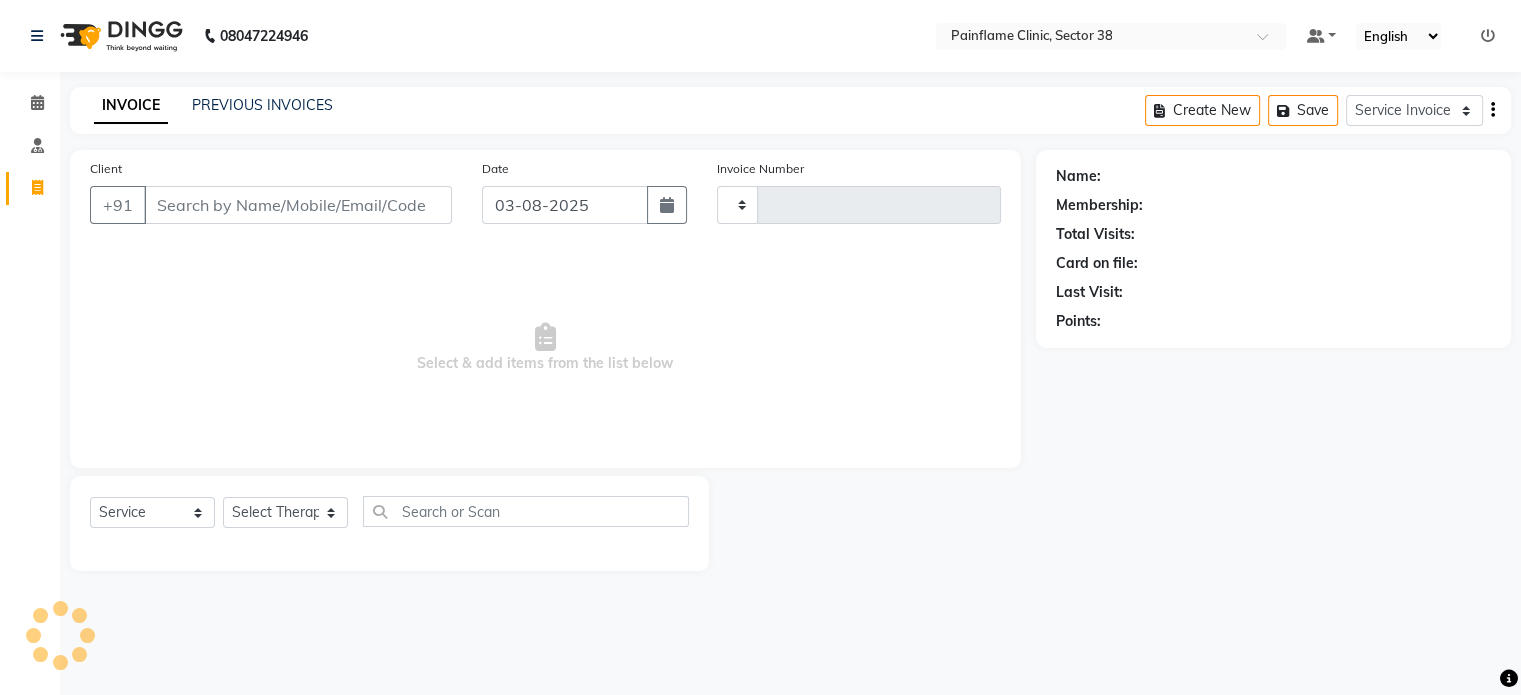 type on "7596" 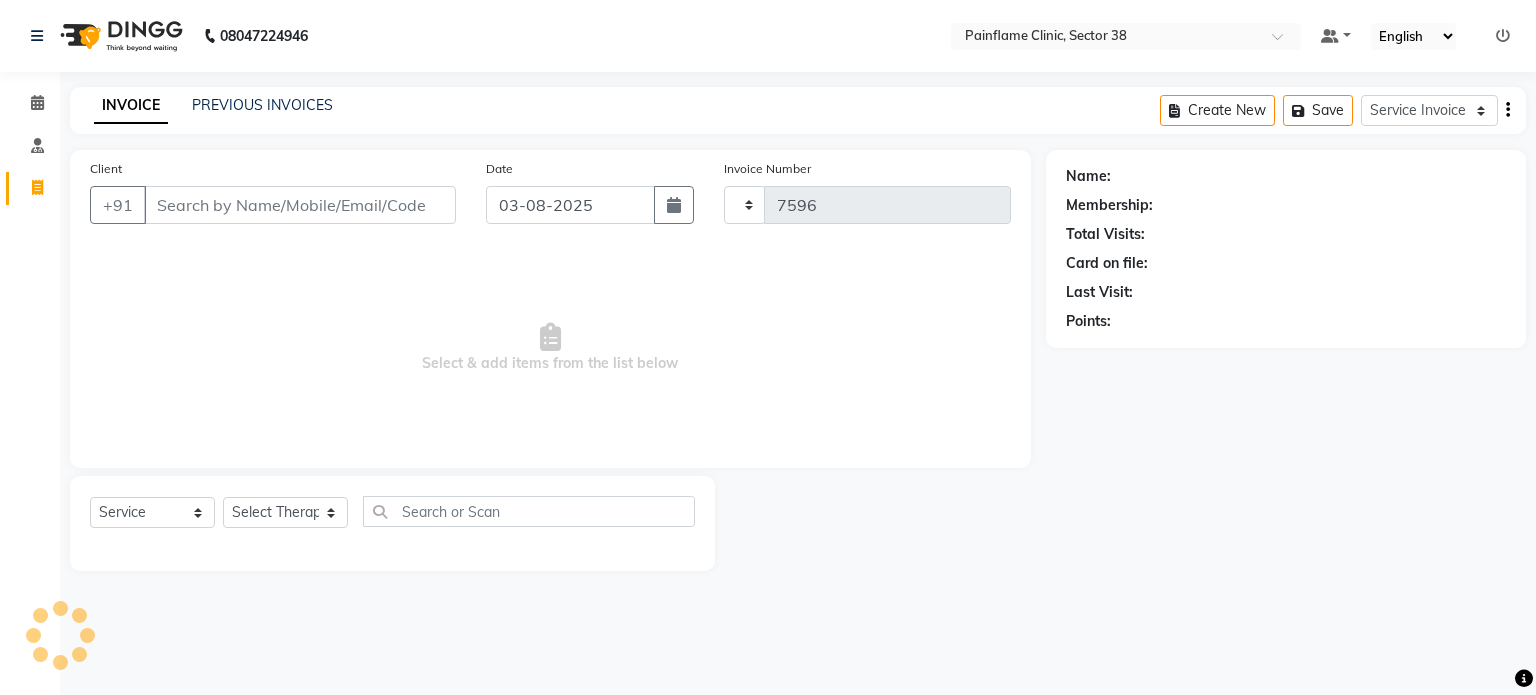 select on "3964" 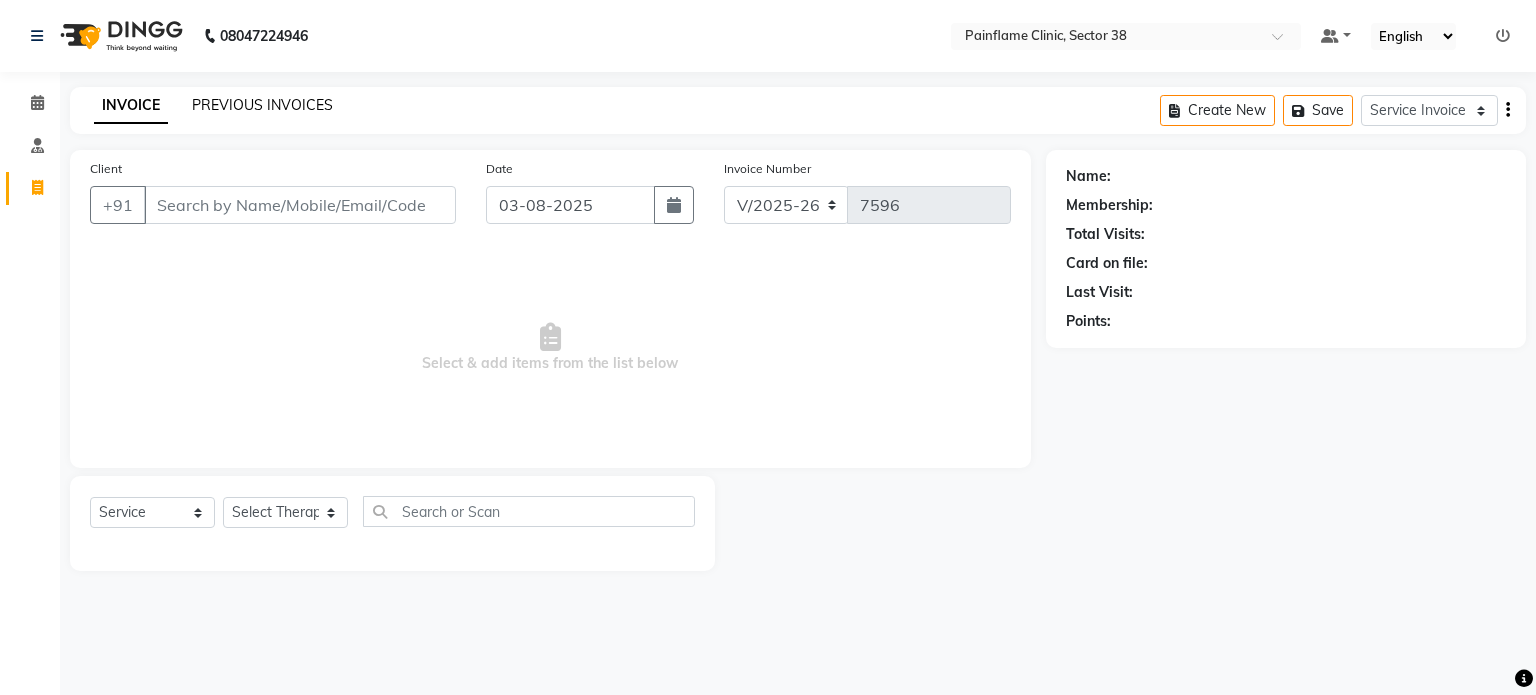 click on "PREVIOUS INVOICES" 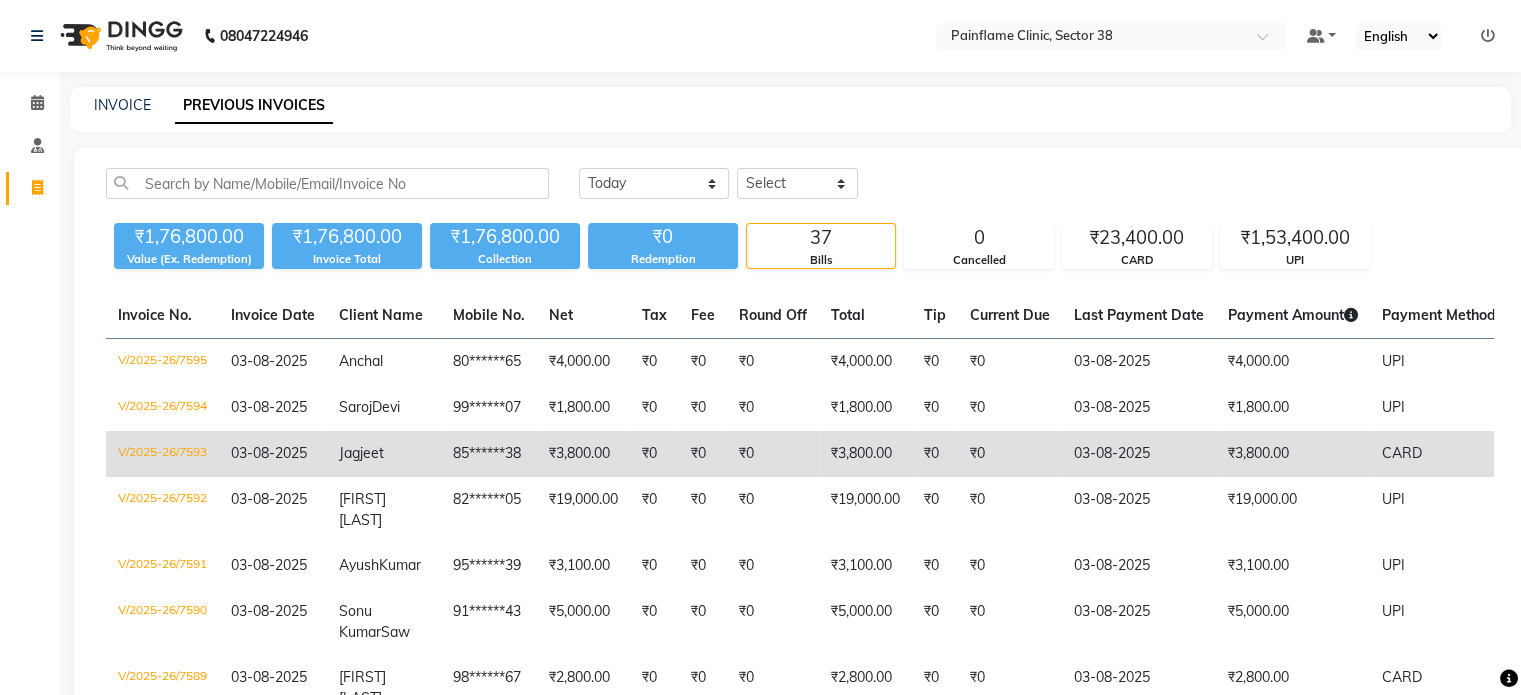 click on "03-08-2025" 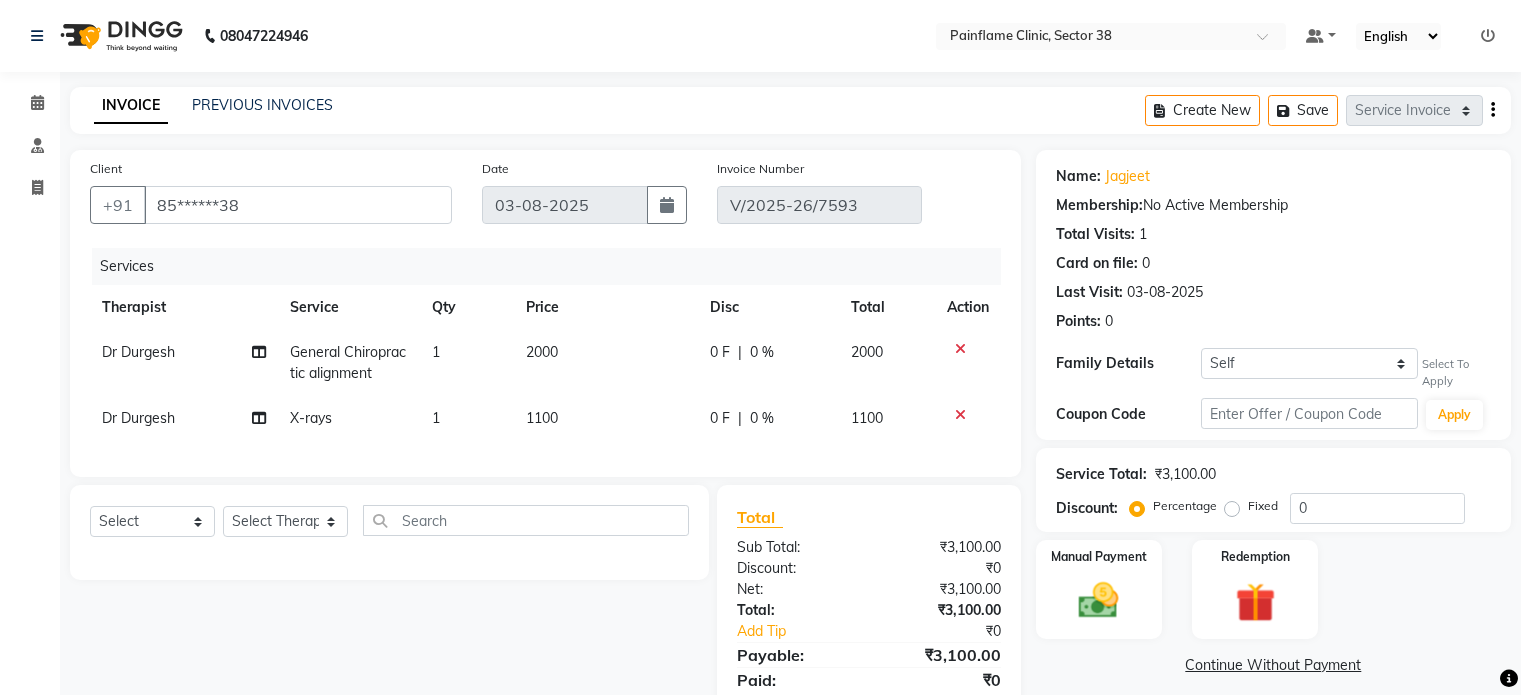 scroll, scrollTop: 87, scrollLeft: 0, axis: vertical 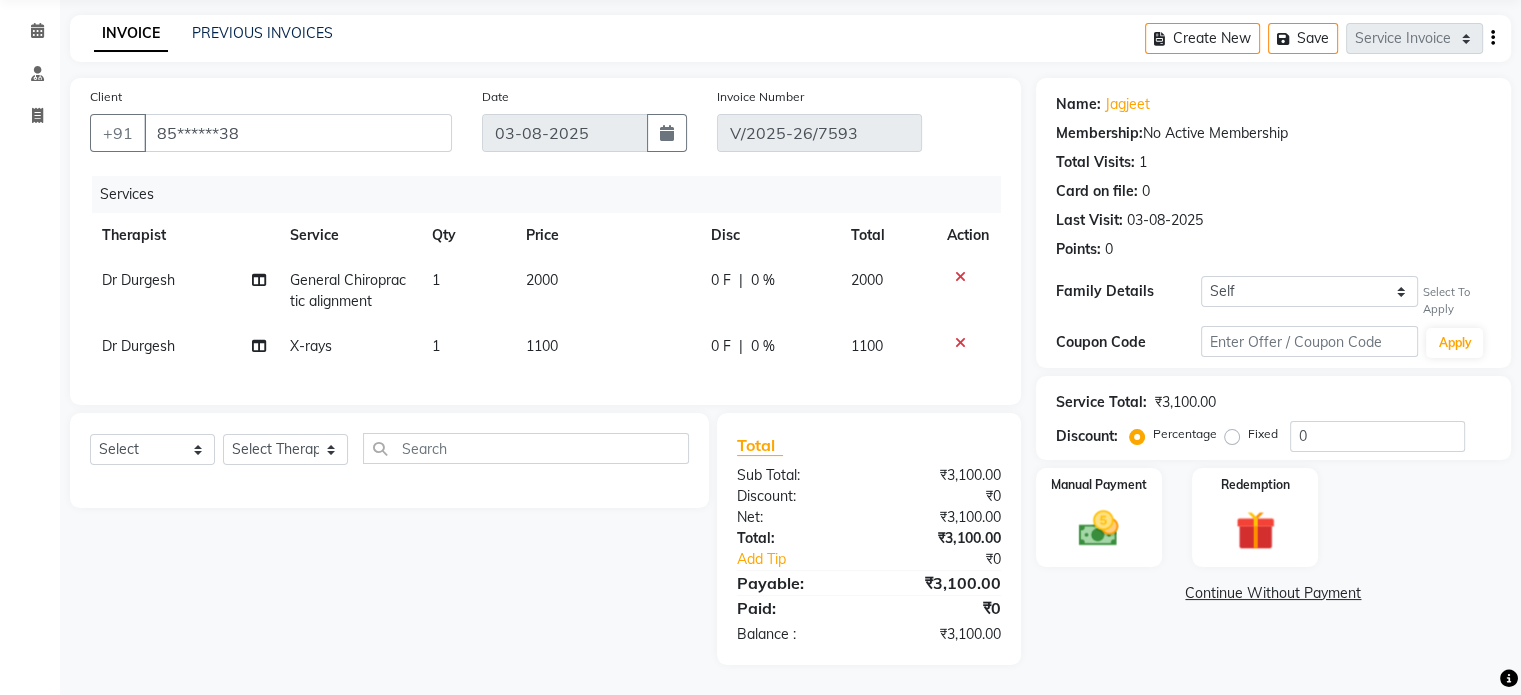 click 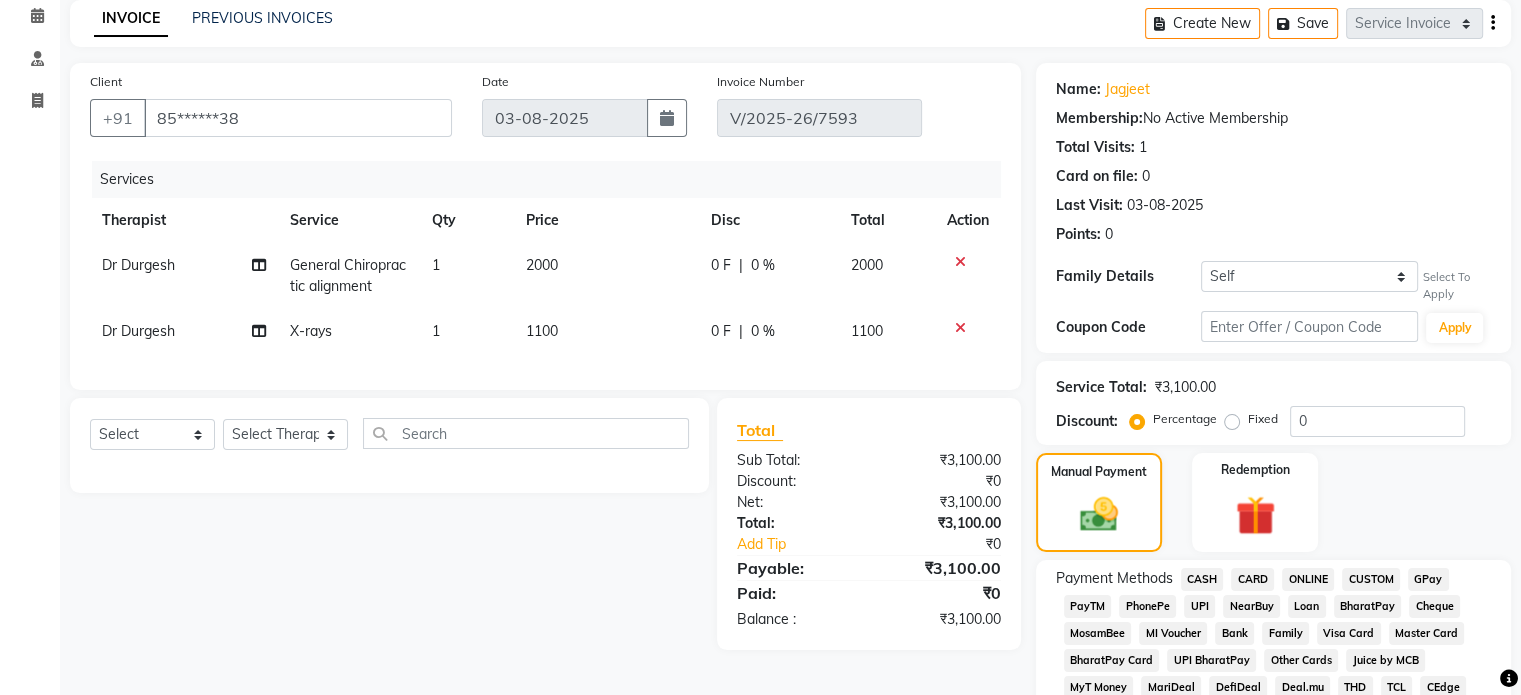 scroll, scrollTop: 146, scrollLeft: 0, axis: vertical 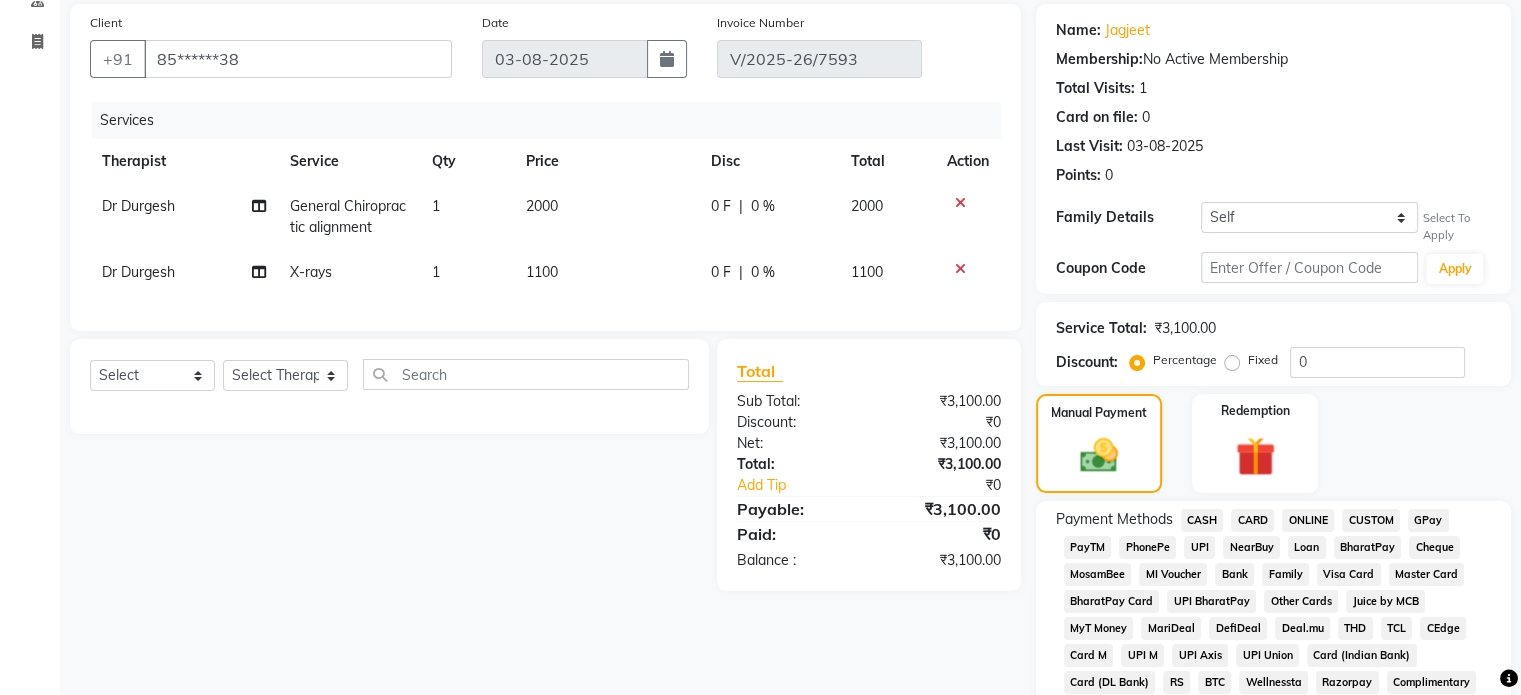 click on "CARD" 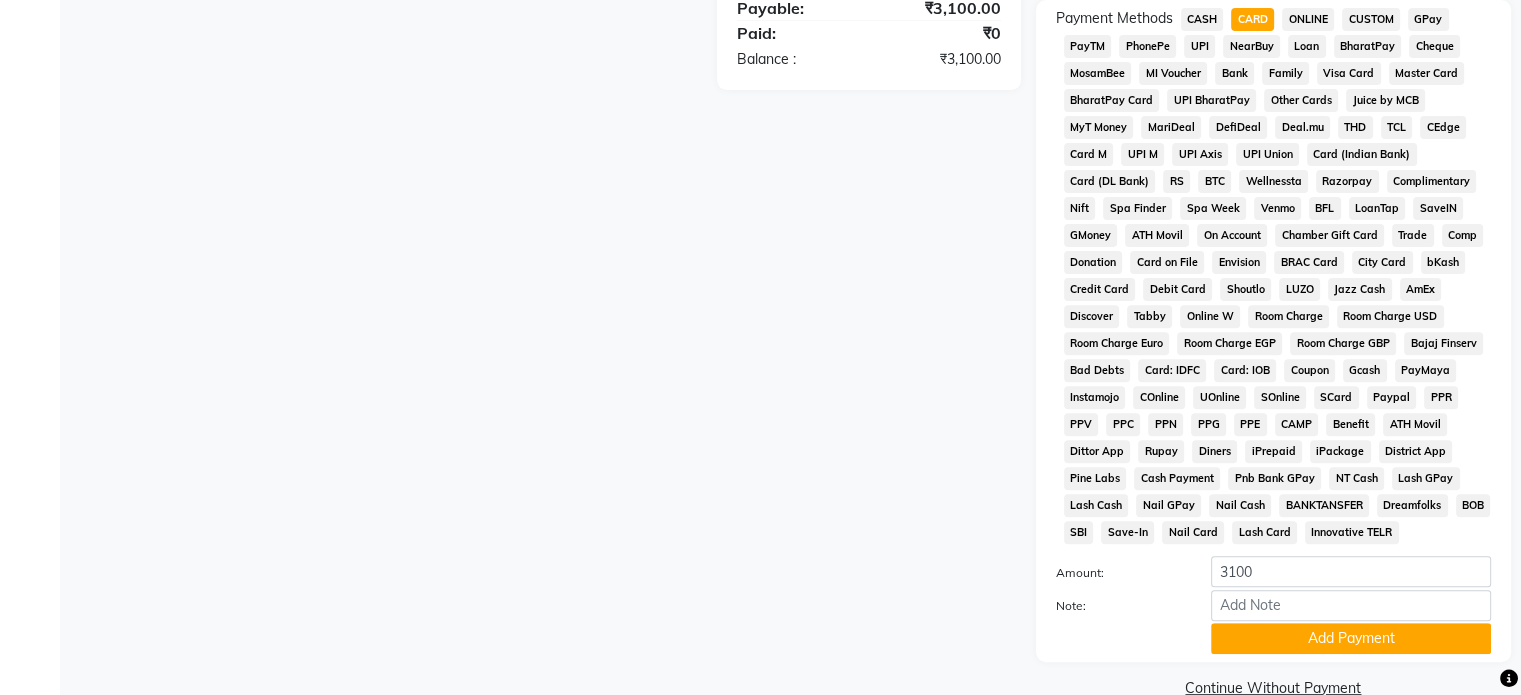 scroll, scrollTop: 703, scrollLeft: 0, axis: vertical 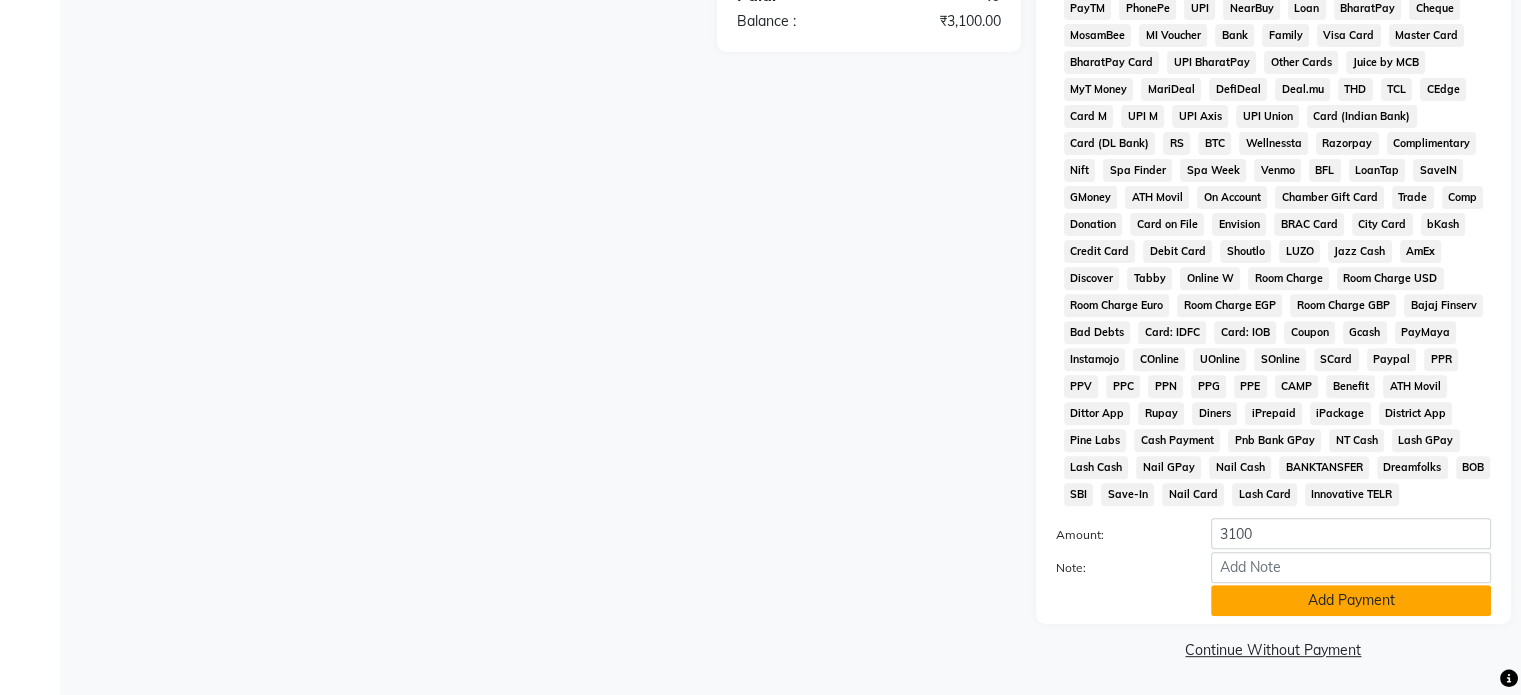 click on "Add Payment" 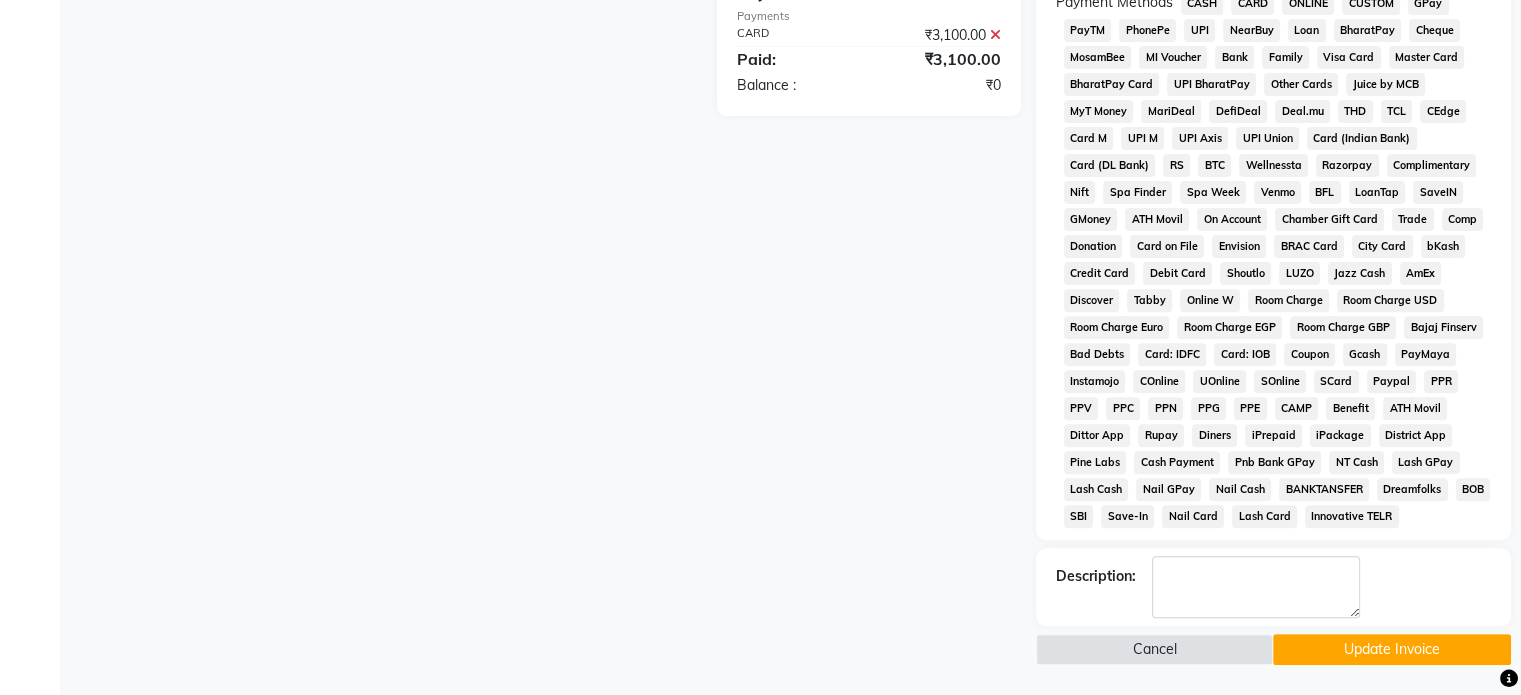 scroll, scrollTop: 679, scrollLeft: 0, axis: vertical 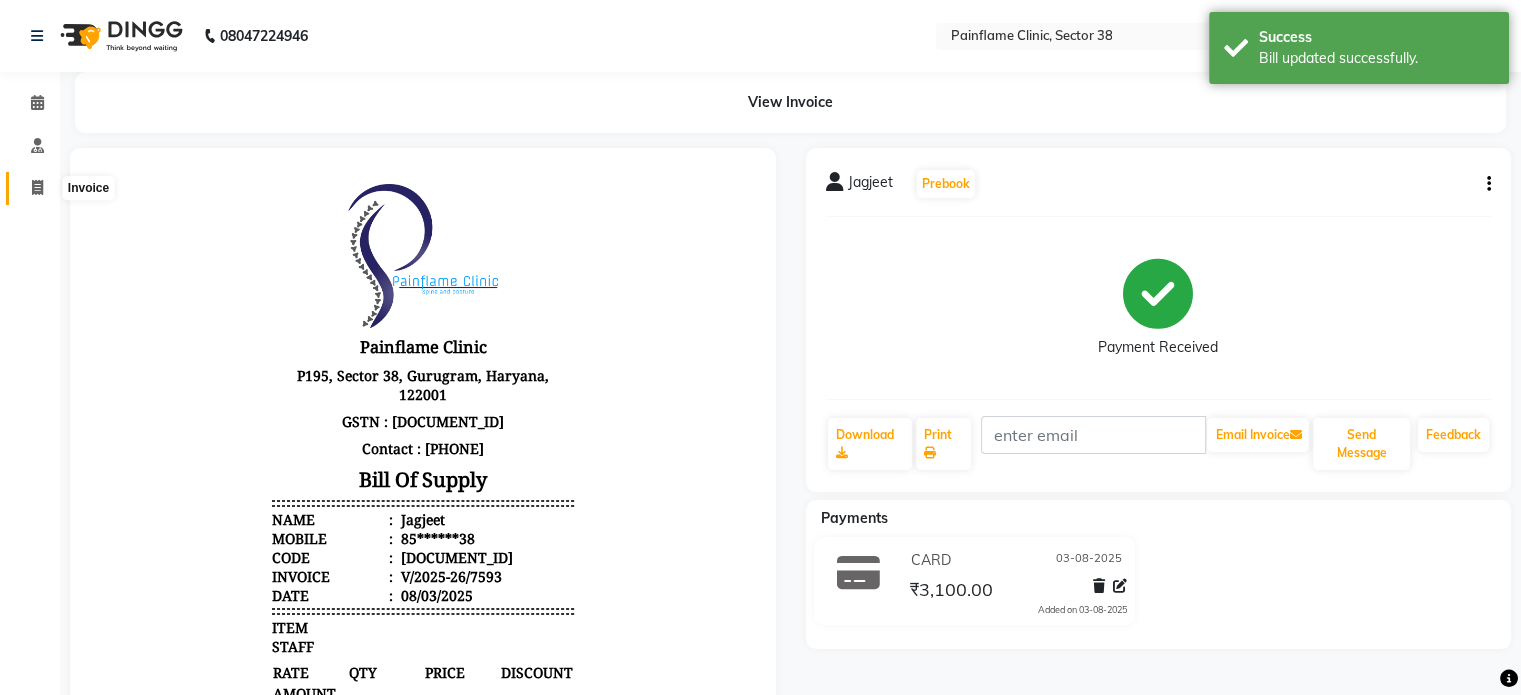click 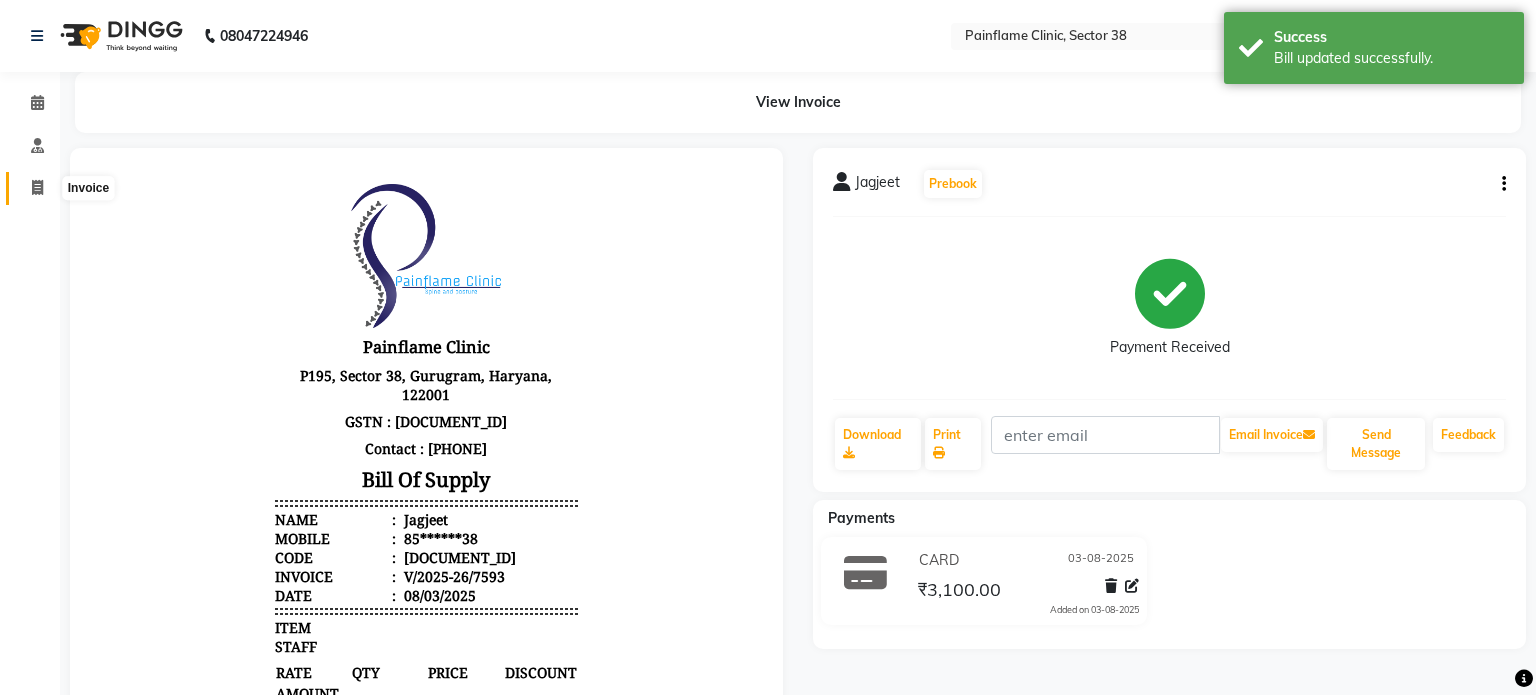 select on "3964" 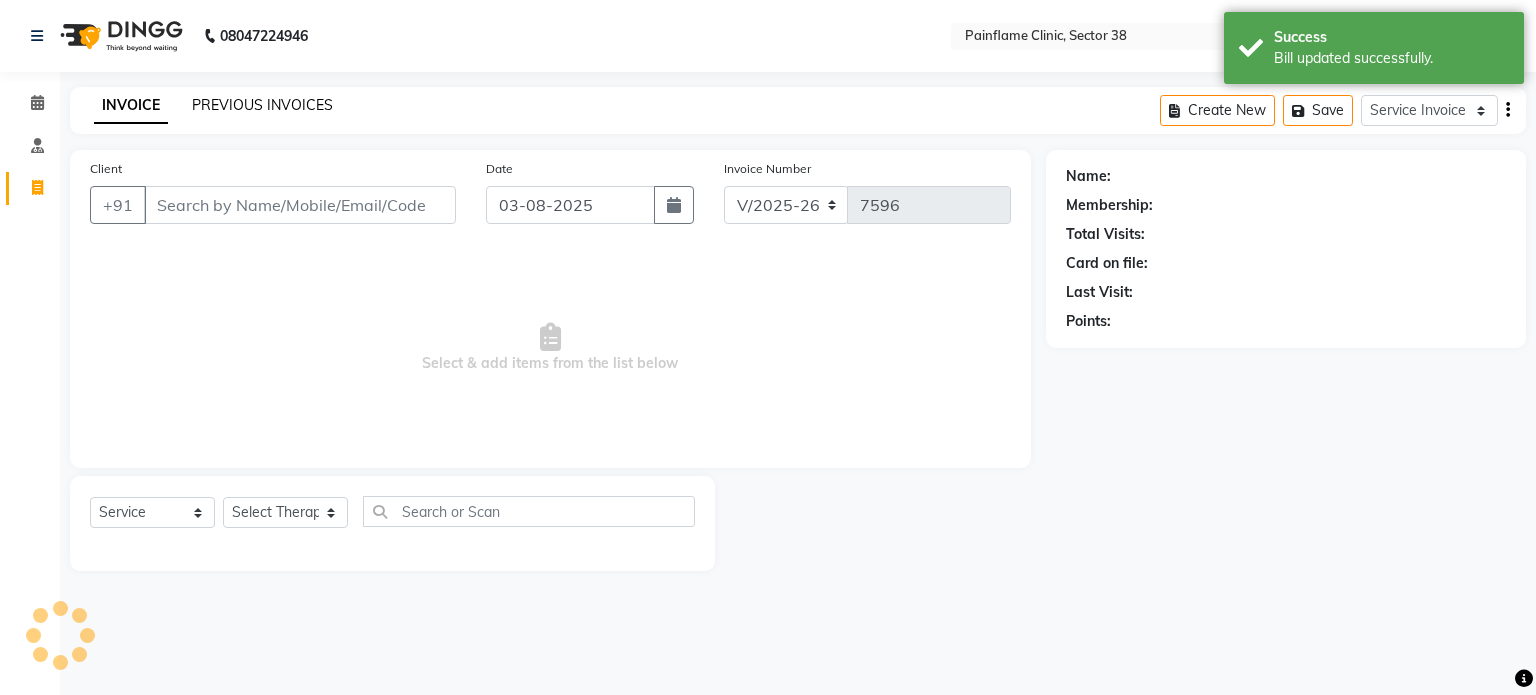 click on "PREVIOUS INVOICES" 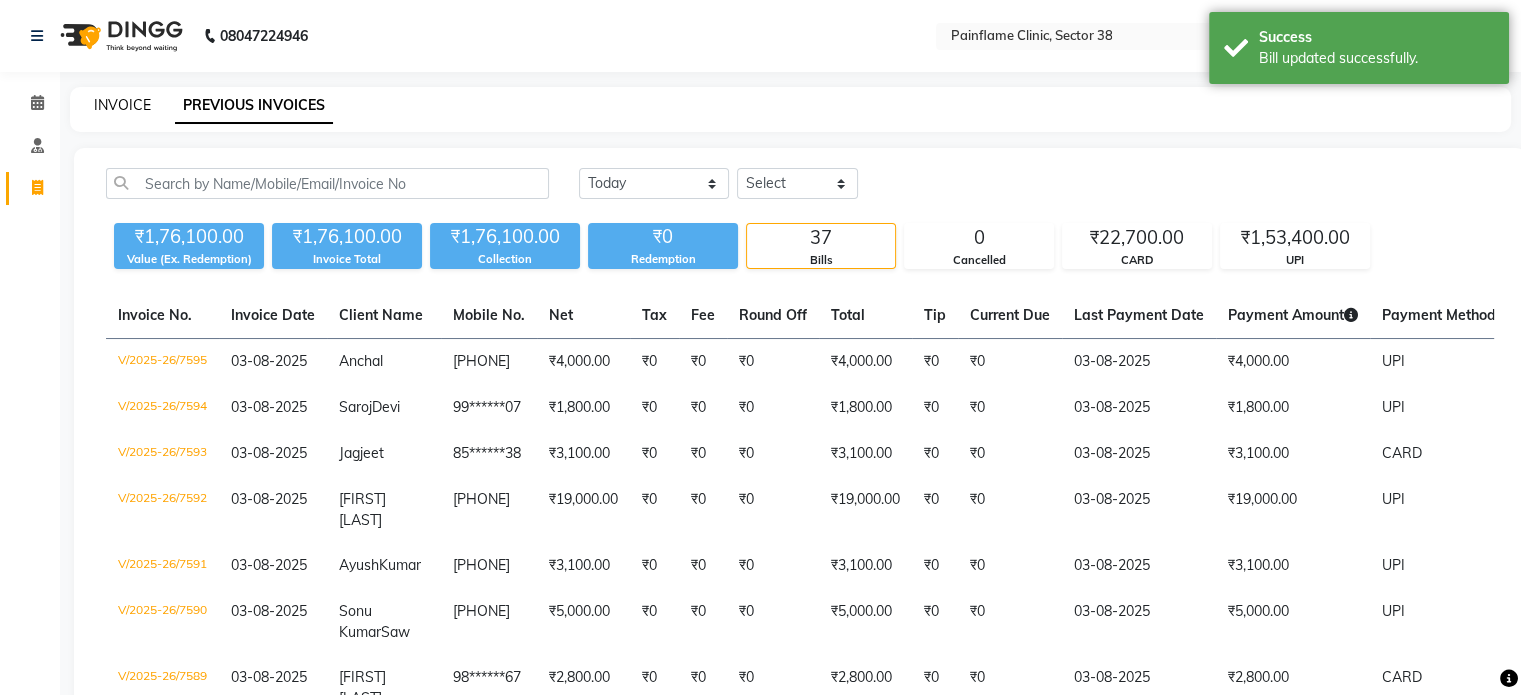 click on "INVOICE" 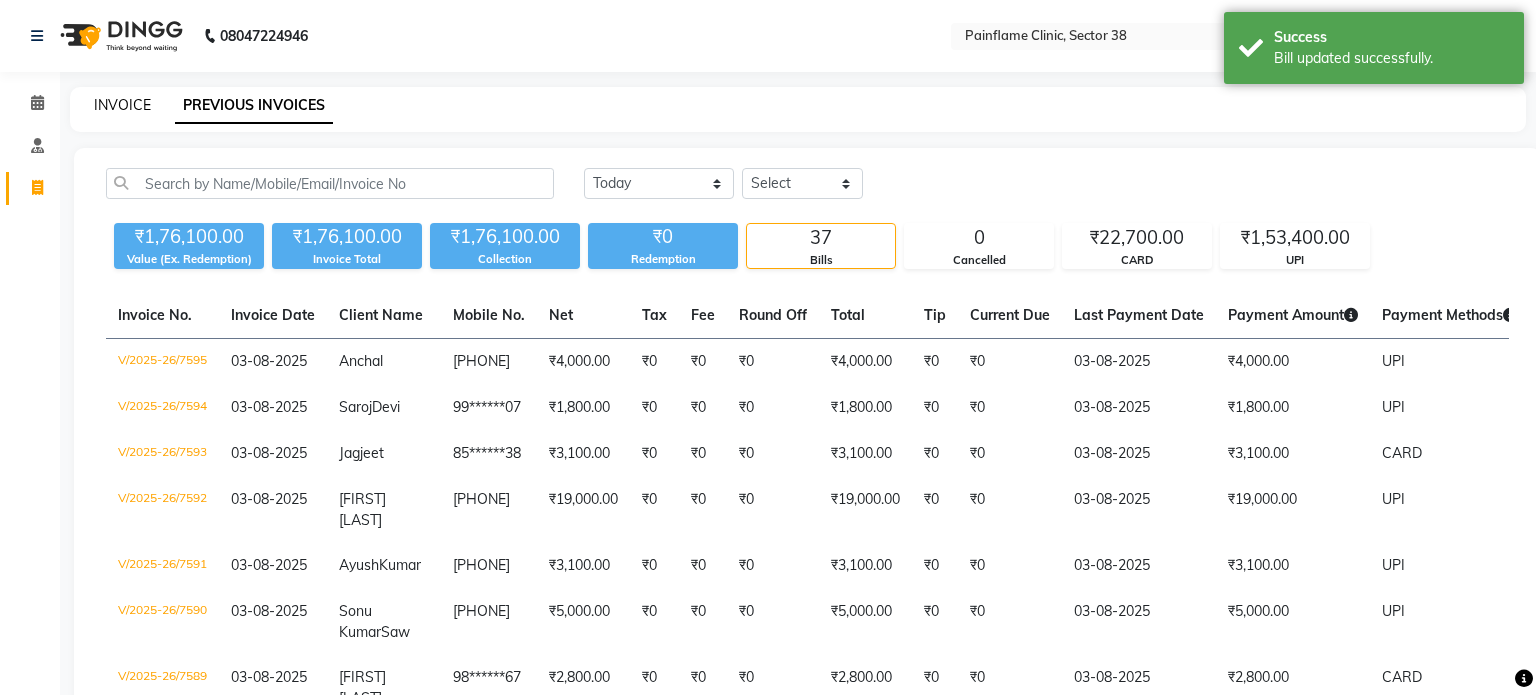 select on "3964" 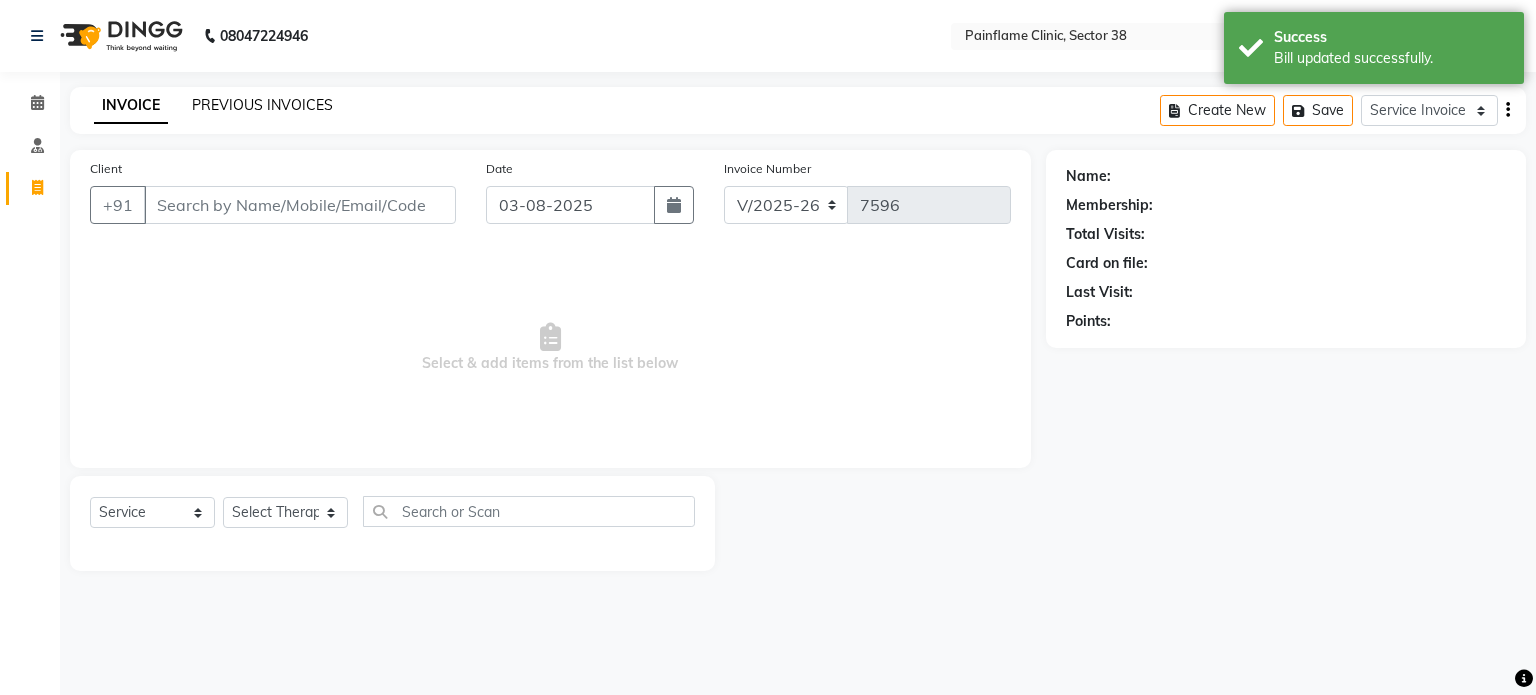 click on "PREVIOUS INVOICES" 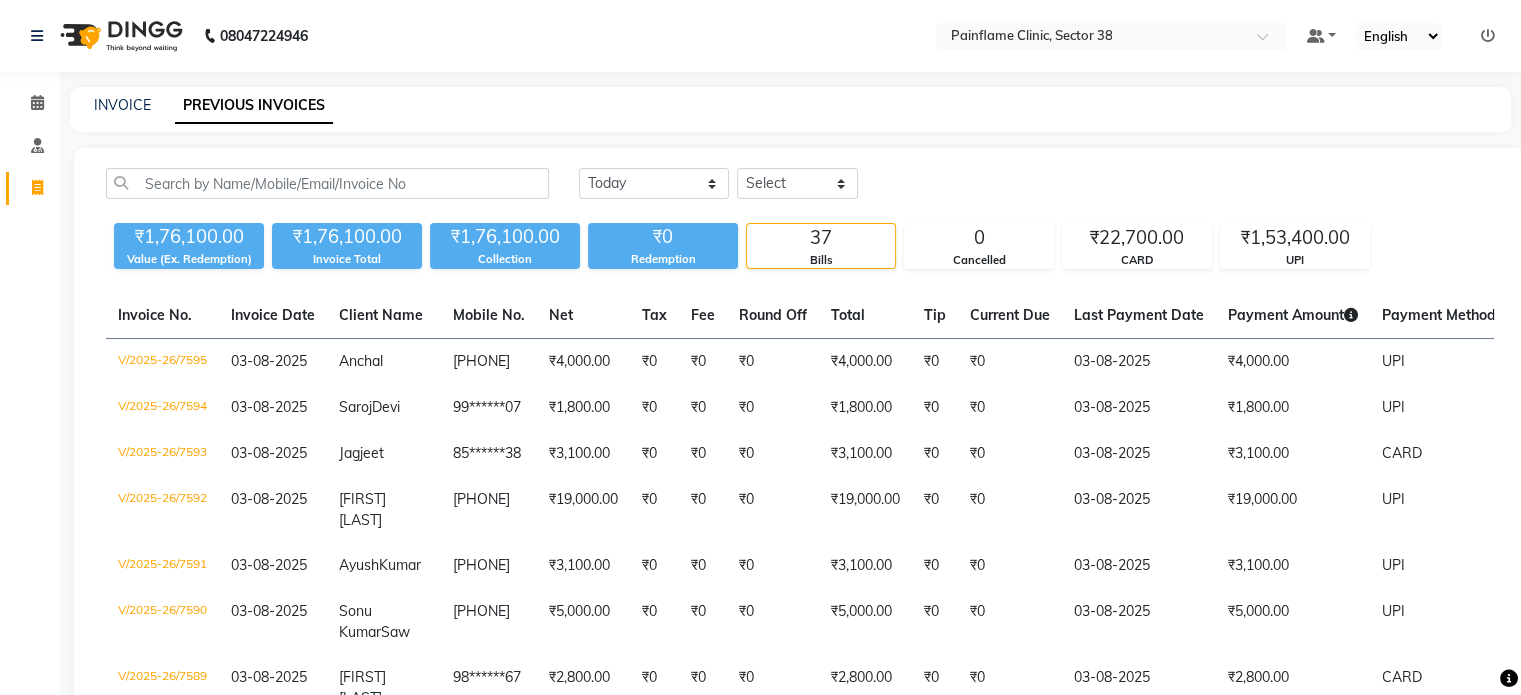 click on "INVOICE PREVIOUS INVOICES" 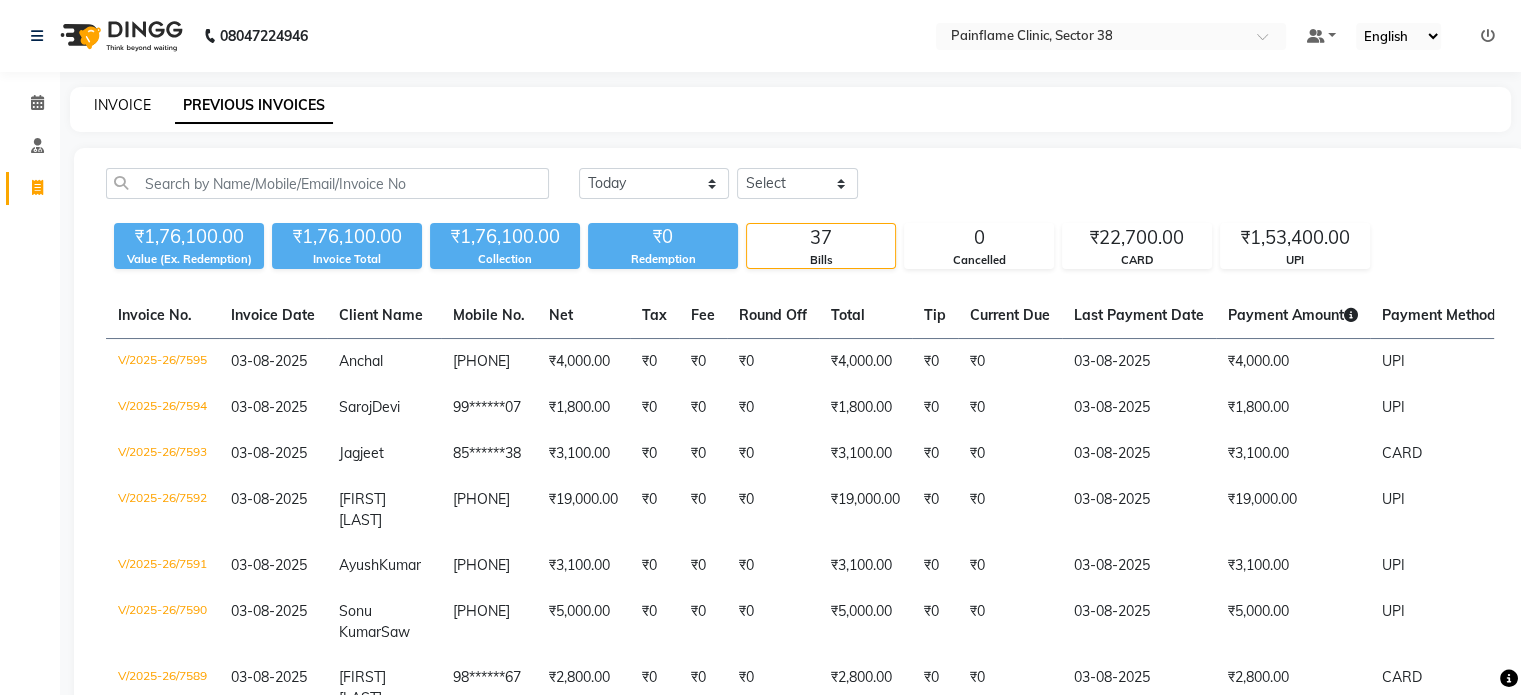 click on "INVOICE" 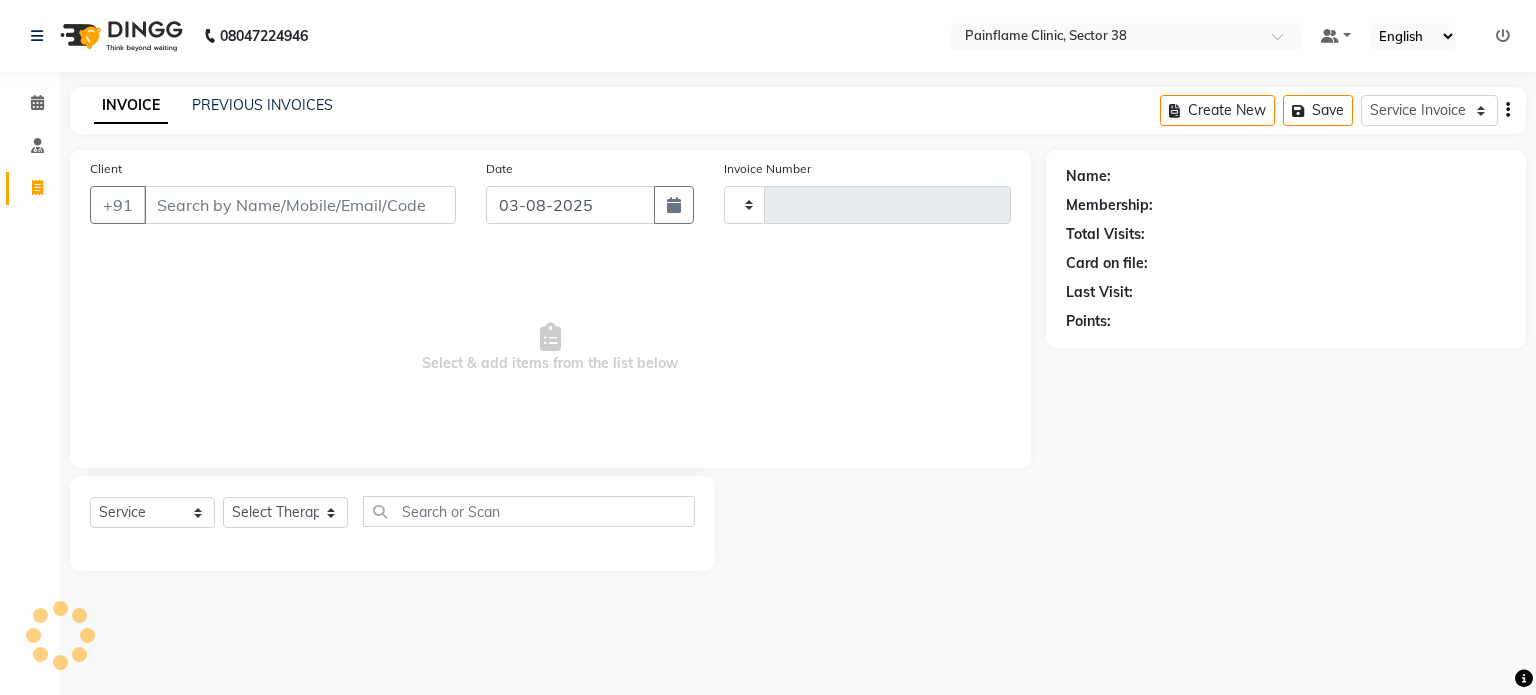 type on "7596" 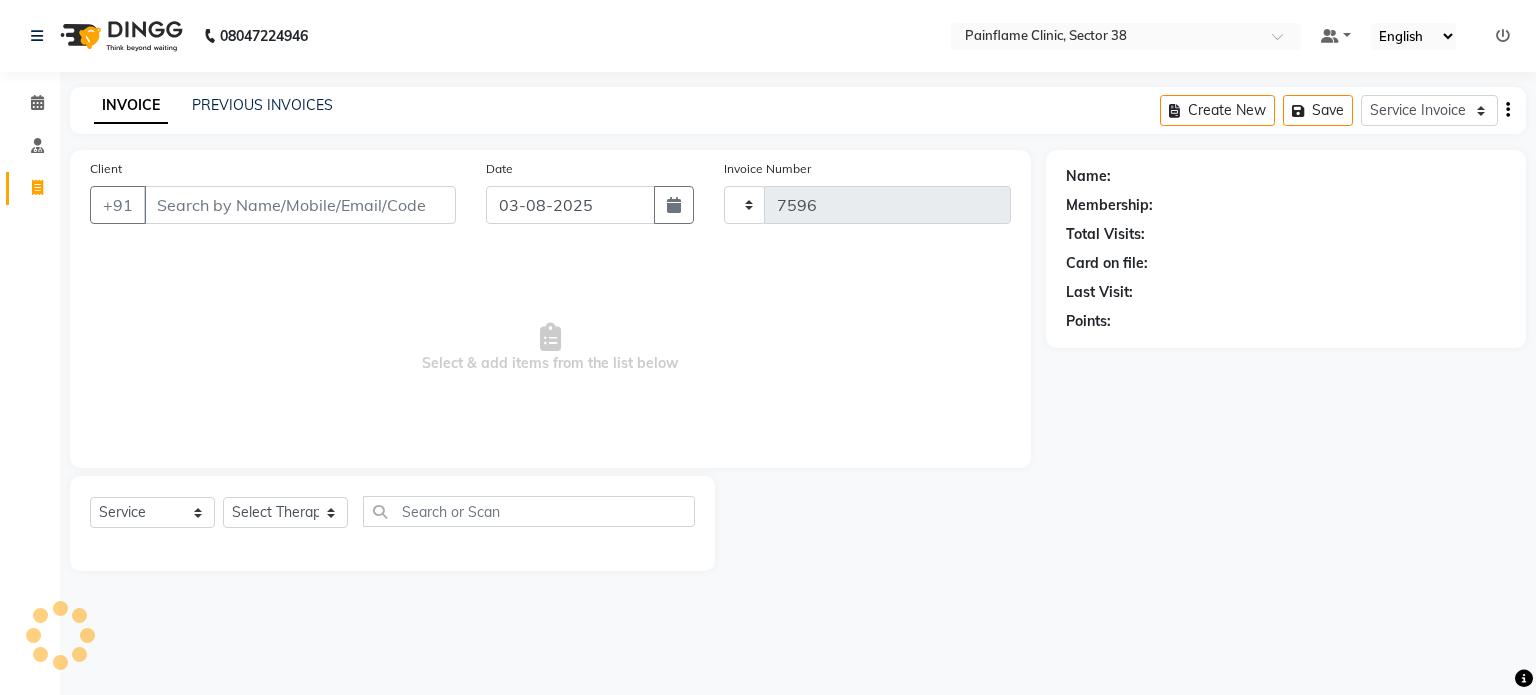 select on "3964" 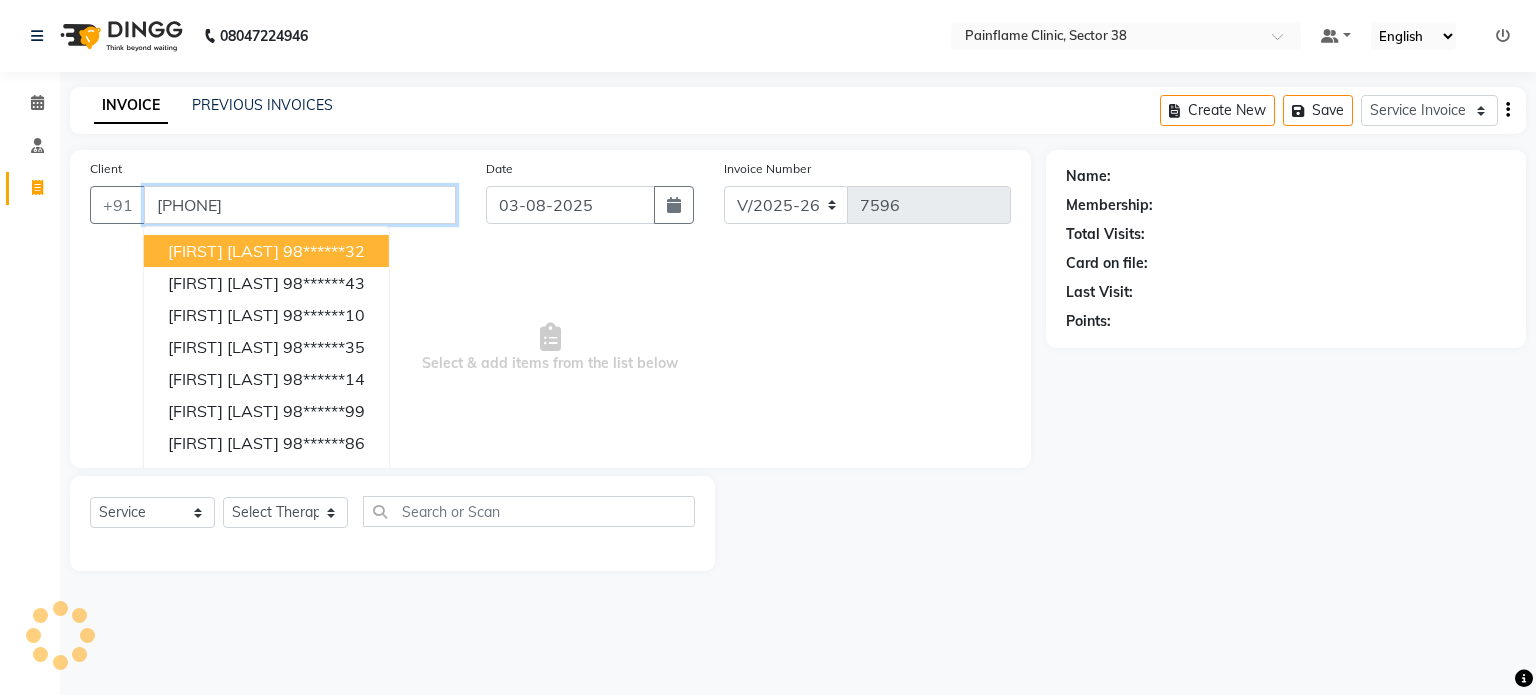 type on "9891466935" 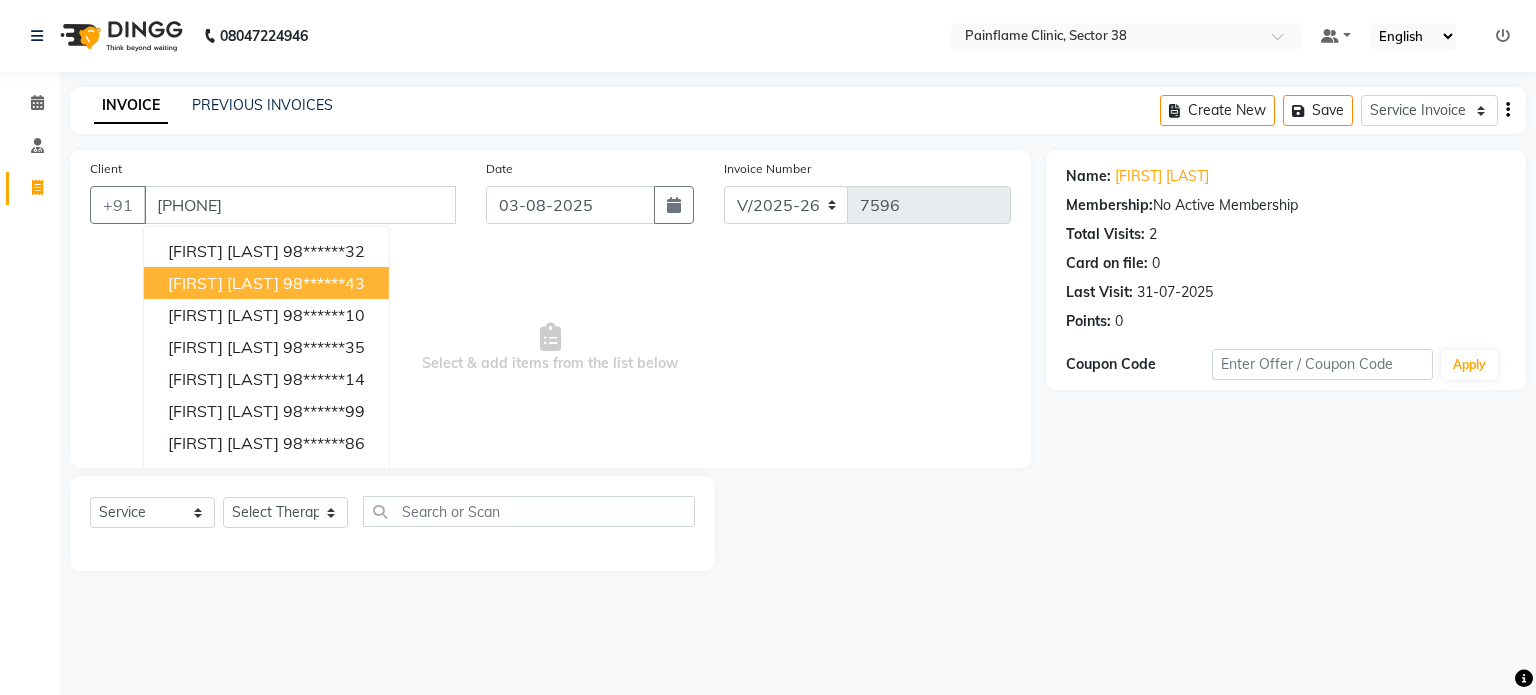 click on "Select & add items from the list below" at bounding box center (550, 348) 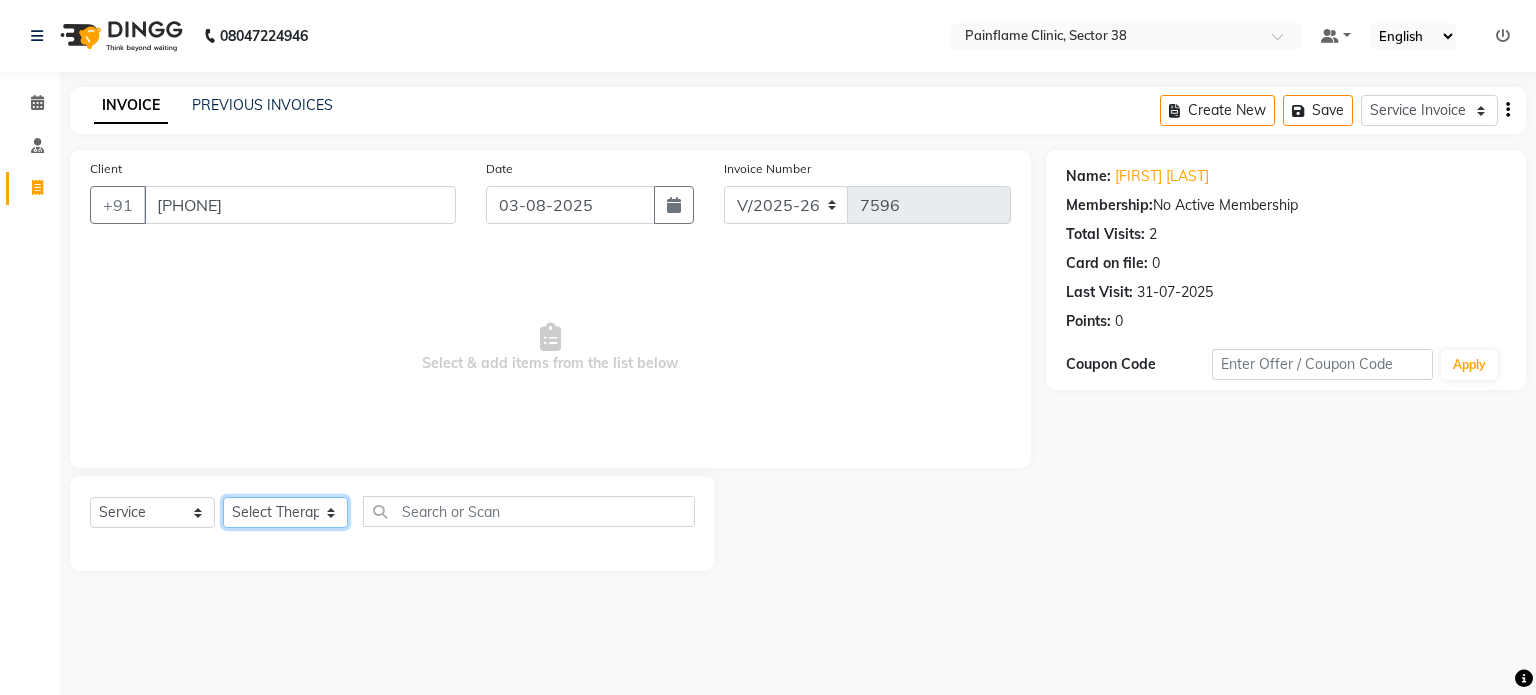 click on "Select Therapist Dr Durgesh Dr Harish Dr Ranjana Dr Saurabh Dr. Suraj Dr. Tejpal Mehlawat KUSHAL MOHIT SEMWAL Nancy Singhai Reception 1  Reception 2 Reception 3" 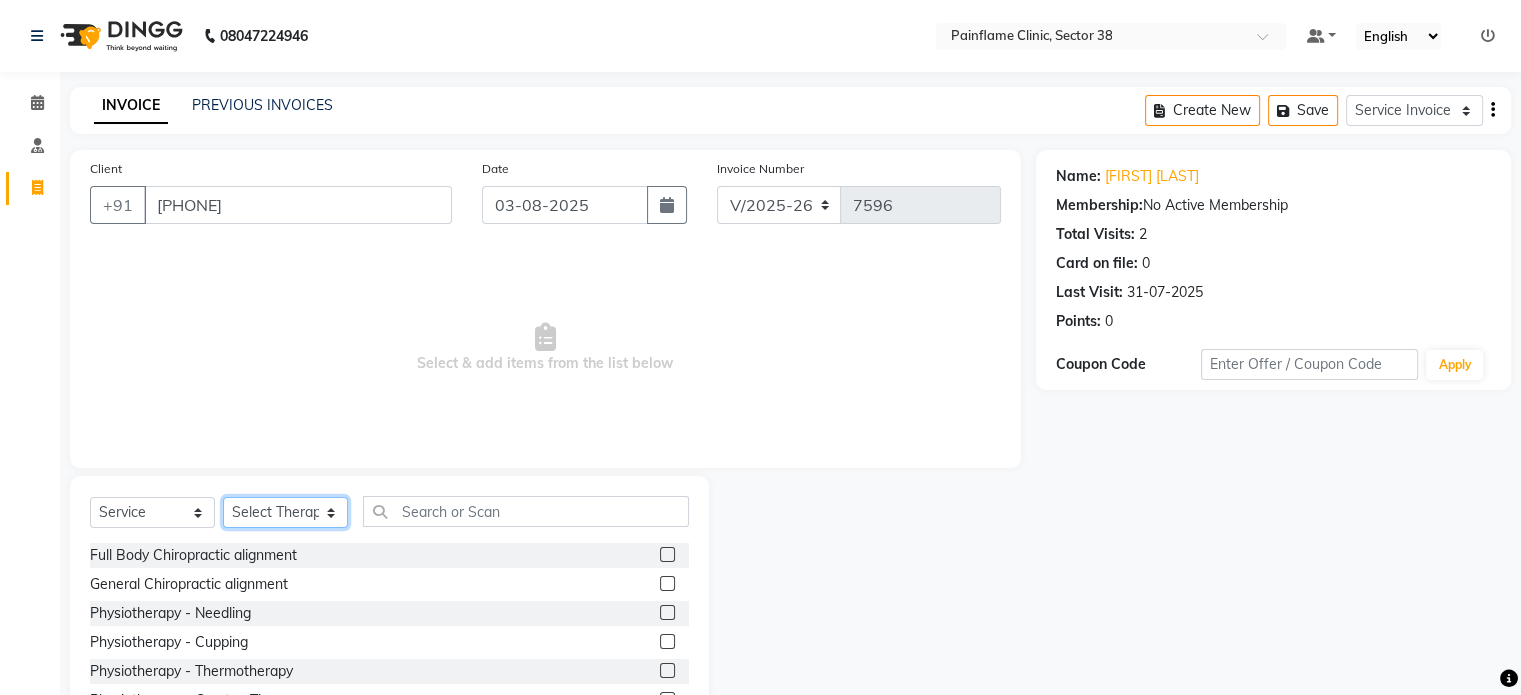 scroll, scrollTop: 119, scrollLeft: 0, axis: vertical 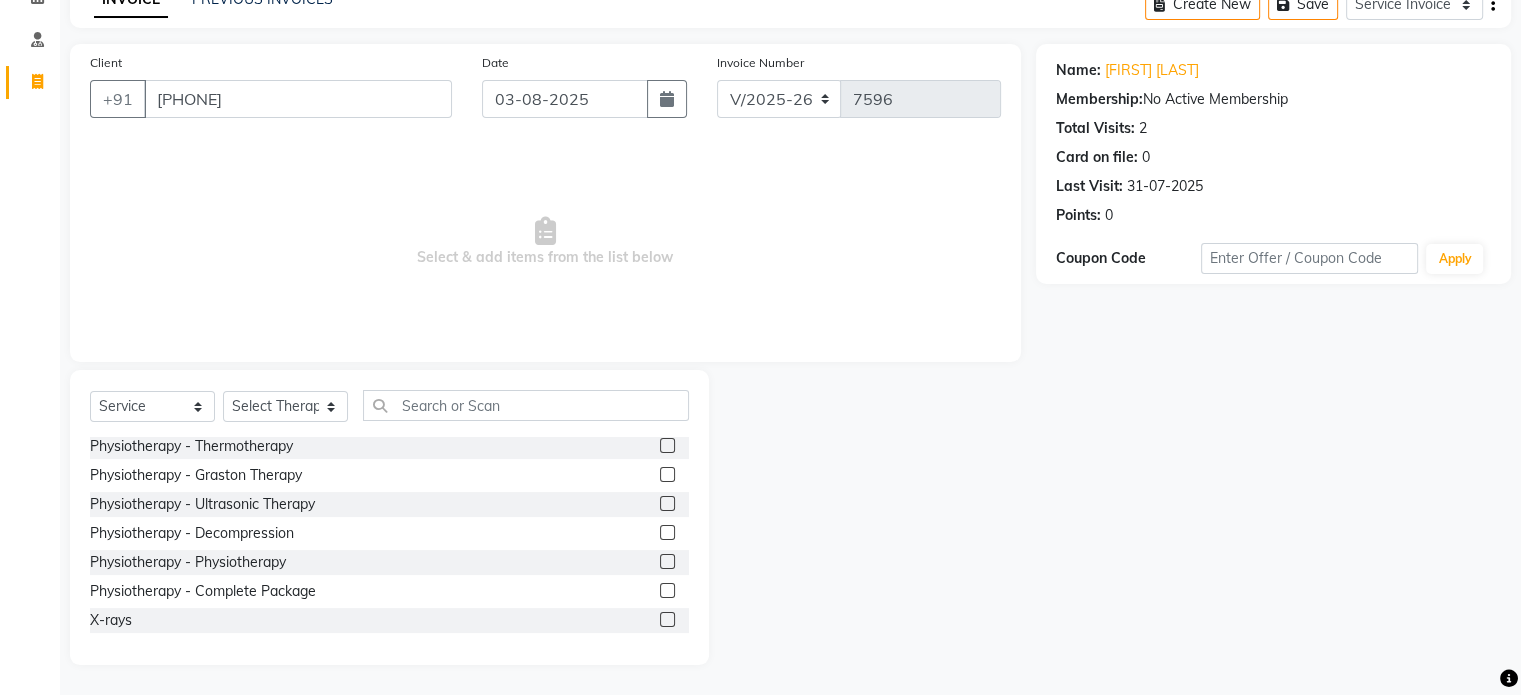 click 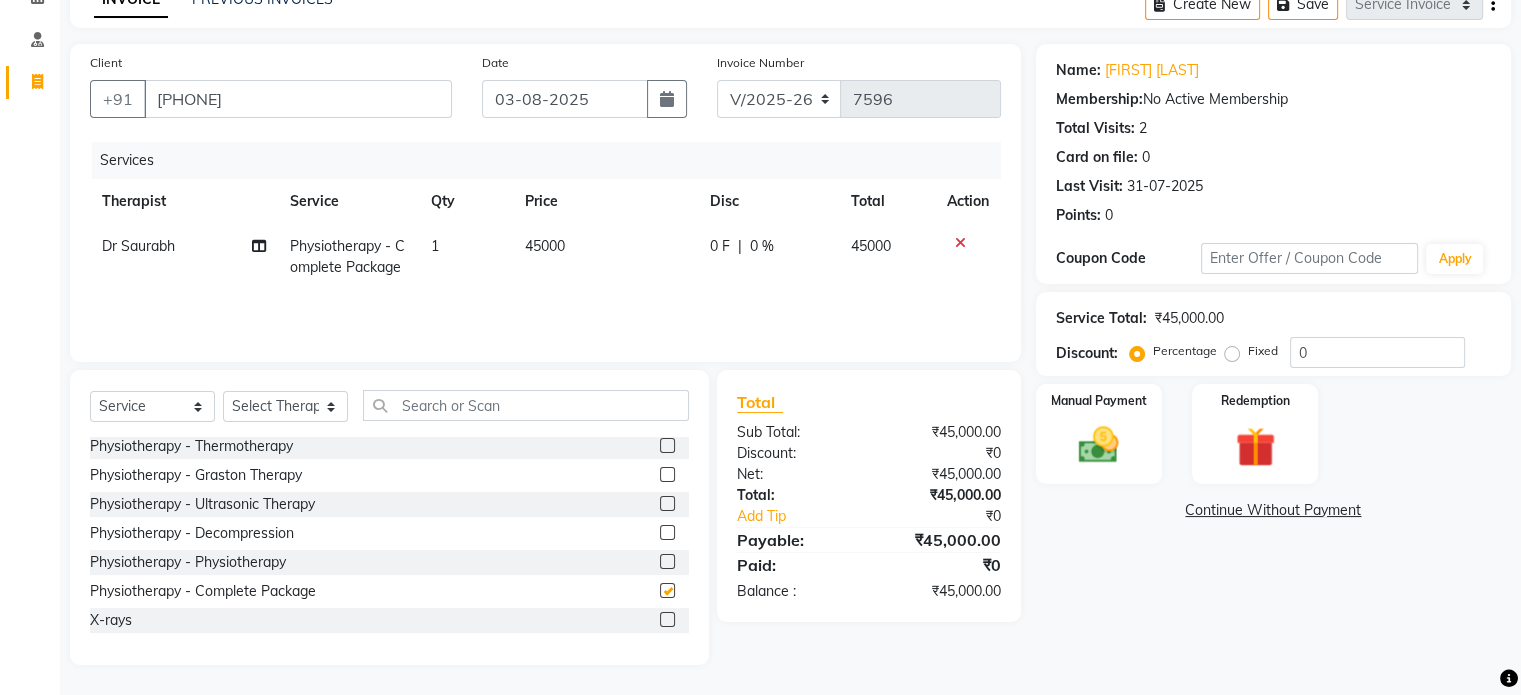 checkbox on "false" 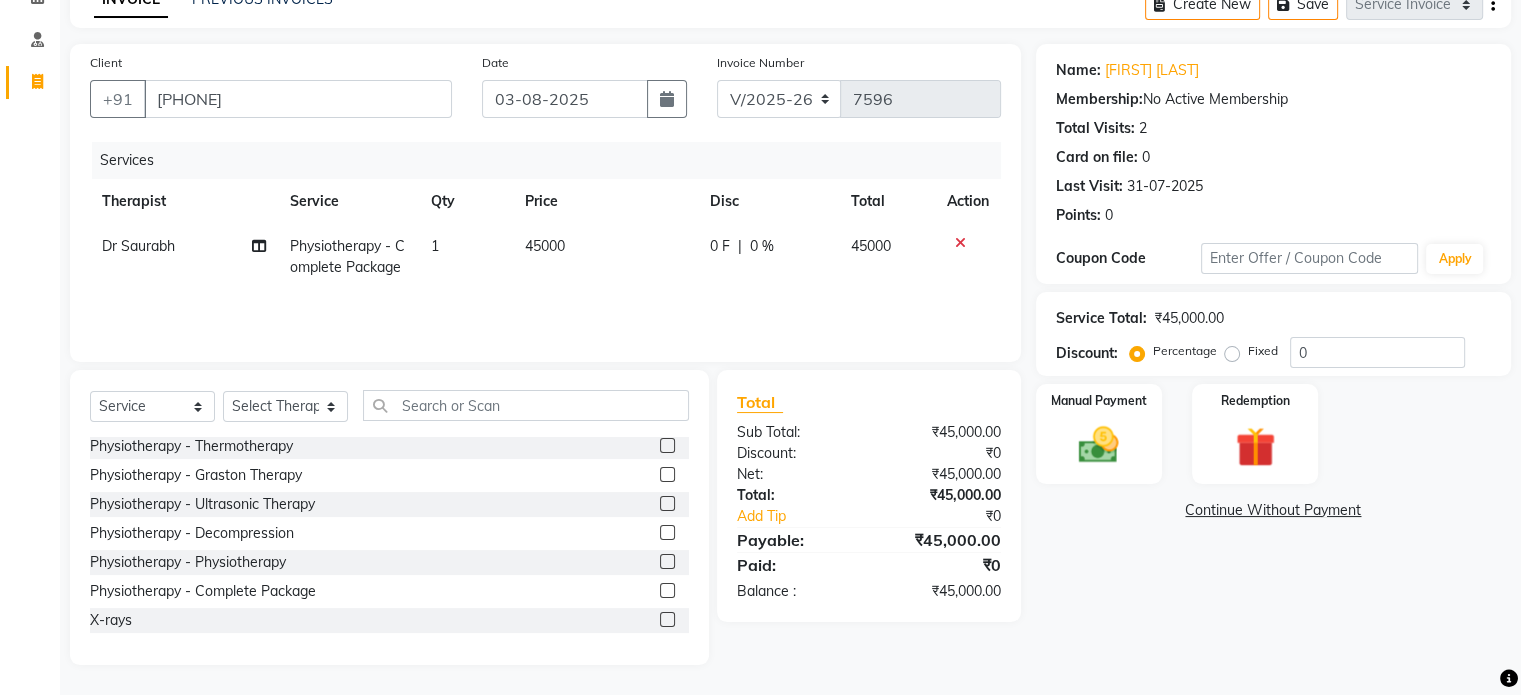 click on "45000" 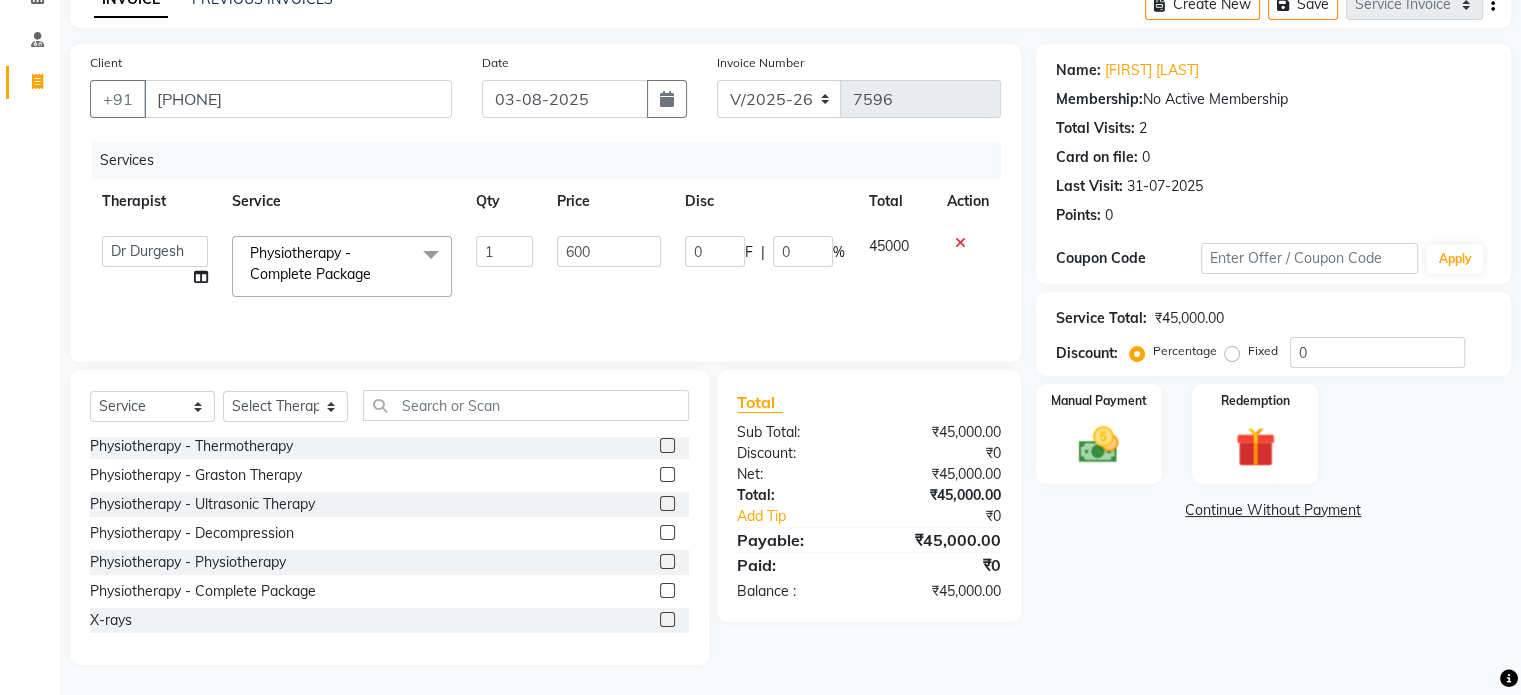 type on "6000" 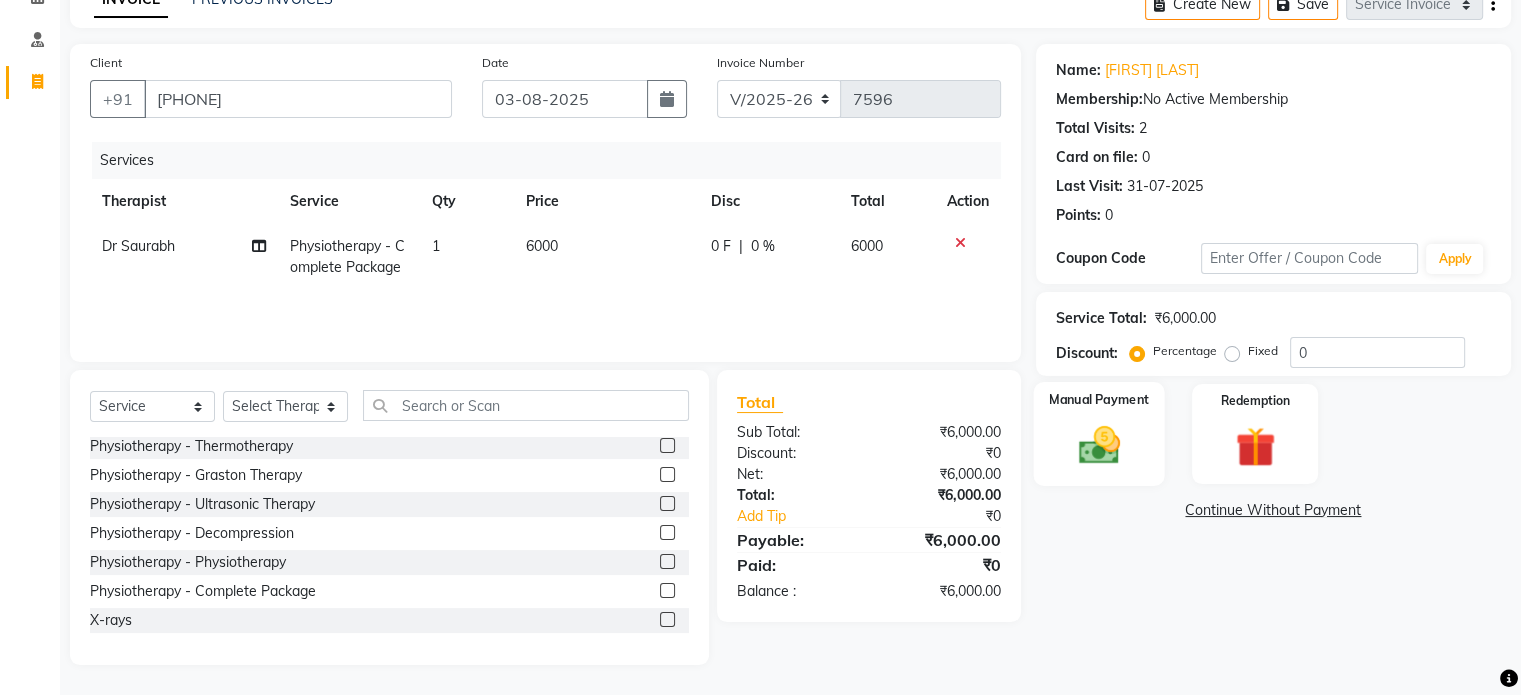 click 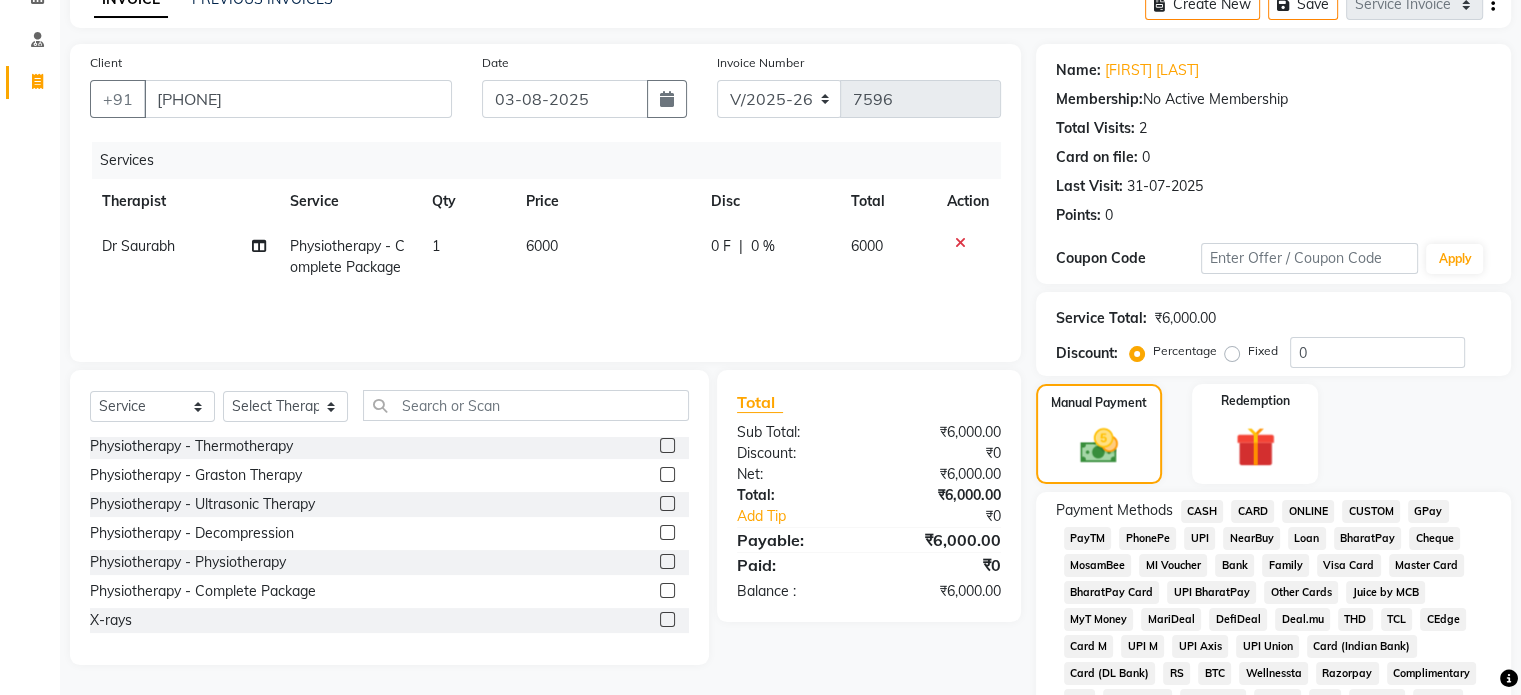 click on "CARD" 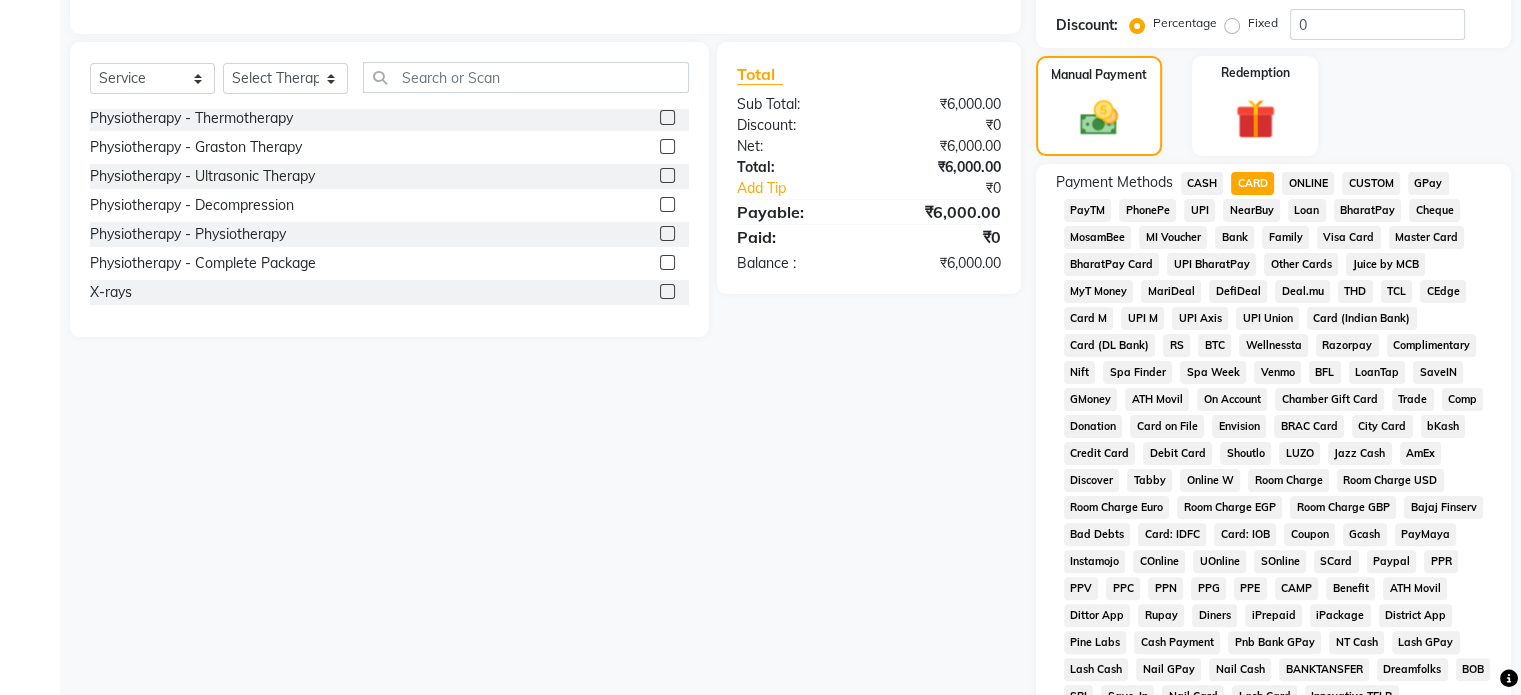 scroll, scrollTop: 652, scrollLeft: 0, axis: vertical 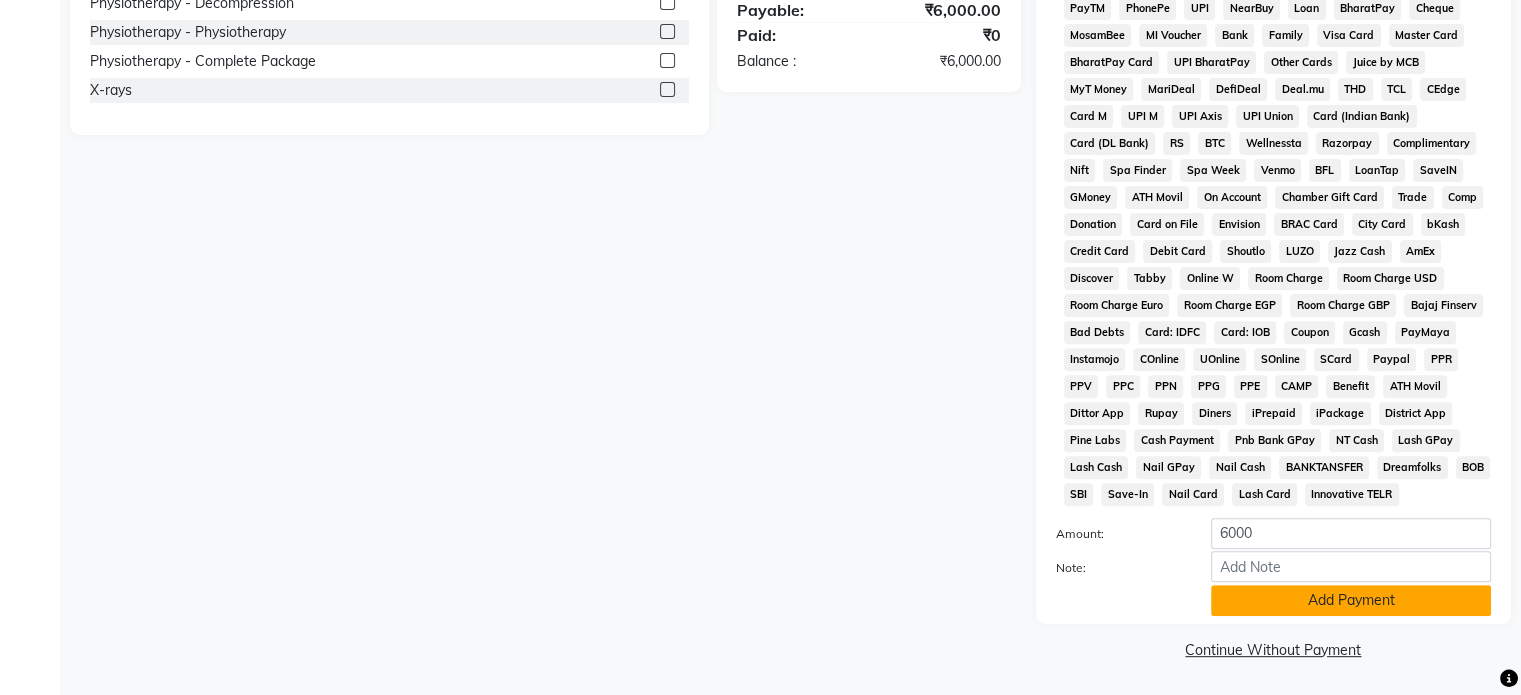click on "Add Payment" 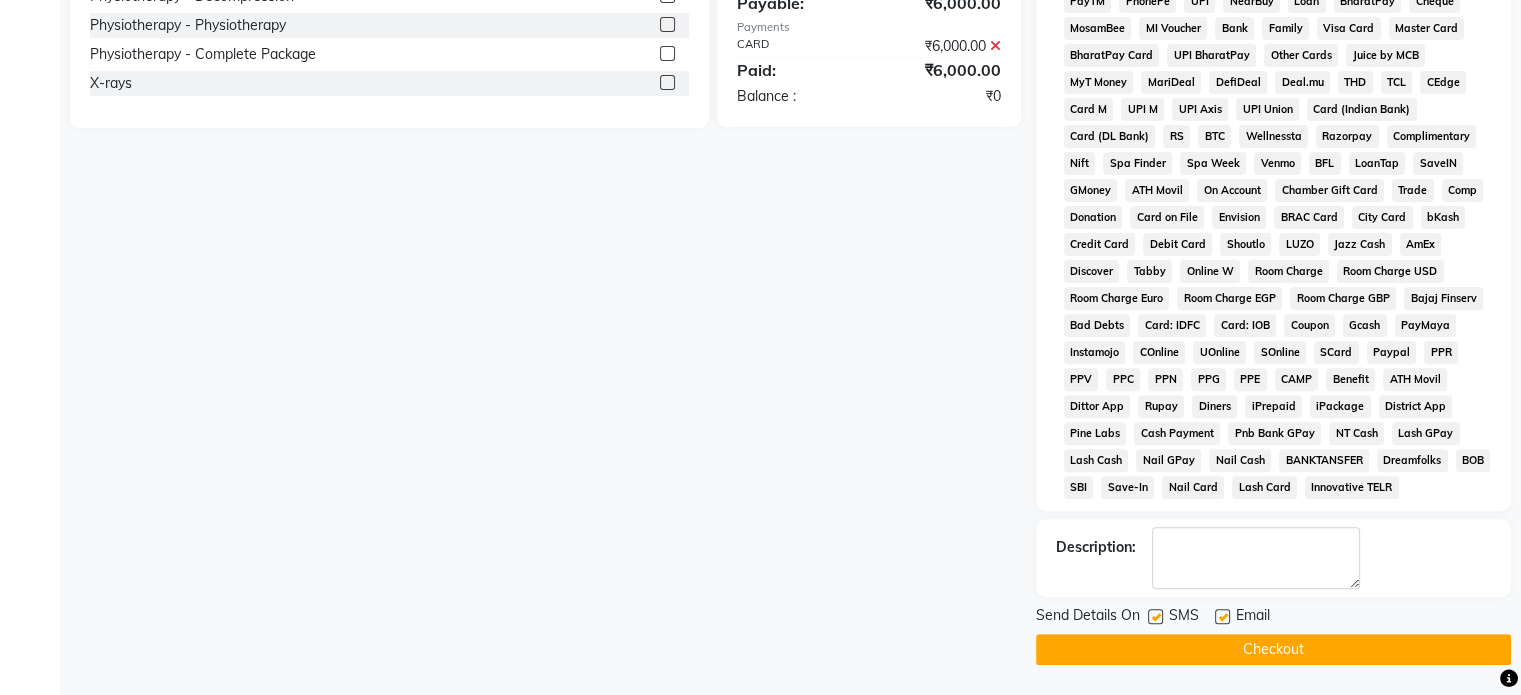click 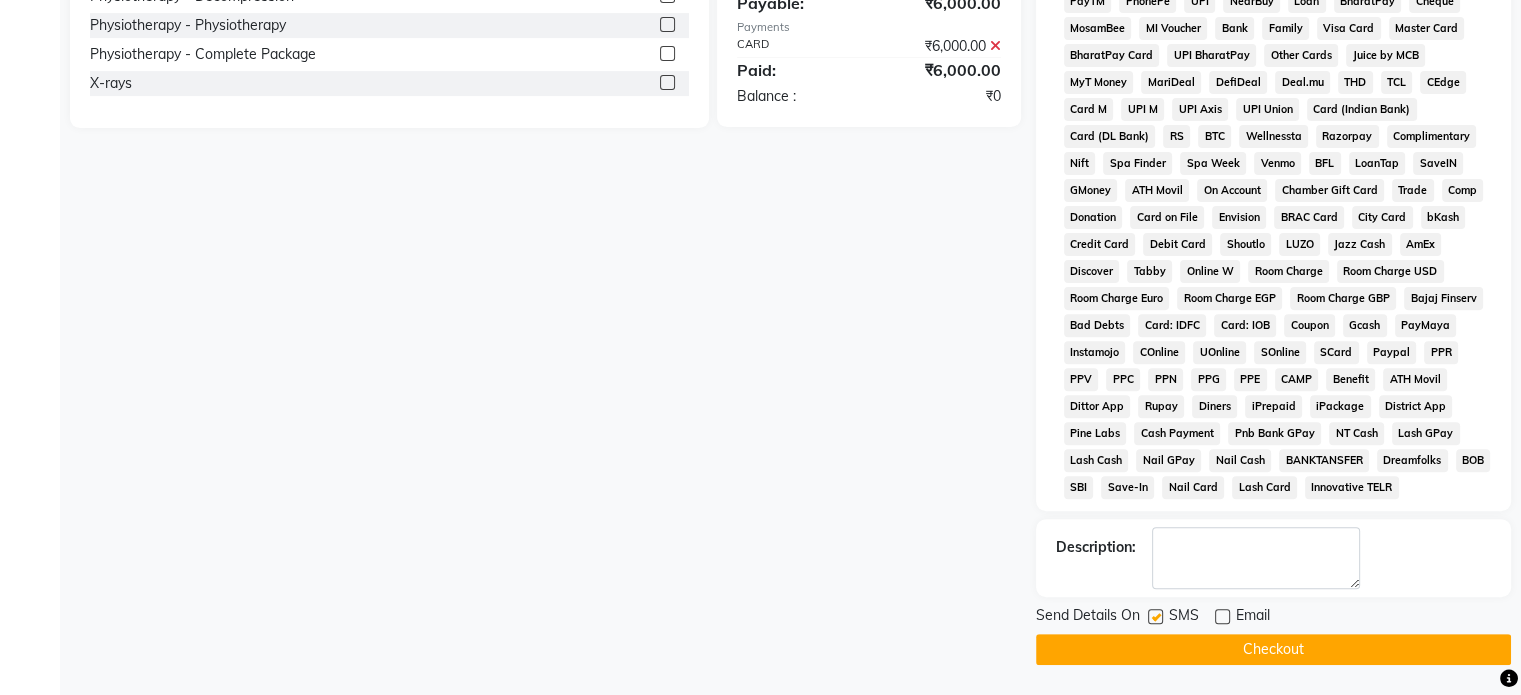 click 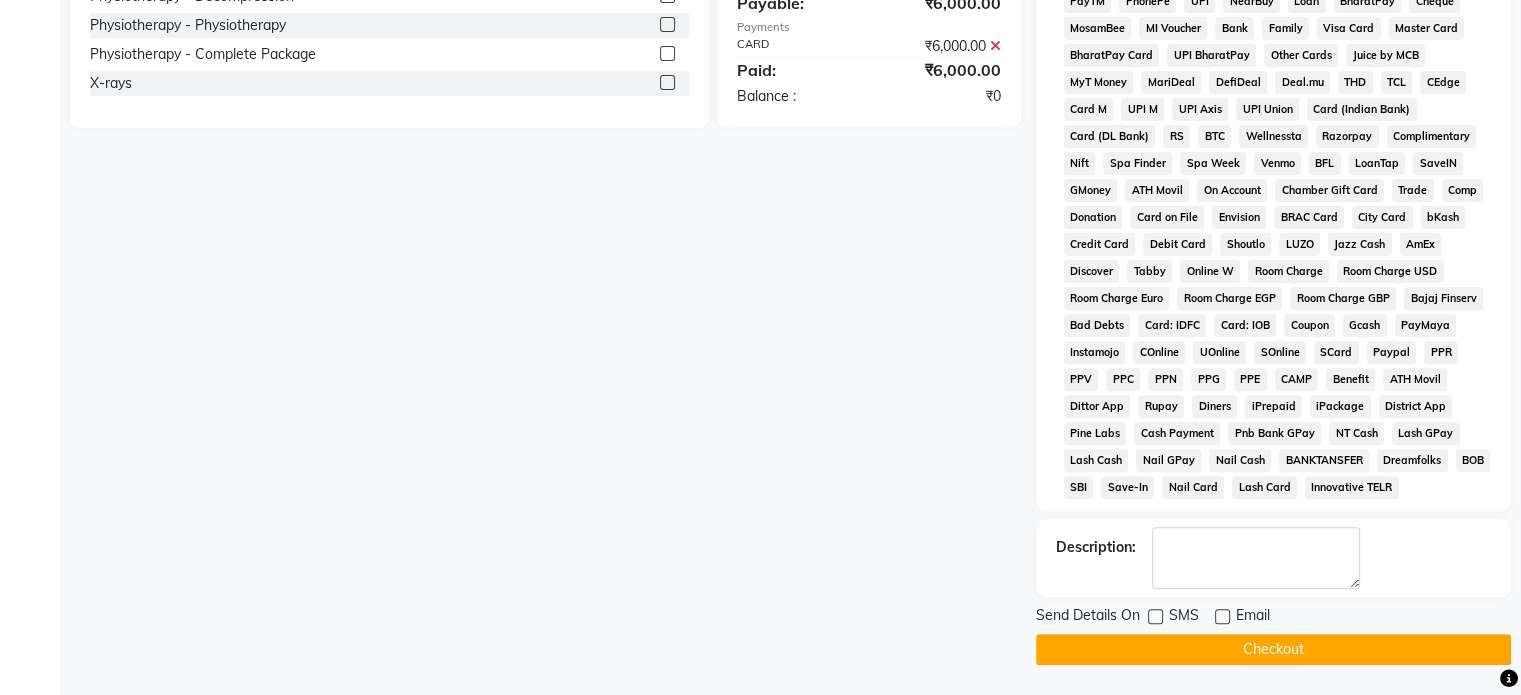 click on "Checkout" 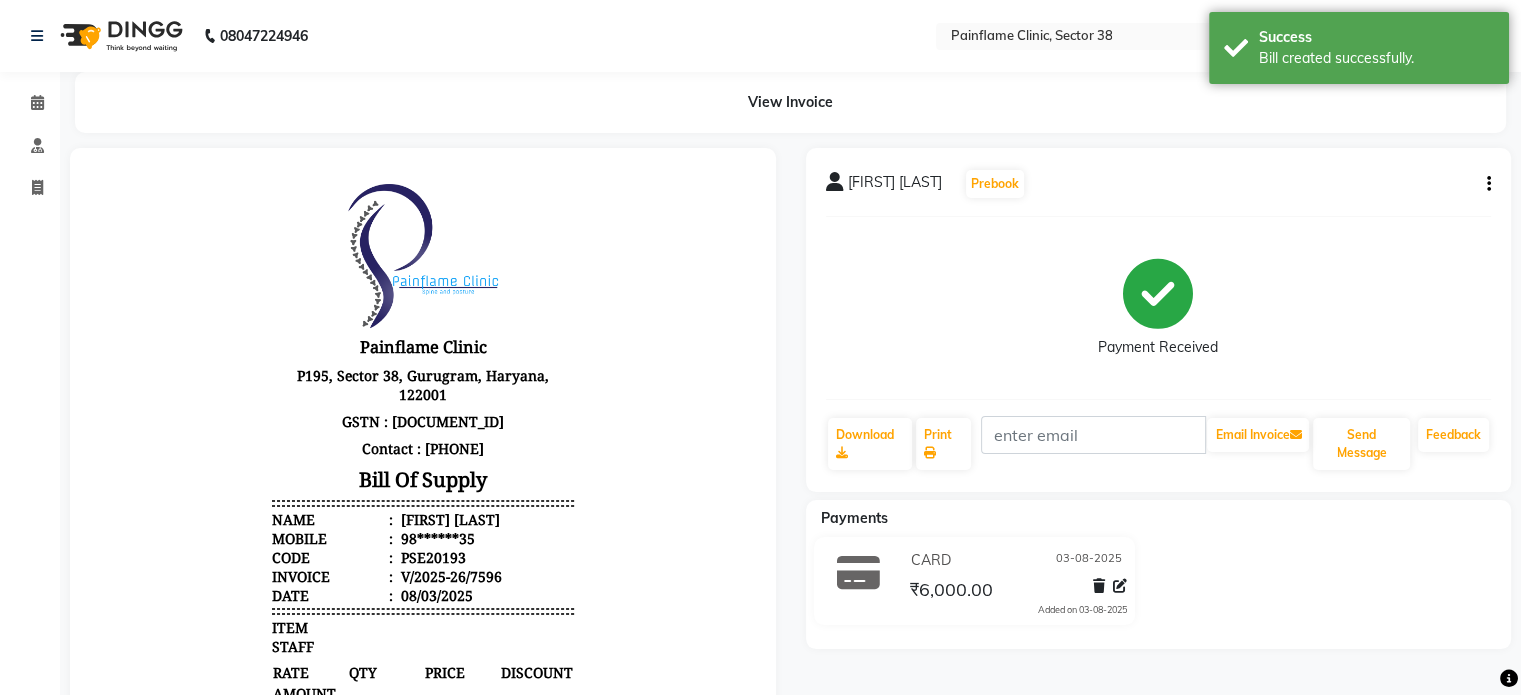 scroll, scrollTop: 0, scrollLeft: 0, axis: both 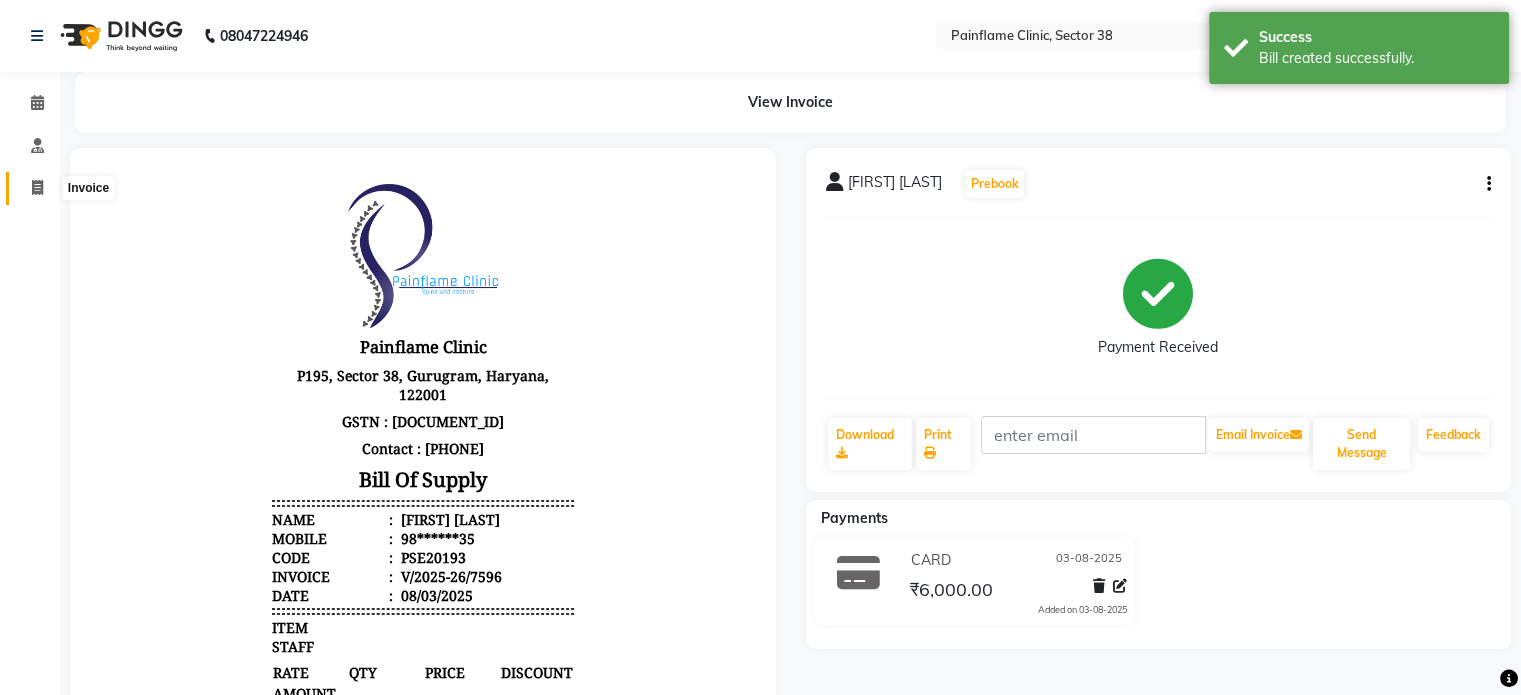 click 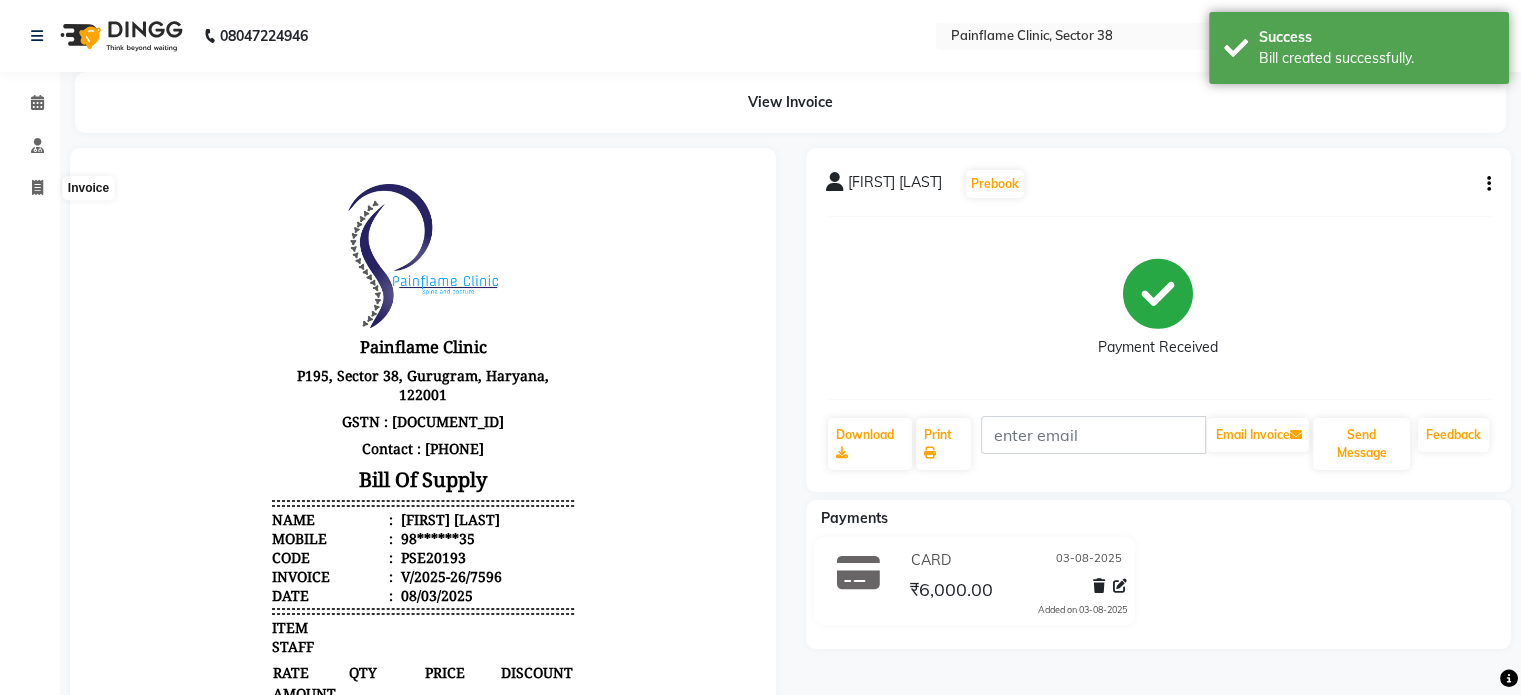 select on "3964" 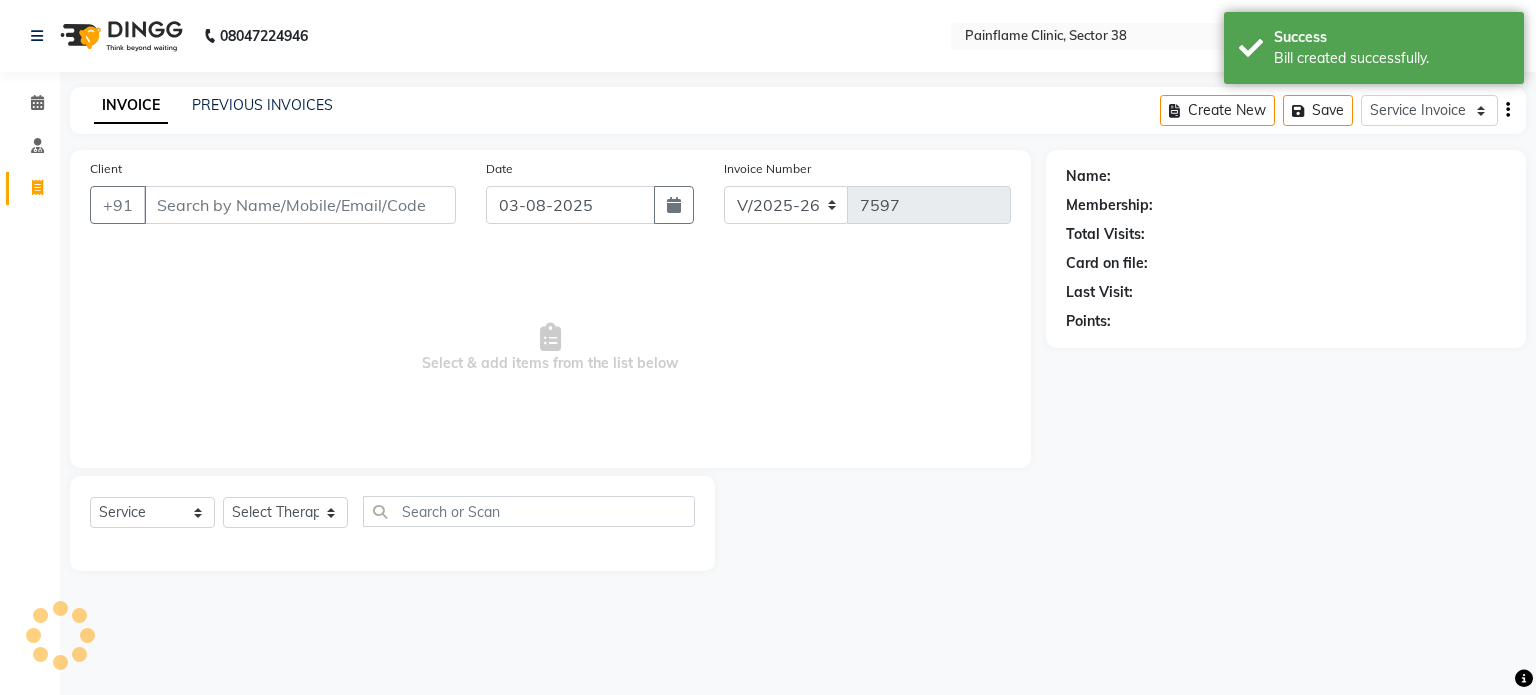 click on "Client" at bounding box center [300, 205] 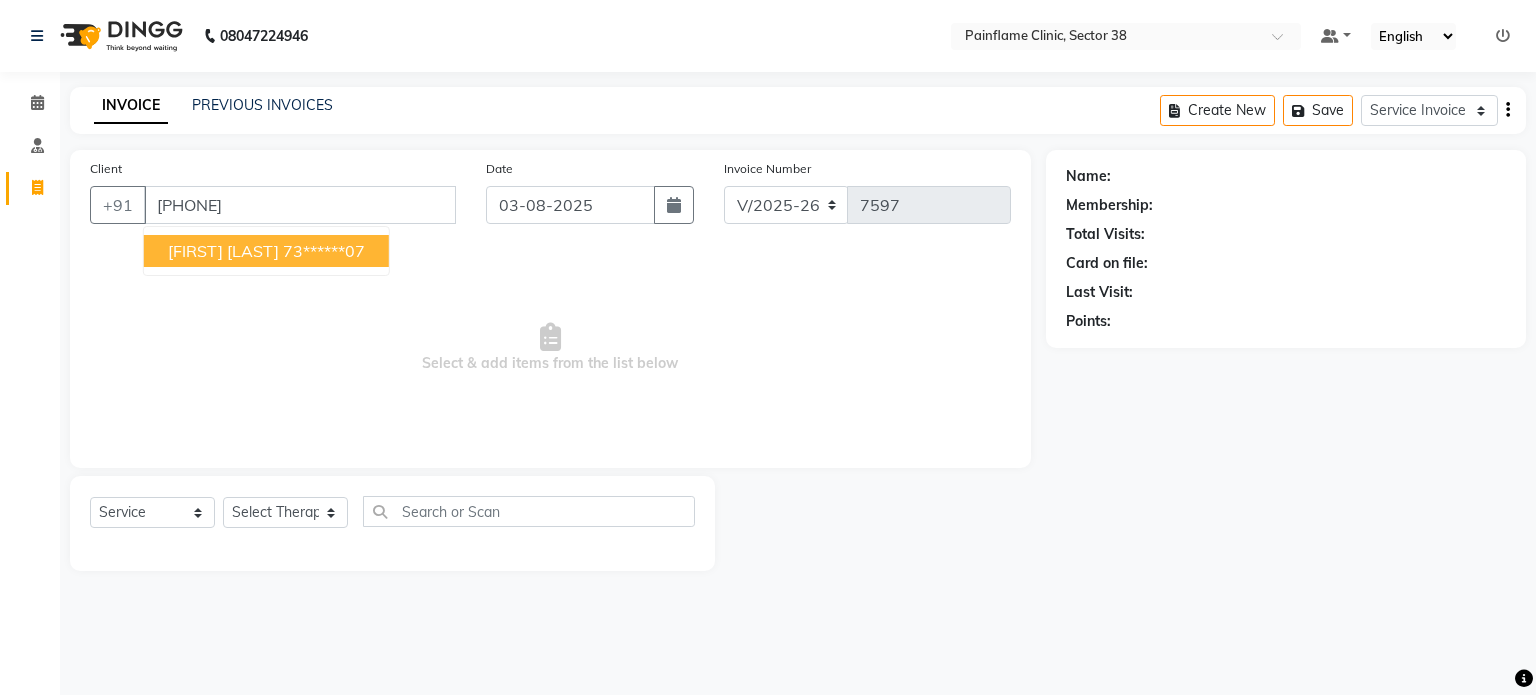 type on "7355238607" 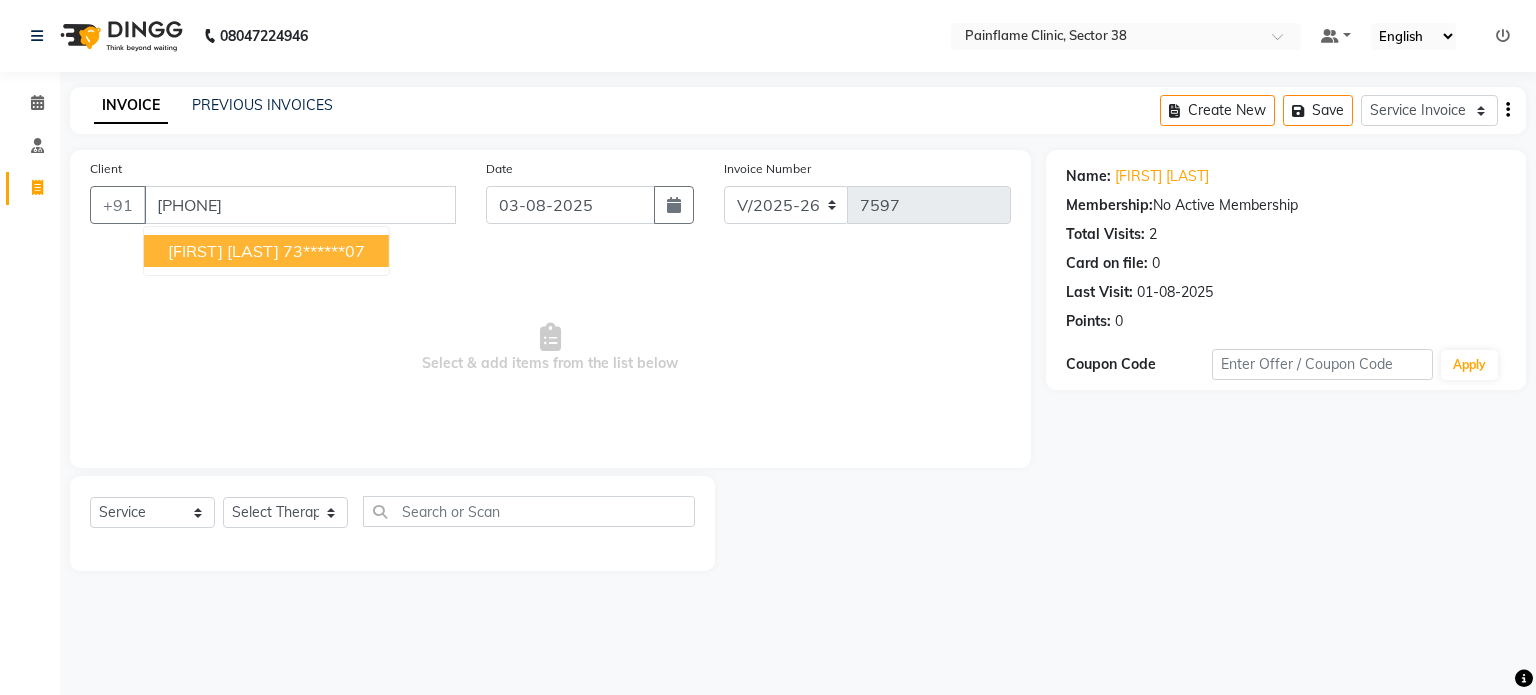 click on "Select & add items from the list below" at bounding box center (550, 348) 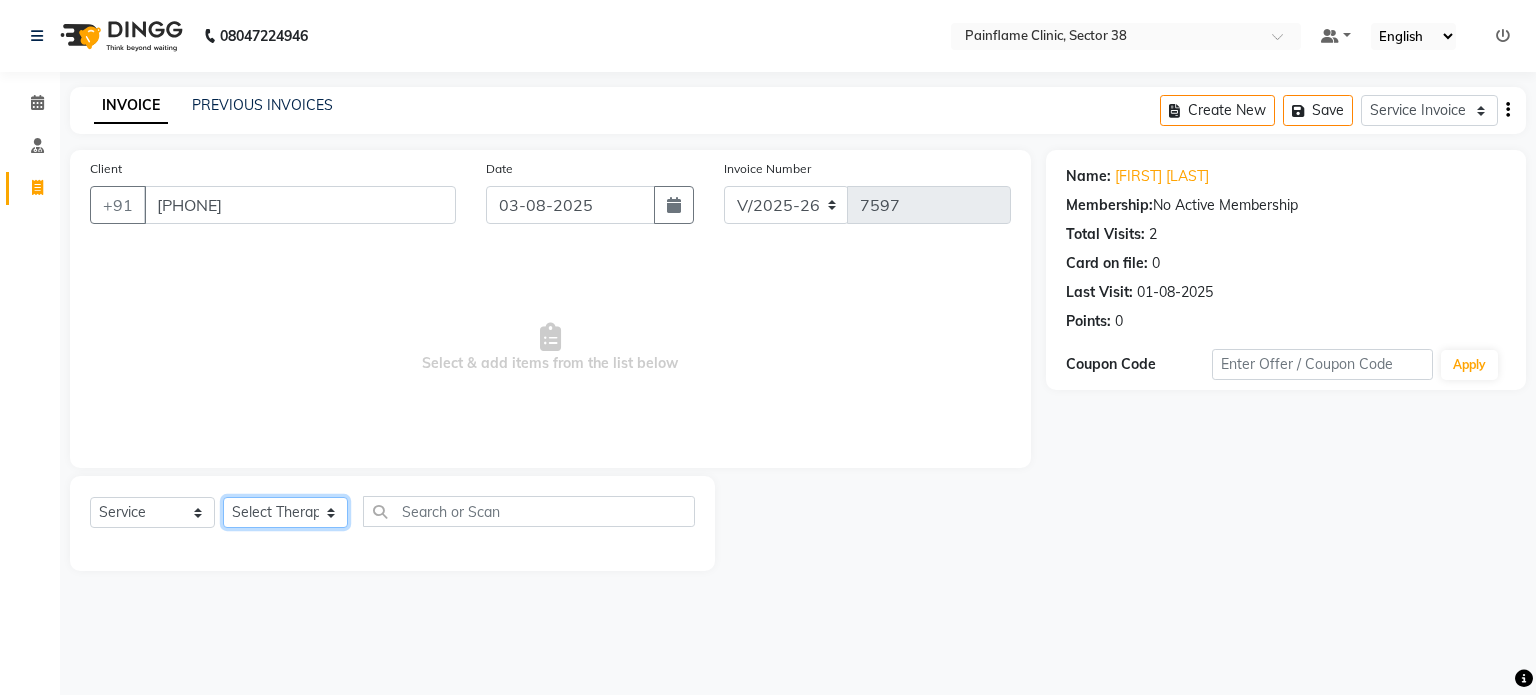 click on "Select Therapist Dr Durgesh Dr Harish Dr Ranjana Dr Saurabh Dr. Suraj Dr. Tejpal Mehlawat KUSHAL MOHIT SEMWAL Nancy Singhai Reception 1  Reception 2 Reception 3" 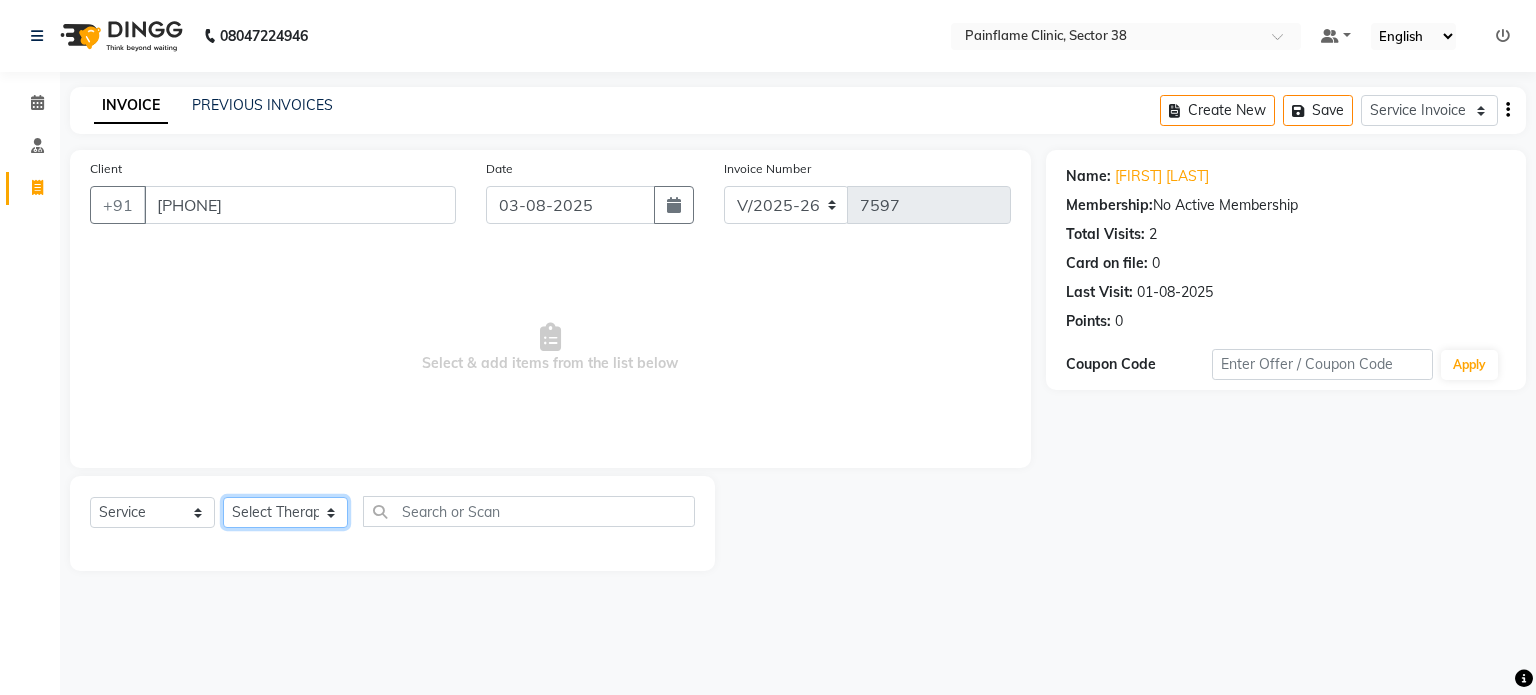 select on "20216" 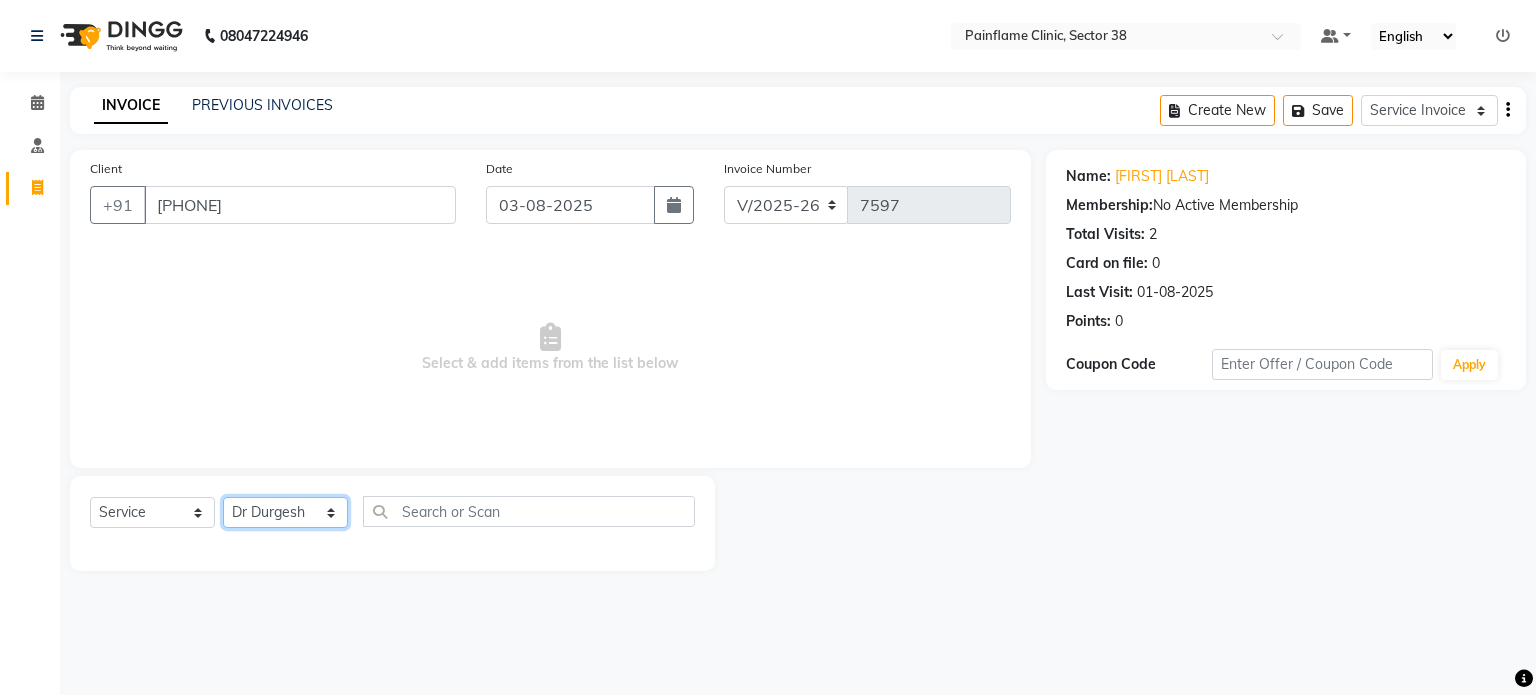 click on "Select Therapist Dr Durgesh Dr Harish Dr Ranjana Dr Saurabh Dr. Suraj Dr. Tejpal Mehlawat KUSHAL MOHIT SEMWAL Nancy Singhai Reception 1  Reception 2 Reception 3" 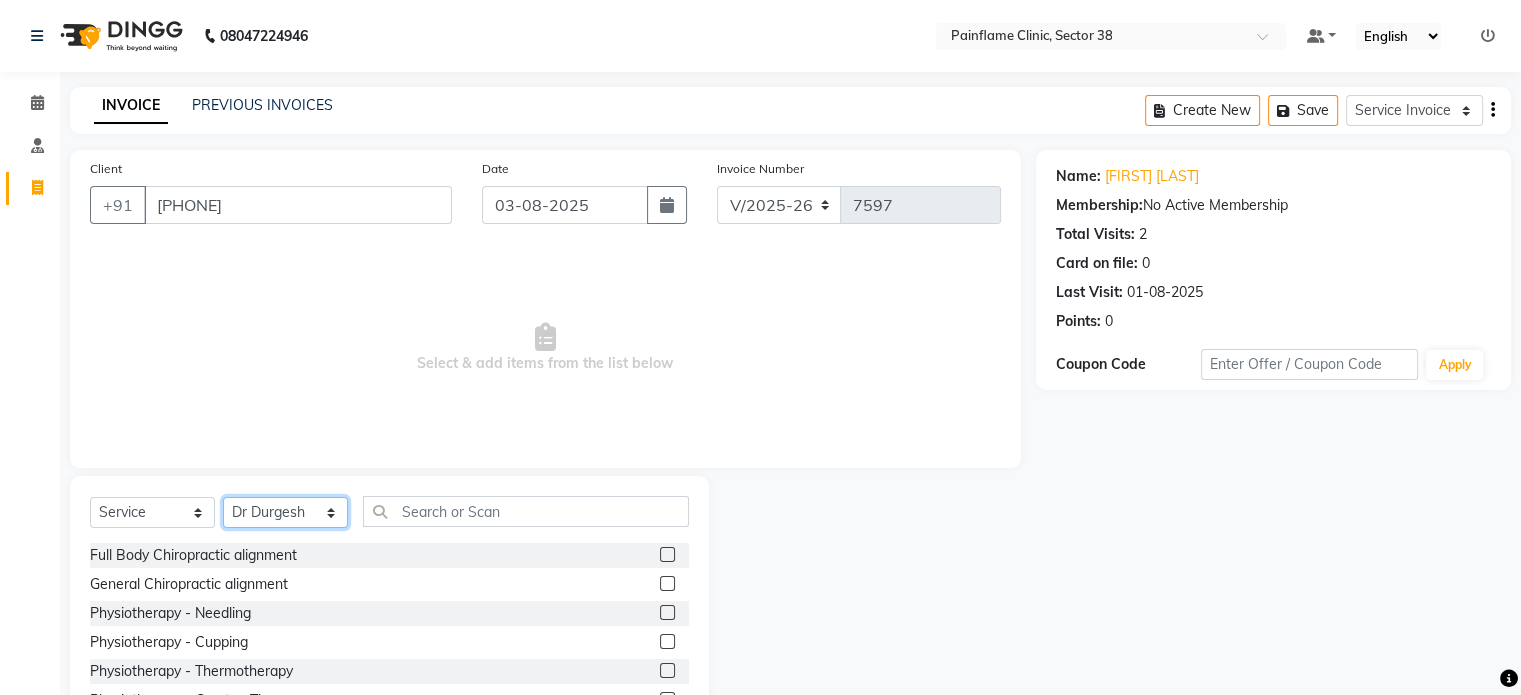 scroll, scrollTop: 119, scrollLeft: 0, axis: vertical 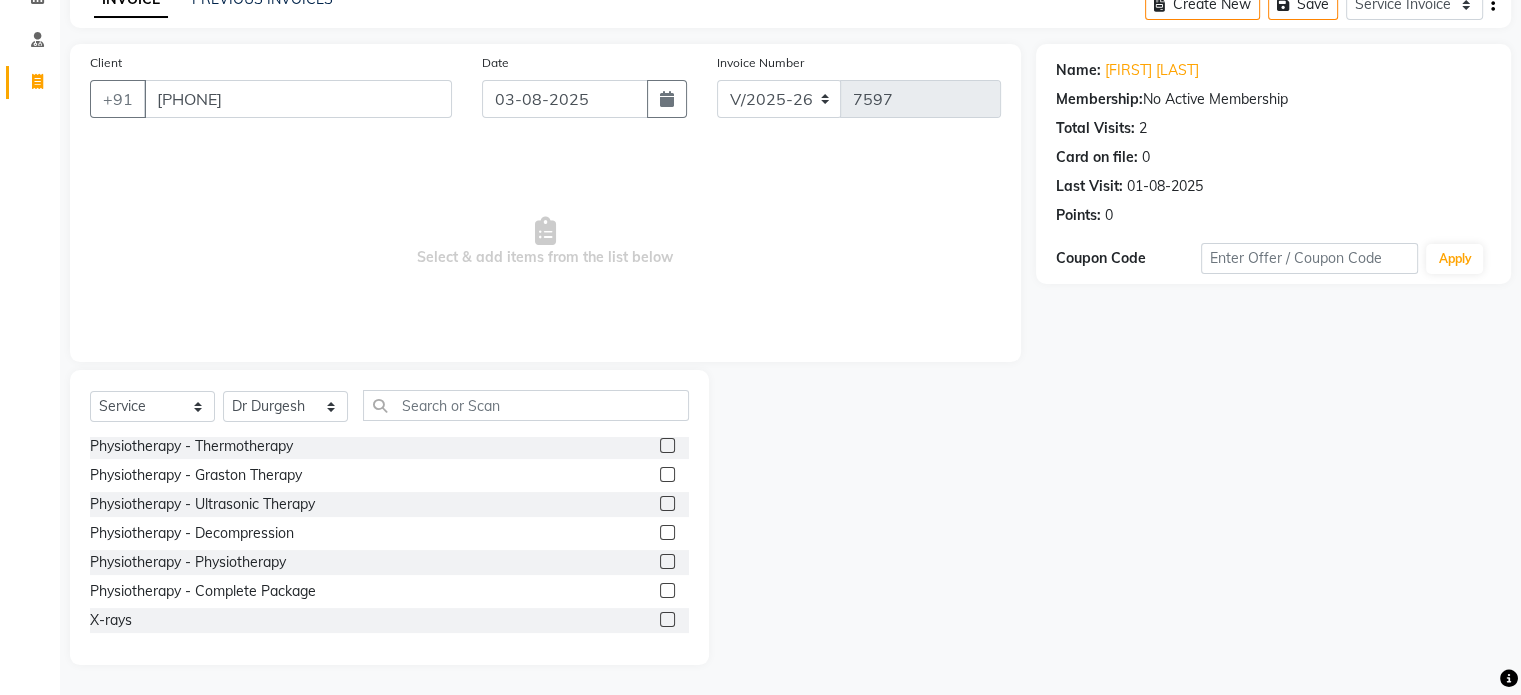 click 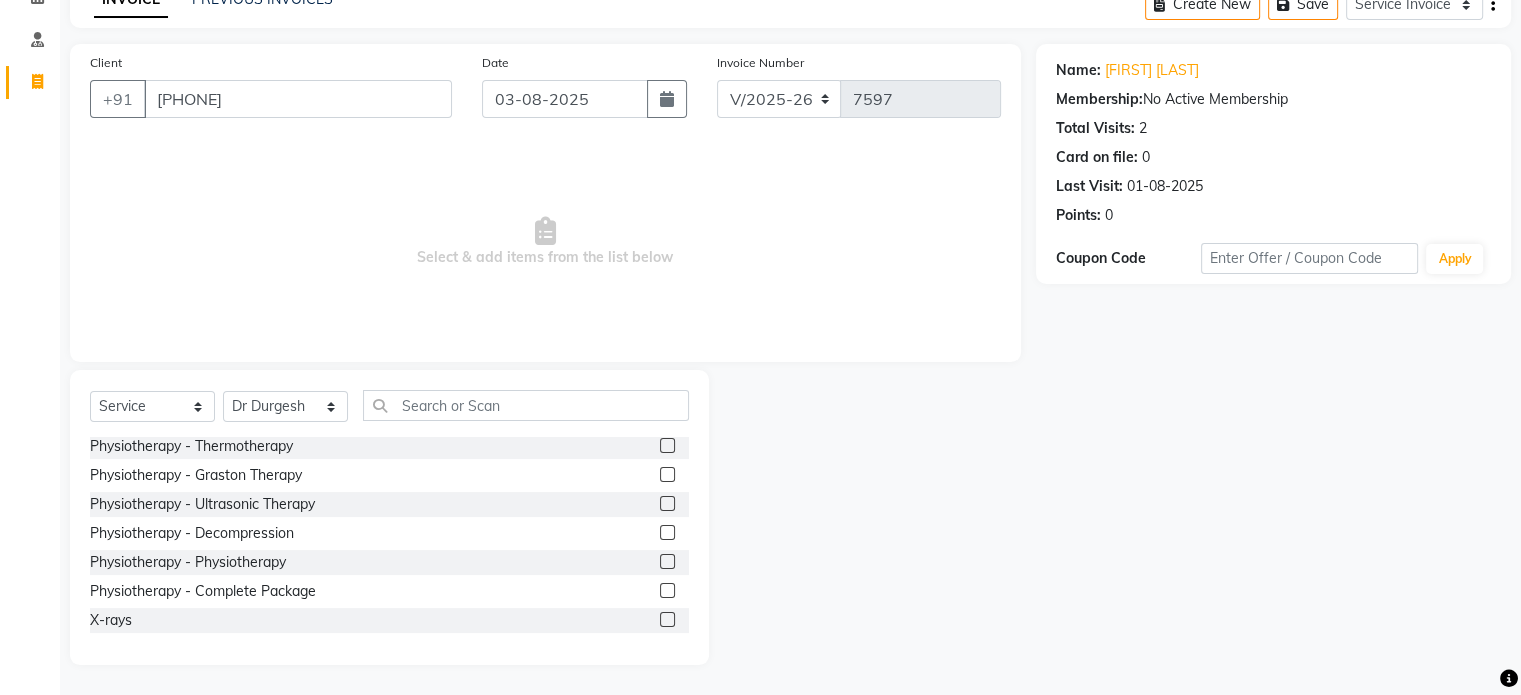click at bounding box center [666, 562] 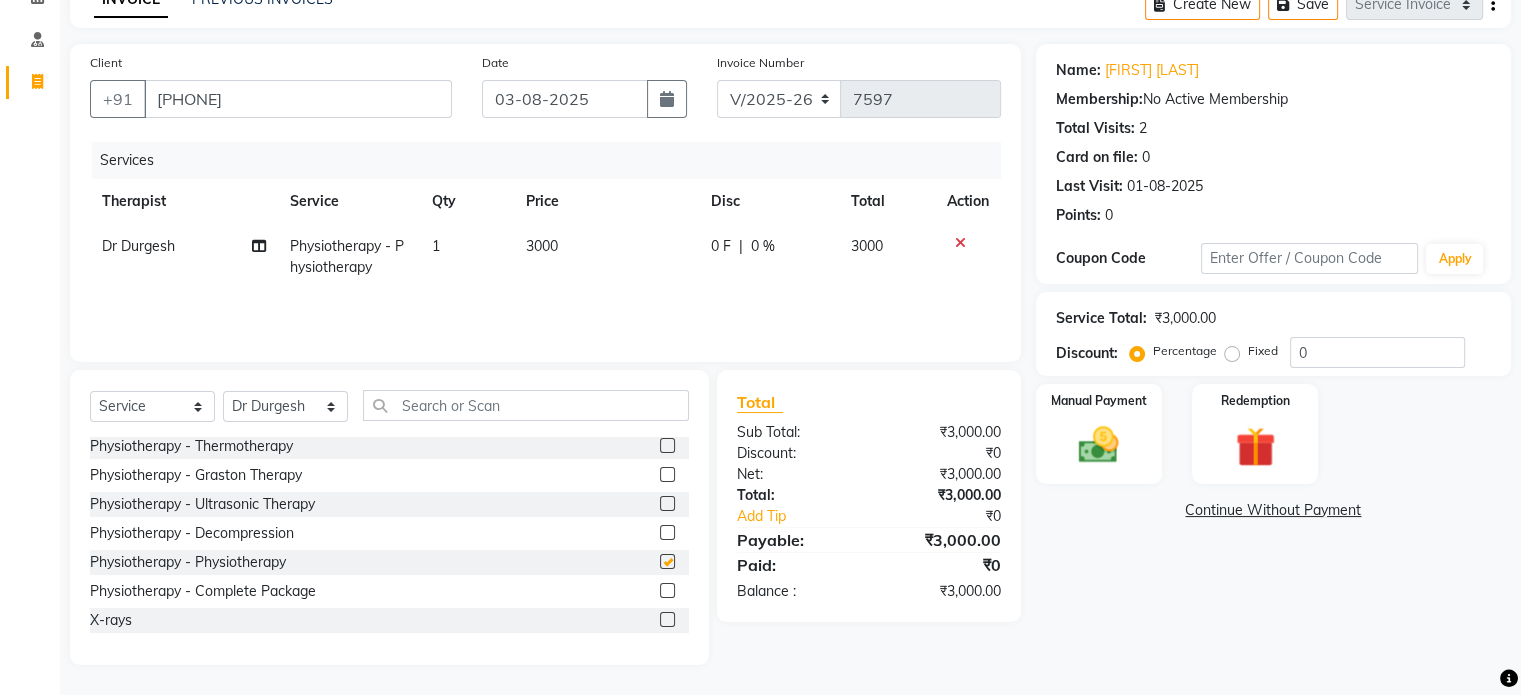 checkbox on "false" 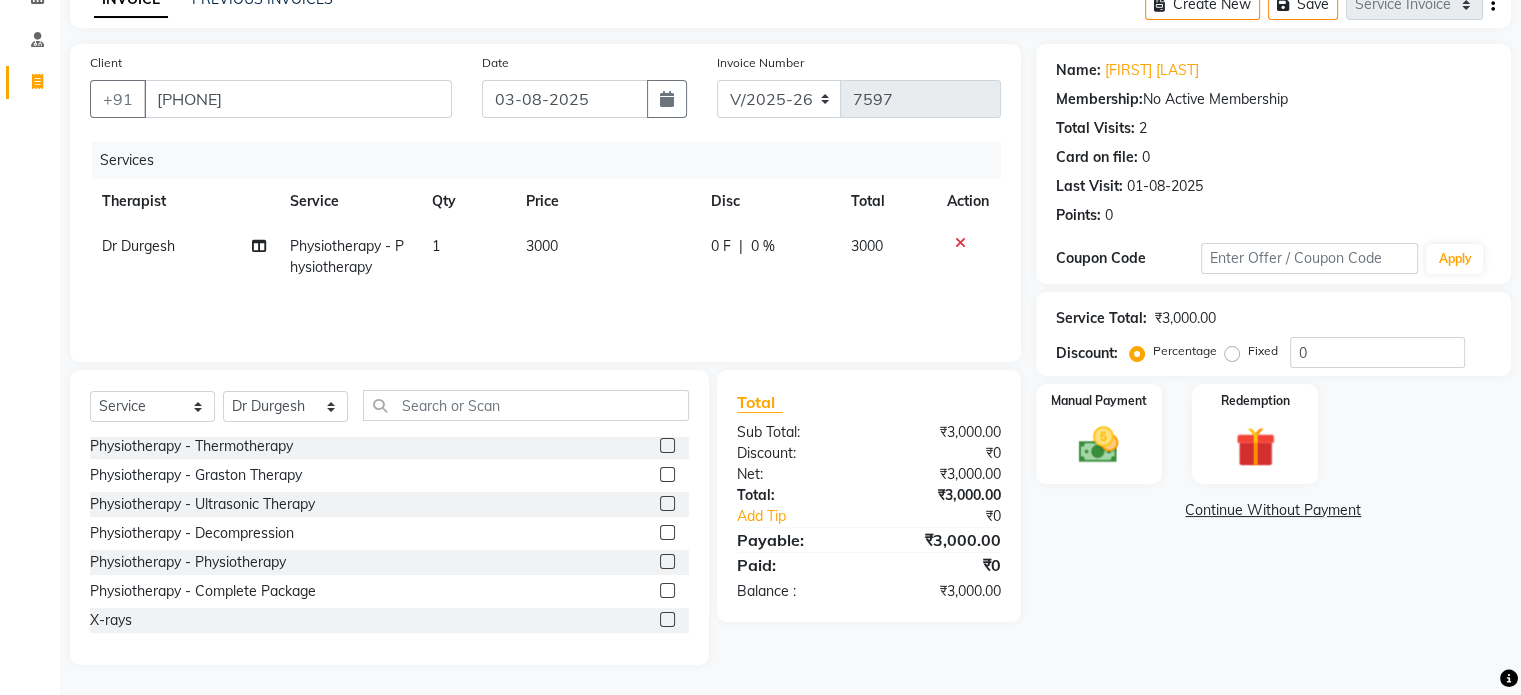 click on "3000" 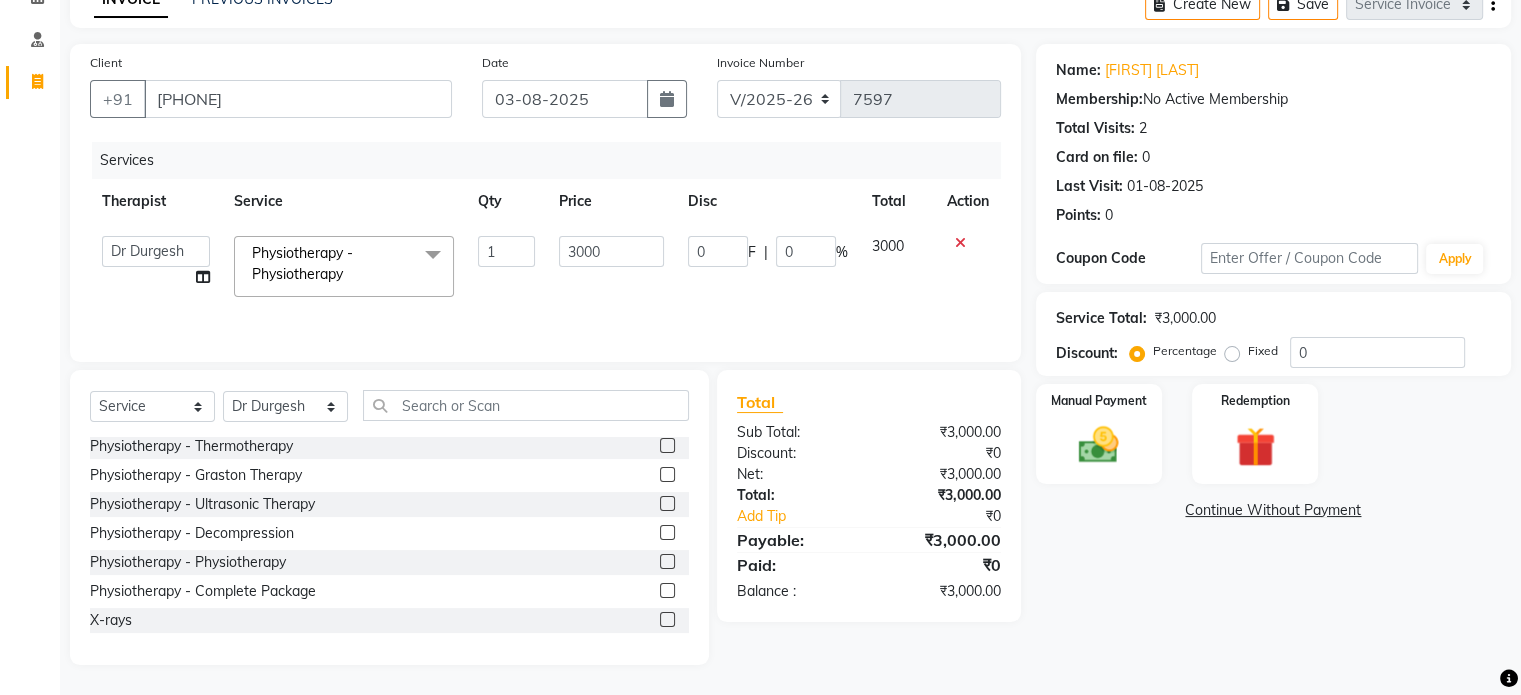 click on "3000" 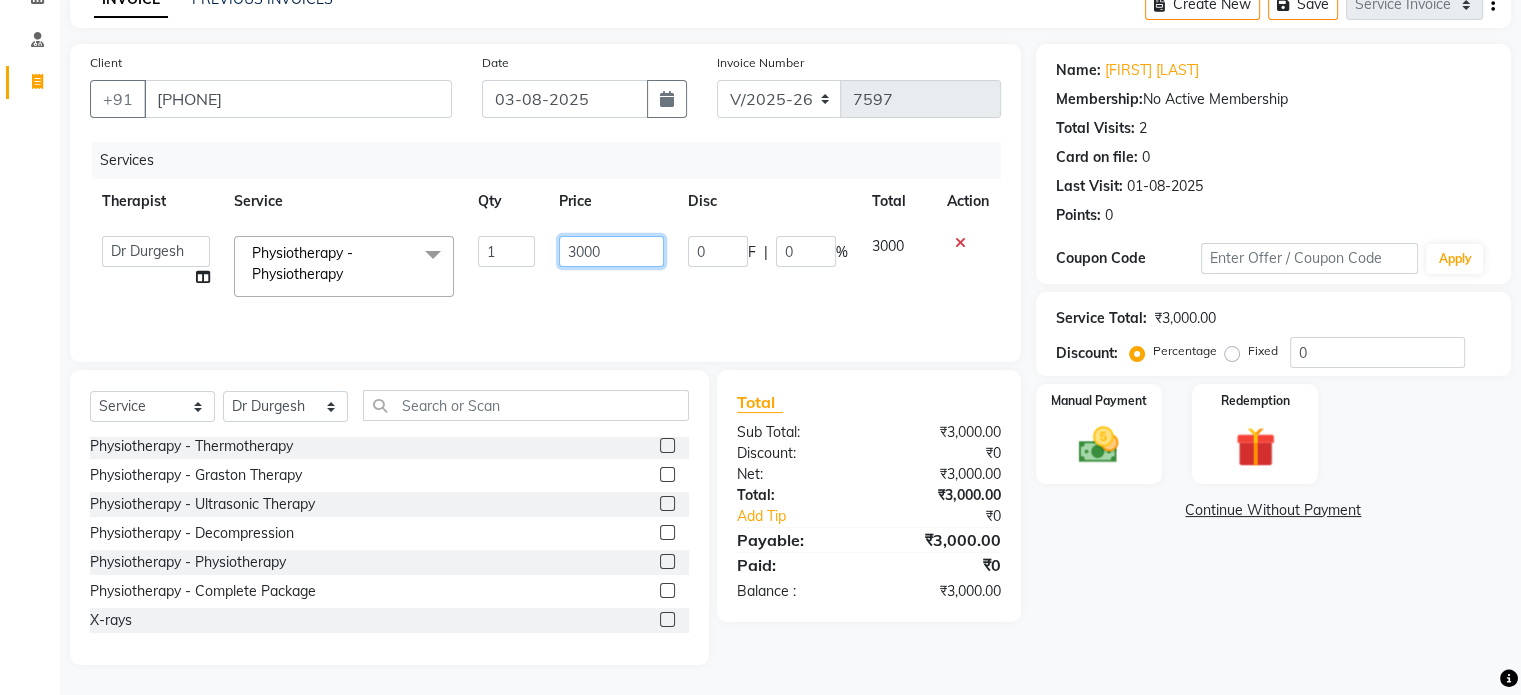 click on "3000" 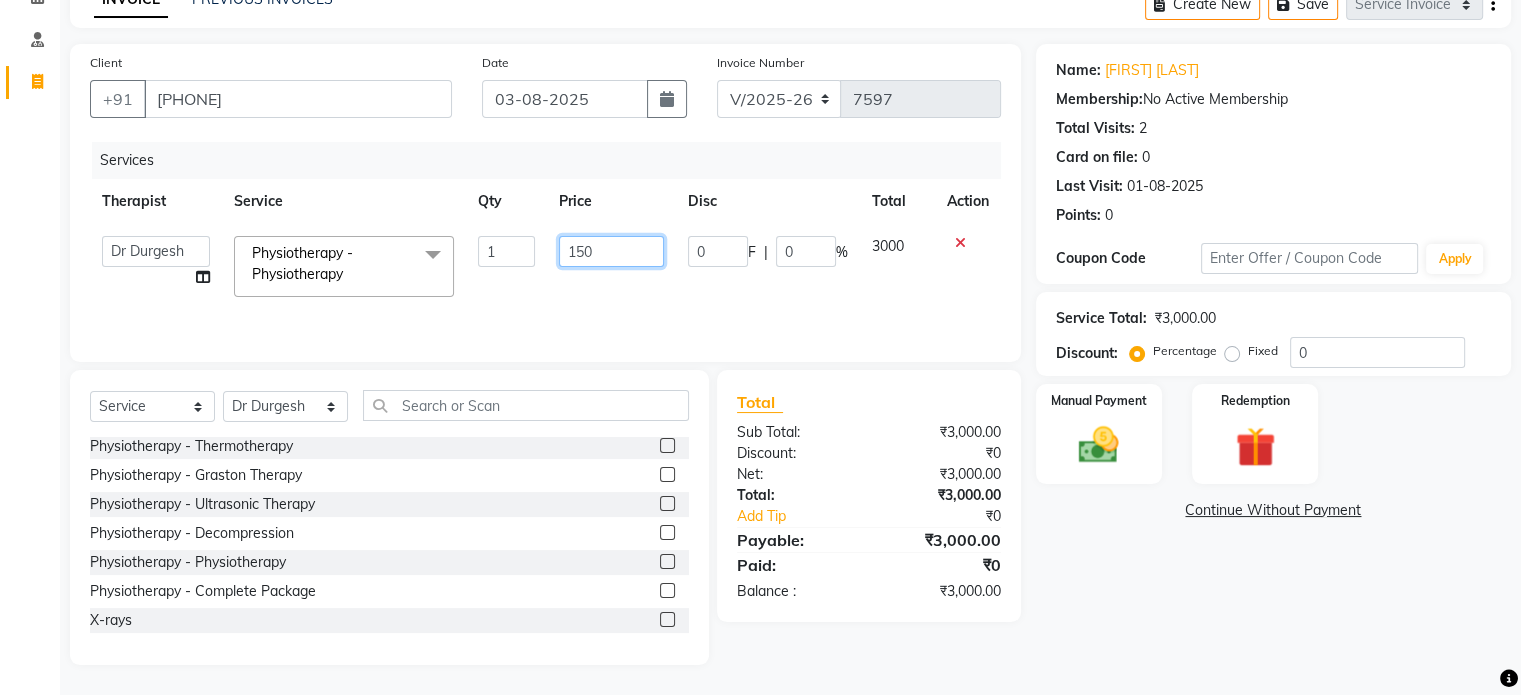 type on "1500" 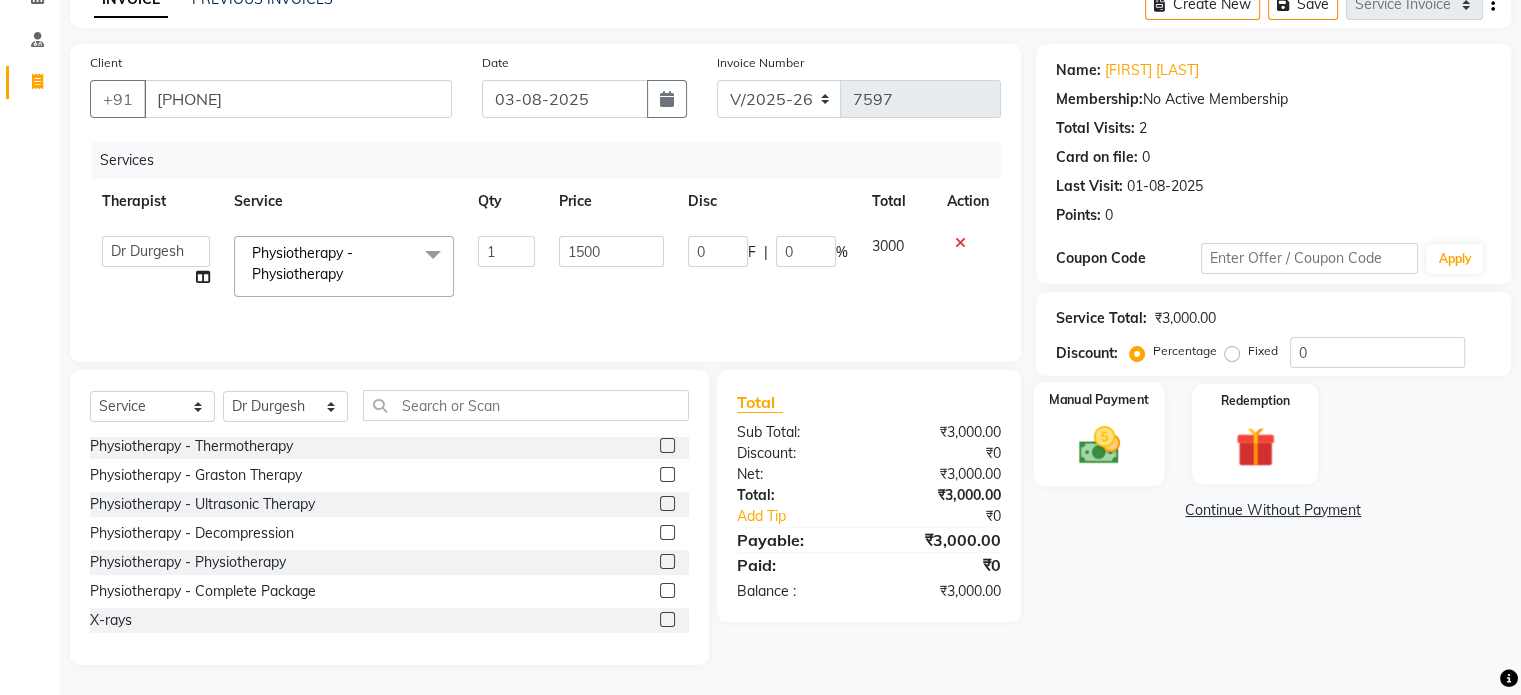 click 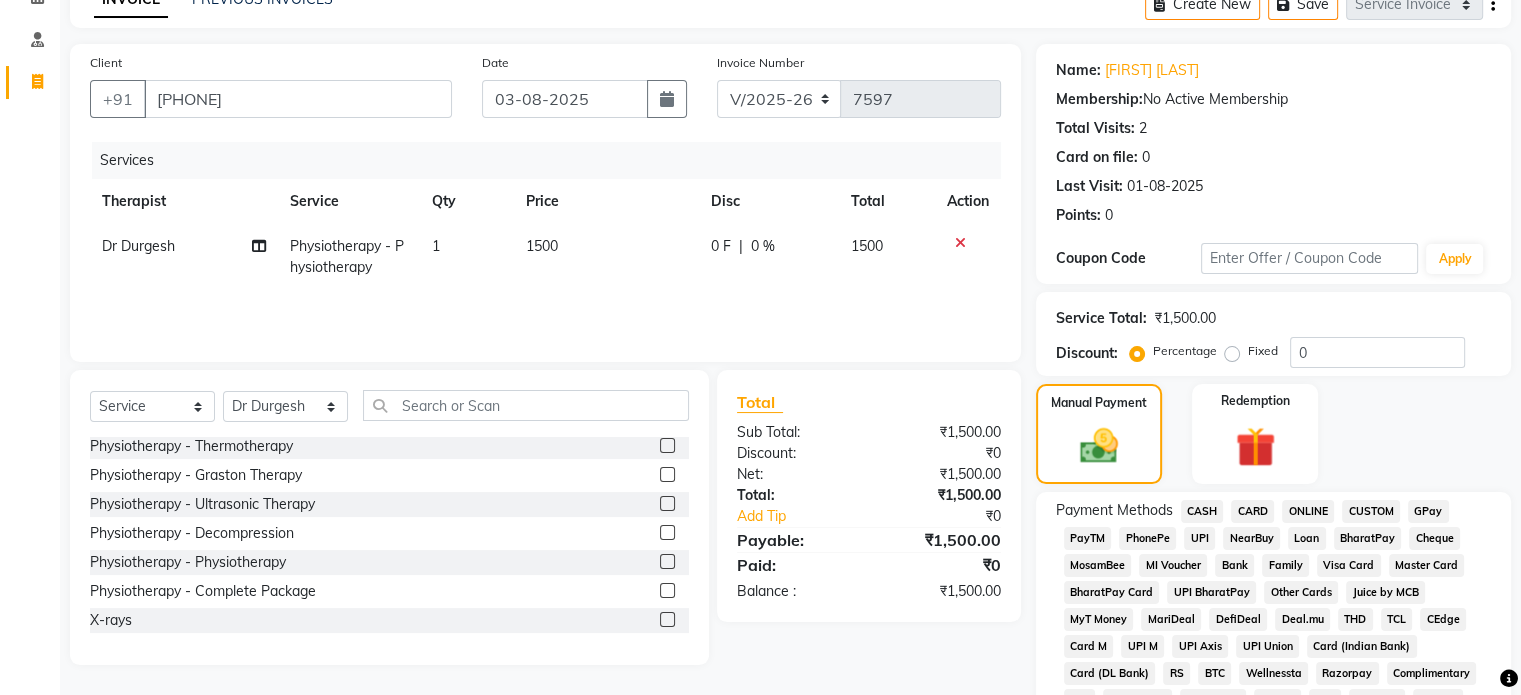 click on "UPI" 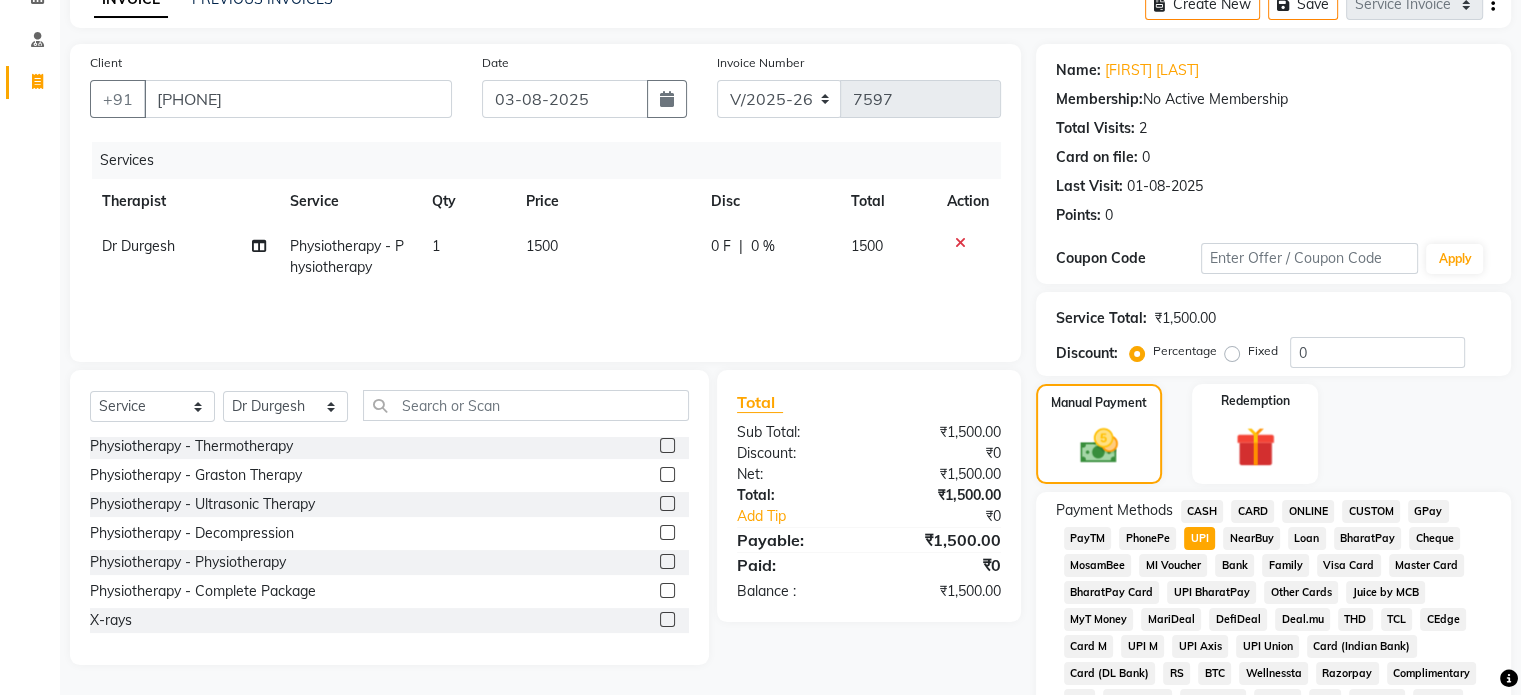 scroll, scrollTop: 652, scrollLeft: 0, axis: vertical 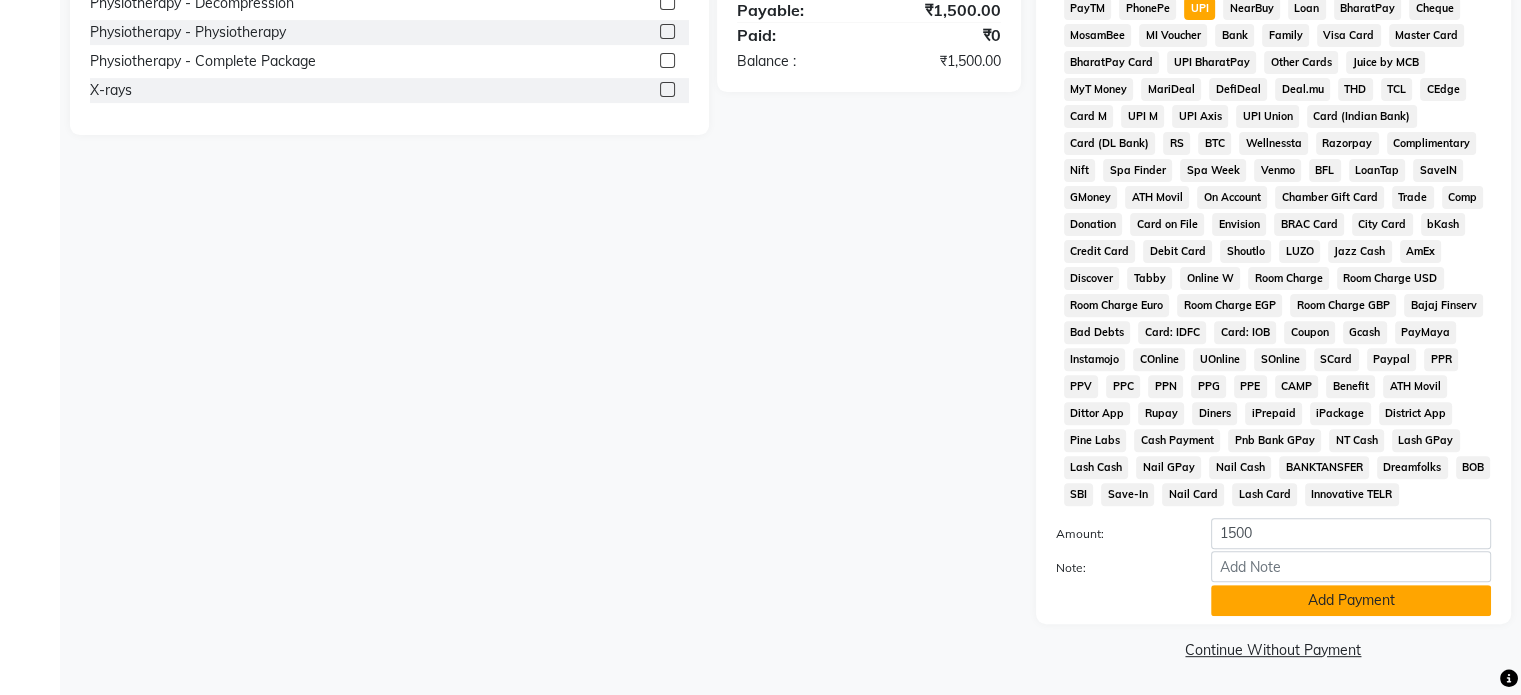 click on "Add Payment" 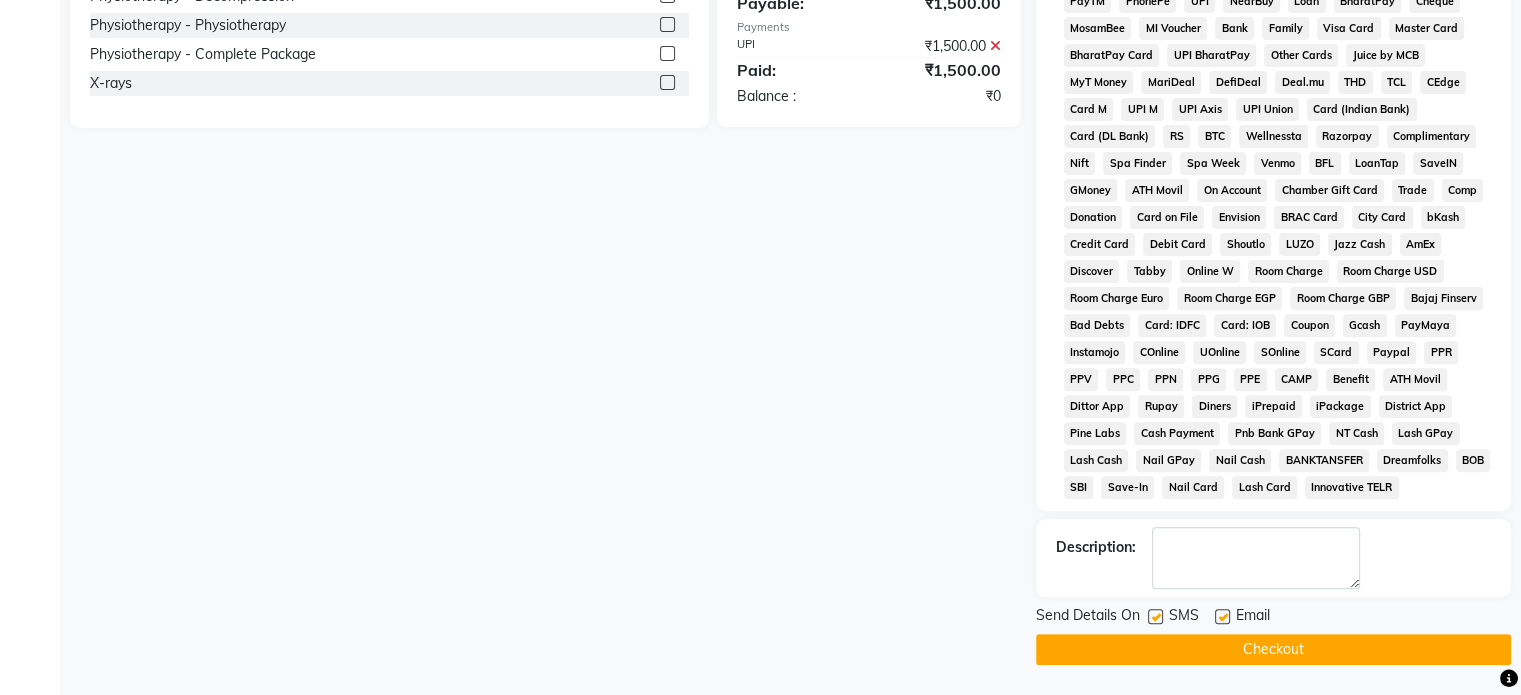 drag, startPoint x: 1218, startPoint y: 612, endPoint x: 1218, endPoint y: 628, distance: 16 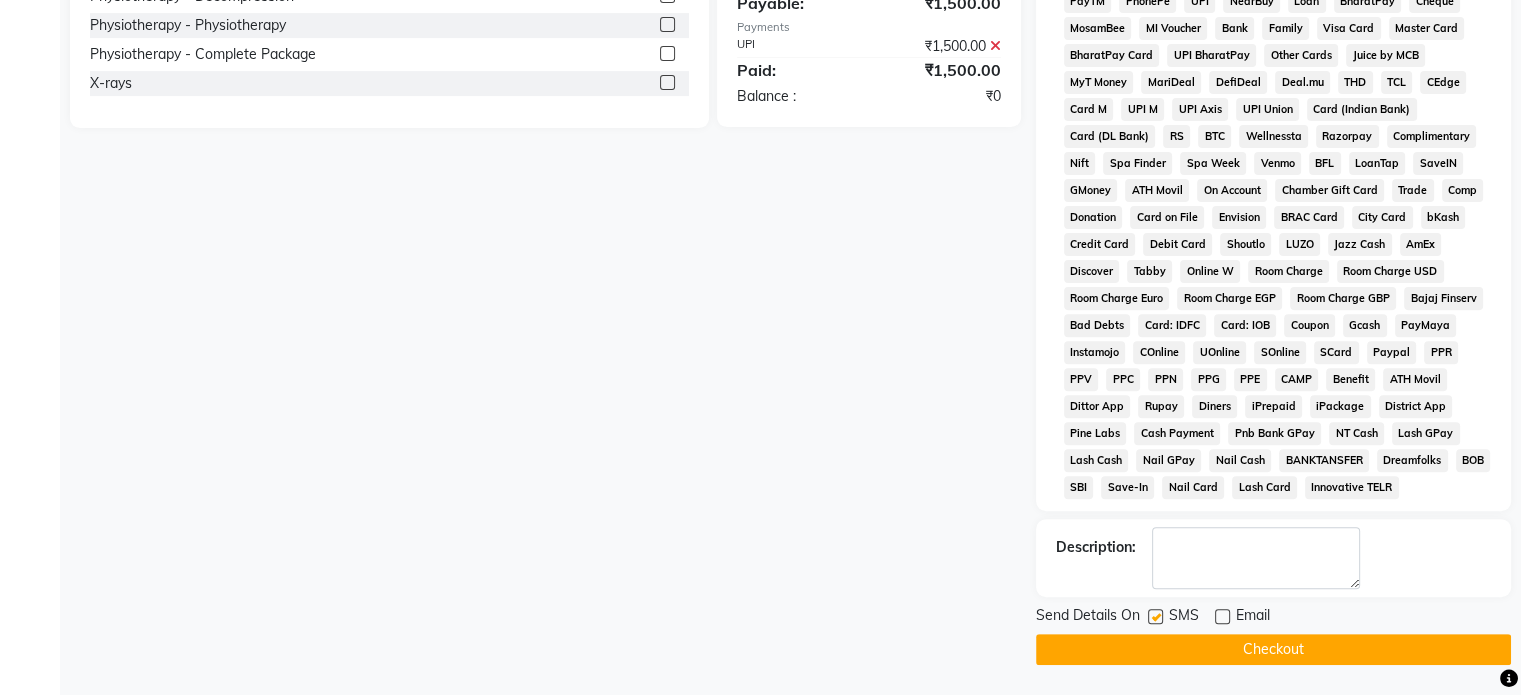 click 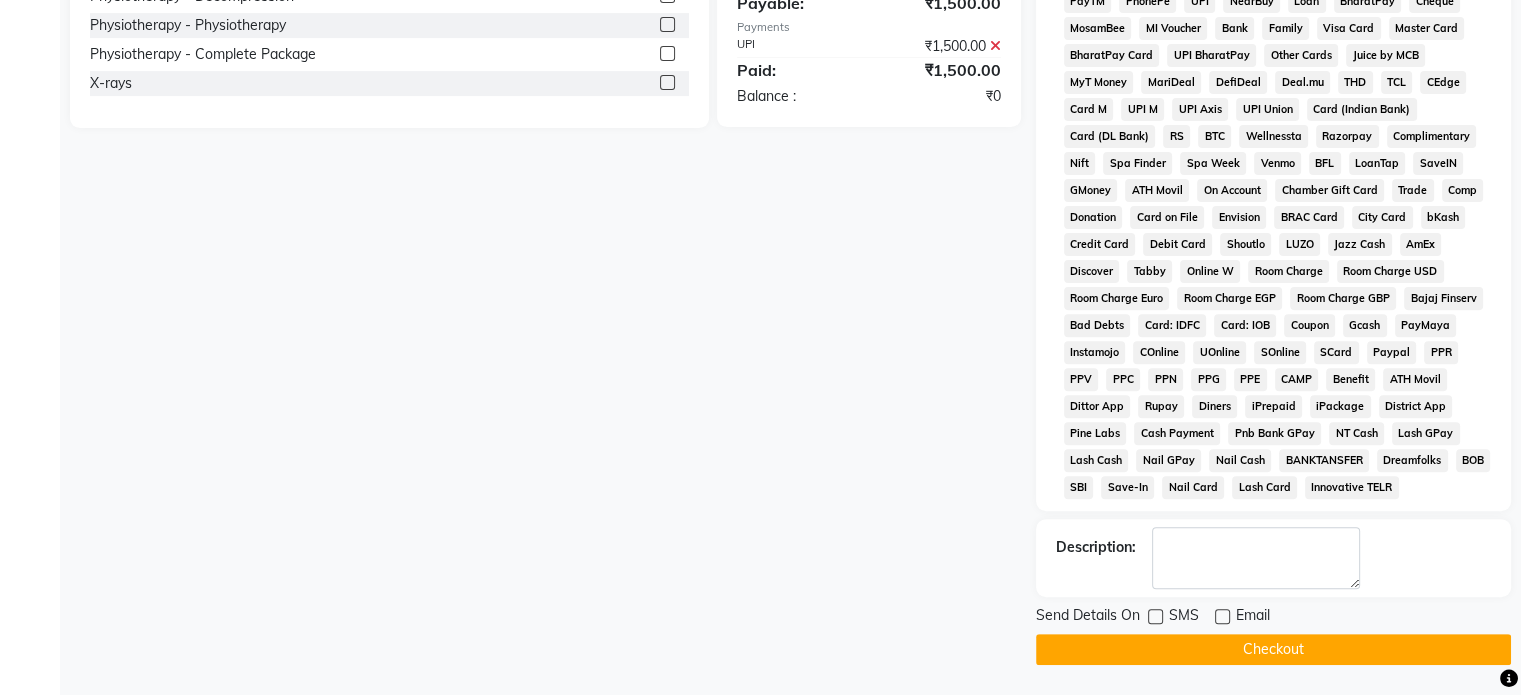 click on "Checkout" 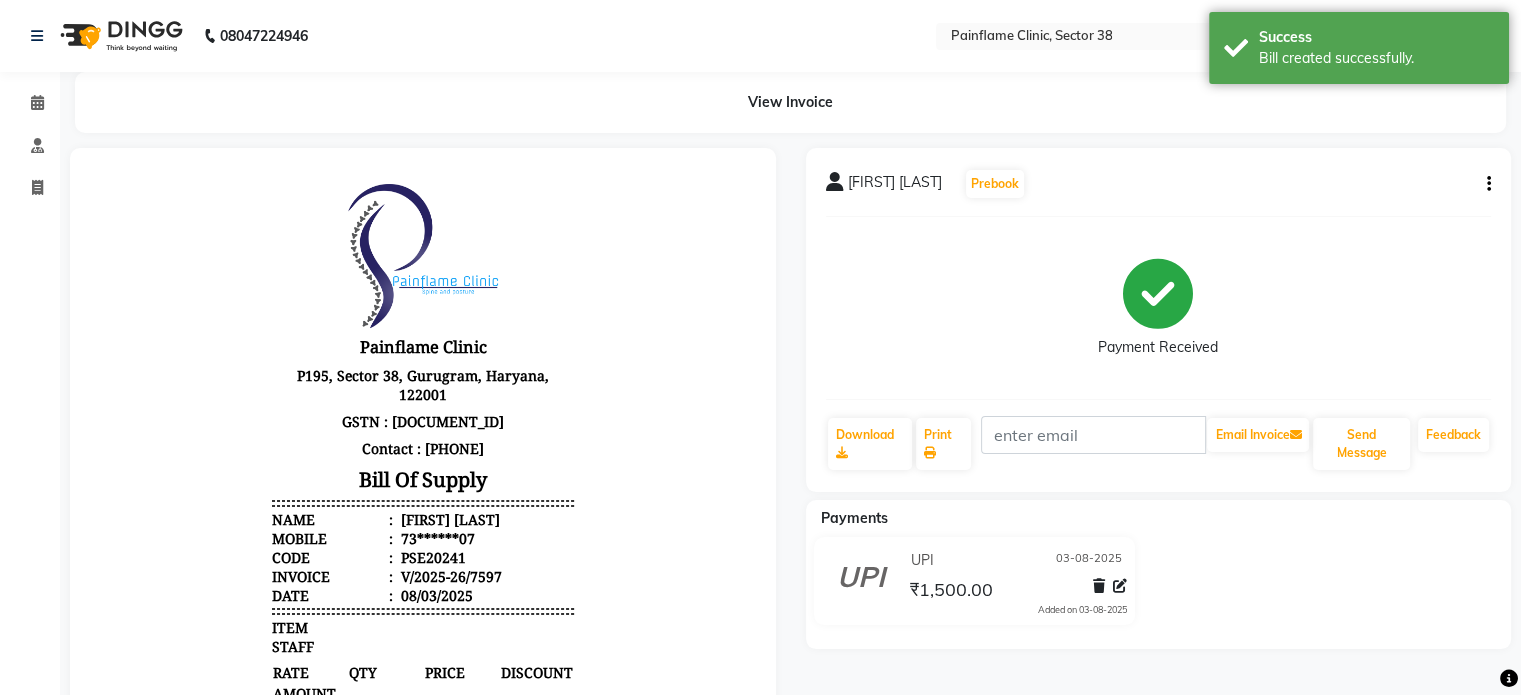 scroll, scrollTop: 0, scrollLeft: 0, axis: both 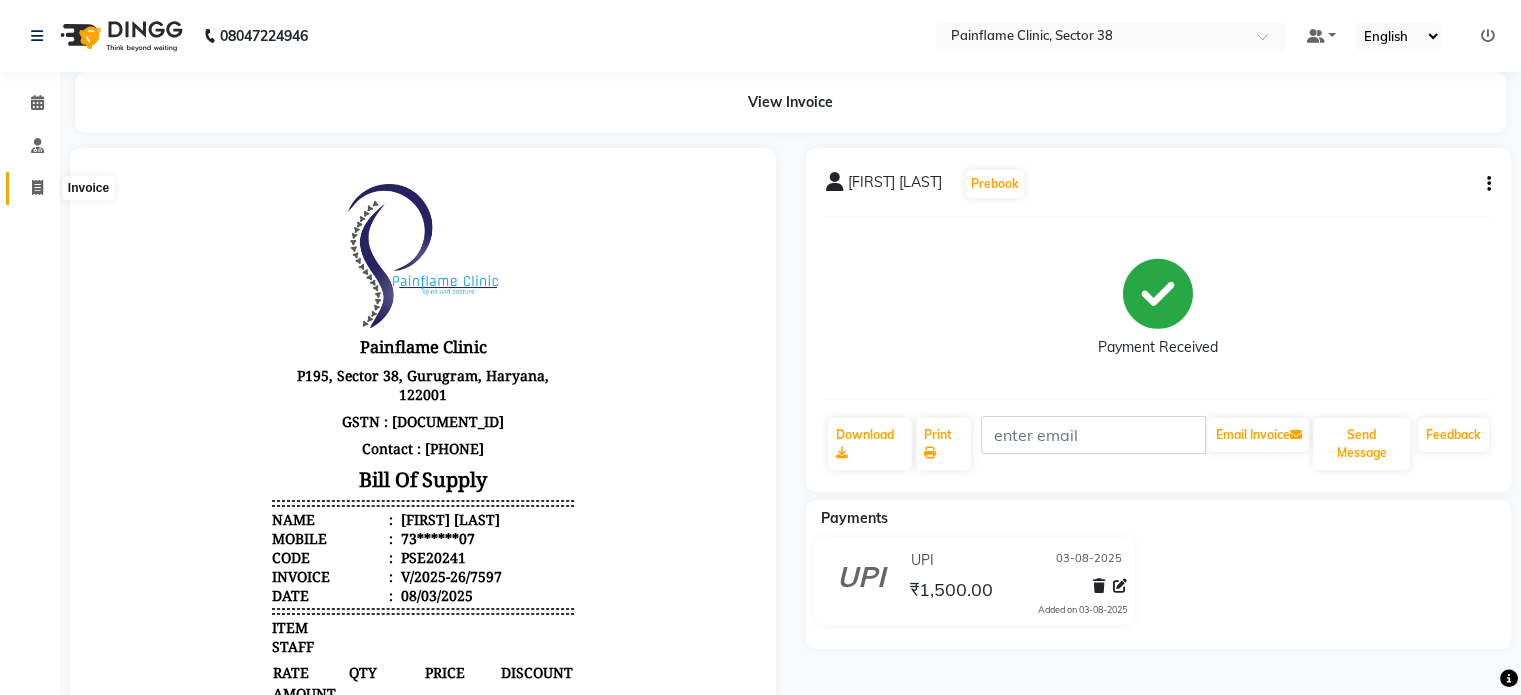 click 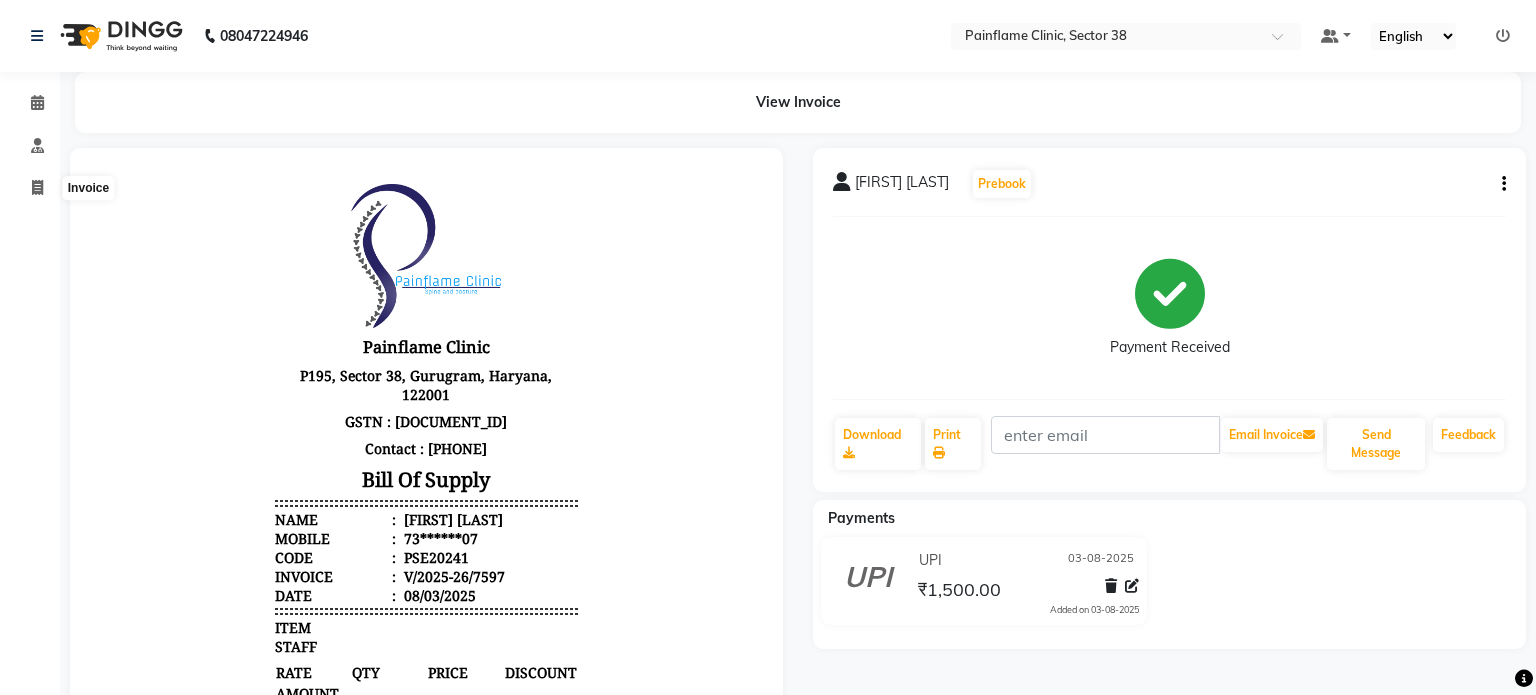 select on "3964" 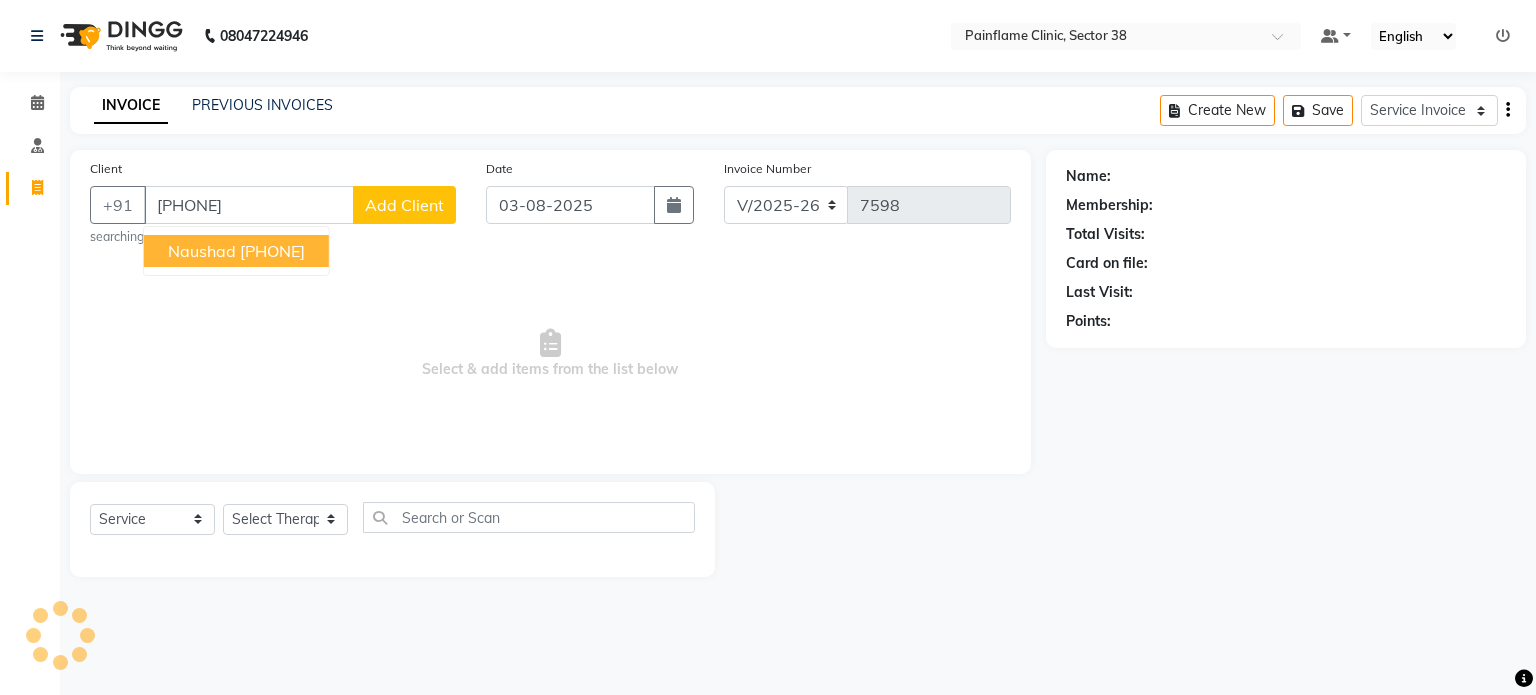 click on "73******61" at bounding box center (272, 251) 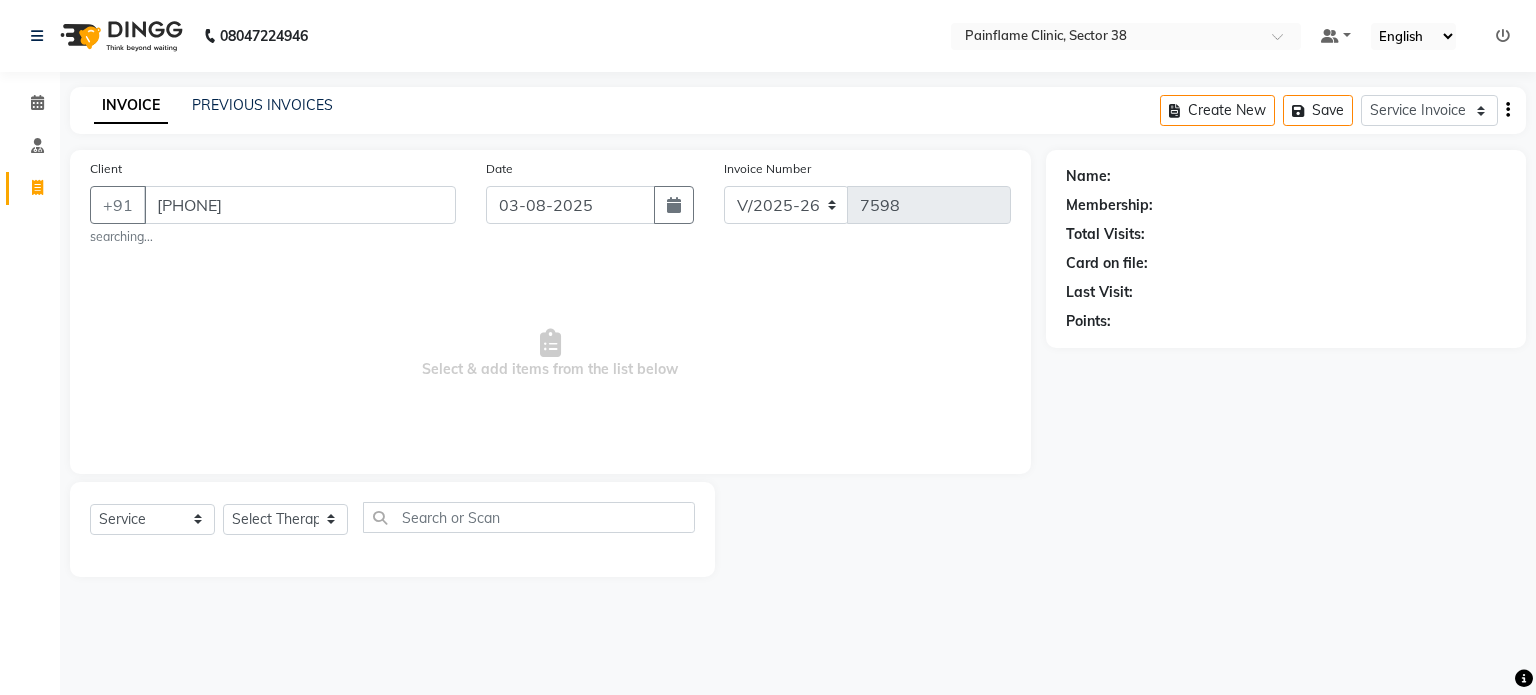 type on "73******61" 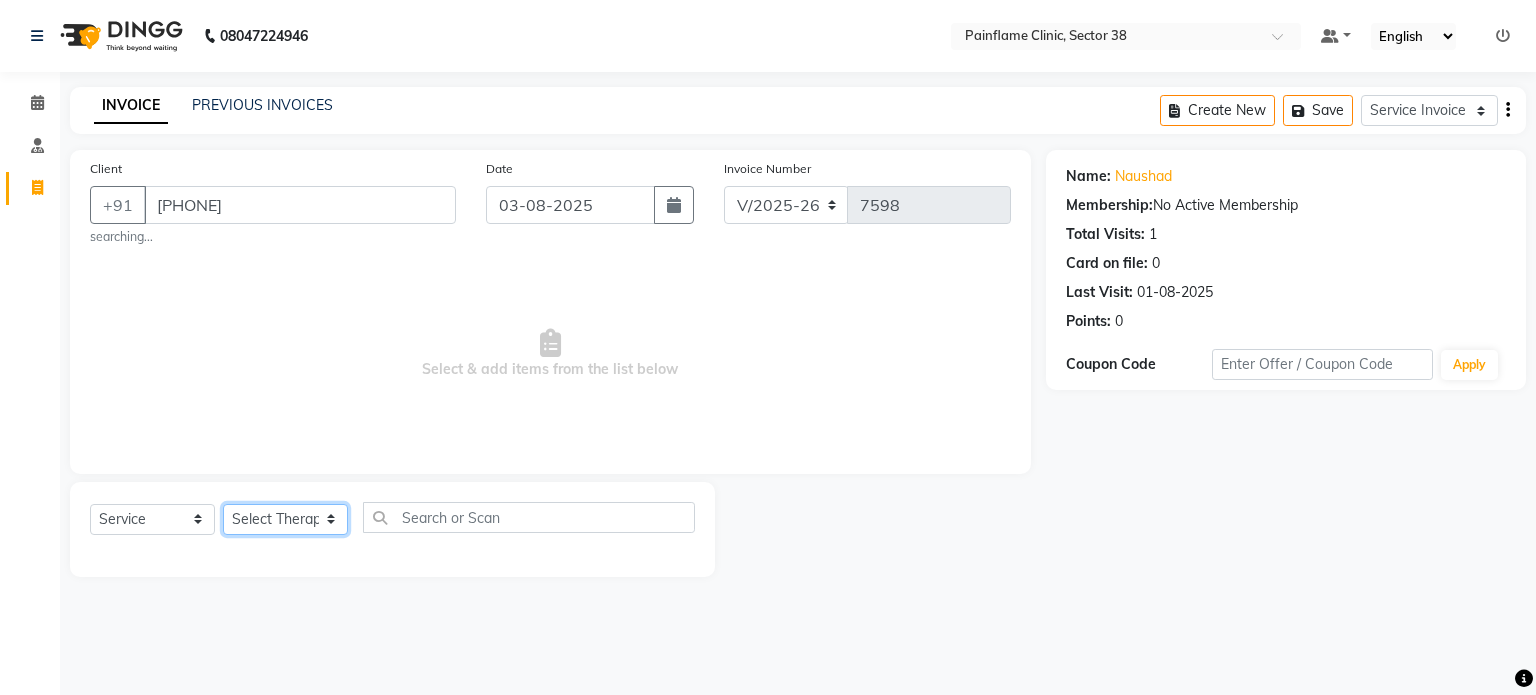 click on "Select Therapist Dr Durgesh Dr Harish Dr Ranjana Dr Saurabh Dr. Suraj Dr. Tejpal Mehlawat KUSHAL MOHIT SEMWAL Nancy Singhai Reception 1  Reception 2 Reception 3" 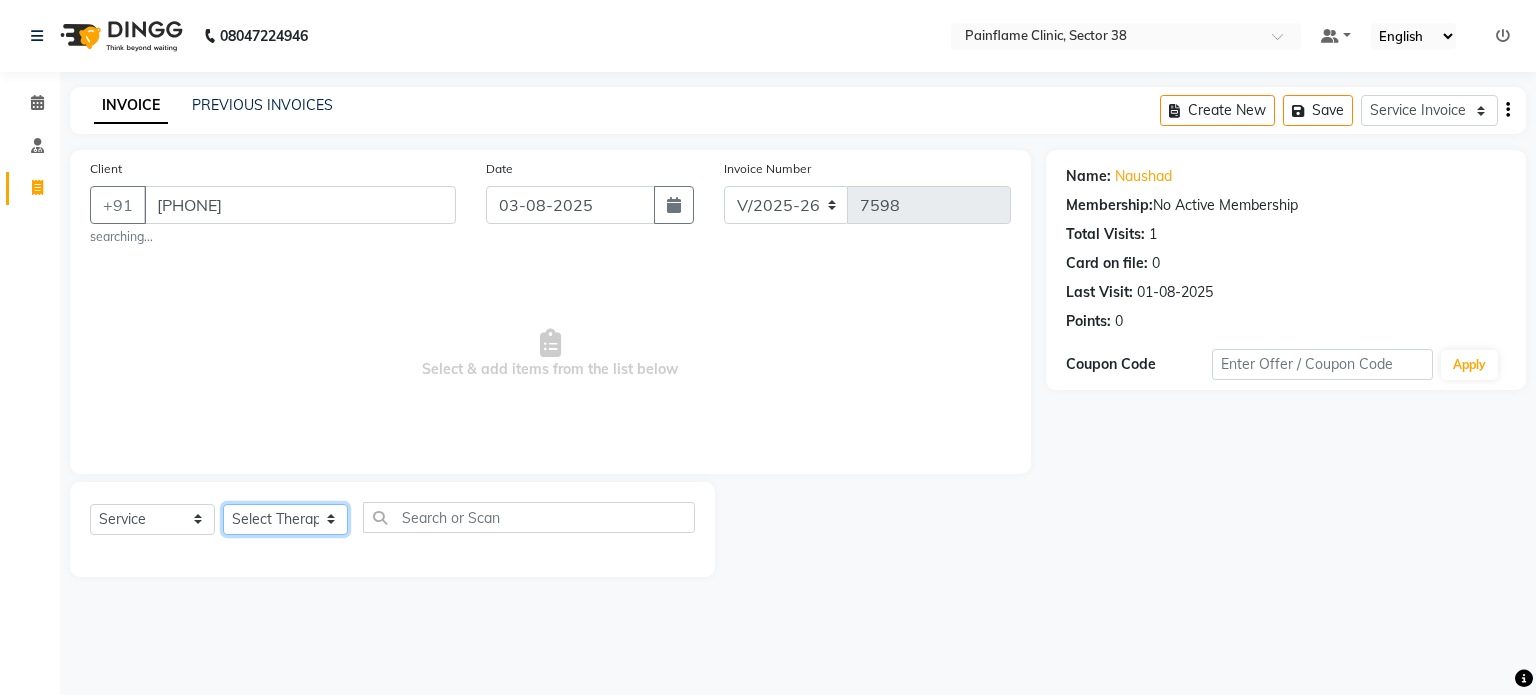 select on "20212" 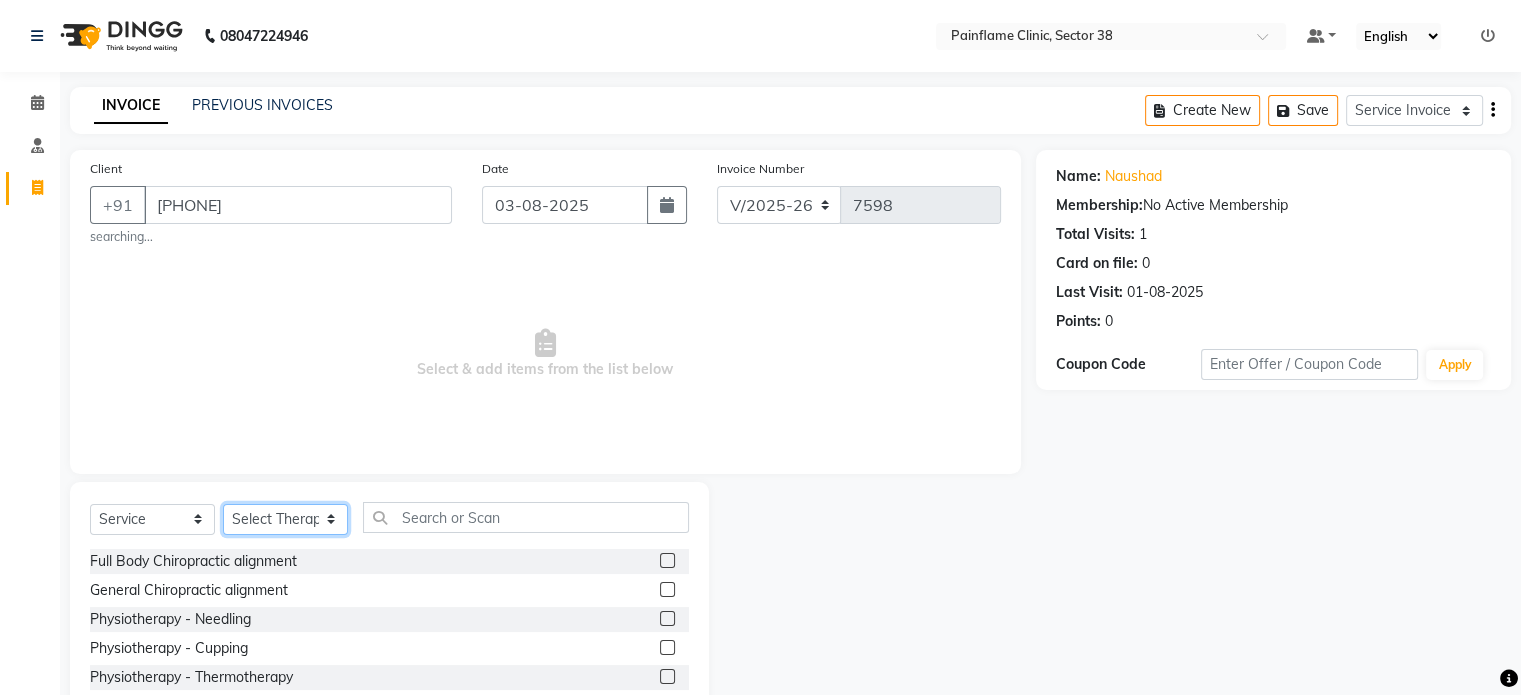 scroll, scrollTop: 118, scrollLeft: 0, axis: vertical 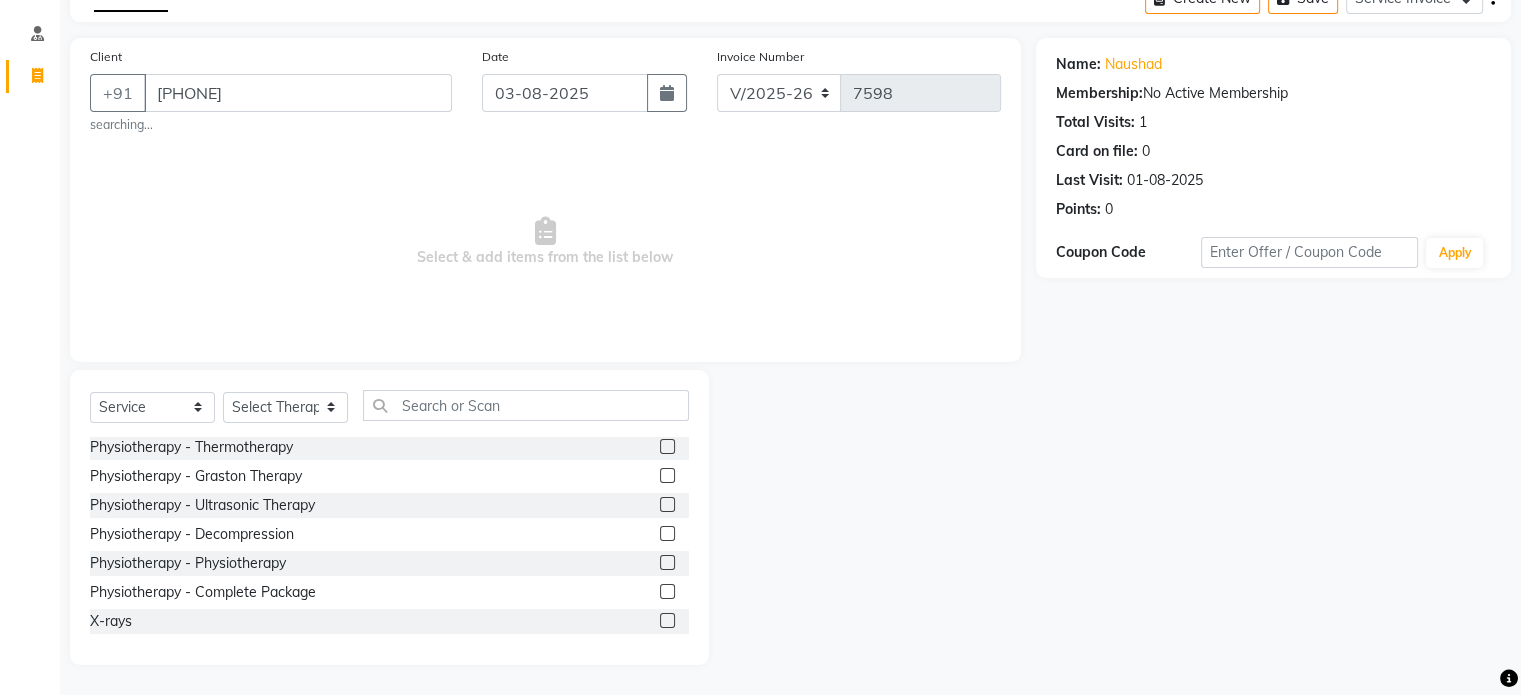 click 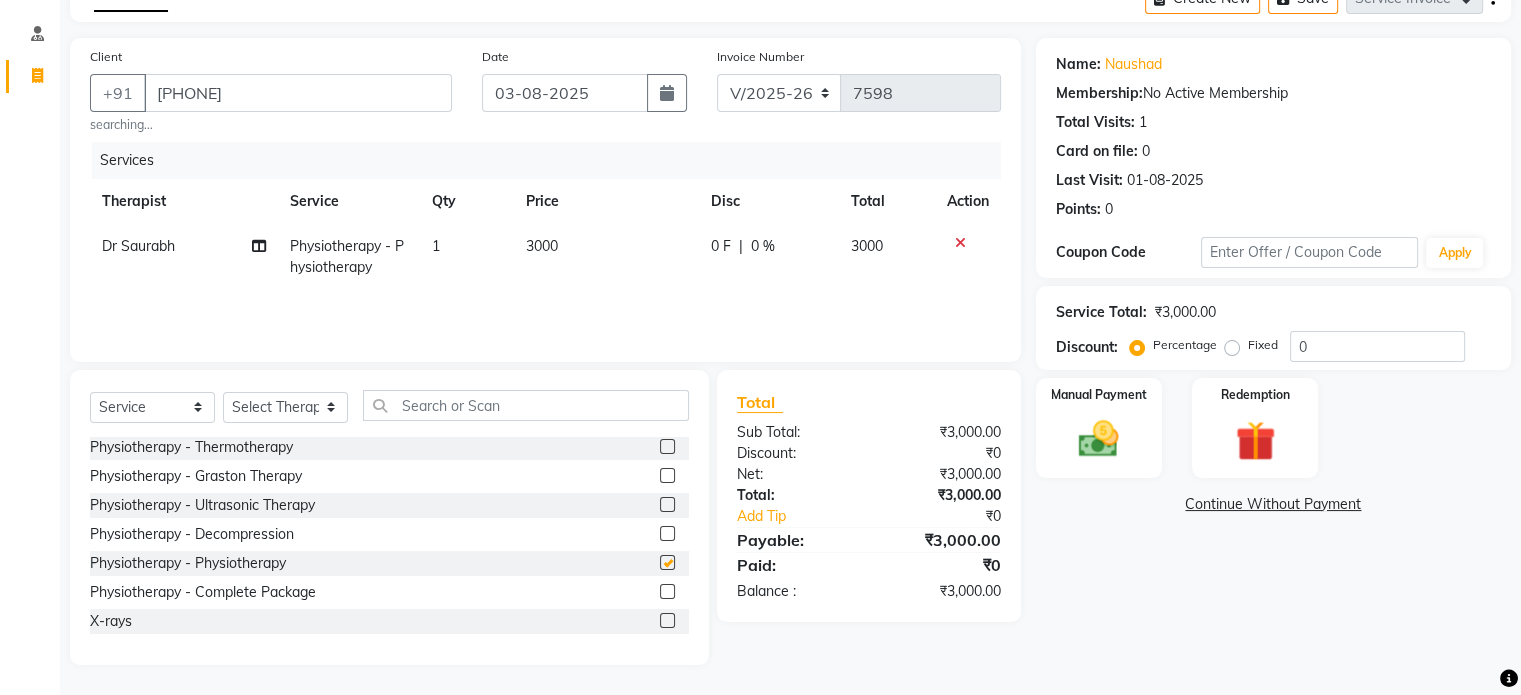 checkbox on "false" 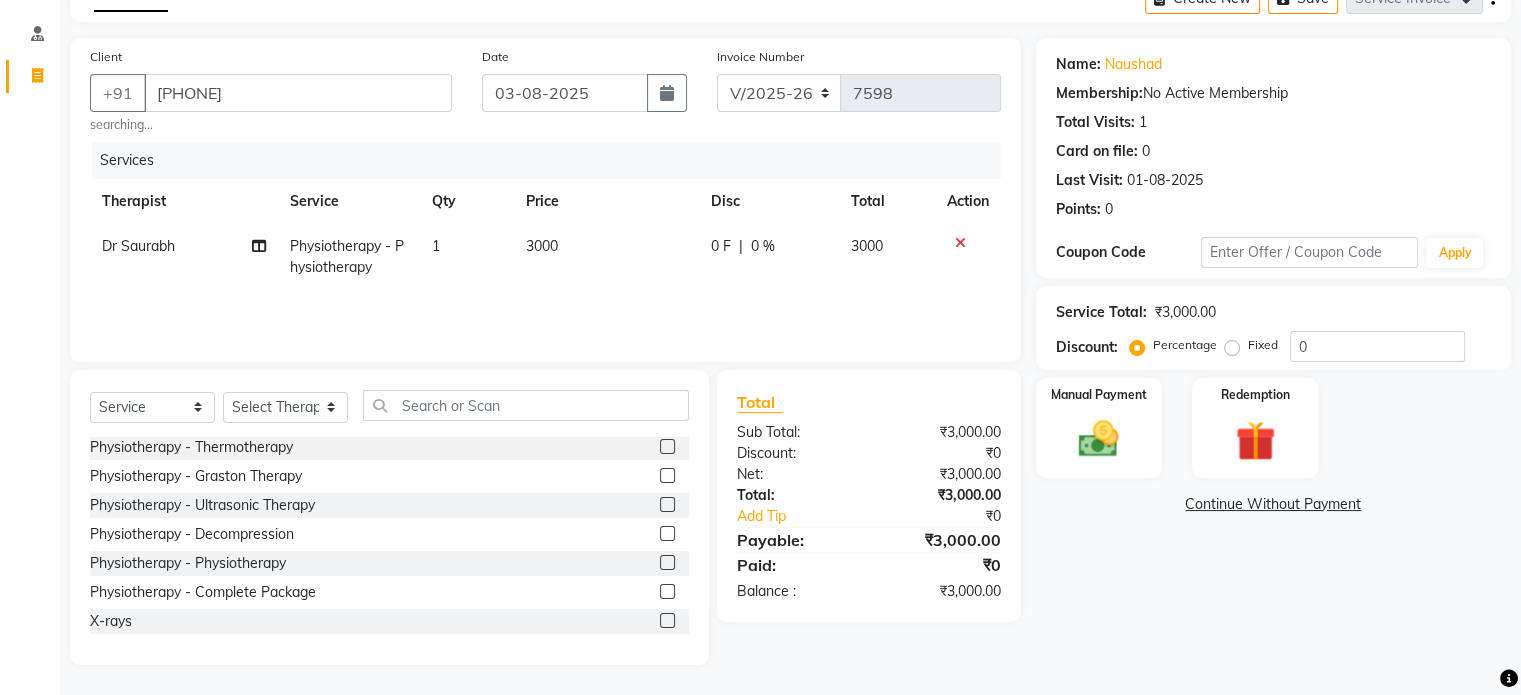 click on "3000" 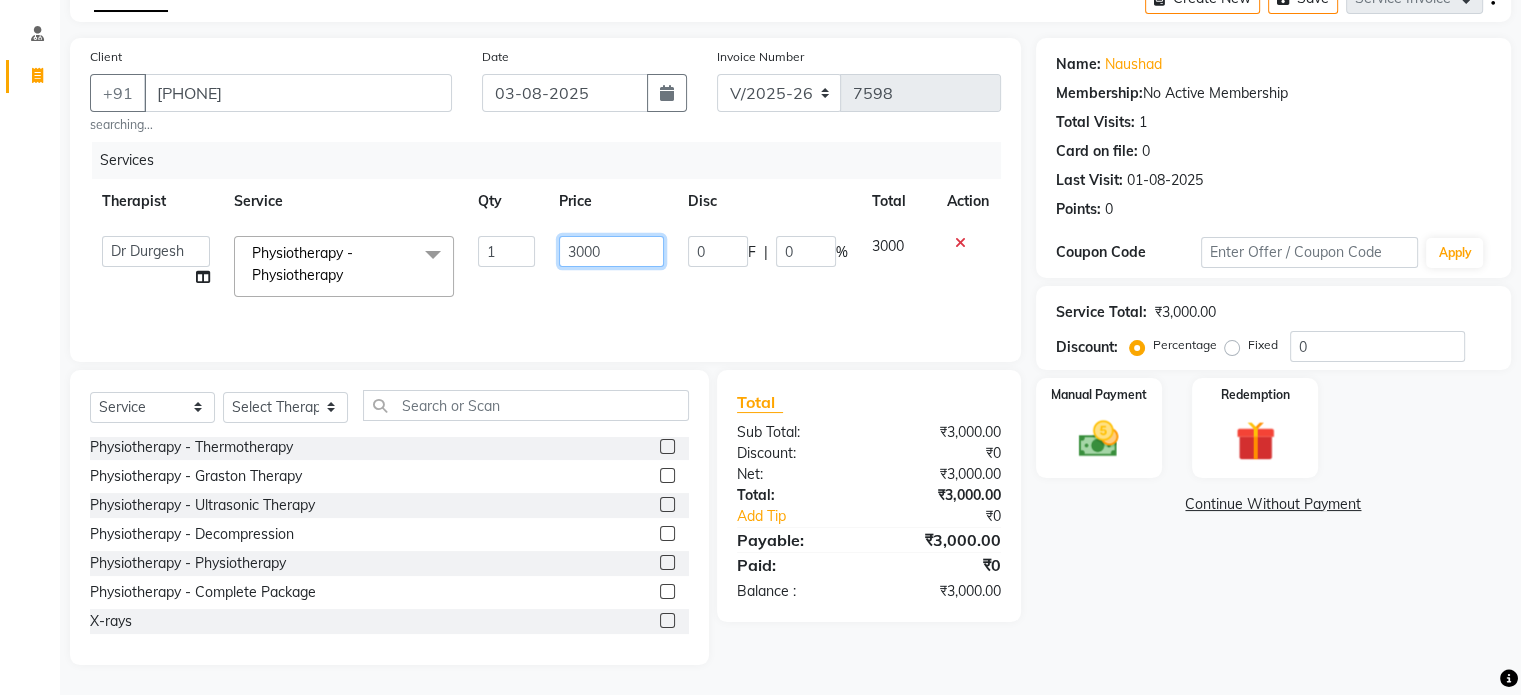 click on "3000" 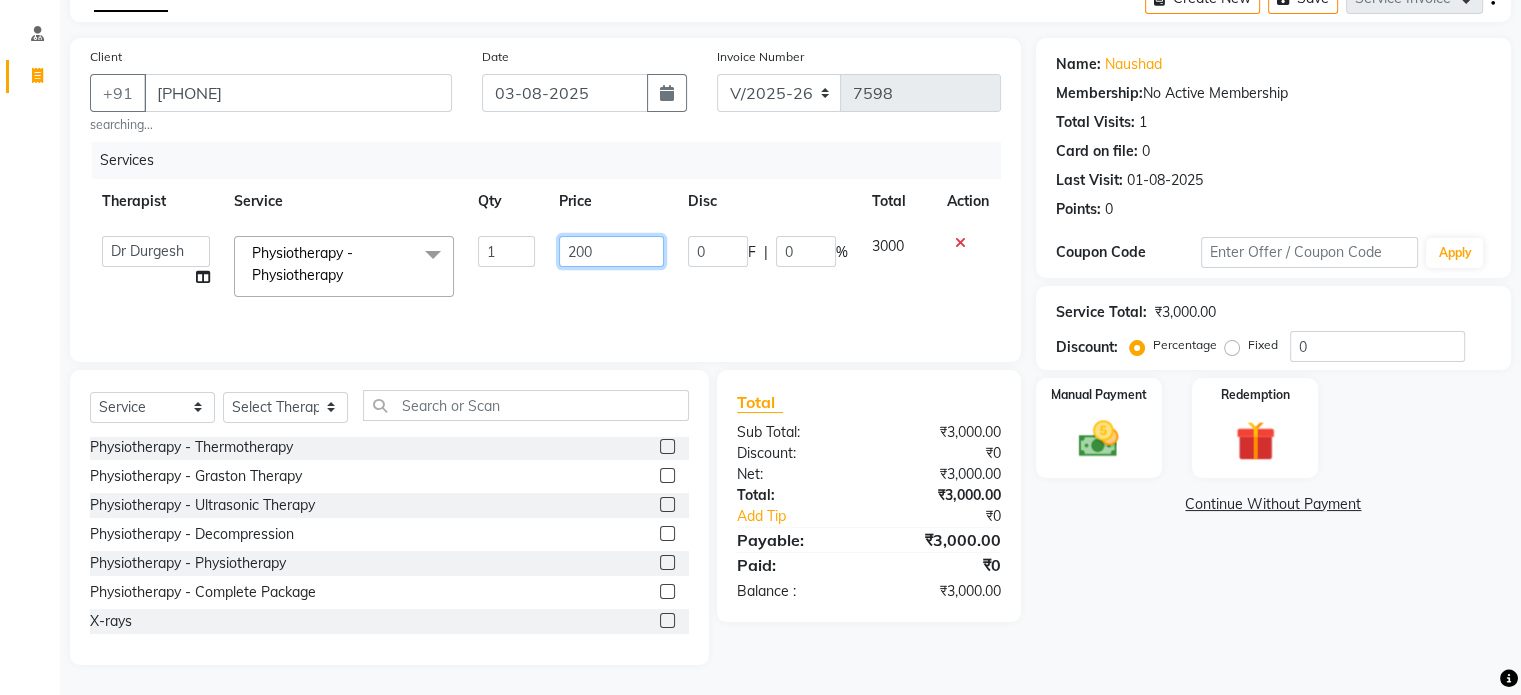 type on "2000" 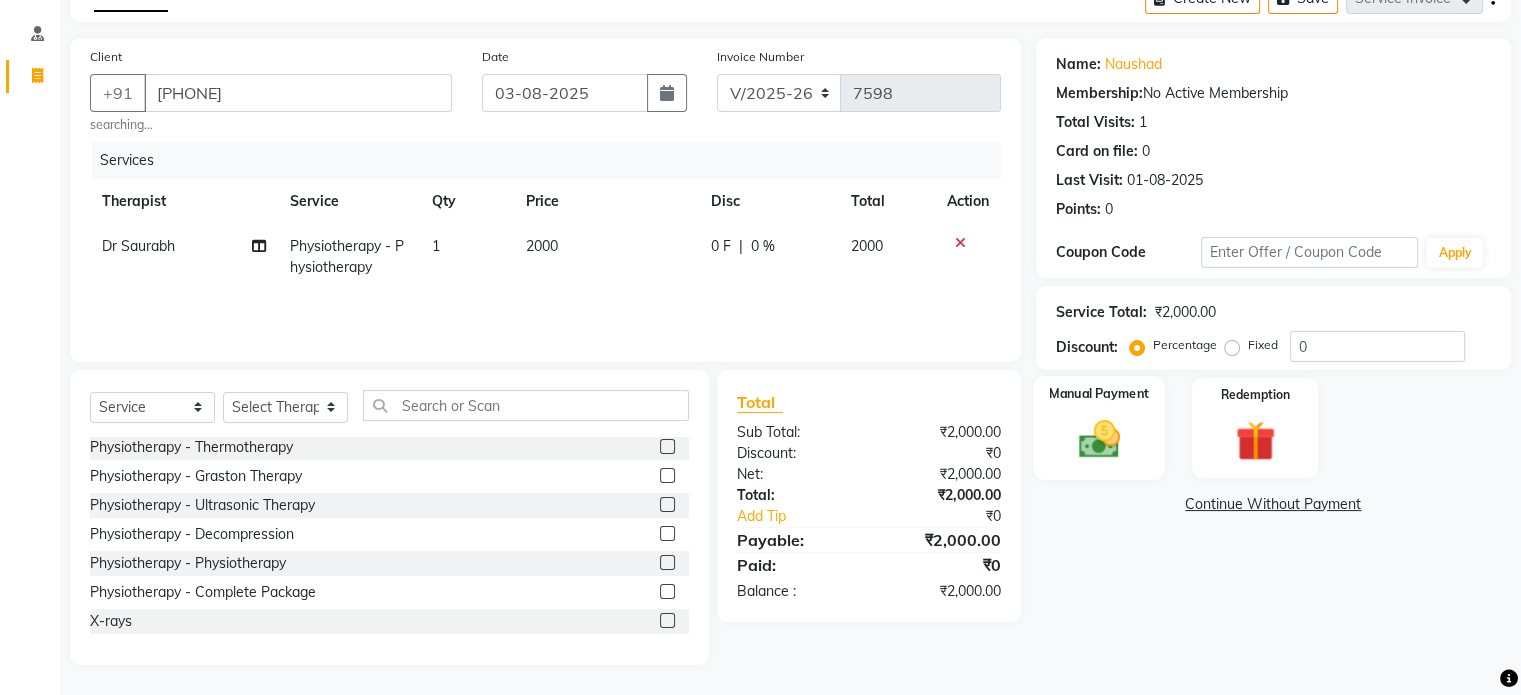 click on "Manual Payment" 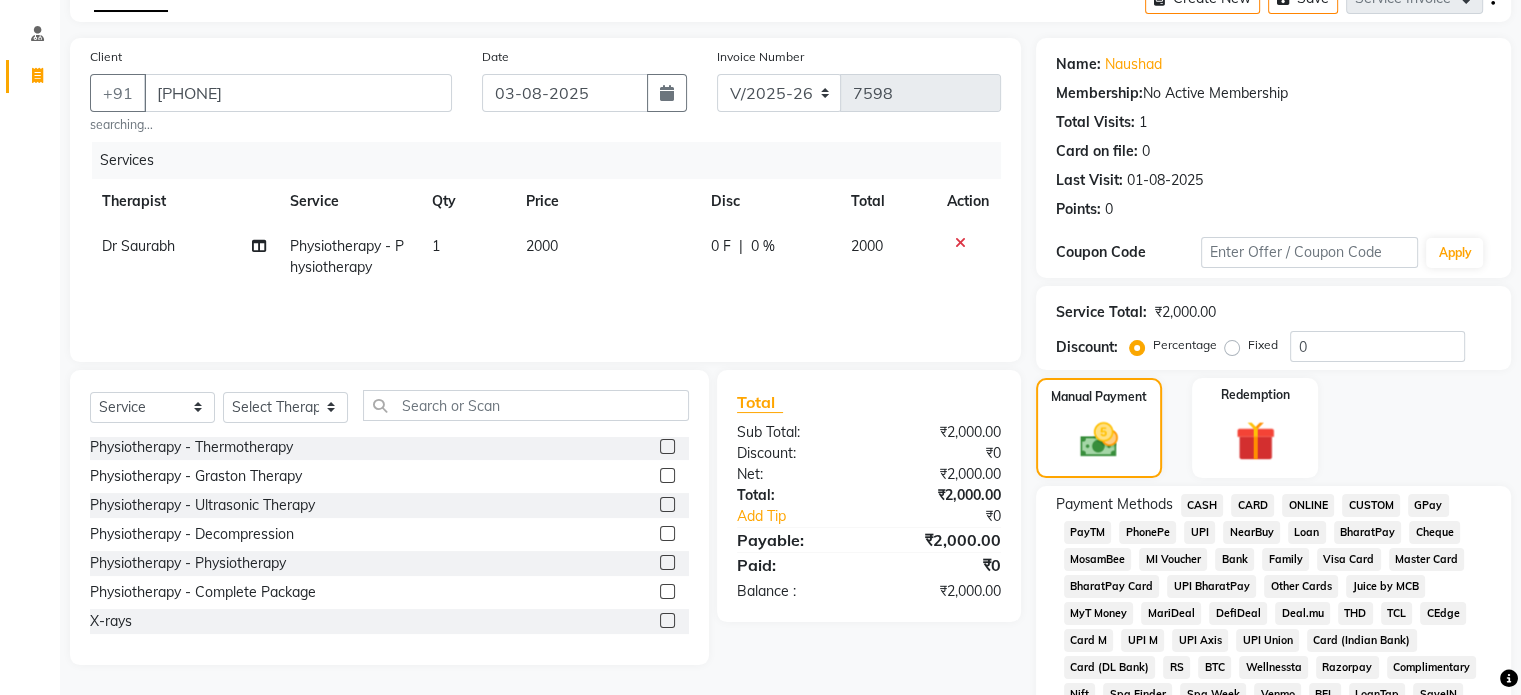 click on "UPI" 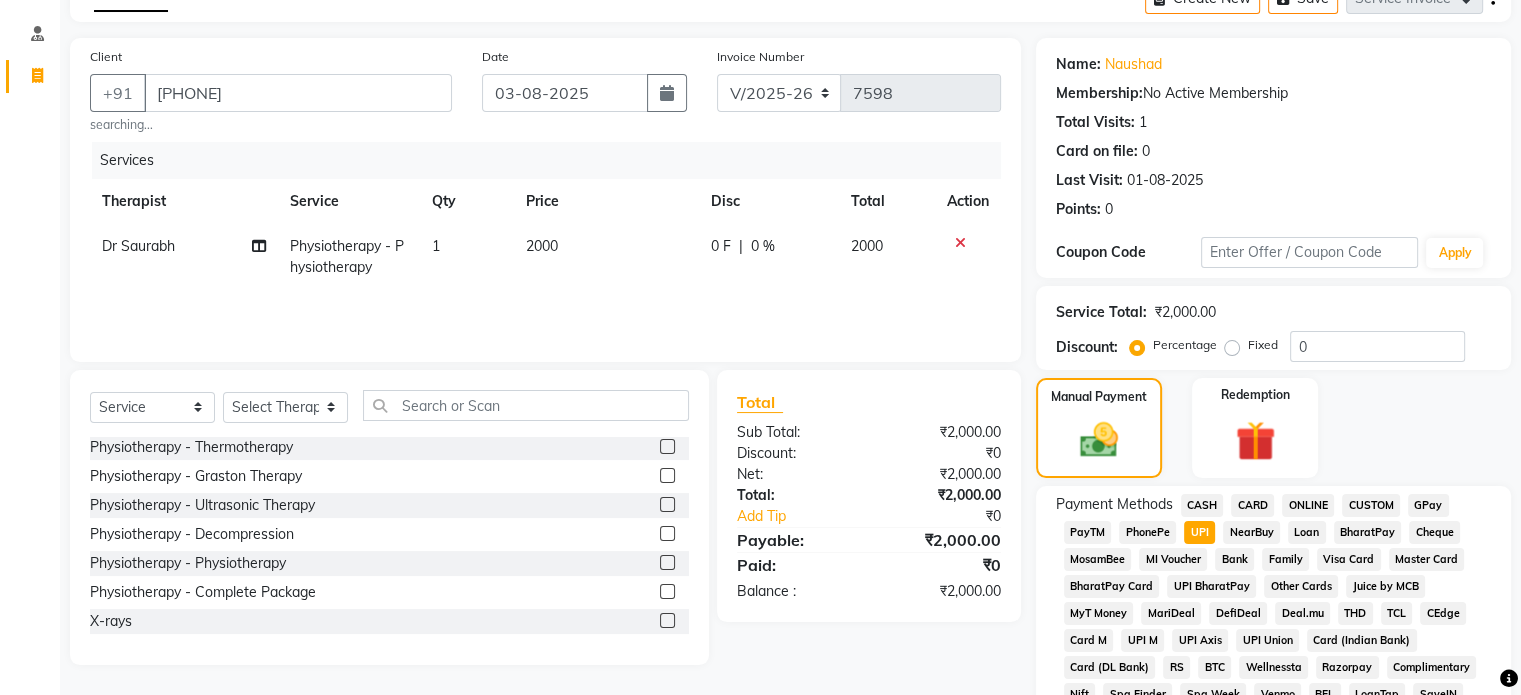 scroll, scrollTop: 652, scrollLeft: 0, axis: vertical 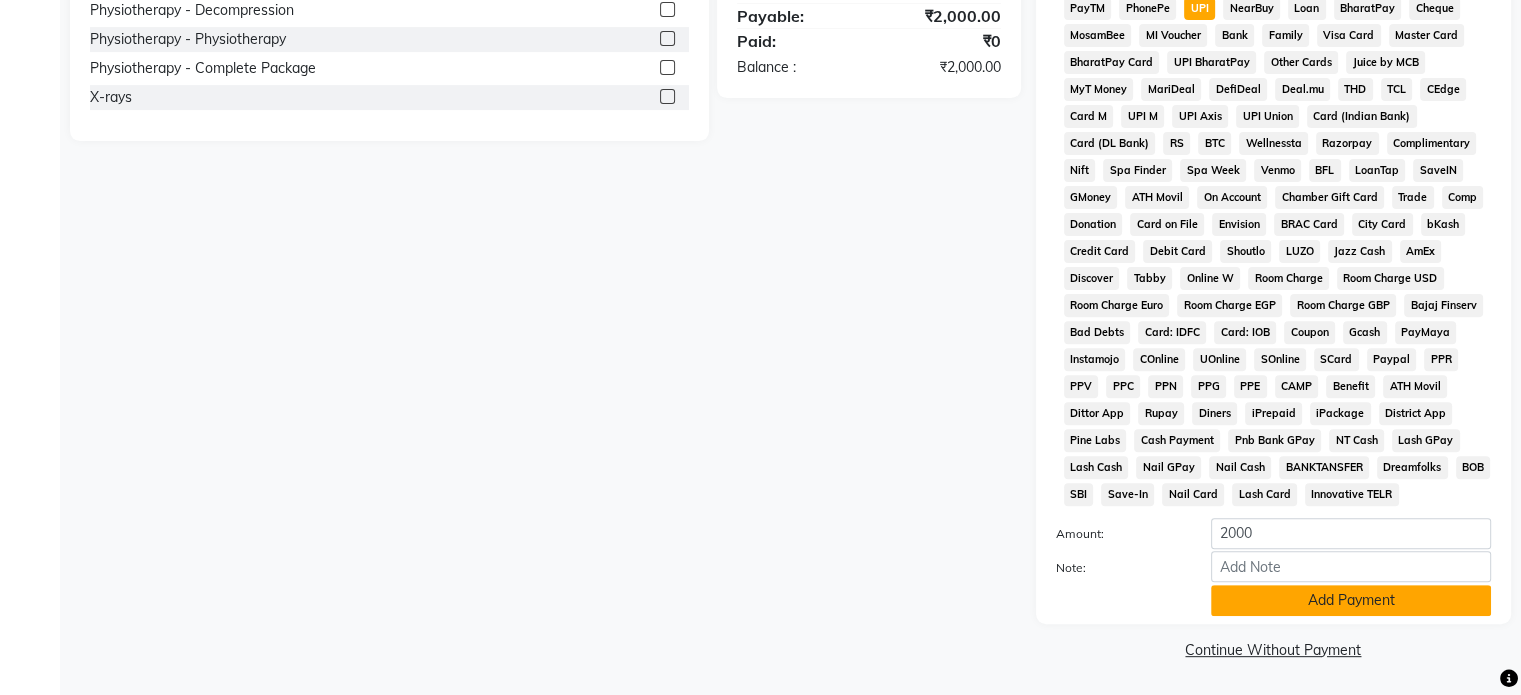 click on "Add Payment" 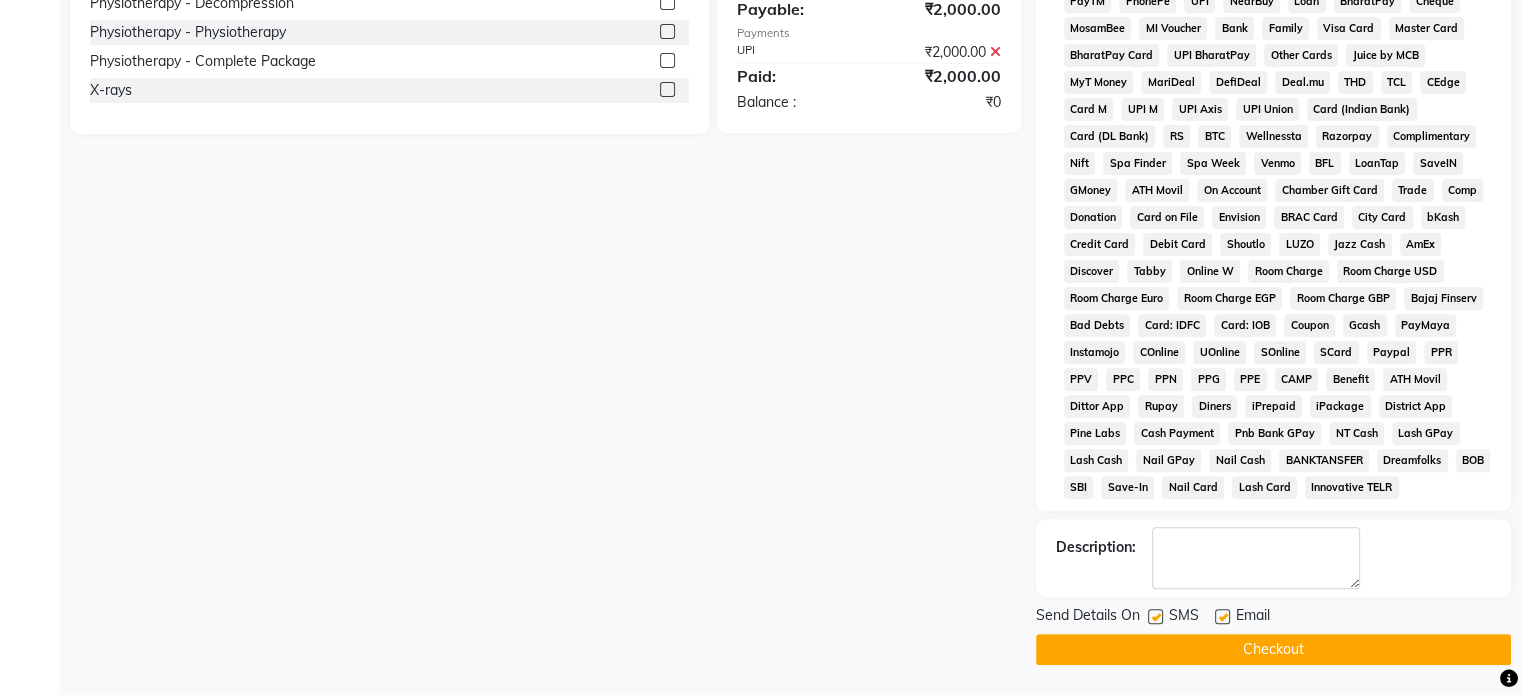 click 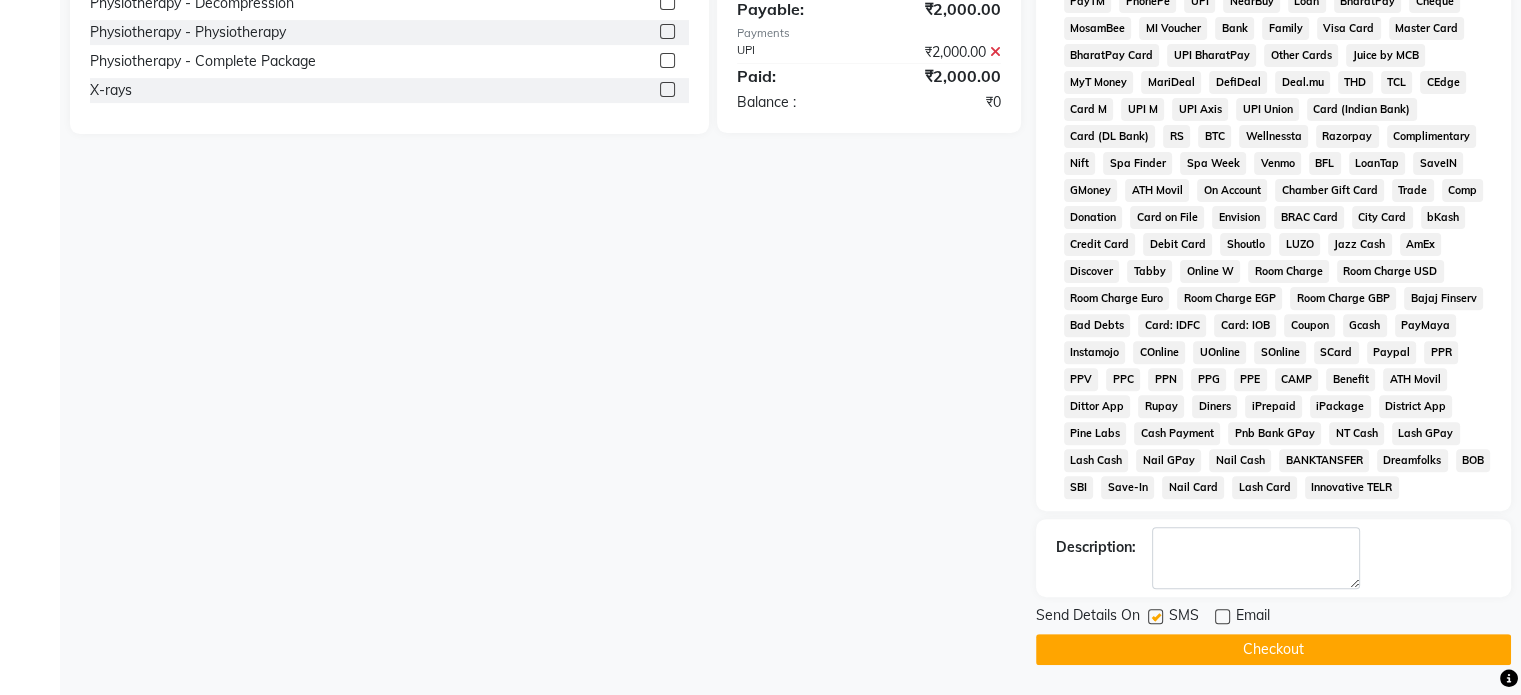 click 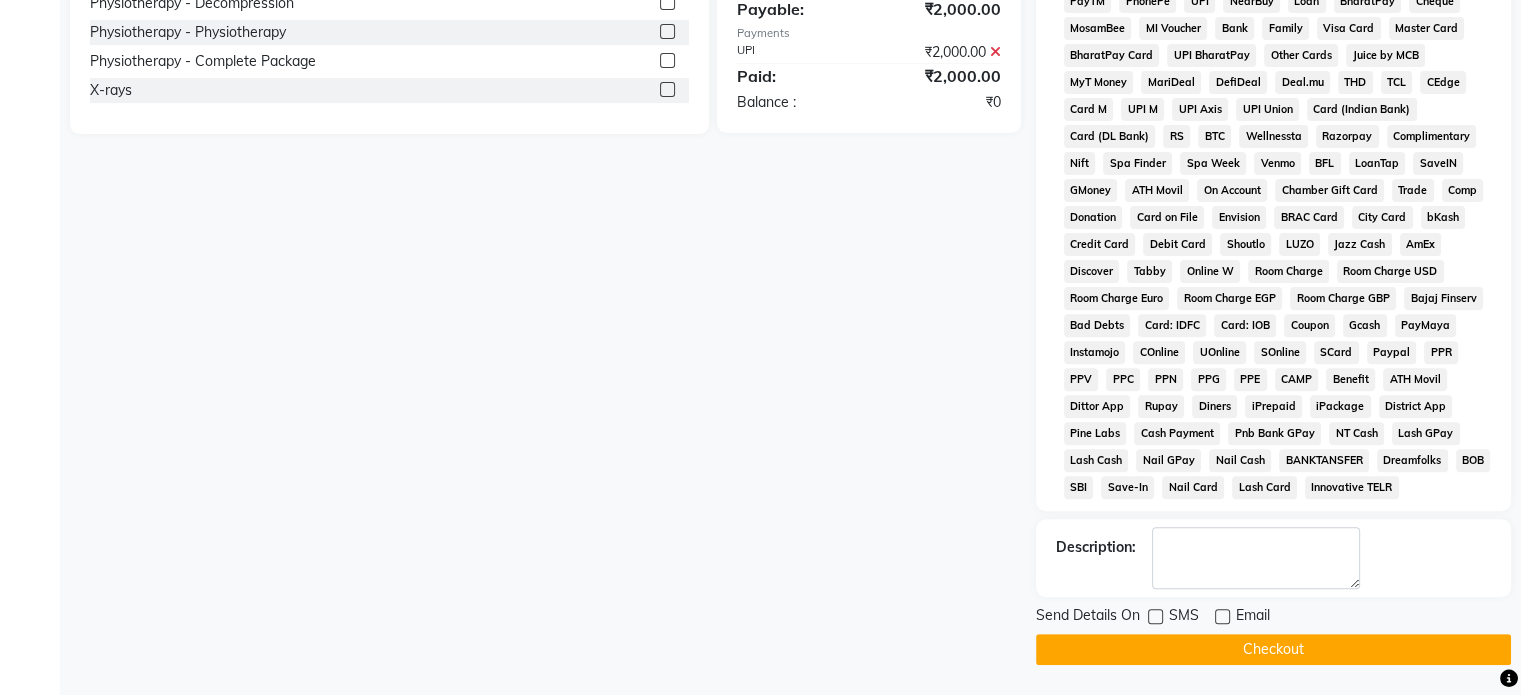 click on "Checkout" 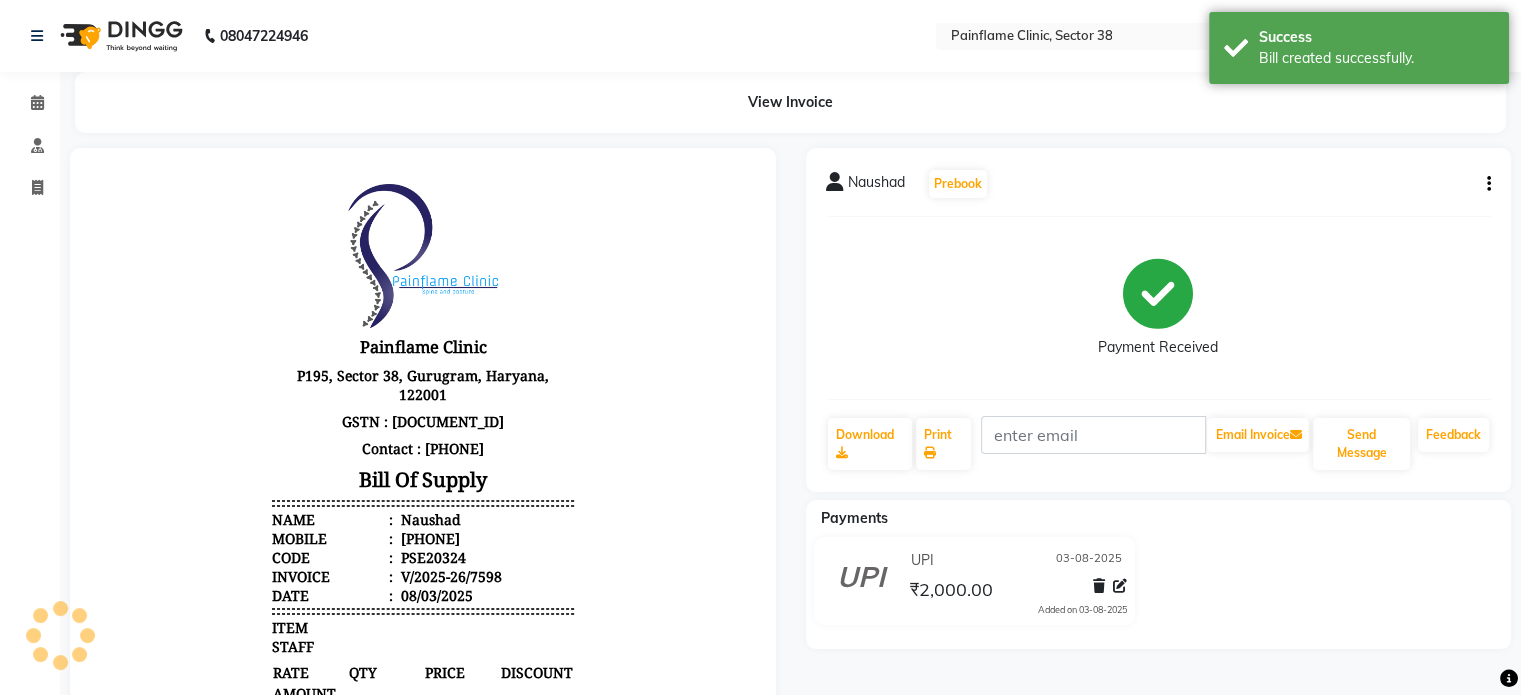 scroll, scrollTop: 0, scrollLeft: 0, axis: both 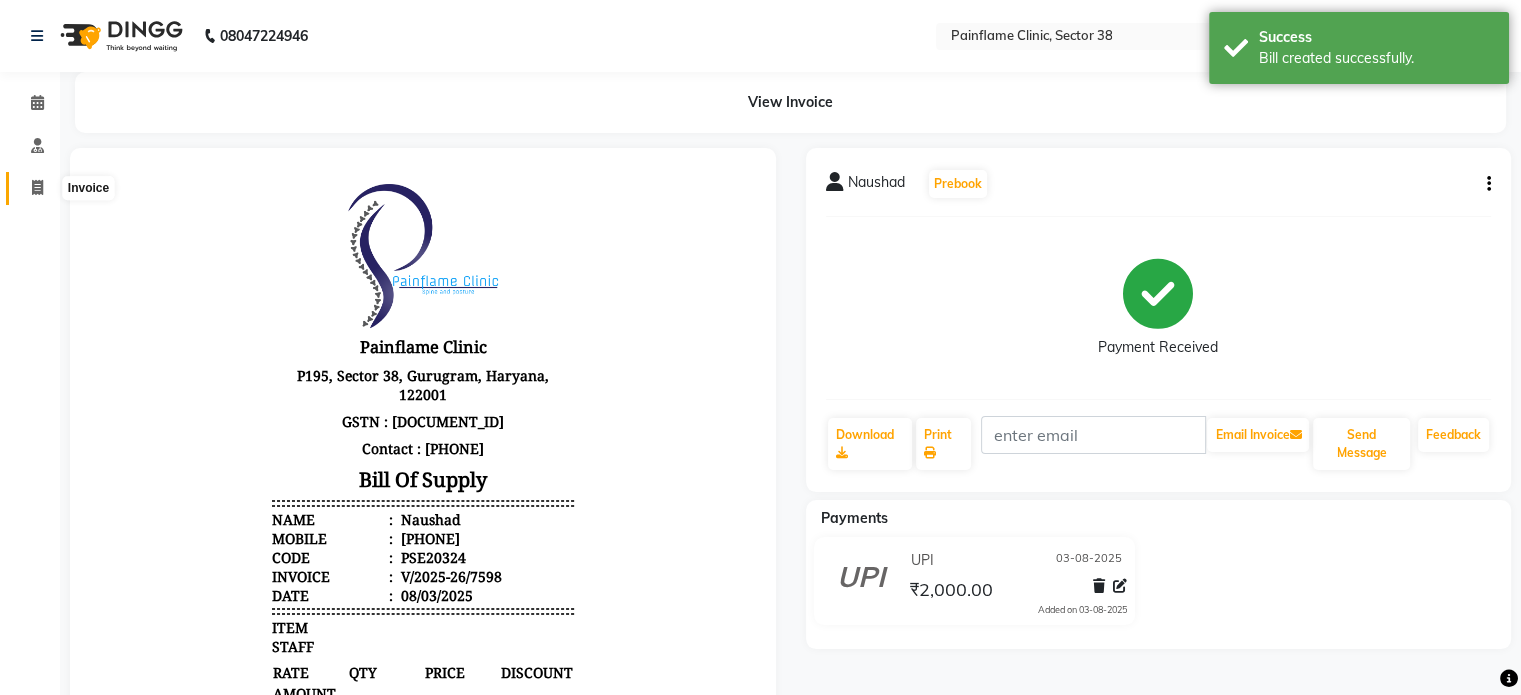 click 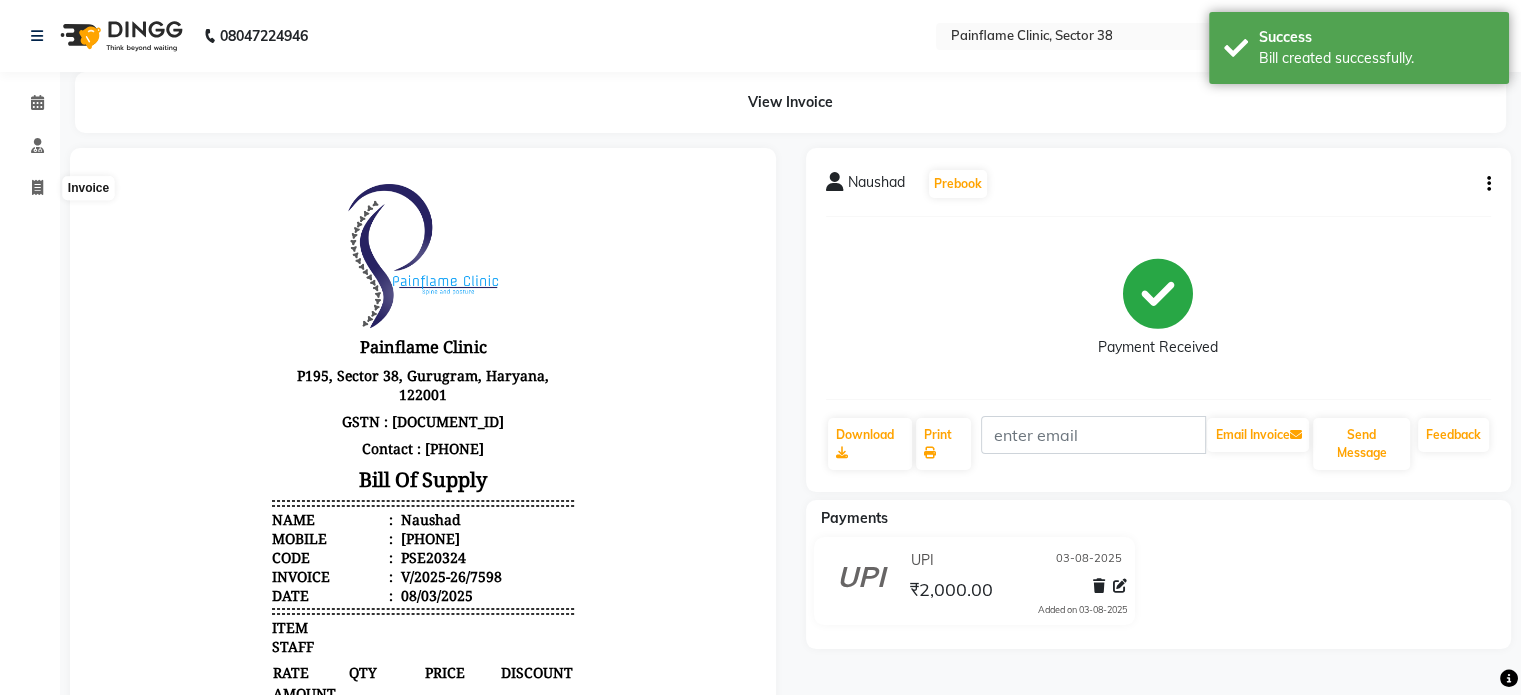 select on "3964" 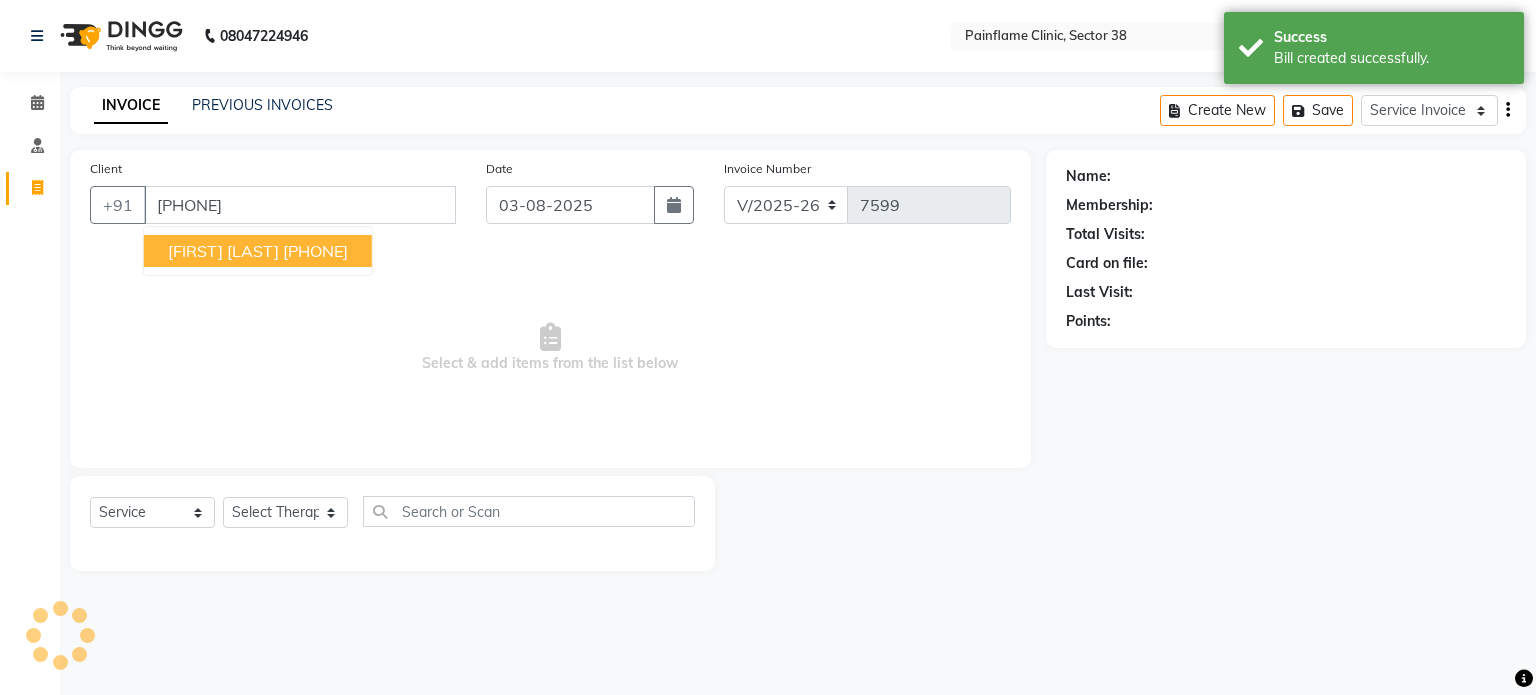 type on "9910276359" 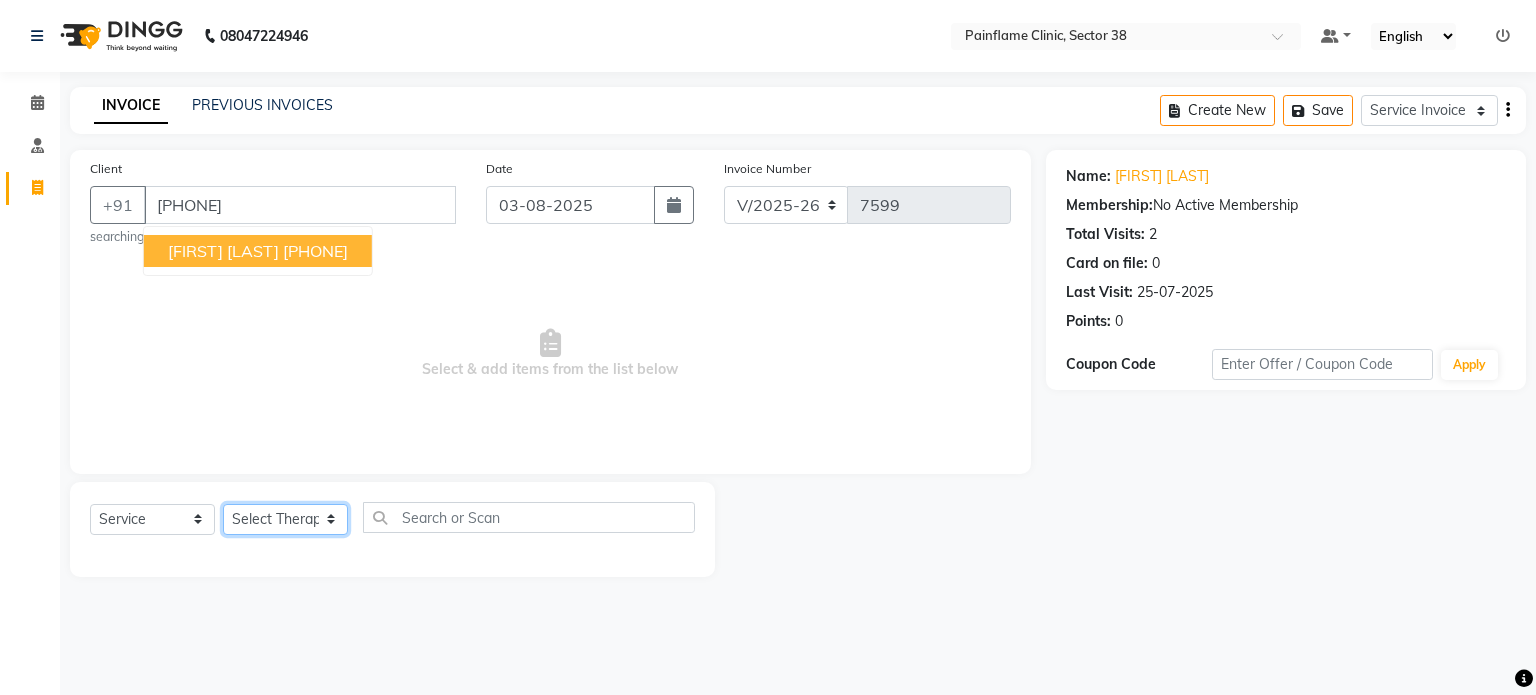 click on "Select Therapist Dr Durgesh Dr Harish Dr Ranjana Dr Saurabh Dr. Suraj Dr. Tejpal Mehlawat KUSHAL MOHIT SEMWAL Nancy Singhai Reception 1  Reception 2 Reception 3" 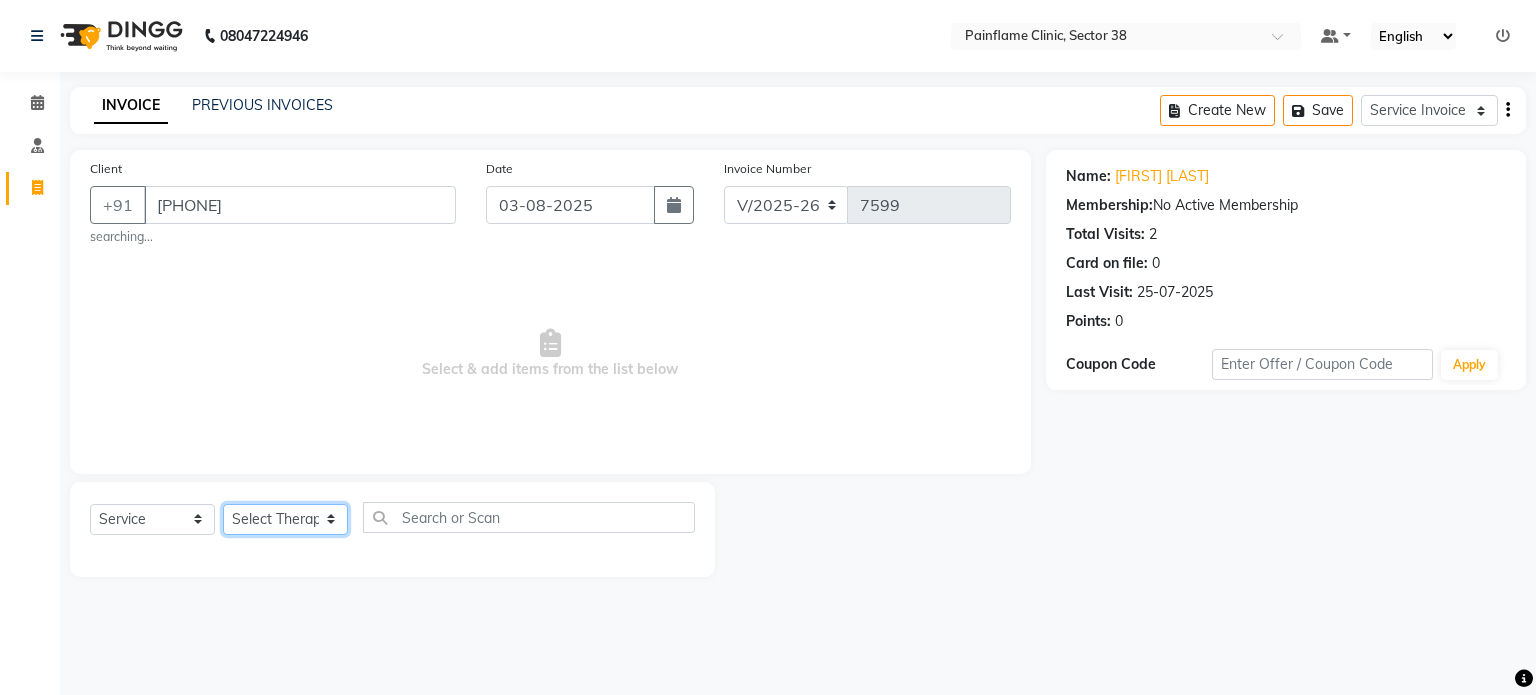 select on "20212" 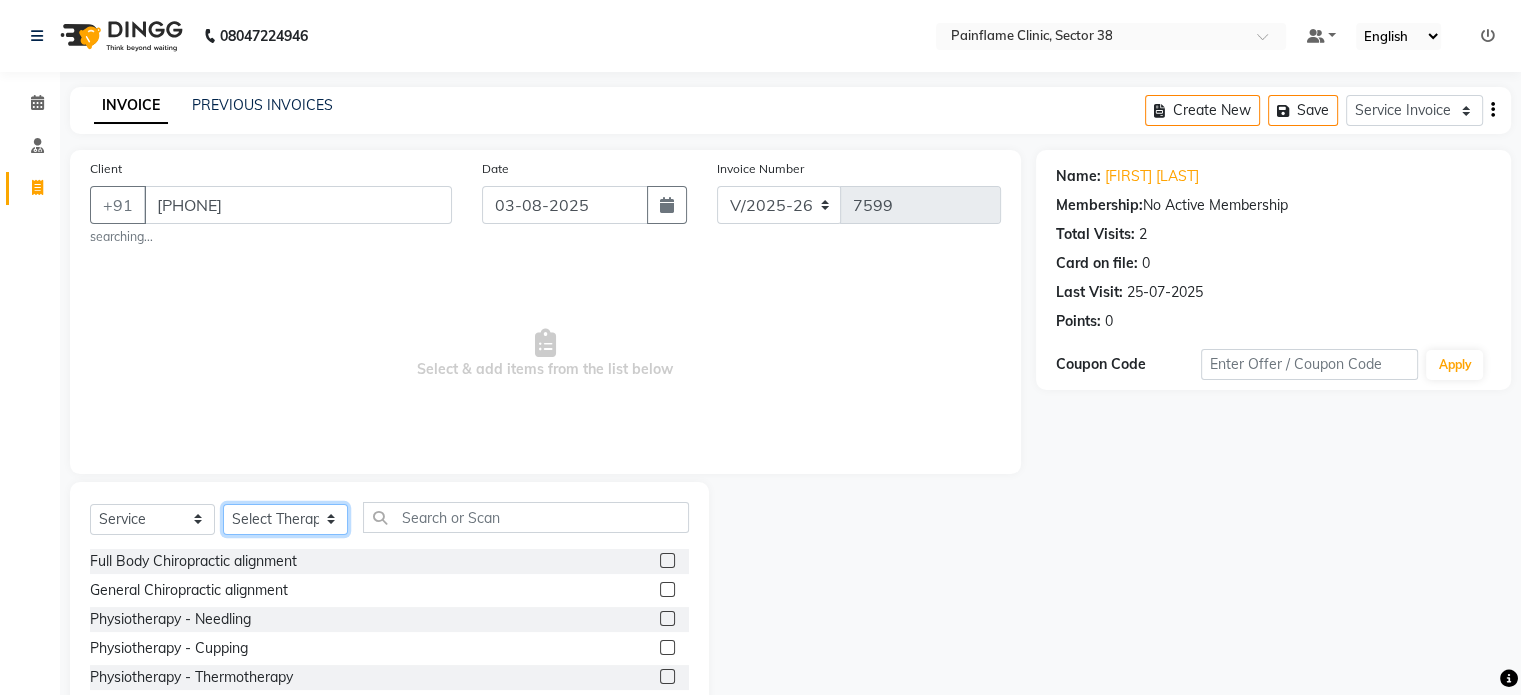 scroll, scrollTop: 118, scrollLeft: 0, axis: vertical 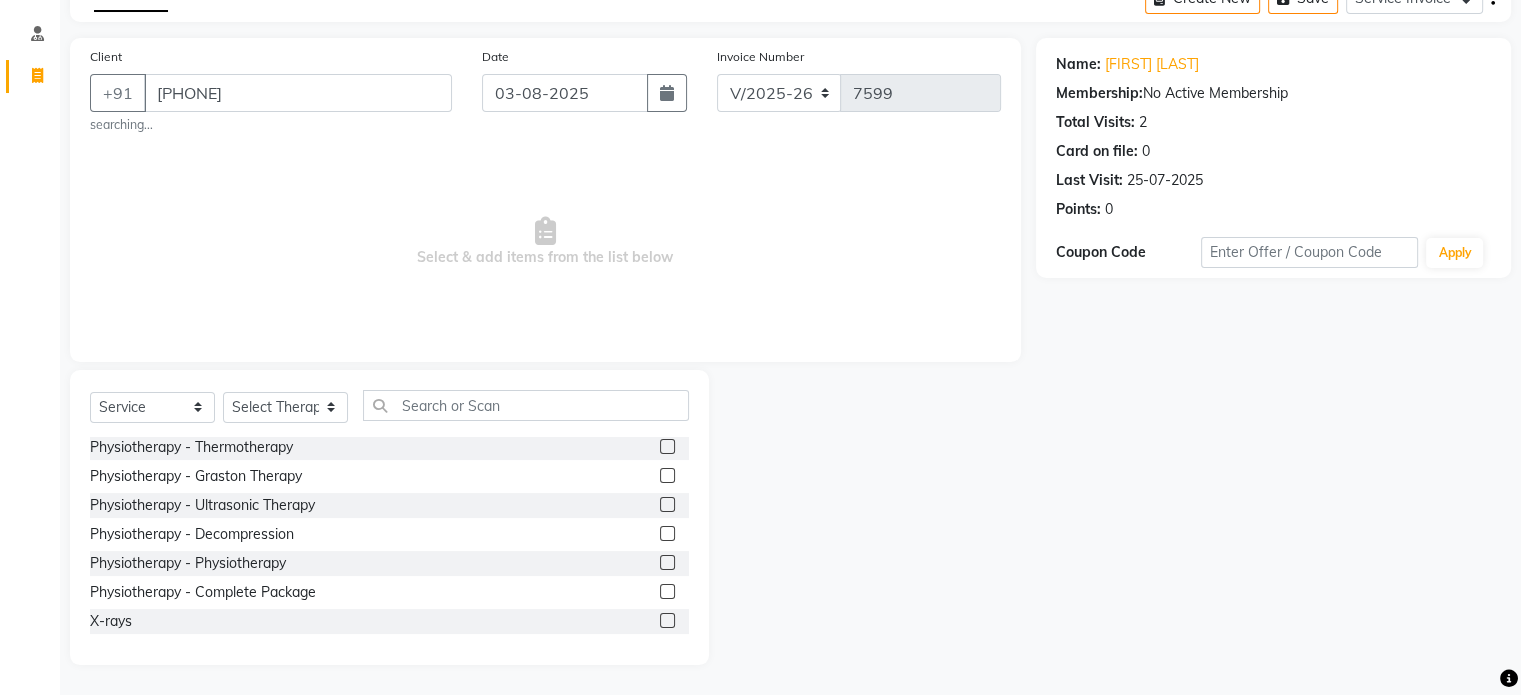 click 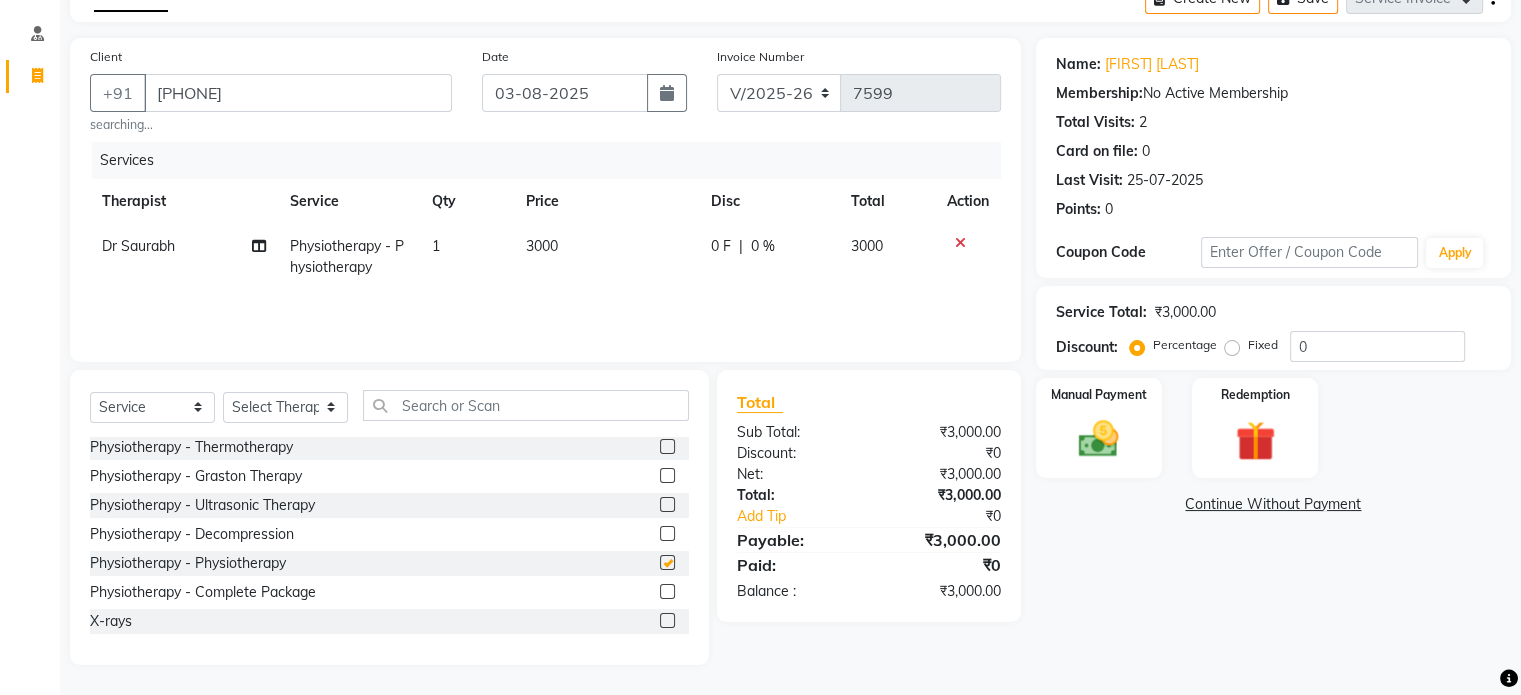 checkbox on "false" 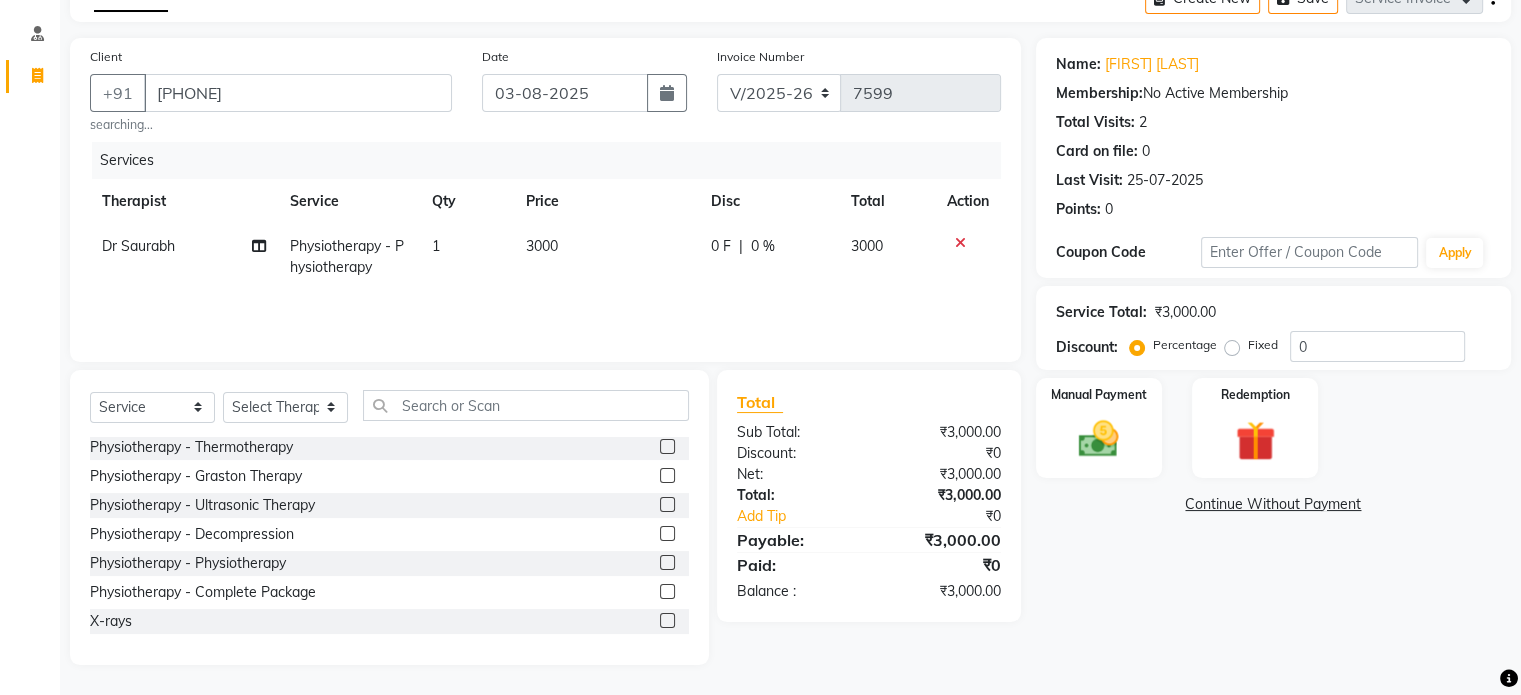 click on "3000" 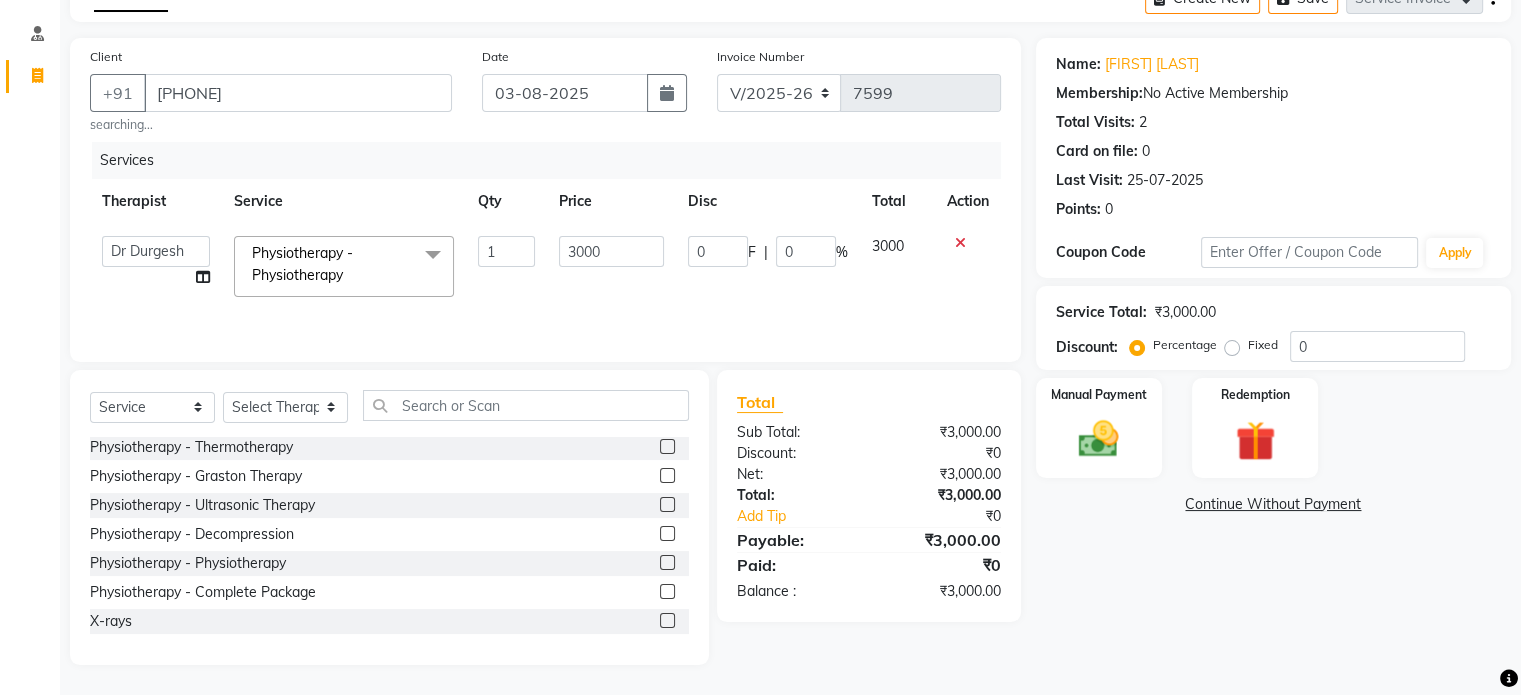 click on "3000" 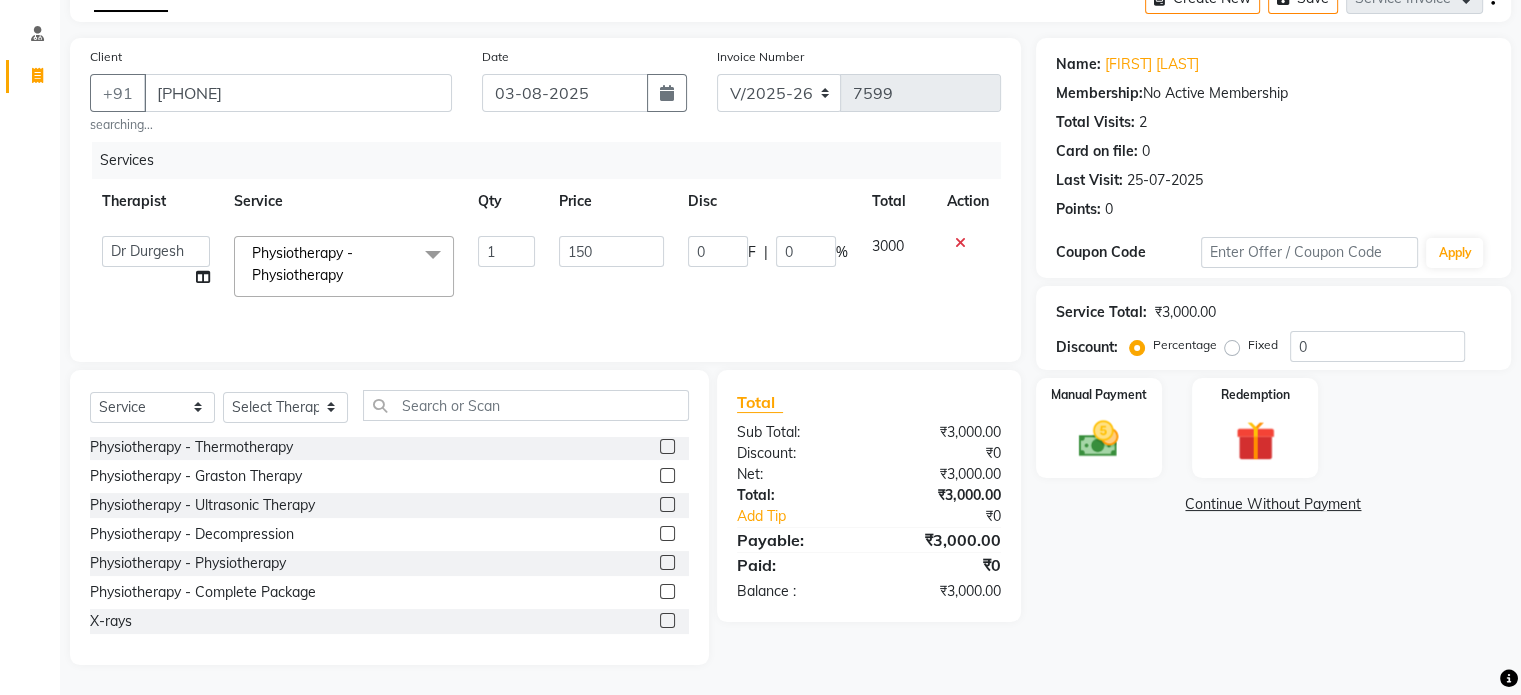 type on "1500" 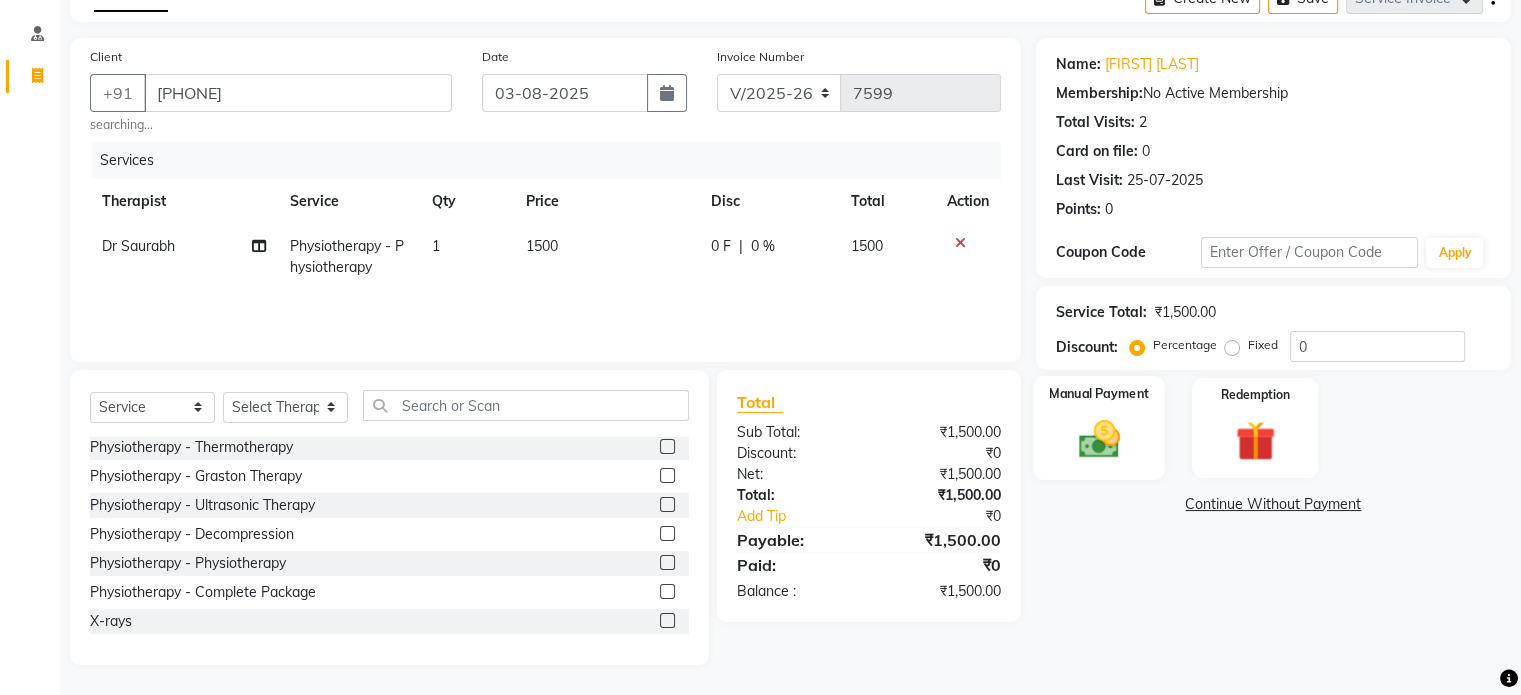 click on "Manual Payment" 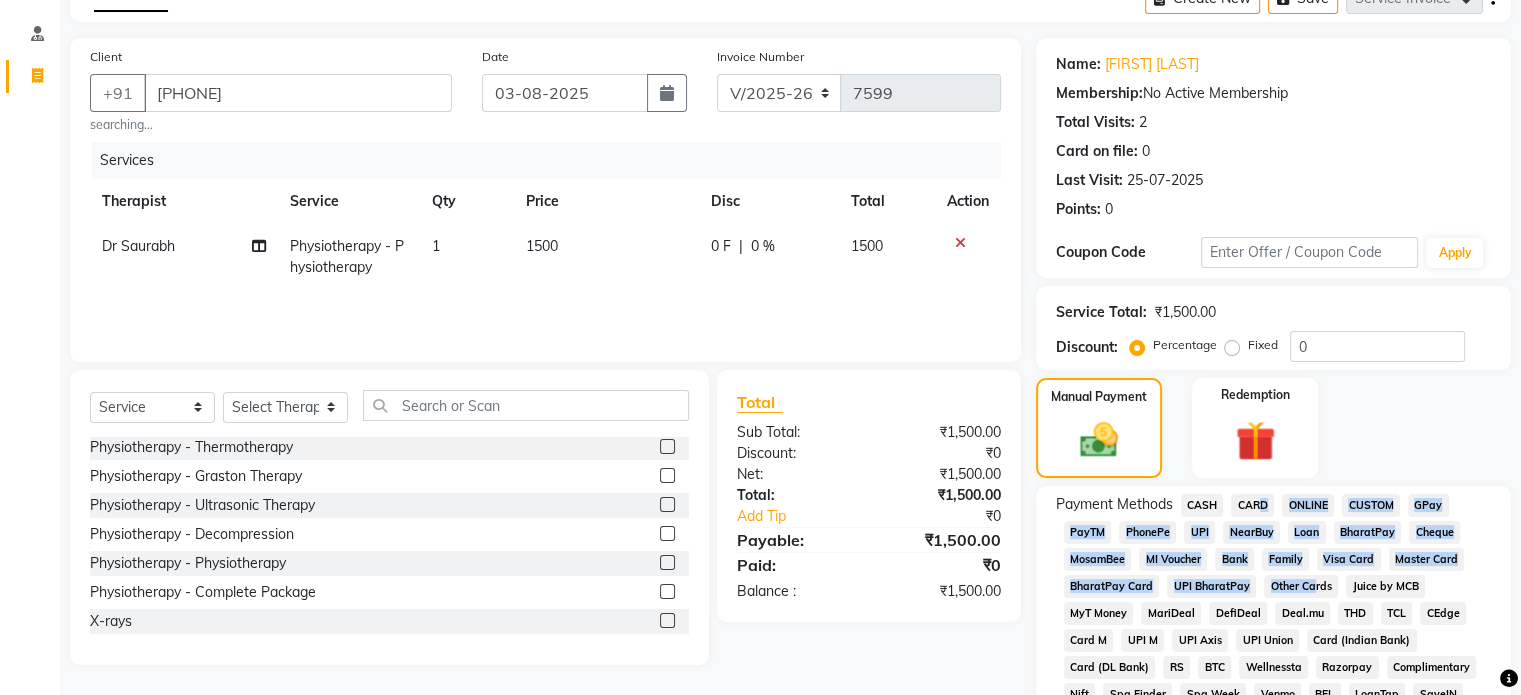 drag, startPoint x: 1252, startPoint y: 503, endPoint x: 1302, endPoint y: 595, distance: 104.70912 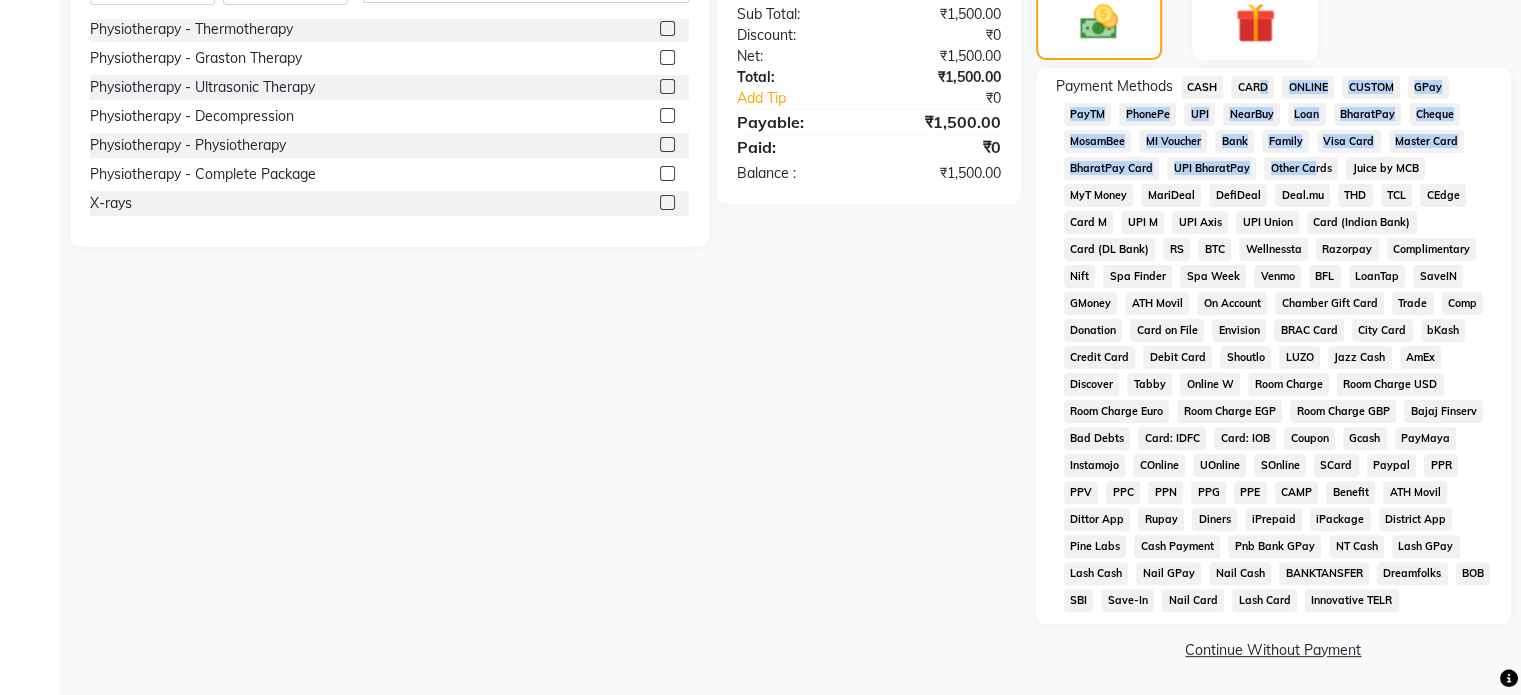 scroll, scrollTop: 544, scrollLeft: 0, axis: vertical 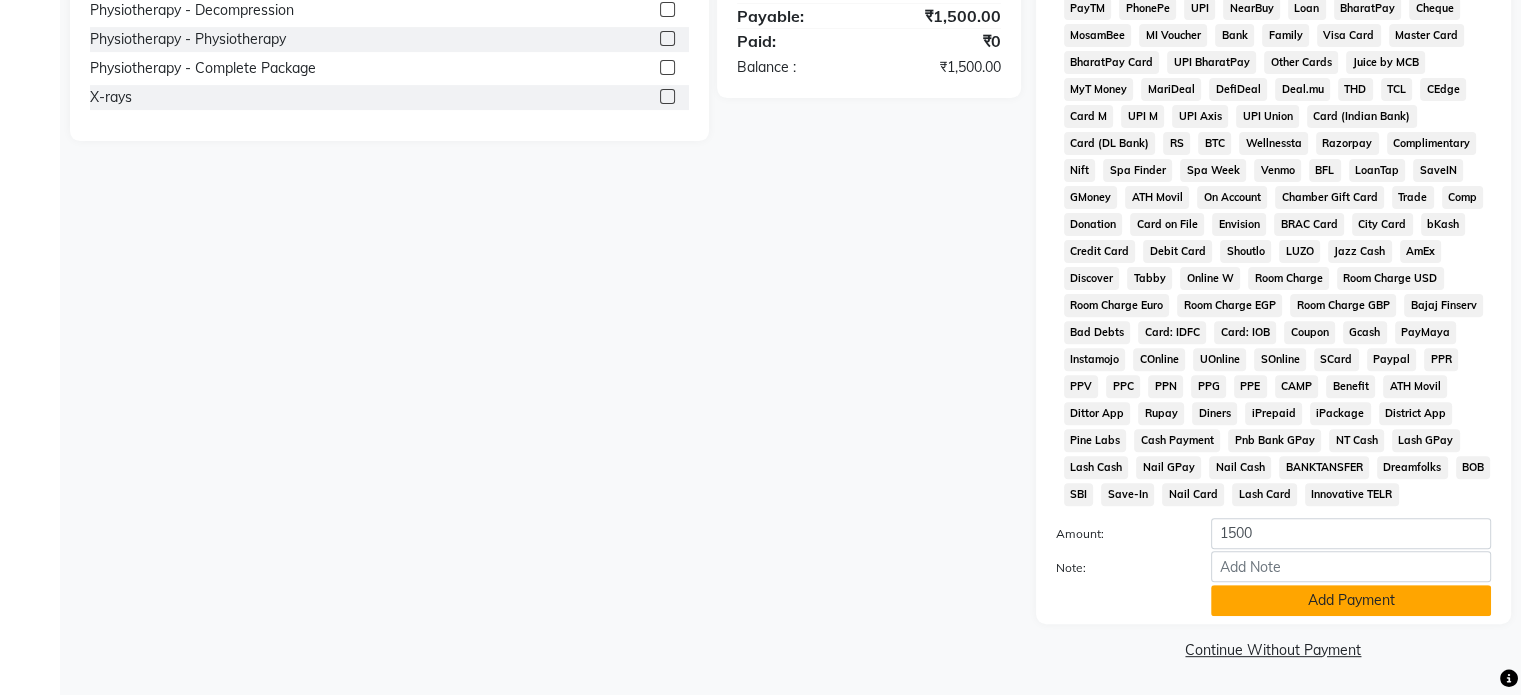 click on "Add Payment" 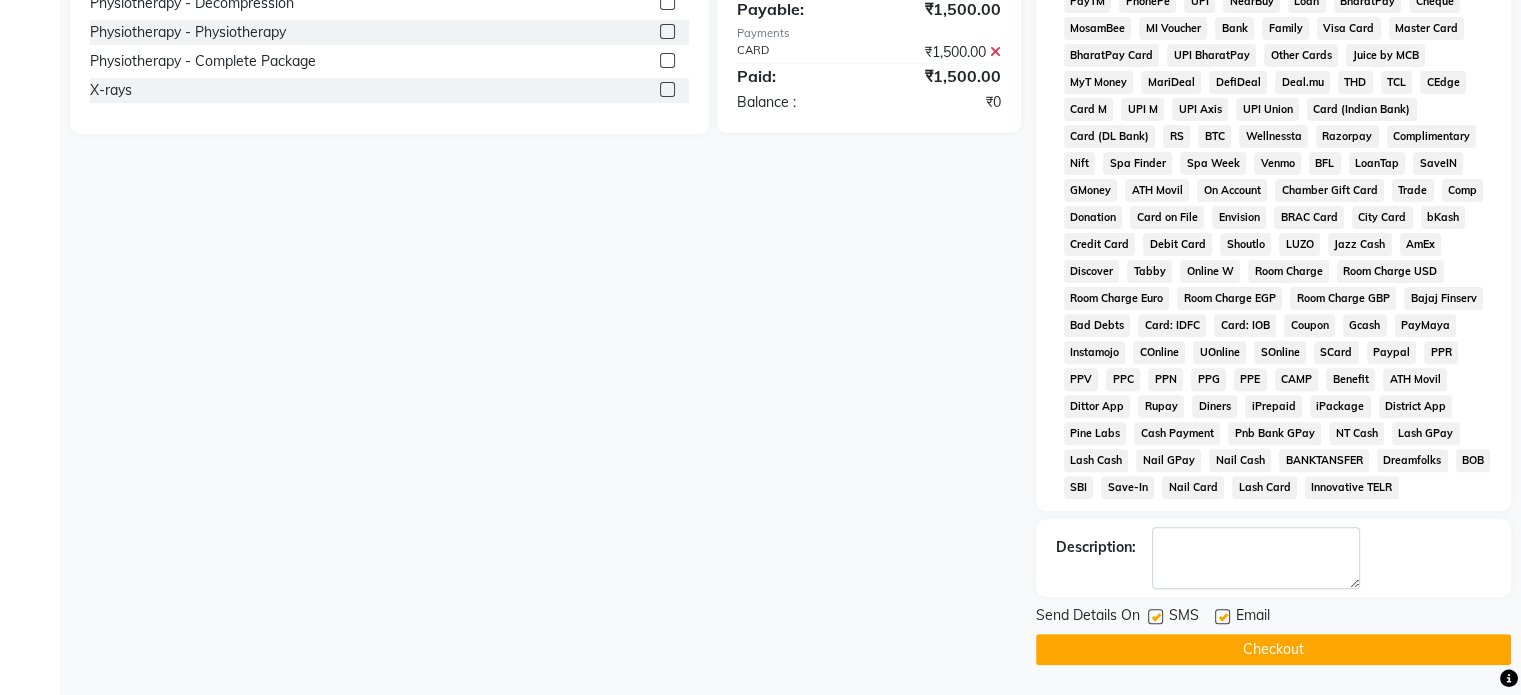 click 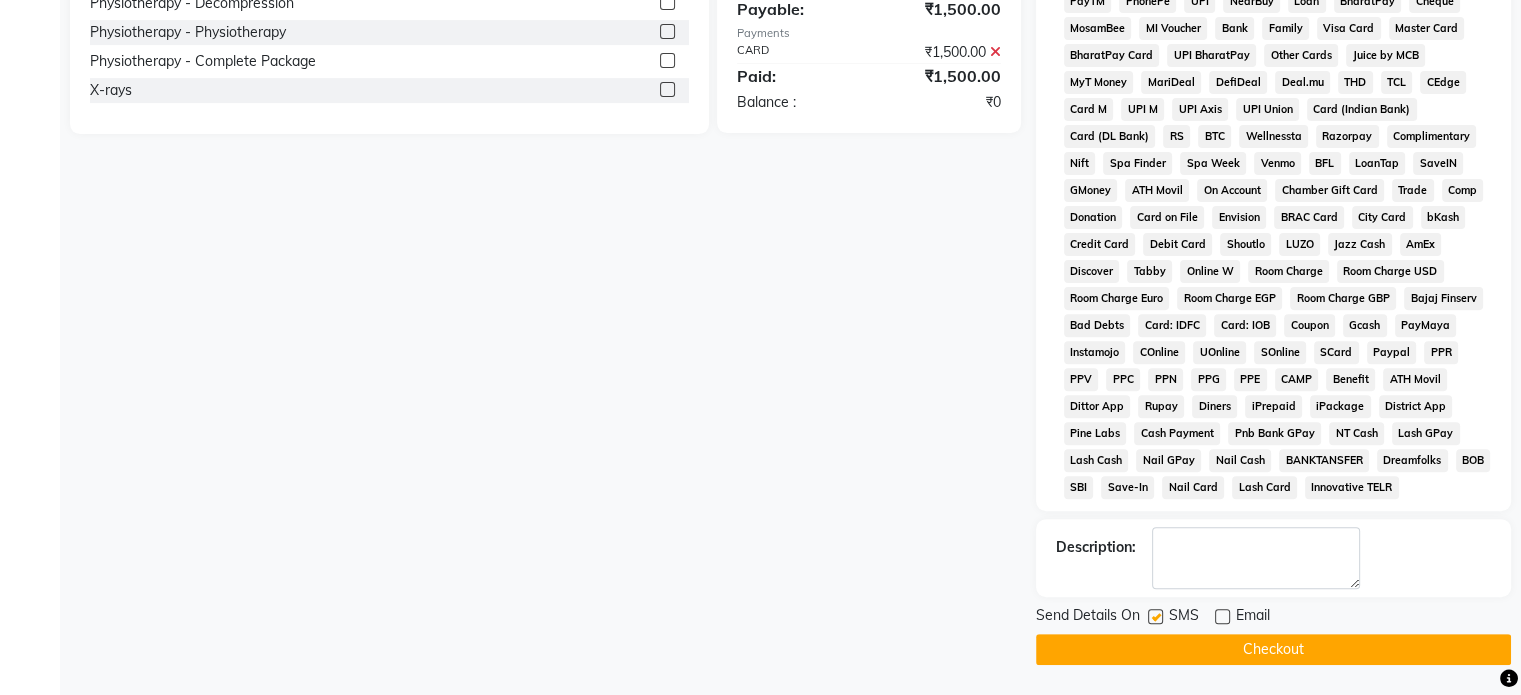click 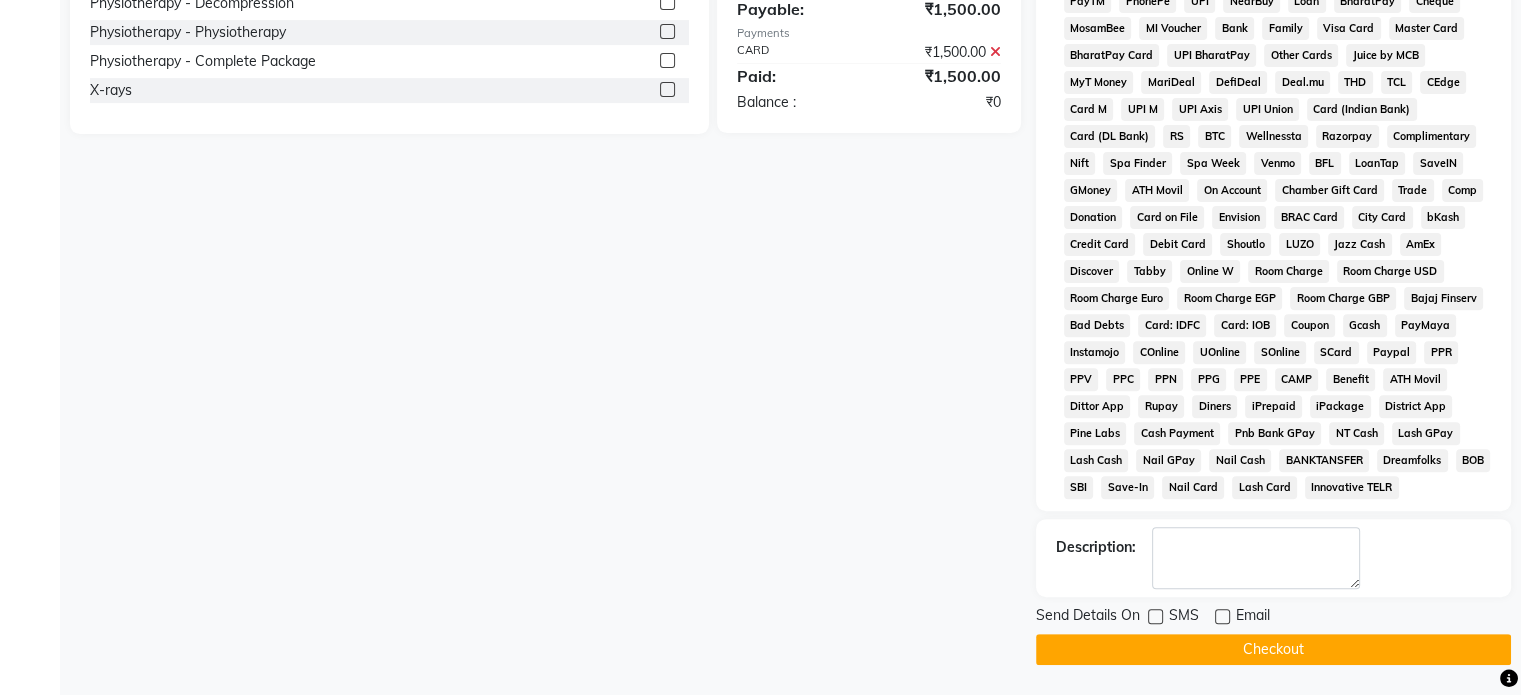 click on "Checkout" 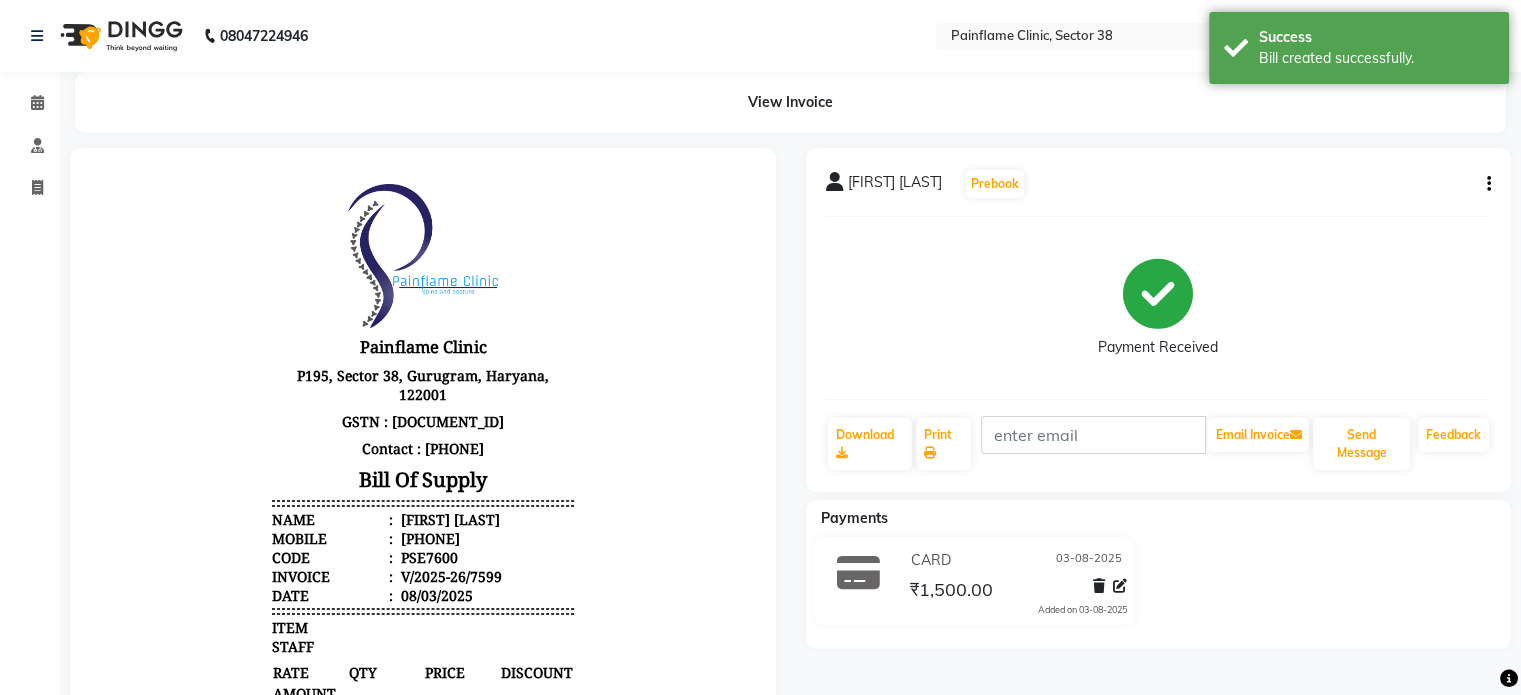 scroll, scrollTop: 0, scrollLeft: 0, axis: both 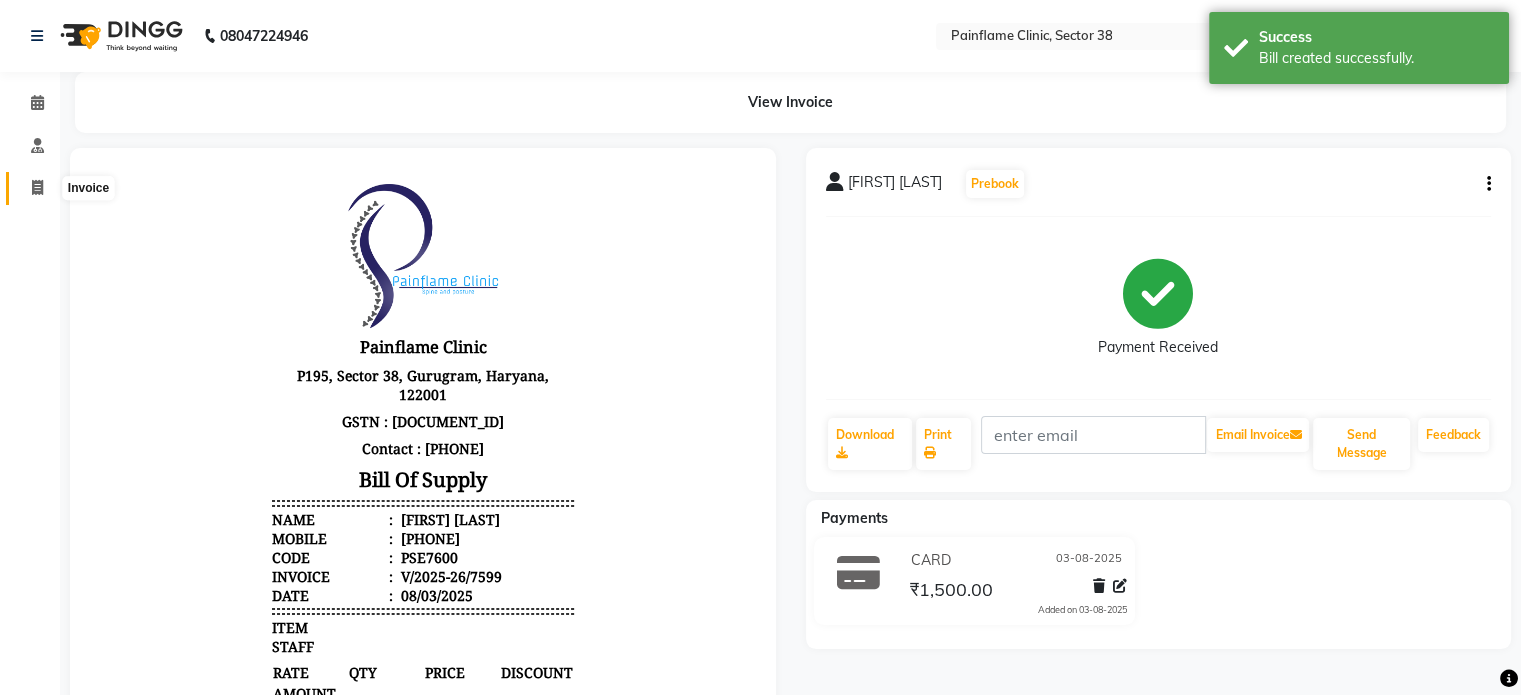click 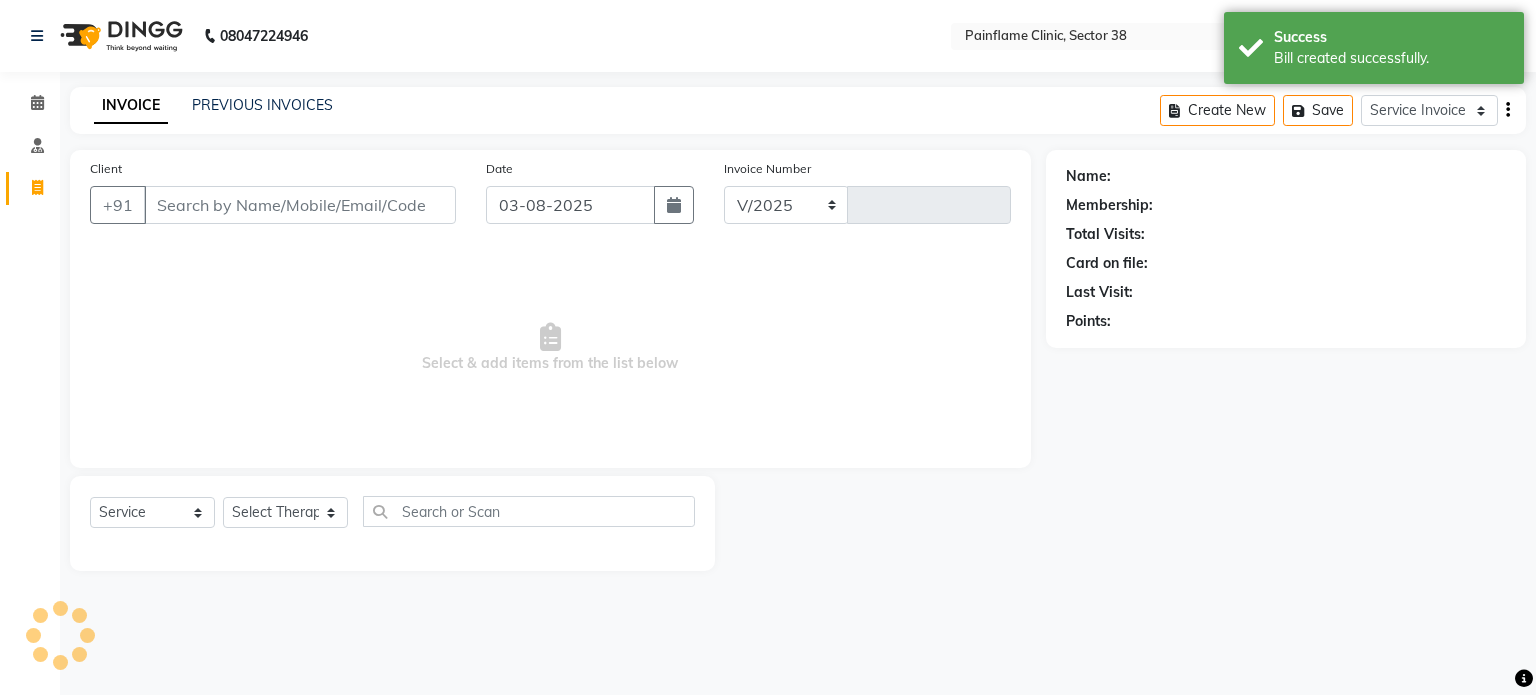 select on "3964" 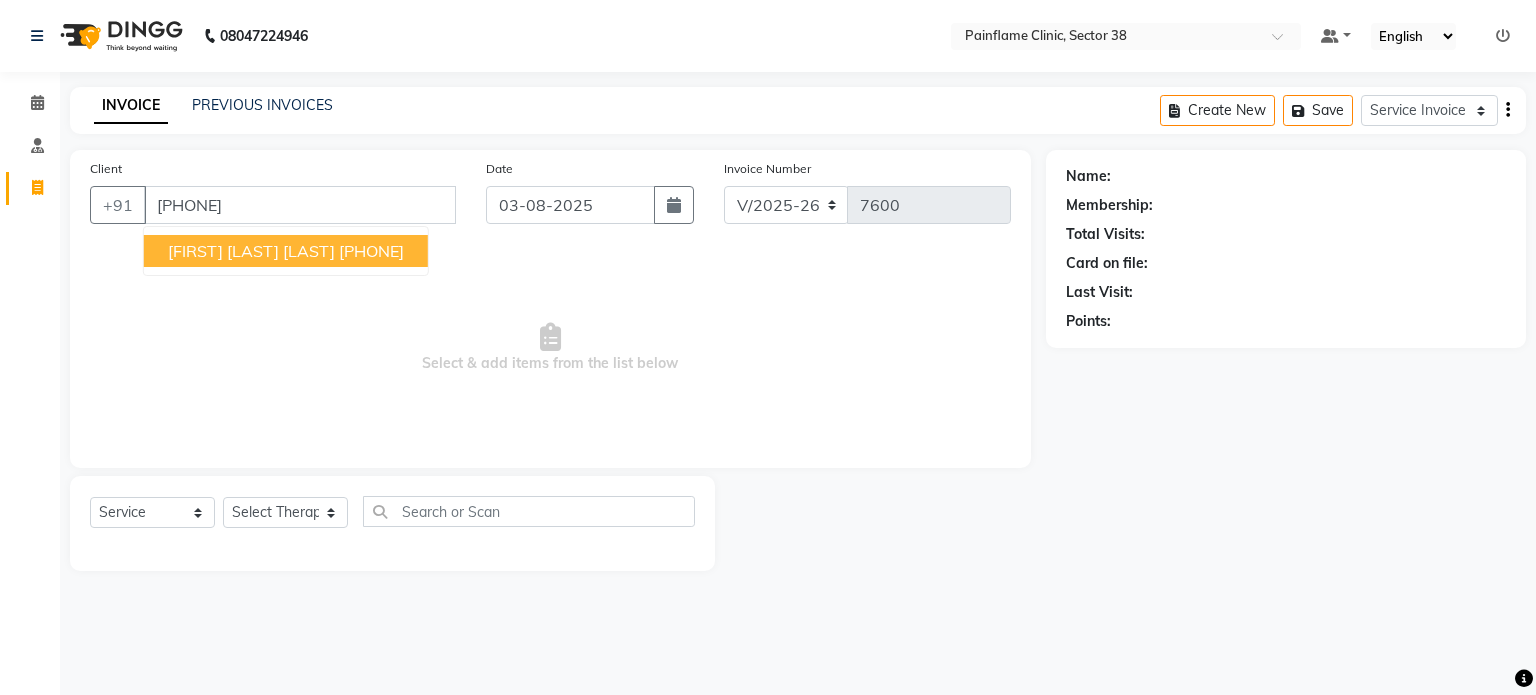 type on "9582260674" 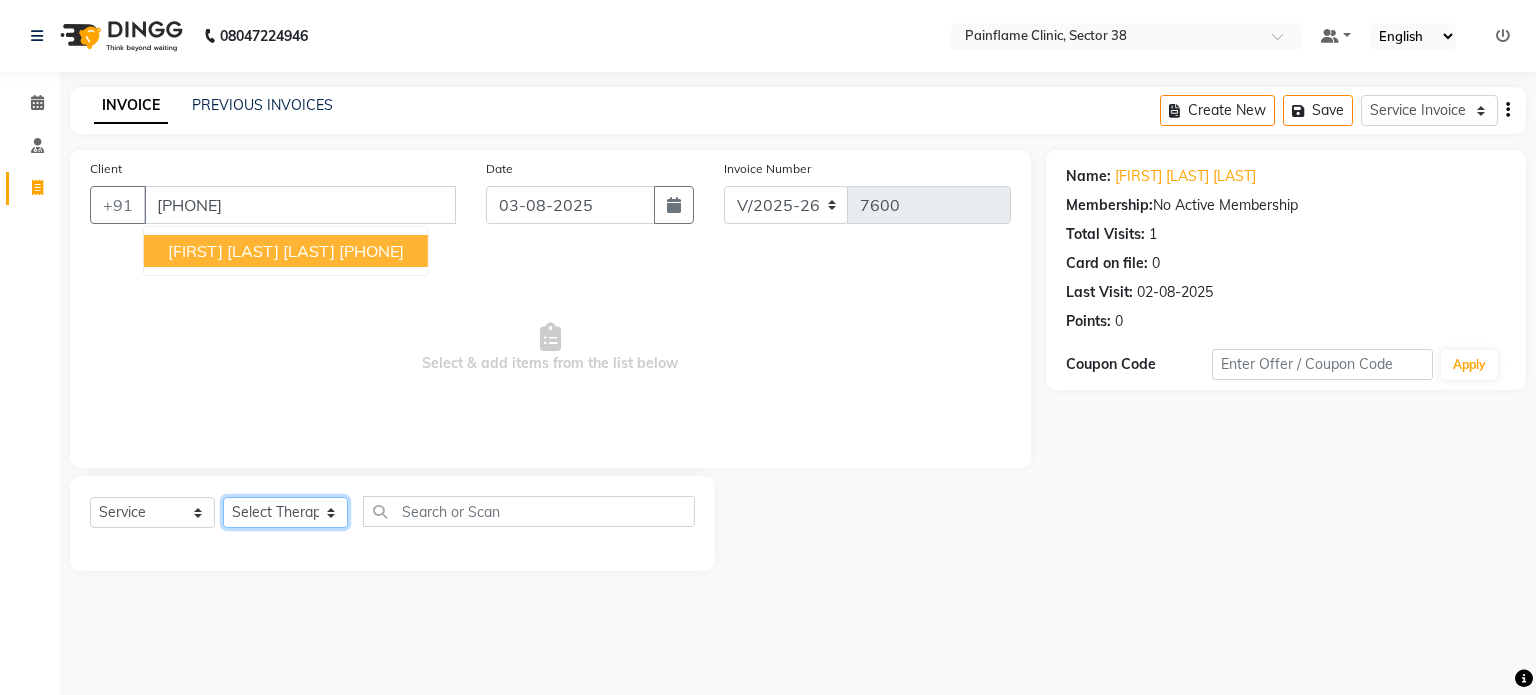 click on "Select Therapist Dr Durgesh Dr Harish Dr Ranjana Dr Saurabh Dr. Suraj Dr. Tejpal Mehlawat KUSHAL MOHIT SEMWAL Nancy Singhai Reception 1  Reception 2 Reception 3" 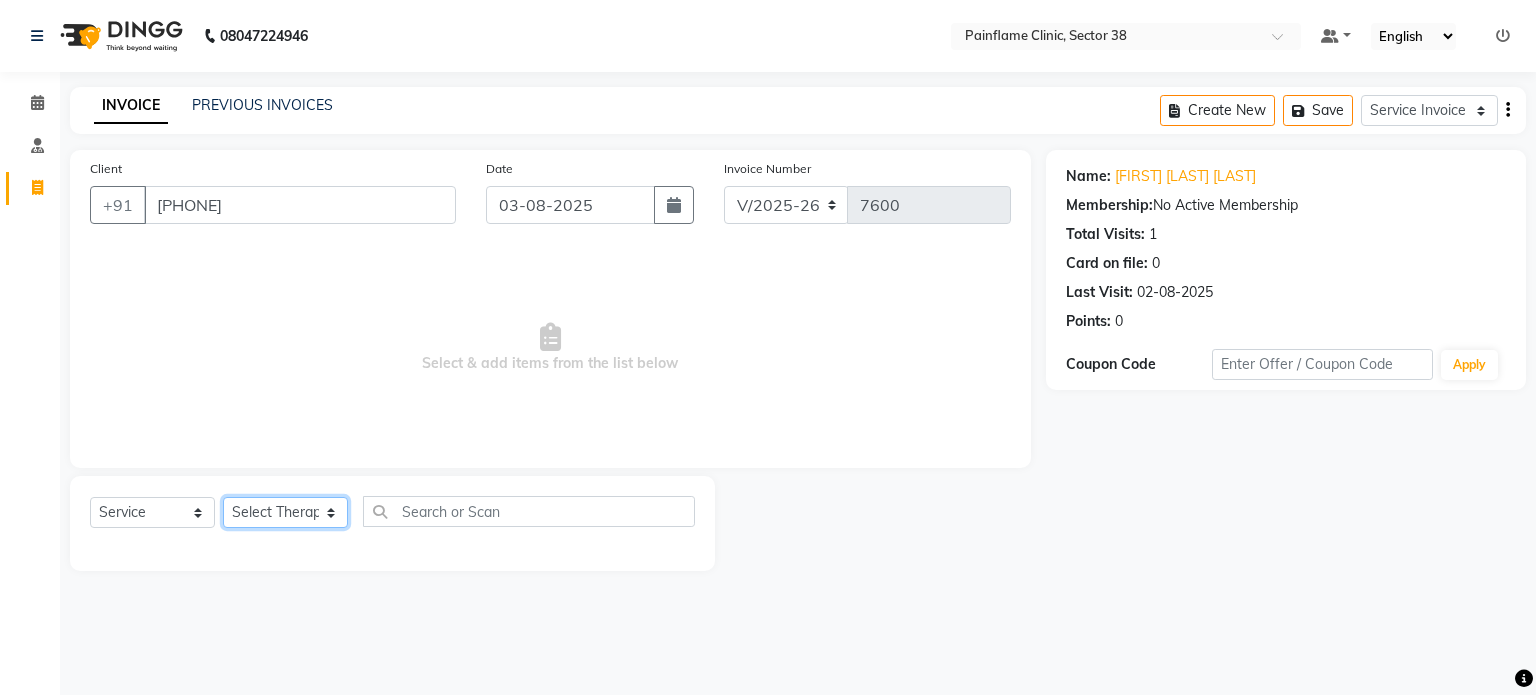 select on "20212" 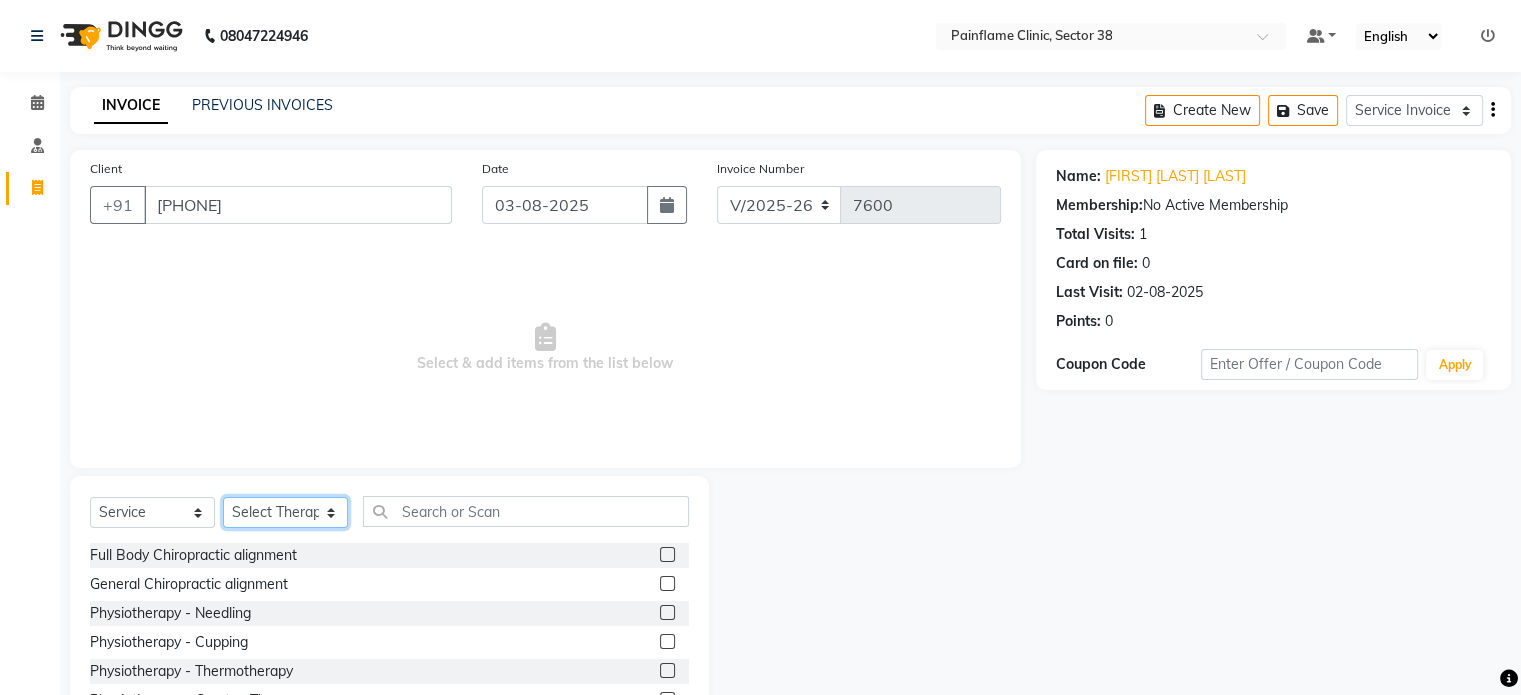scroll, scrollTop: 119, scrollLeft: 0, axis: vertical 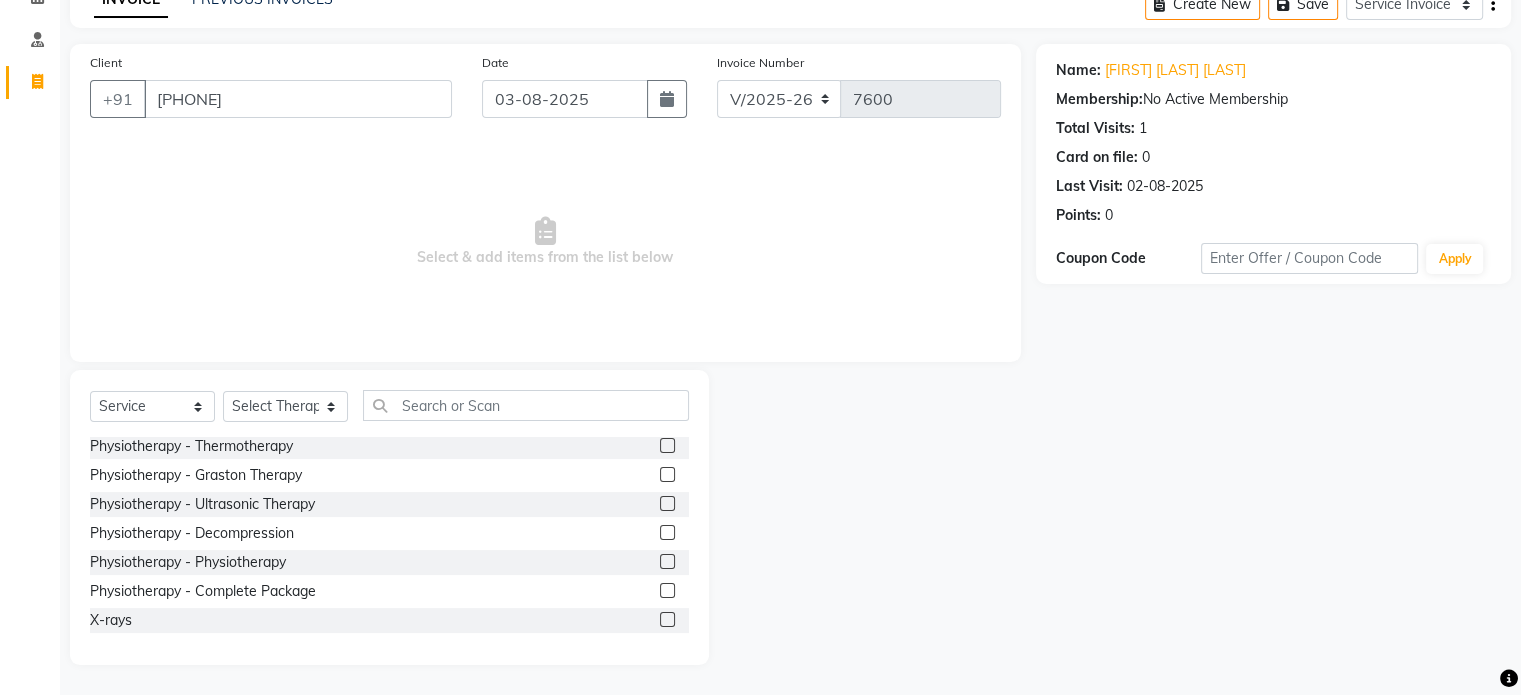 click 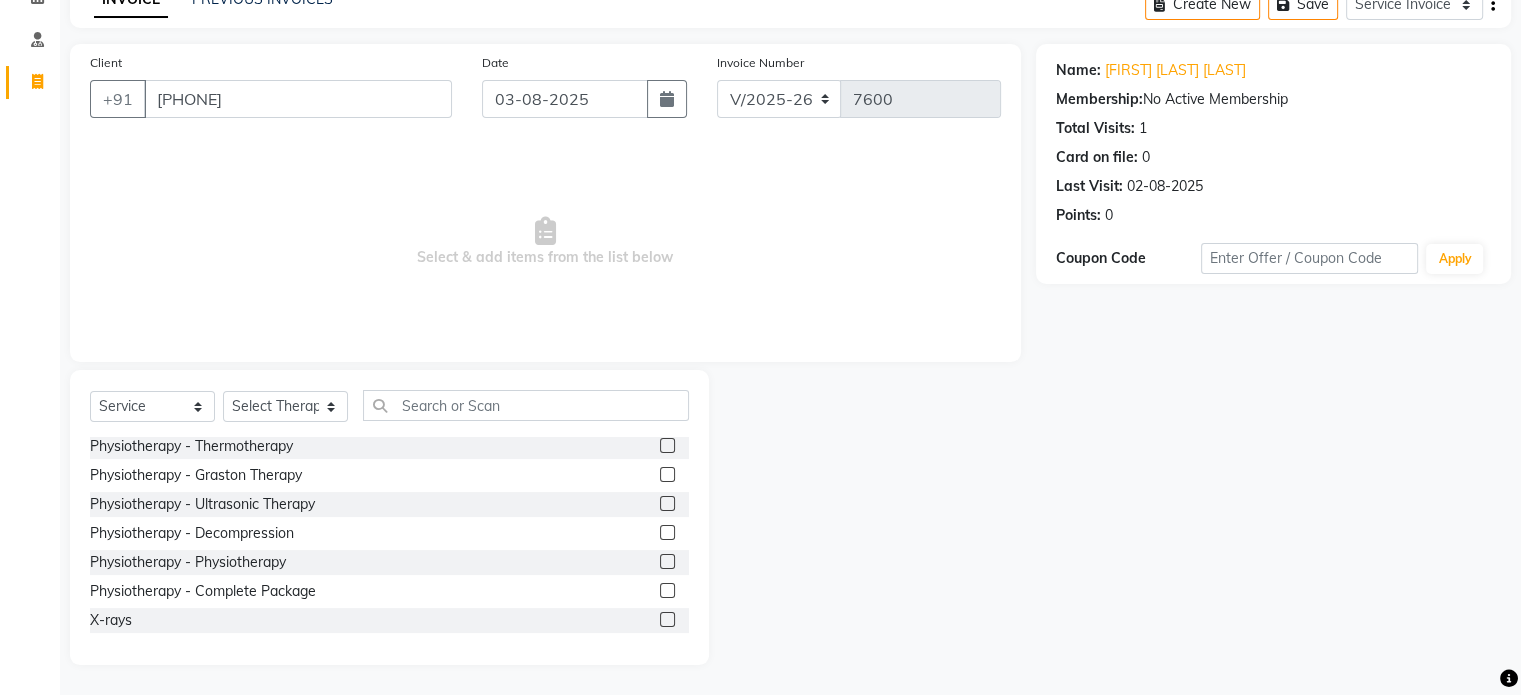 click at bounding box center [666, 591] 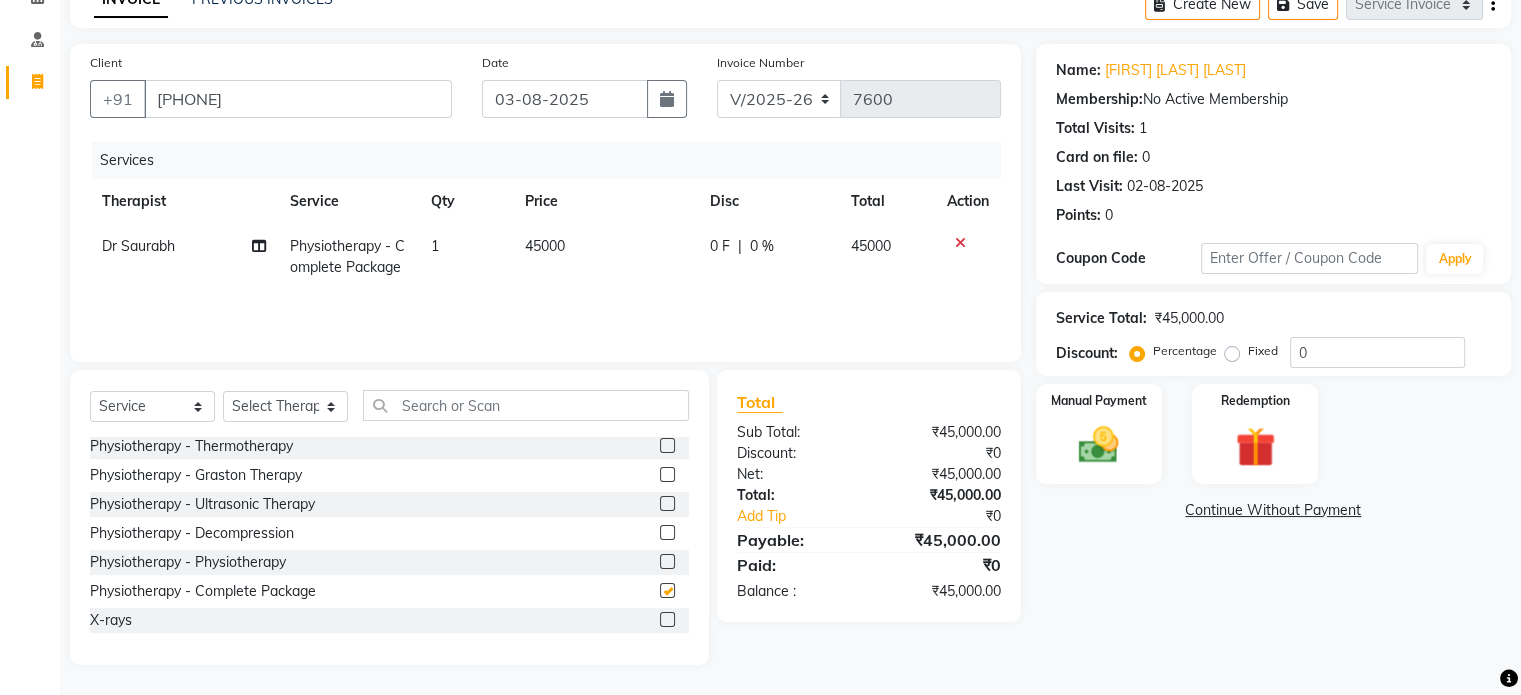 checkbox on "false" 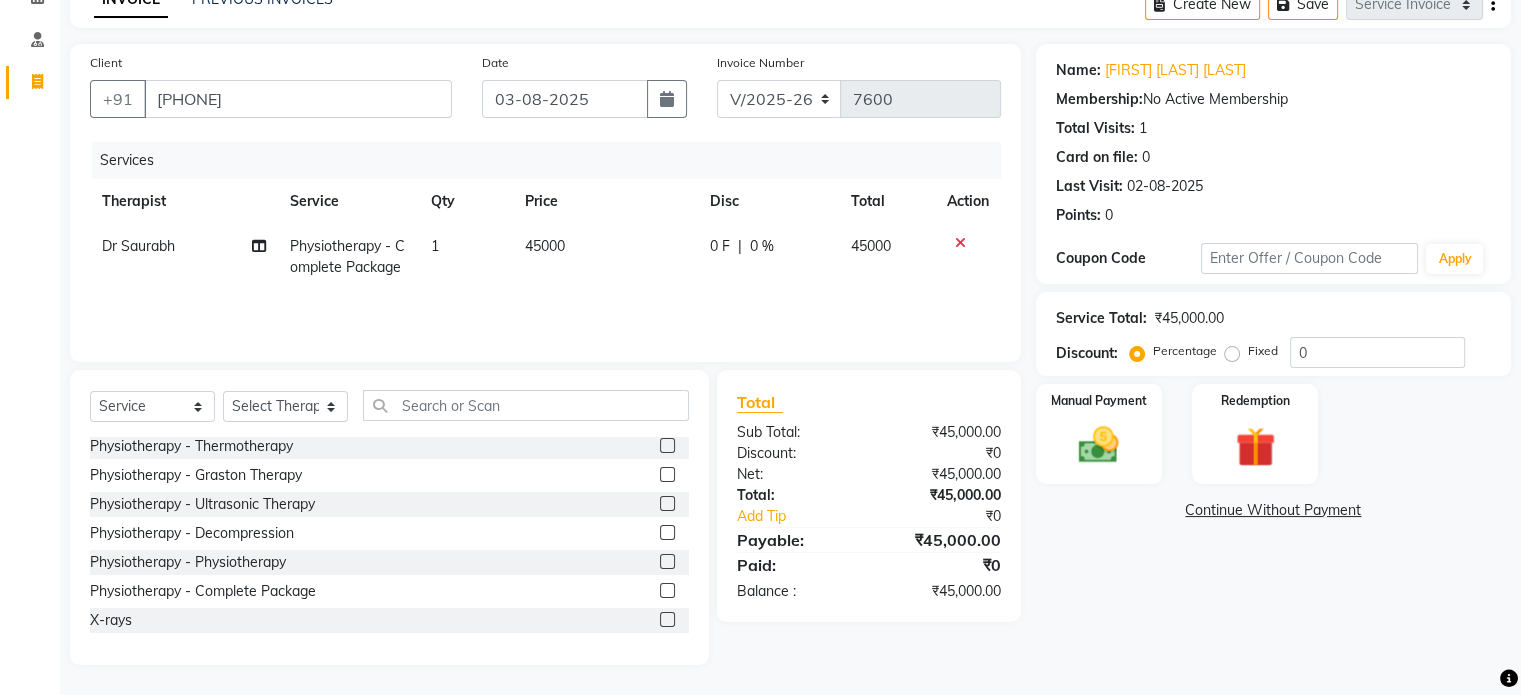 click on "45000" 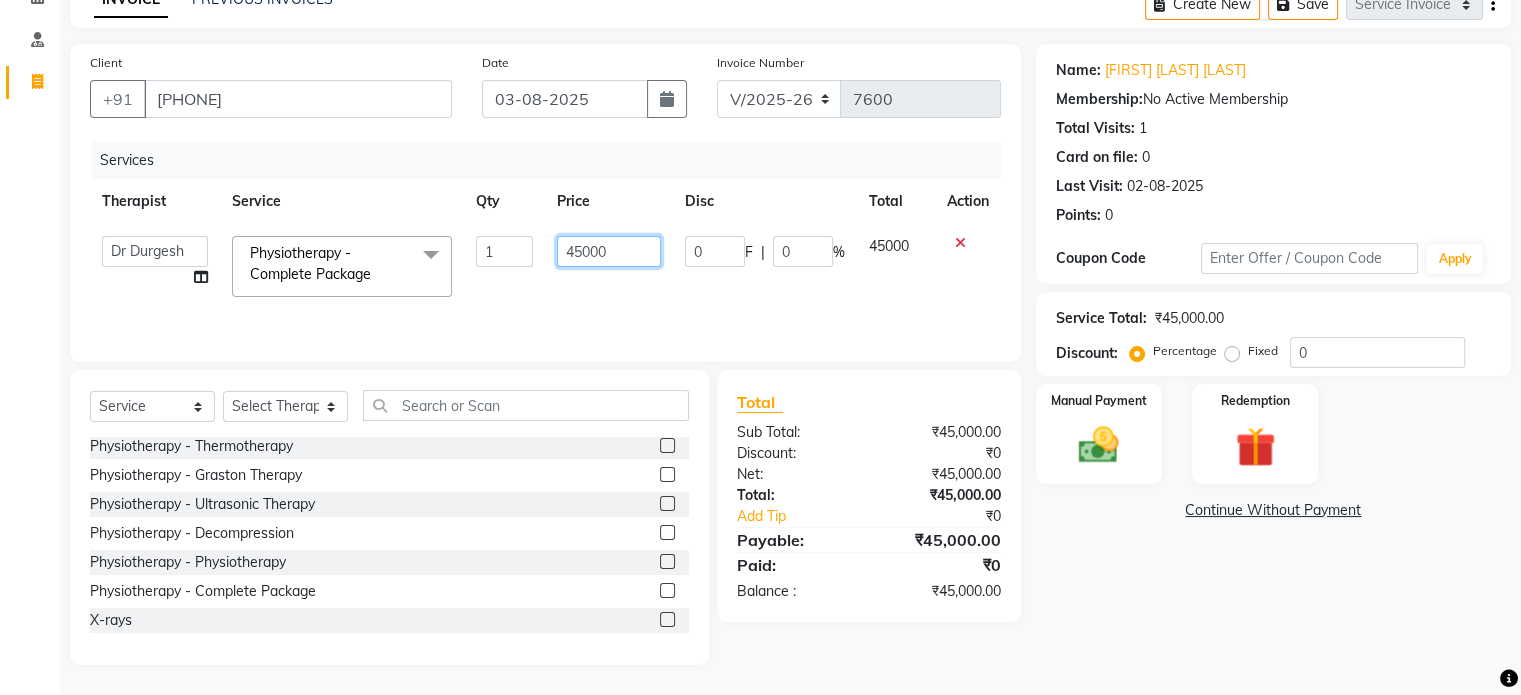 click on "45000" 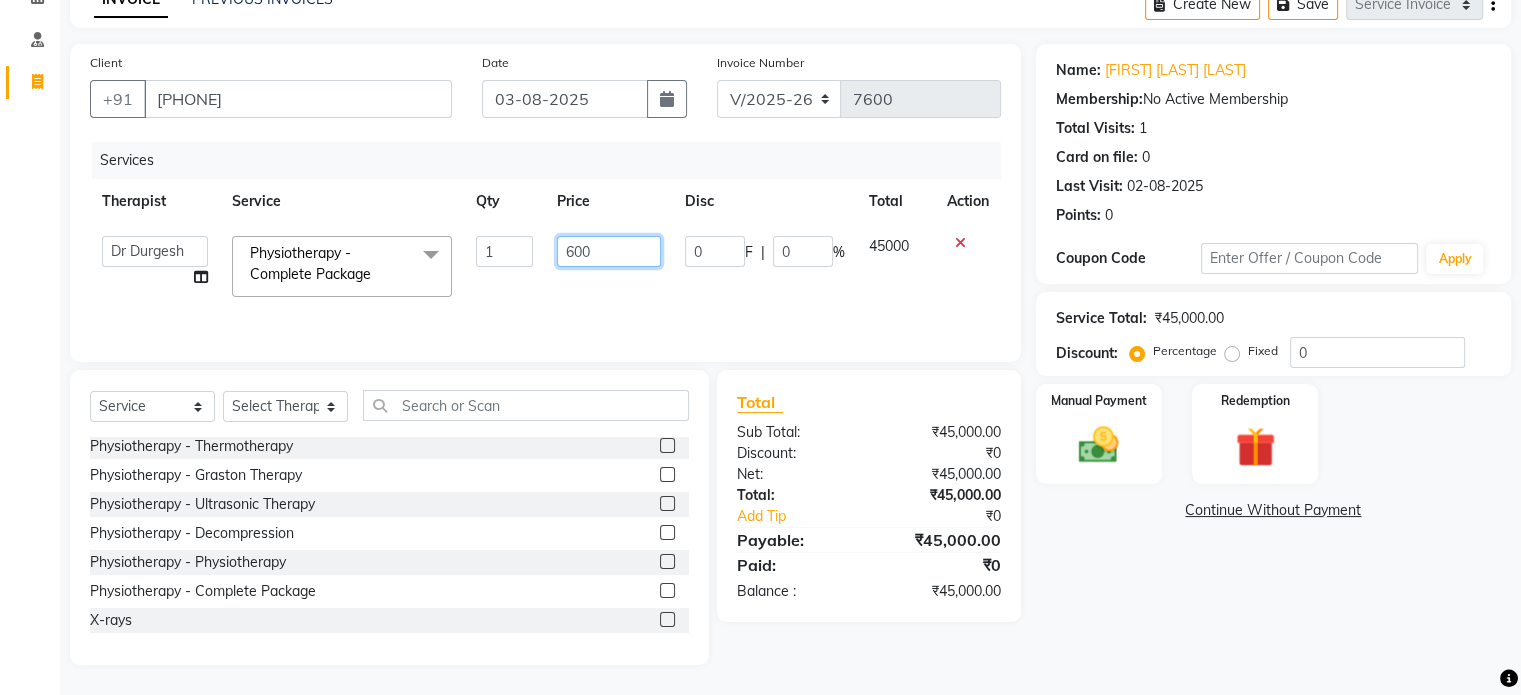 type on "6000" 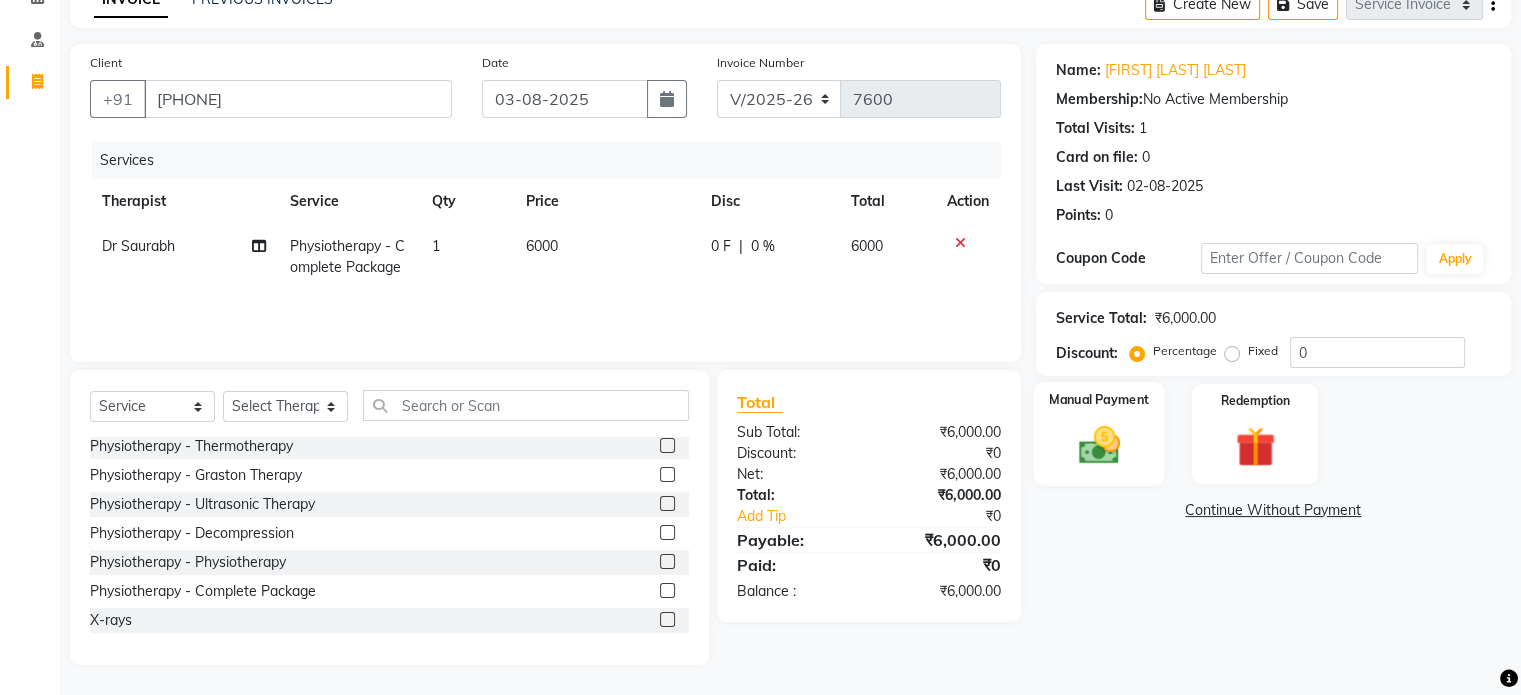 click 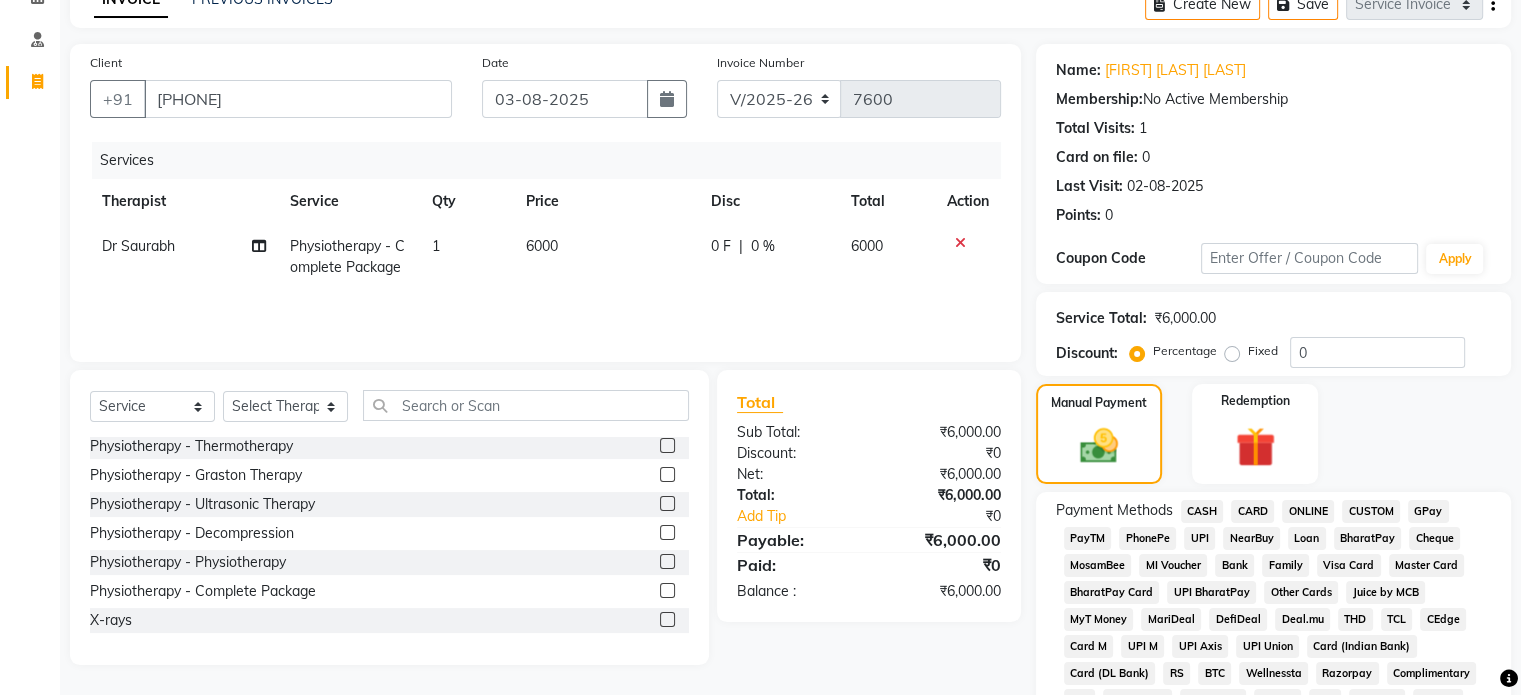 click on "CARD" 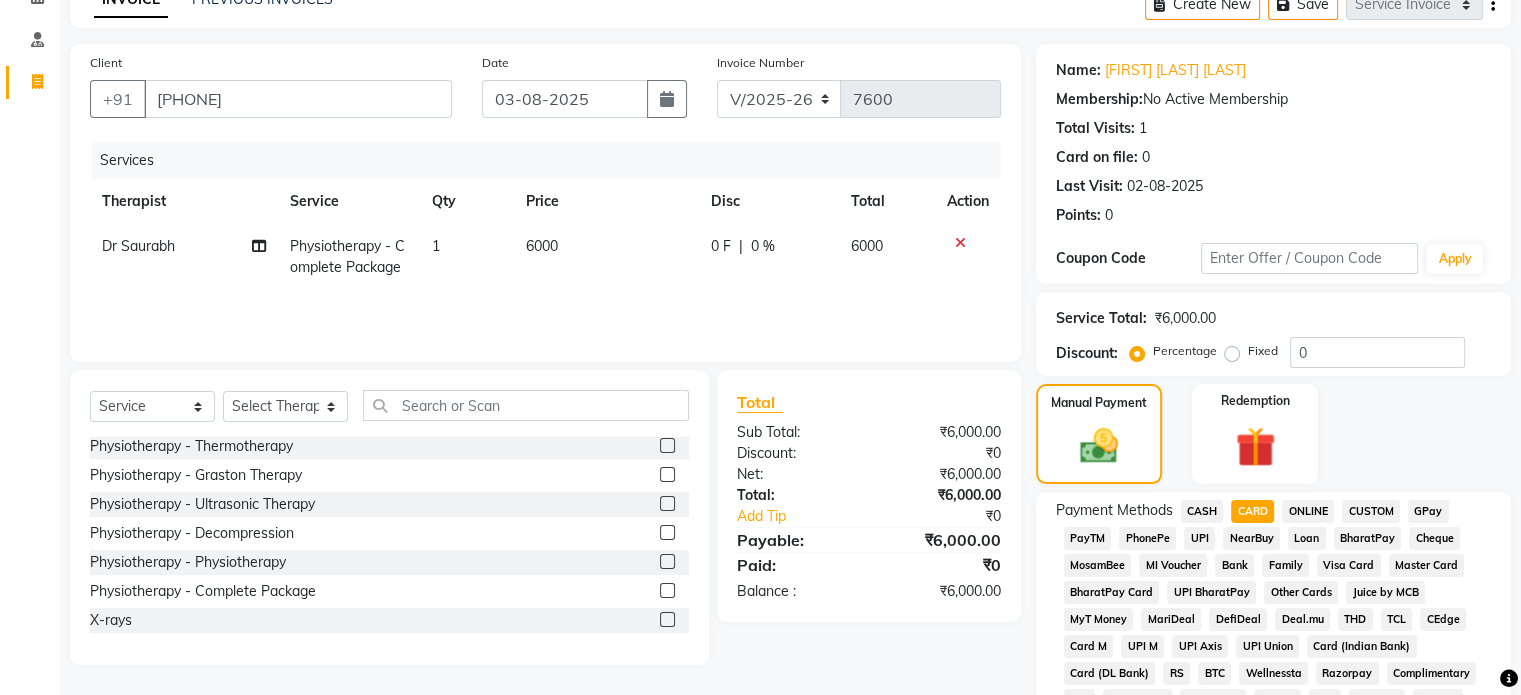 scroll, scrollTop: 652, scrollLeft: 0, axis: vertical 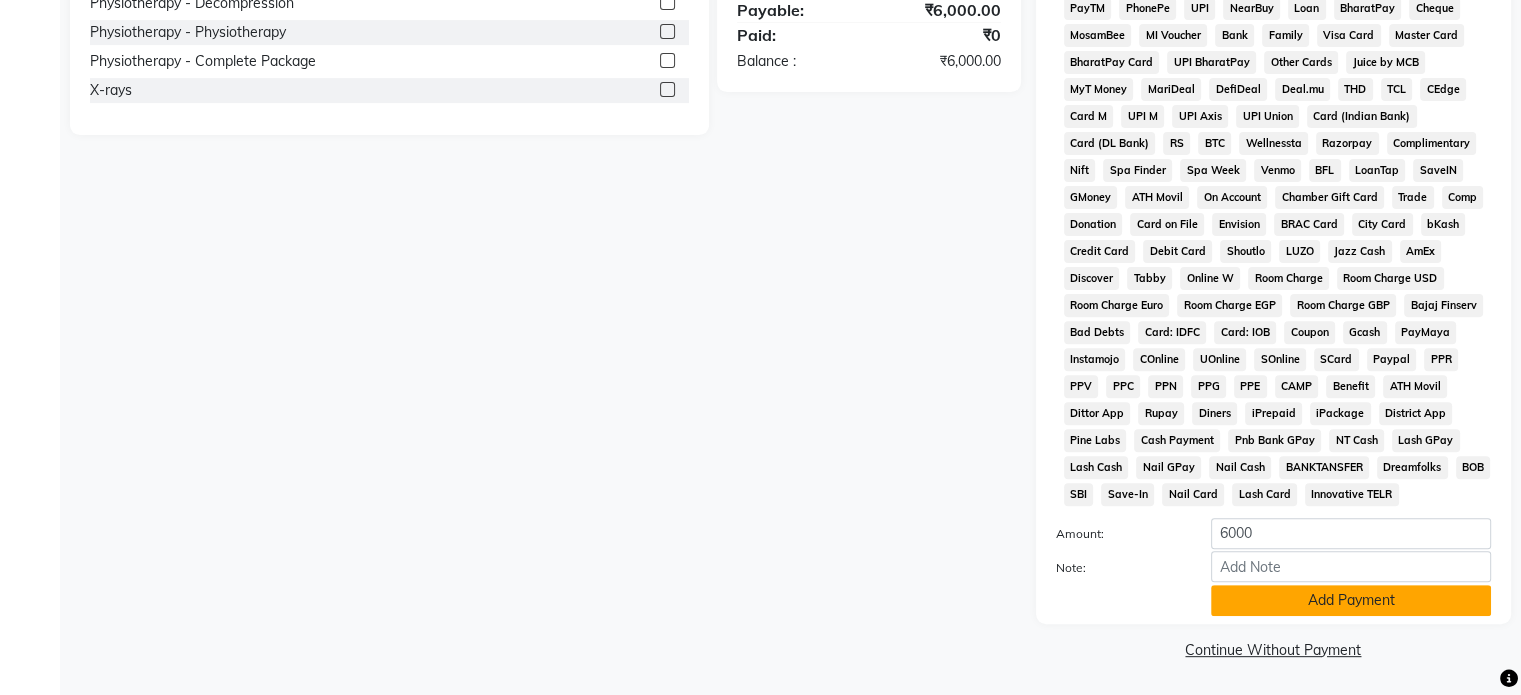 click on "Add Payment" 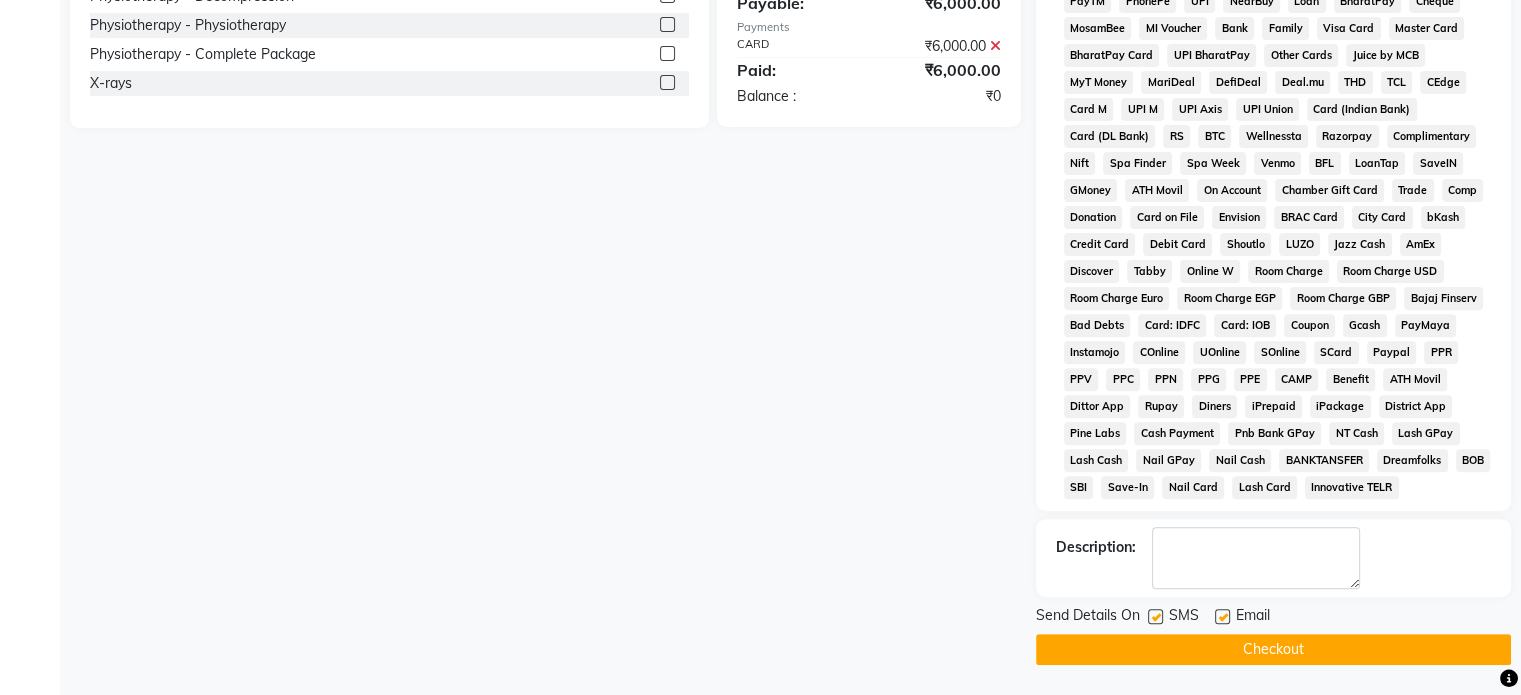 click on "Email" 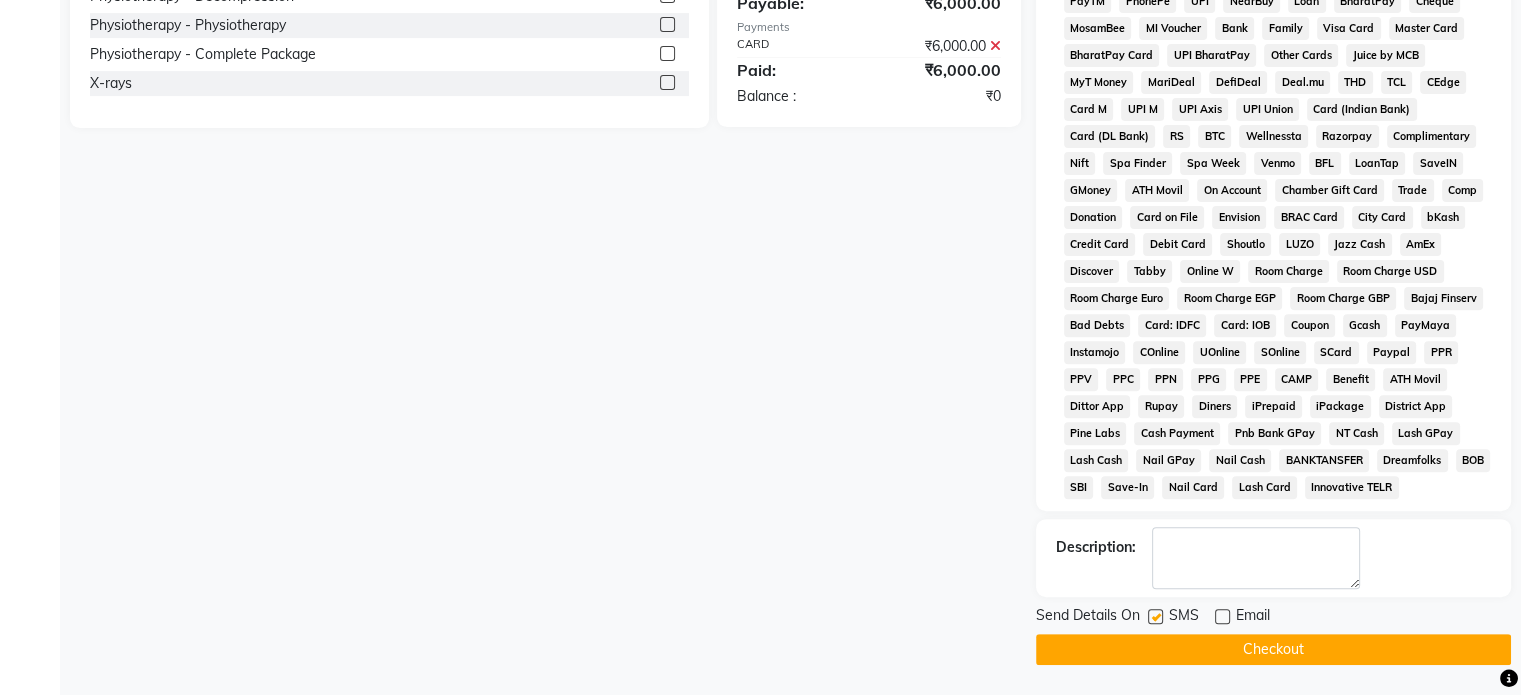 click 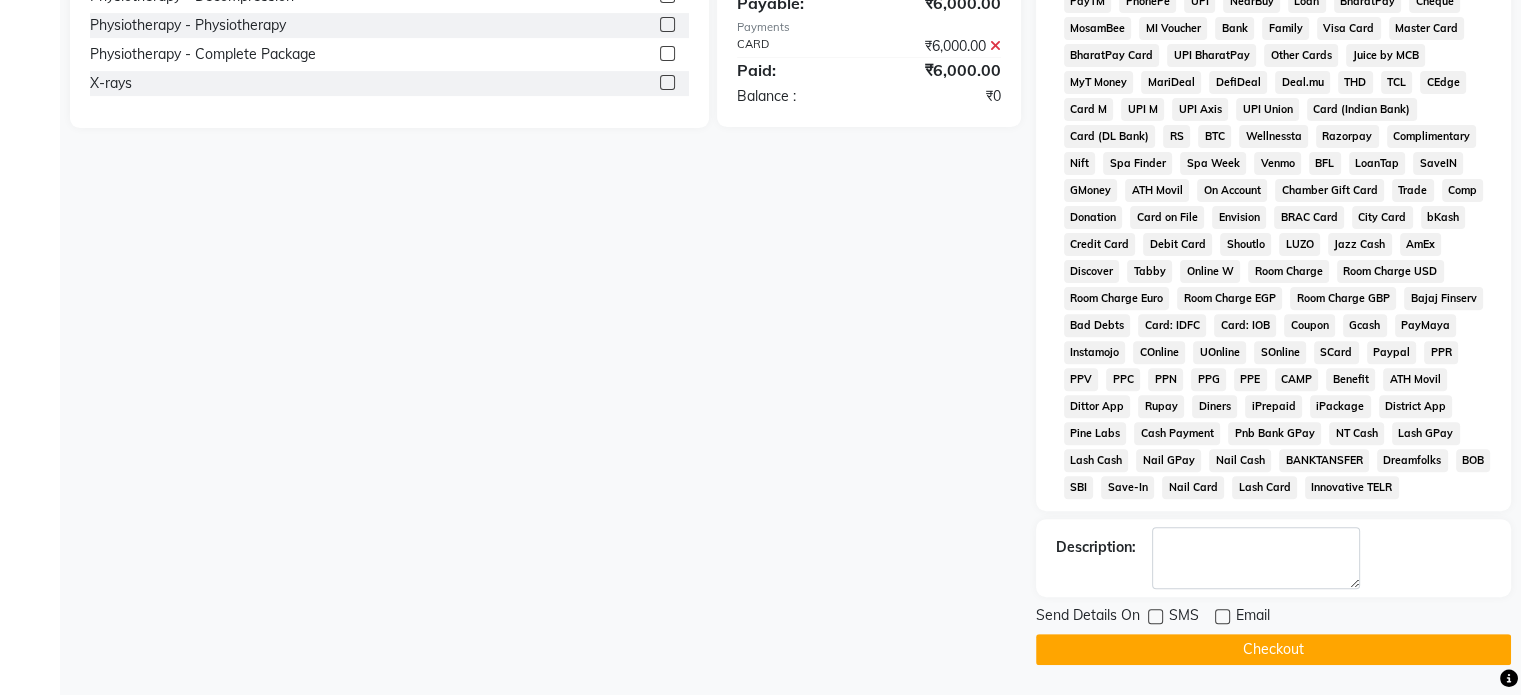 click on "Checkout" 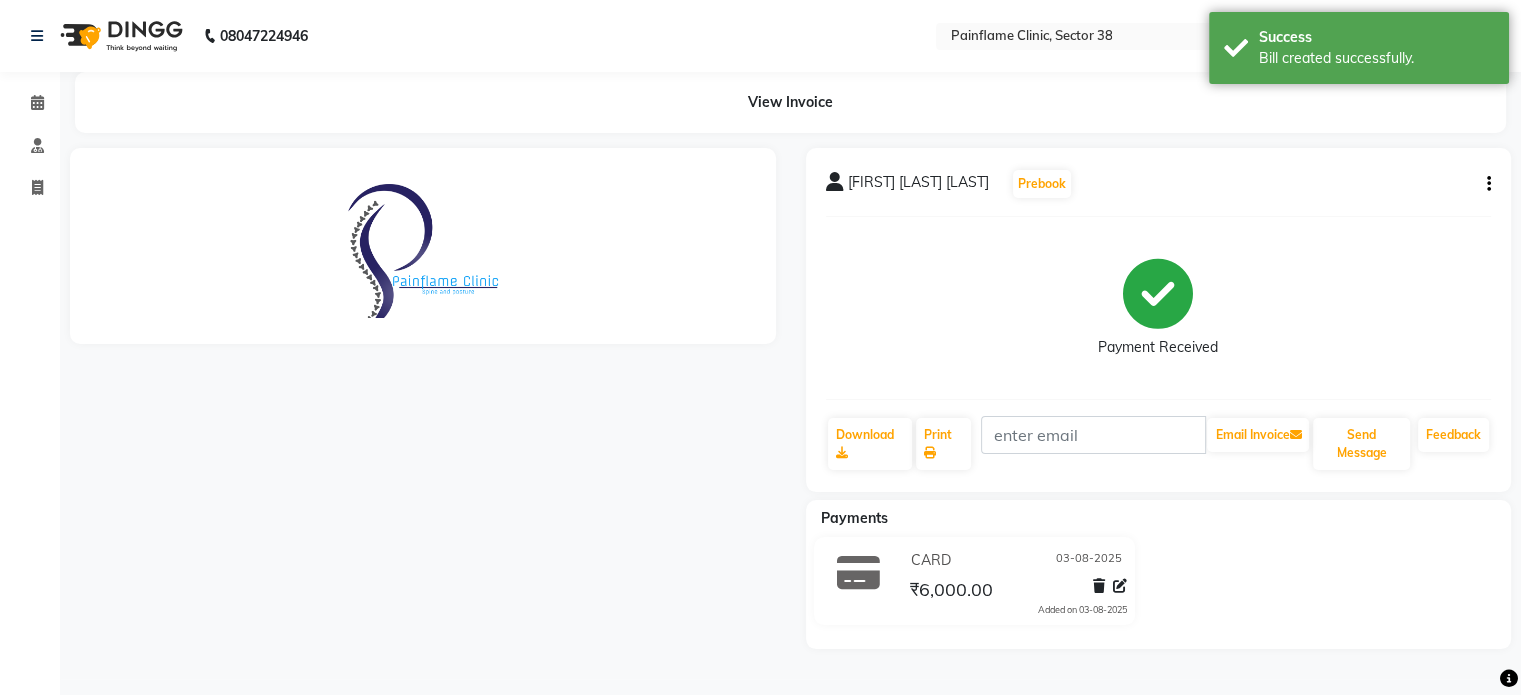scroll, scrollTop: 0, scrollLeft: 0, axis: both 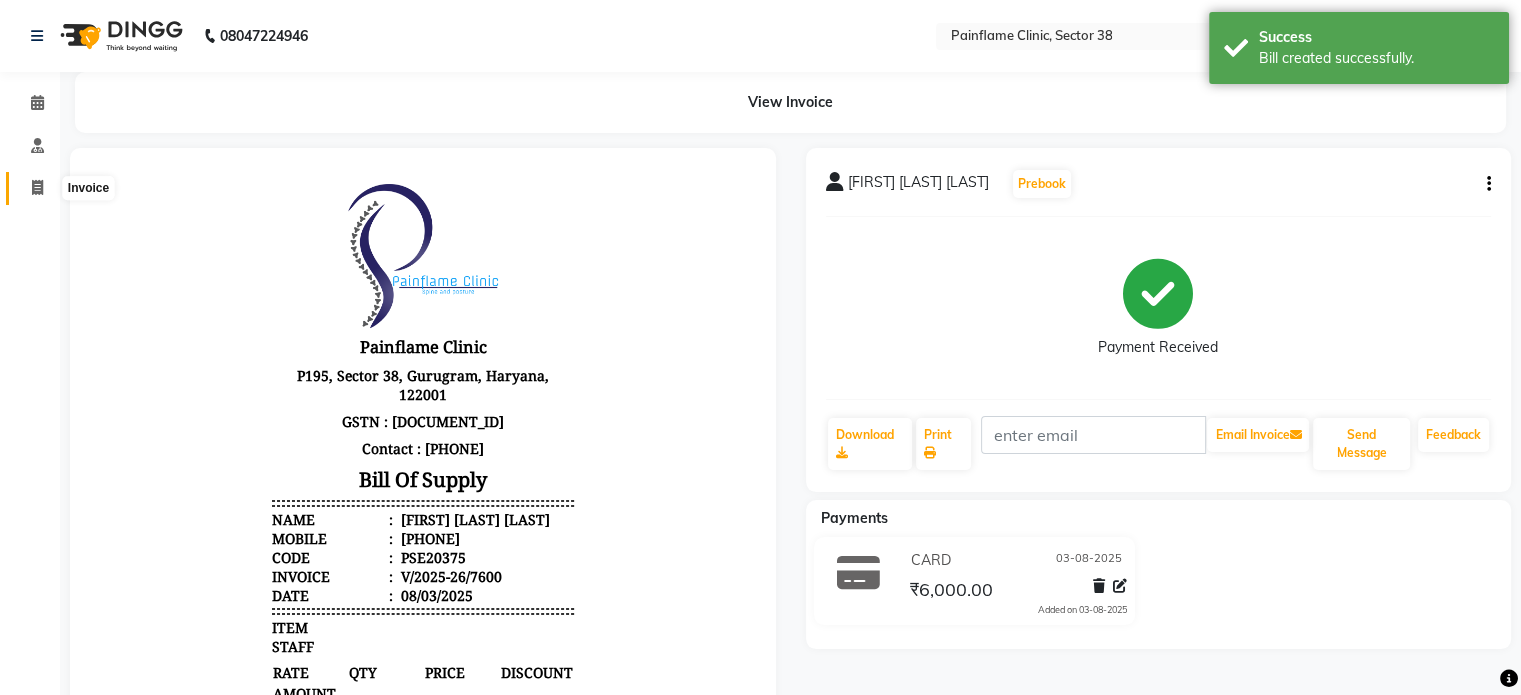 click 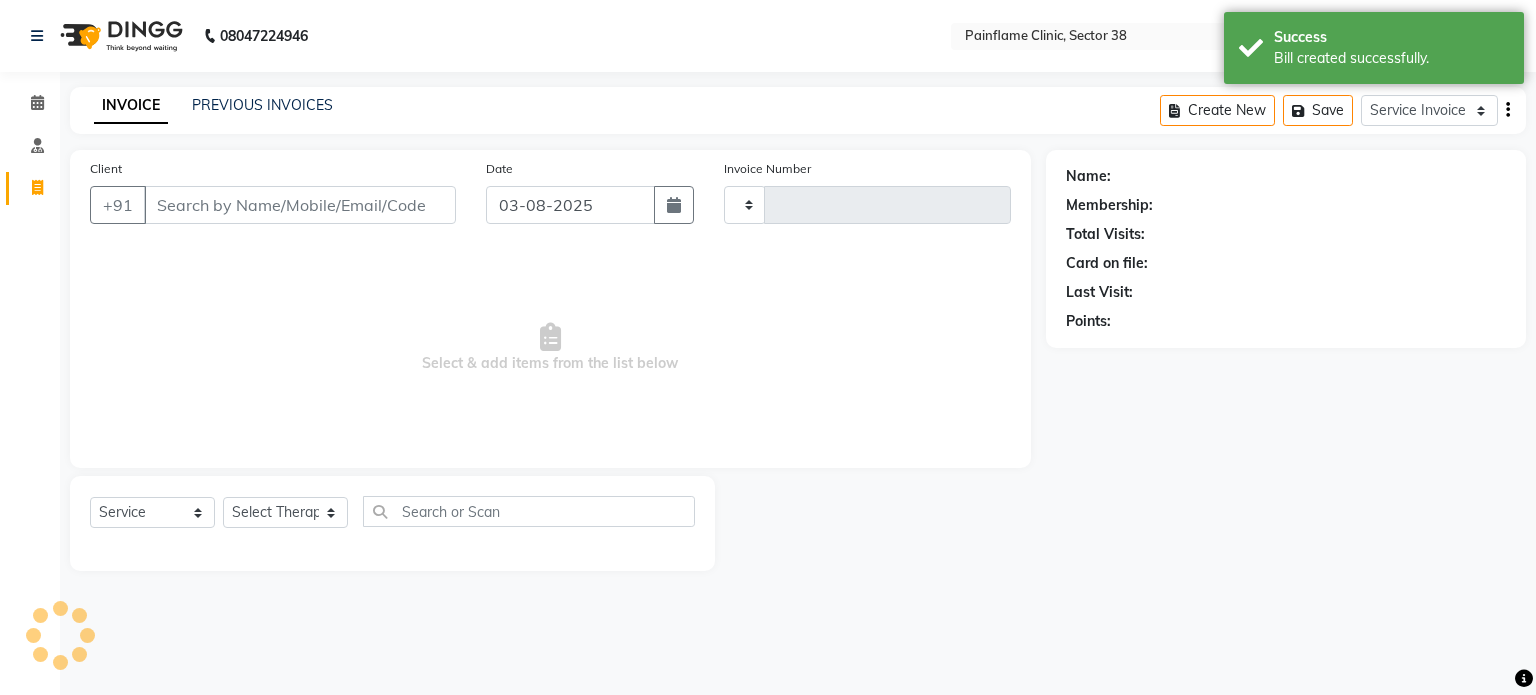 type on "7601" 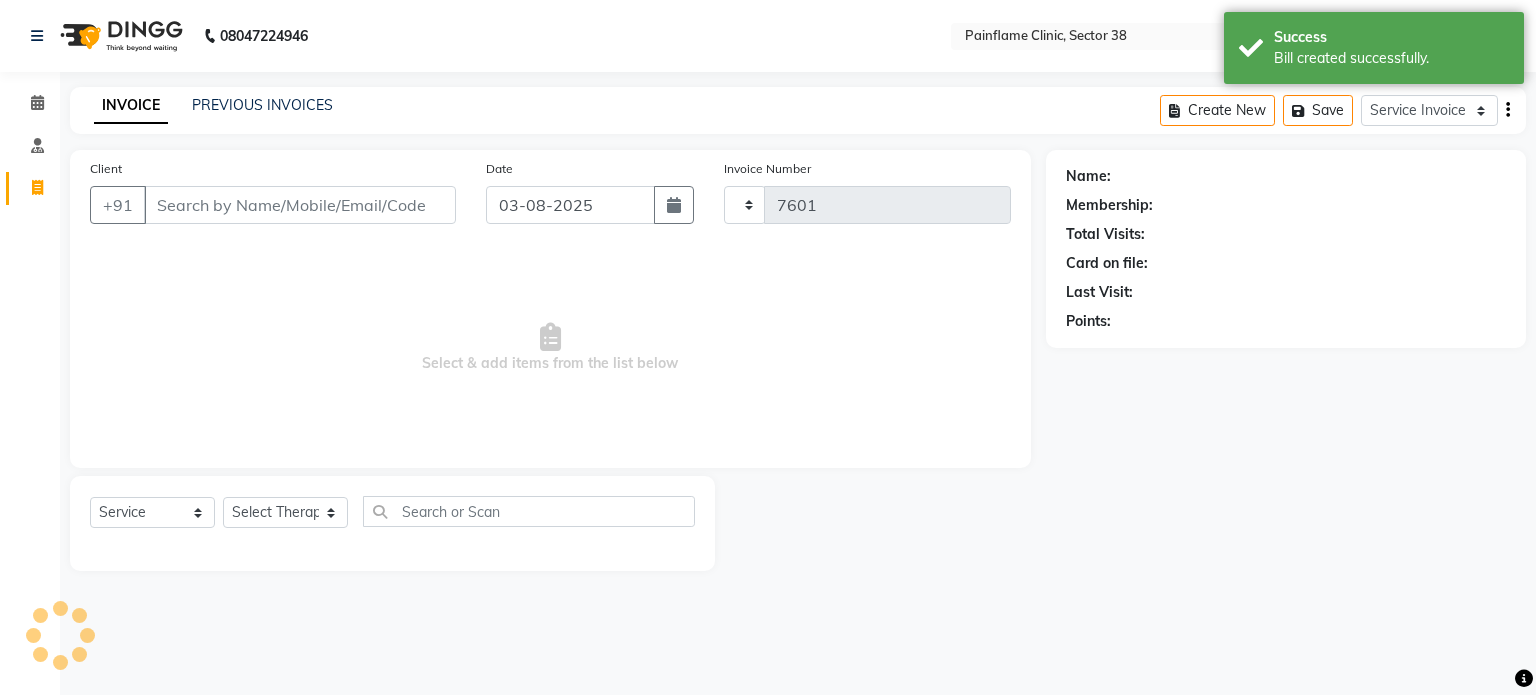 select on "3964" 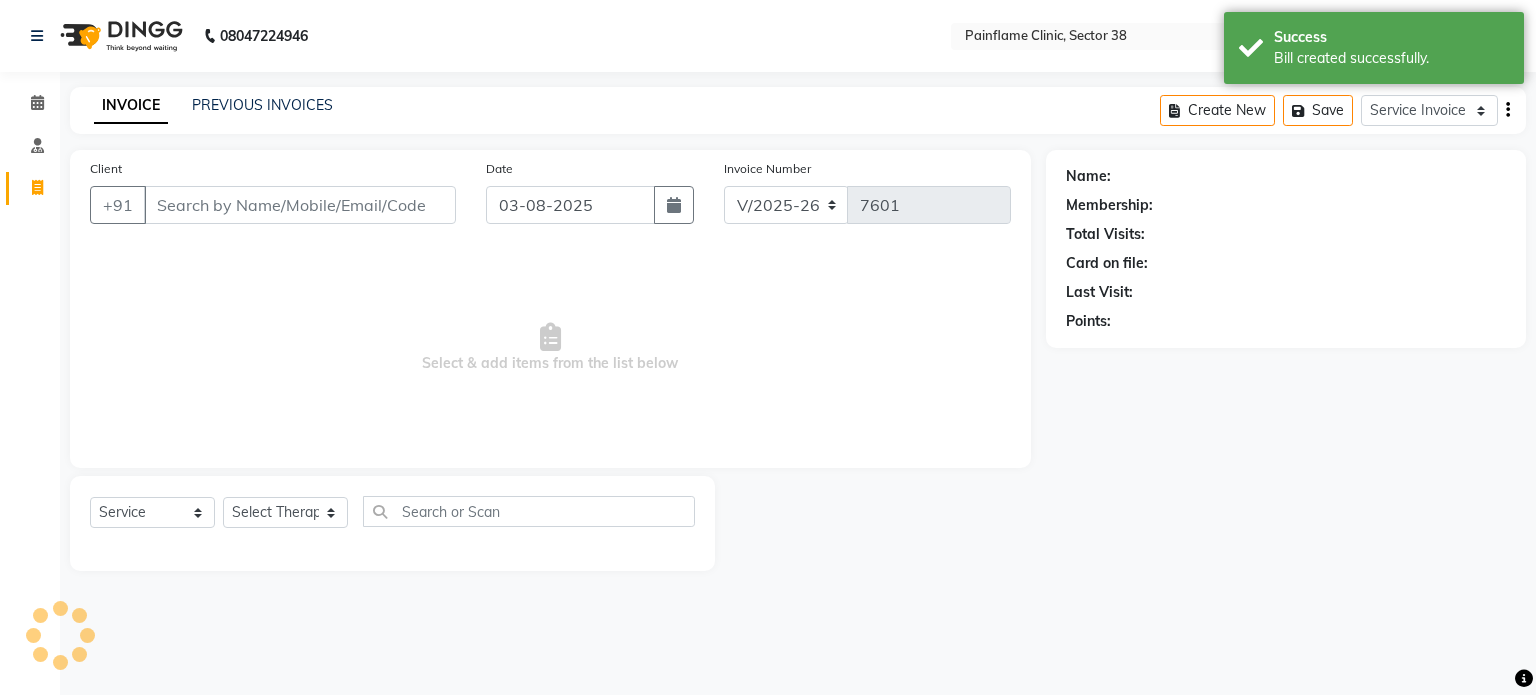 click on "Client" at bounding box center (300, 205) 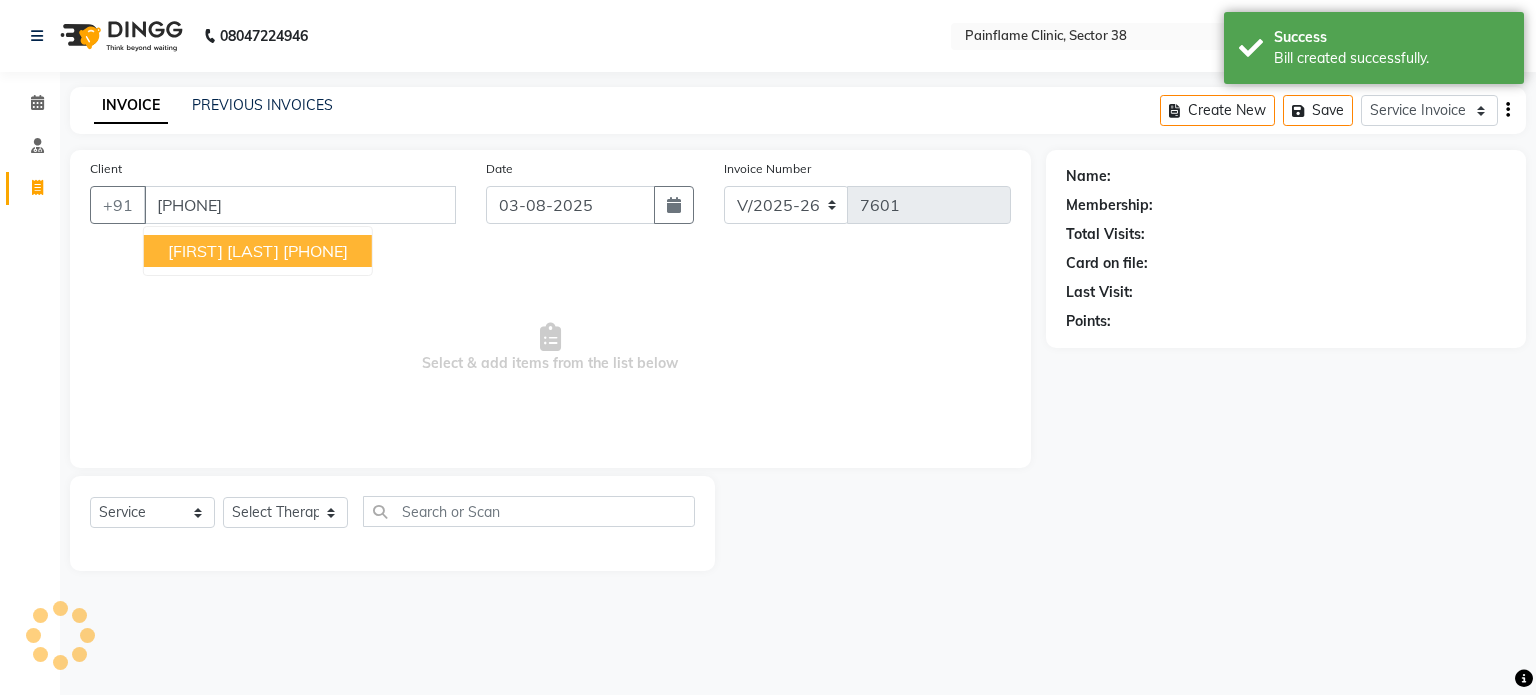 type on "8700037763" 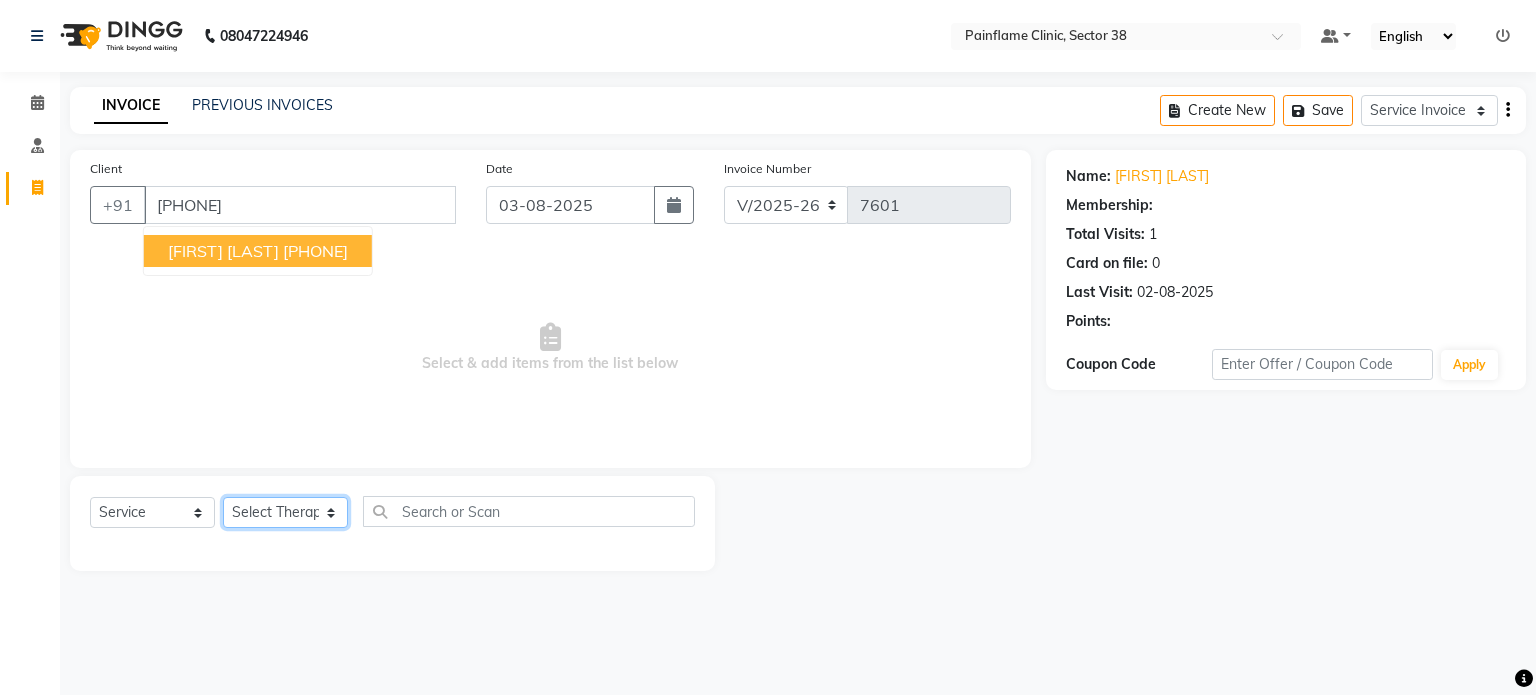 click on "Select Therapist Dr Durgesh Dr Harish Dr Ranjana Dr Saurabh Dr. Suraj Dr. Tejpal Mehlawat KUSHAL MOHIT SEMWAL Nancy Singhai Reception 1  Reception 2 Reception 3" 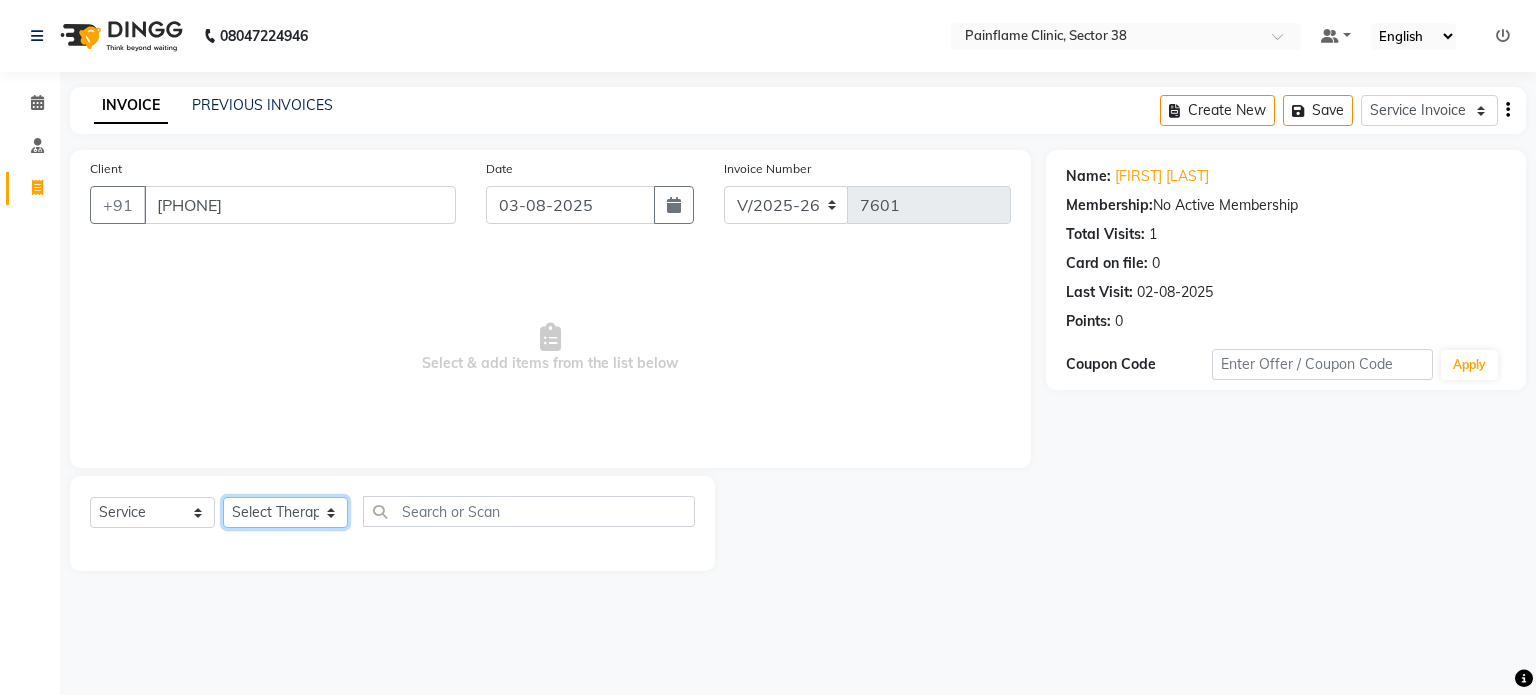 select on "20212" 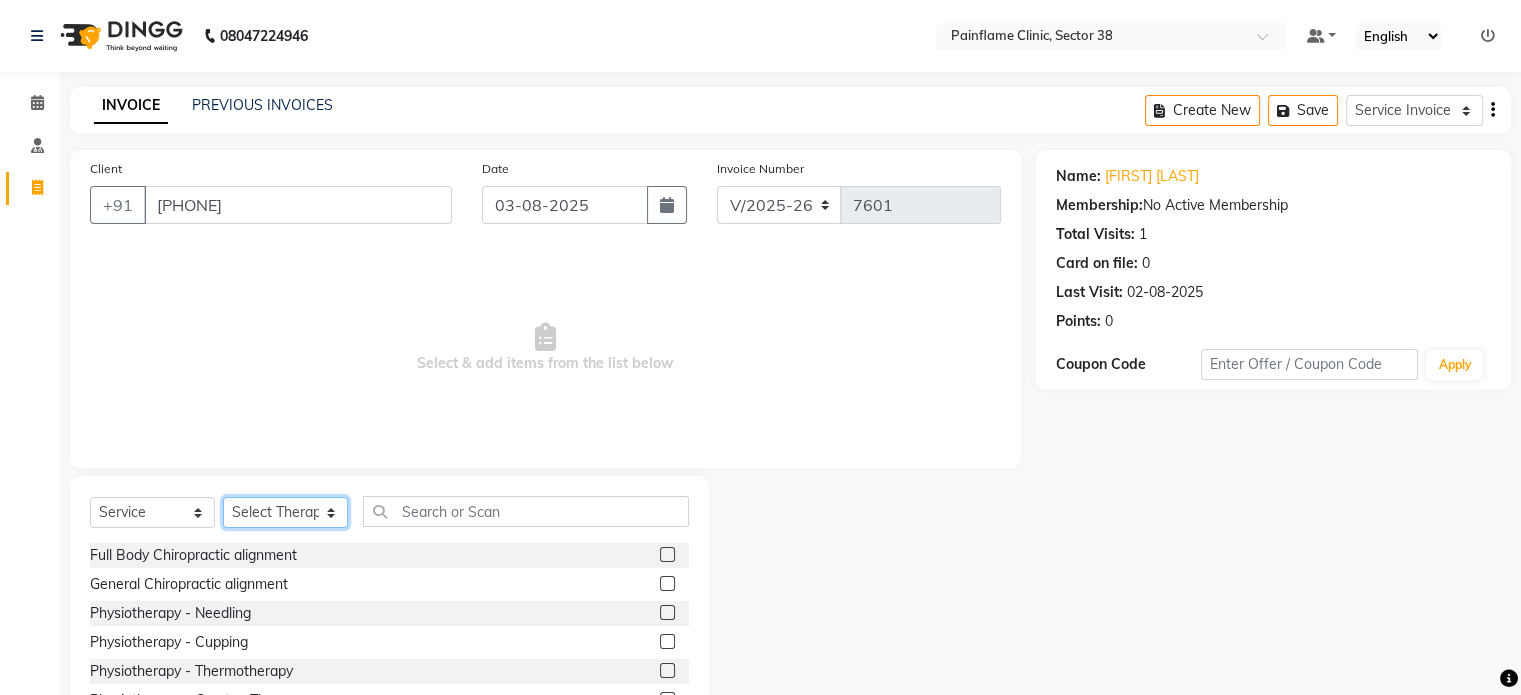 scroll, scrollTop: 119, scrollLeft: 0, axis: vertical 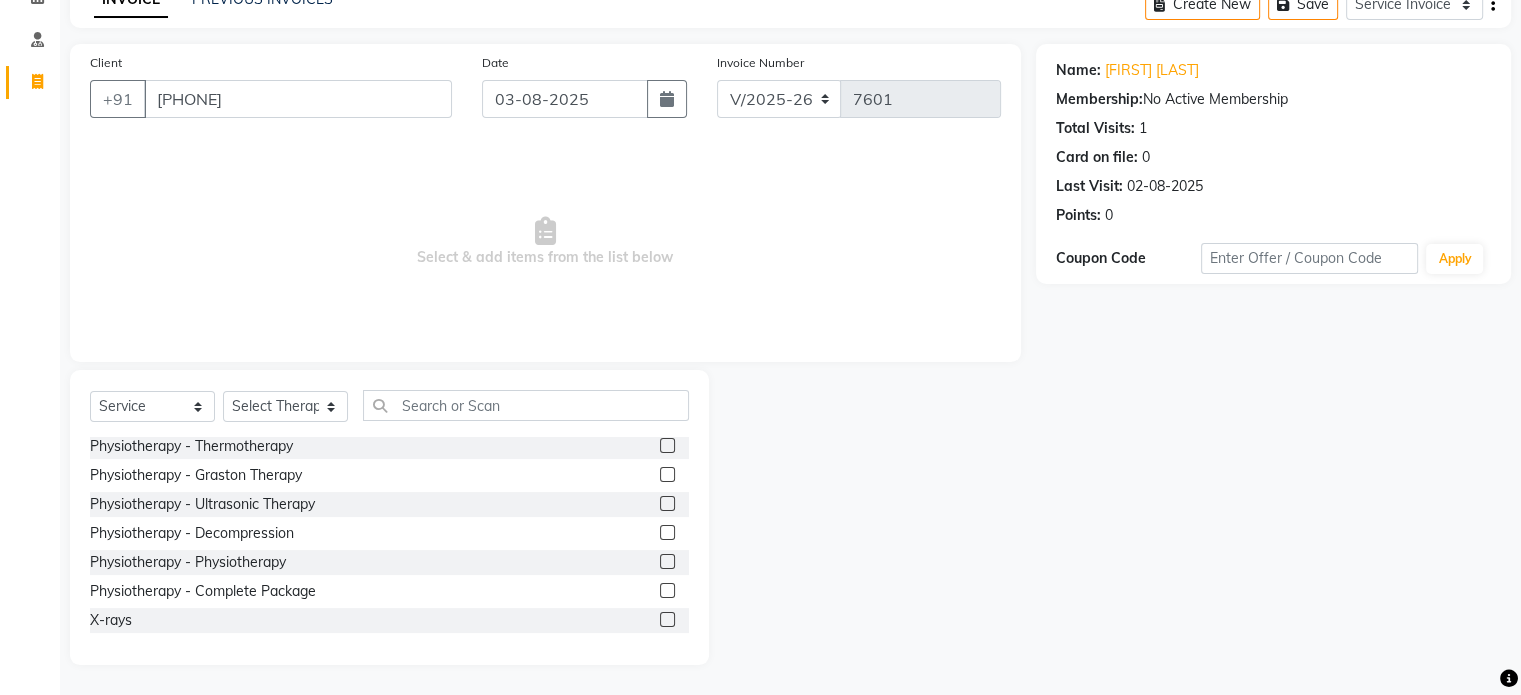 click 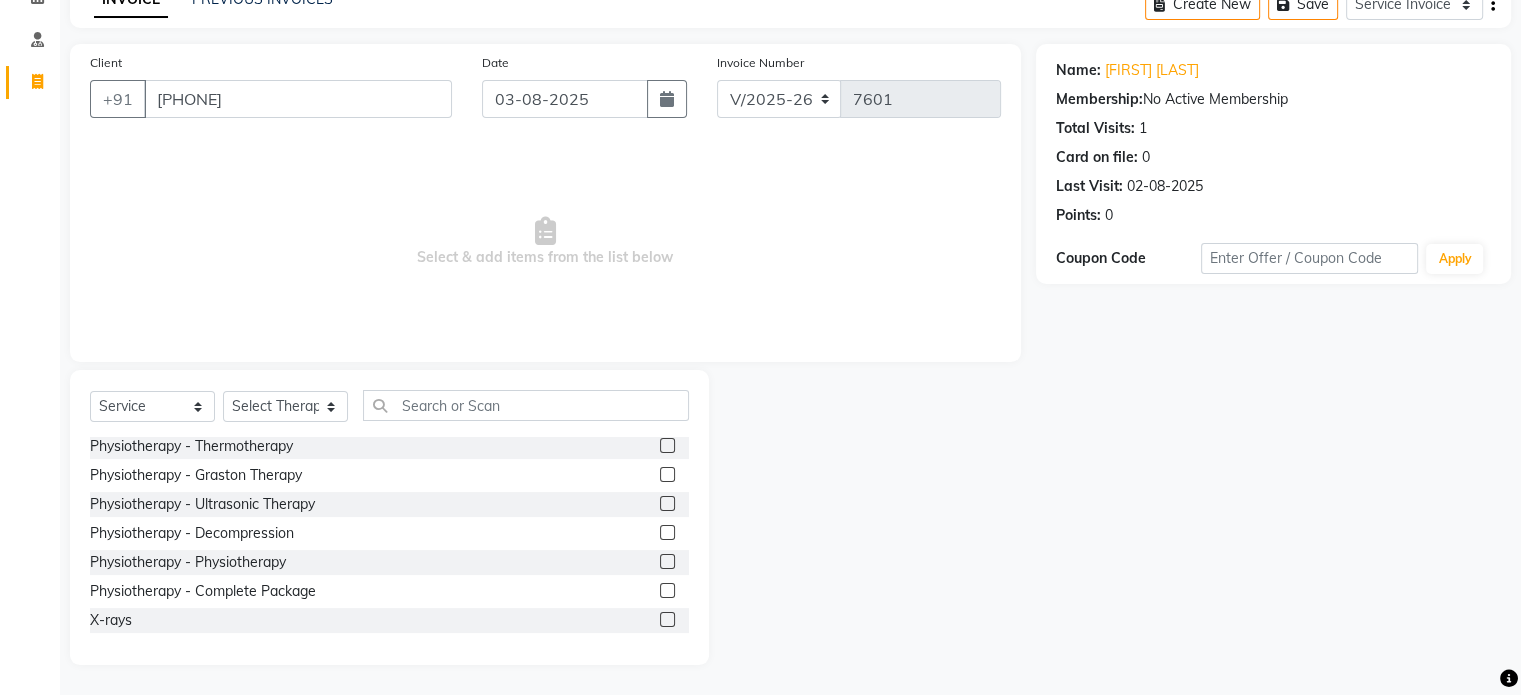 click at bounding box center (666, 591) 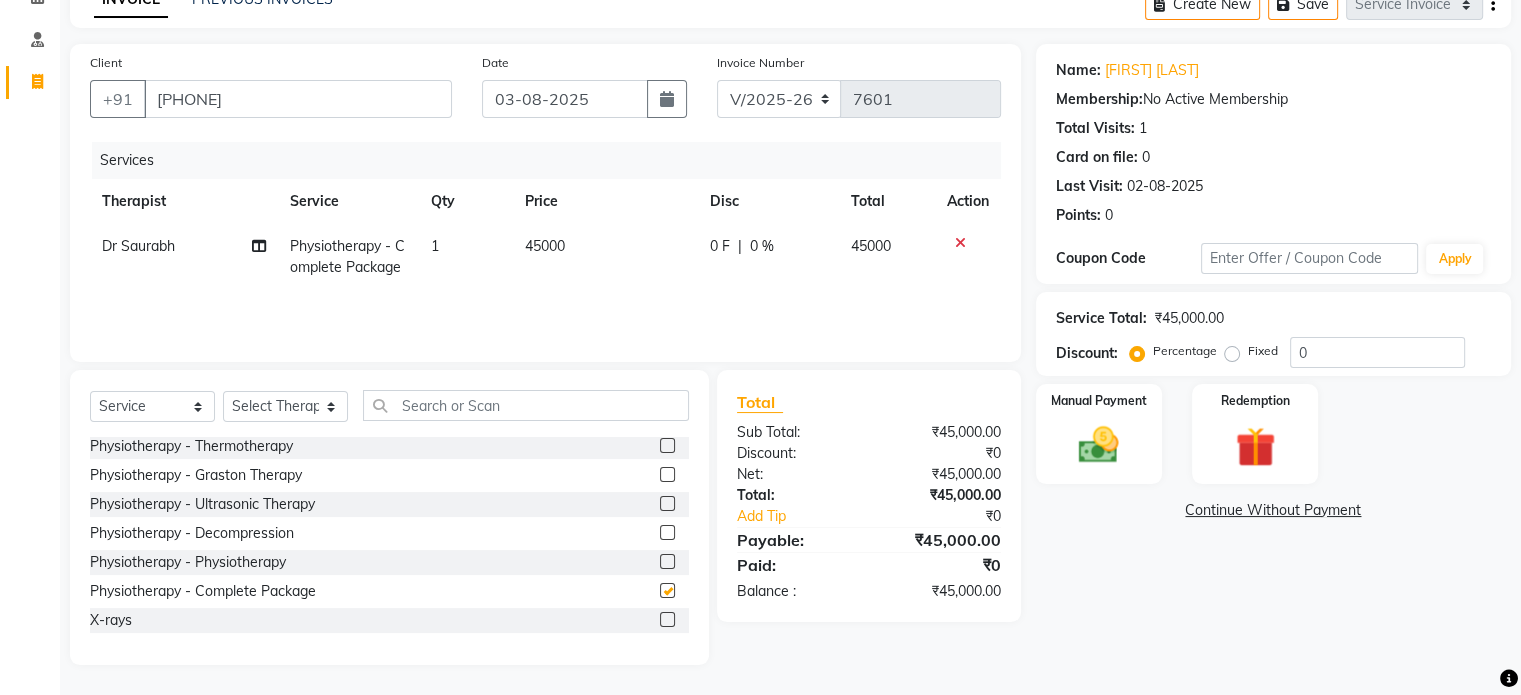 checkbox on "false" 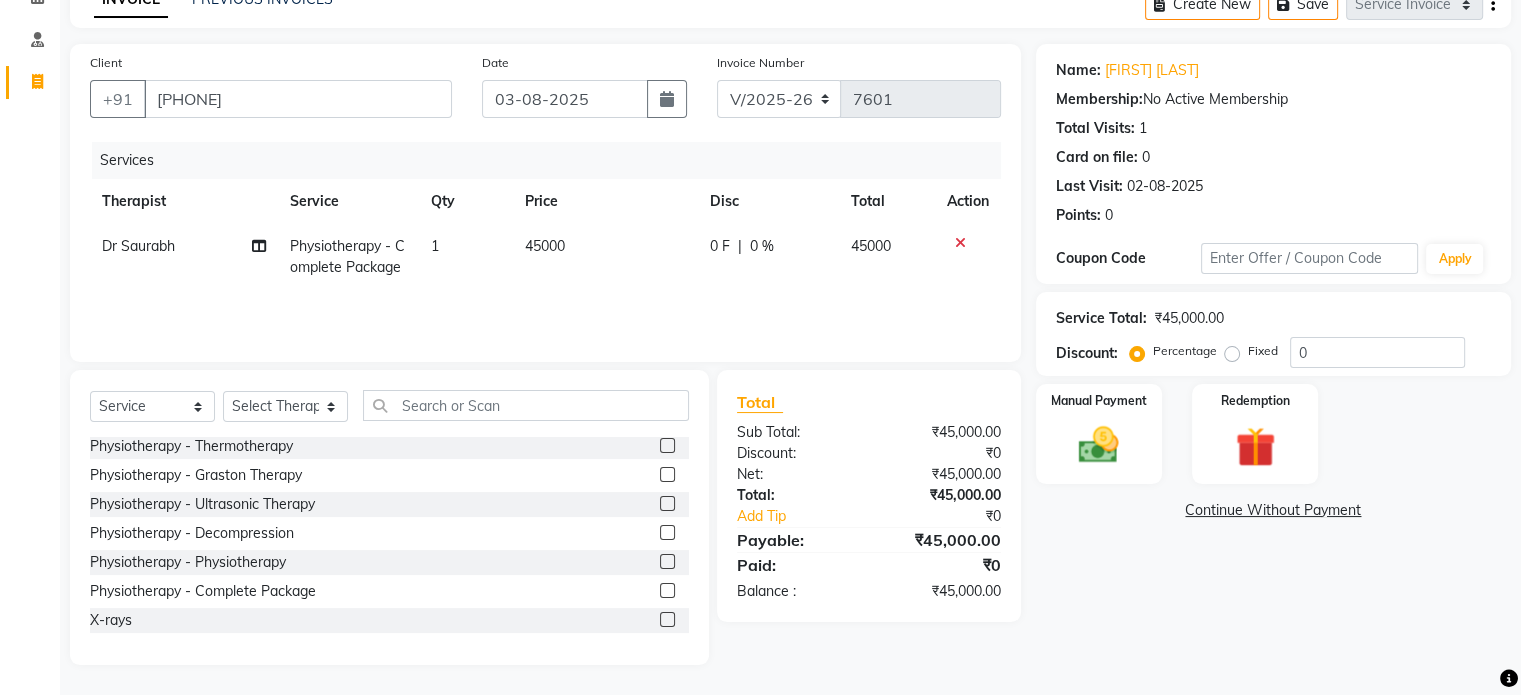 click on "45000" 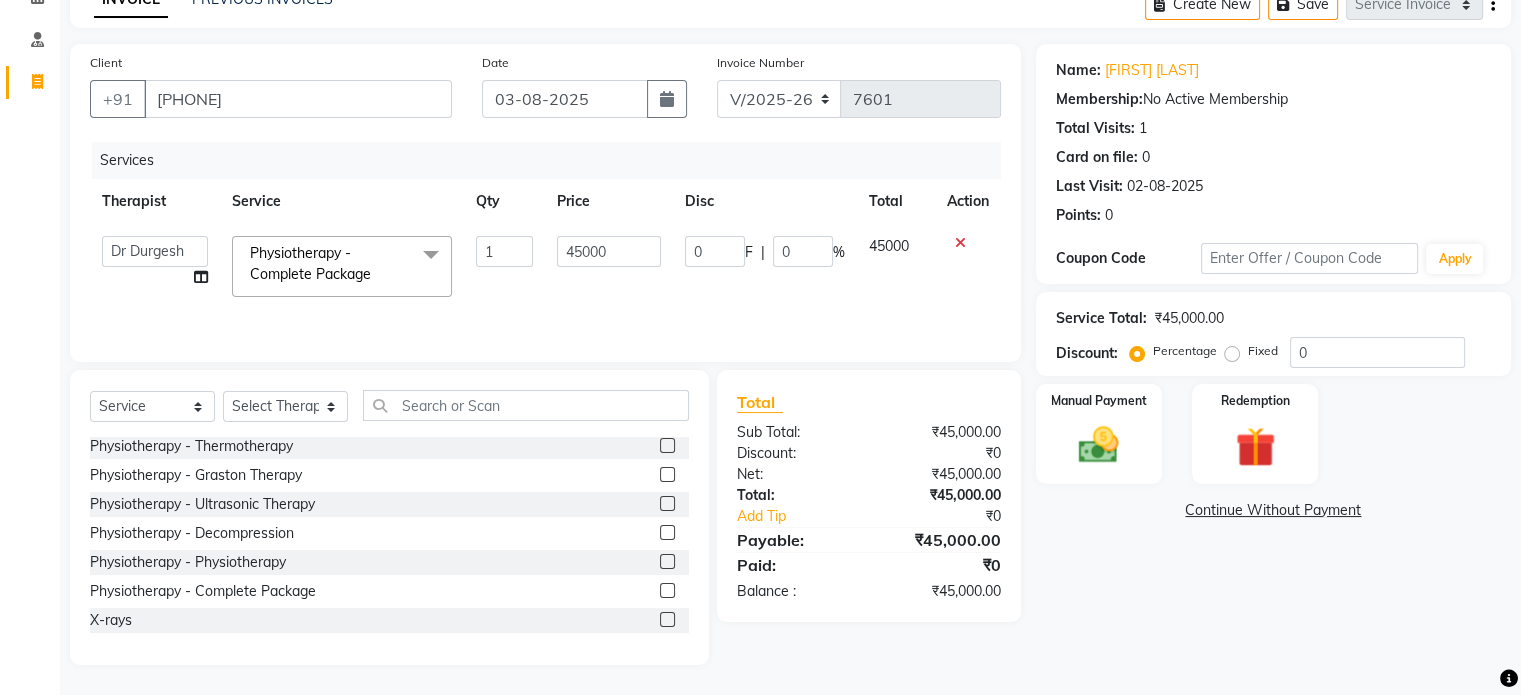 click on "45000" 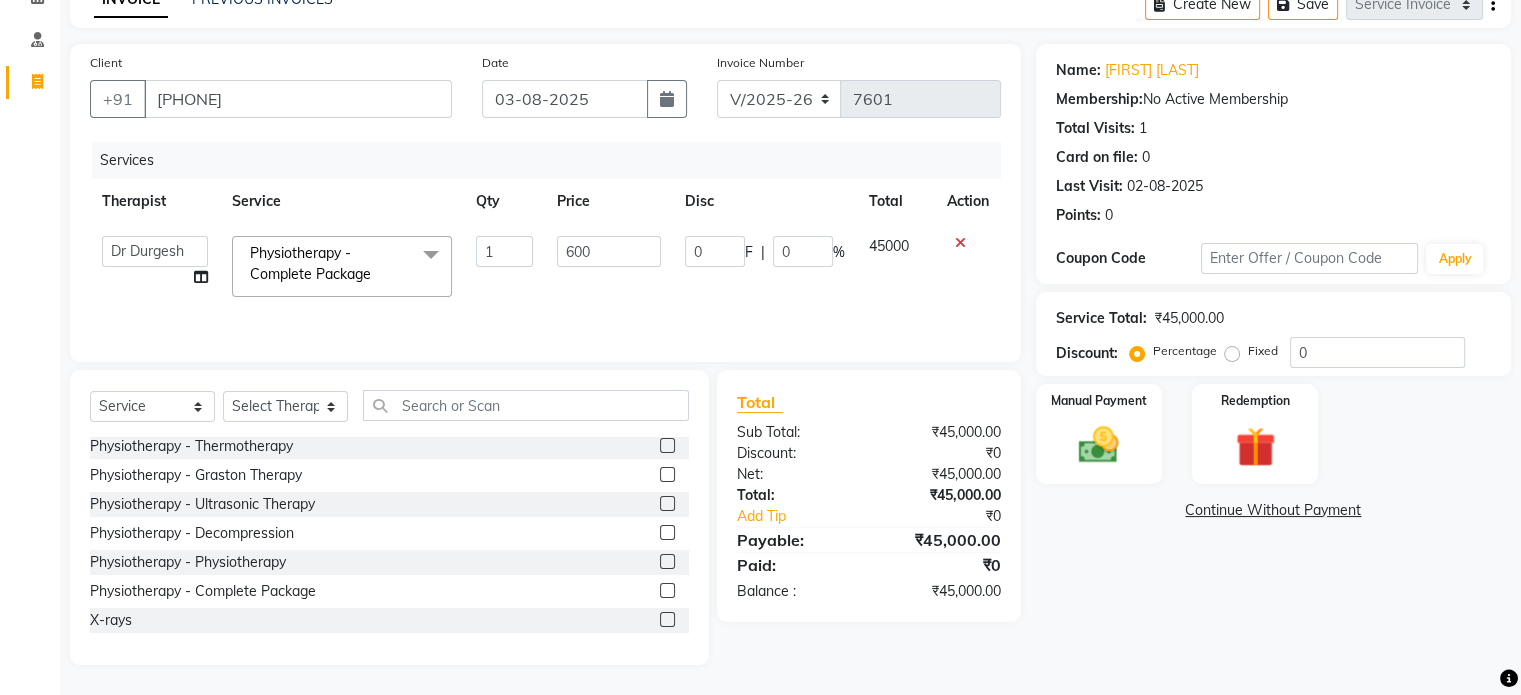 type on "6000" 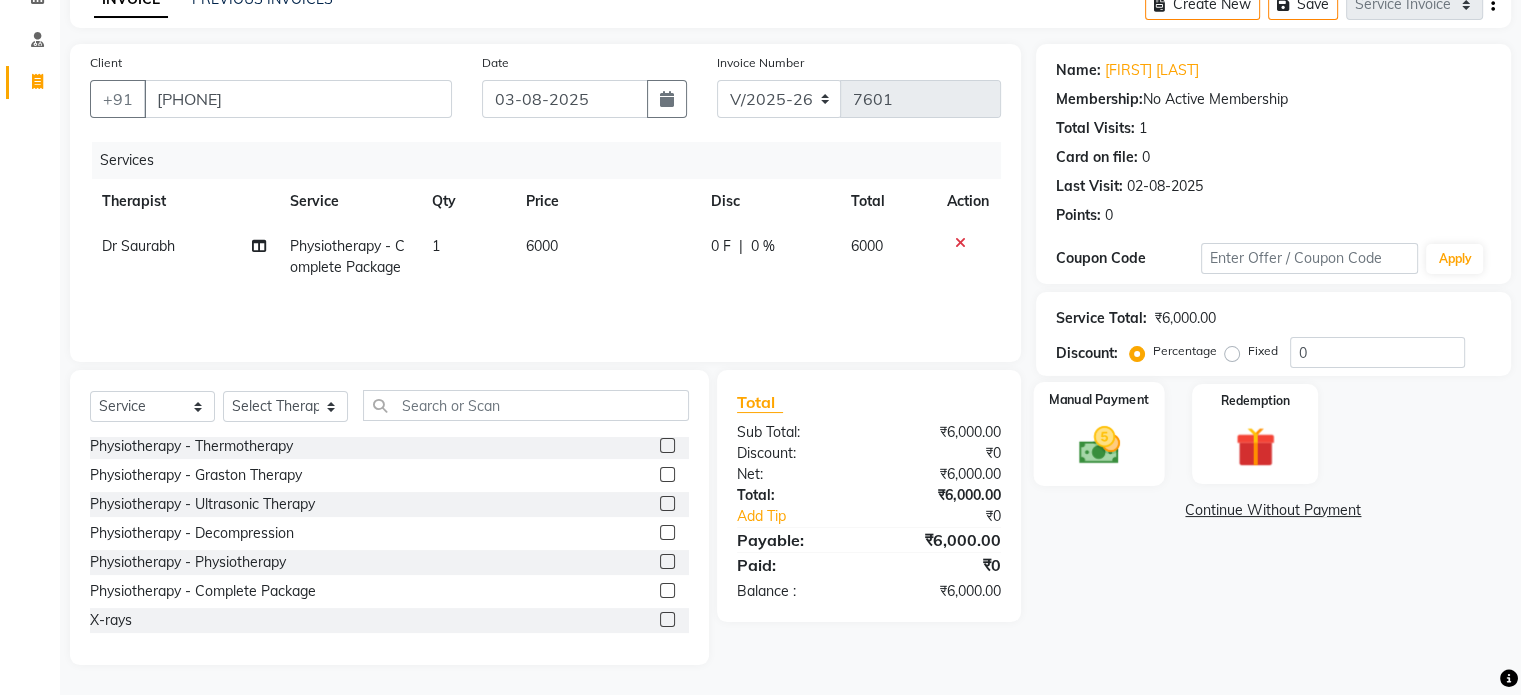 click 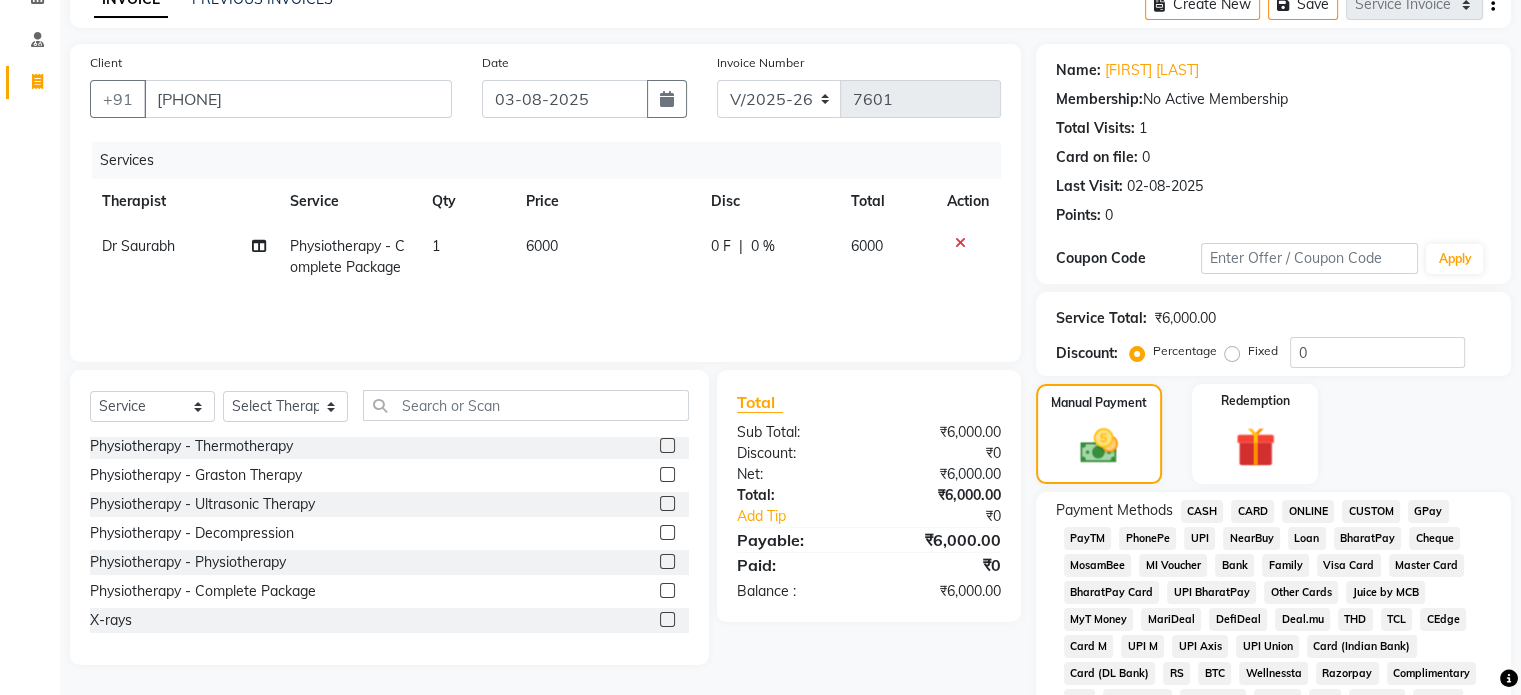 click on "CARD" 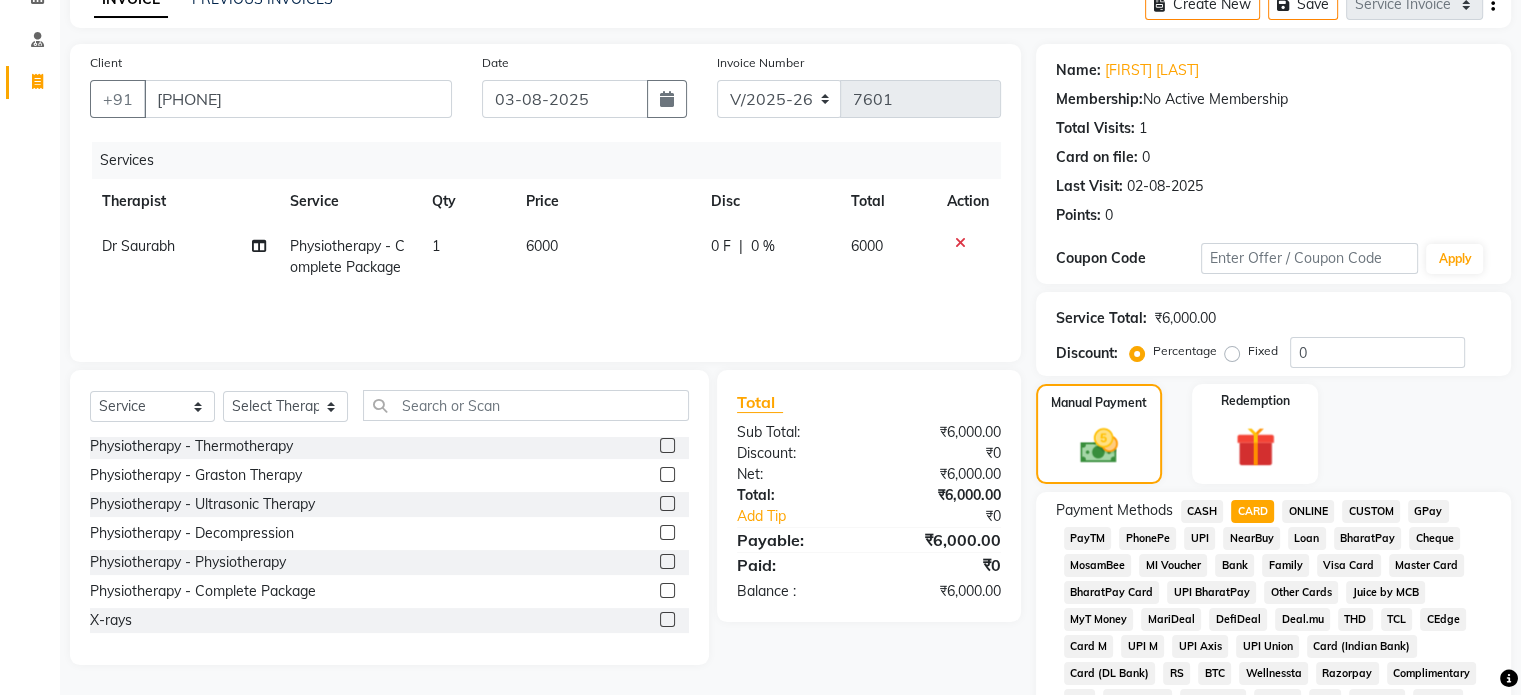 scroll, scrollTop: 652, scrollLeft: 0, axis: vertical 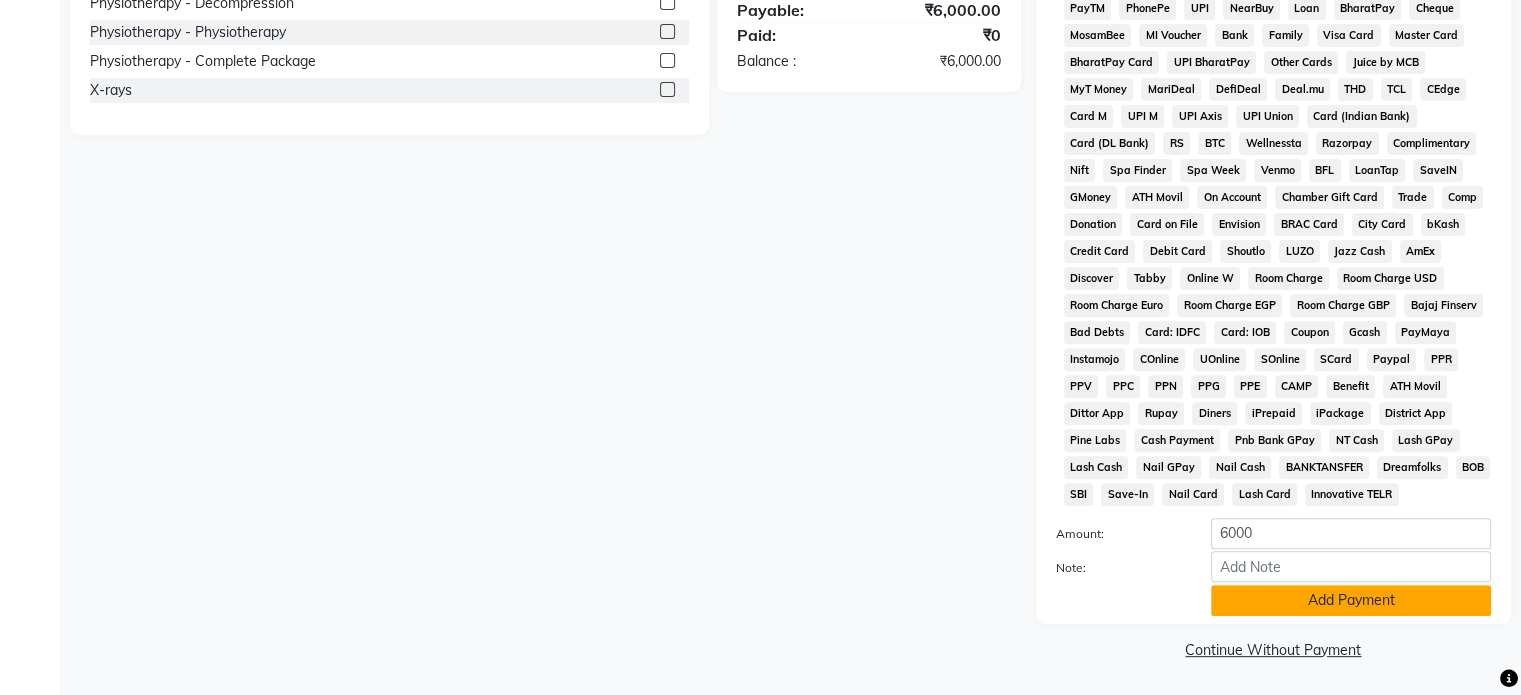 click on "Add Payment" 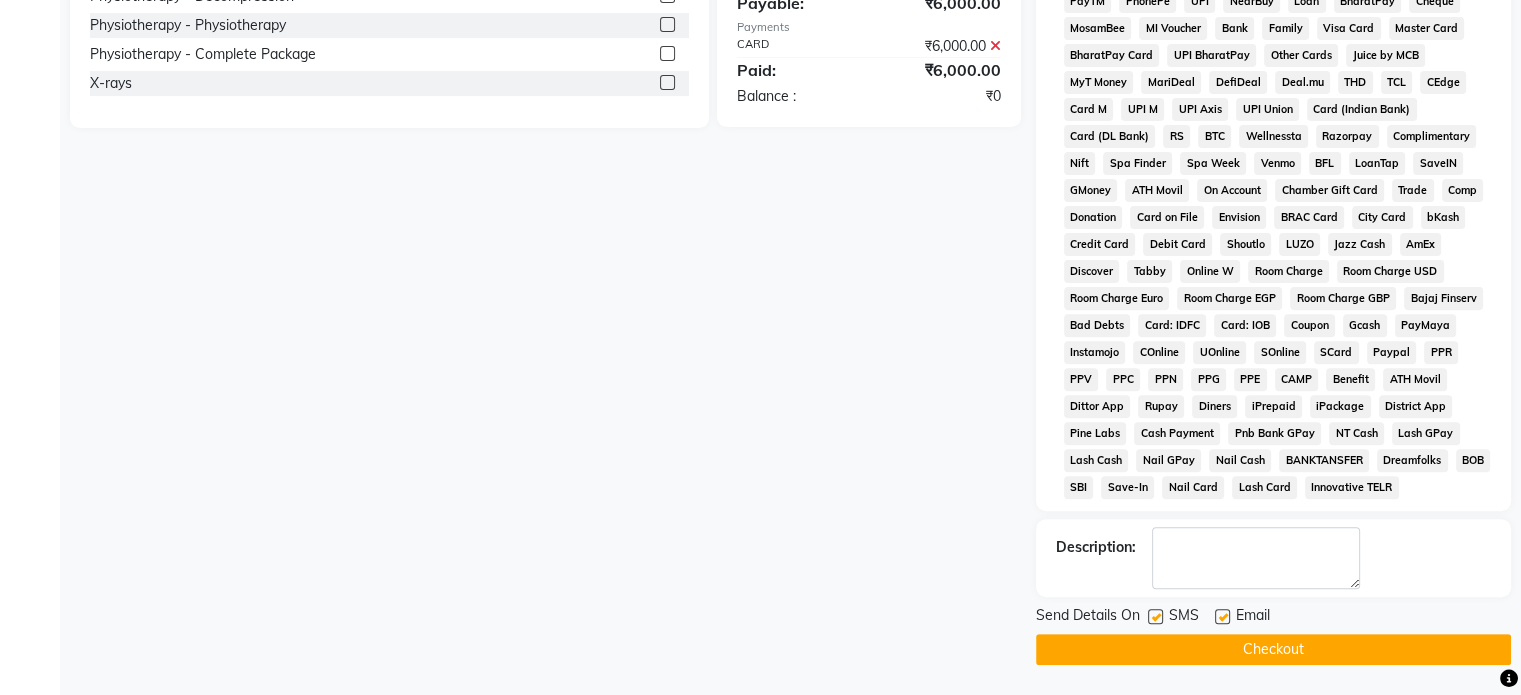 click 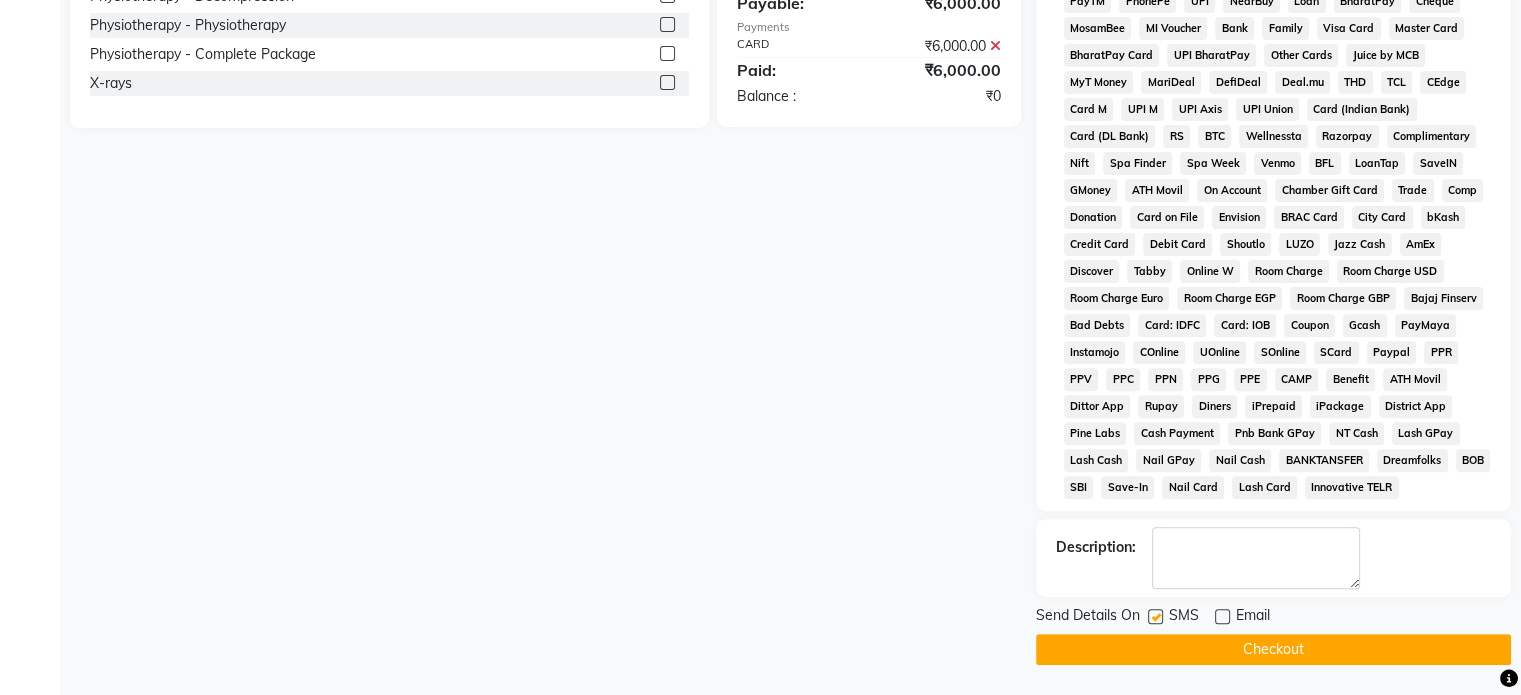 click 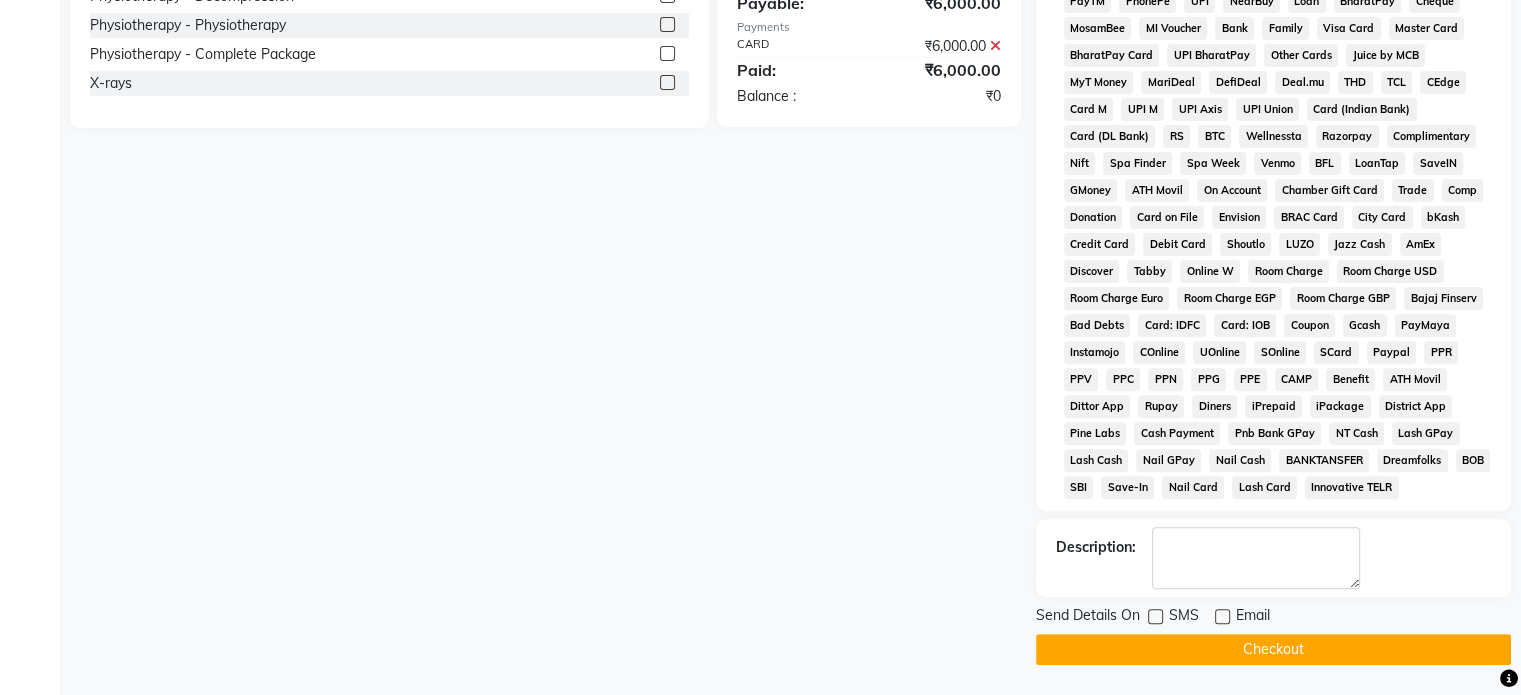 click on "Checkout" 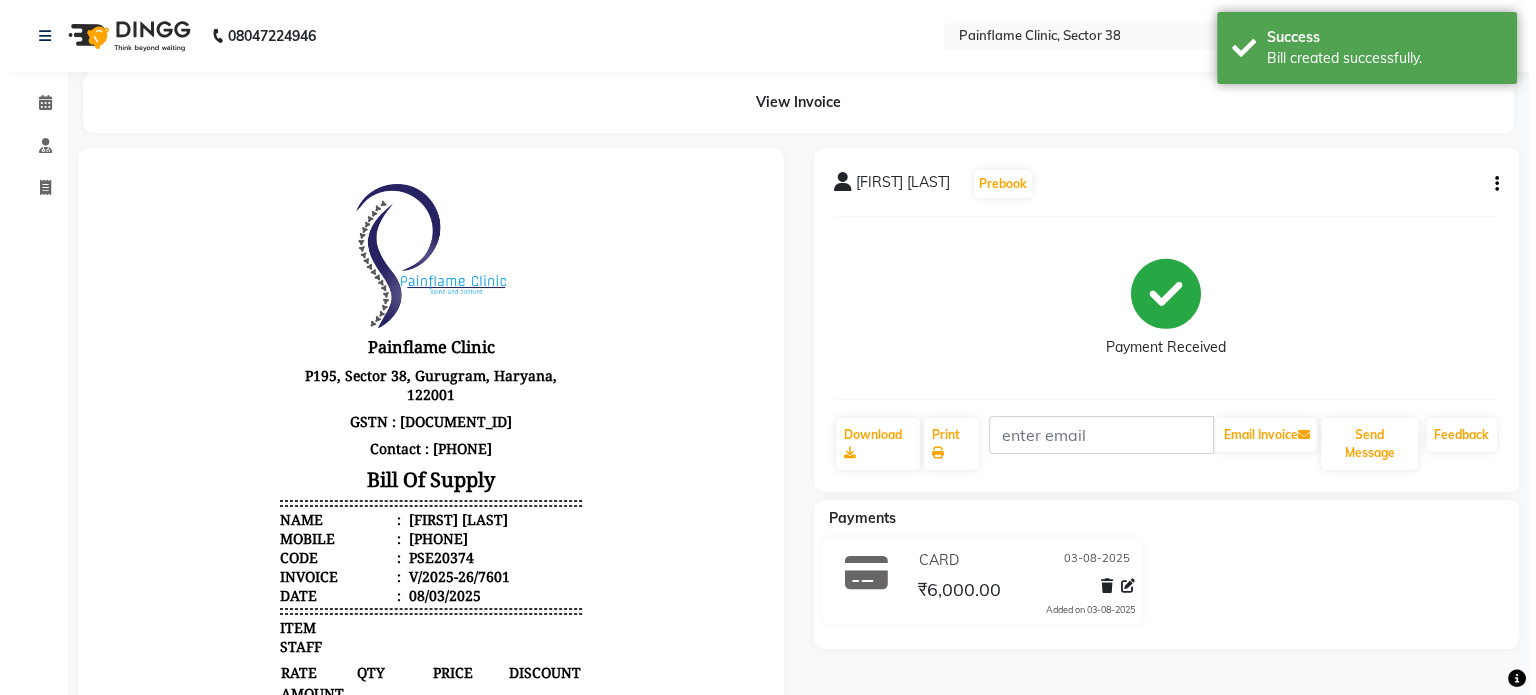 scroll, scrollTop: 0, scrollLeft: 0, axis: both 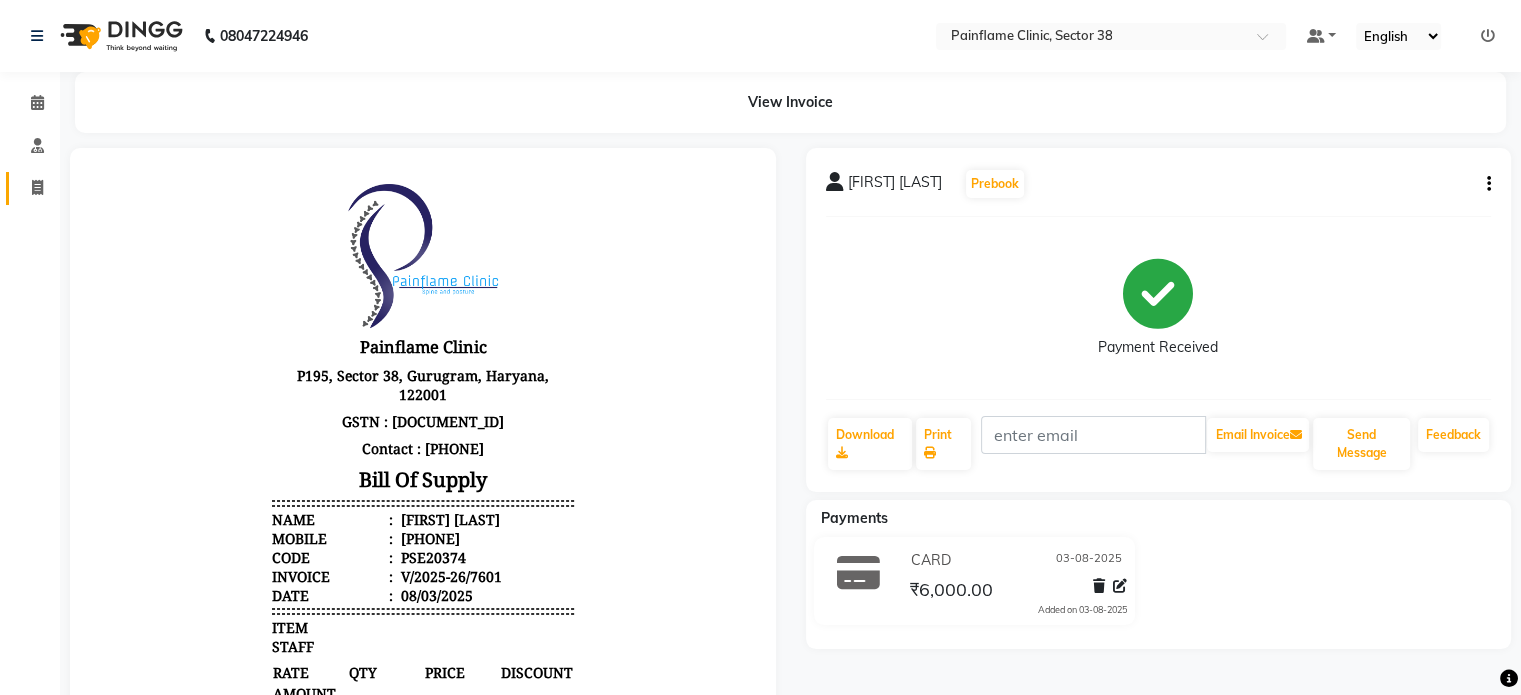 drag, startPoint x: 1, startPoint y: 184, endPoint x: 28, endPoint y: 189, distance: 27.45906 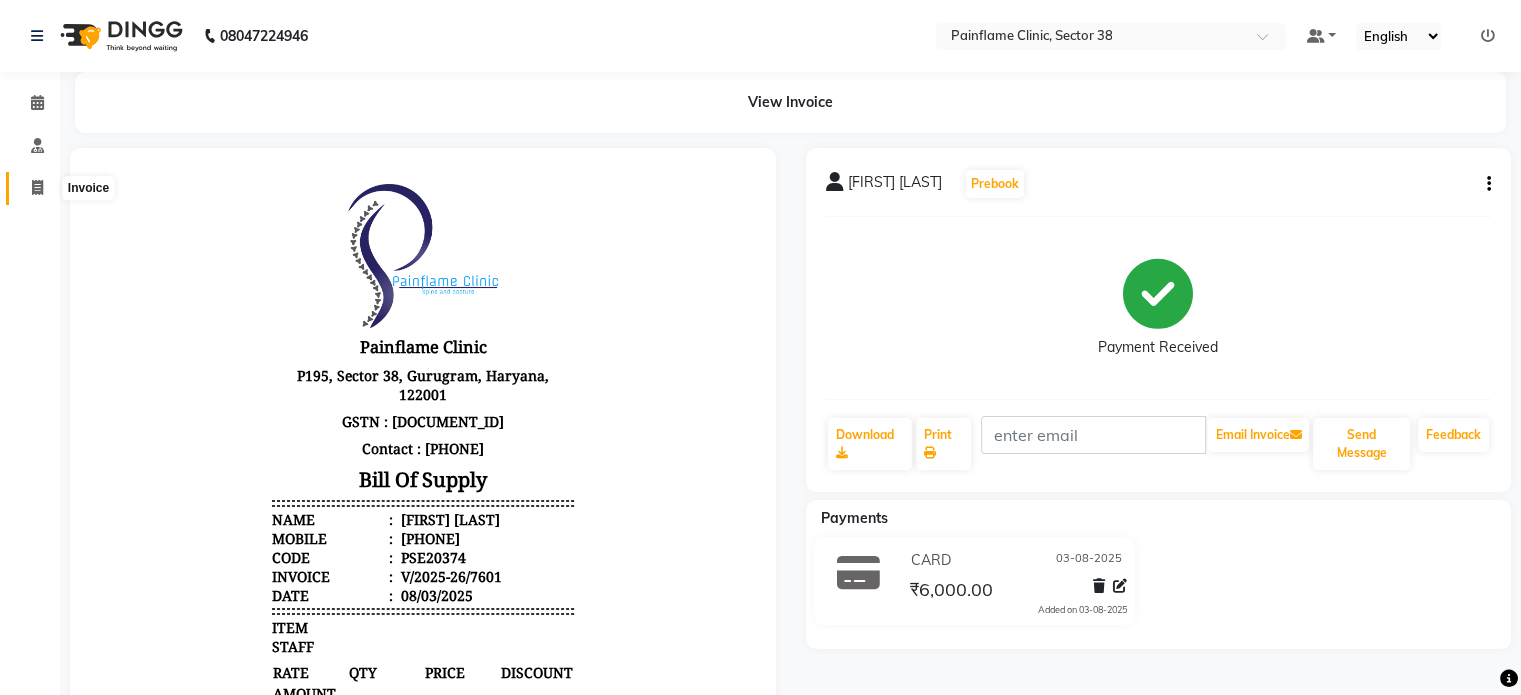 click 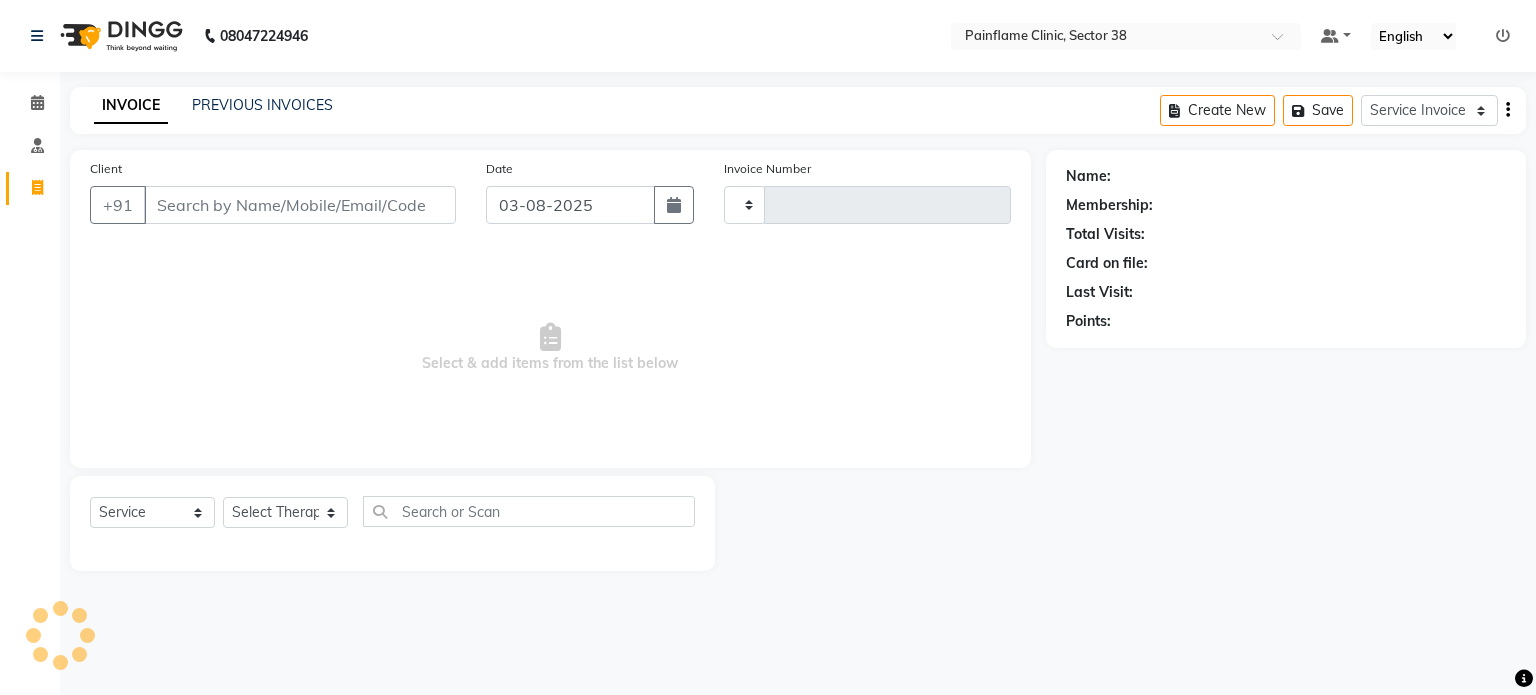 type on "7602" 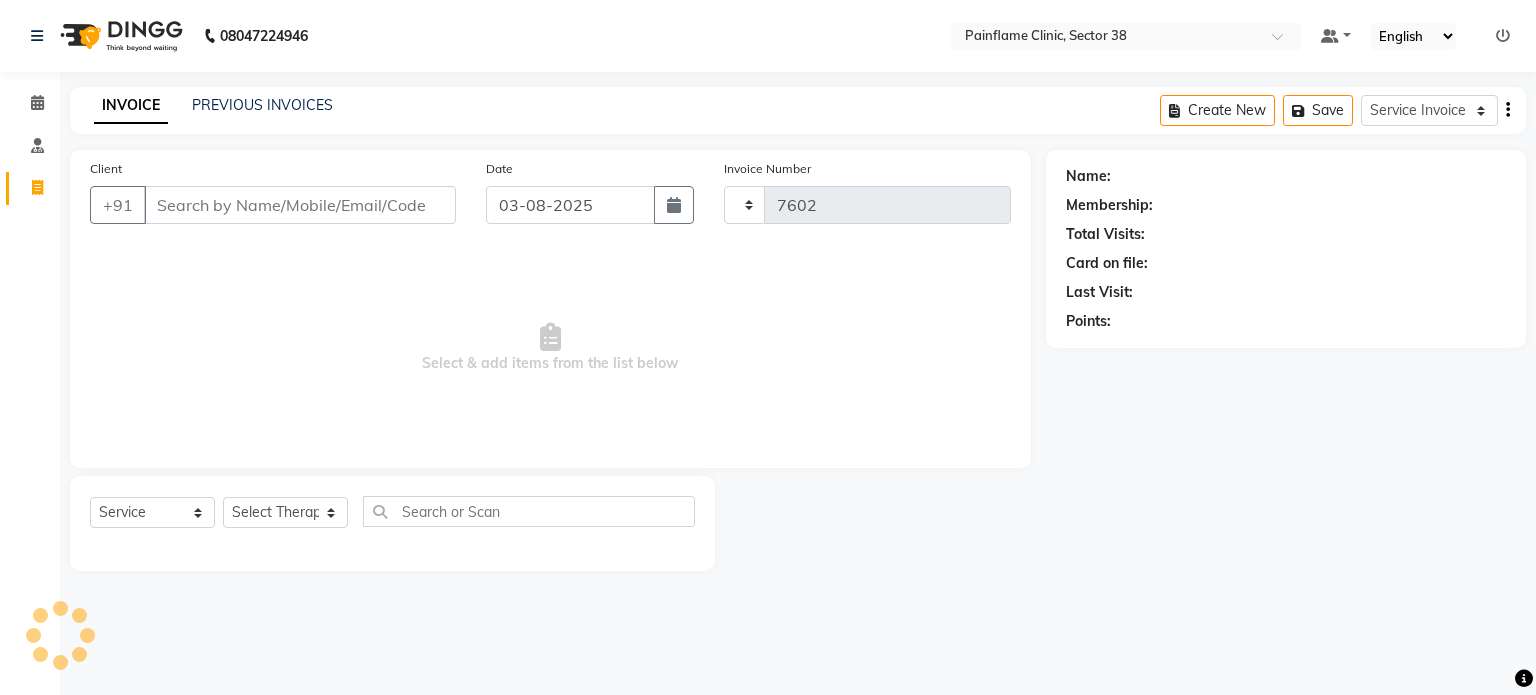 select on "3964" 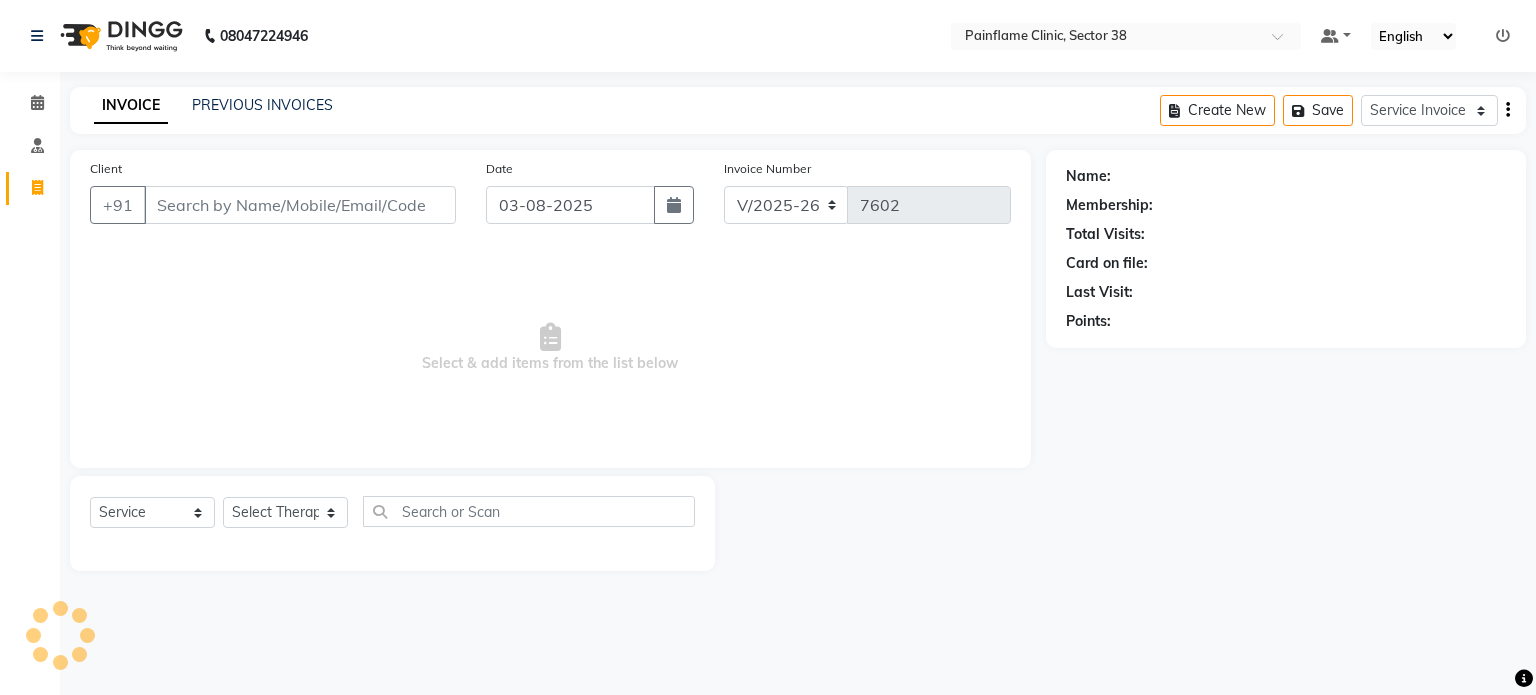 click on "Client" at bounding box center (300, 205) 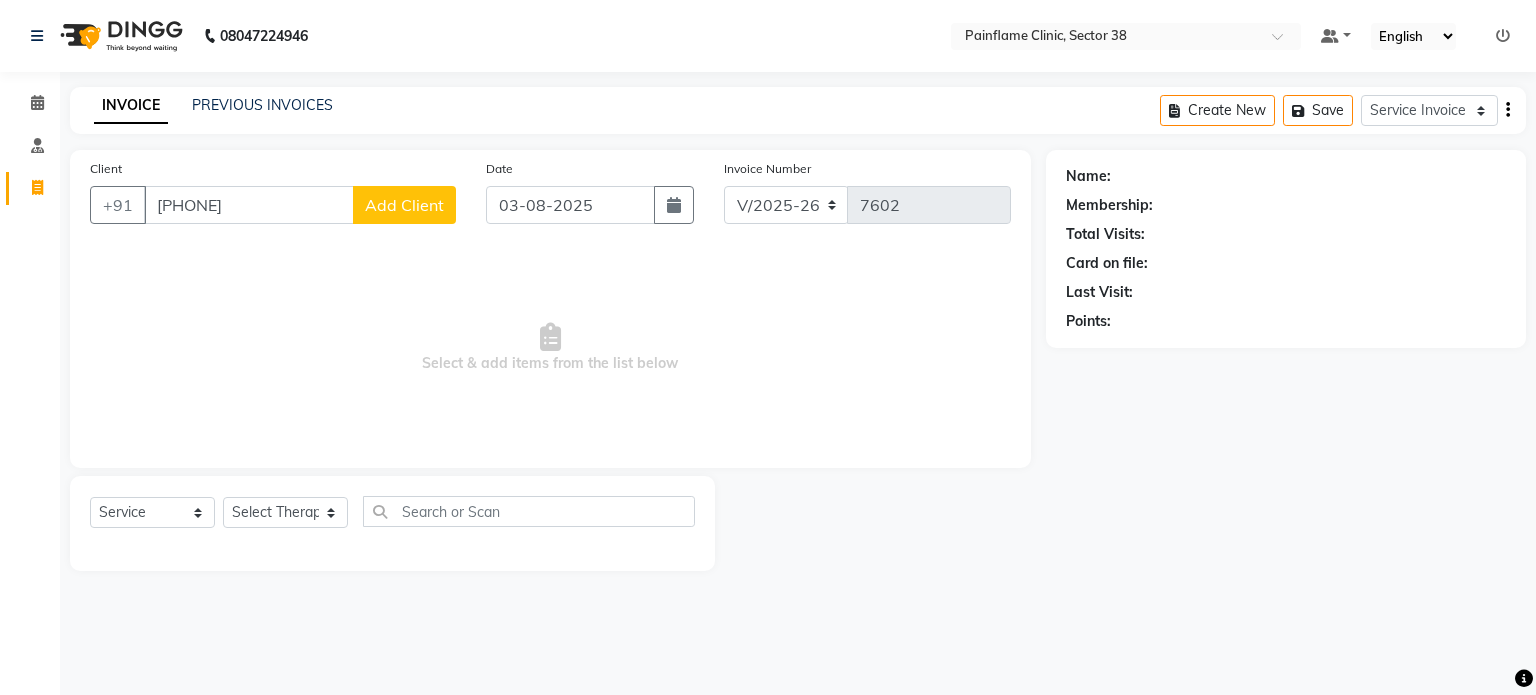 click on "9971801744" at bounding box center [249, 205] 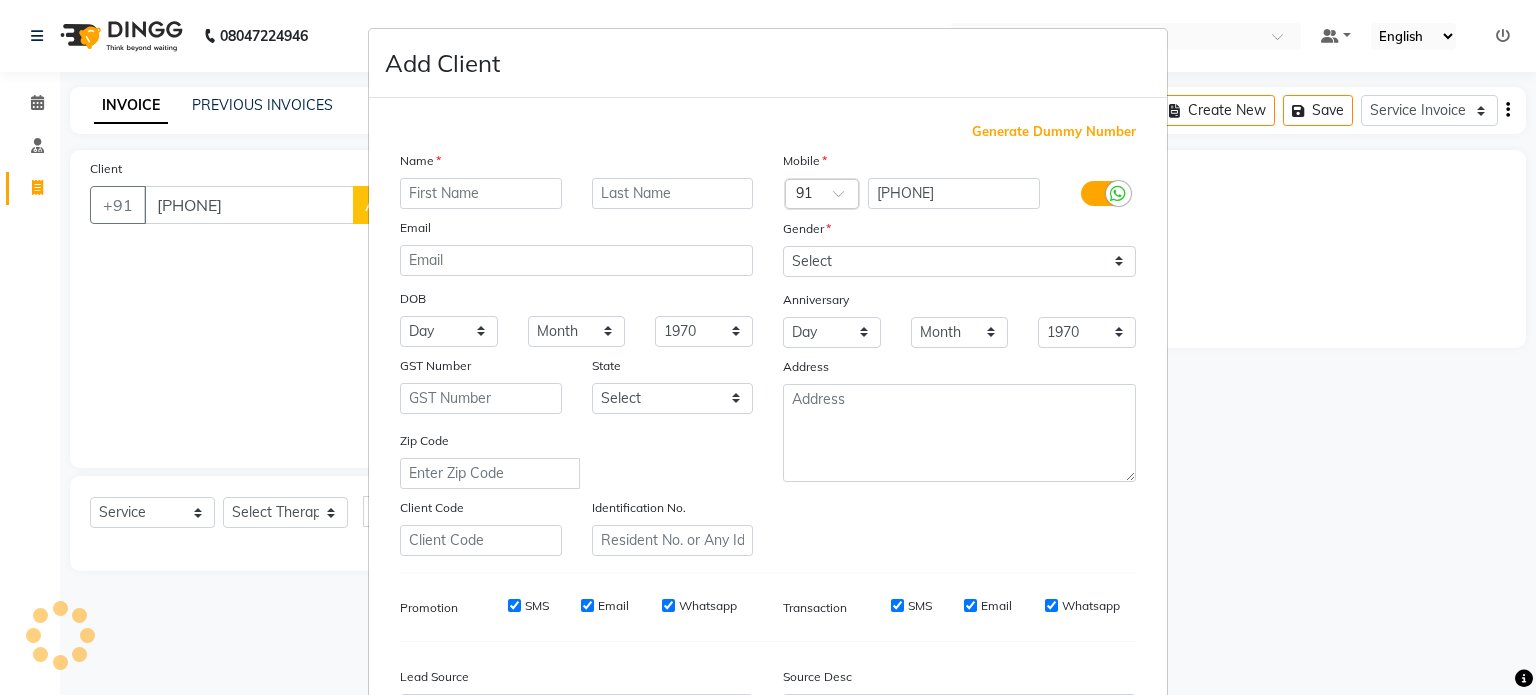 click on "Name Email DOB Day 01 02 03 04 05 06 07 08 09 10 11 12 13 14 15 16 17 18 19 20 21 22 23 24 25 26 27 28 29 30 31 Month January February March April May June July August September October November December 1940 1941 1942 1943 1944 1945 1946 1947 1948 1949 1950 1951 1952 1953 1954 1955 1956 1957 1958 1959 1960 1961 1962 1963 1964 1965 1966 1967 1968 1969 1970 1971 1972 1973 1974 1975 1976 1977 1978 1979 1980 1981 1982 1983 1984 1985 1986 1987 1988 1989 1990 1991 1992 1993 1994 1995 1996 1997 1998 1999 2000 2001 2002 2003 2004 2005 2006 2007 2008 2009 2010 2011 2012 2013 2014 2015 2016 2017 2018 2019 2020 2021 2022 2023 2024 GST Number State Select Andaman and Nicobar Islands Andhra Pradesh Arunachal Pradesh Assam Bihar Chandigarh Chhattisgarh Dadra and Nagar Haveli Daman and Diu Delhi Goa Gujarat Haryana Himachal Pradesh Jammu and Kashmir Jharkhand Karnataka Kerala Lakshadweep Madhya Pradesh Maharashtra Manipur Meghalaya Mizoram Nagaland Odisha Pondicherry Punjab Rajasthan Sikkim Tamil Nadu Telangana Tripura" at bounding box center (576, 353) 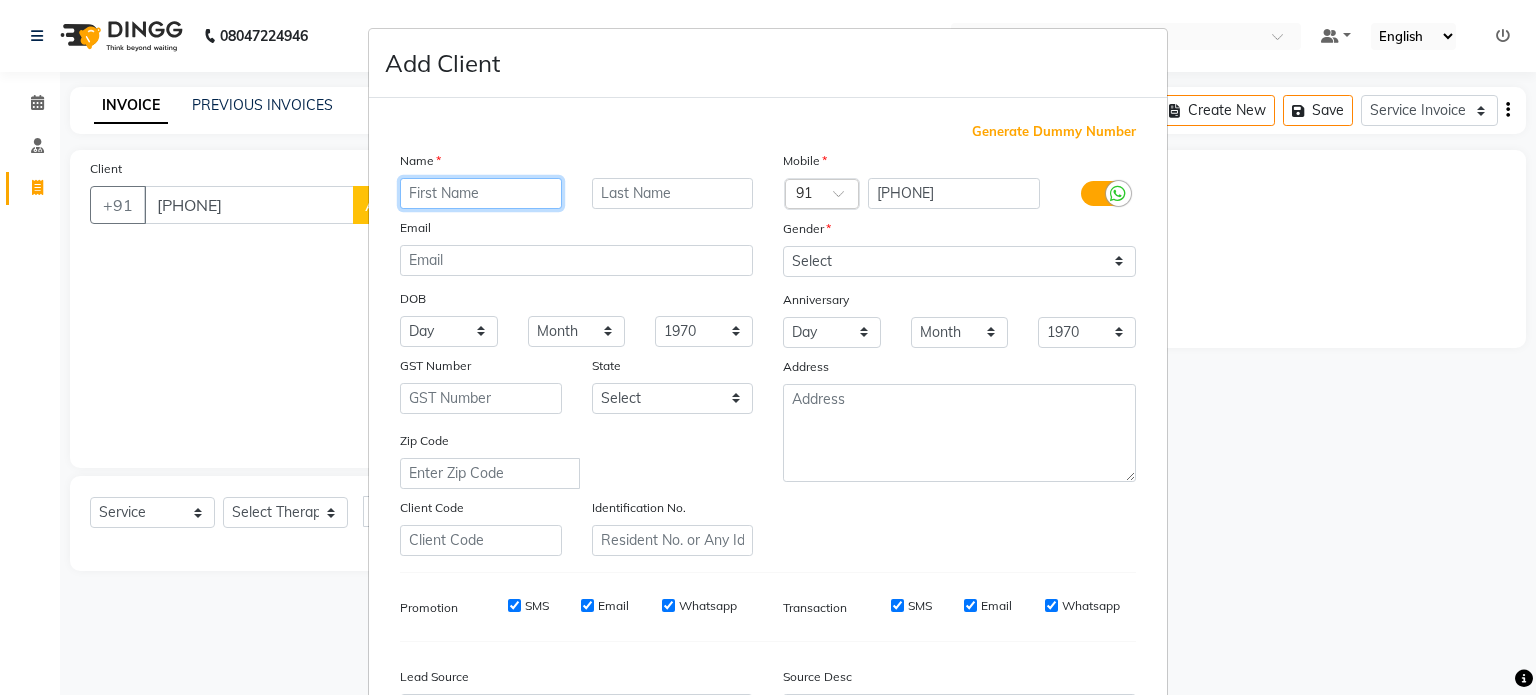 click at bounding box center (481, 193) 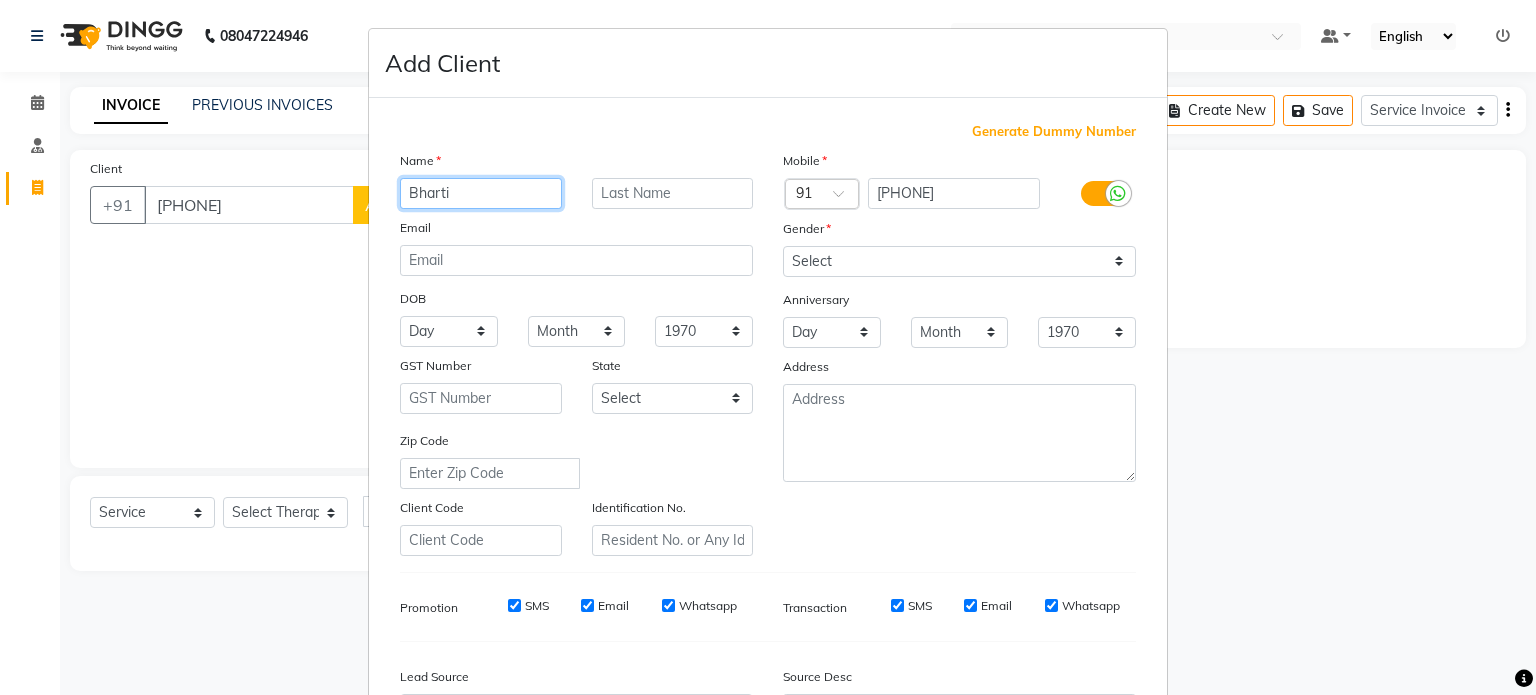 type on "Bharti" 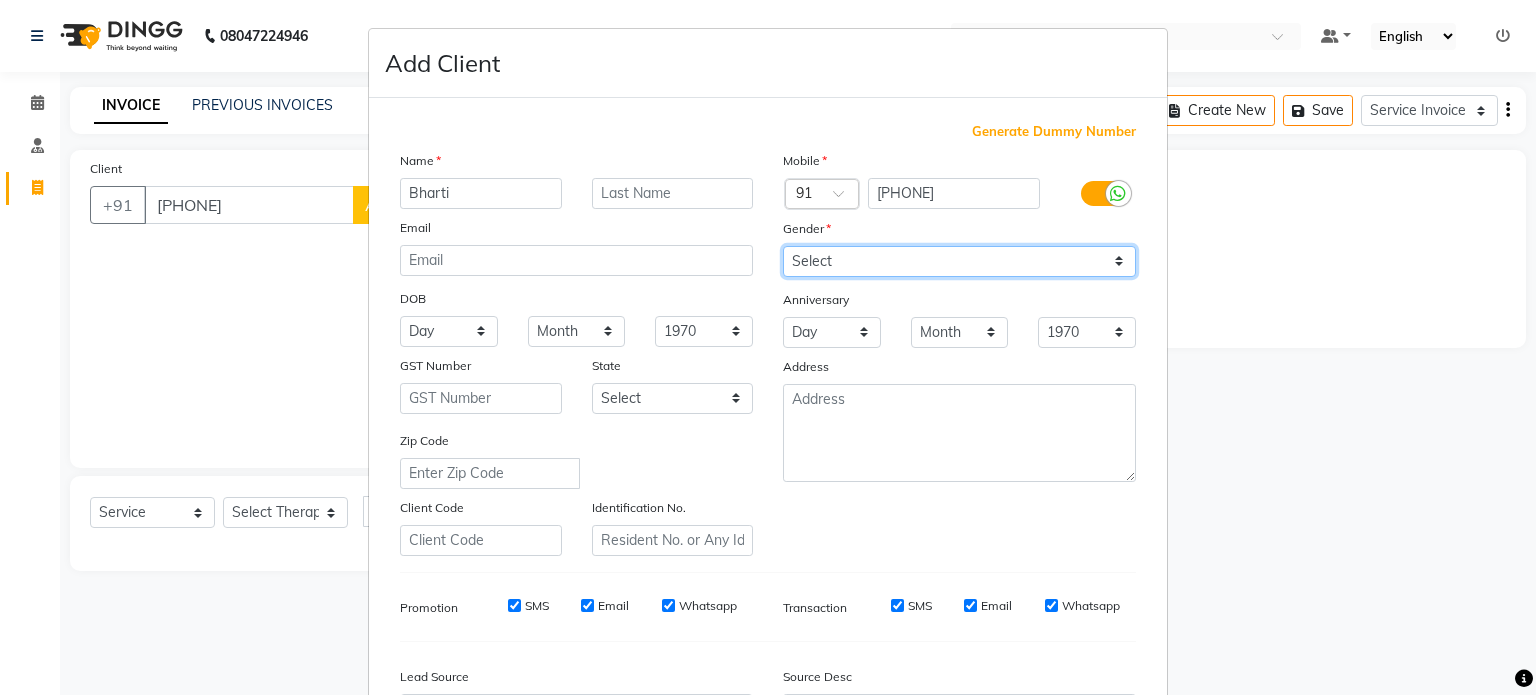 click on "Select Male Female Other Prefer Not To Say" at bounding box center [959, 261] 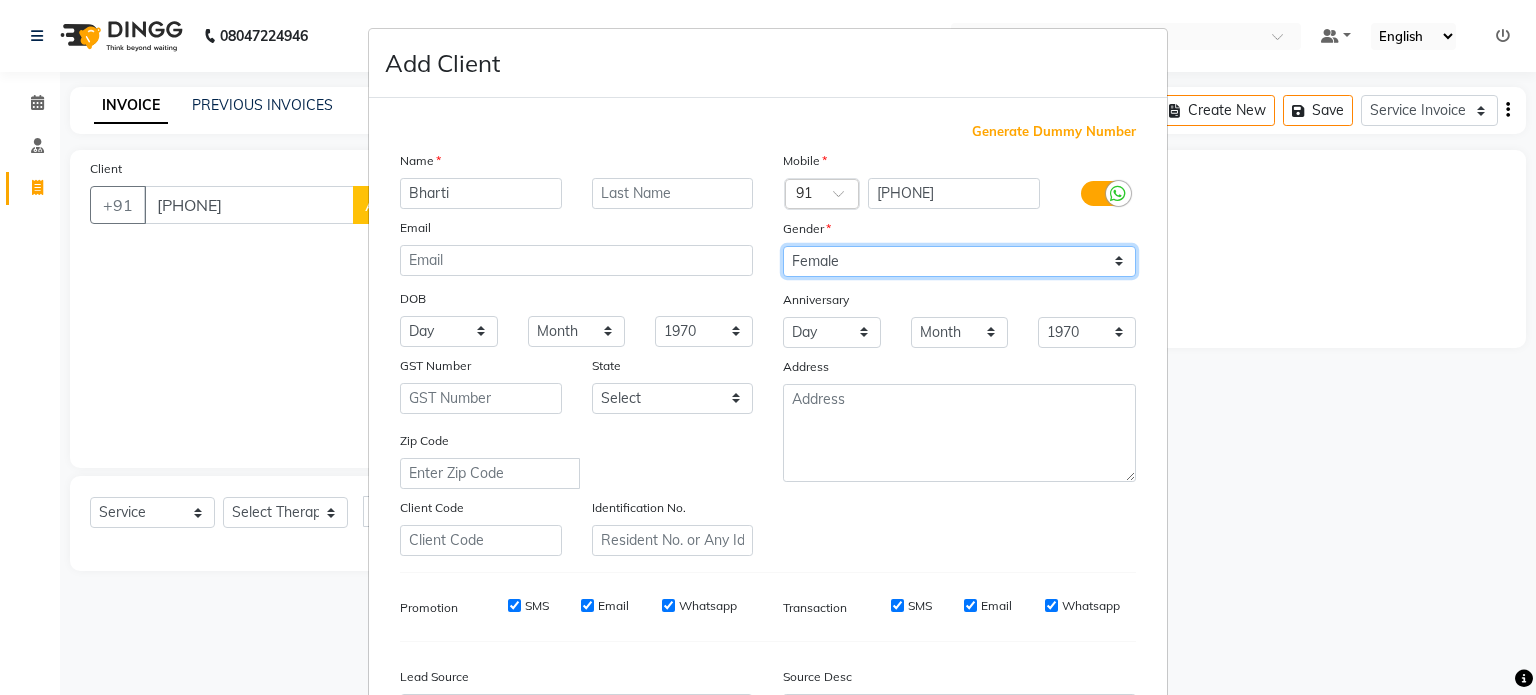 click on "Select Male Female Other Prefer Not To Say" at bounding box center (959, 261) 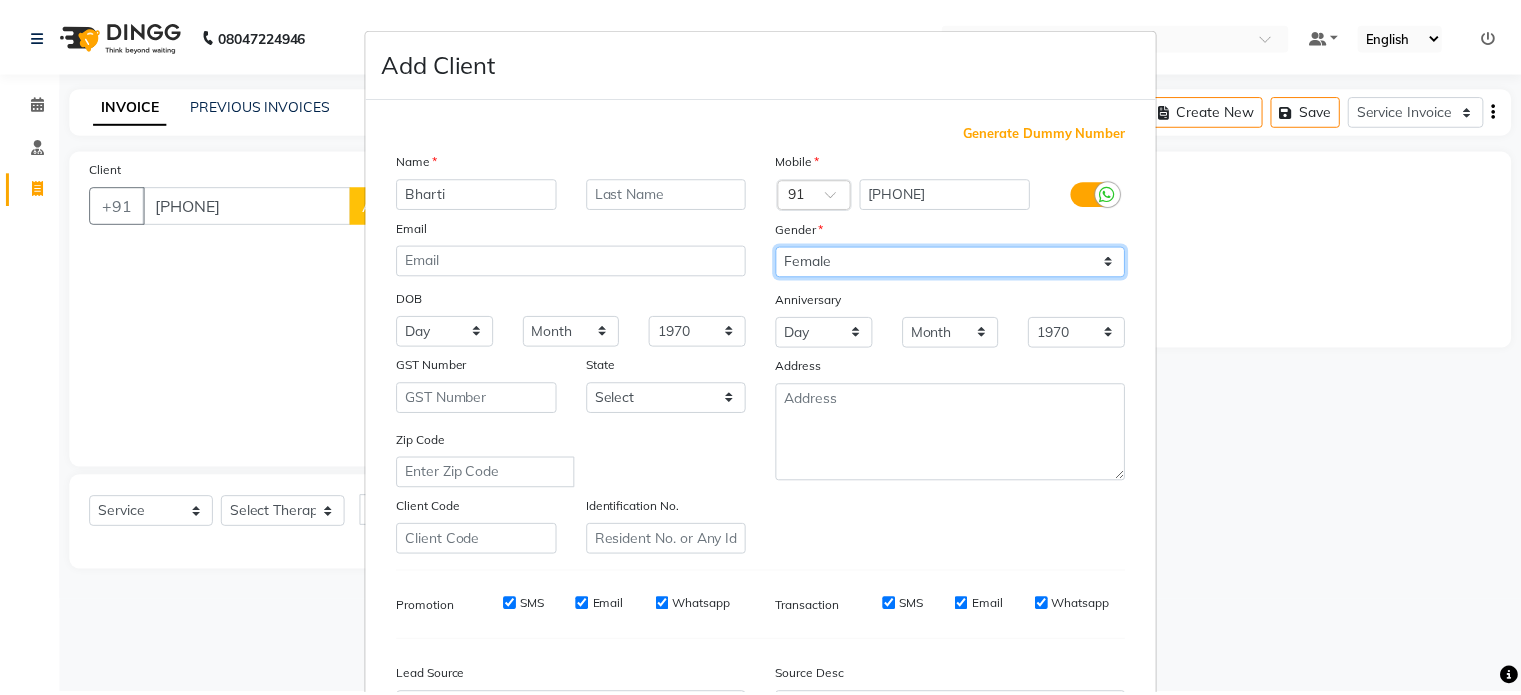 scroll, scrollTop: 237, scrollLeft: 0, axis: vertical 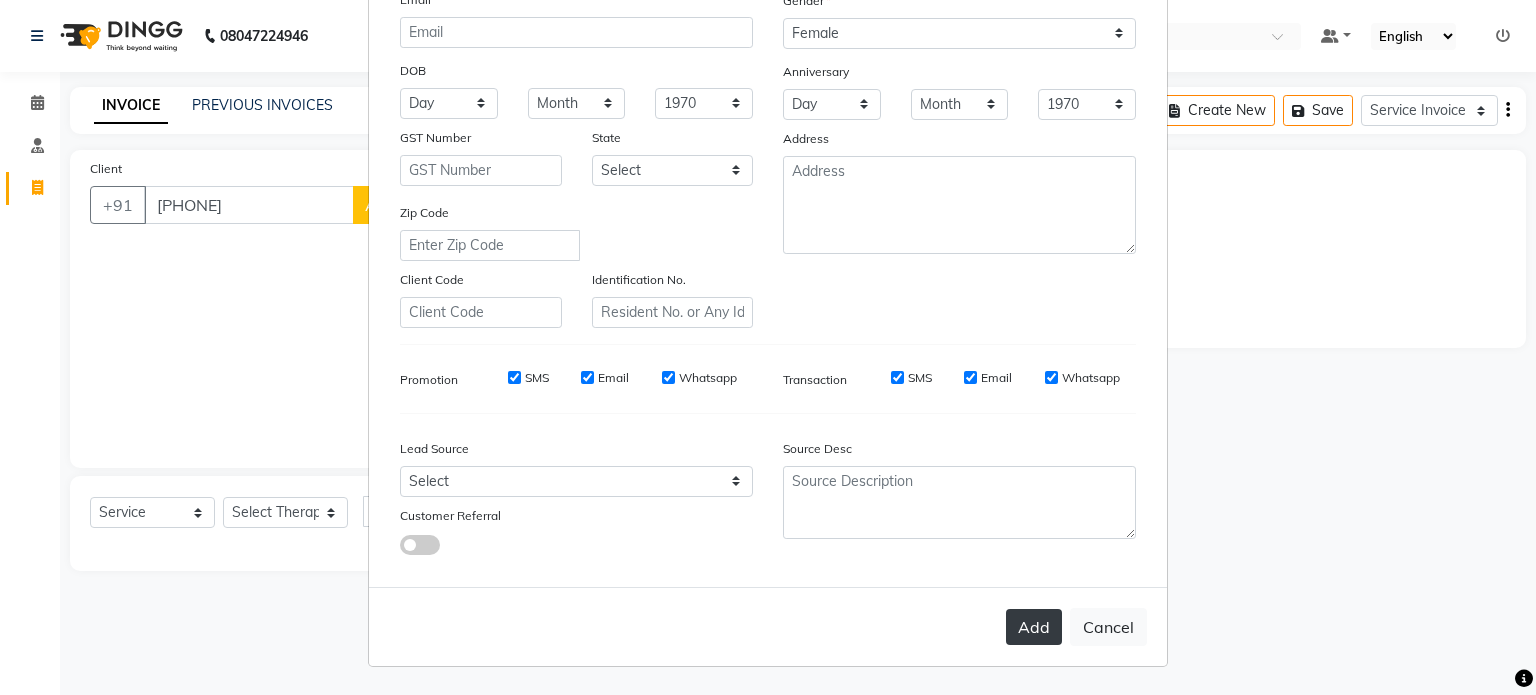 click on "Add" at bounding box center [1034, 627] 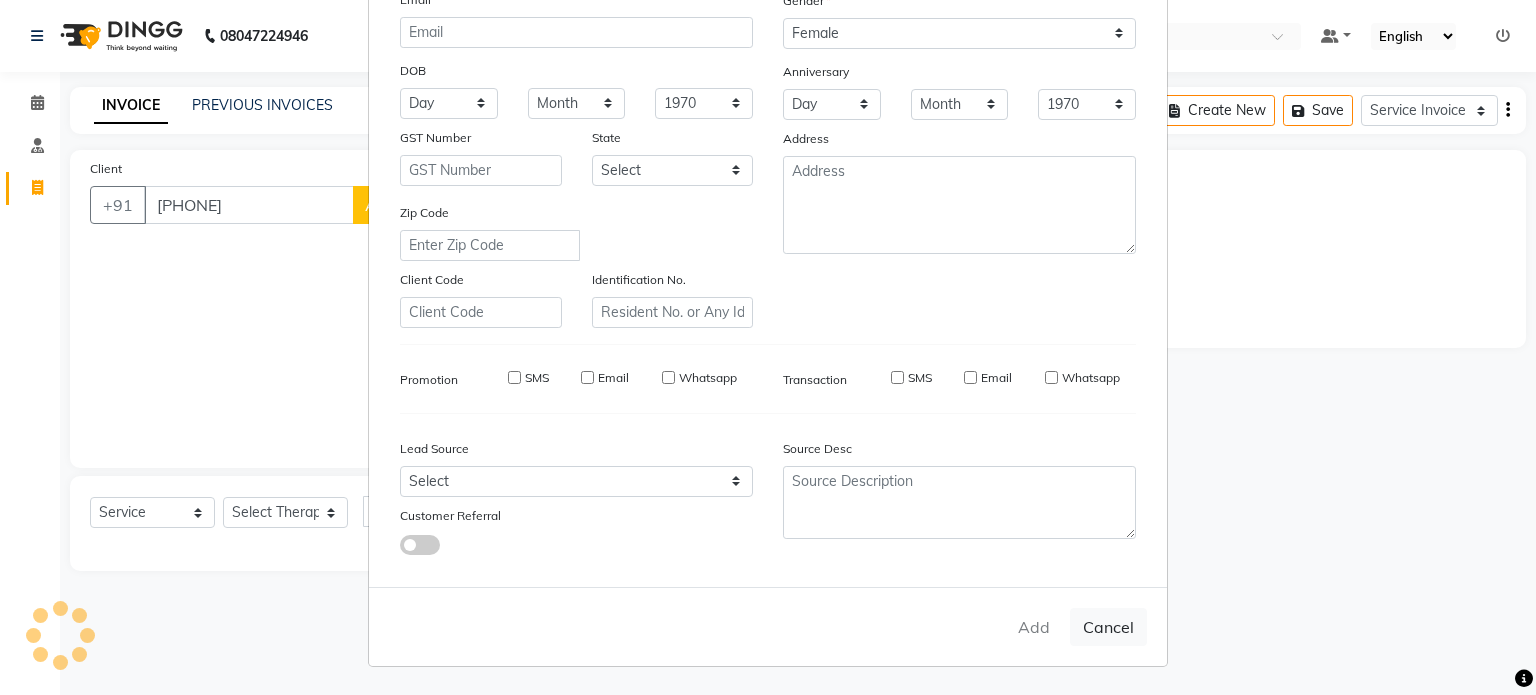 type on "99******44" 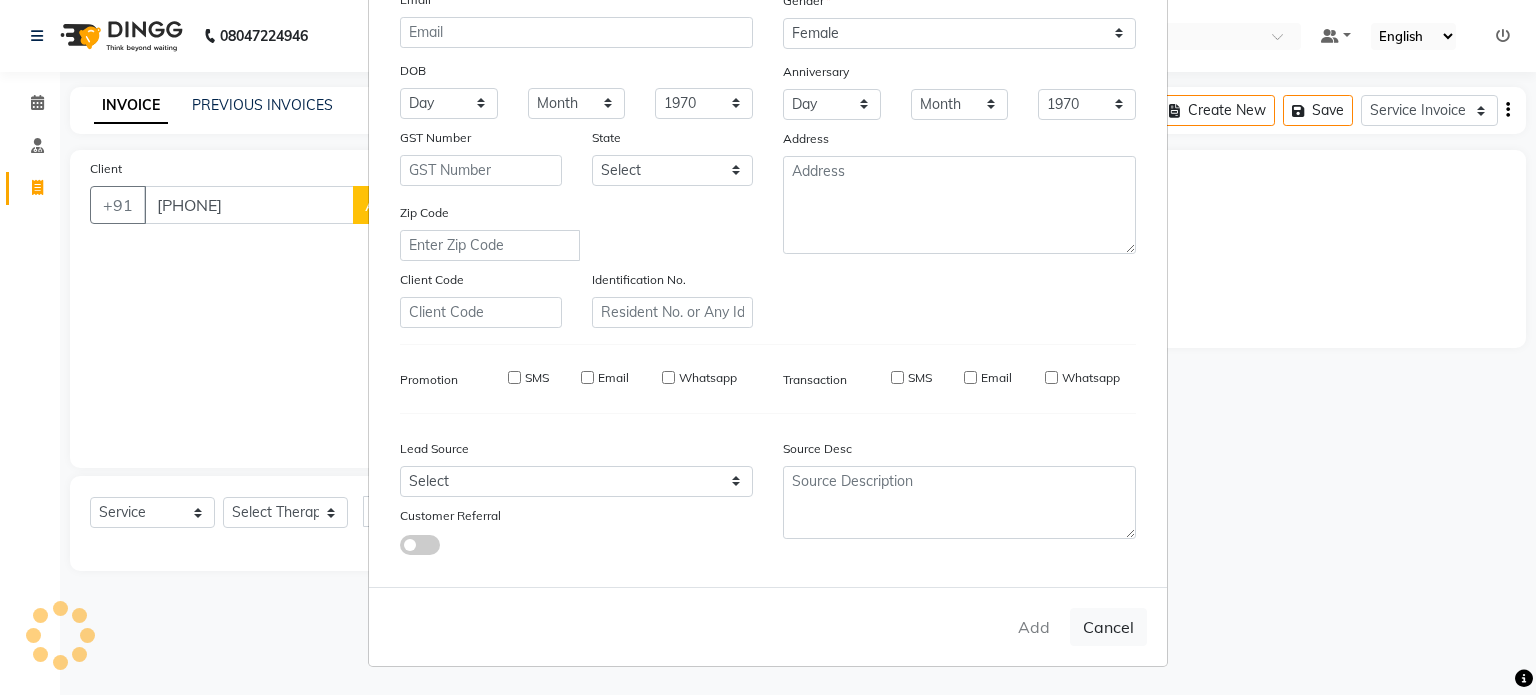 type 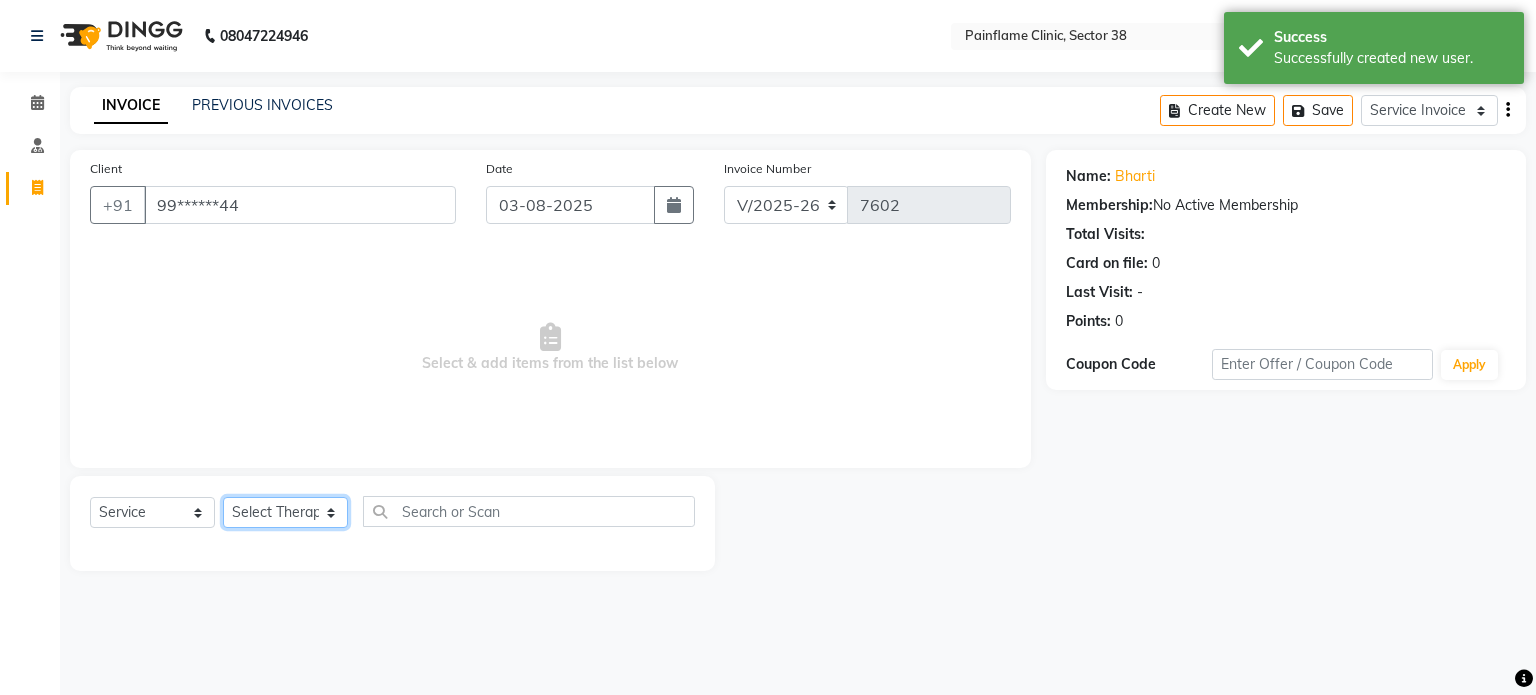 click on "Select Therapist Dr Durgesh Dr Harish Dr Ranjana Dr Saurabh Dr. Suraj Dr. Tejpal Mehlawat KUSHAL MOHIT SEMWAL Nancy Singhai Reception 1  Reception 2 Reception 3" 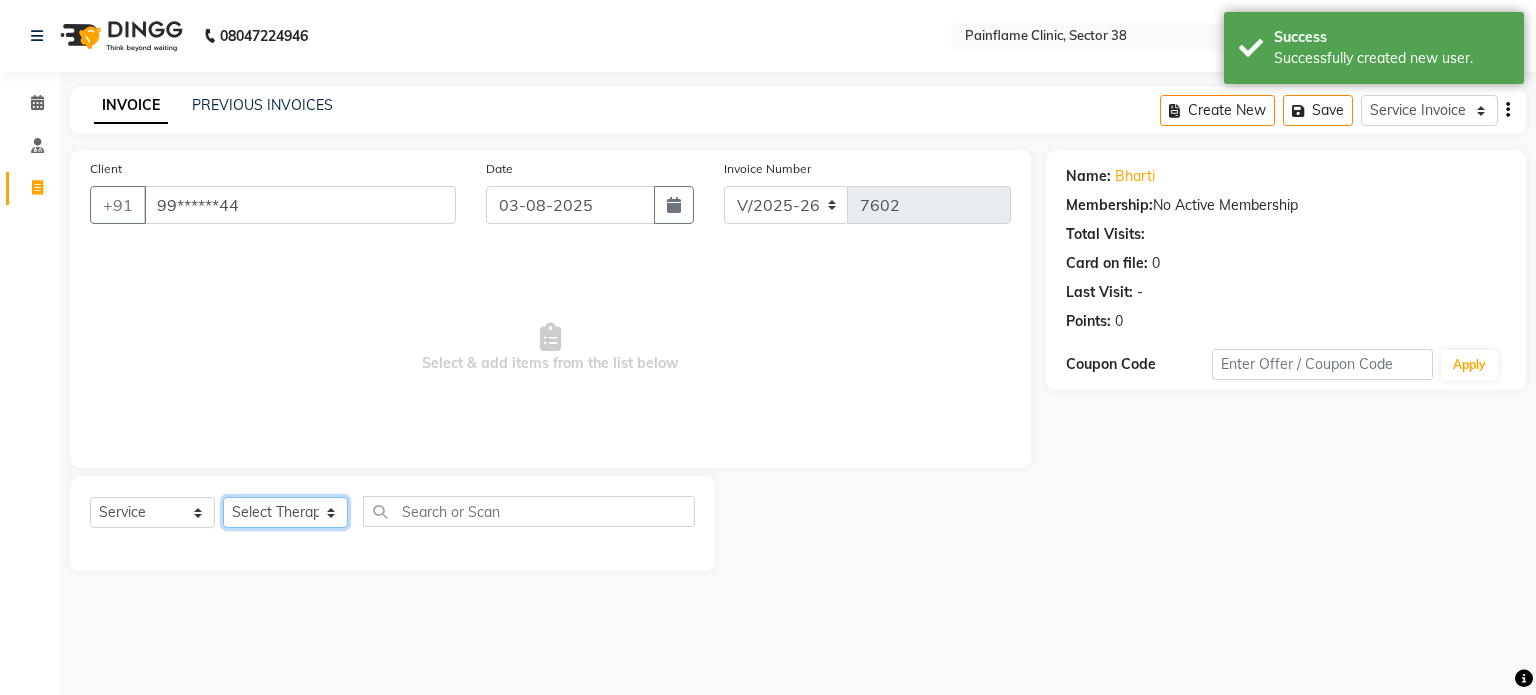 select on "20216" 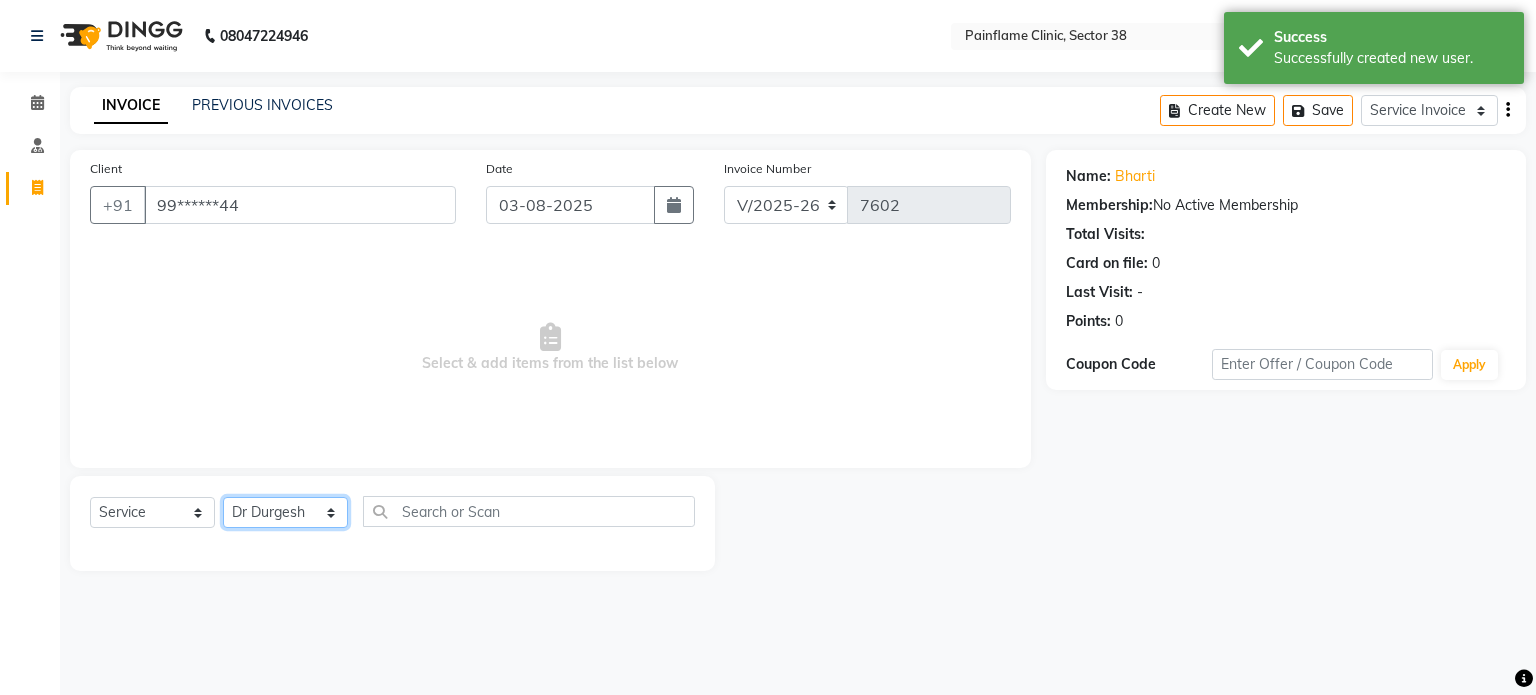 click on "Select Therapist Dr Durgesh Dr Harish Dr Ranjana Dr Saurabh Dr. Suraj Dr. Tejpal Mehlawat KUSHAL MOHIT SEMWAL Nancy Singhai Reception 1  Reception 2 Reception 3" 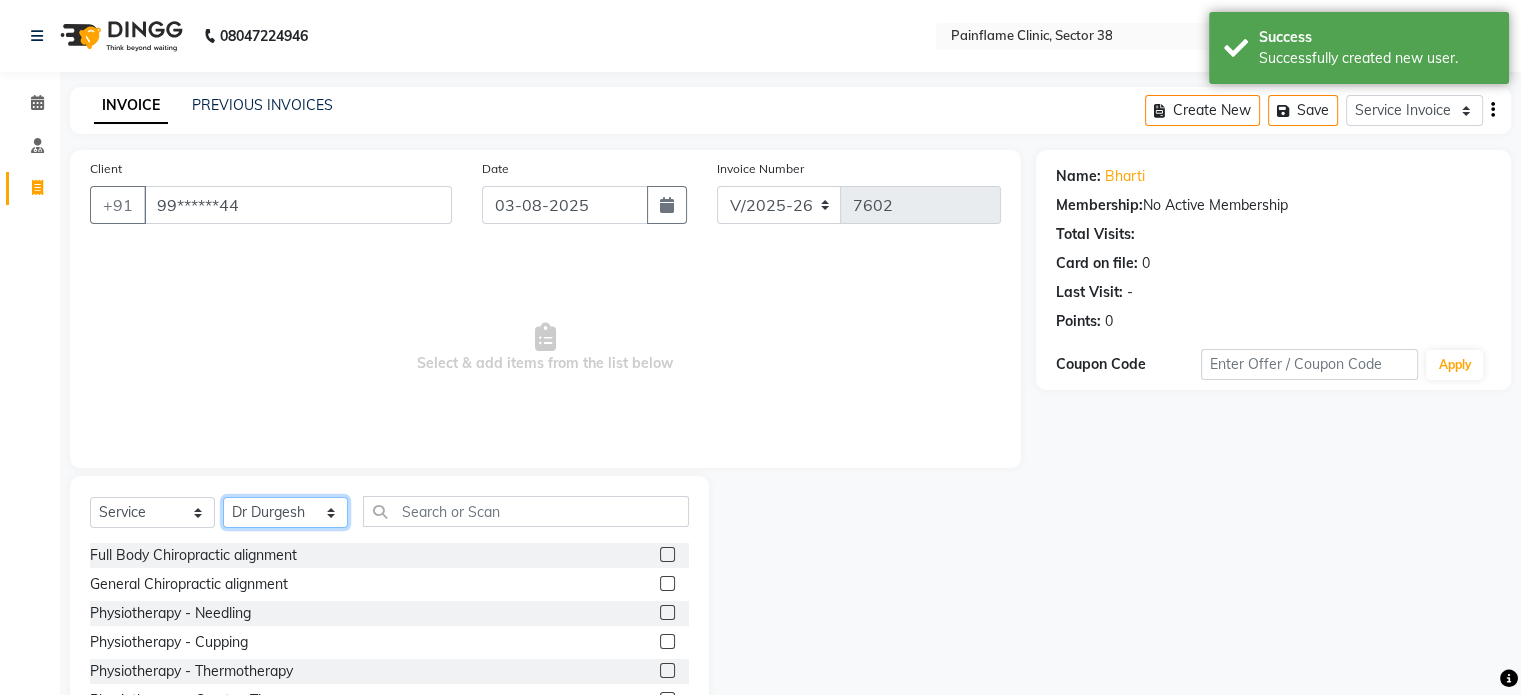 scroll, scrollTop: 119, scrollLeft: 0, axis: vertical 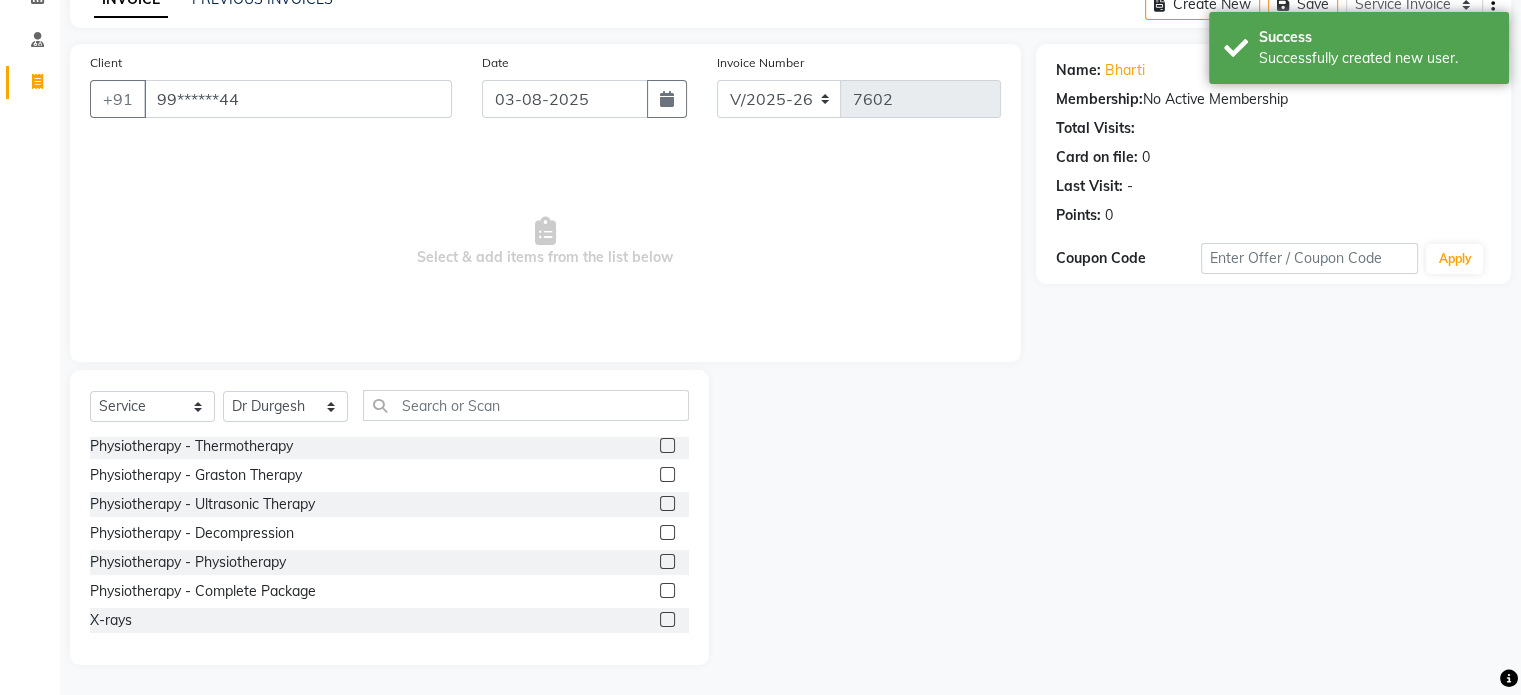 click 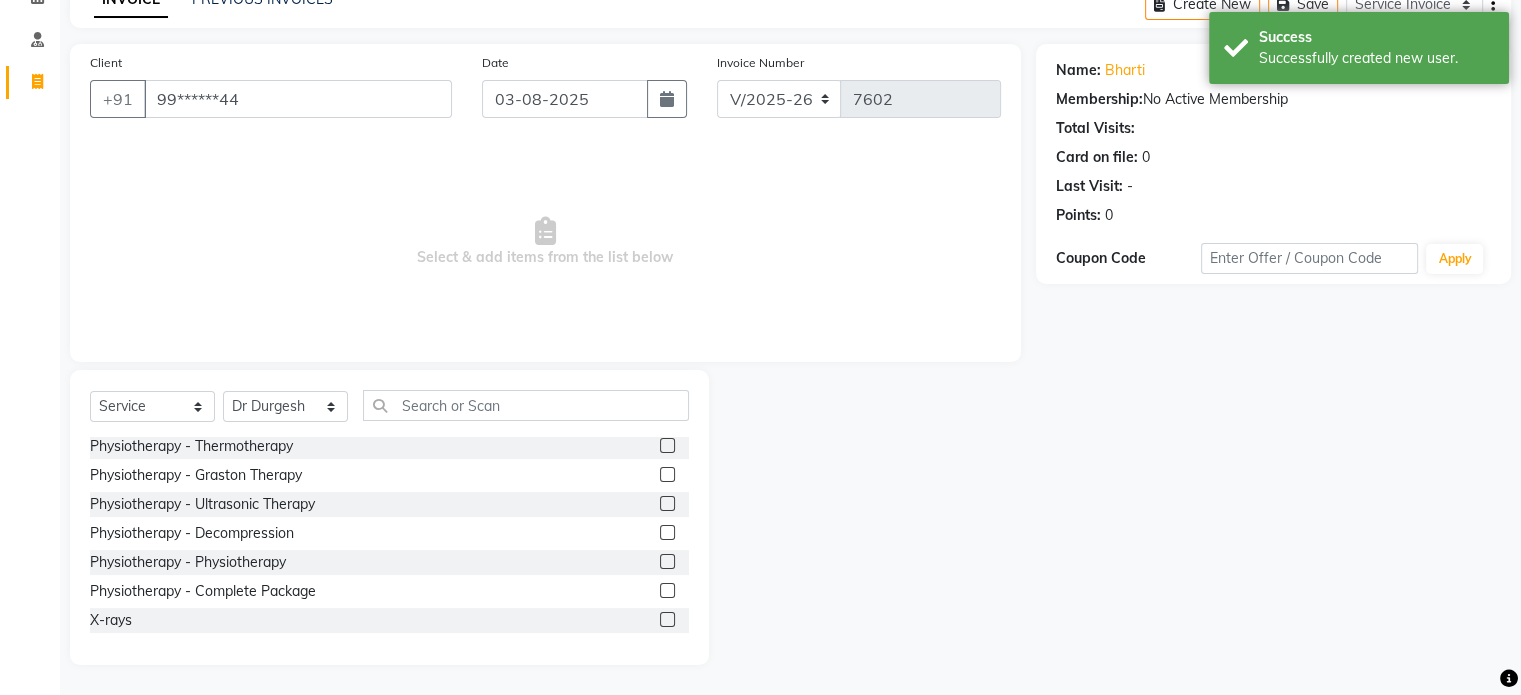 click at bounding box center (666, 591) 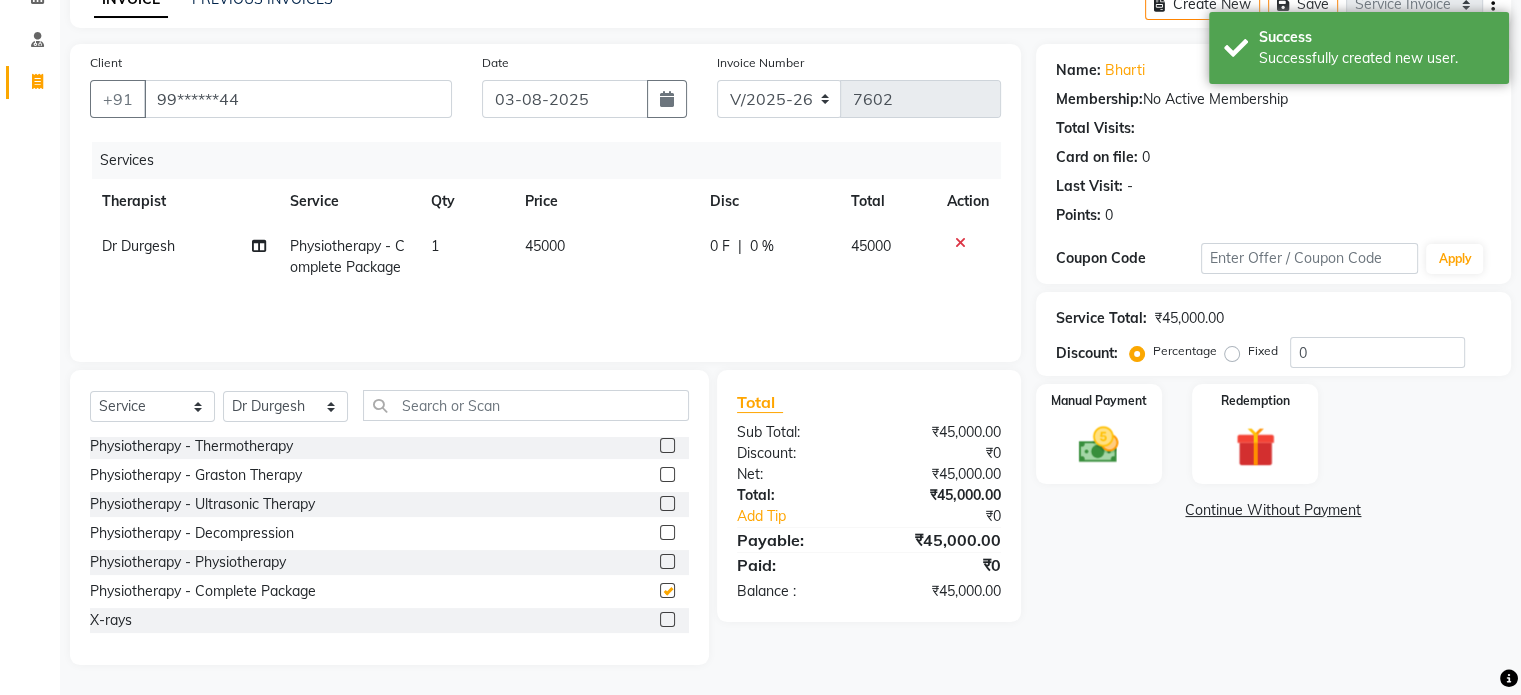 checkbox on "false" 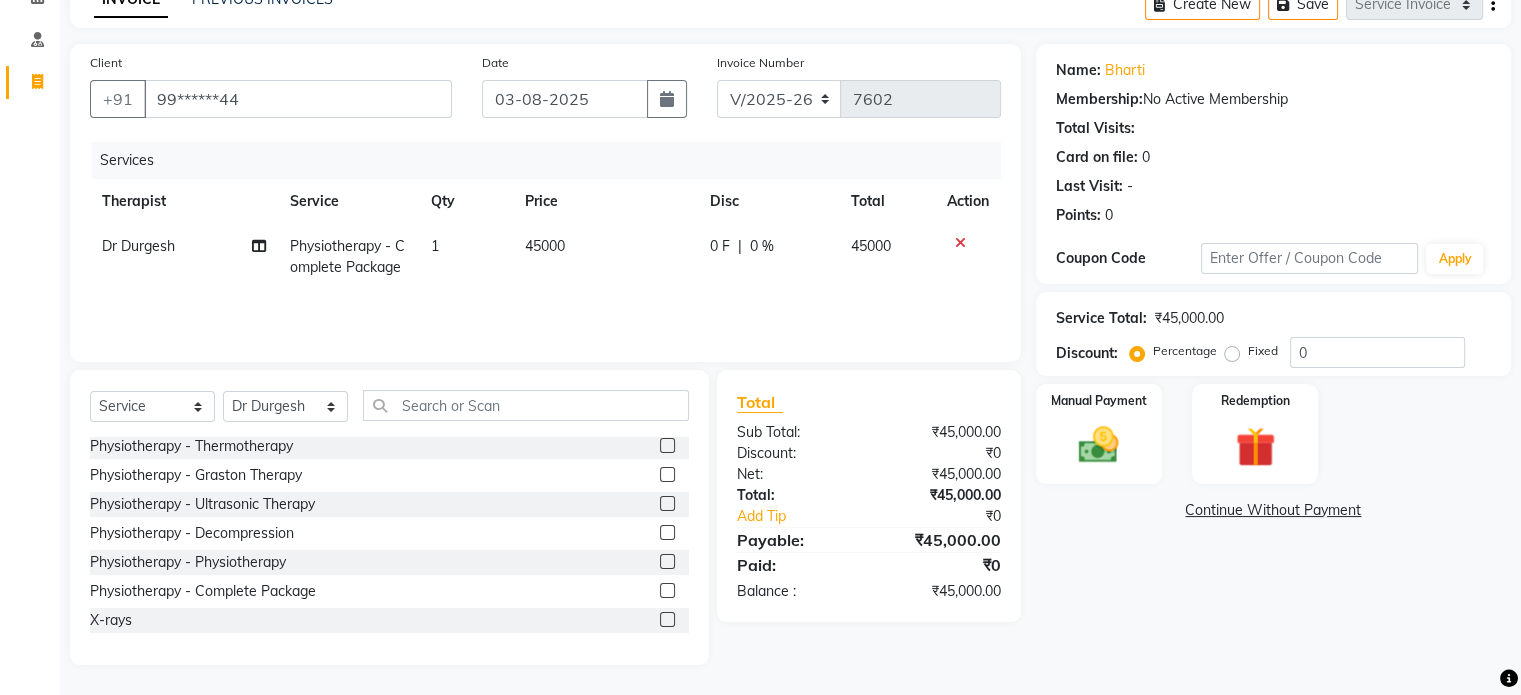 click on "45000" 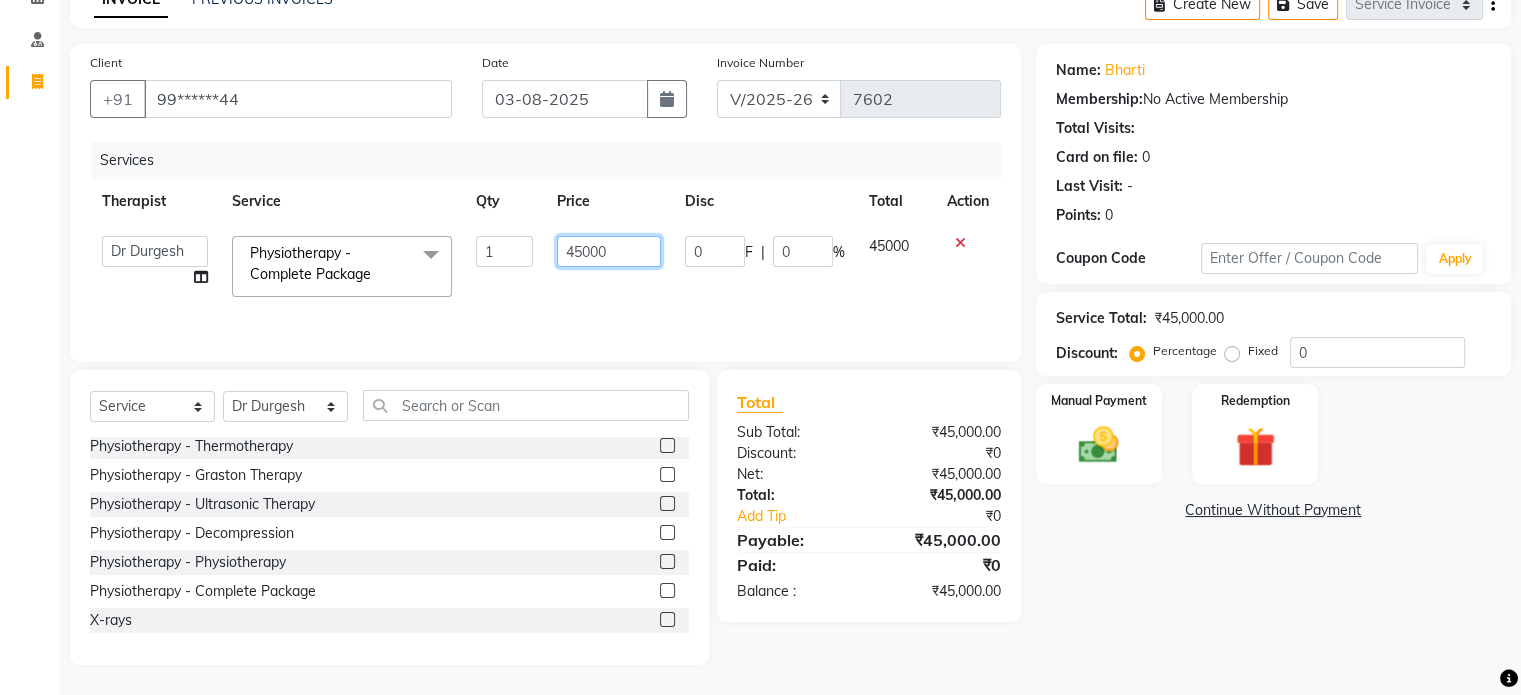 drag, startPoint x: 584, startPoint y: 233, endPoint x: 584, endPoint y: 255, distance: 22 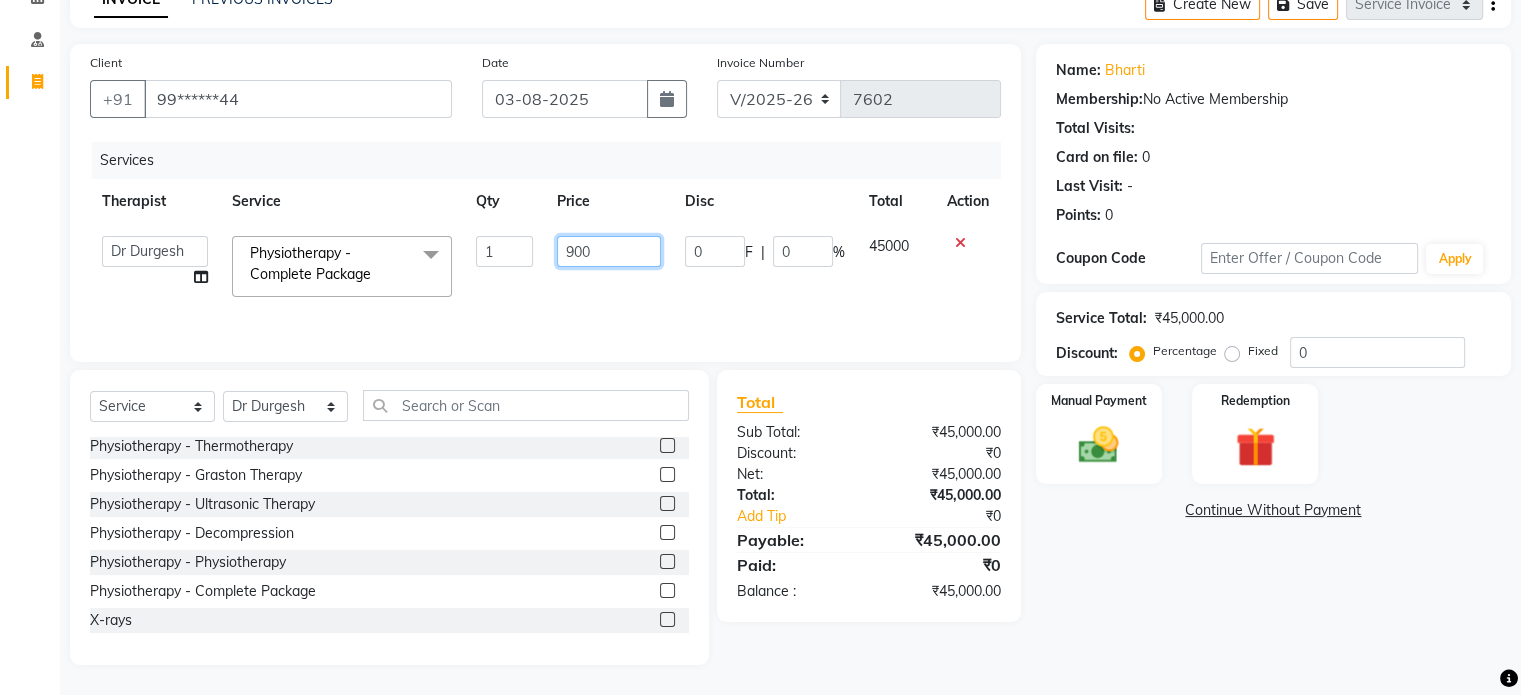 type on "9000" 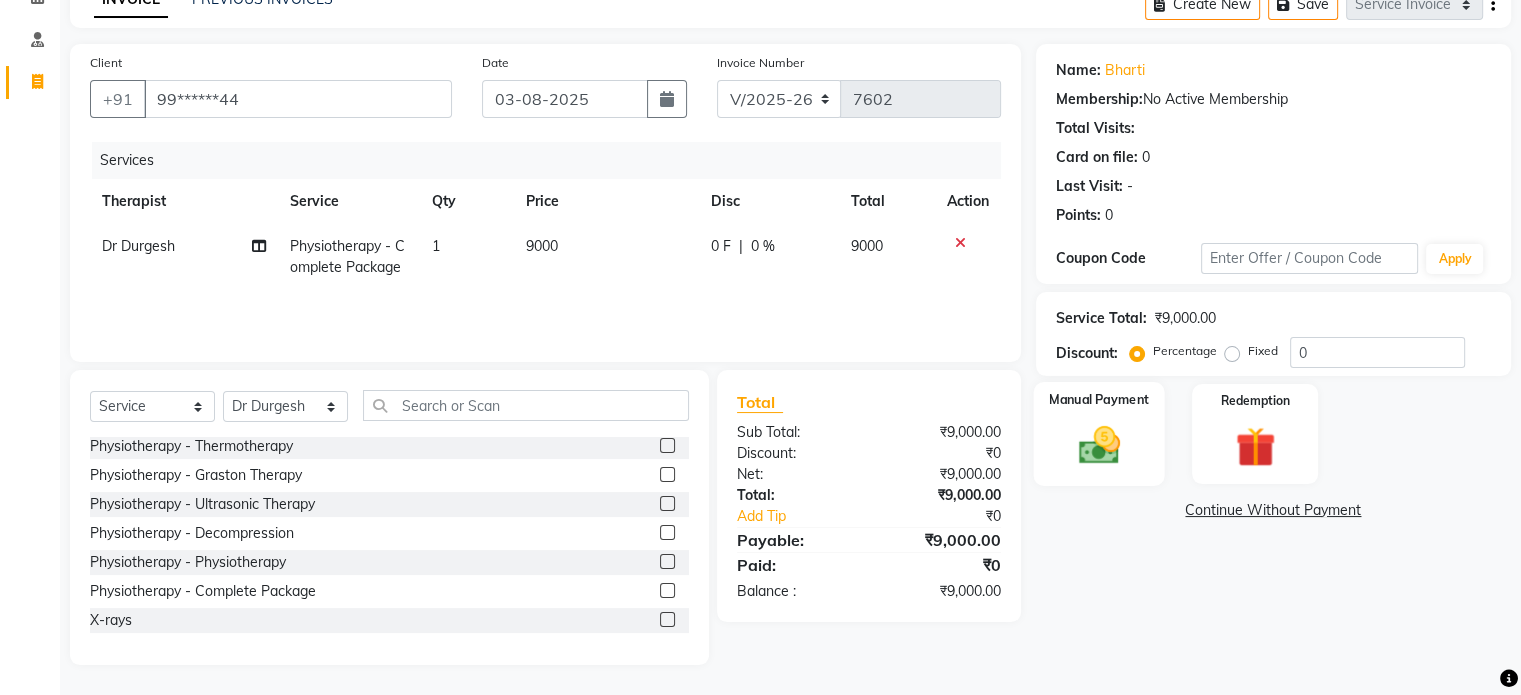 click 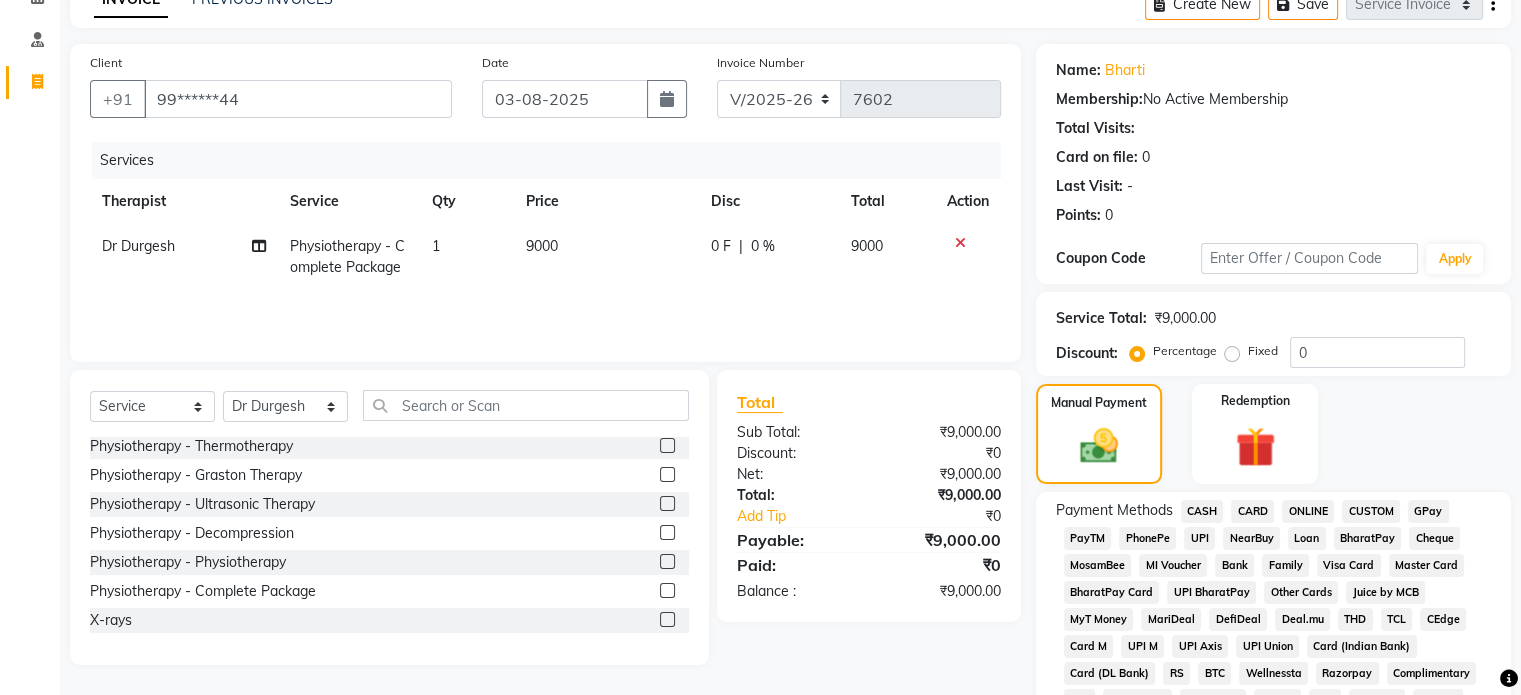 click on "UPI" 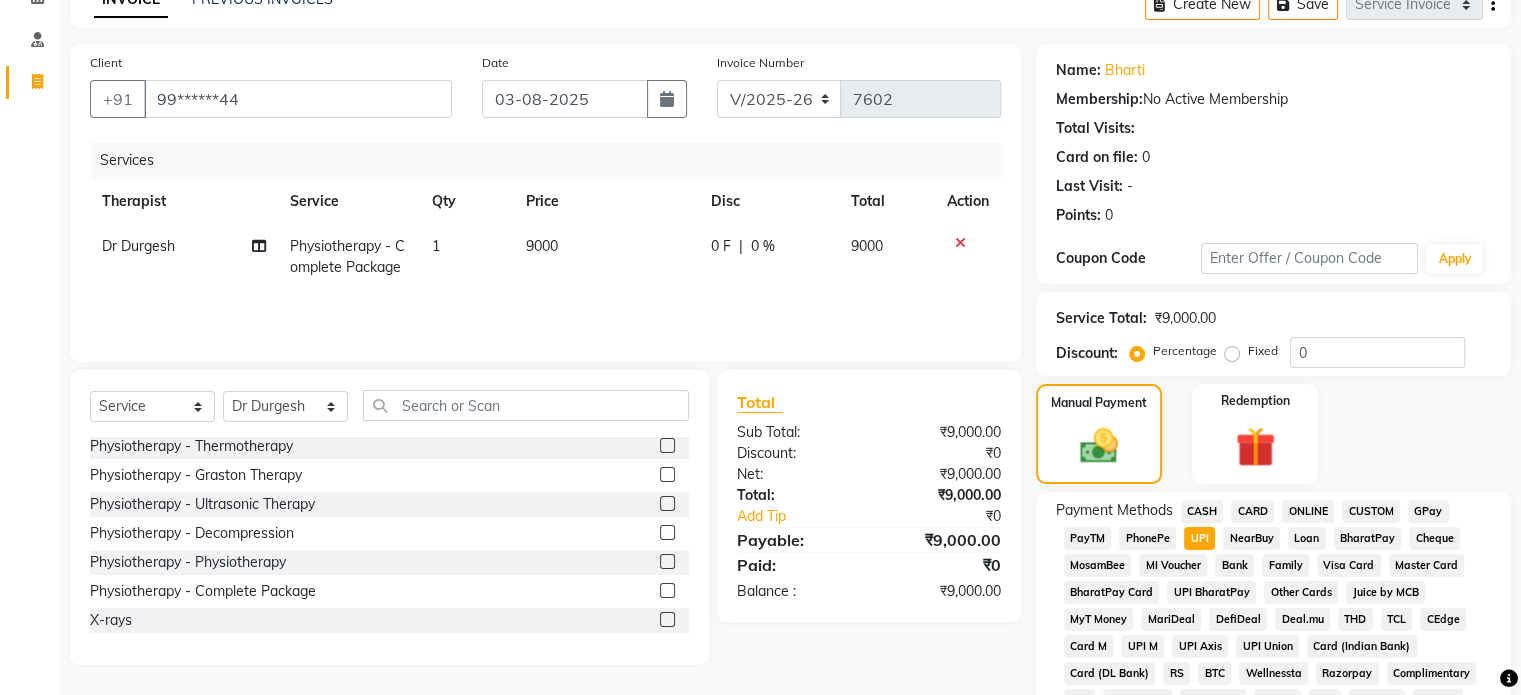 scroll, scrollTop: 652, scrollLeft: 0, axis: vertical 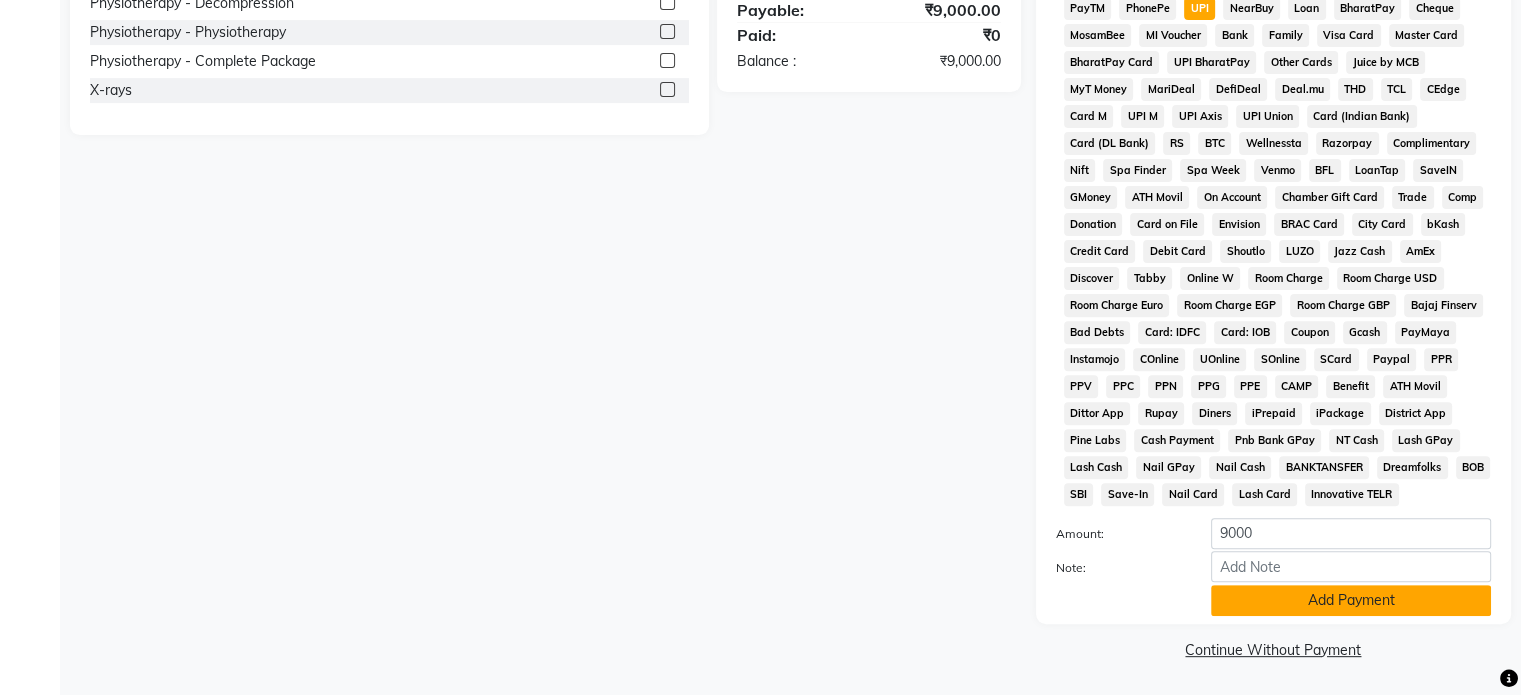 click on "Add Payment" 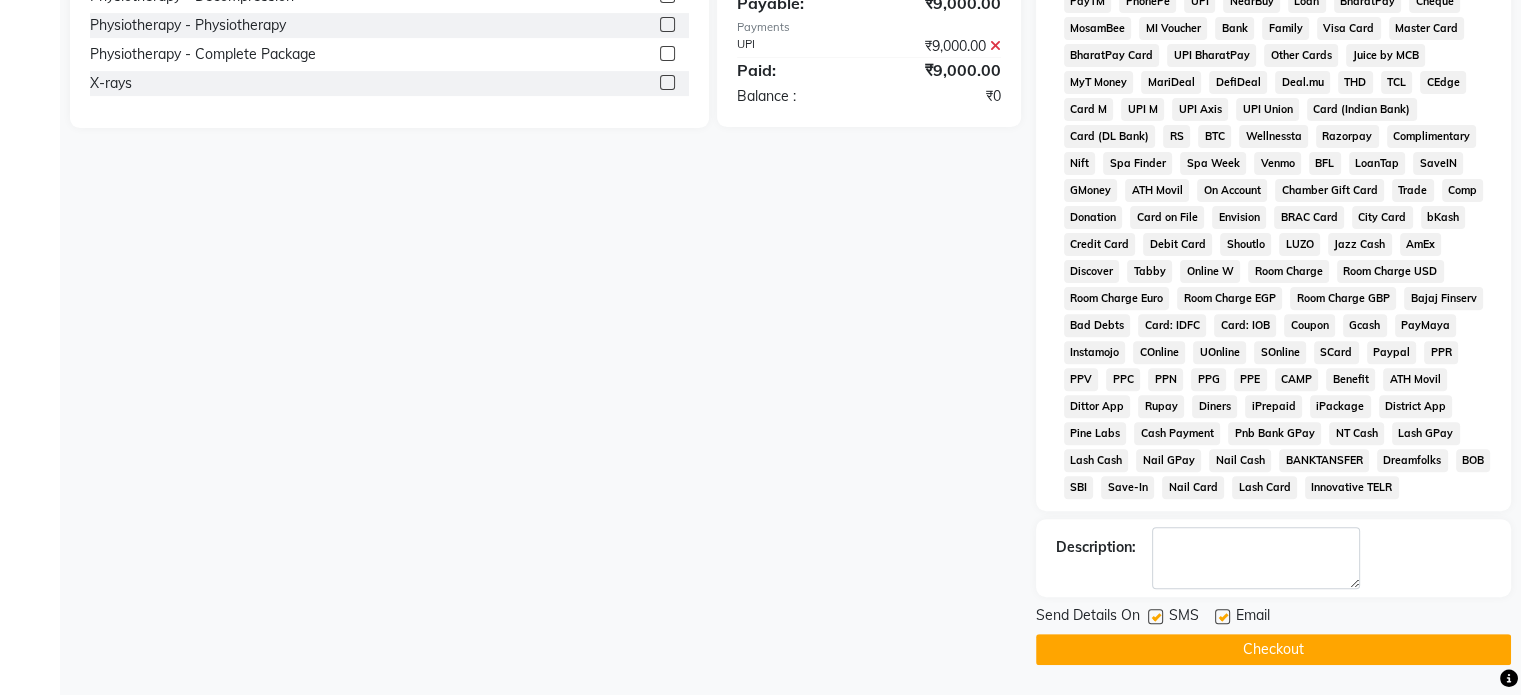 click 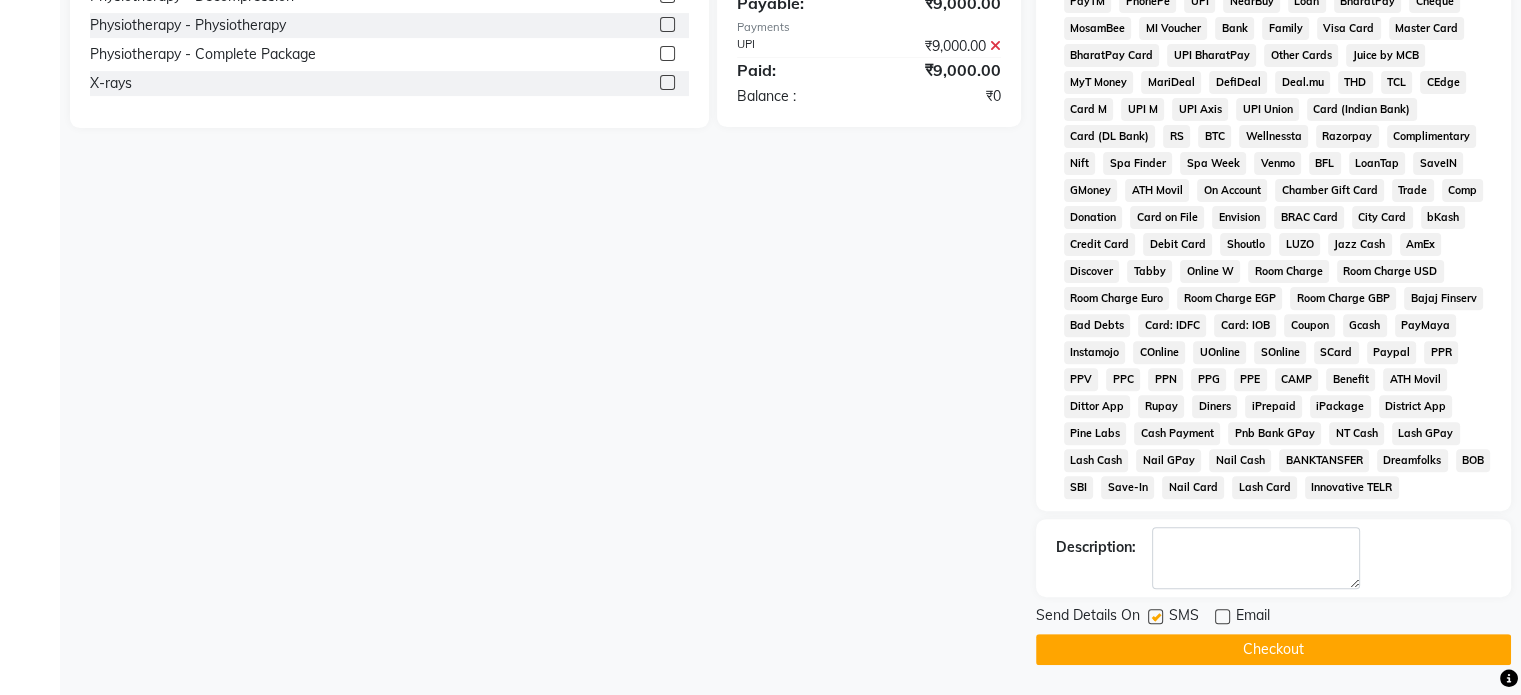 click 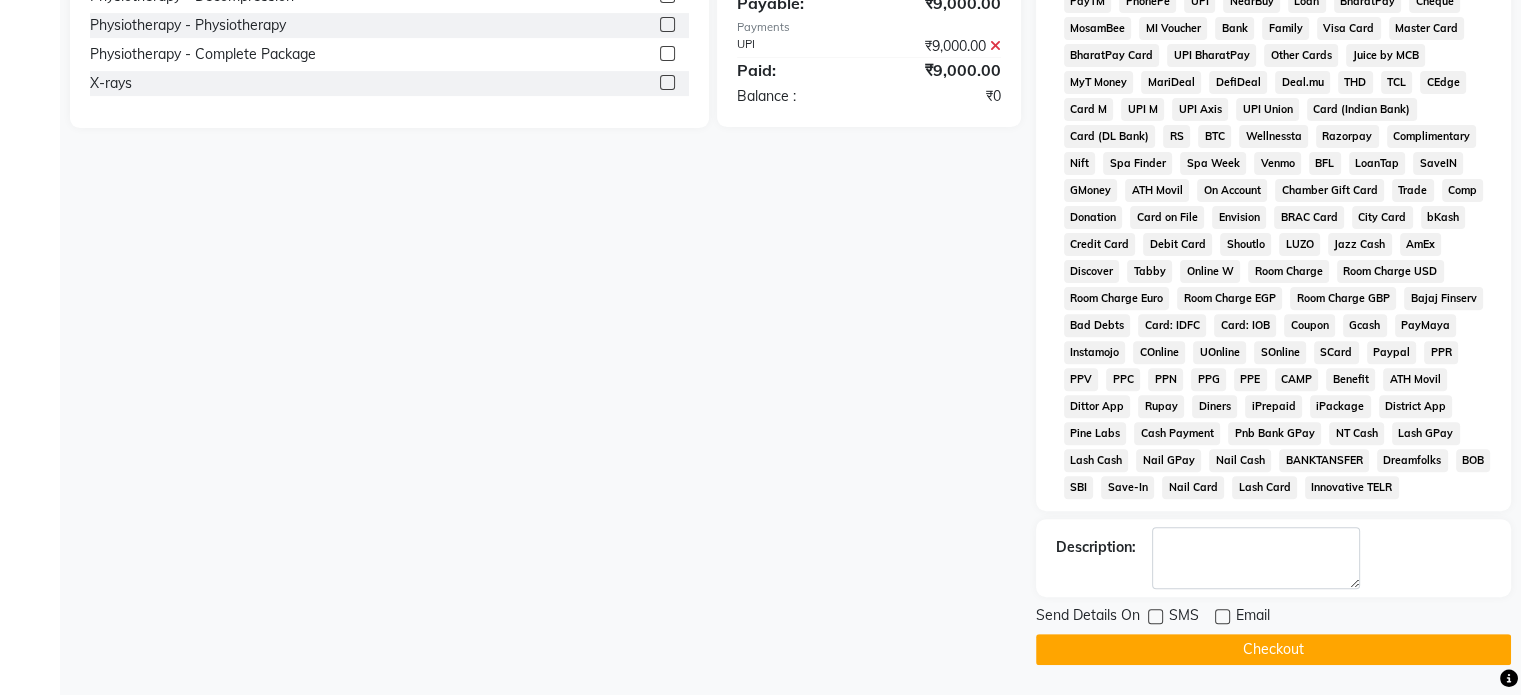 click on "Checkout" 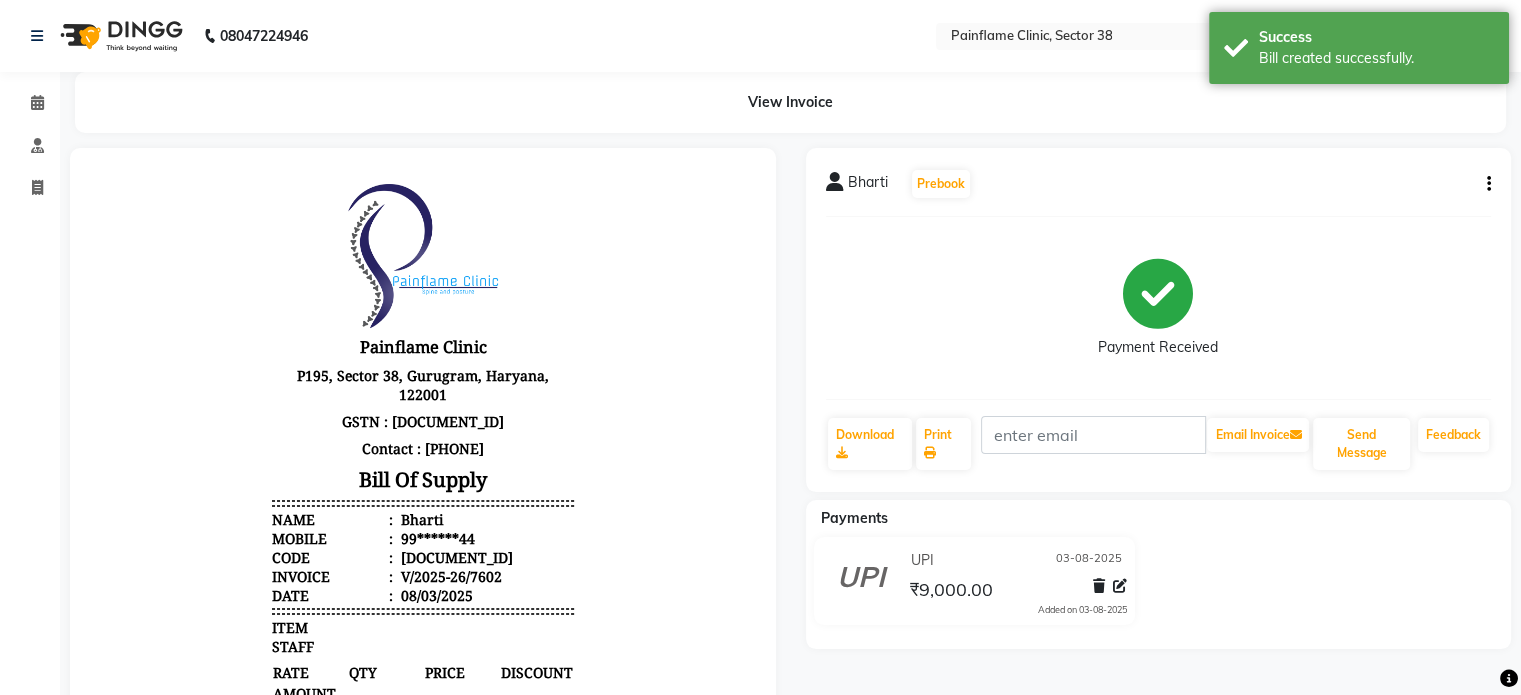 scroll, scrollTop: 0, scrollLeft: 0, axis: both 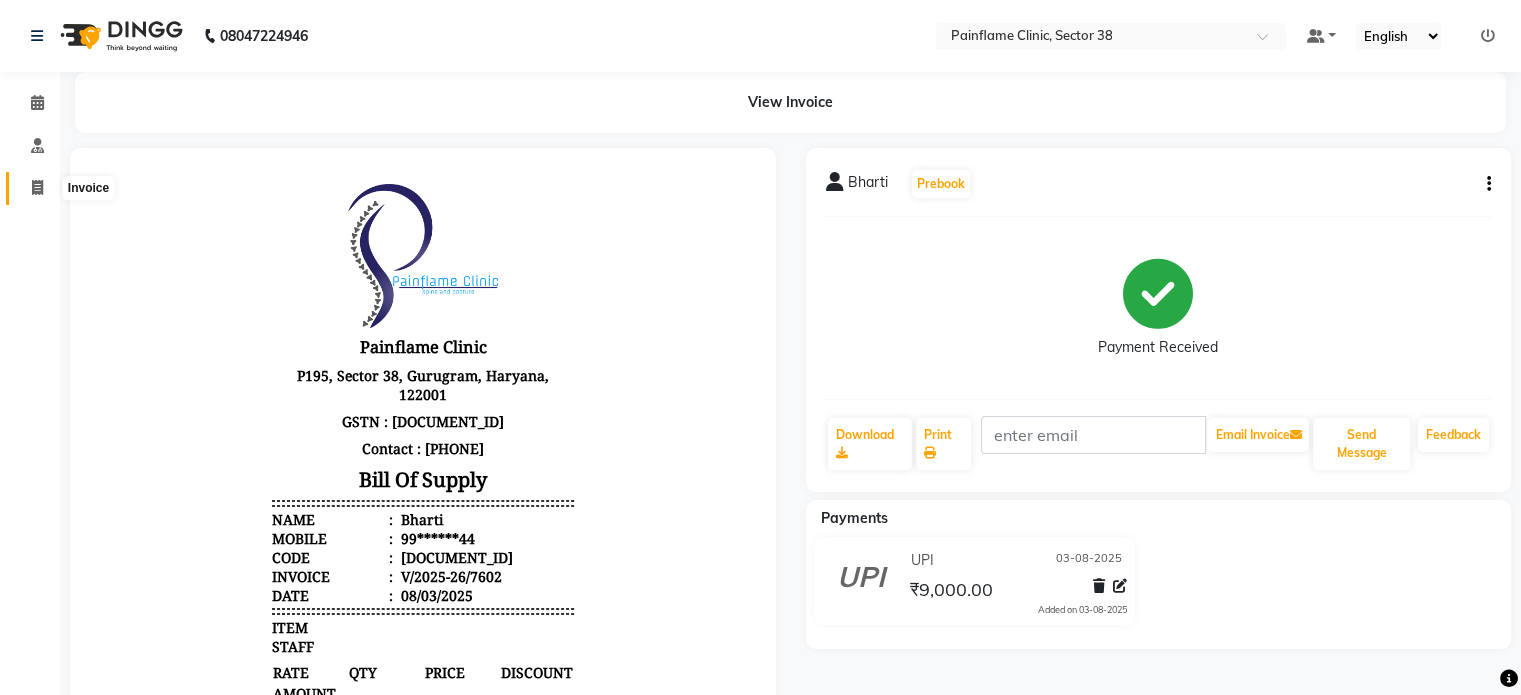 click 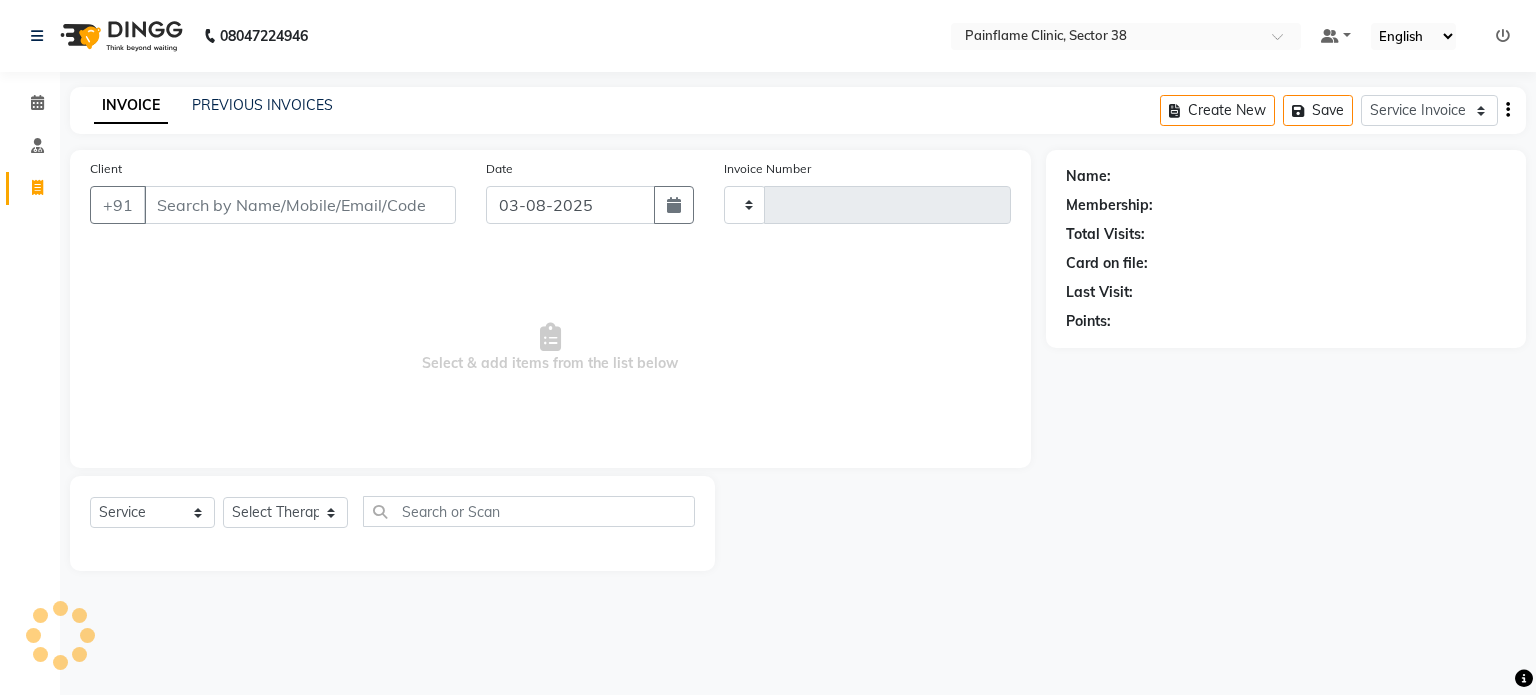 type on "7603" 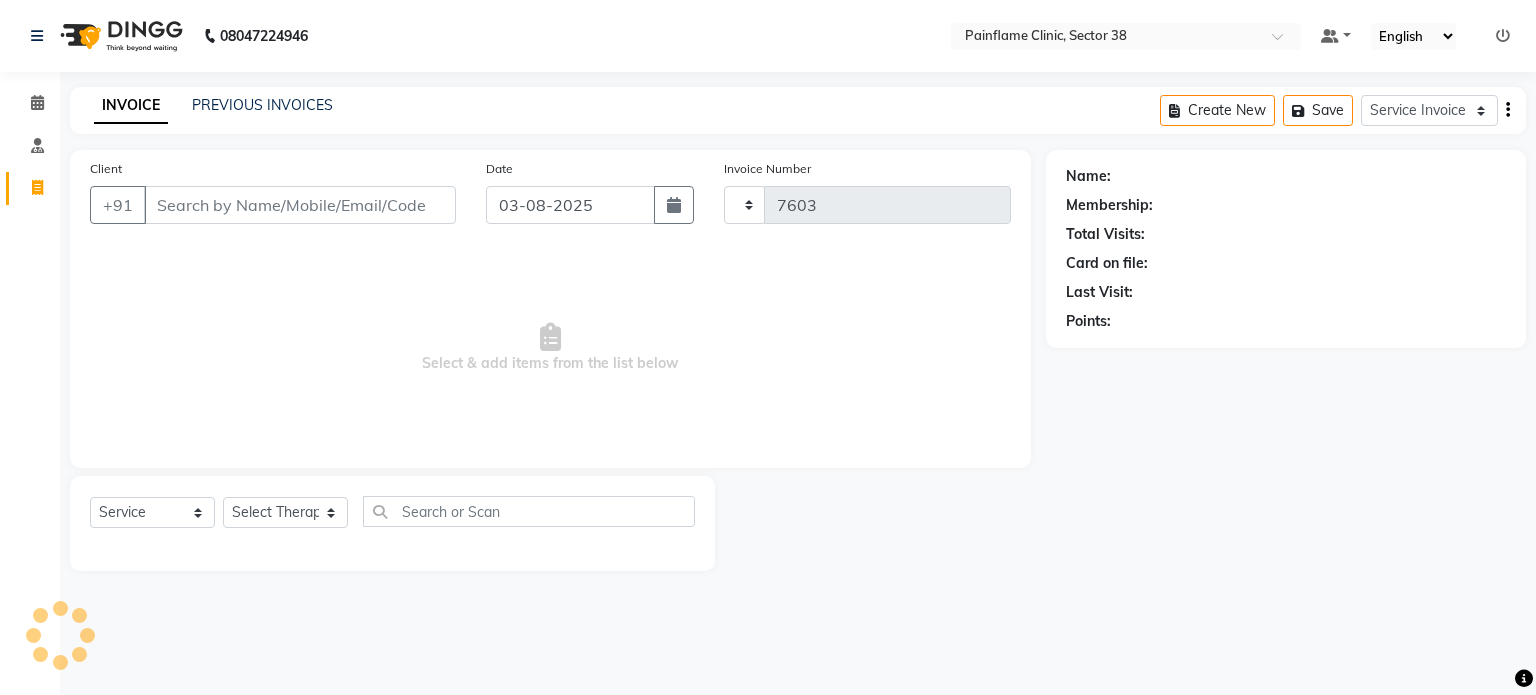 select on "3964" 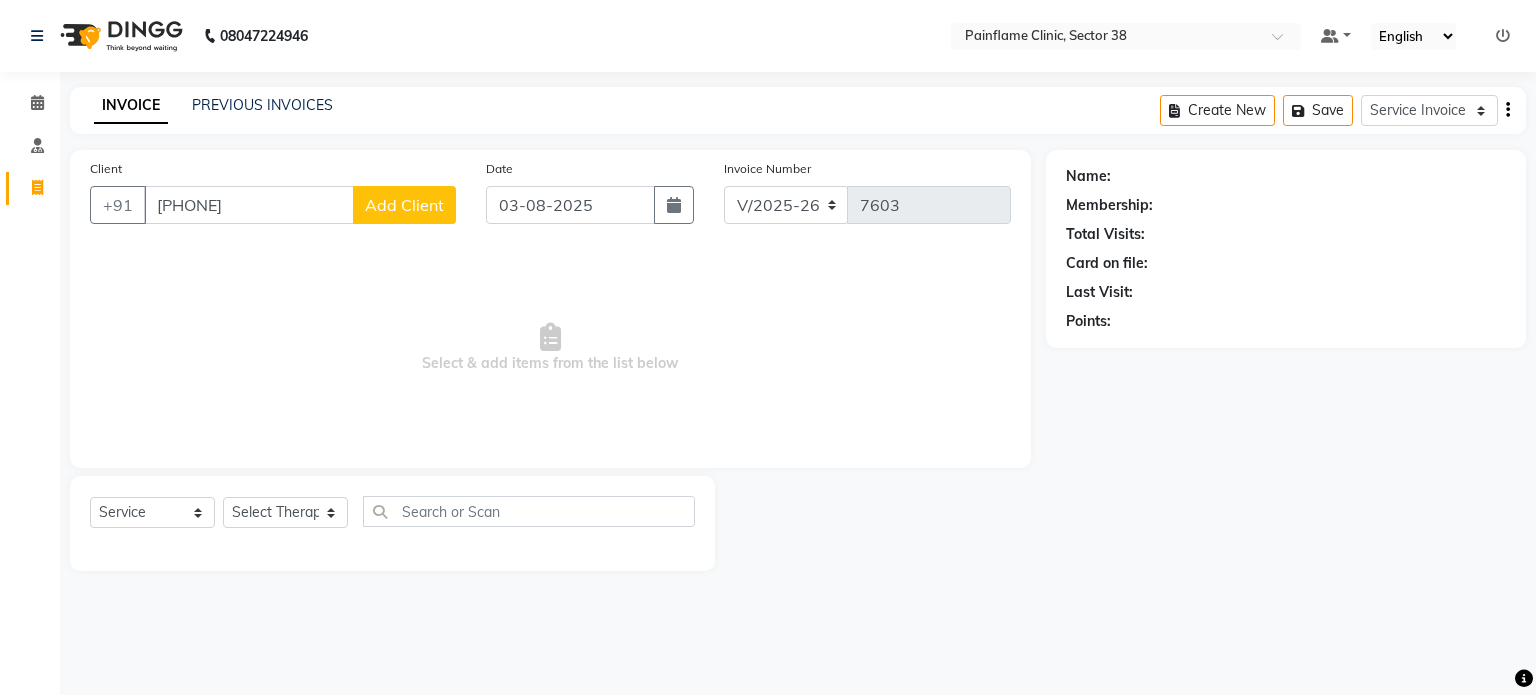 type on "8181019392" 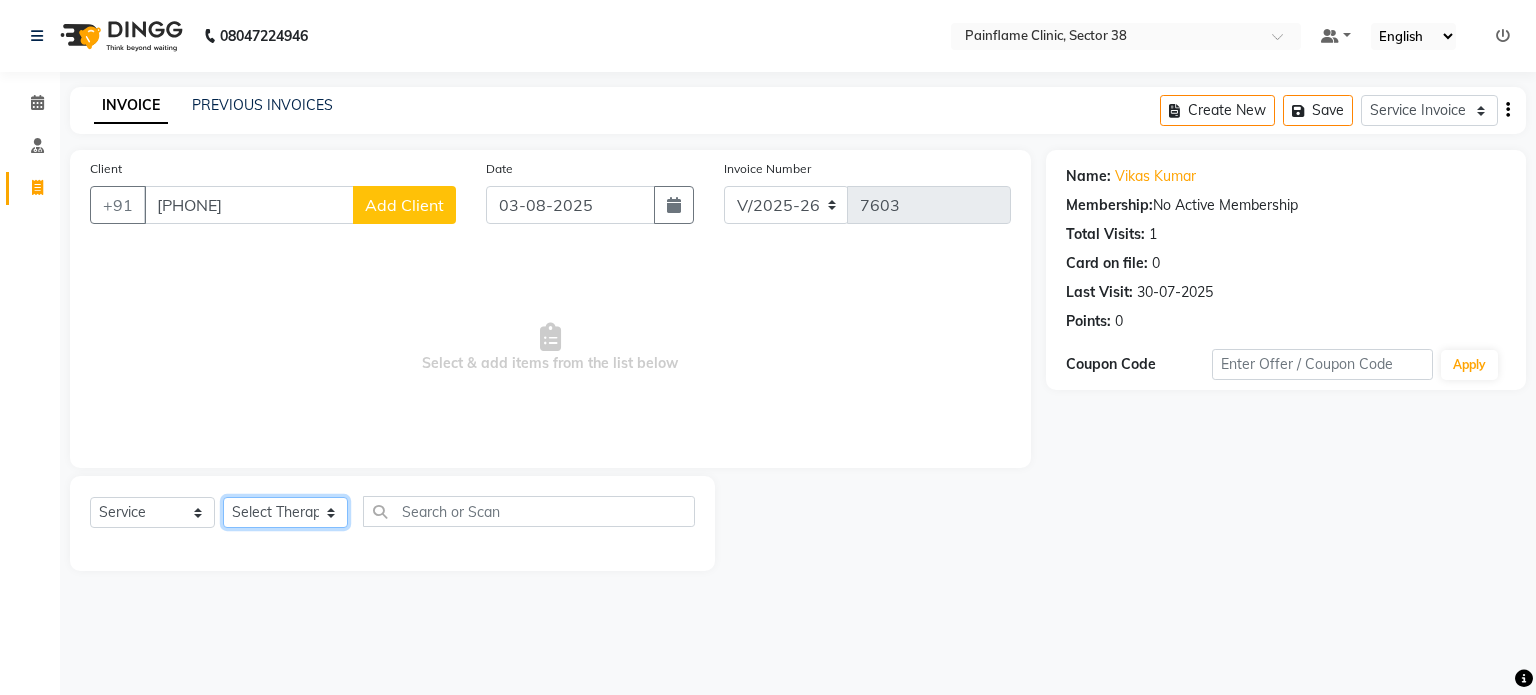 click on "Select Therapist Dr Durgesh Dr Harish Dr Ranjana Dr Saurabh Dr. Suraj Dr. Tejpal Mehlawat KUSHAL MOHIT SEMWAL Nancy Singhai Reception 1  Reception 2 Reception 3" 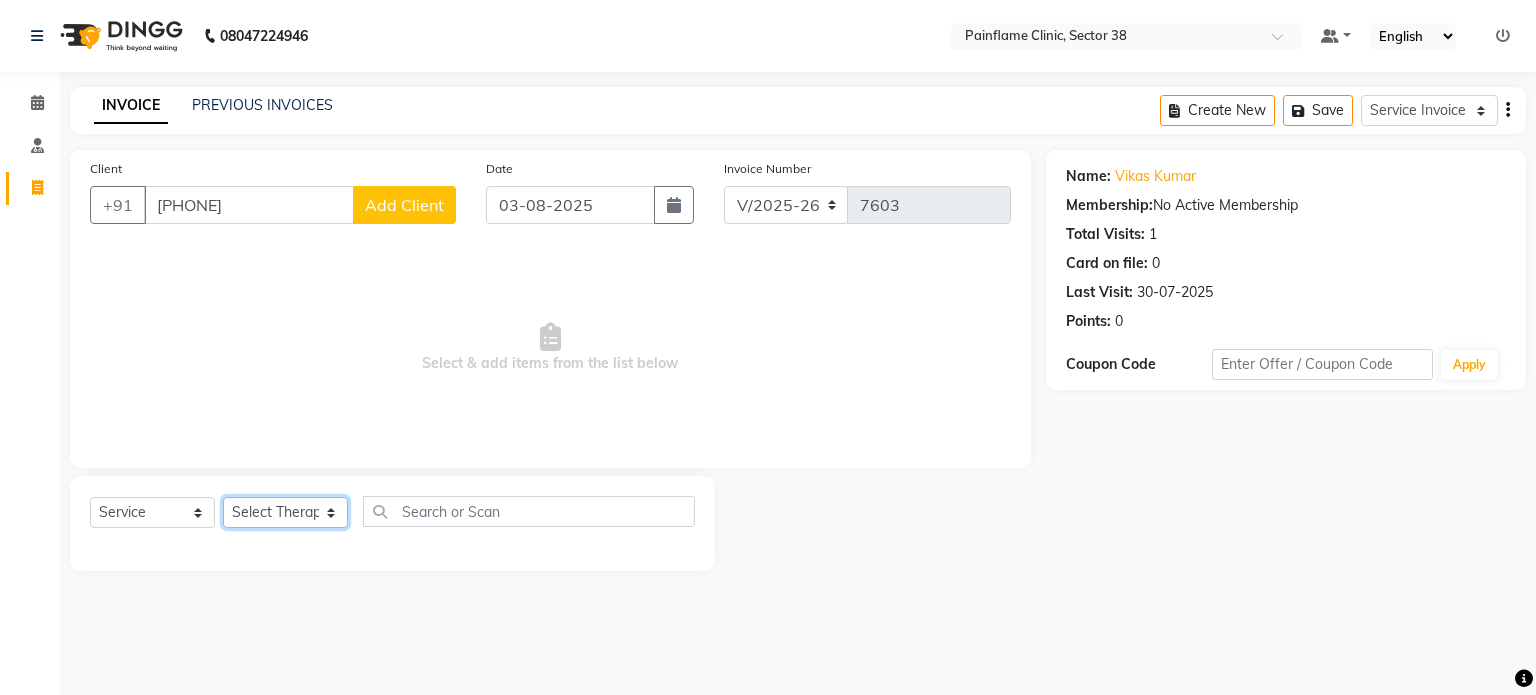 select on "20212" 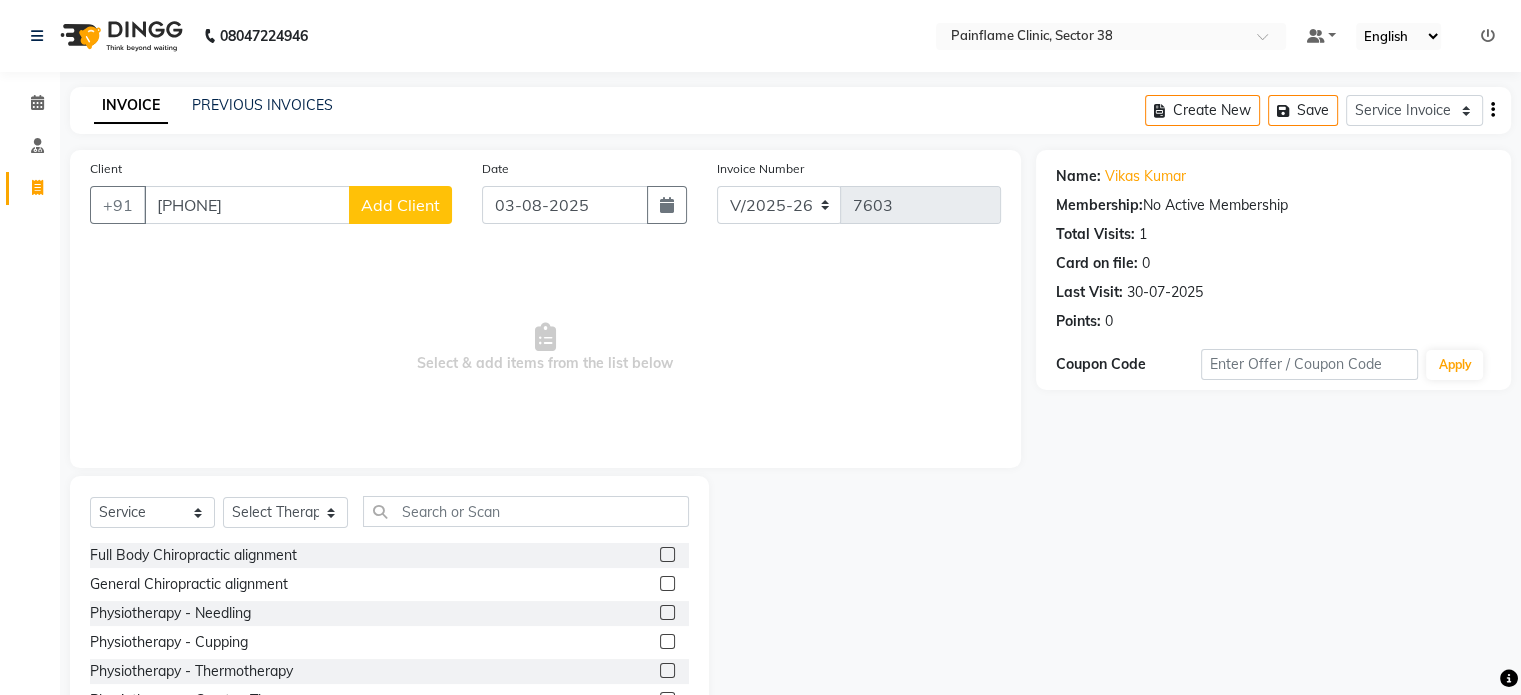 click 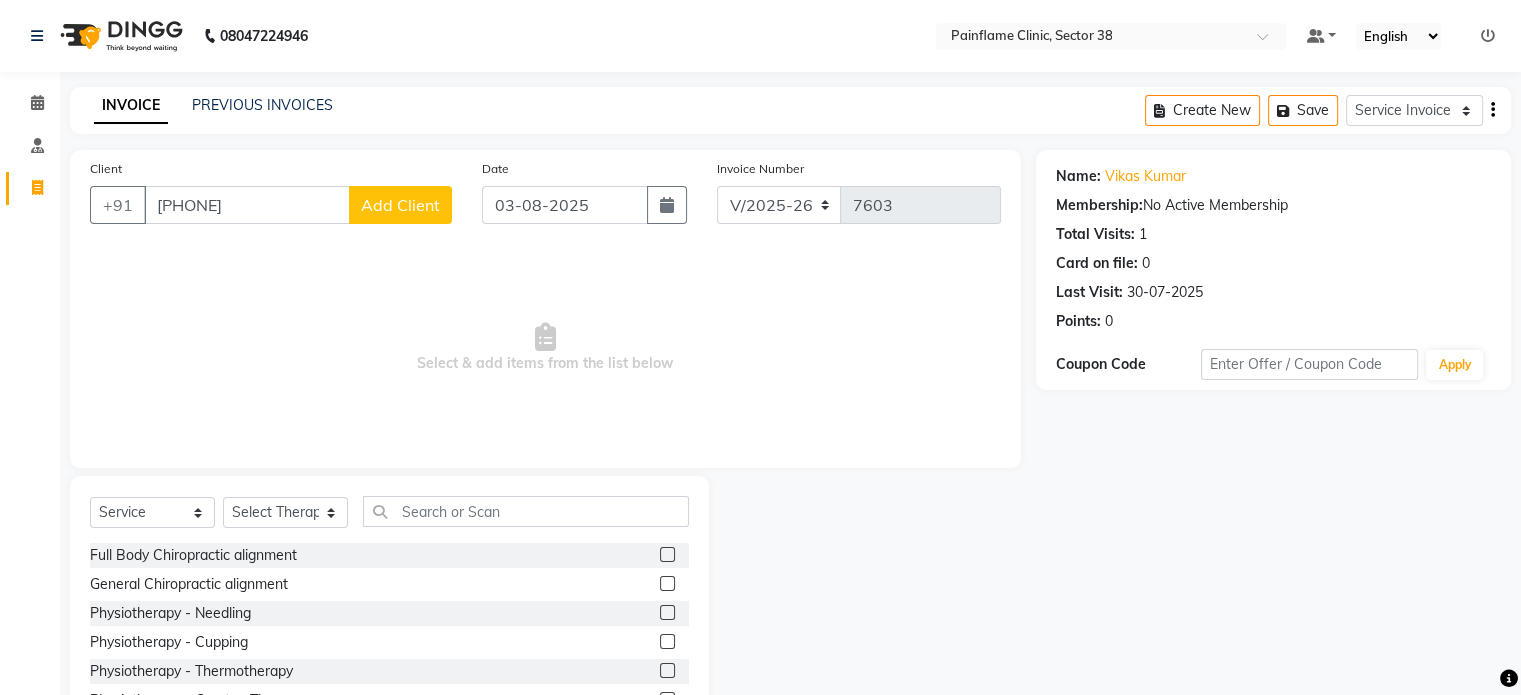 click at bounding box center [666, 584] 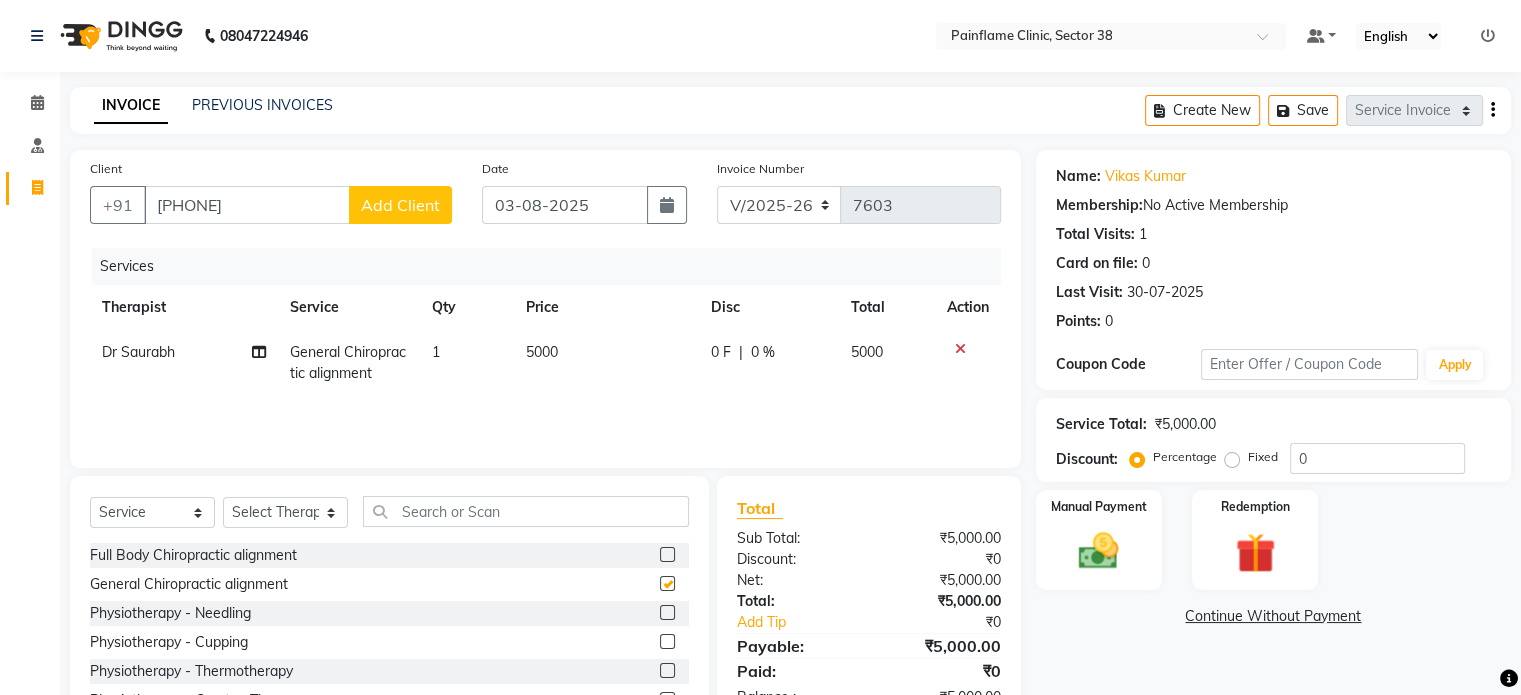 checkbox on "false" 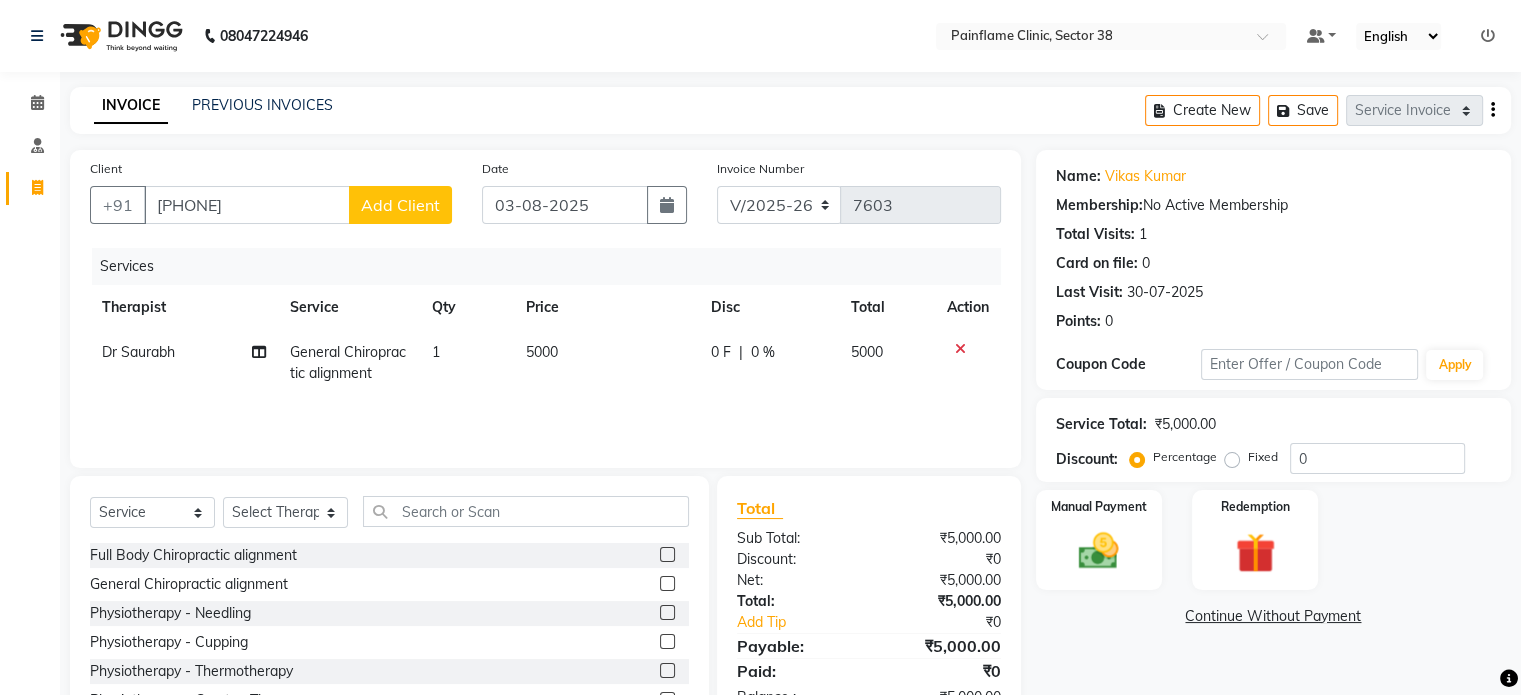click on "5000" 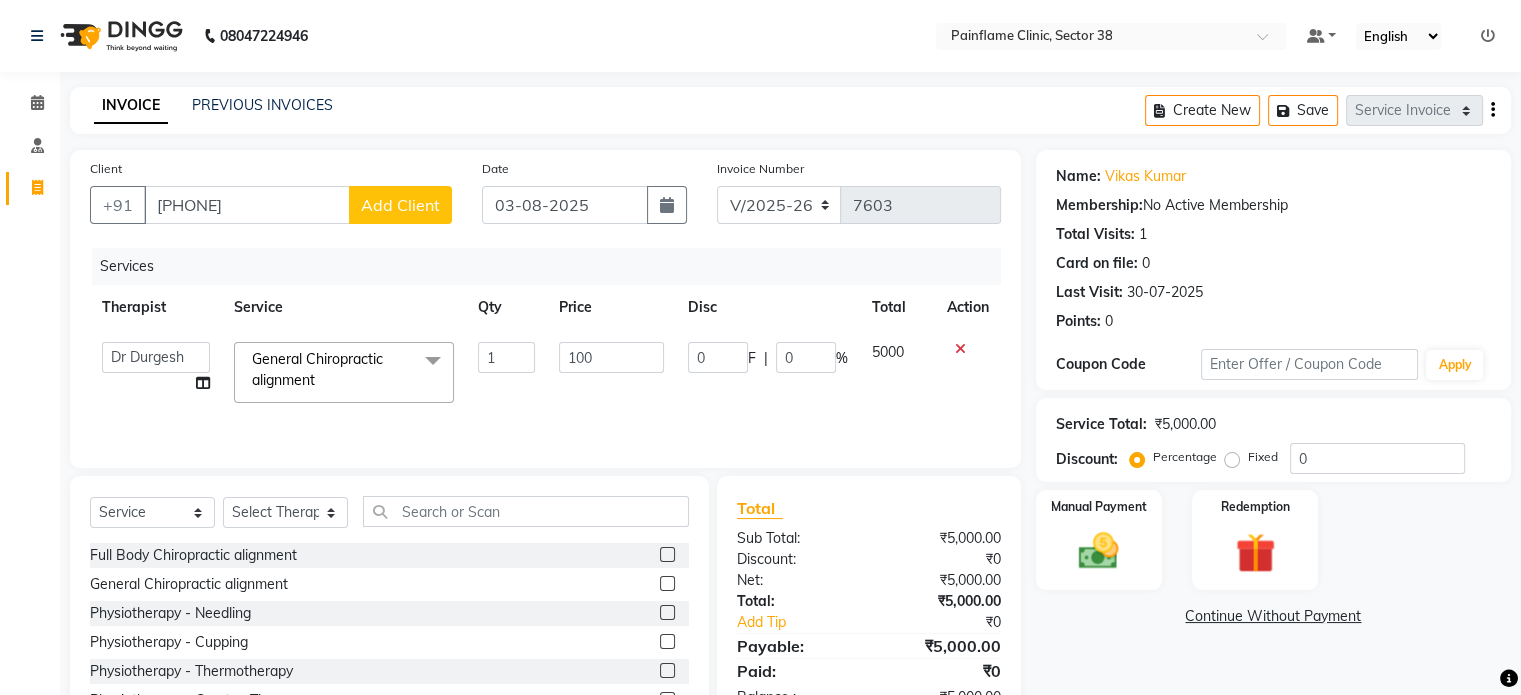 type on "1000" 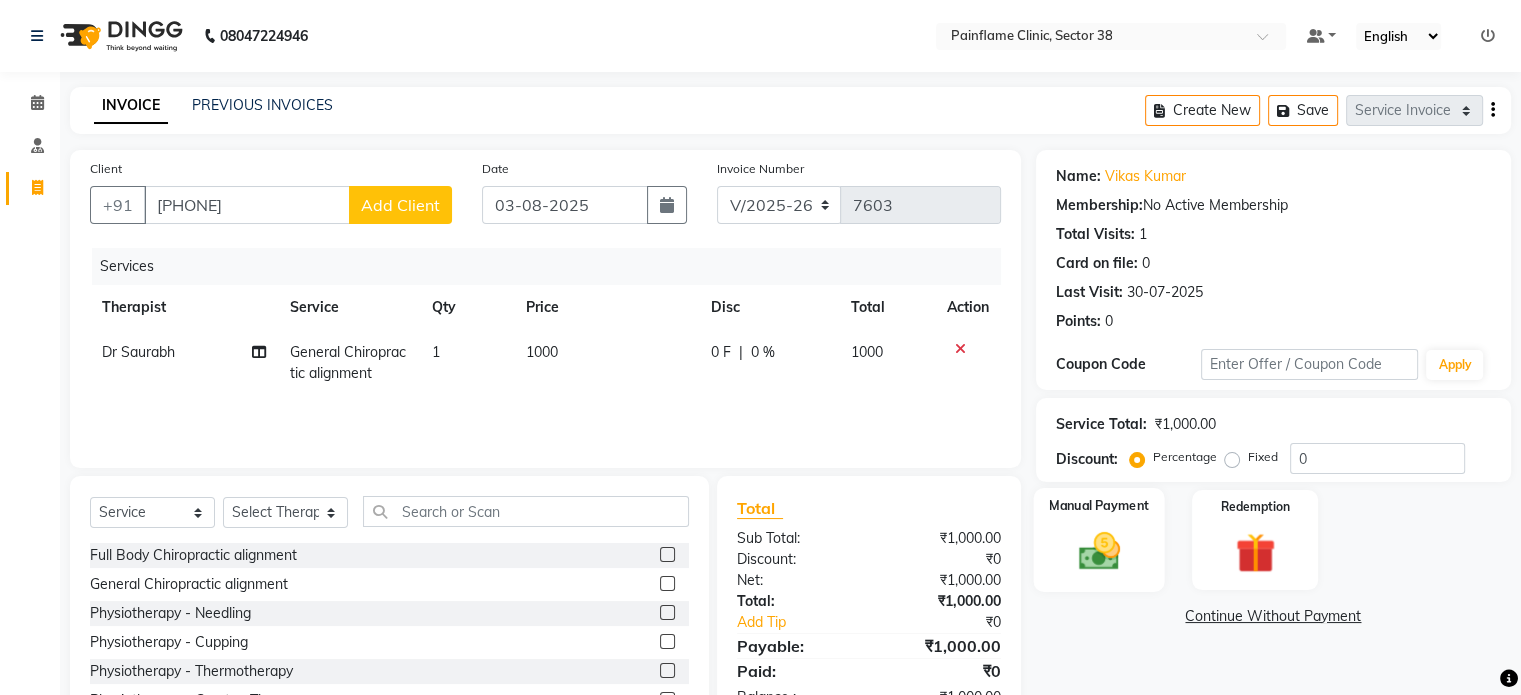 click 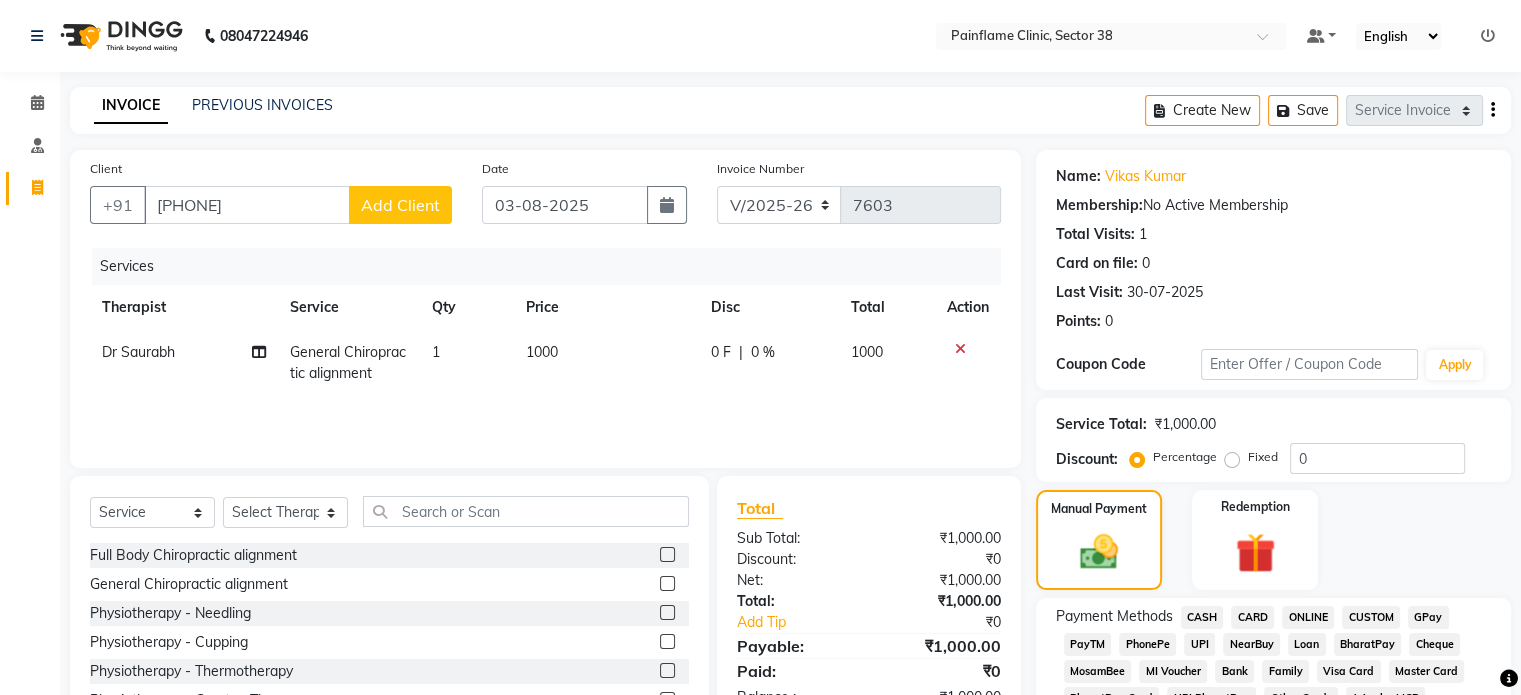 click on "UPI" 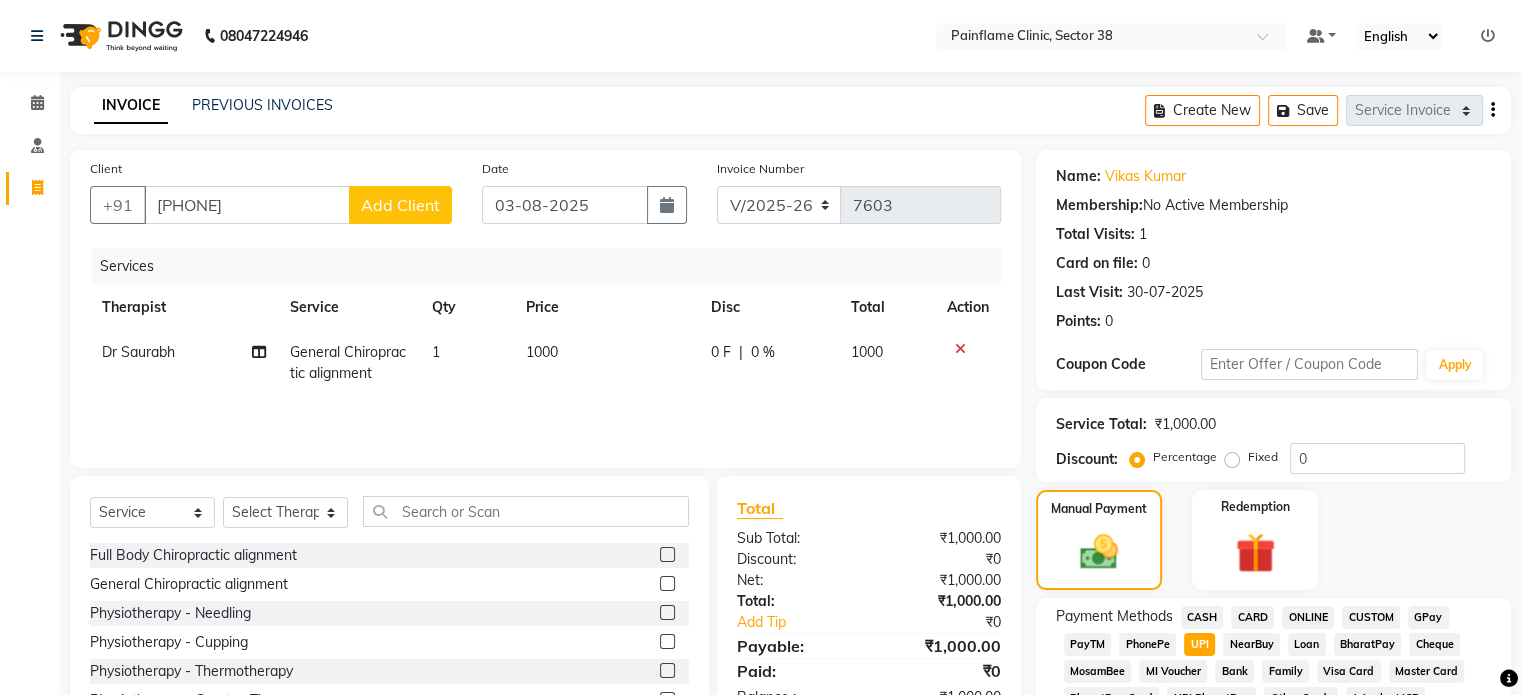 scroll, scrollTop: 652, scrollLeft: 0, axis: vertical 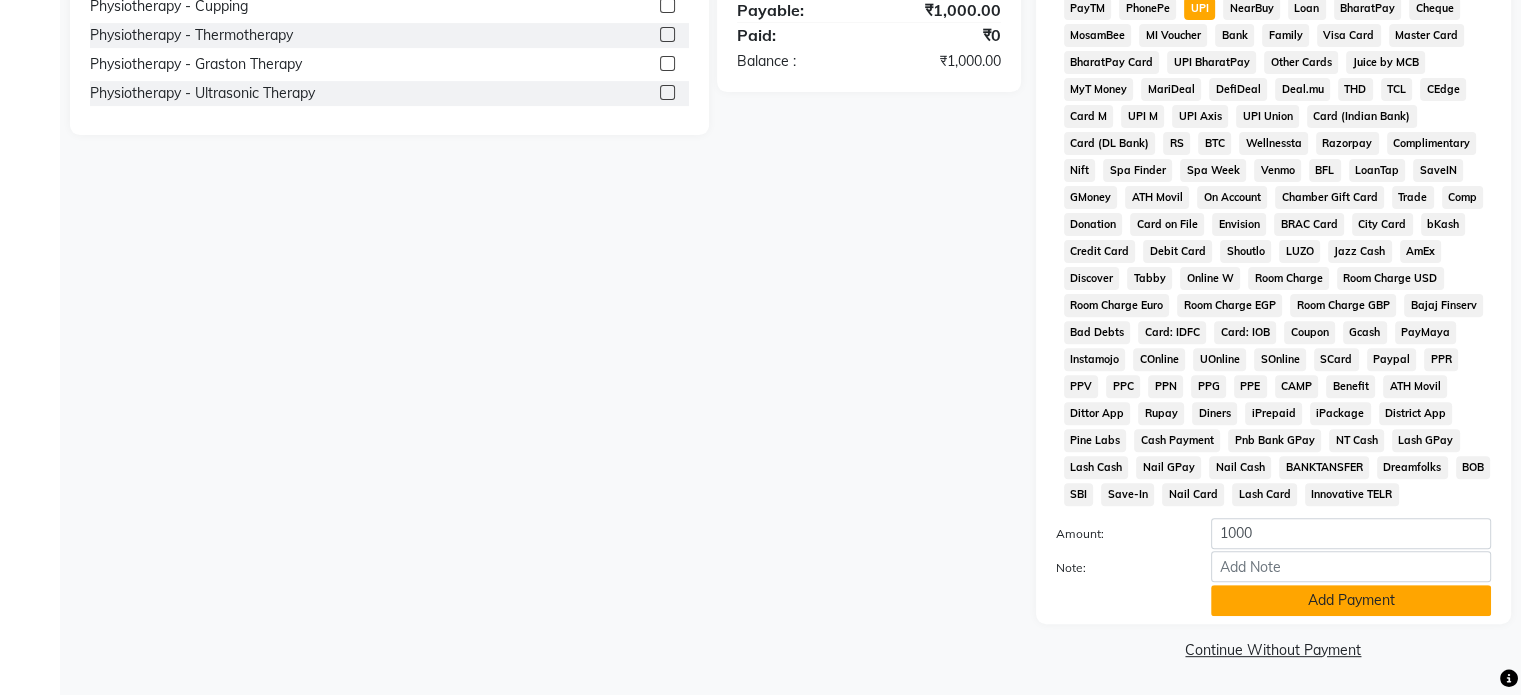 click on "Add Payment" 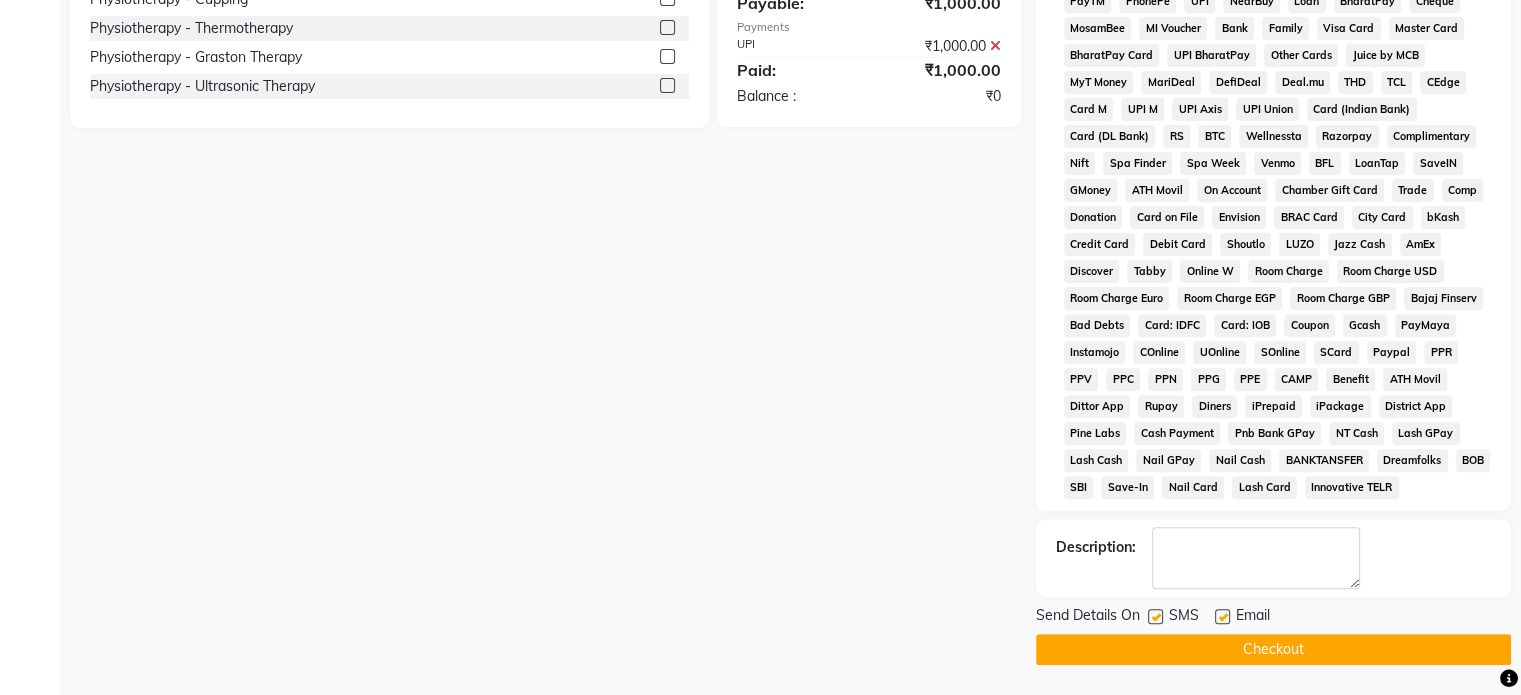 click 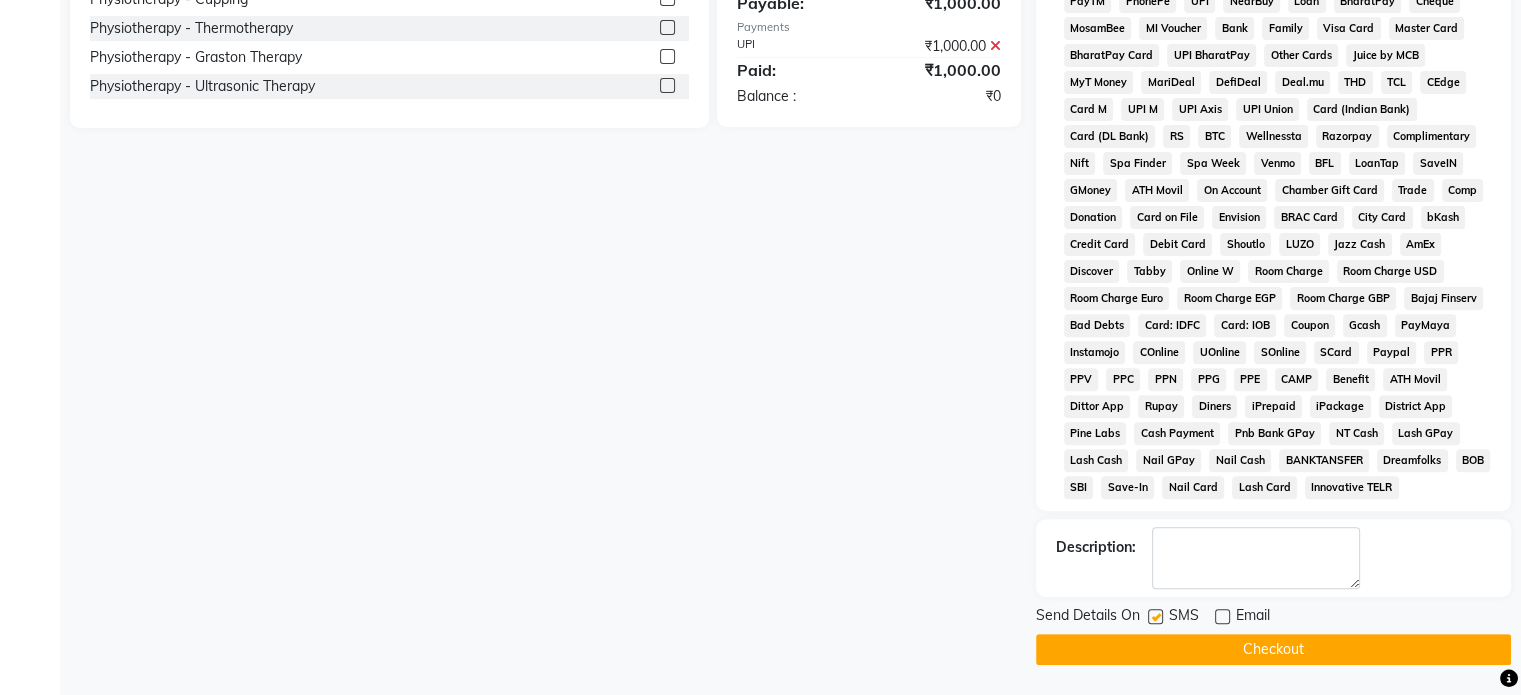 click 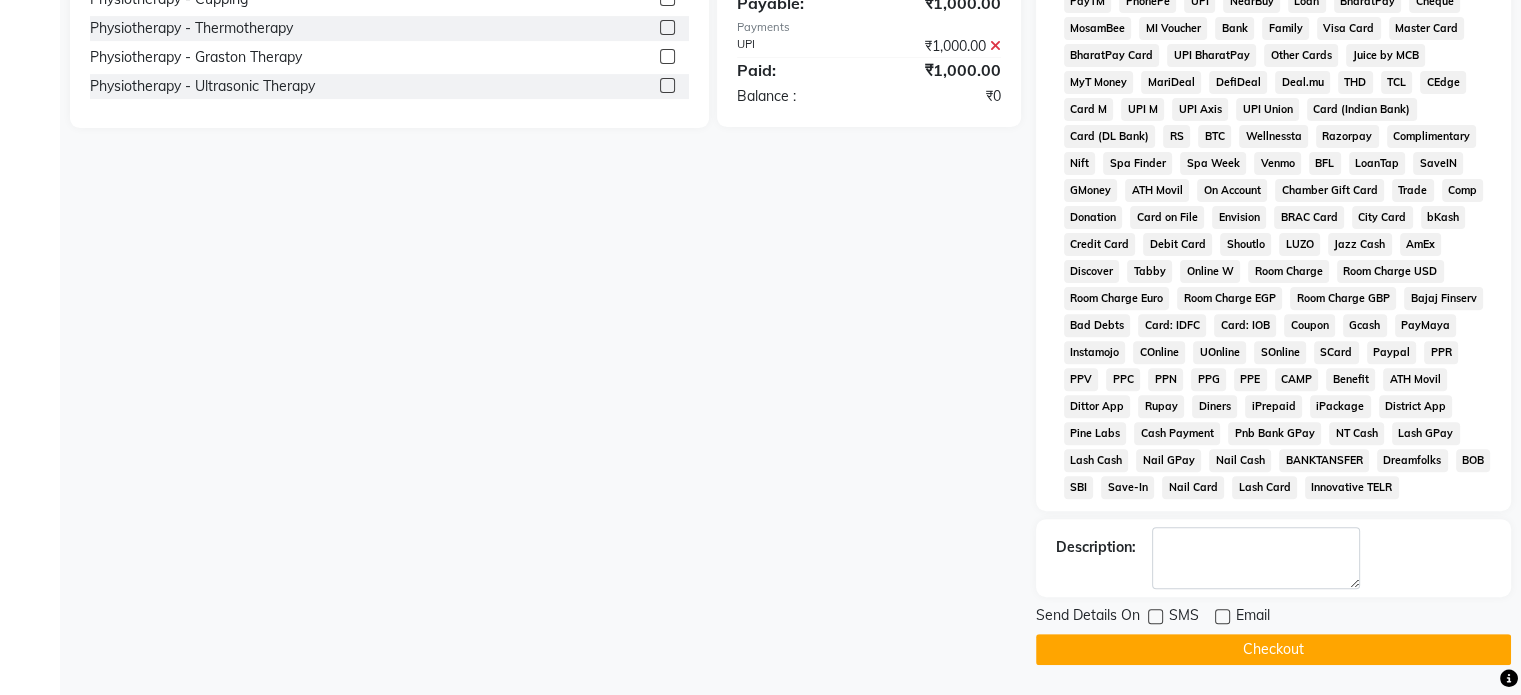 click on "Checkout" 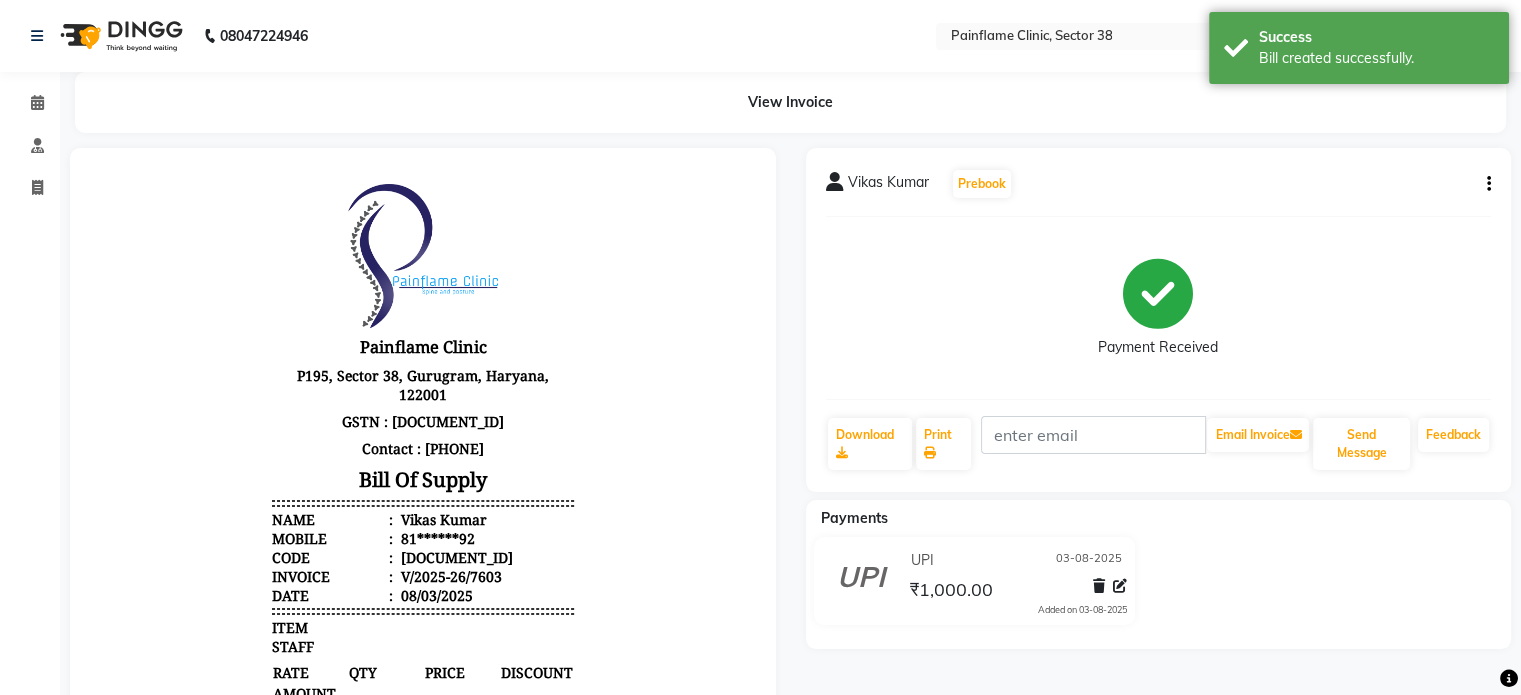 scroll, scrollTop: 0, scrollLeft: 0, axis: both 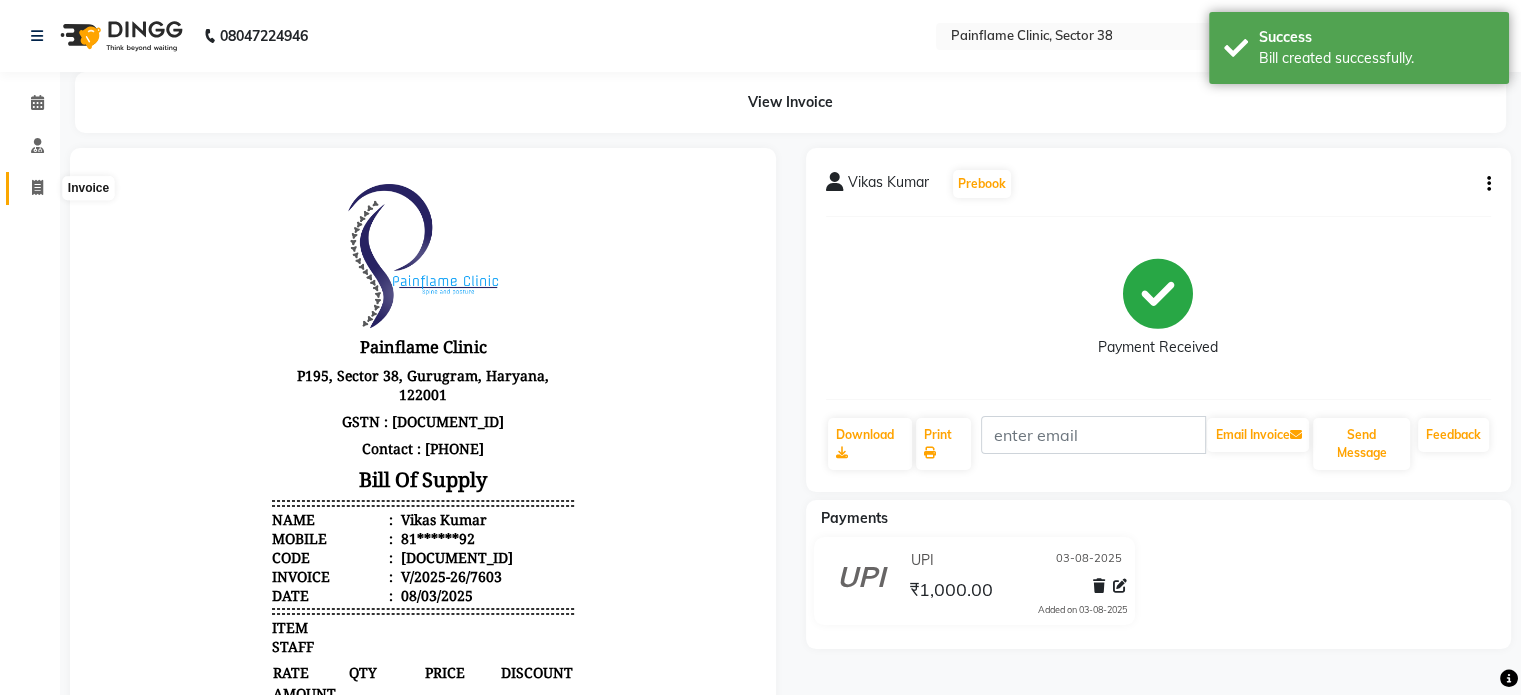 click 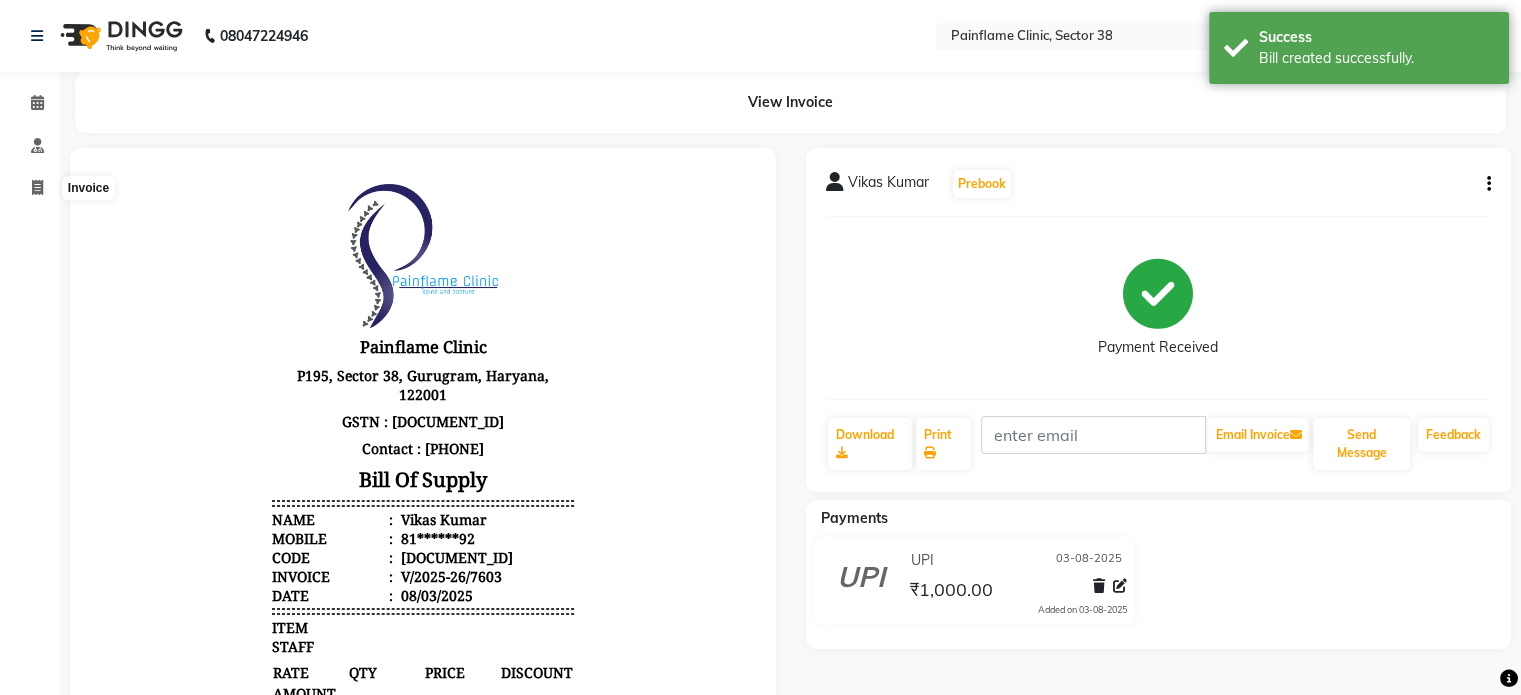 select on "service" 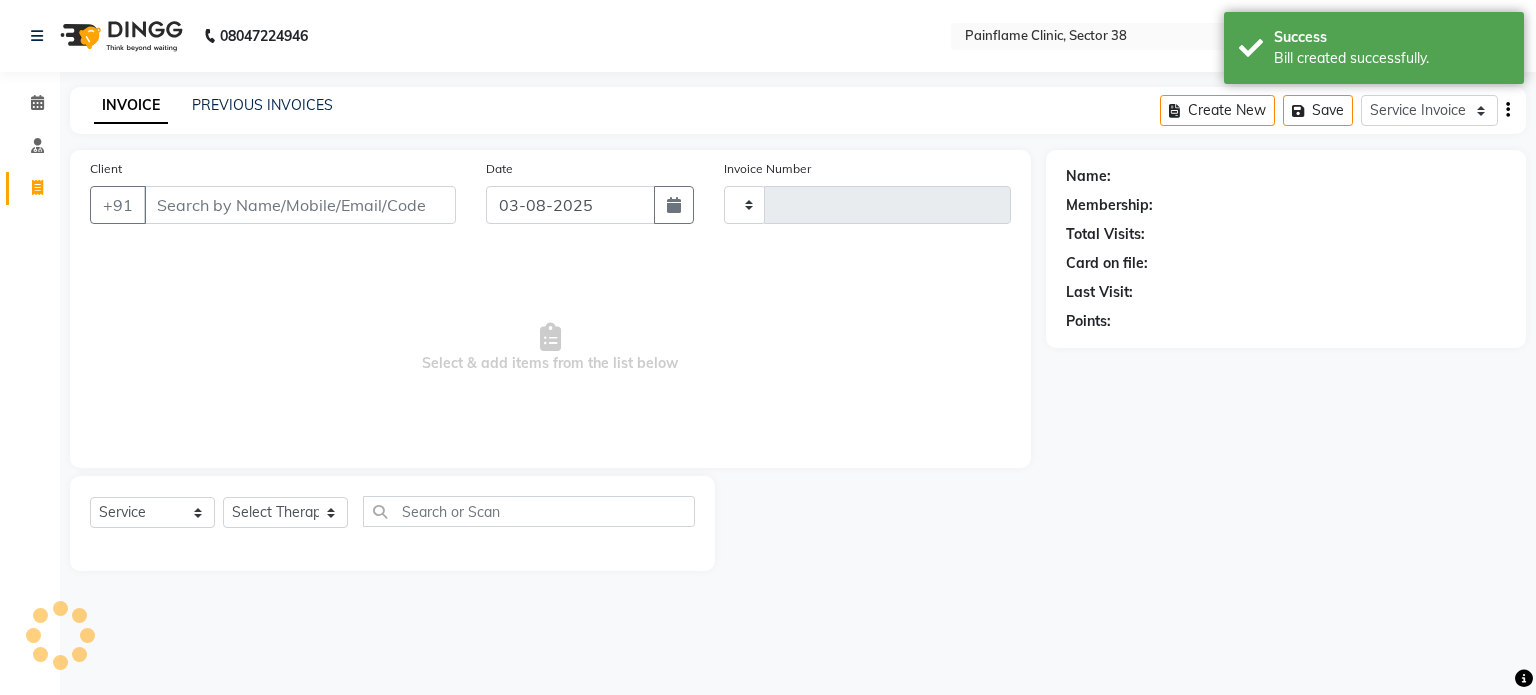 type on "7604" 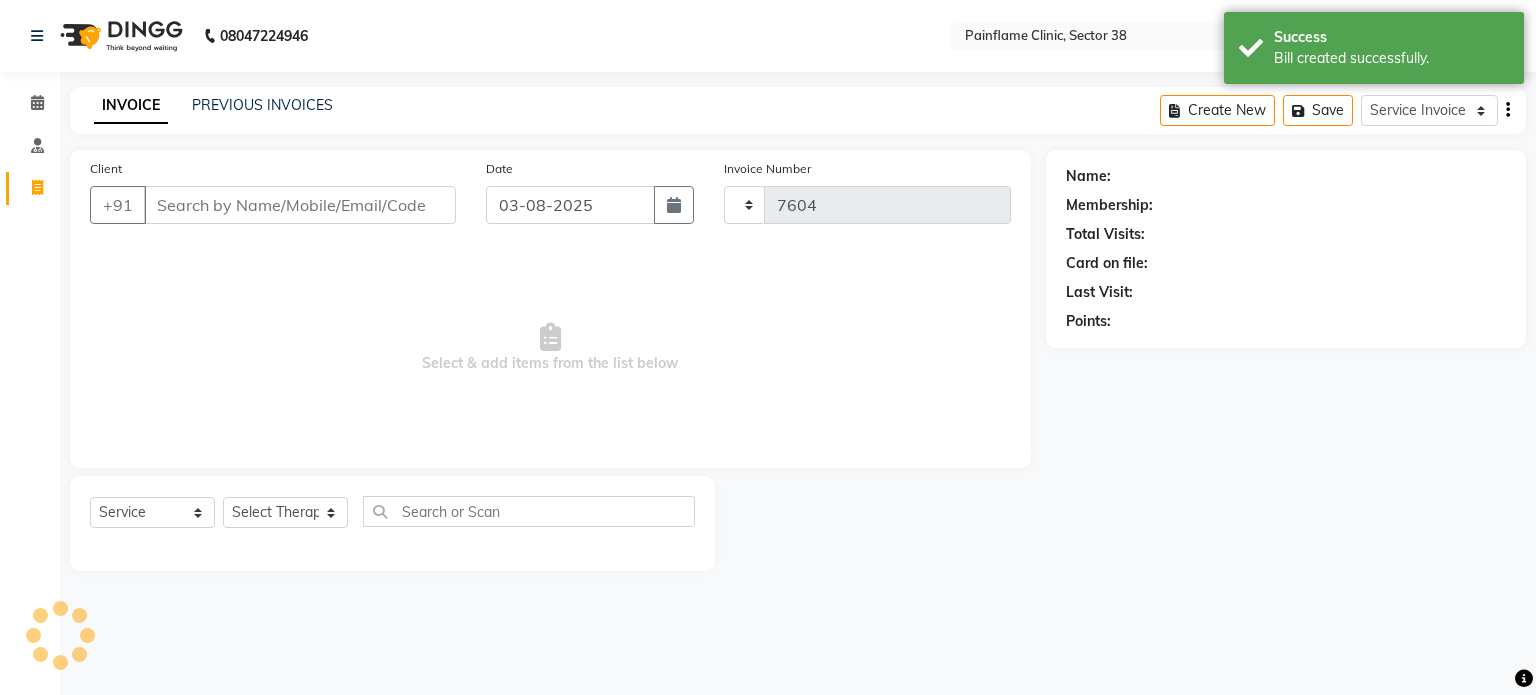 select on "3964" 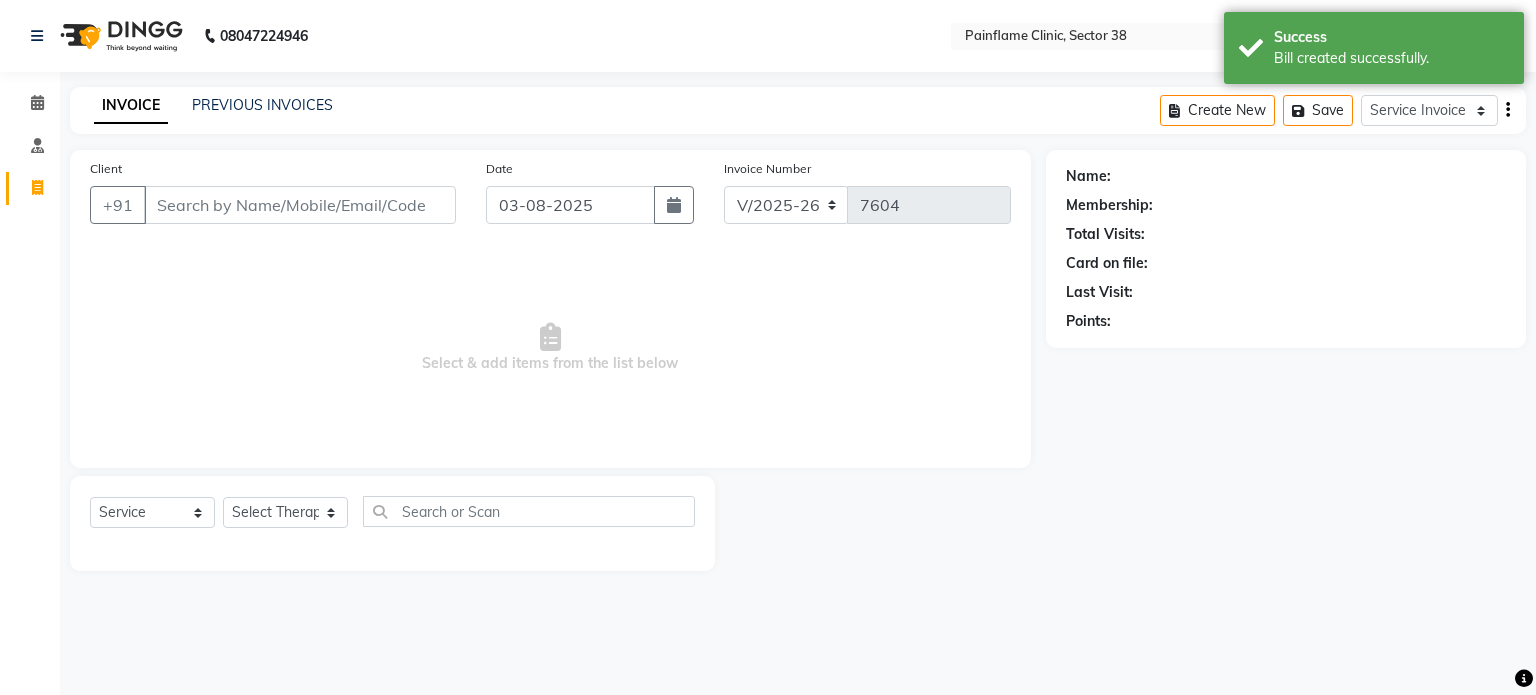 click on "Client" at bounding box center [300, 205] 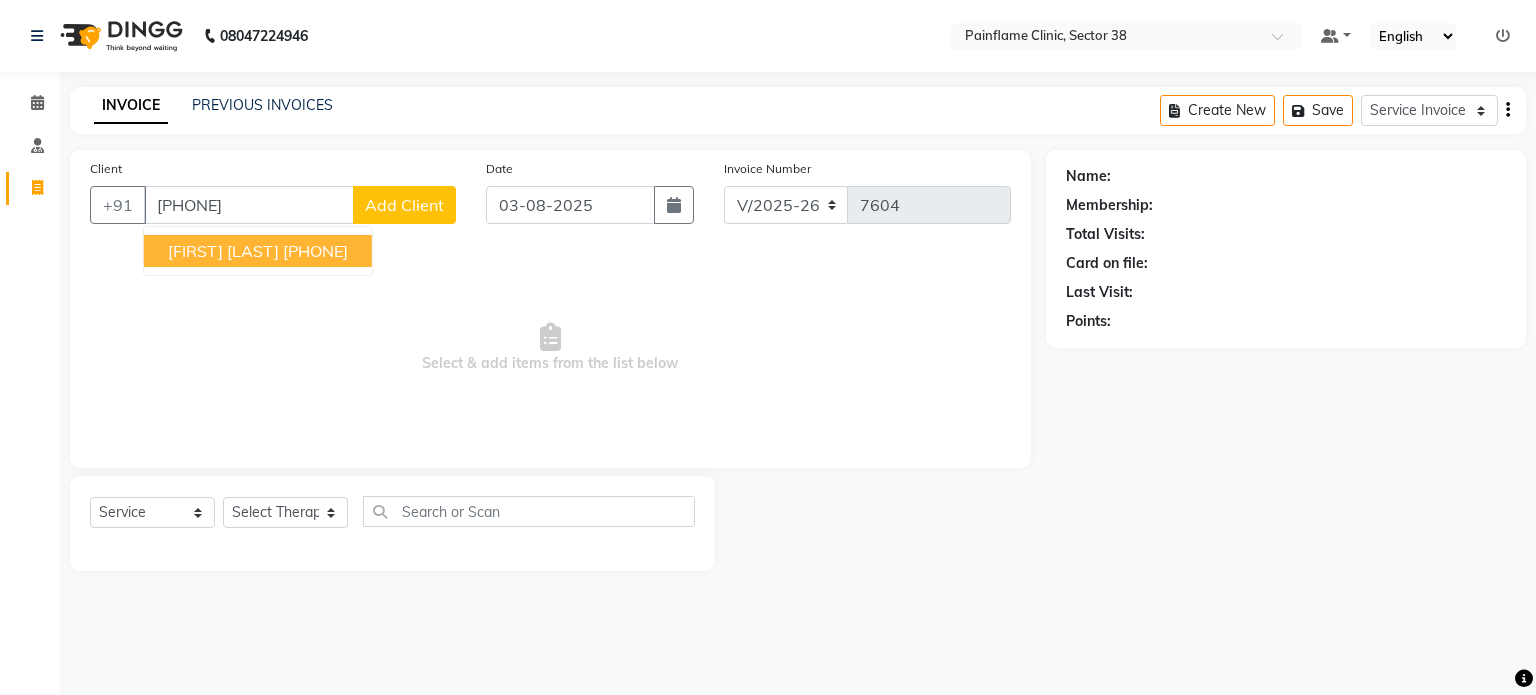 type on "9650682567" 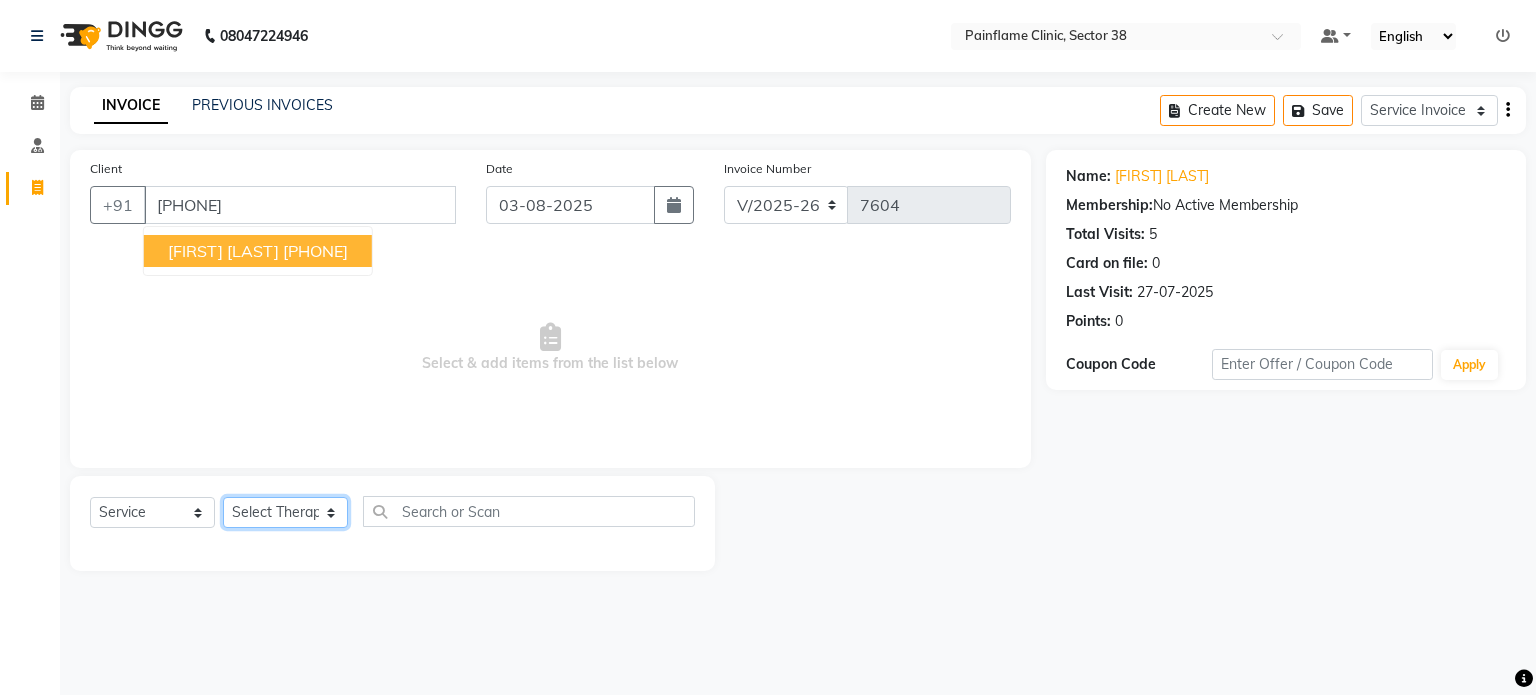 click on "Select Therapist Dr Durgesh Dr Harish Dr Ranjana Dr Saurabh Dr. Suraj Dr. Tejpal Mehlawat KUSHAL MOHIT SEMWAL Nancy Singhai Reception 1  Reception 2 Reception 3" 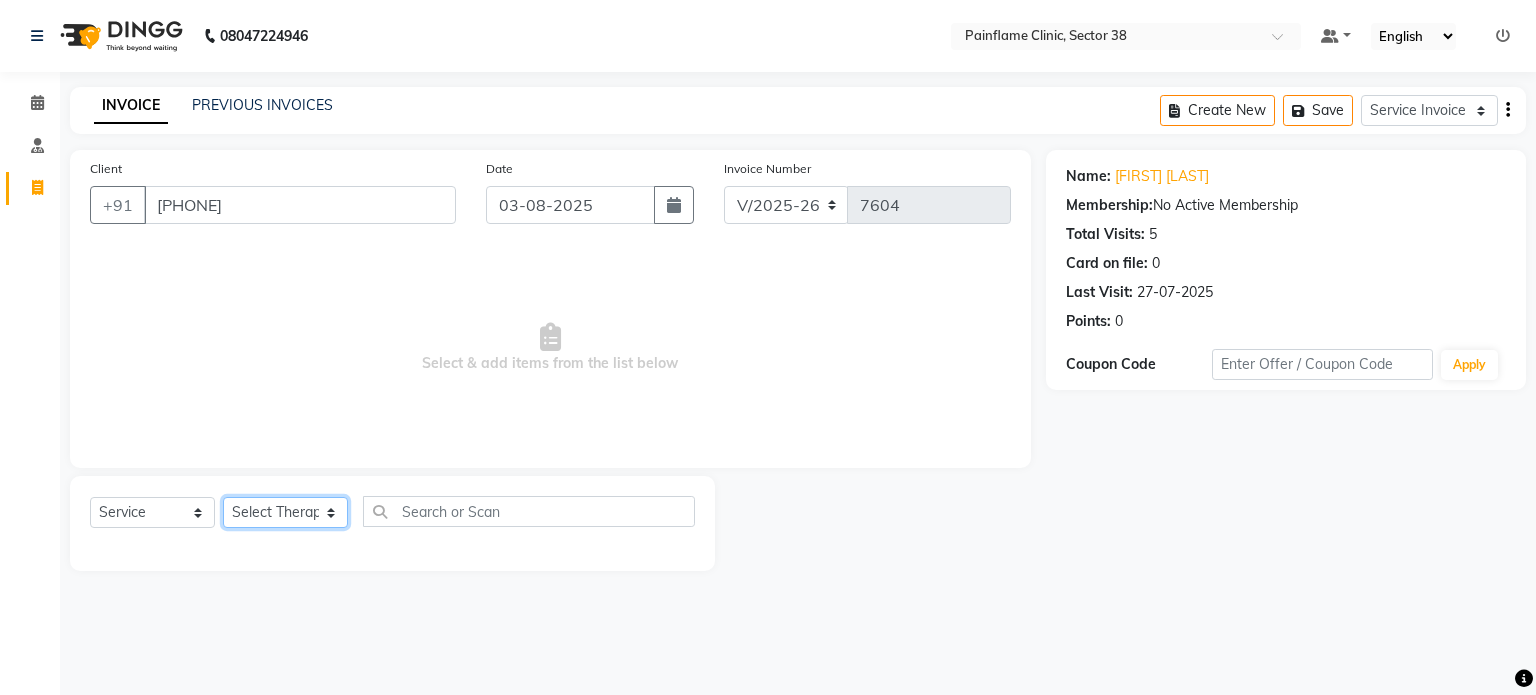 select on "20216" 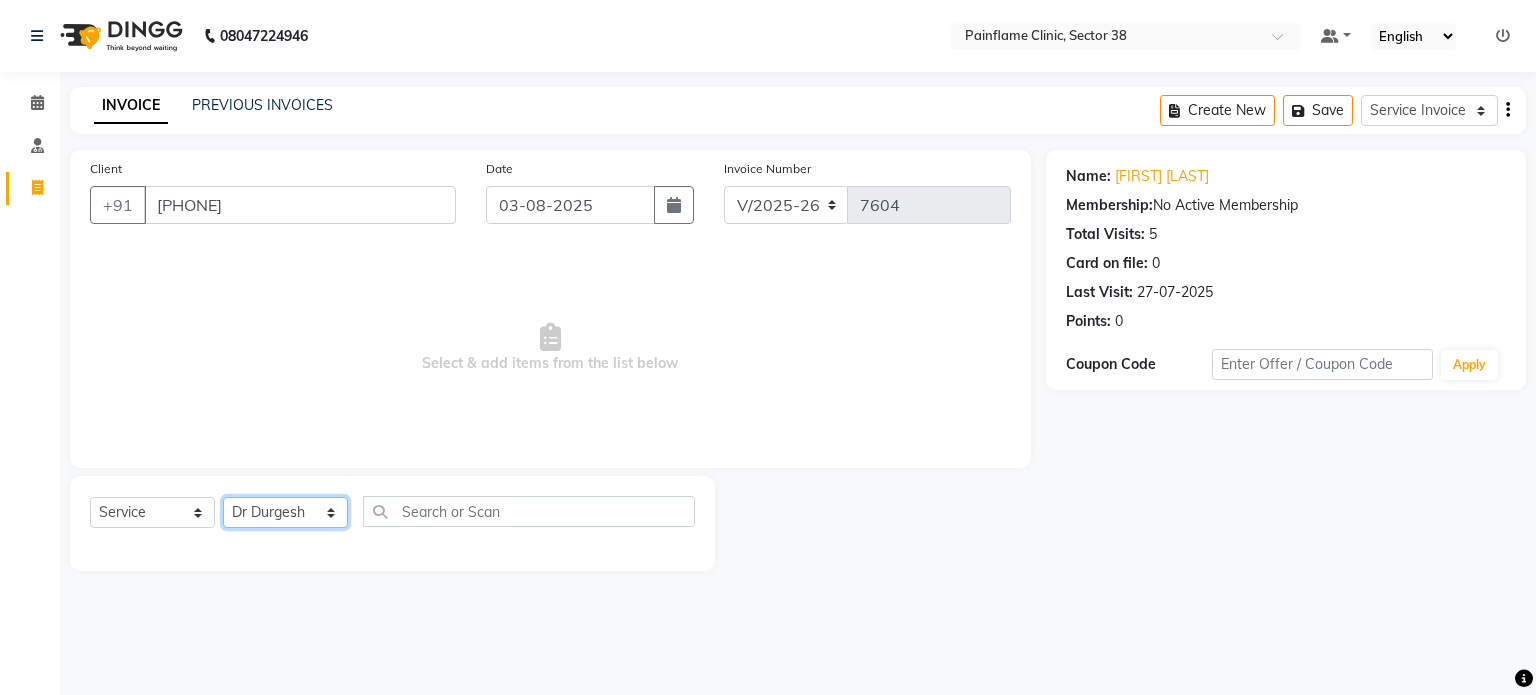 click on "Select Therapist Dr Durgesh Dr Harish Dr Ranjana Dr Saurabh Dr. Suraj Dr. Tejpal Mehlawat KUSHAL MOHIT SEMWAL Nancy Singhai Reception 1  Reception 2 Reception 3" 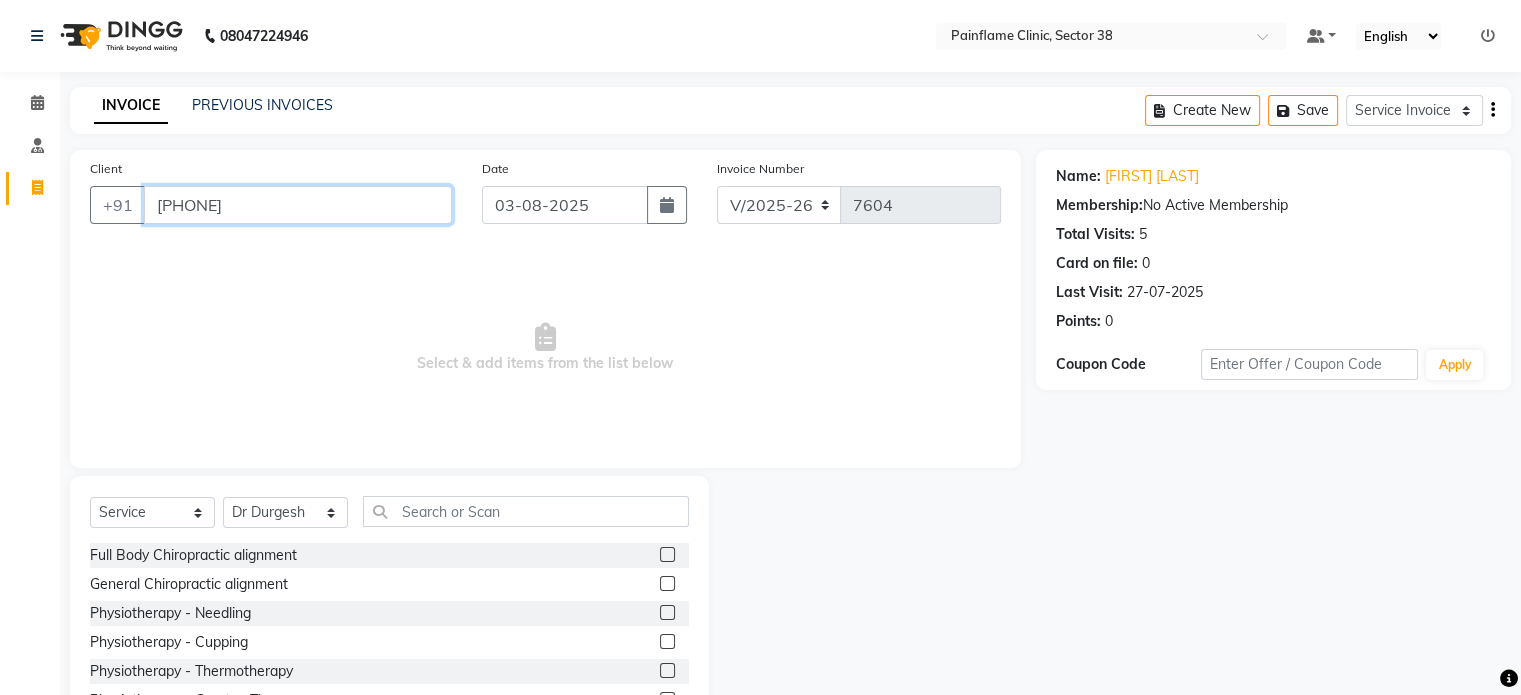 click on "9650682567" at bounding box center [298, 205] 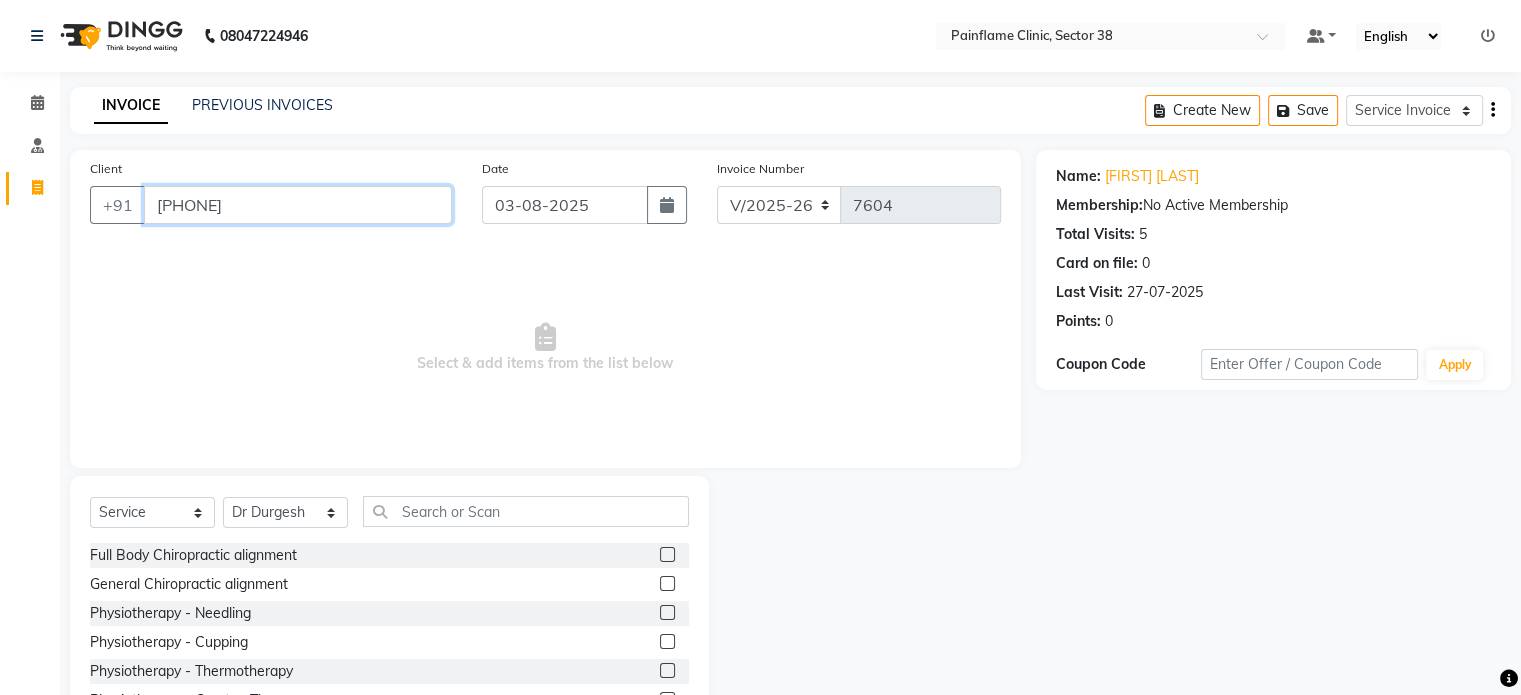 scroll, scrollTop: 119, scrollLeft: 0, axis: vertical 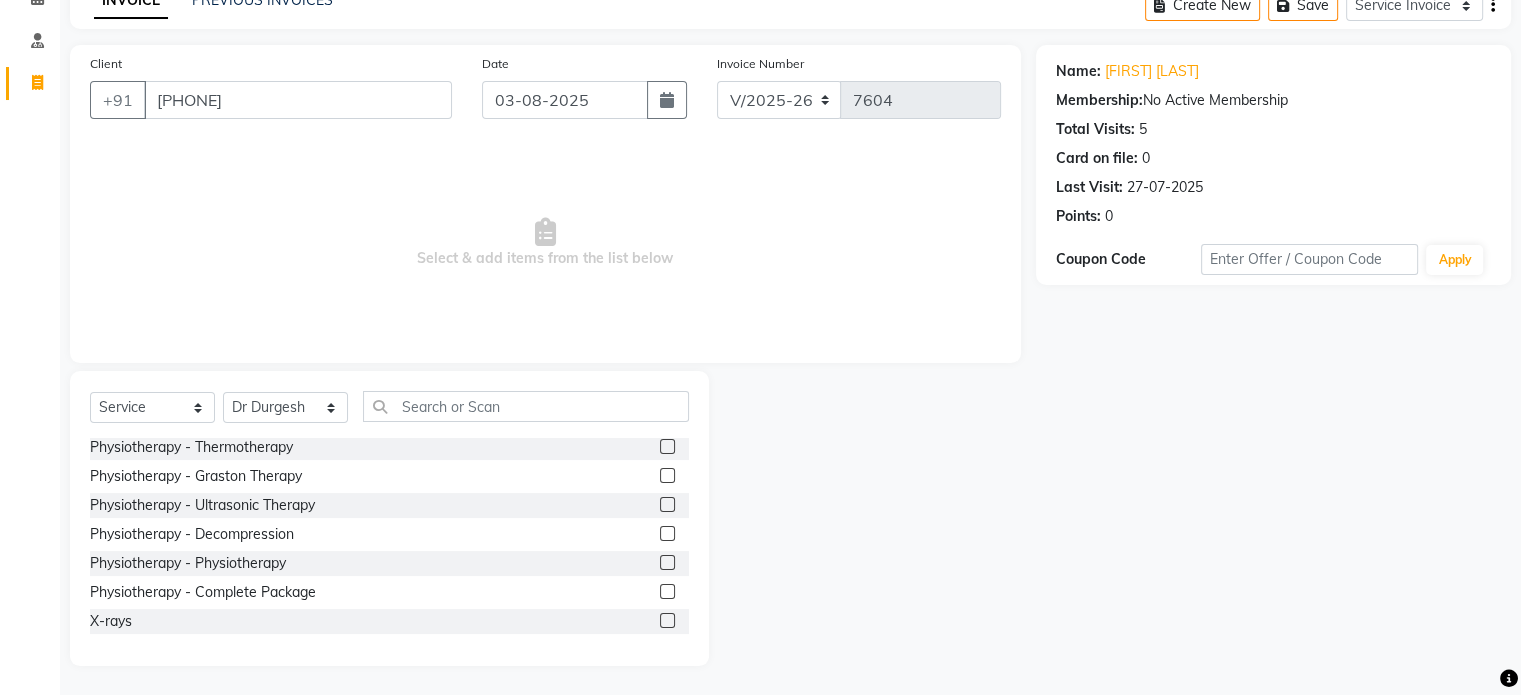 click 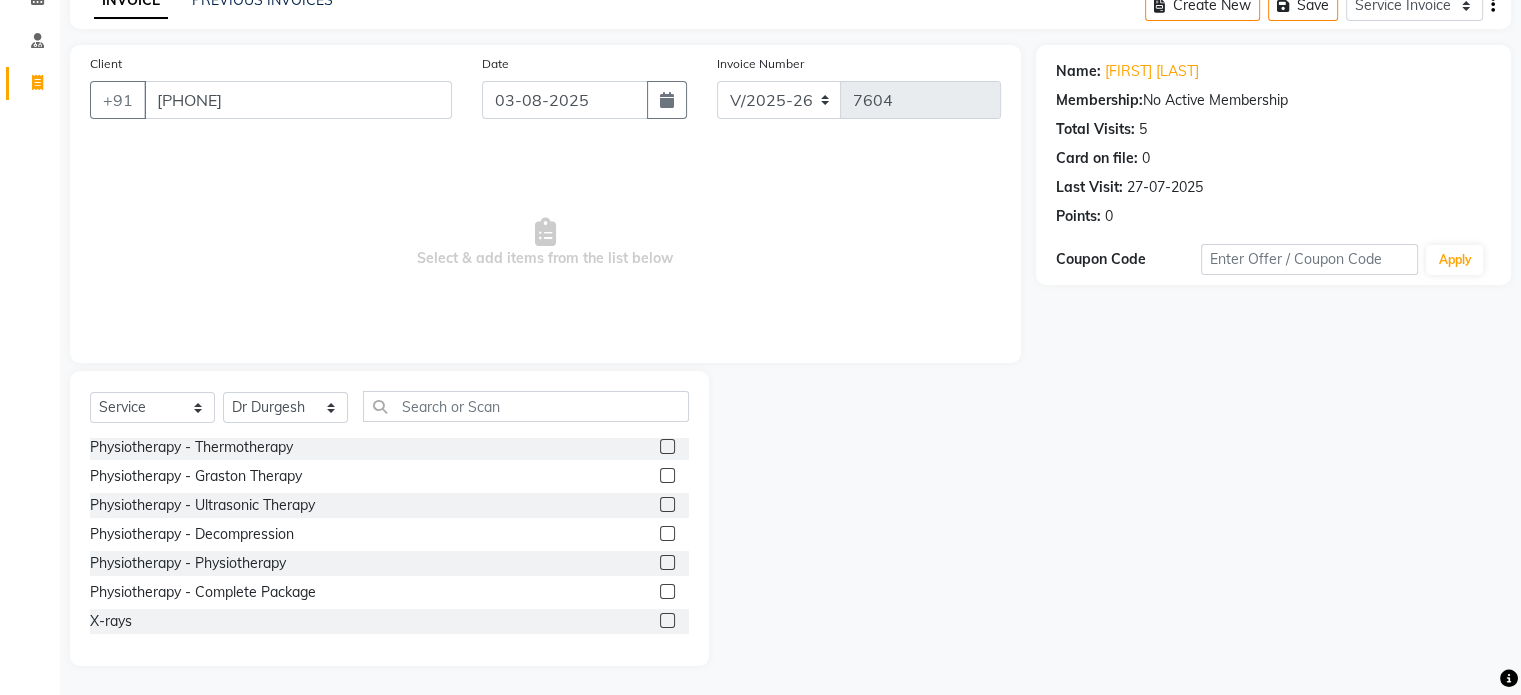 click at bounding box center (666, 563) 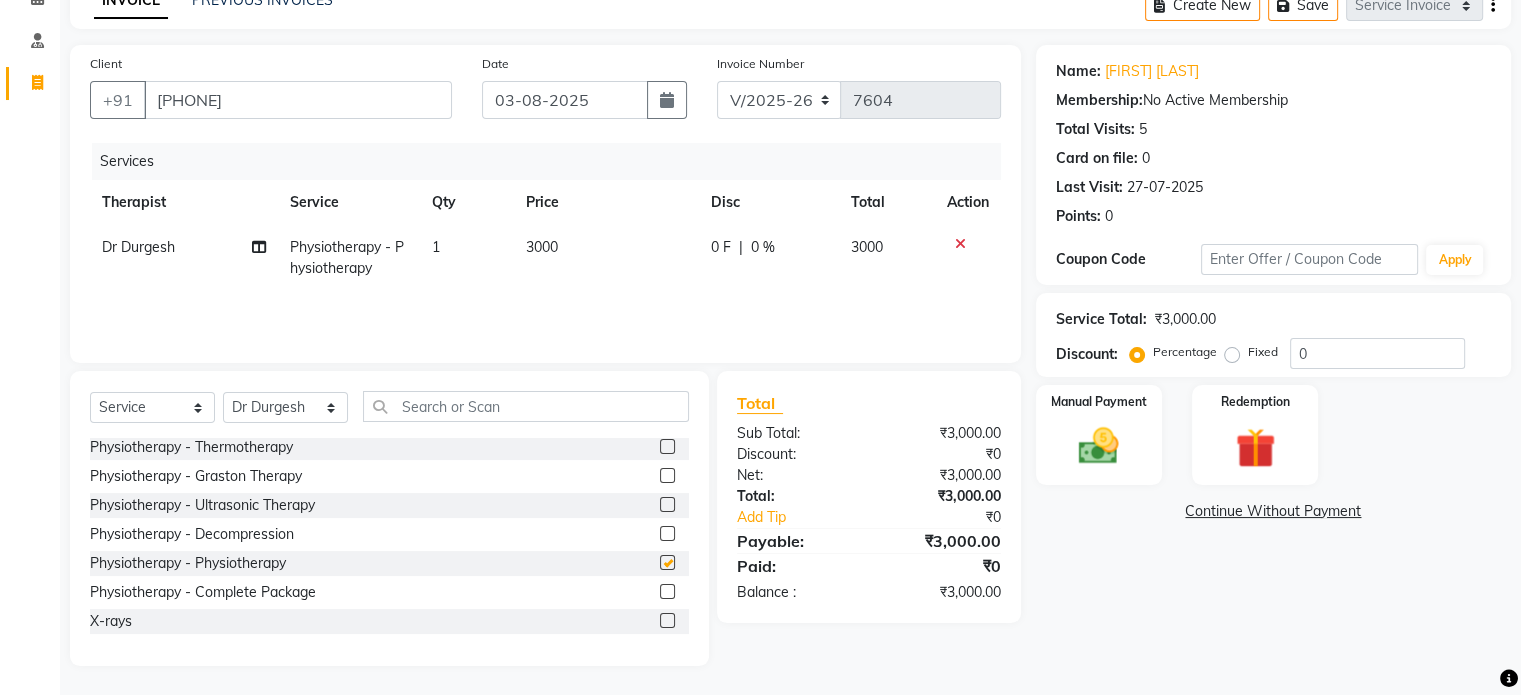 checkbox on "false" 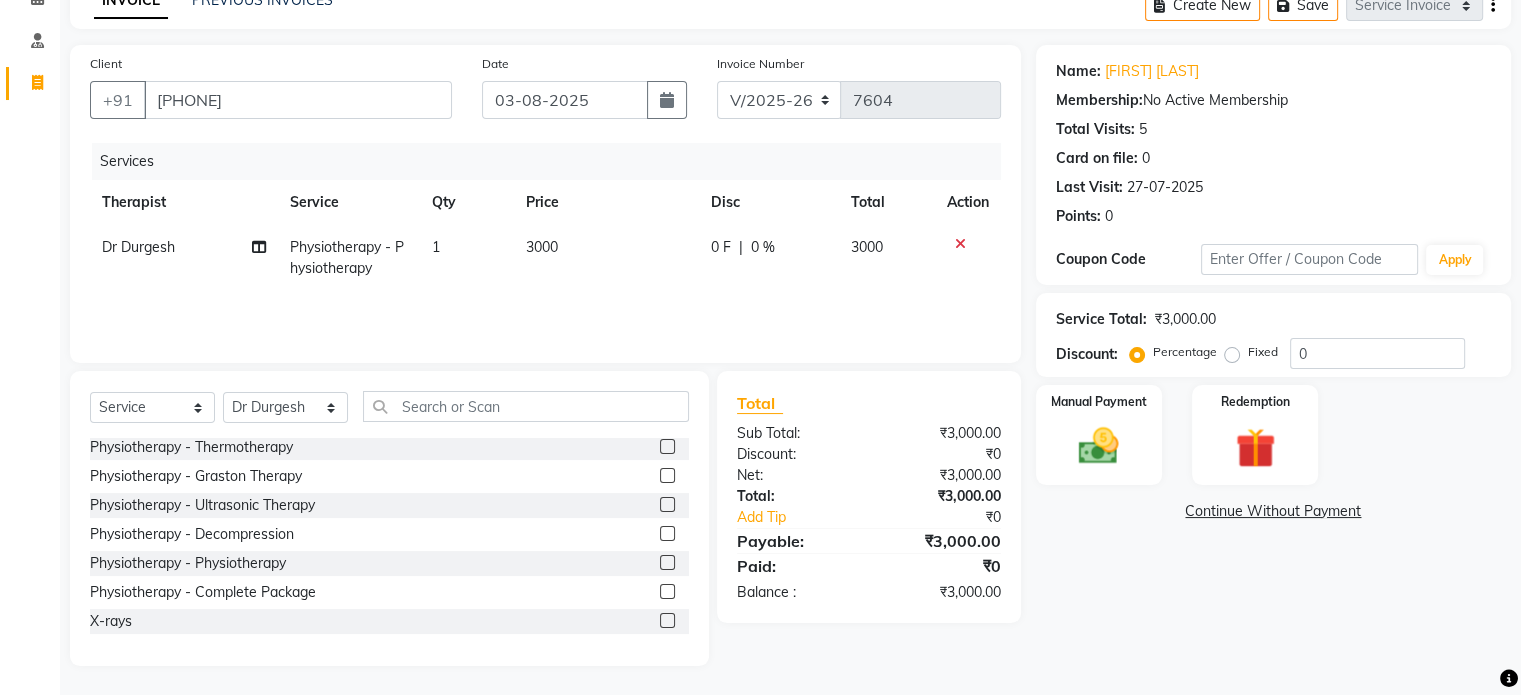 click on "3000" 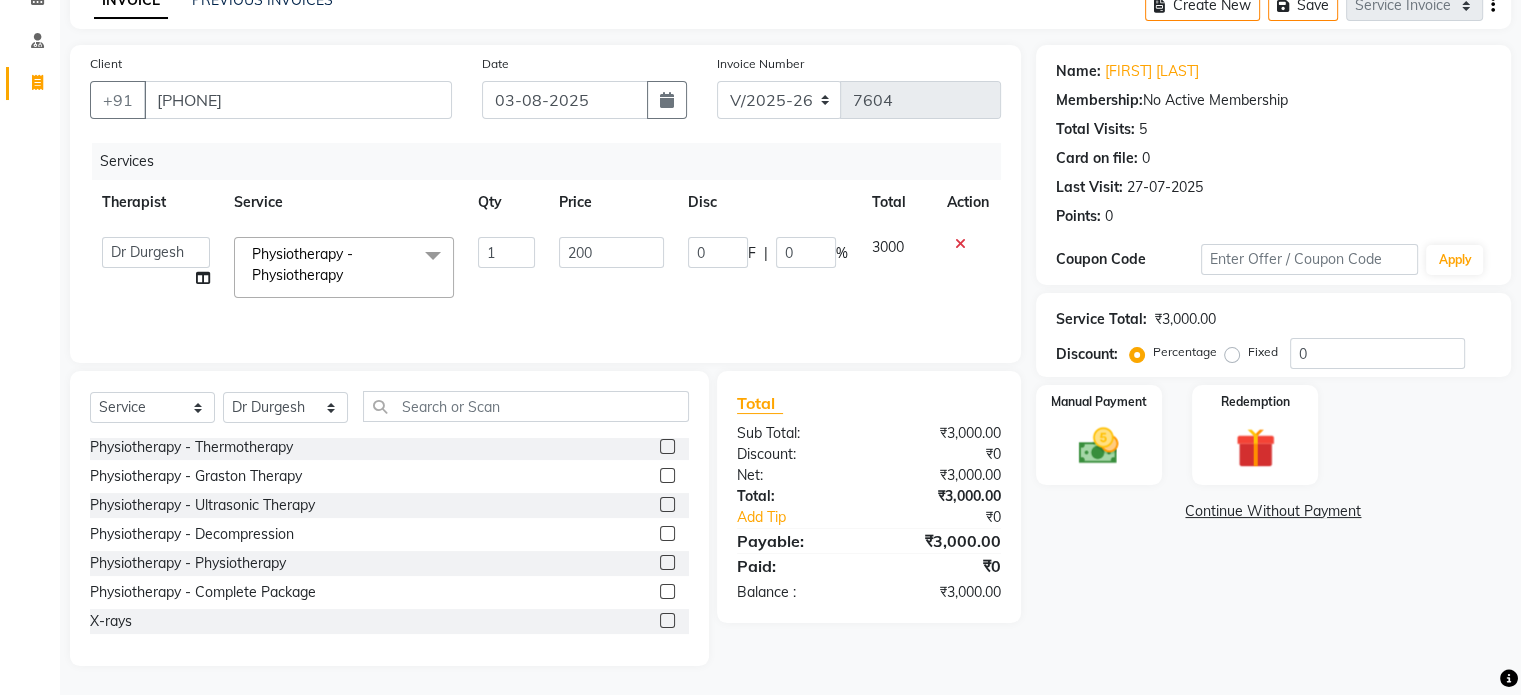 type on "2000" 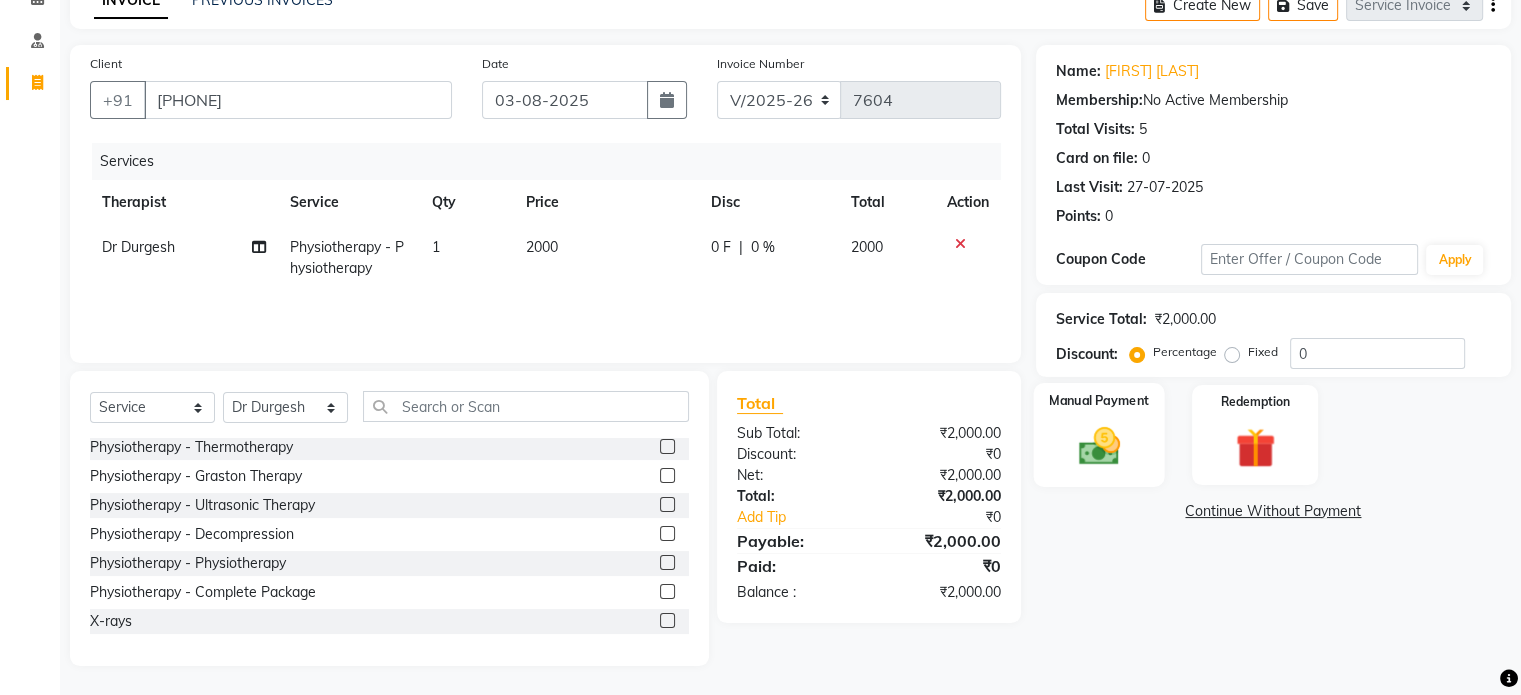 click 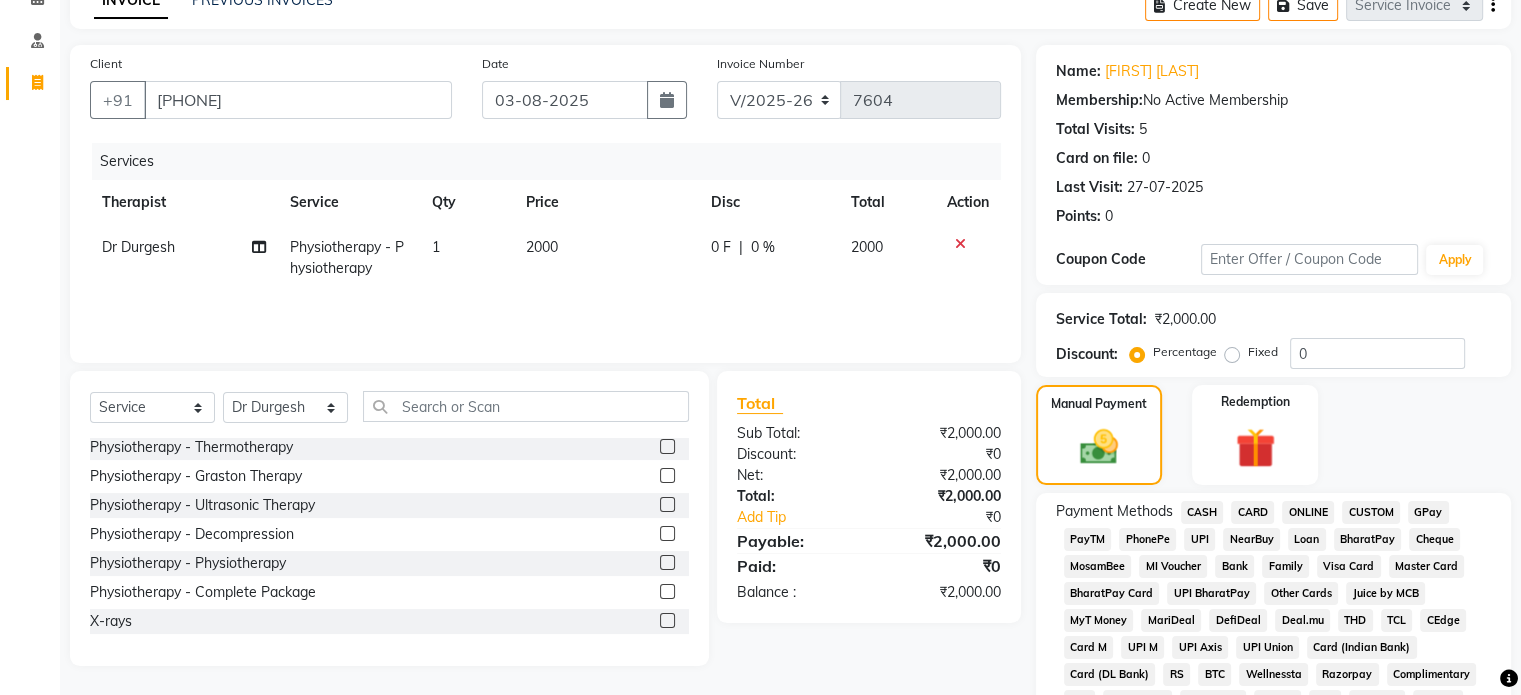 click on "UPI" 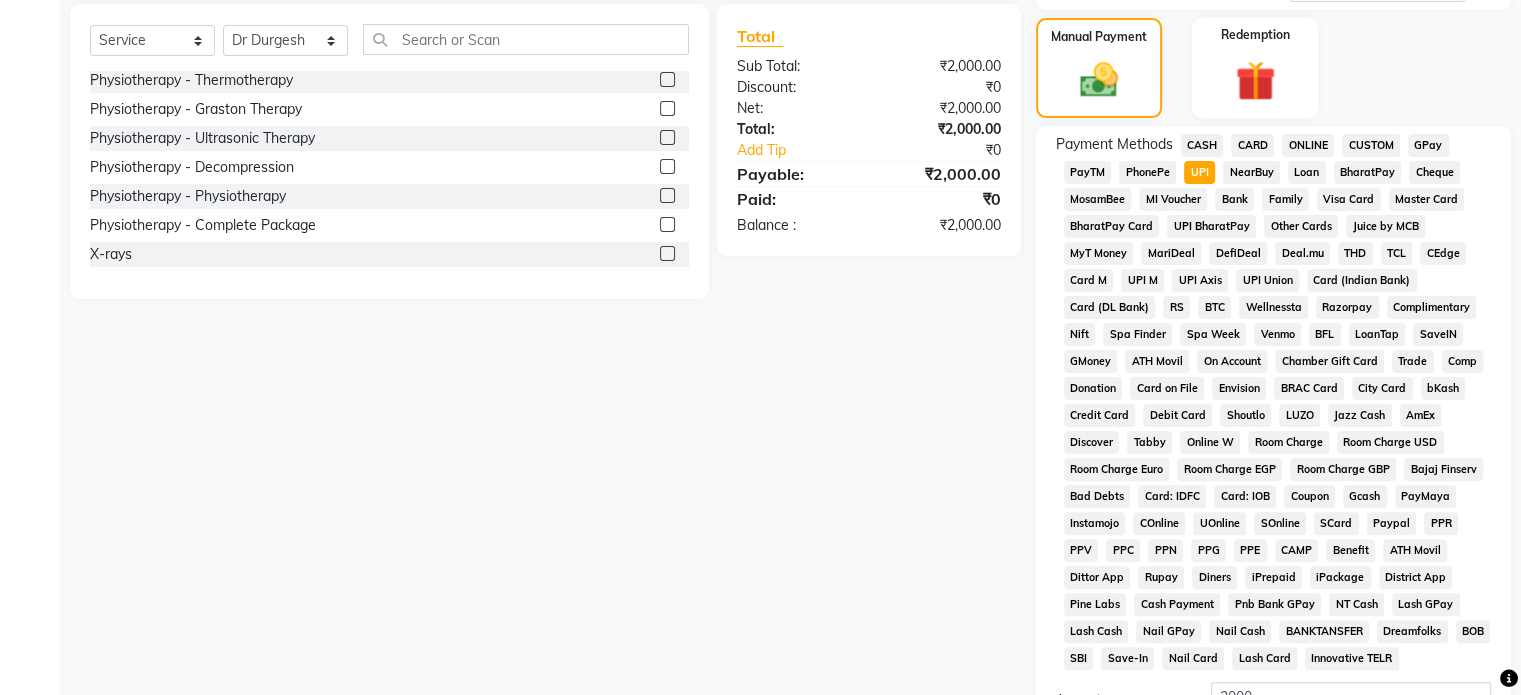 scroll, scrollTop: 652, scrollLeft: 0, axis: vertical 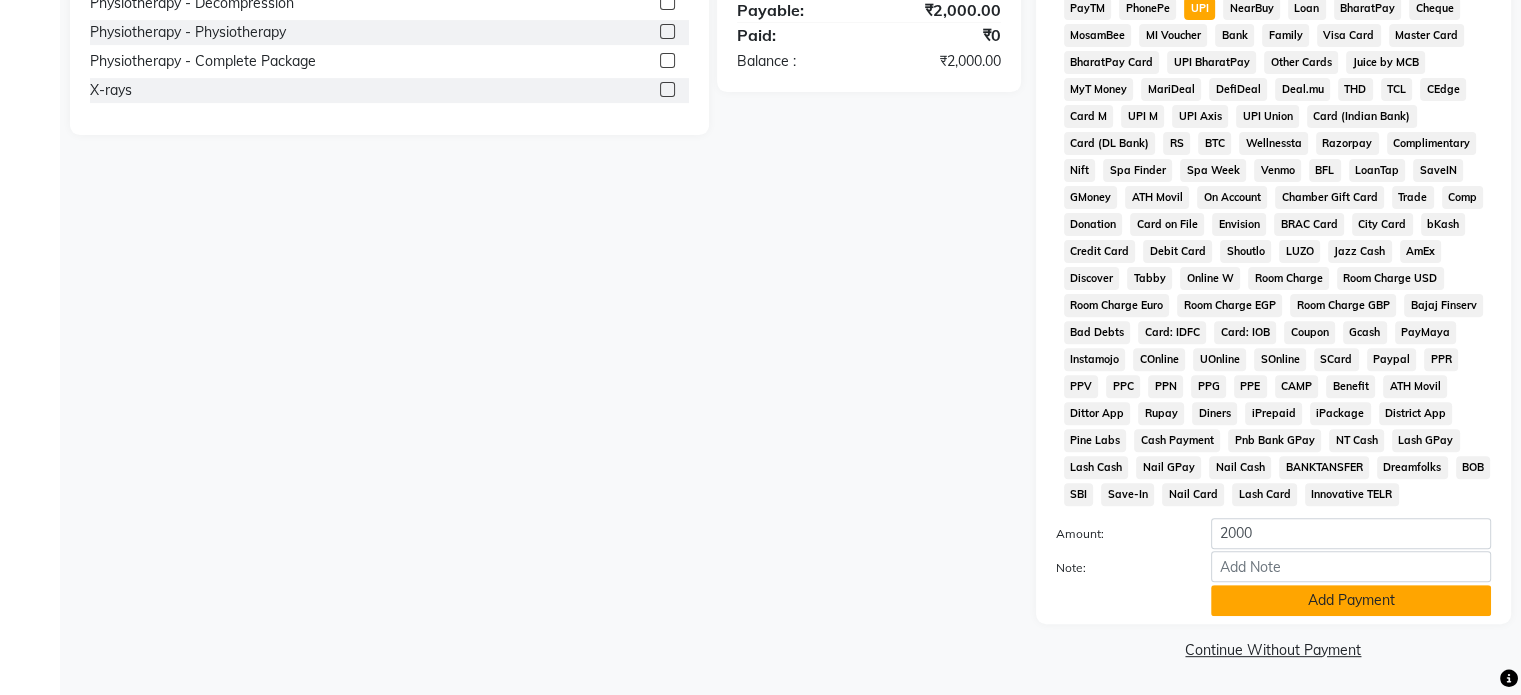 click on "Add Payment" 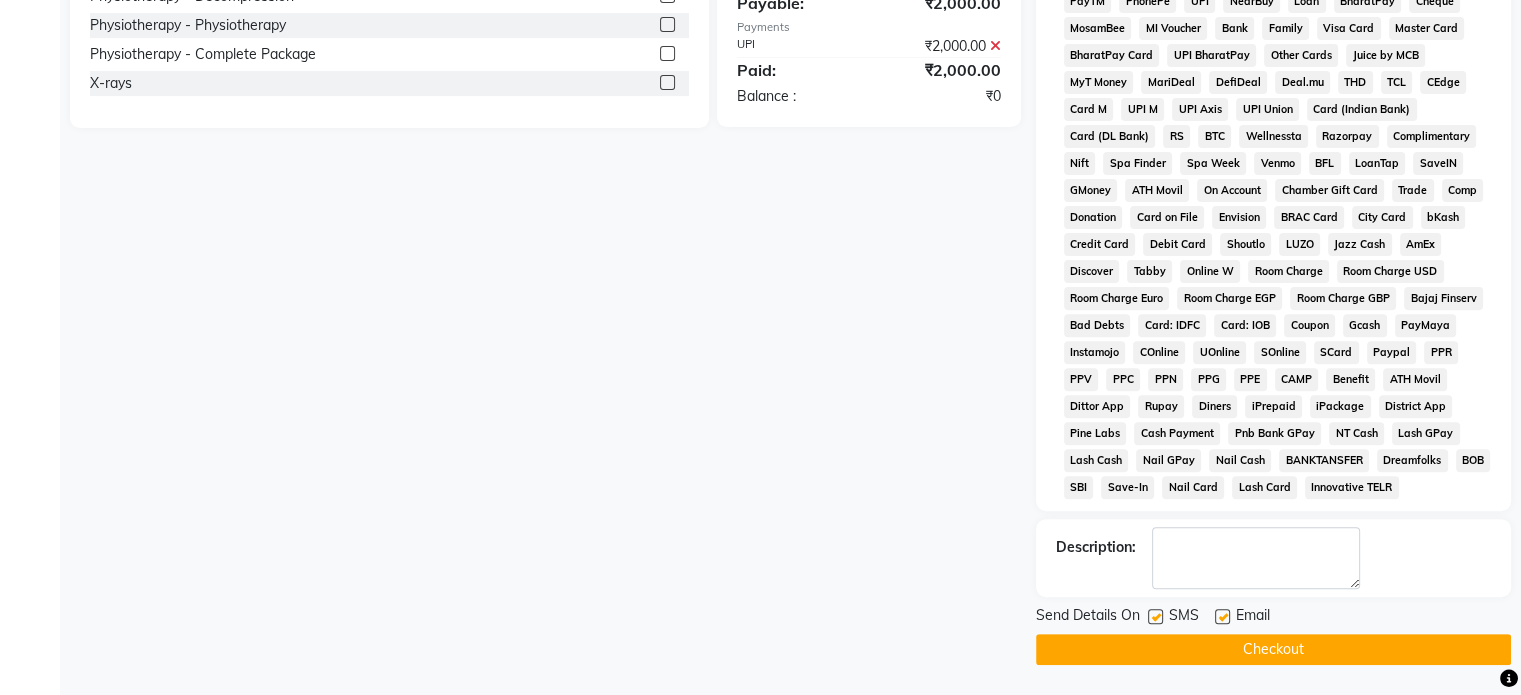 click 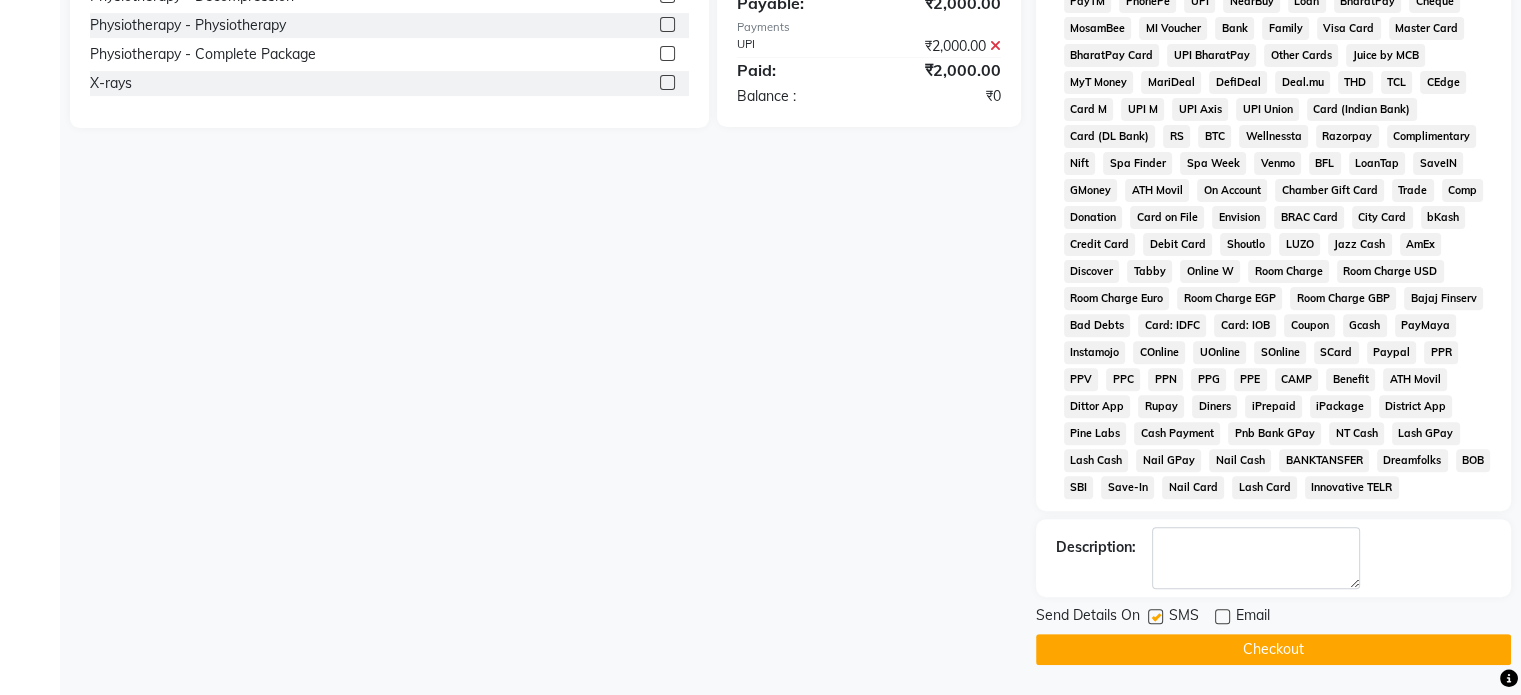 click 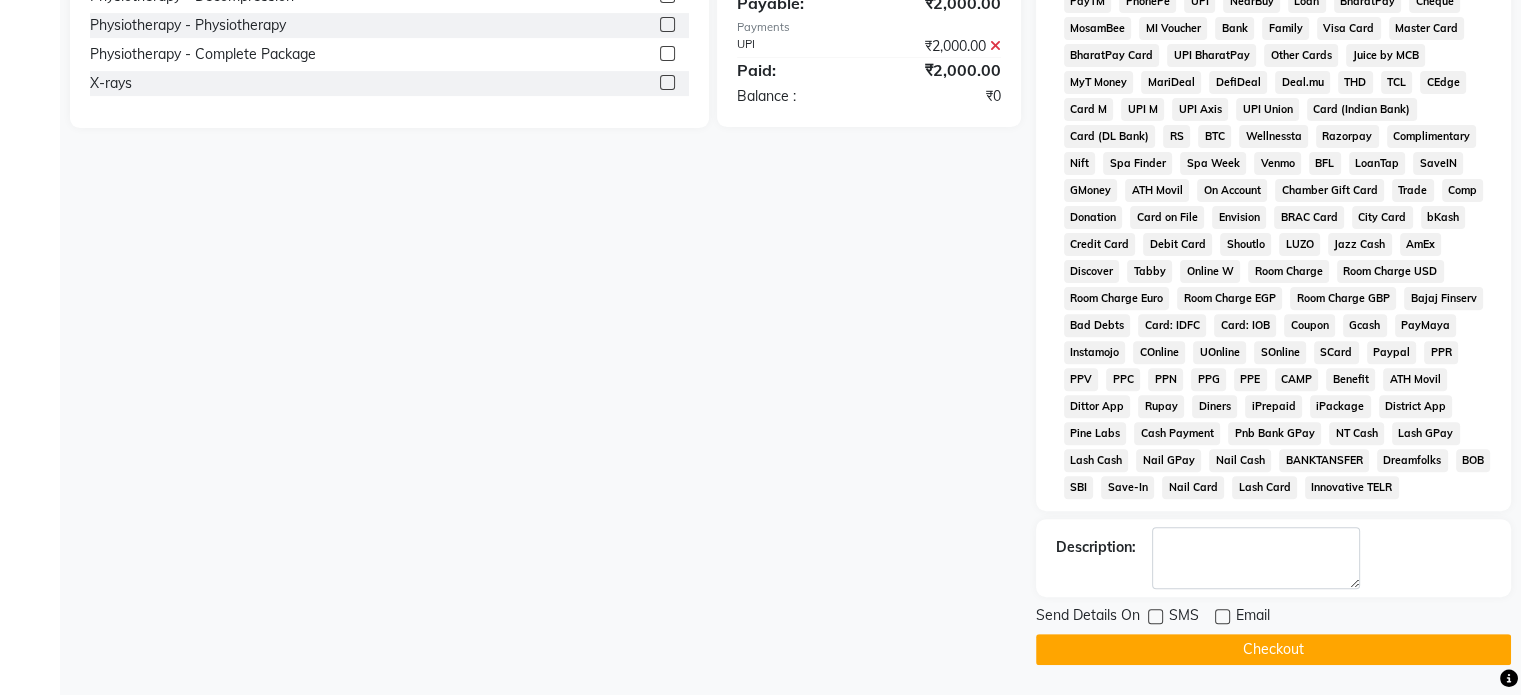 click on "Checkout" 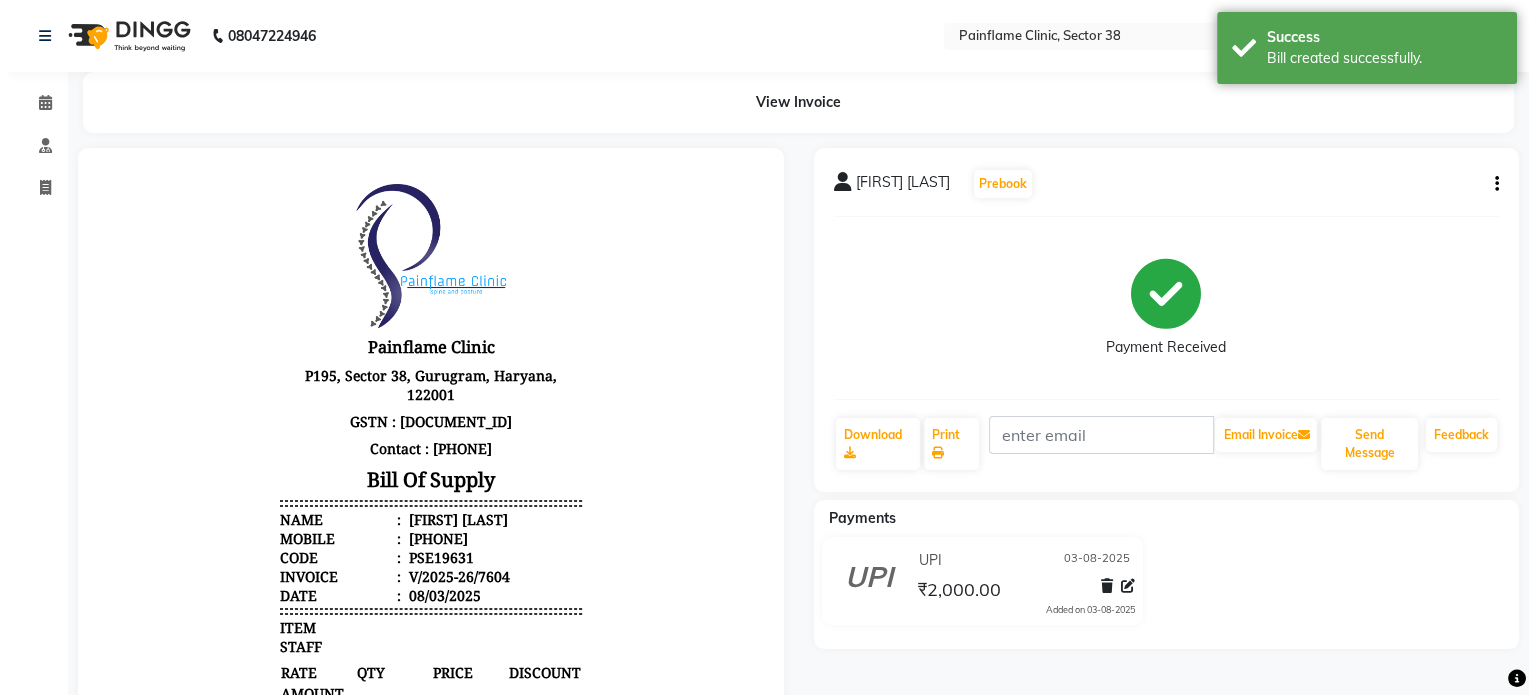 scroll, scrollTop: 0, scrollLeft: 0, axis: both 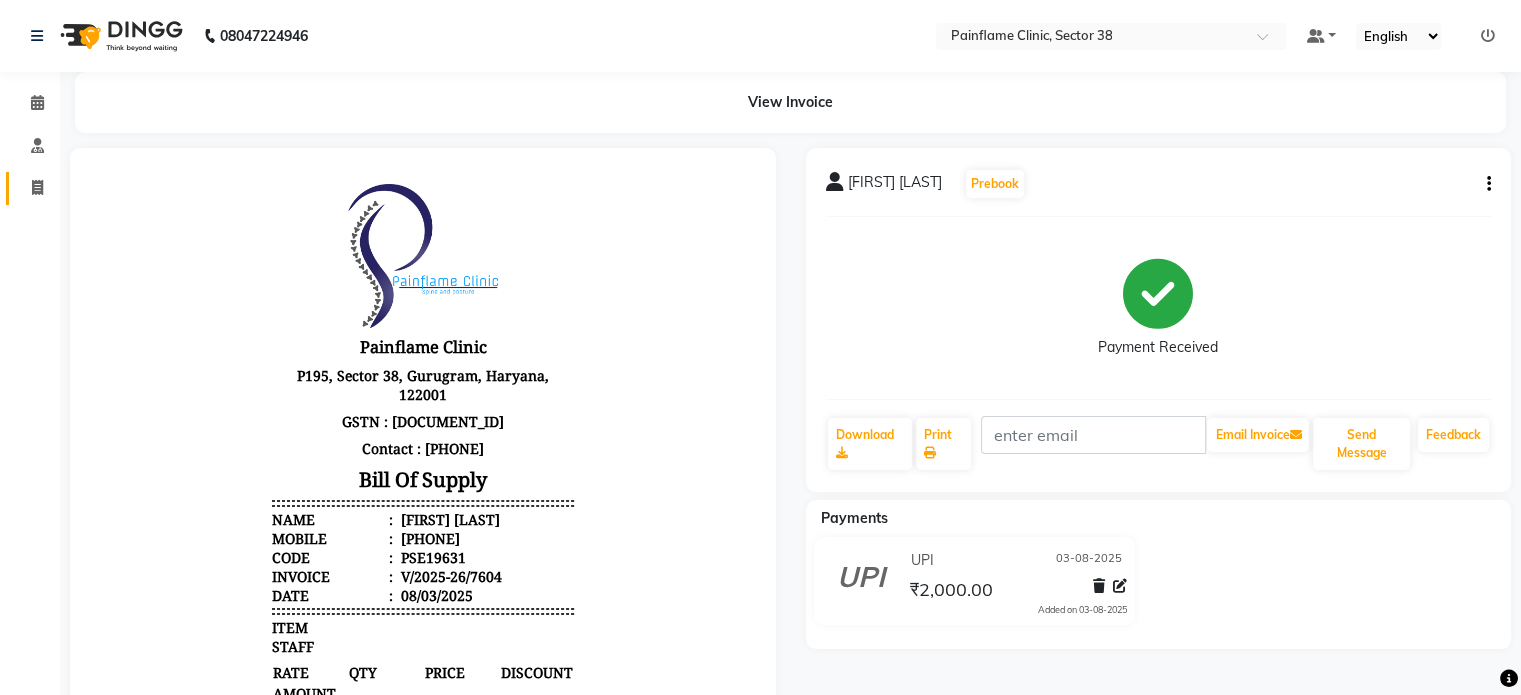 click on "Invoice" 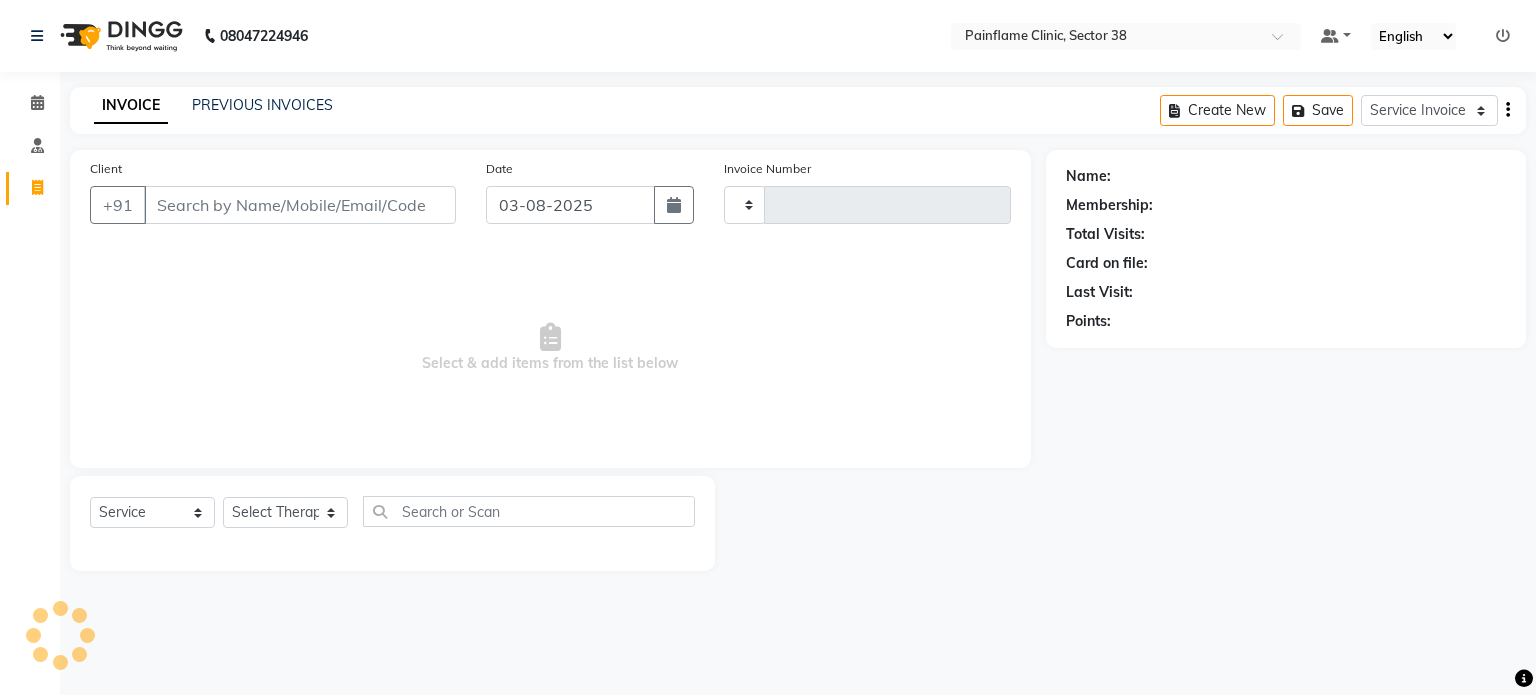 type on "7605" 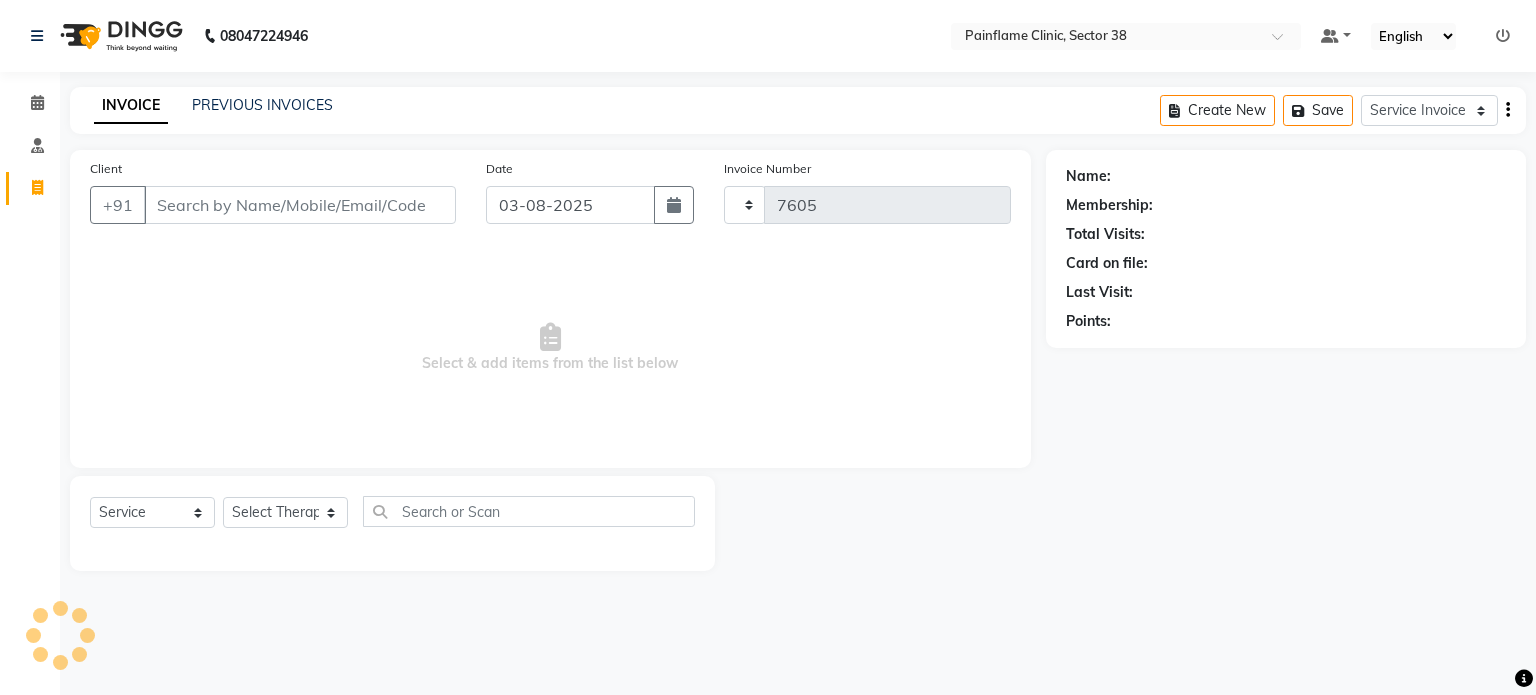 select on "3964" 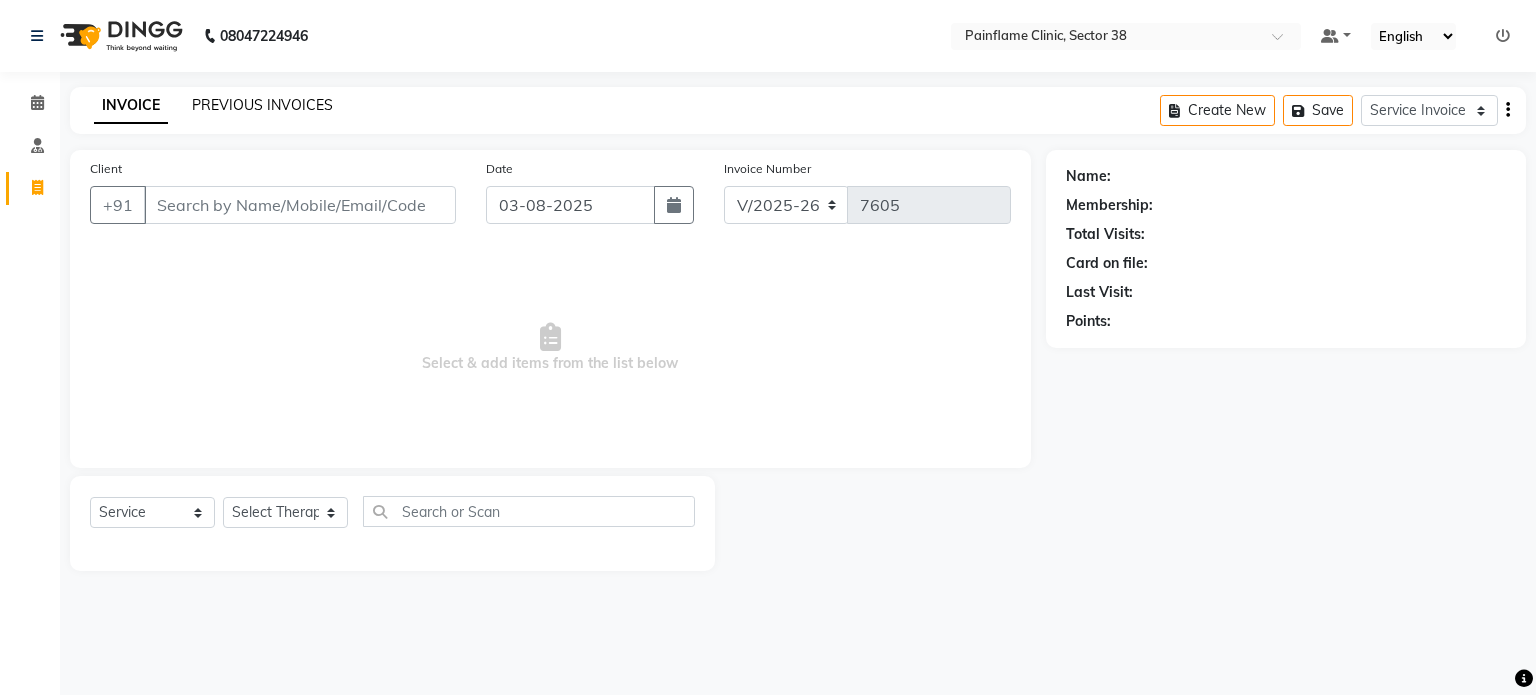 click on "PREVIOUS INVOICES" 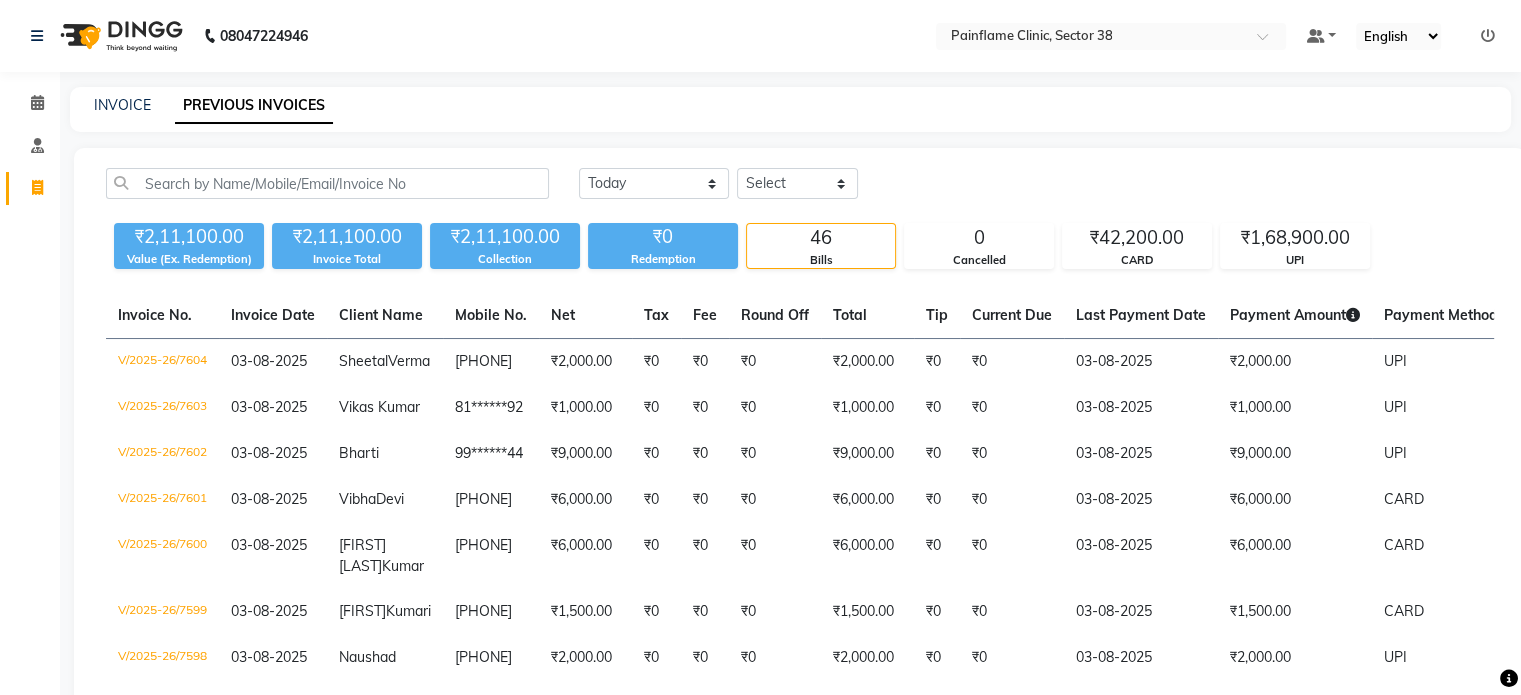 click on "INVOICE PREVIOUS INVOICES" 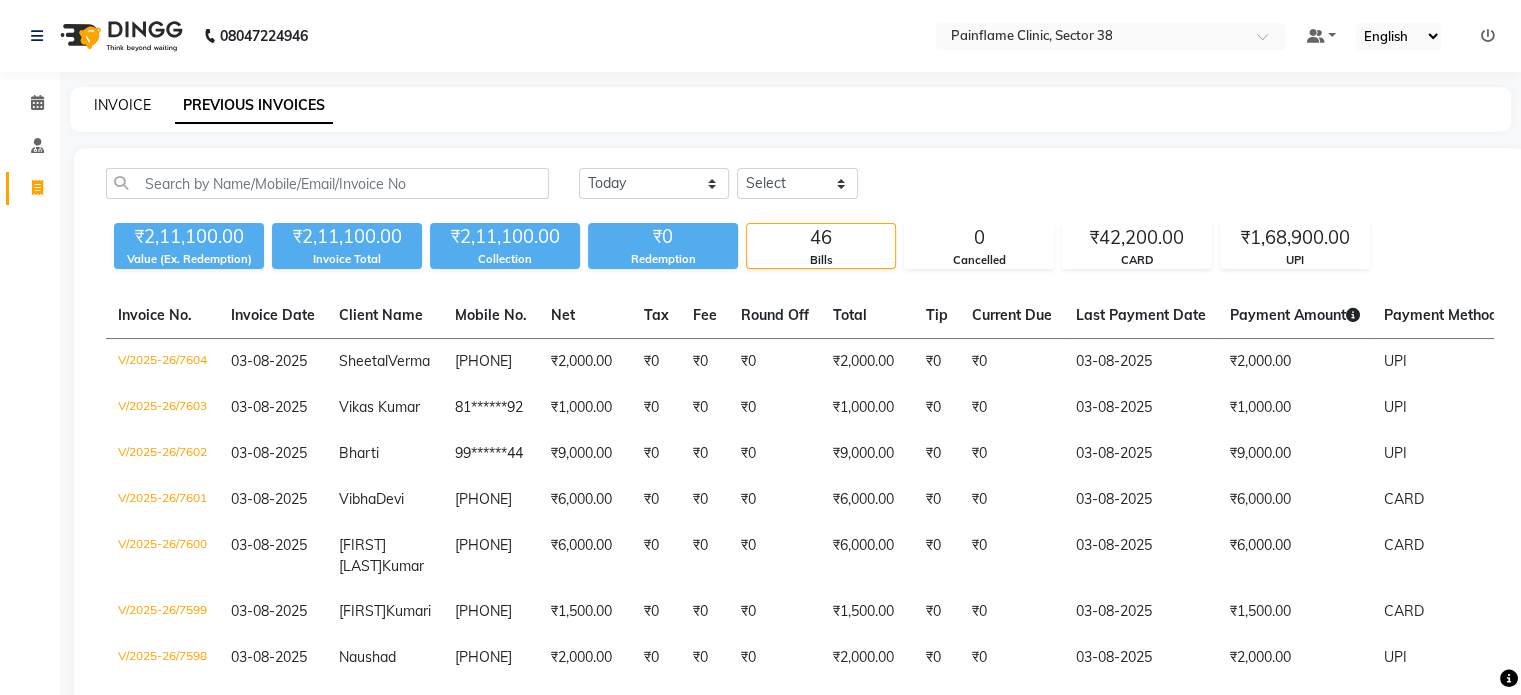 click on "INVOICE" 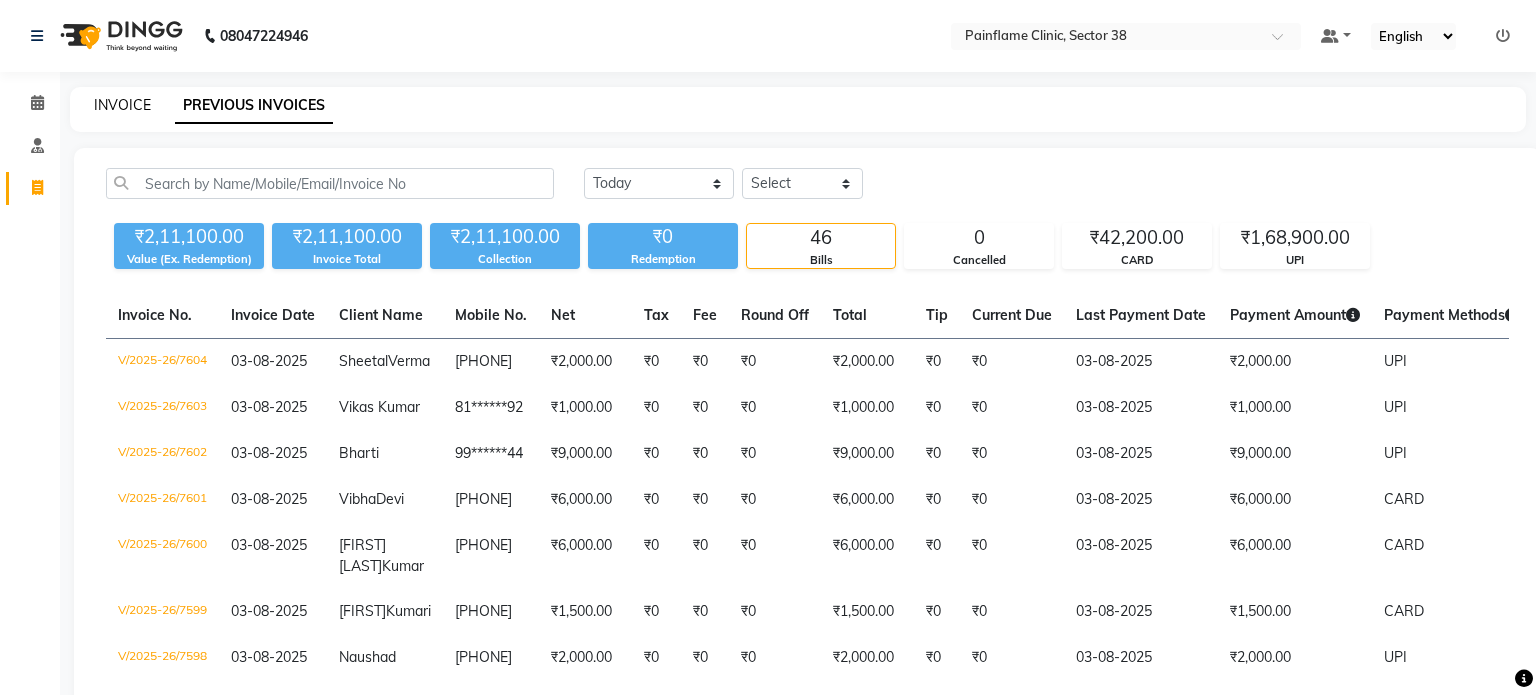 select on "service" 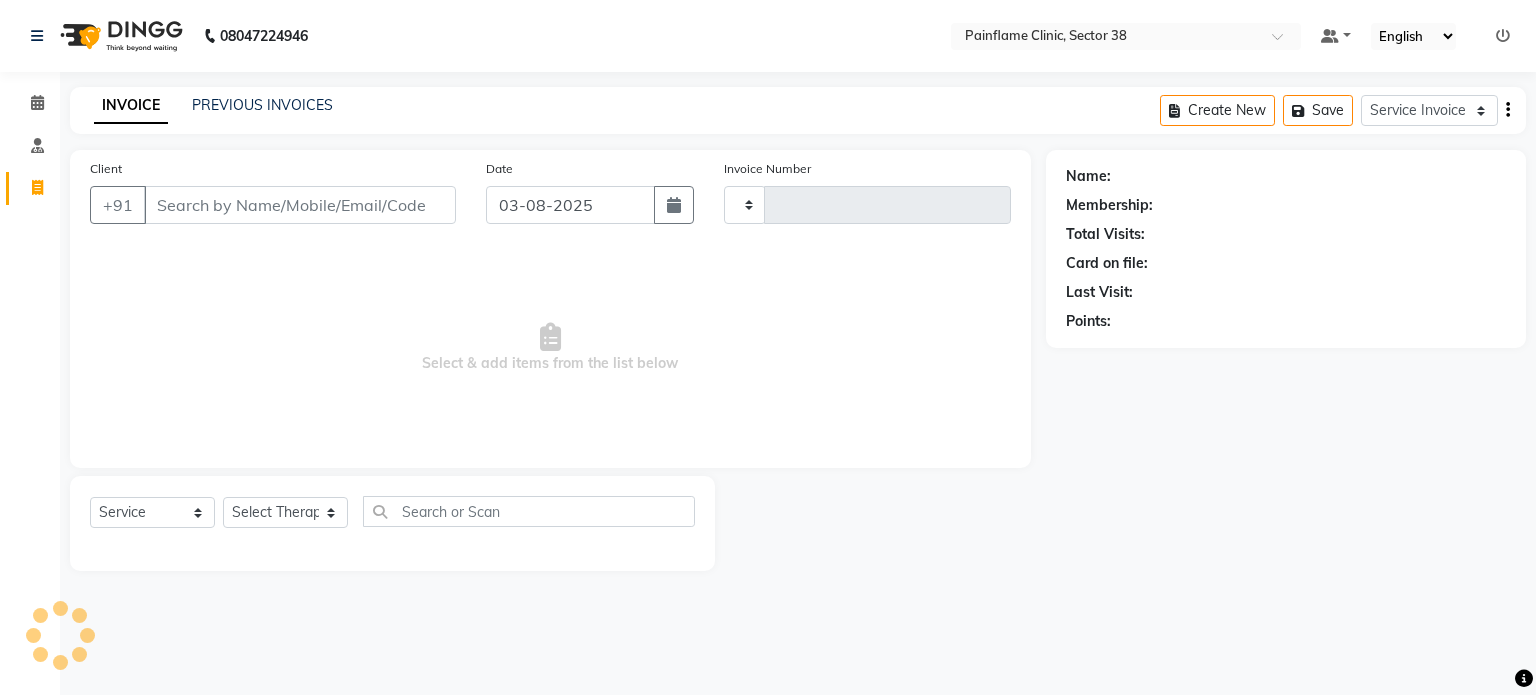 type on "7605" 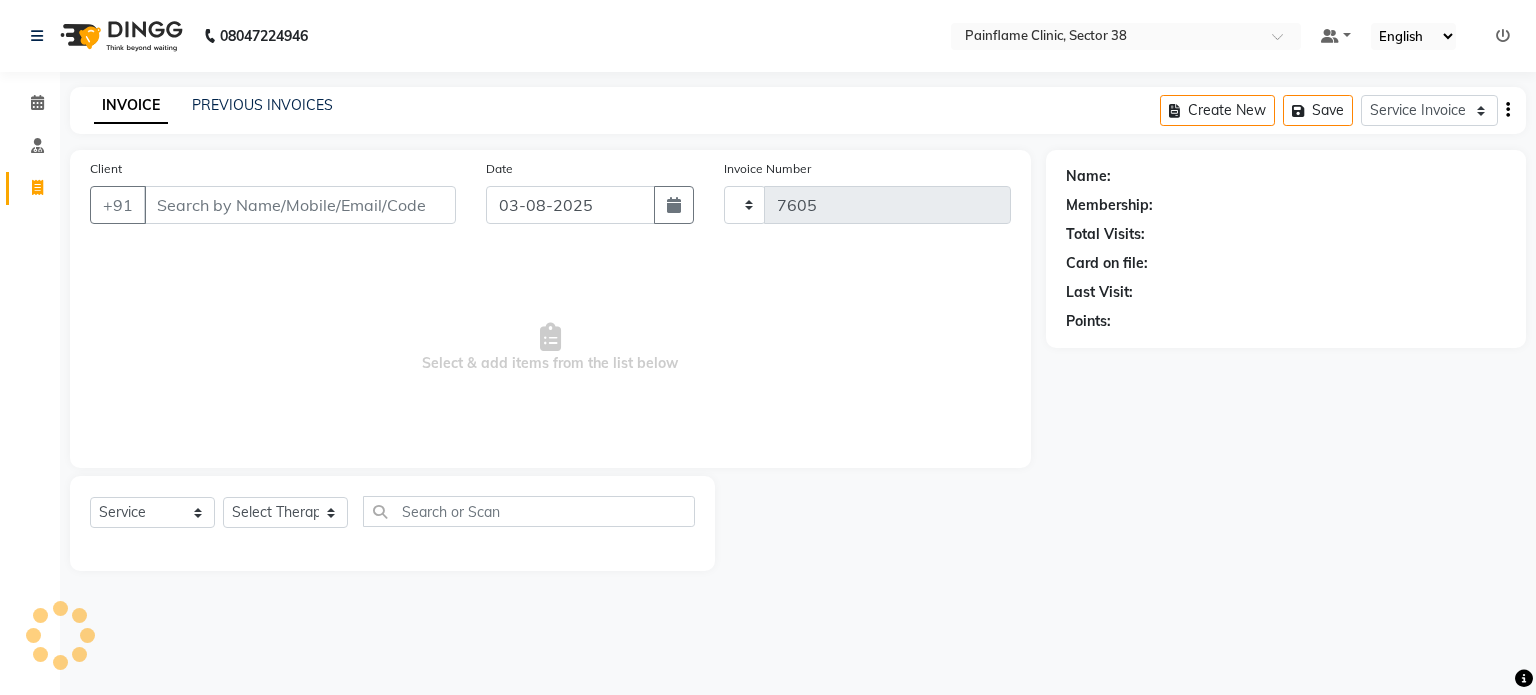 select on "3964" 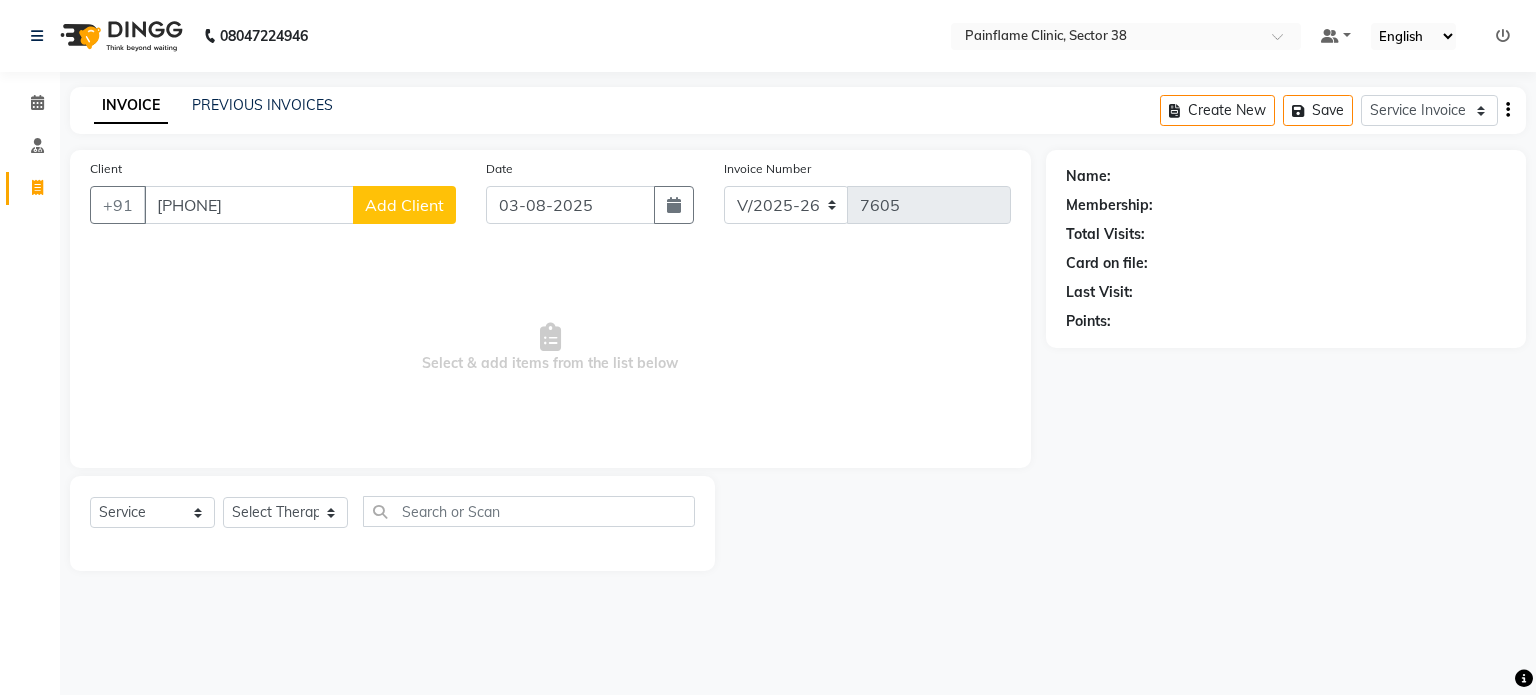 click on "8210674747" at bounding box center (249, 205) 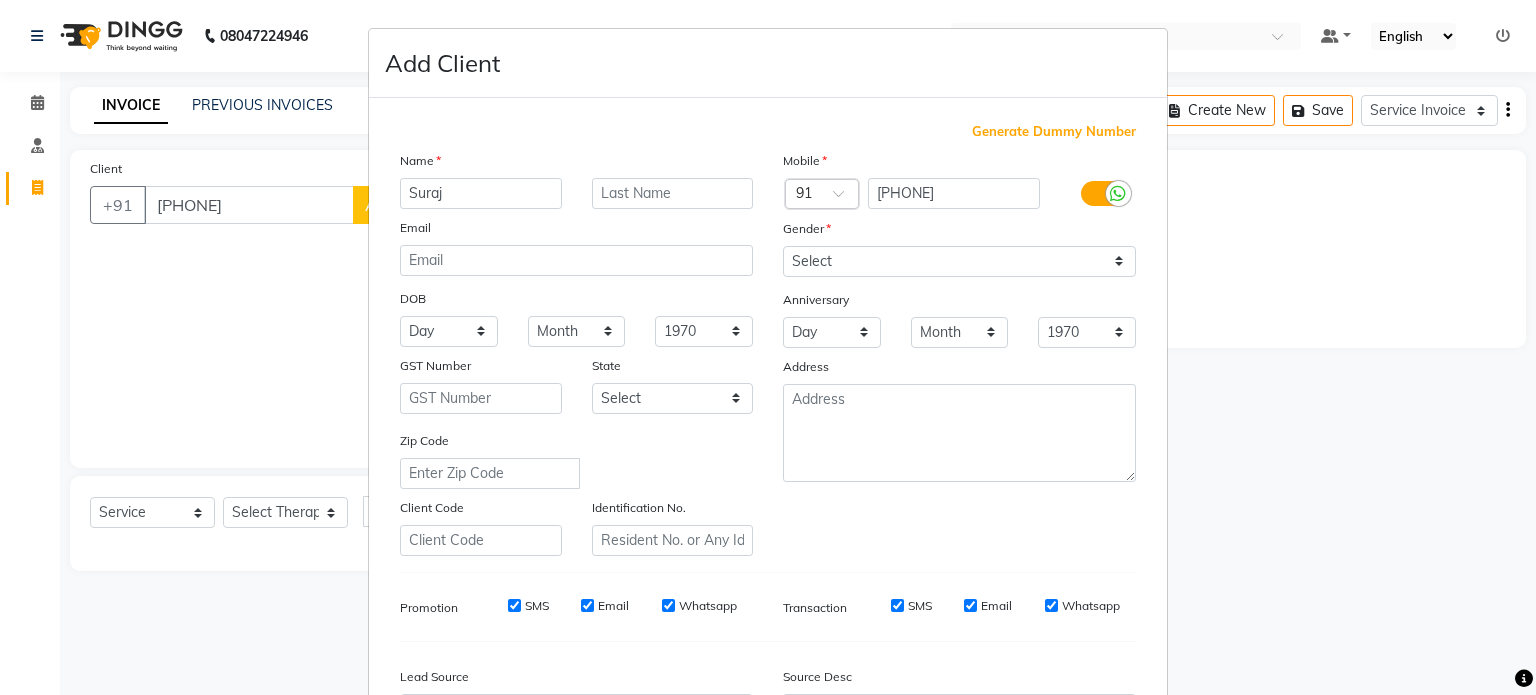 type on "Suraj" 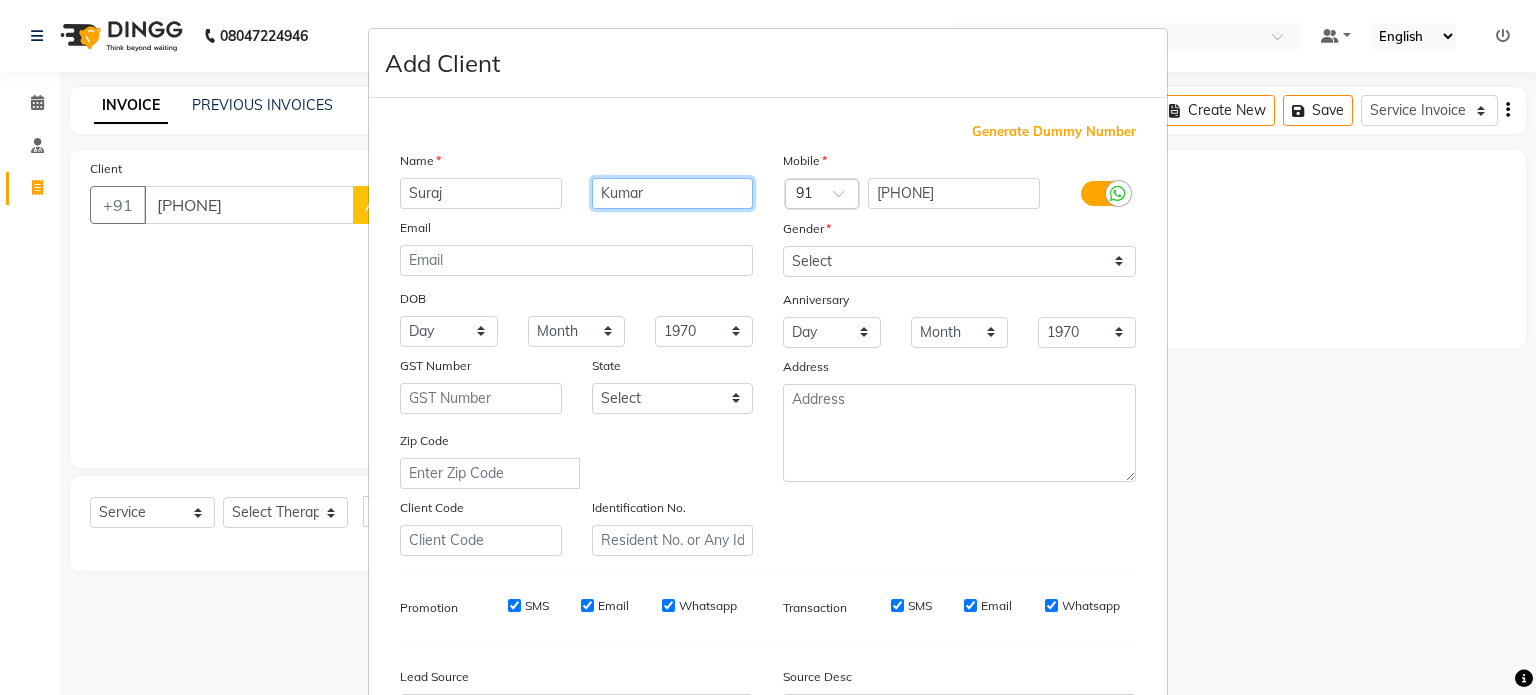 type on "Kumar" 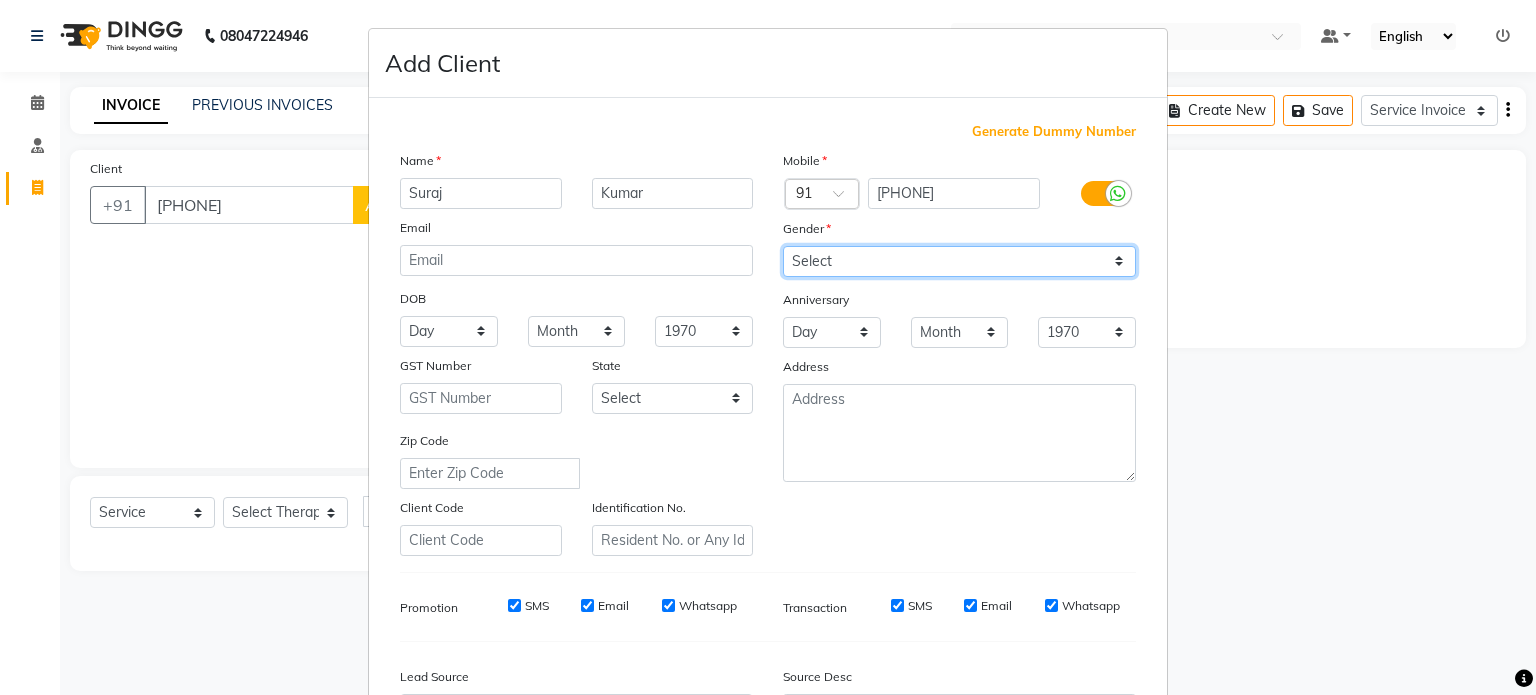 click on "Select Male Female Other Prefer Not To Say" at bounding box center [959, 261] 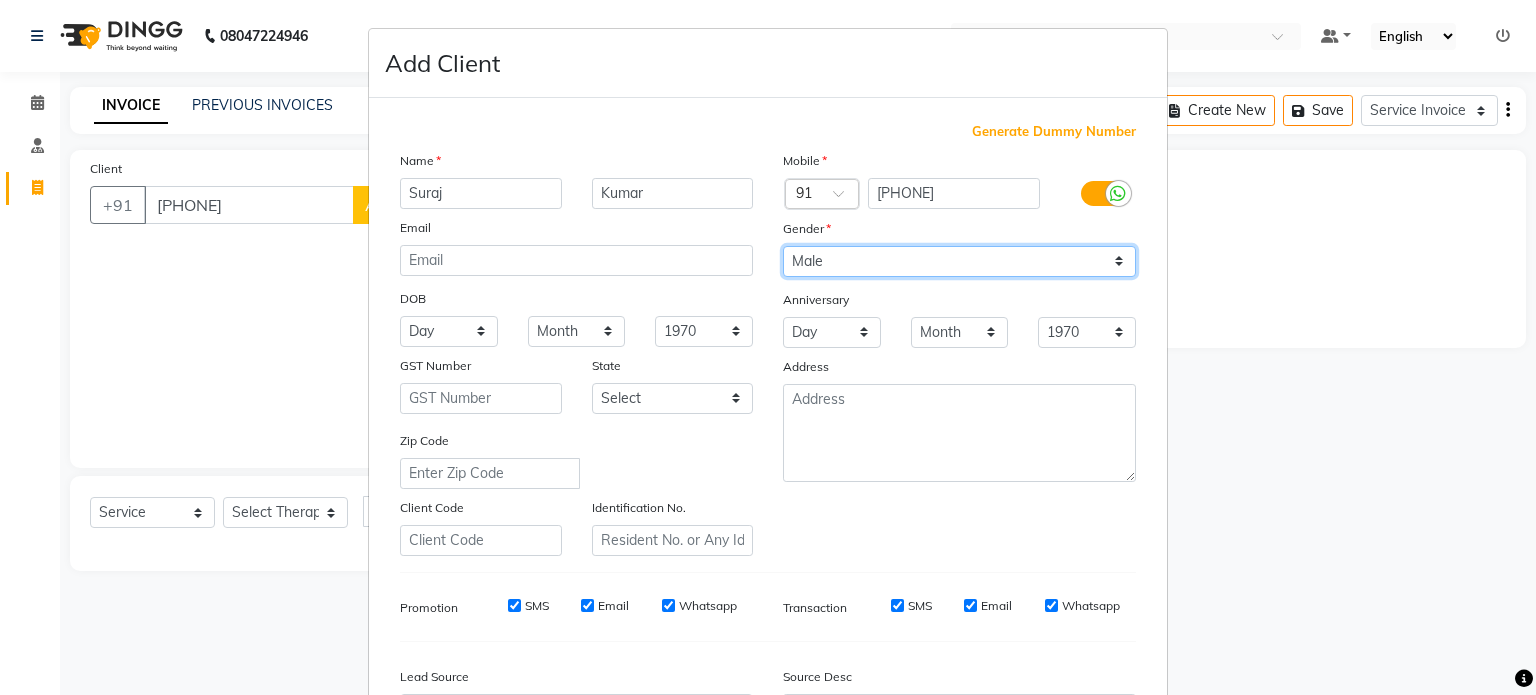 click on "Select Male Female Other Prefer Not To Say" at bounding box center (959, 261) 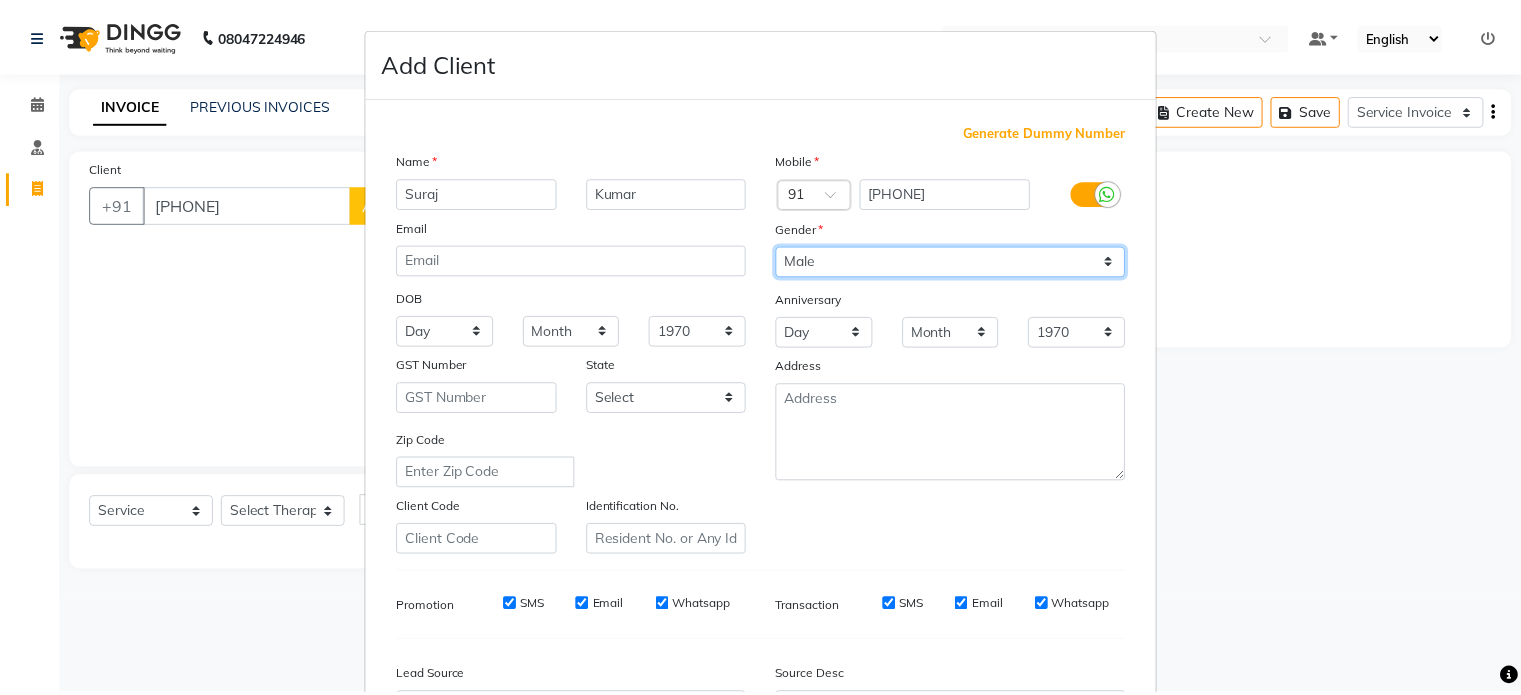 scroll, scrollTop: 237, scrollLeft: 0, axis: vertical 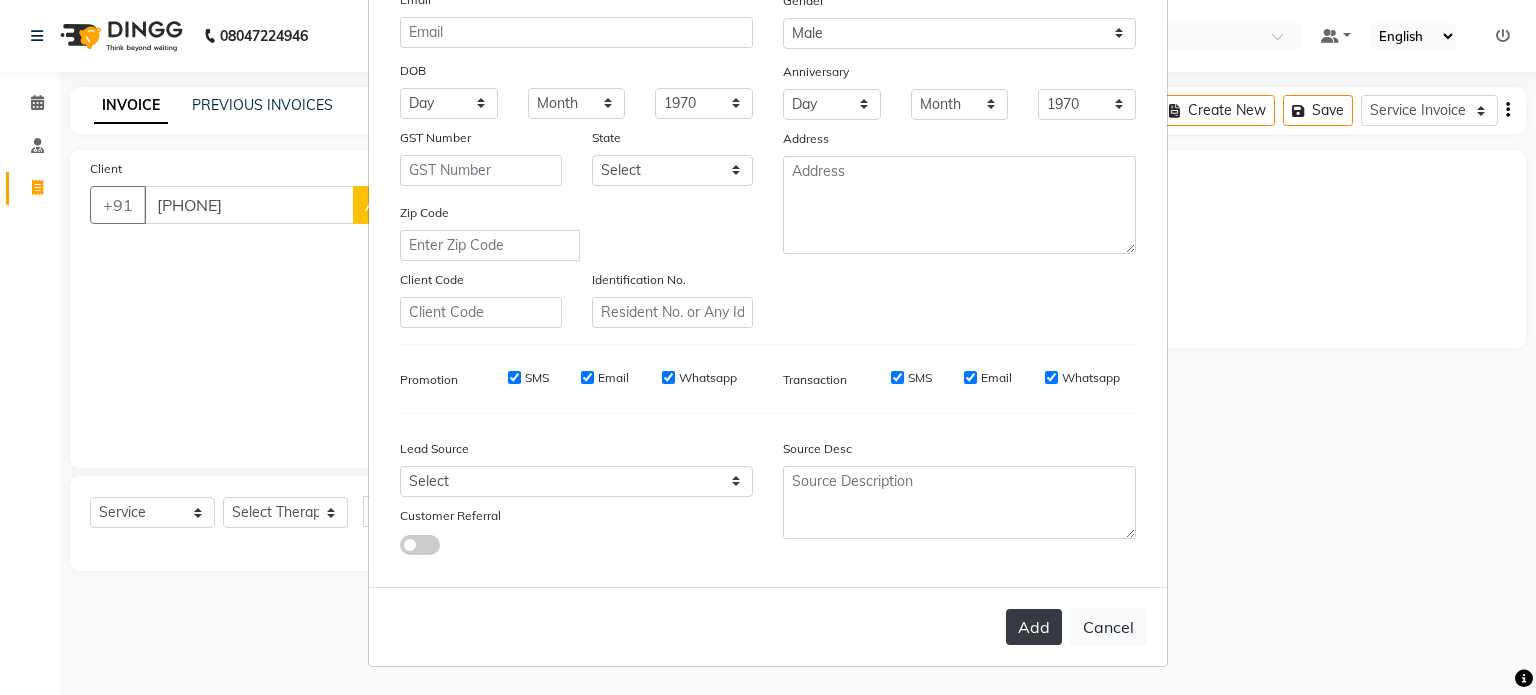 click on "Add" at bounding box center (1034, 627) 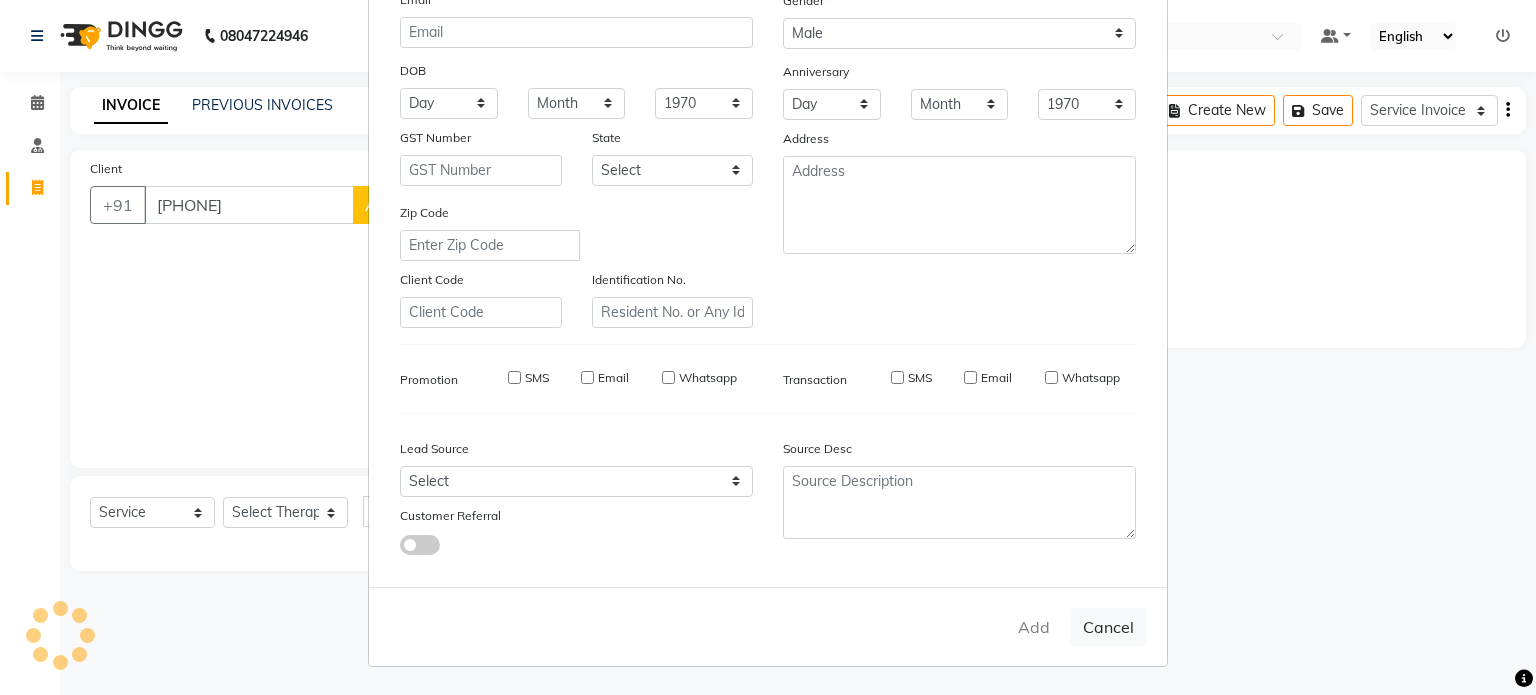 type on "82******47" 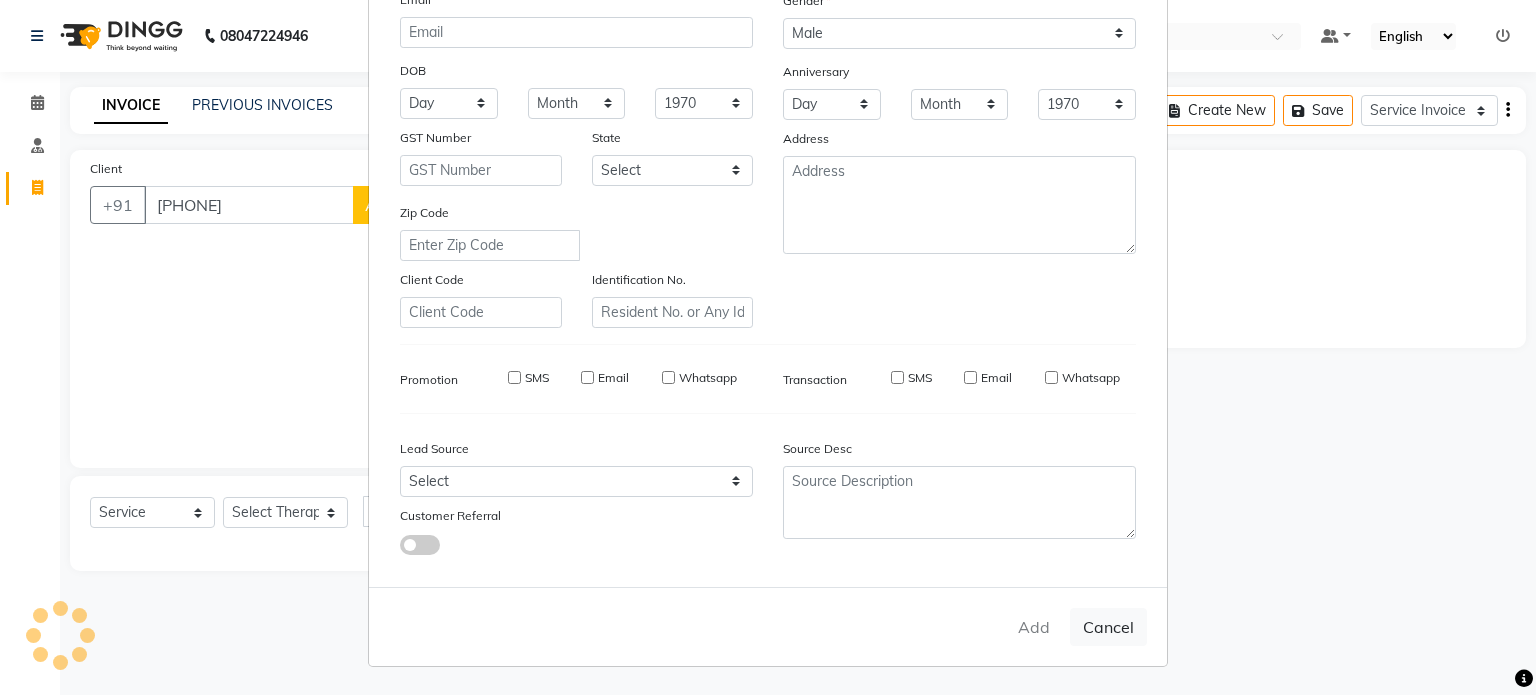 type 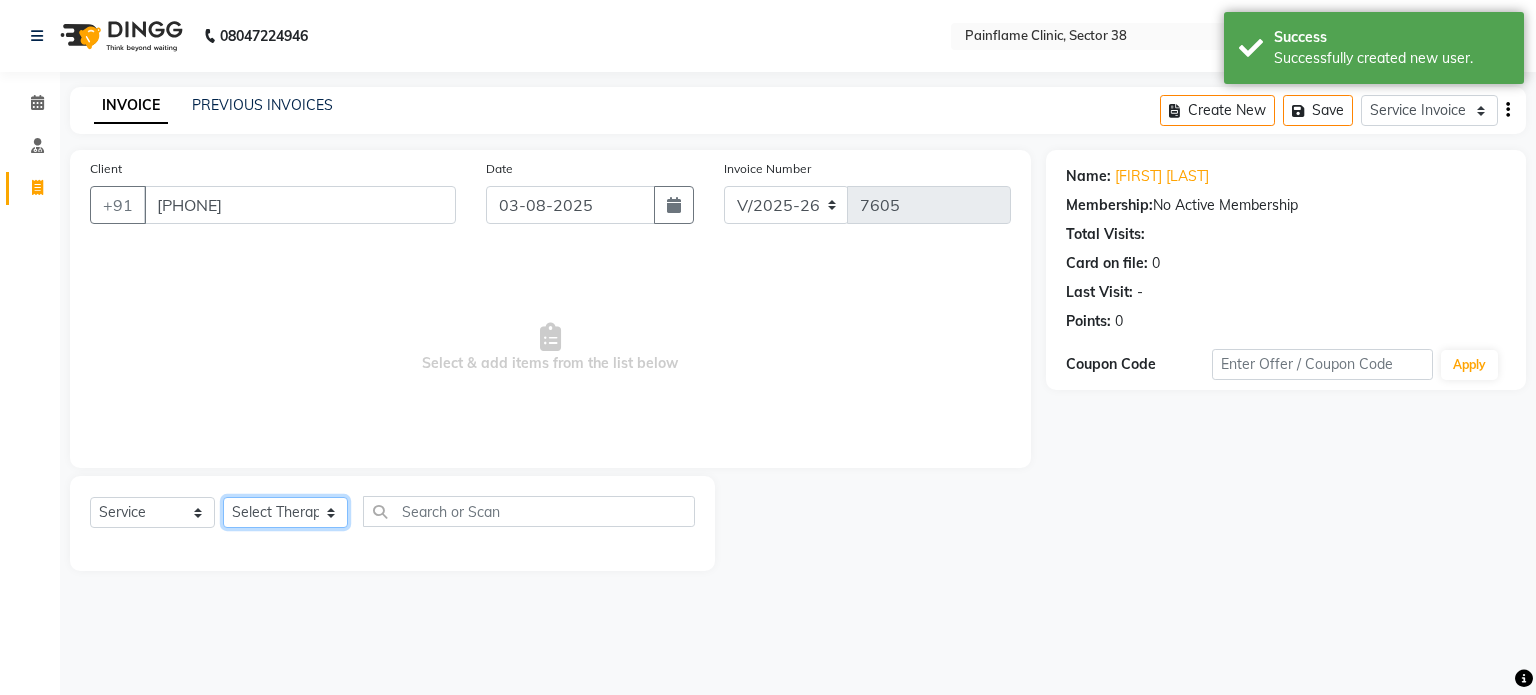 click on "Select Therapist Dr Durgesh Dr Harish Dr Ranjana Dr Saurabh Dr. Suraj Dr. Tejpal Mehlawat KUSHAL MOHIT SEMWAL Nancy Singhai Reception 1  Reception 2 Reception 3" 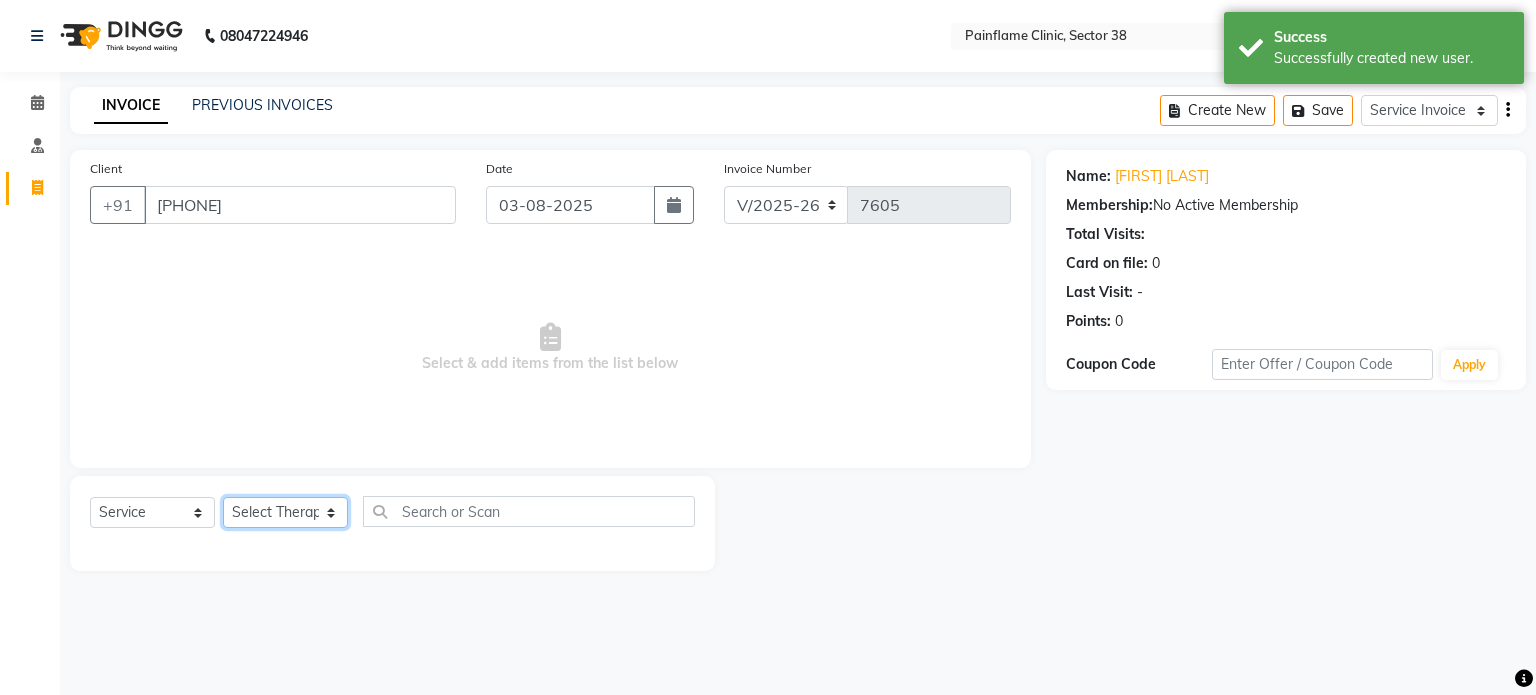 select on "20216" 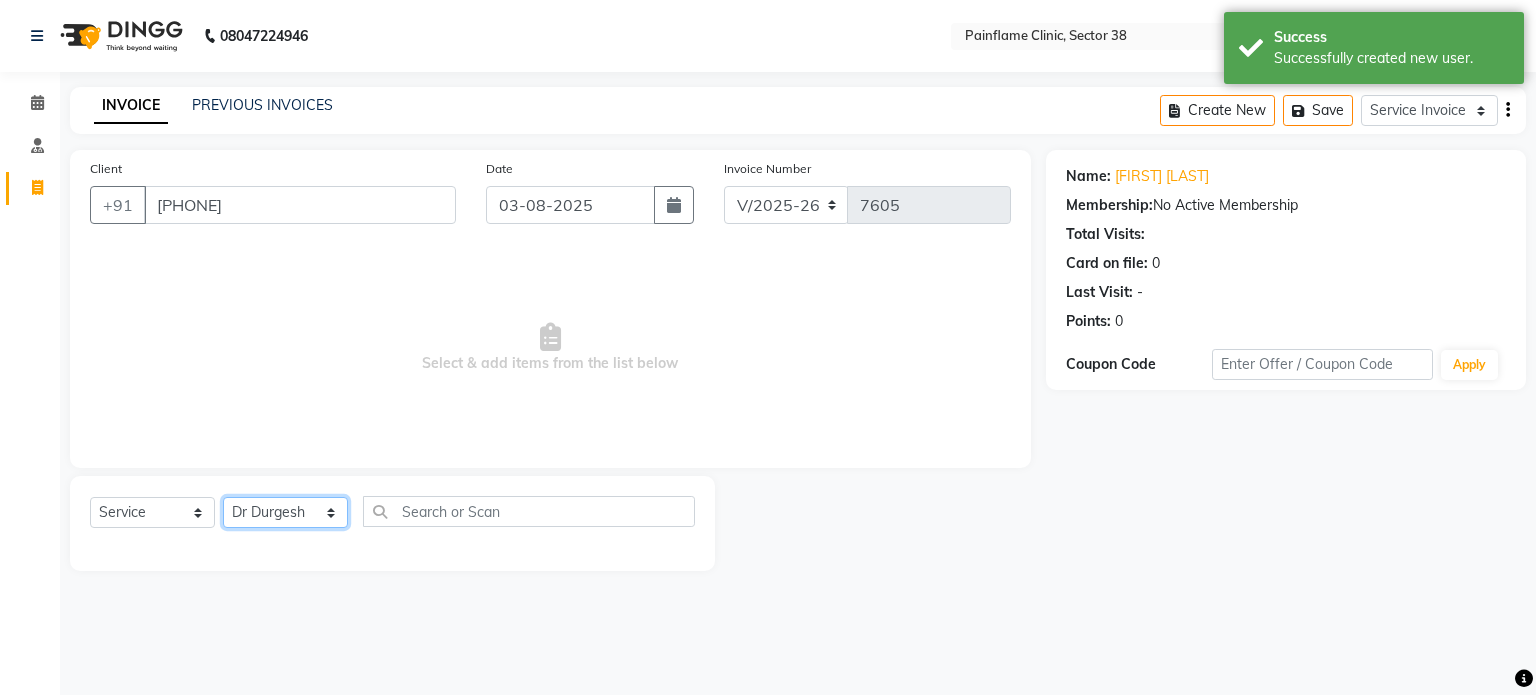 click on "Select Therapist Dr Durgesh Dr Harish Dr Ranjana Dr Saurabh Dr. Suraj Dr. Tejpal Mehlawat KUSHAL MOHIT SEMWAL Nancy Singhai Reception 1  Reception 2 Reception 3" 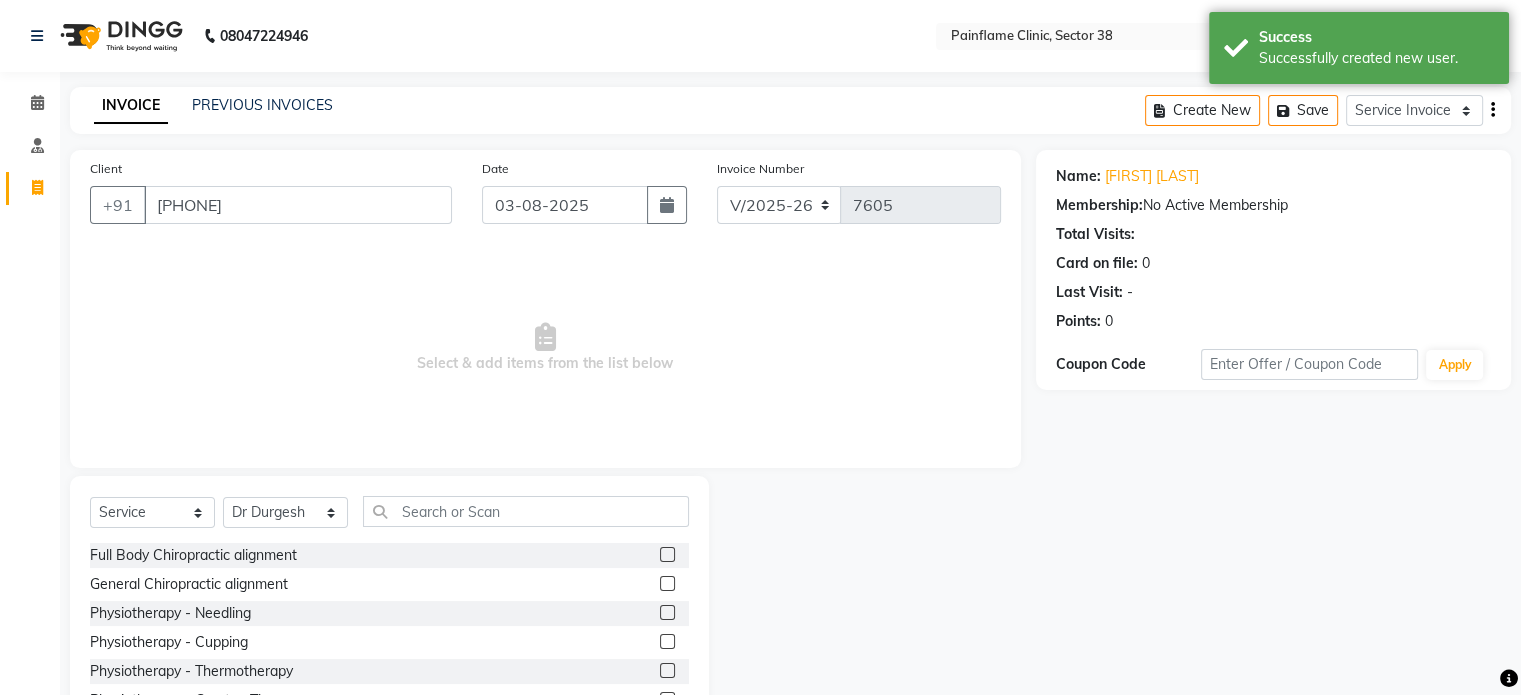 click 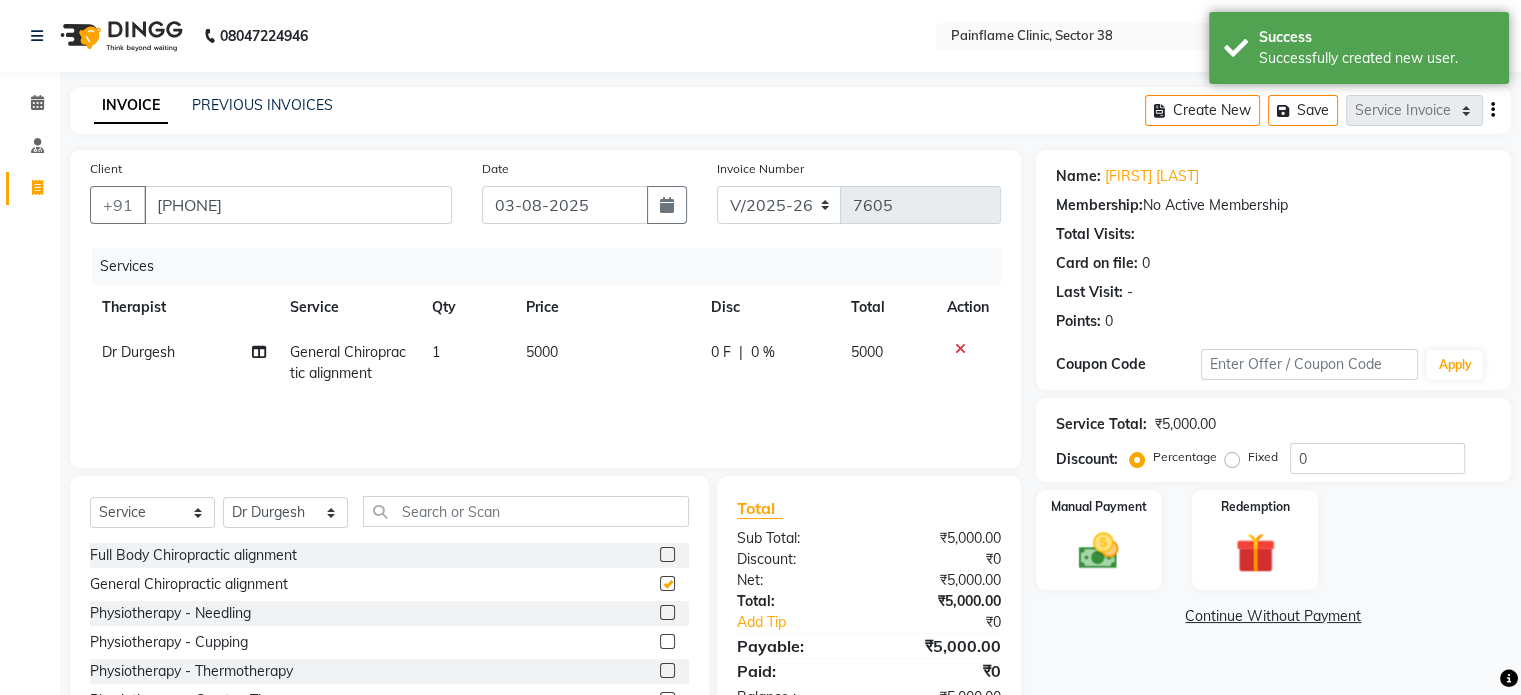 checkbox on "false" 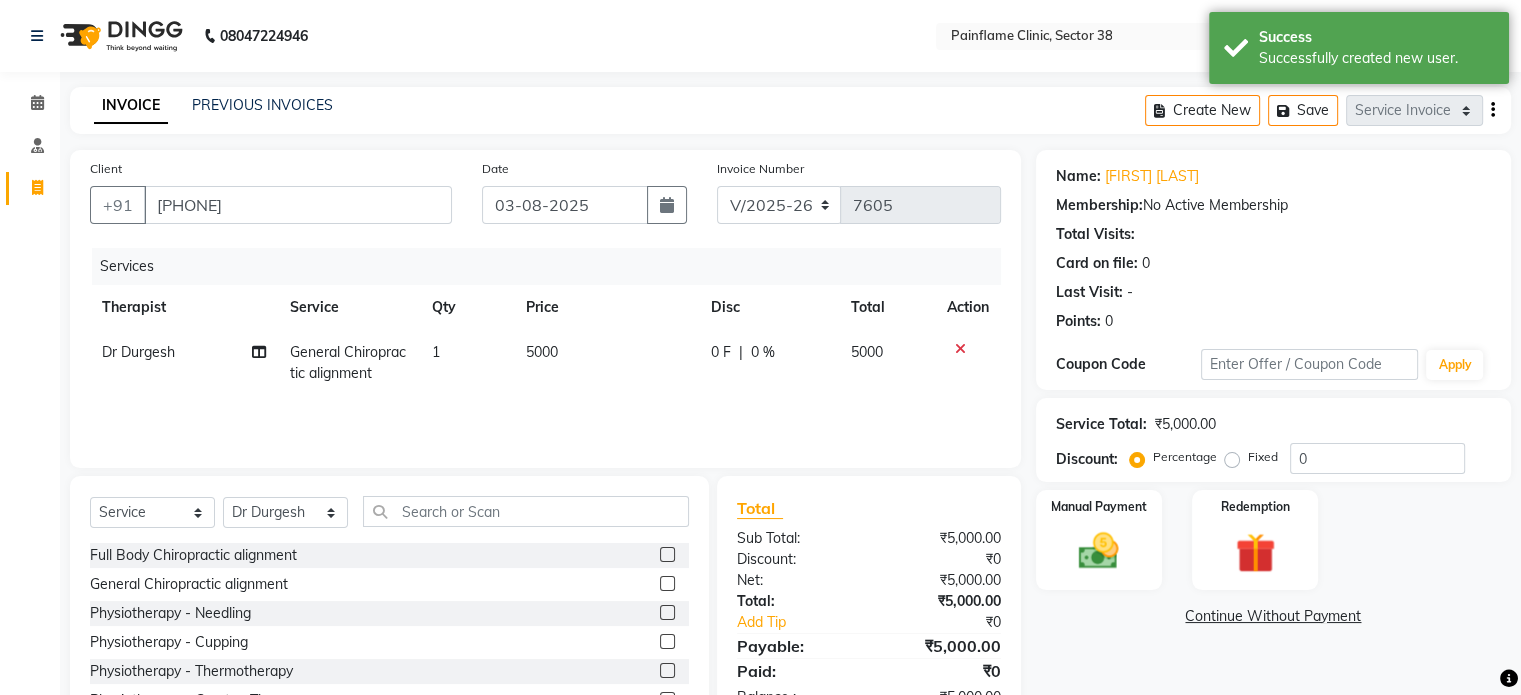click on "5000" 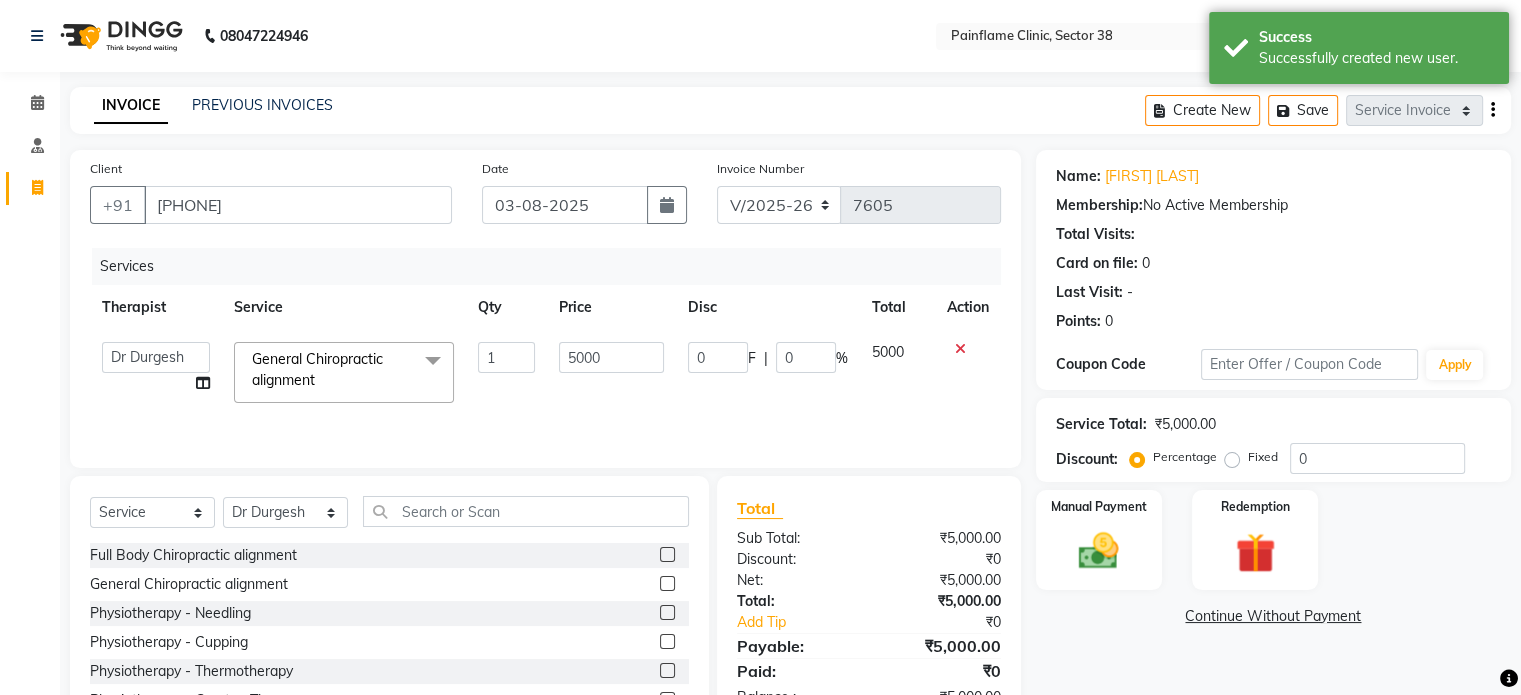 click on "5000" 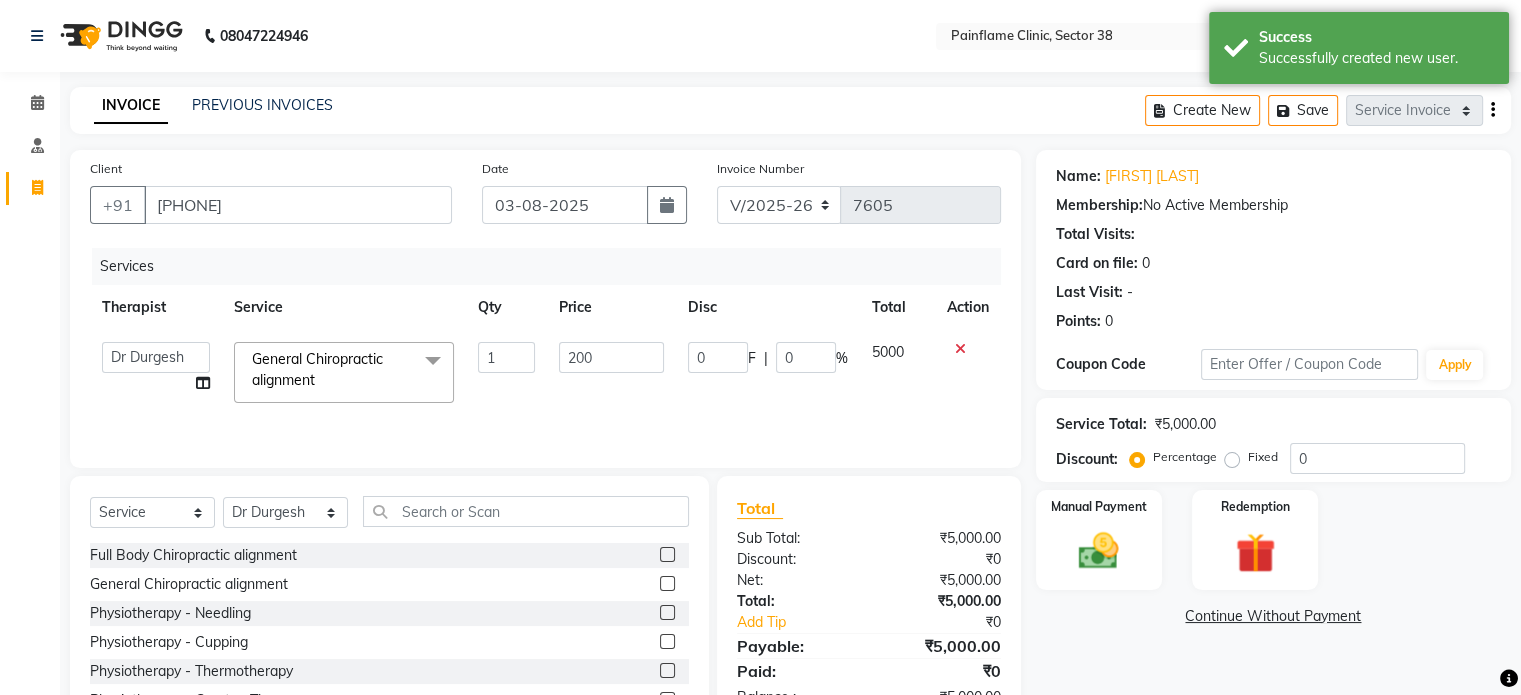 type on "2000" 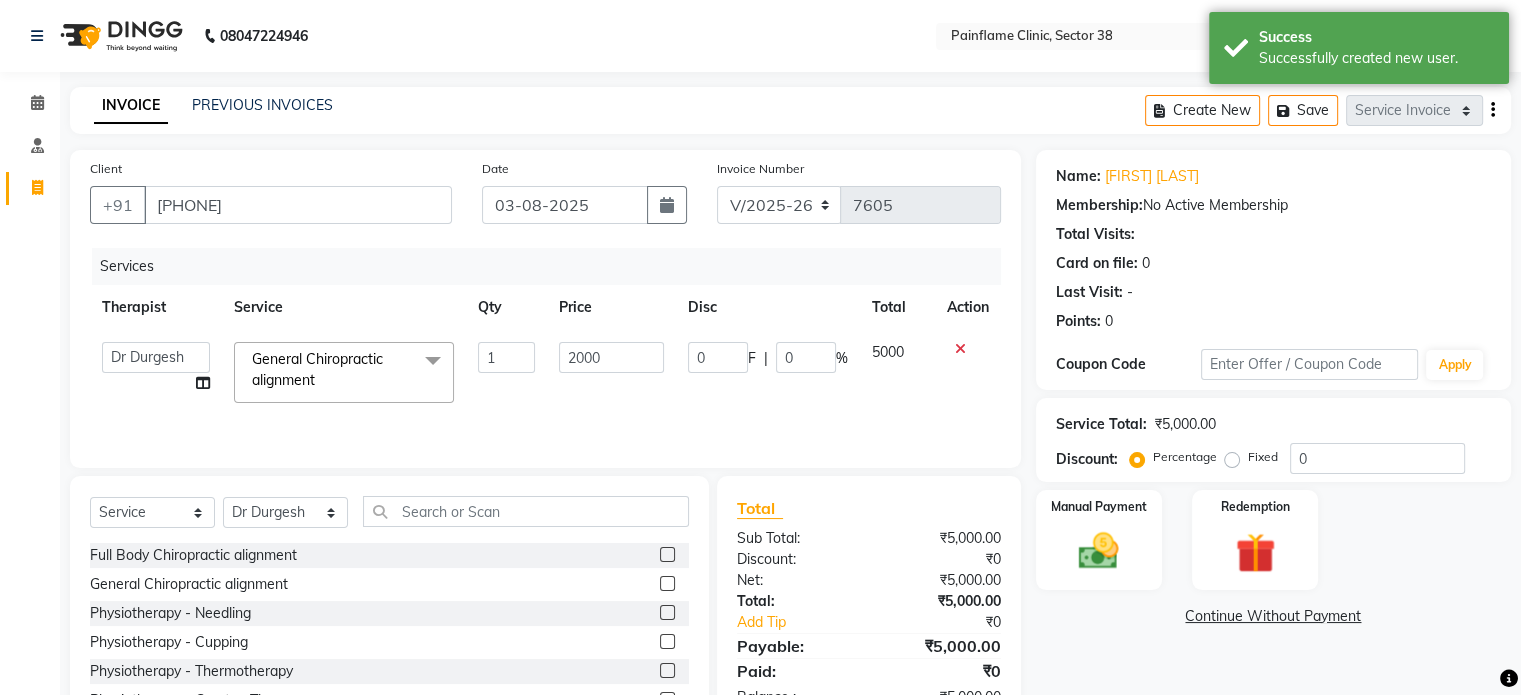 scroll, scrollTop: 119, scrollLeft: 0, axis: vertical 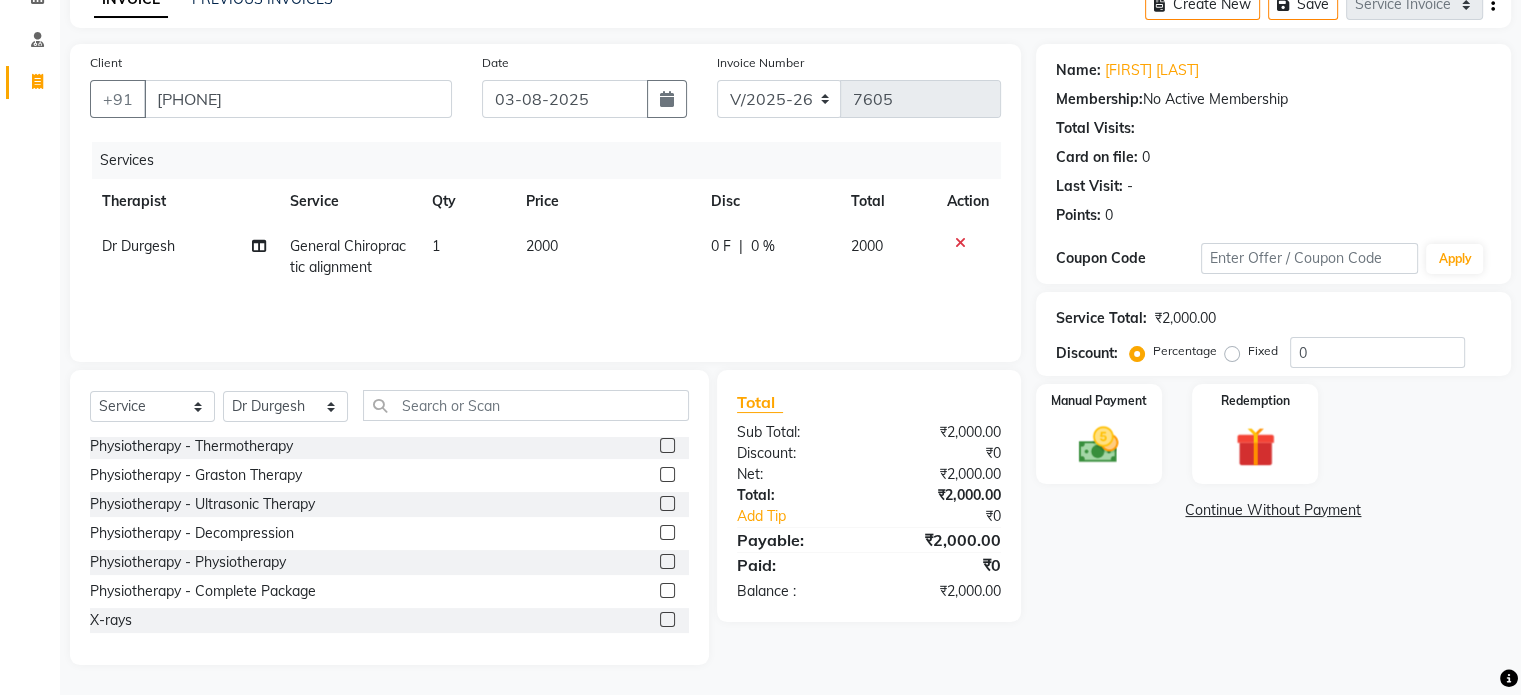 click 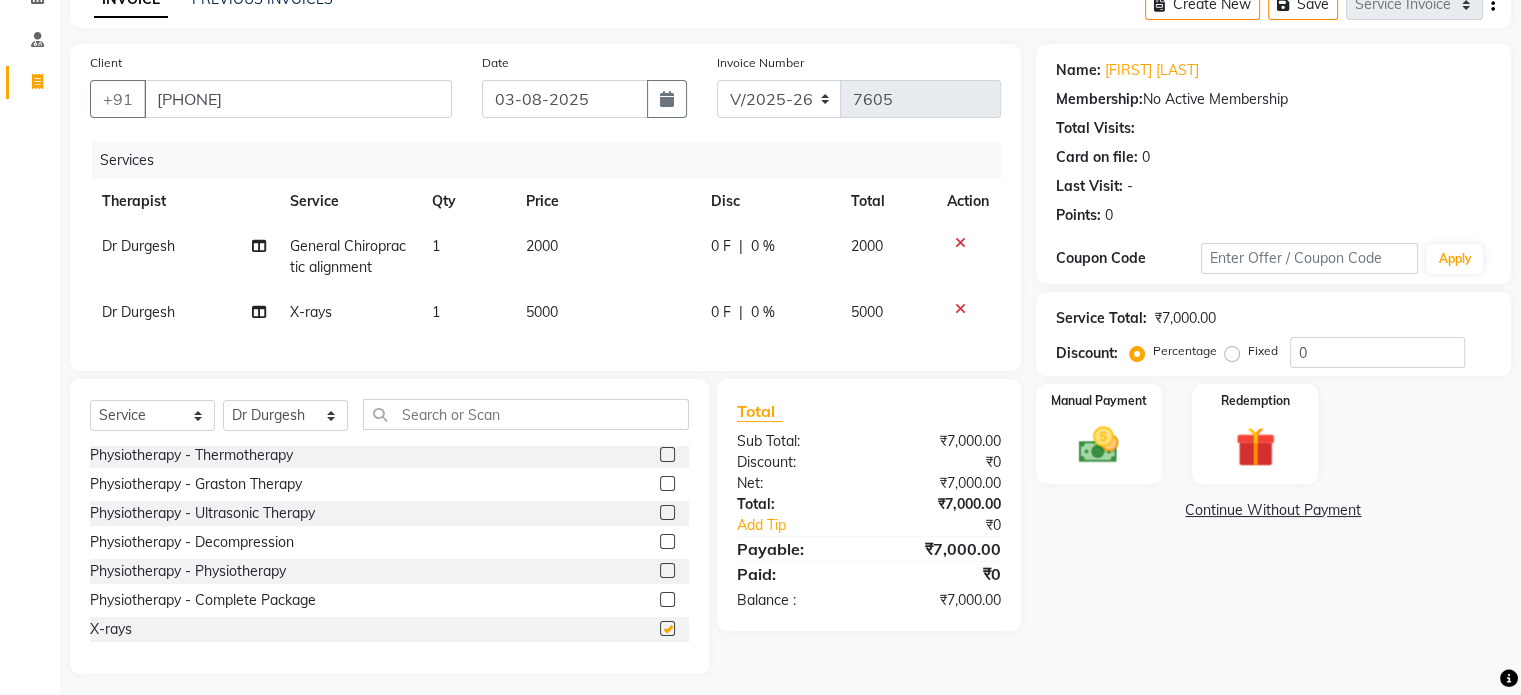 checkbox on "false" 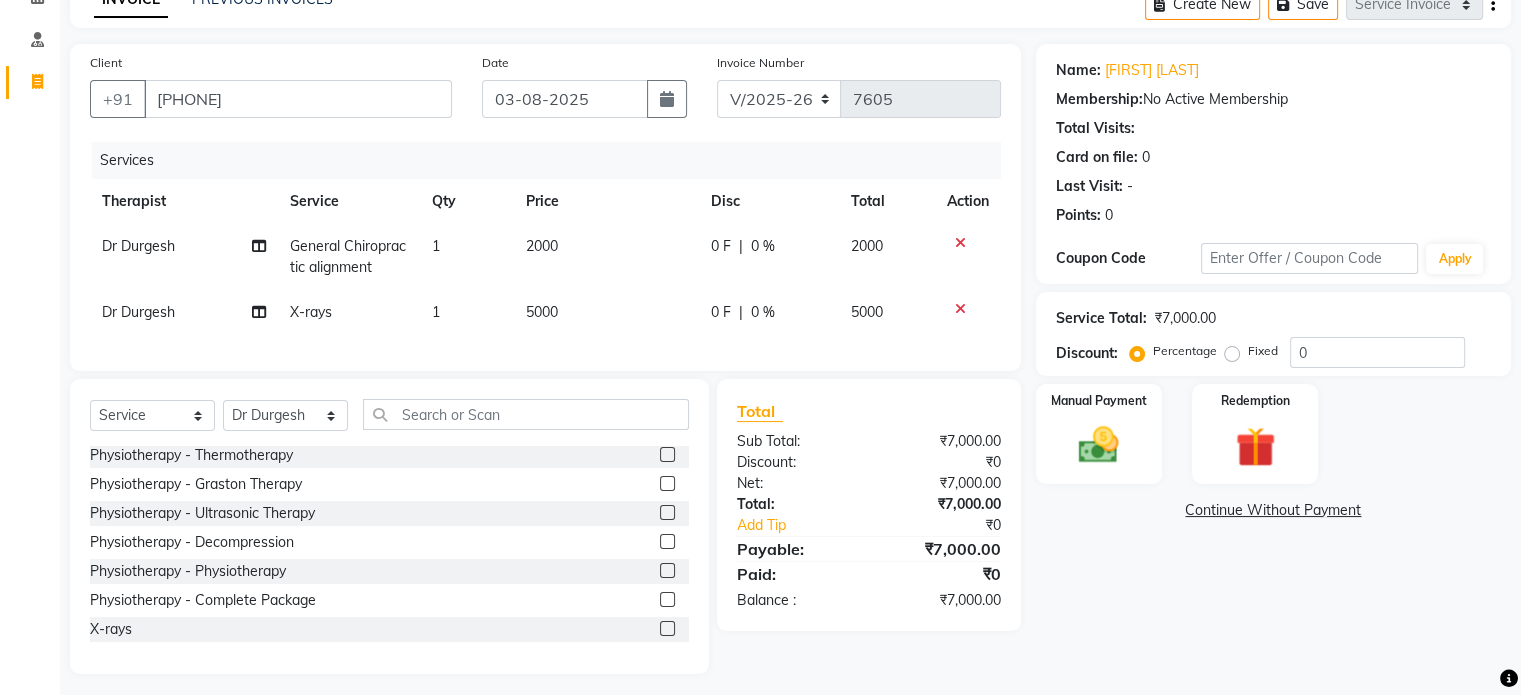 click on "5000" 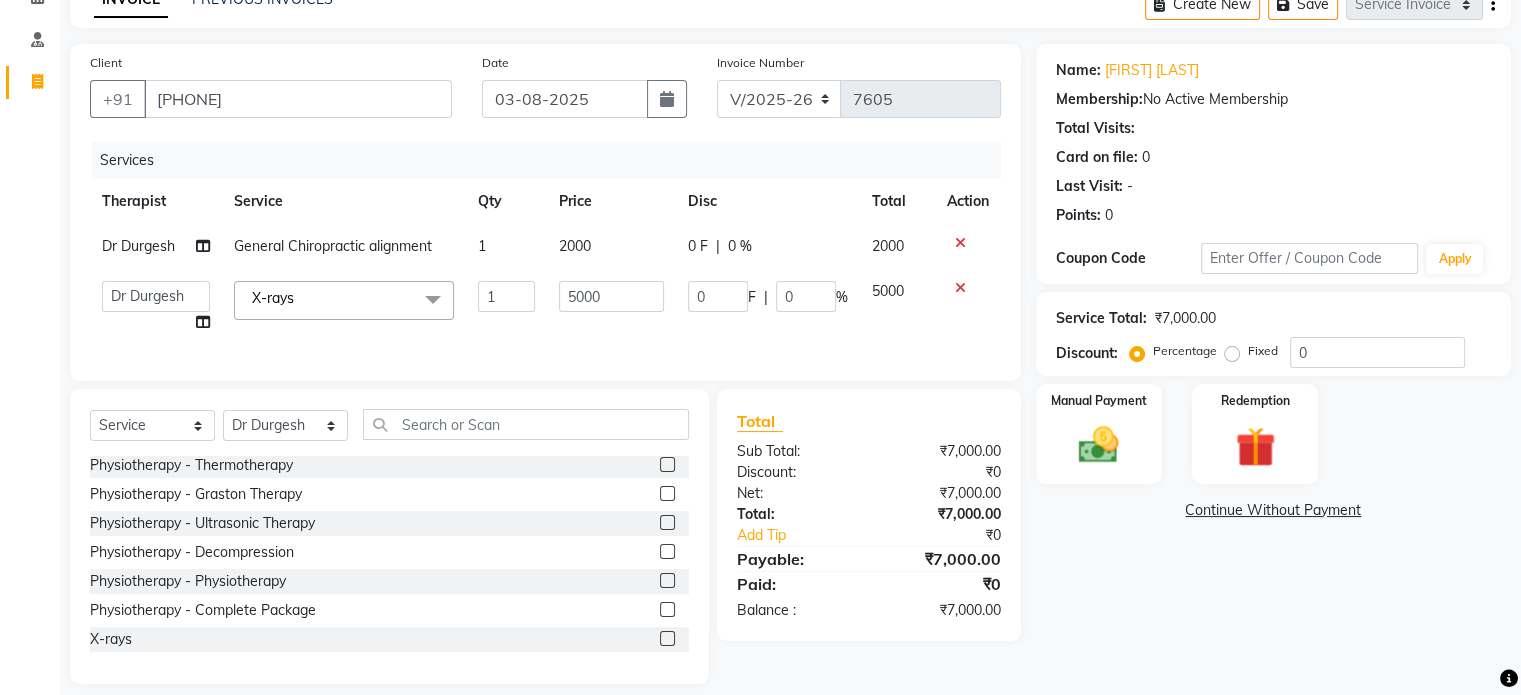 click on "5000" 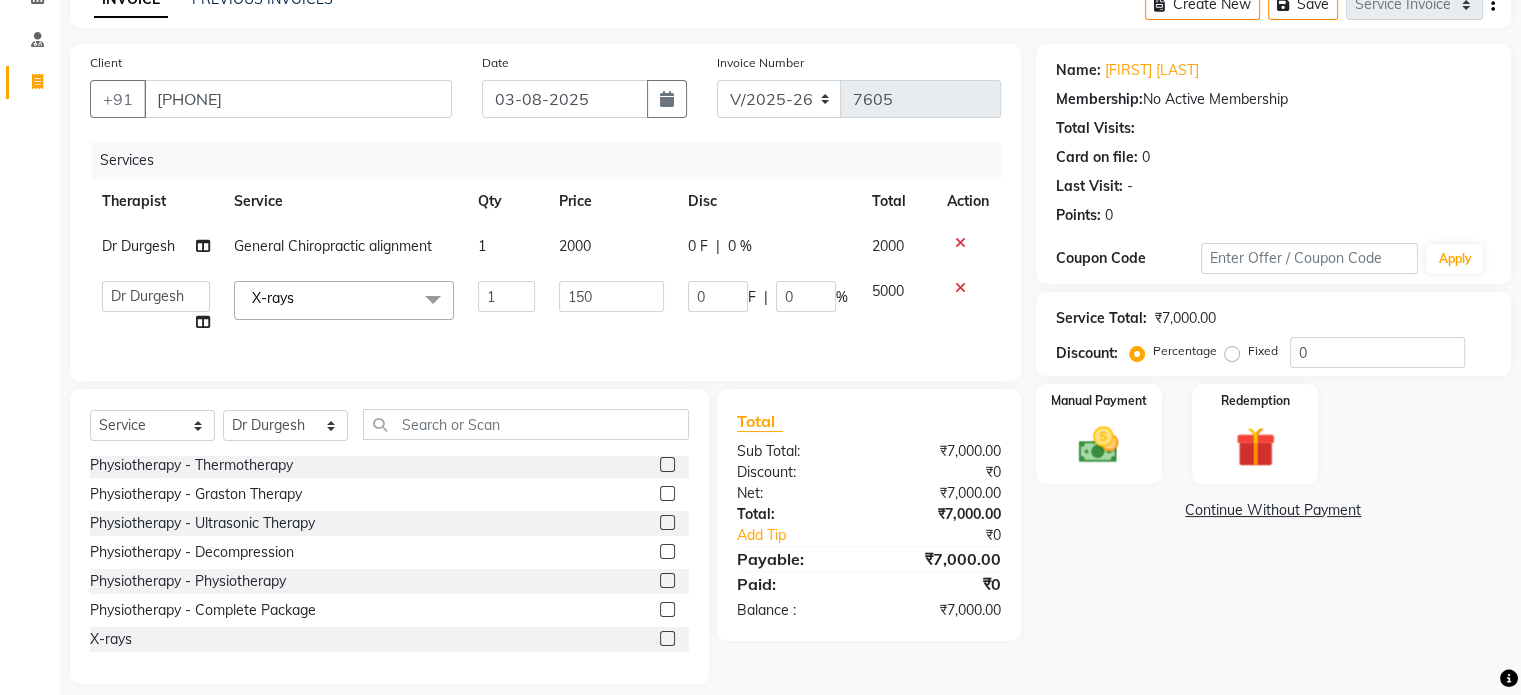 type on "1500" 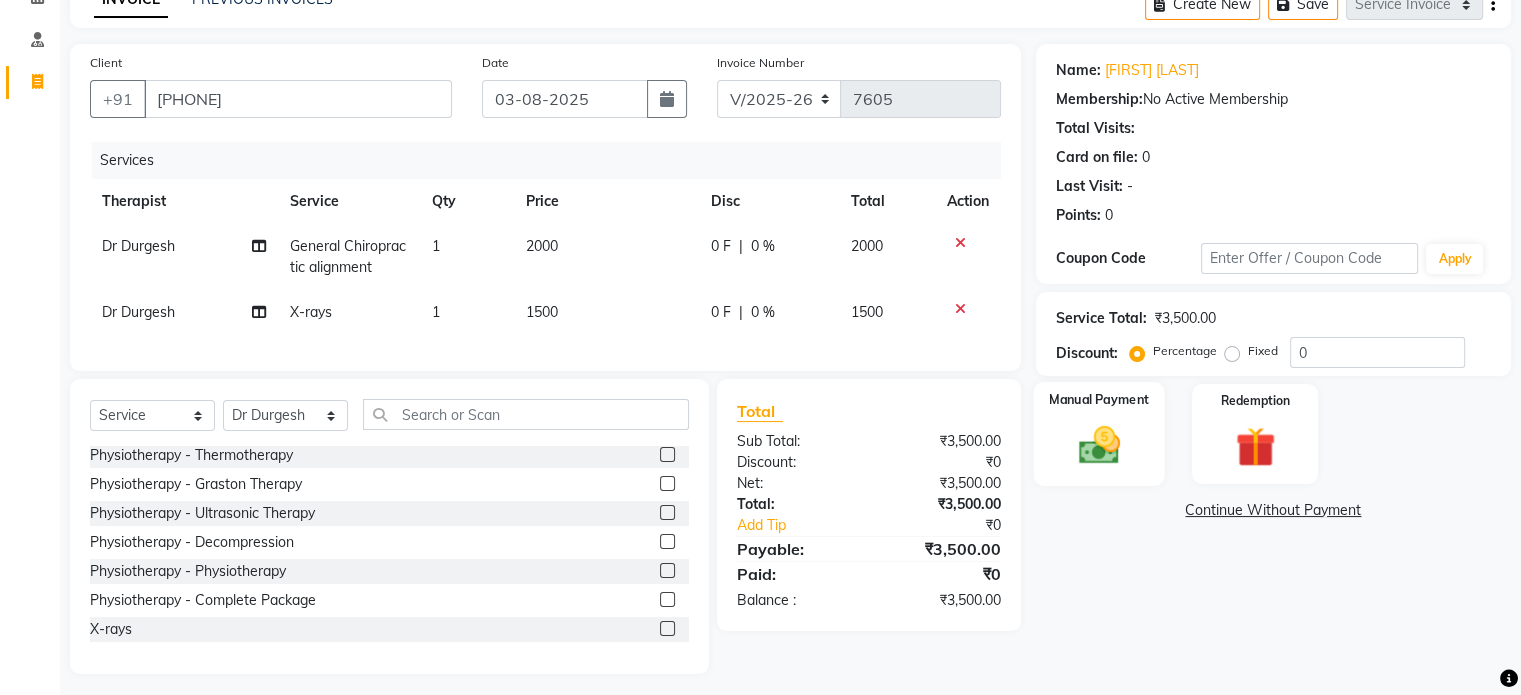 click 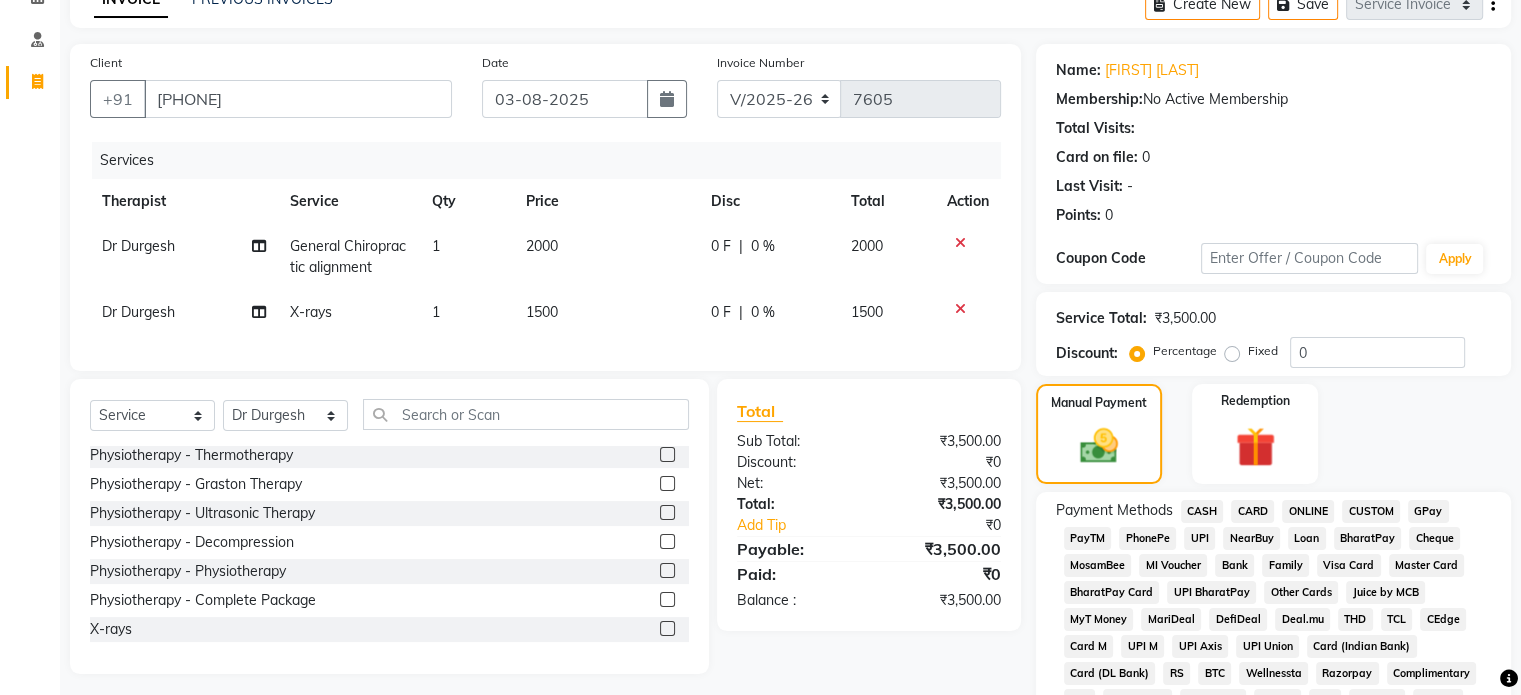 click on "UPI" 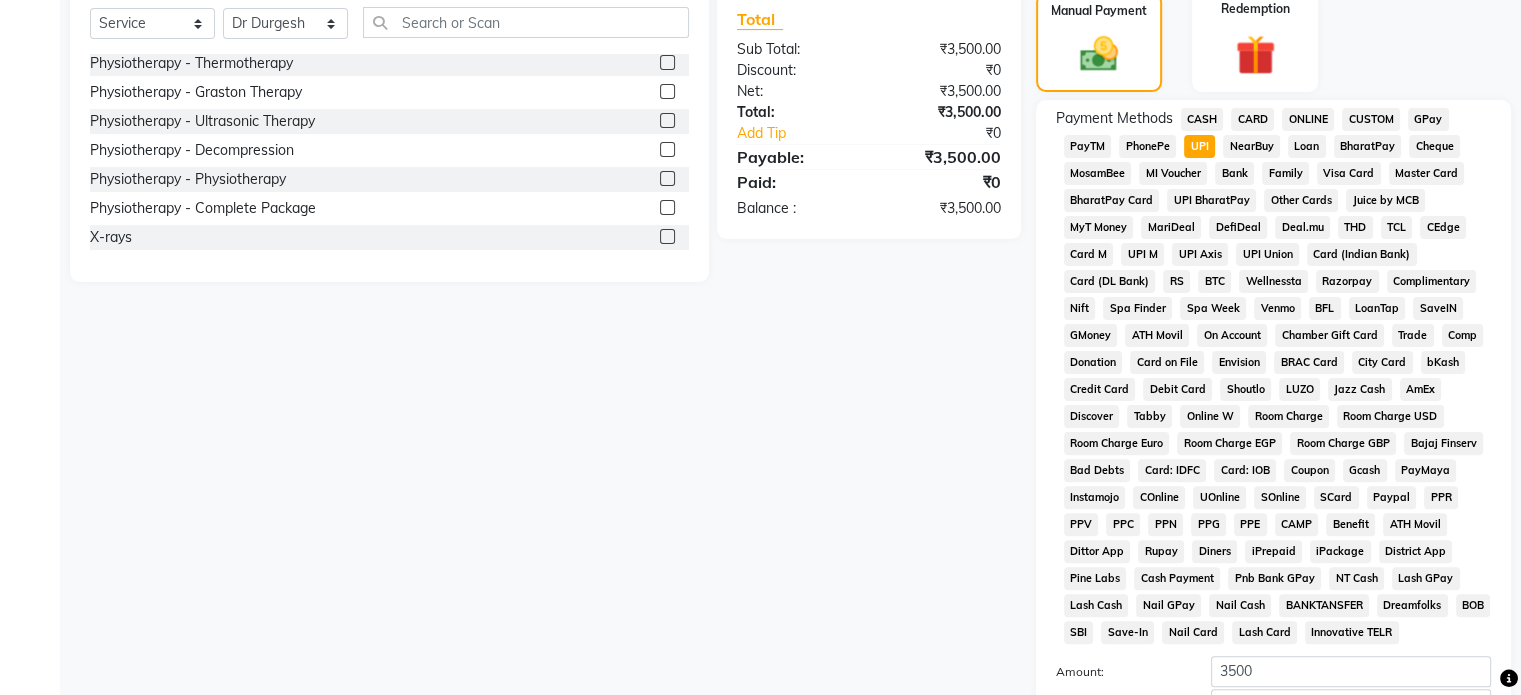 scroll, scrollTop: 652, scrollLeft: 0, axis: vertical 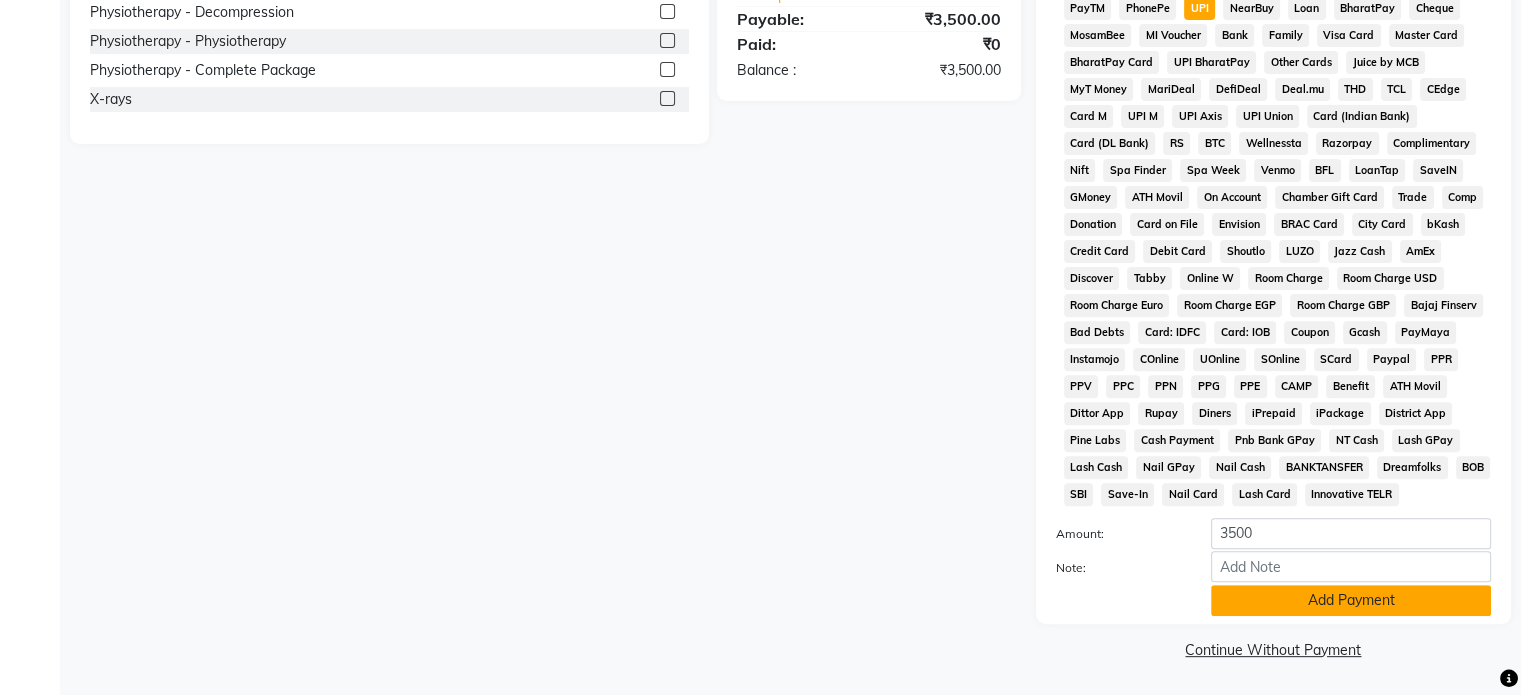 click on "Add Payment" 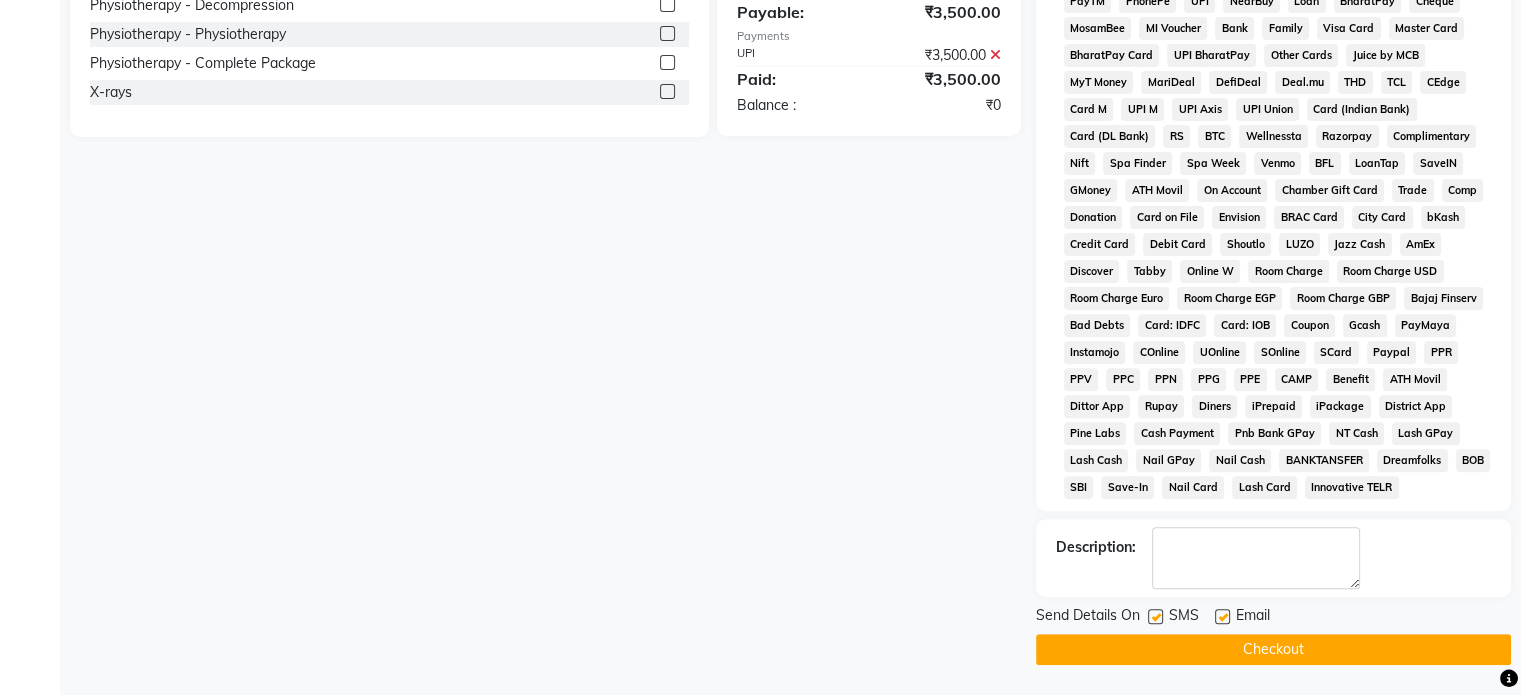 click 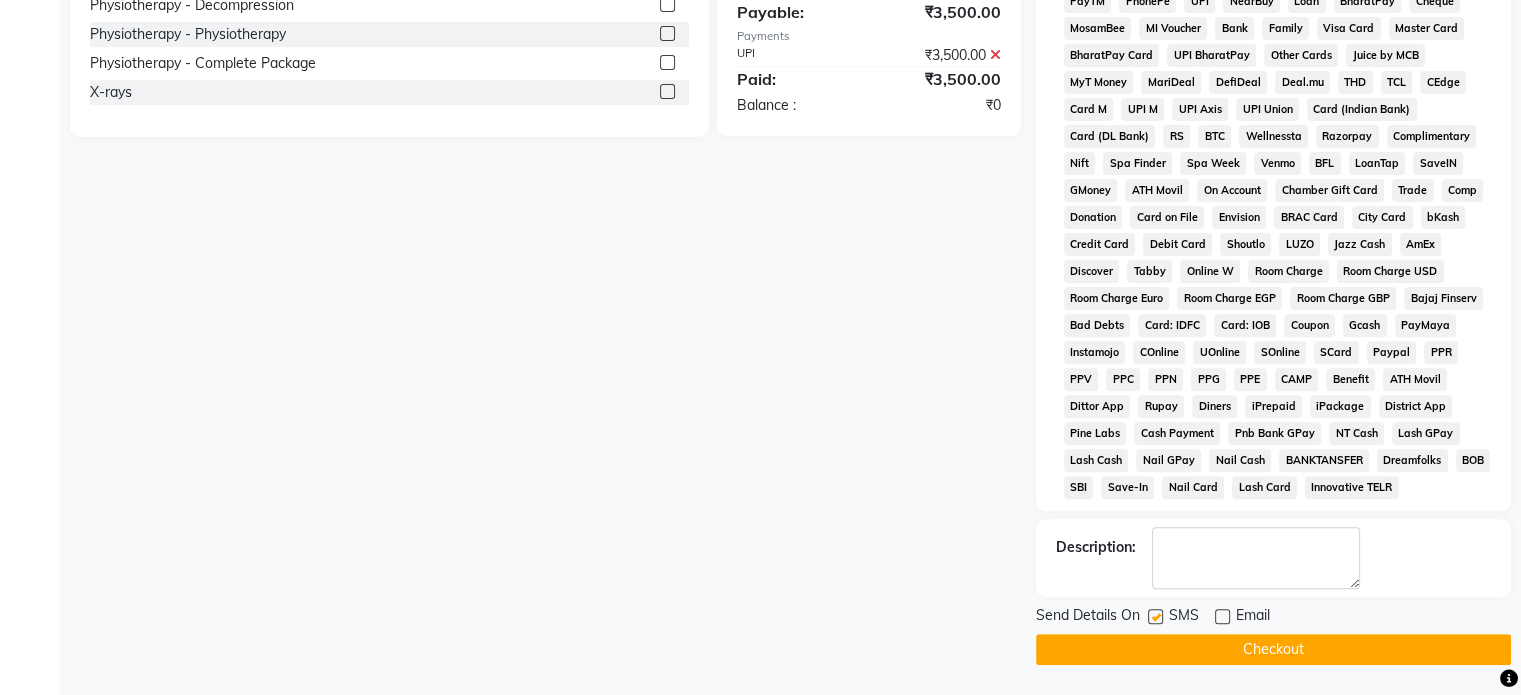 click 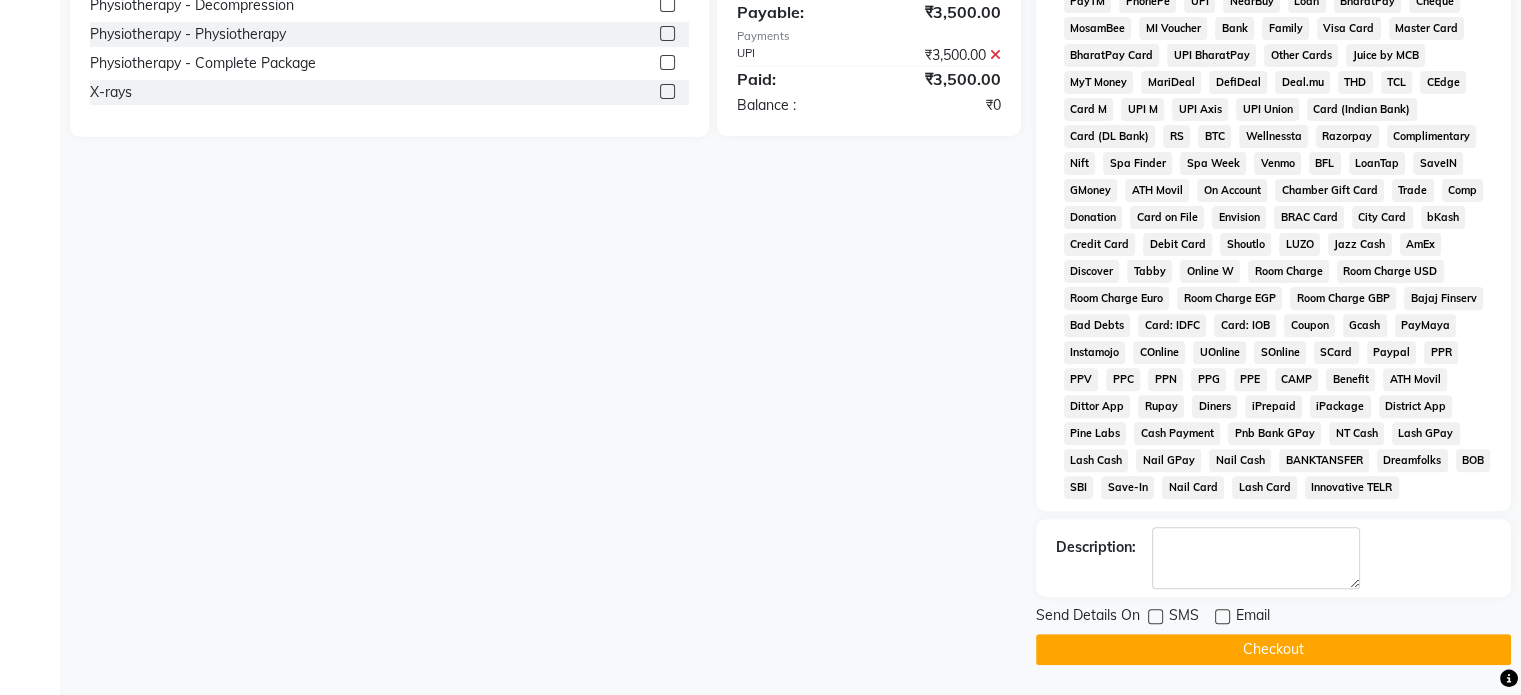 drag, startPoint x: 1316, startPoint y: 631, endPoint x: 1296, endPoint y: 654, distance: 30.479502 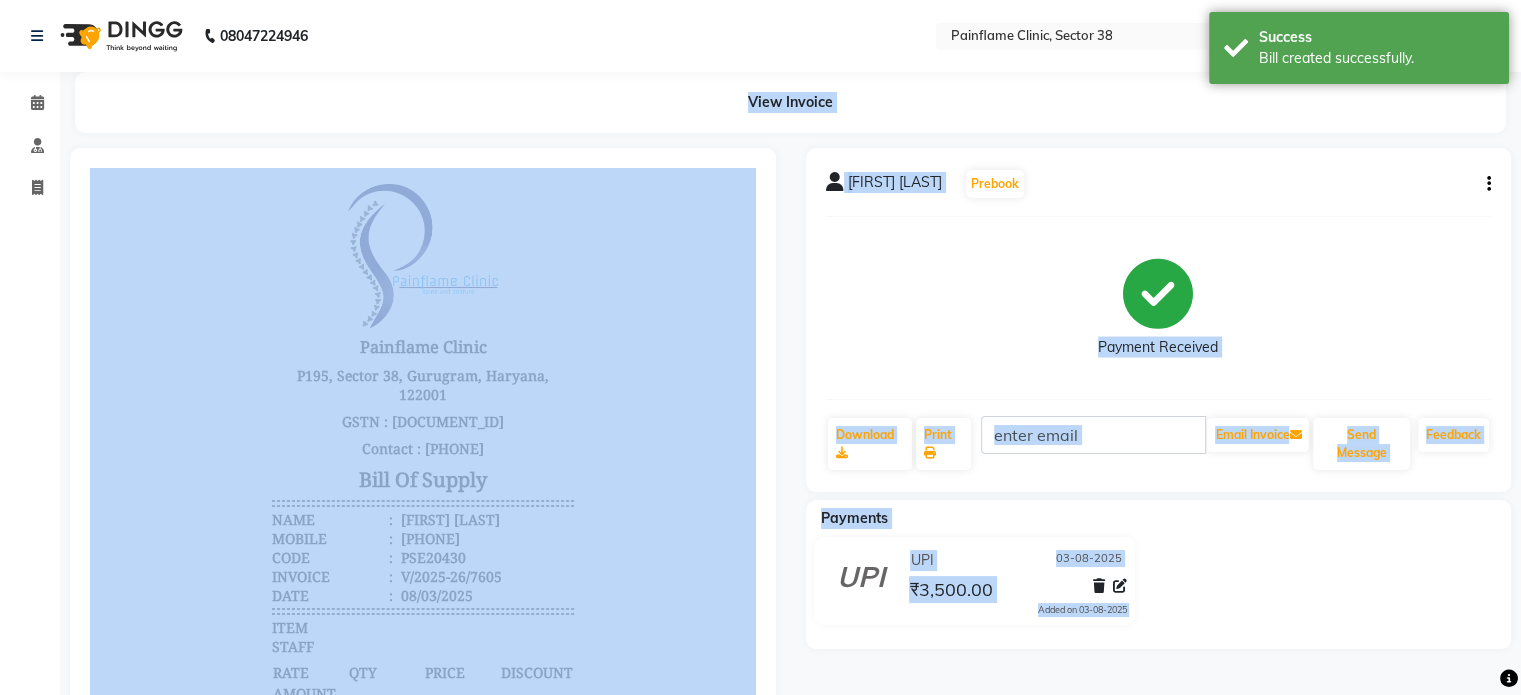 scroll, scrollTop: 0, scrollLeft: 0, axis: both 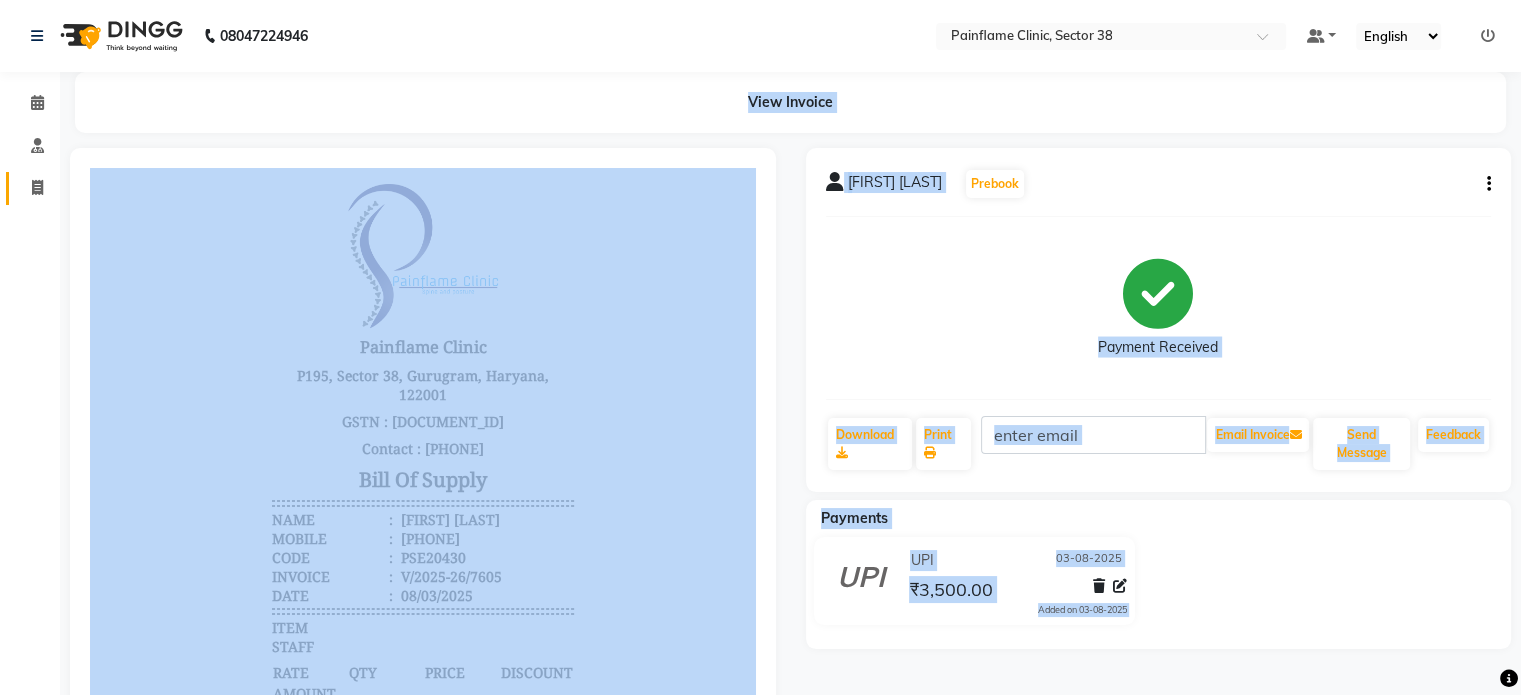 click 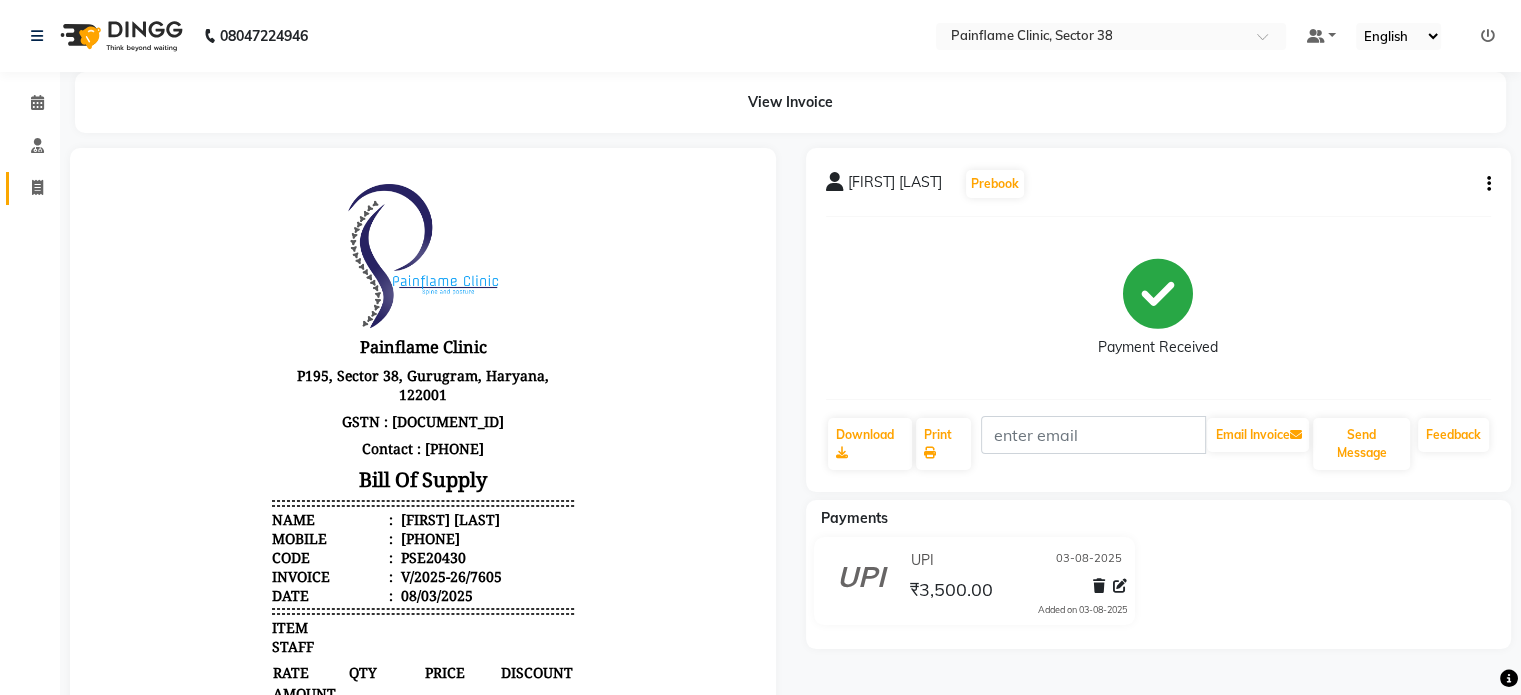 select on "service" 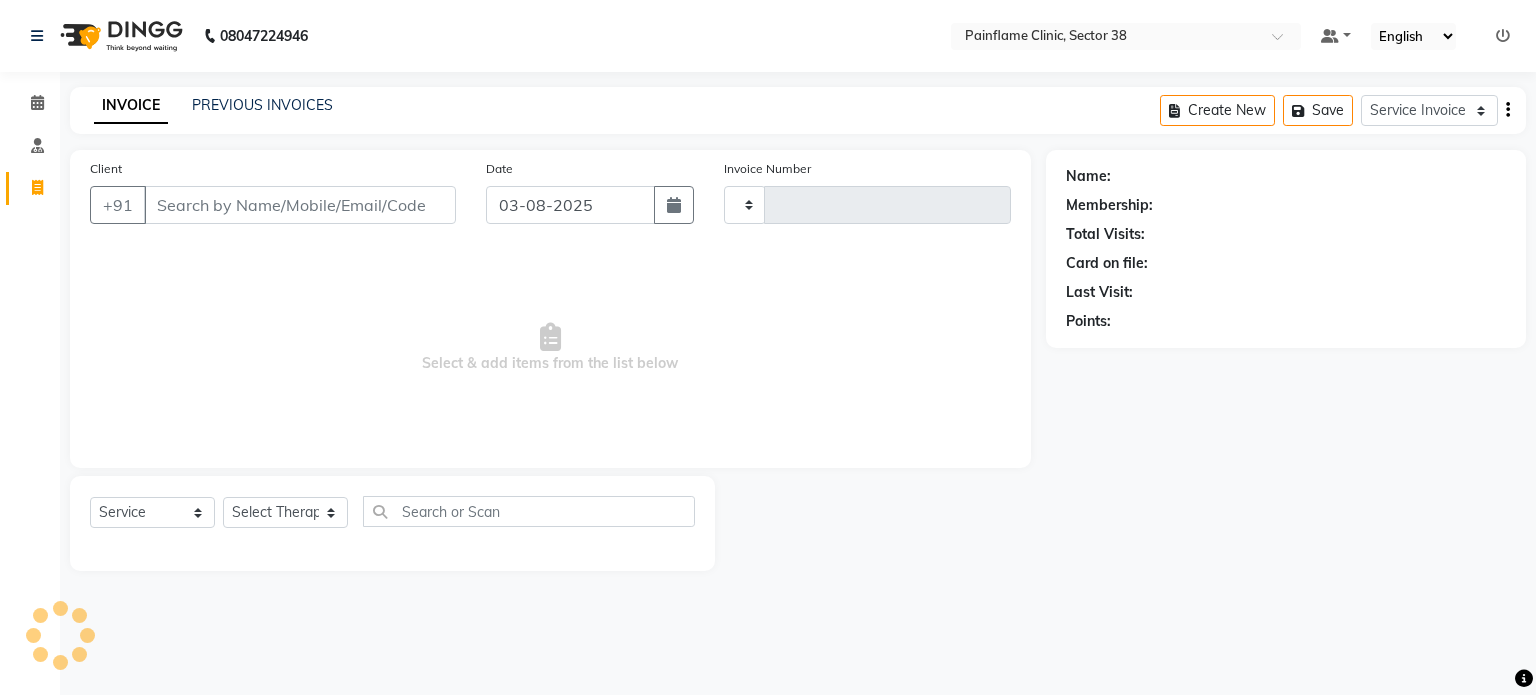 type on "7606" 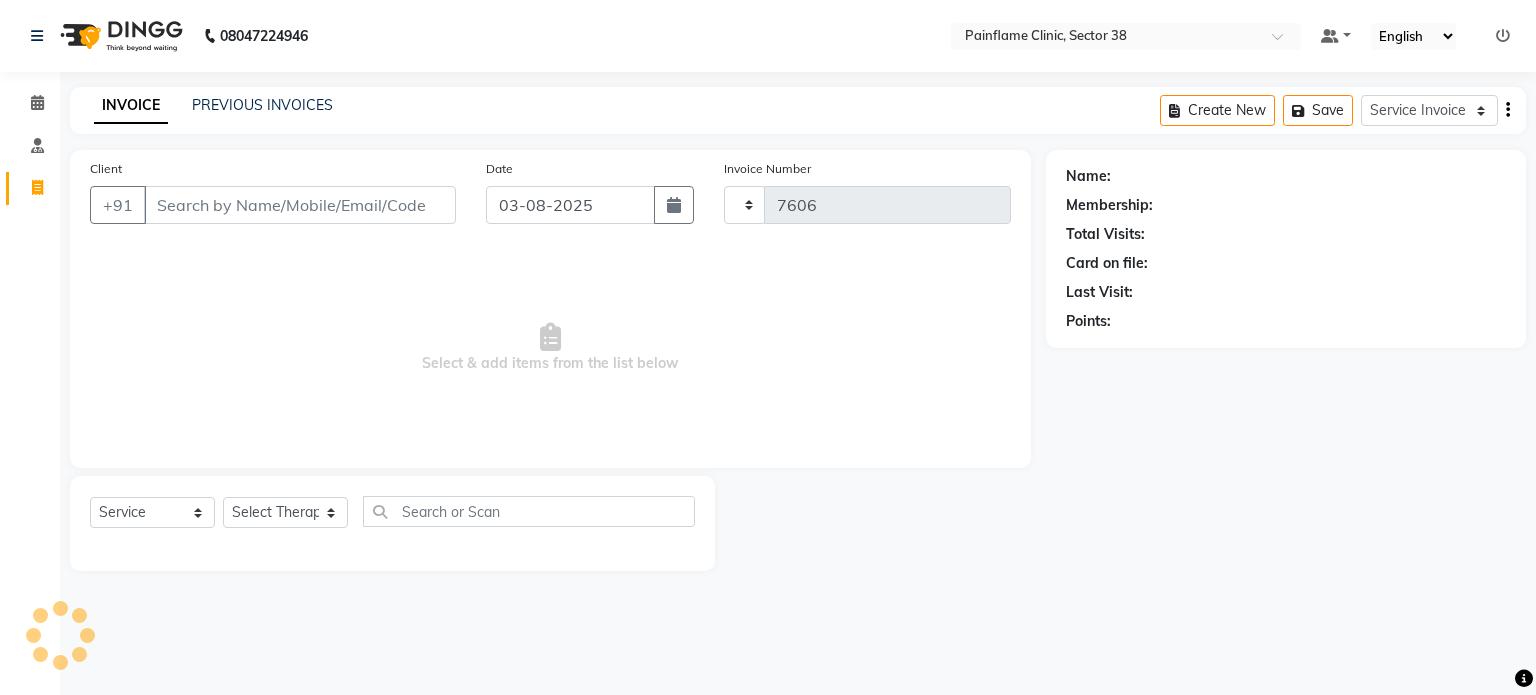 select on "3964" 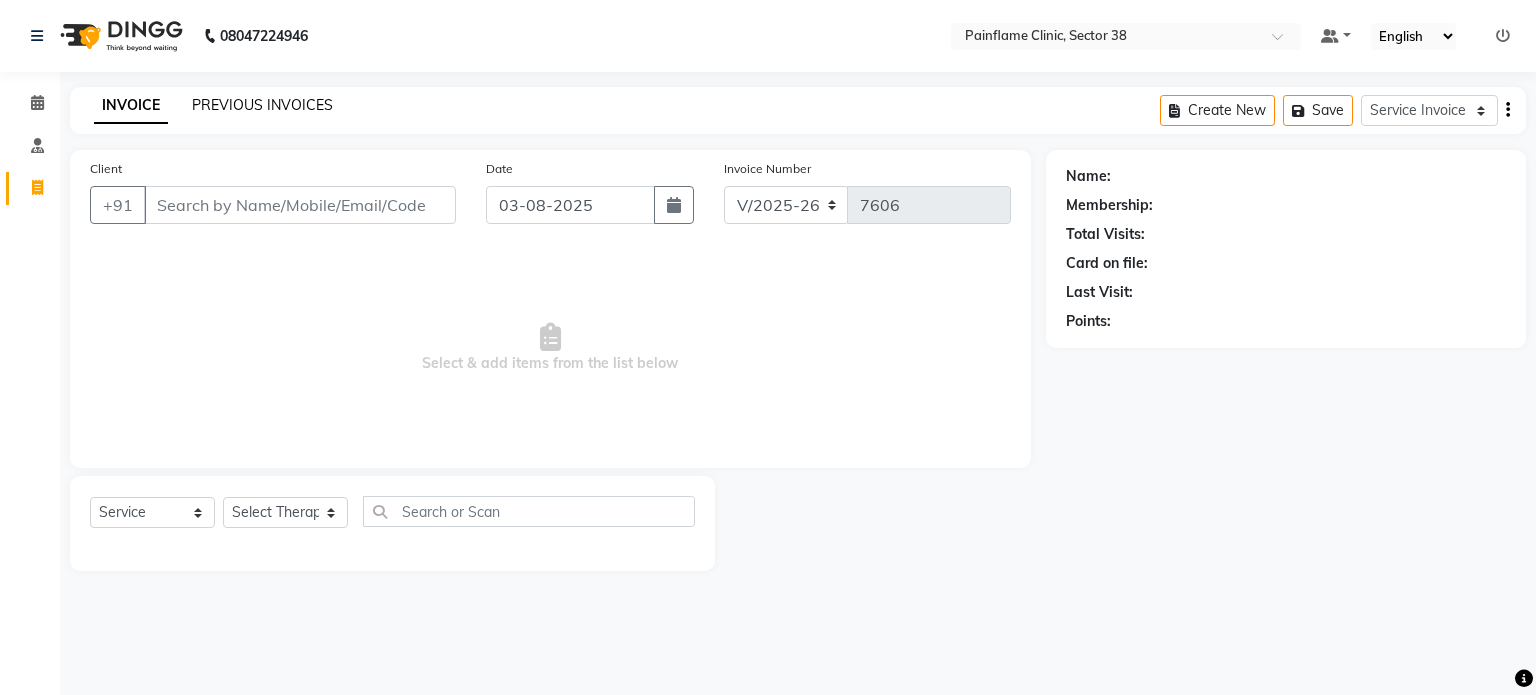 click on "PREVIOUS INVOICES" 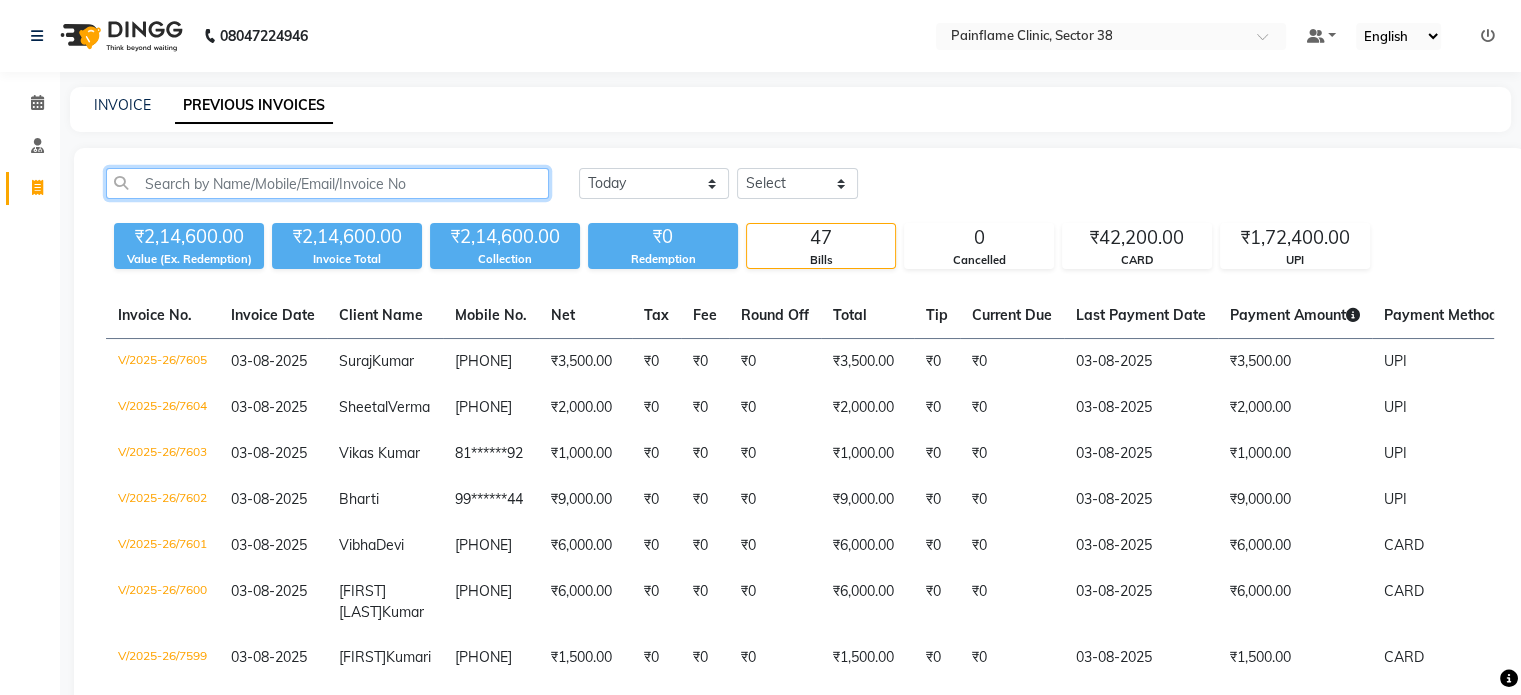 click 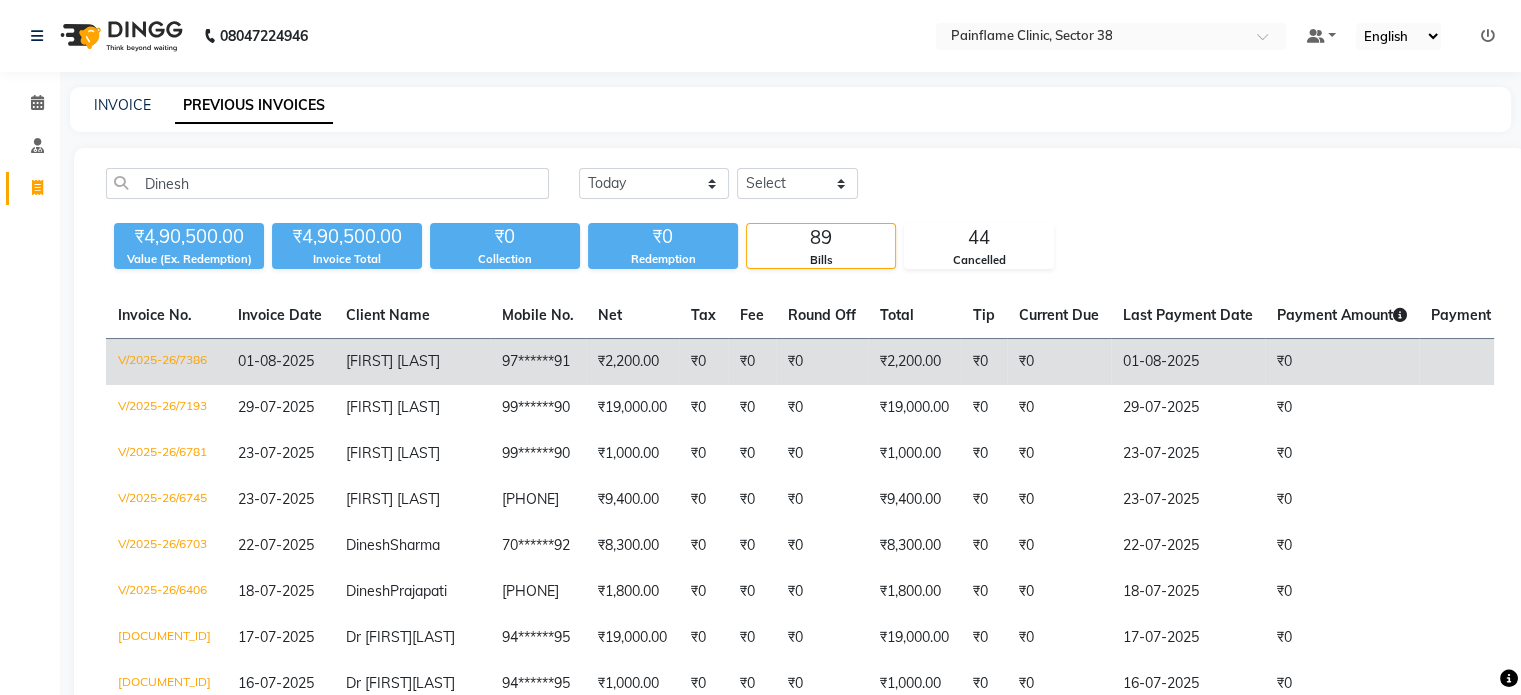 click on "Dinesh Kumar" 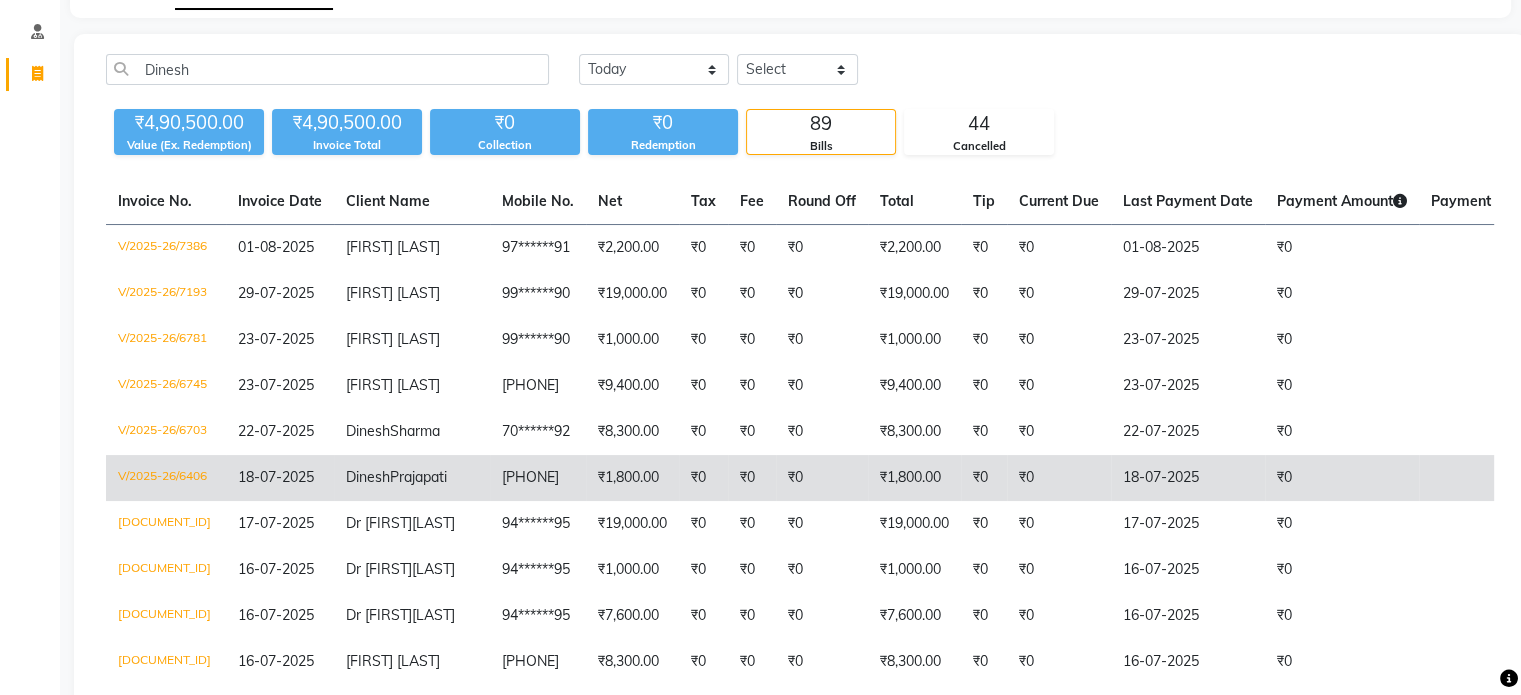 scroll, scrollTop: 126, scrollLeft: 0, axis: vertical 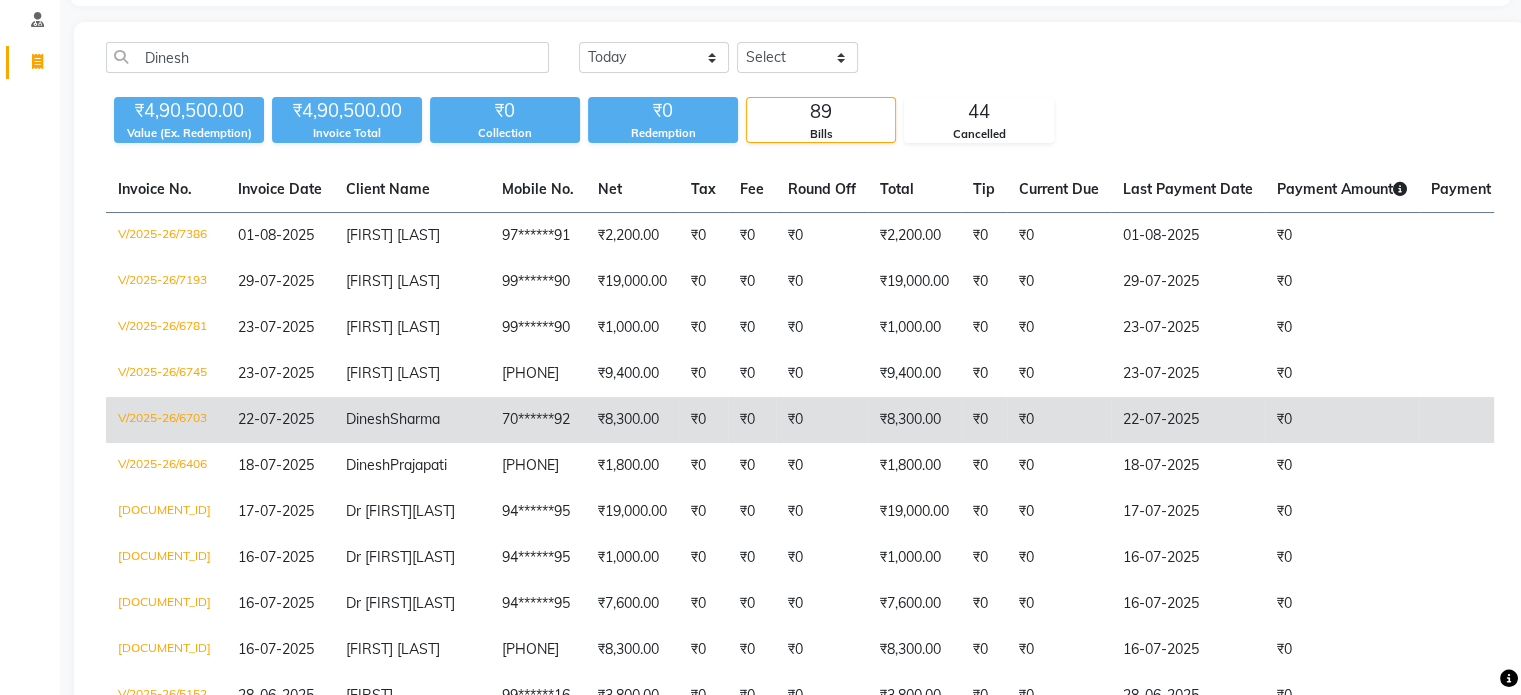 click on "Dinesh" 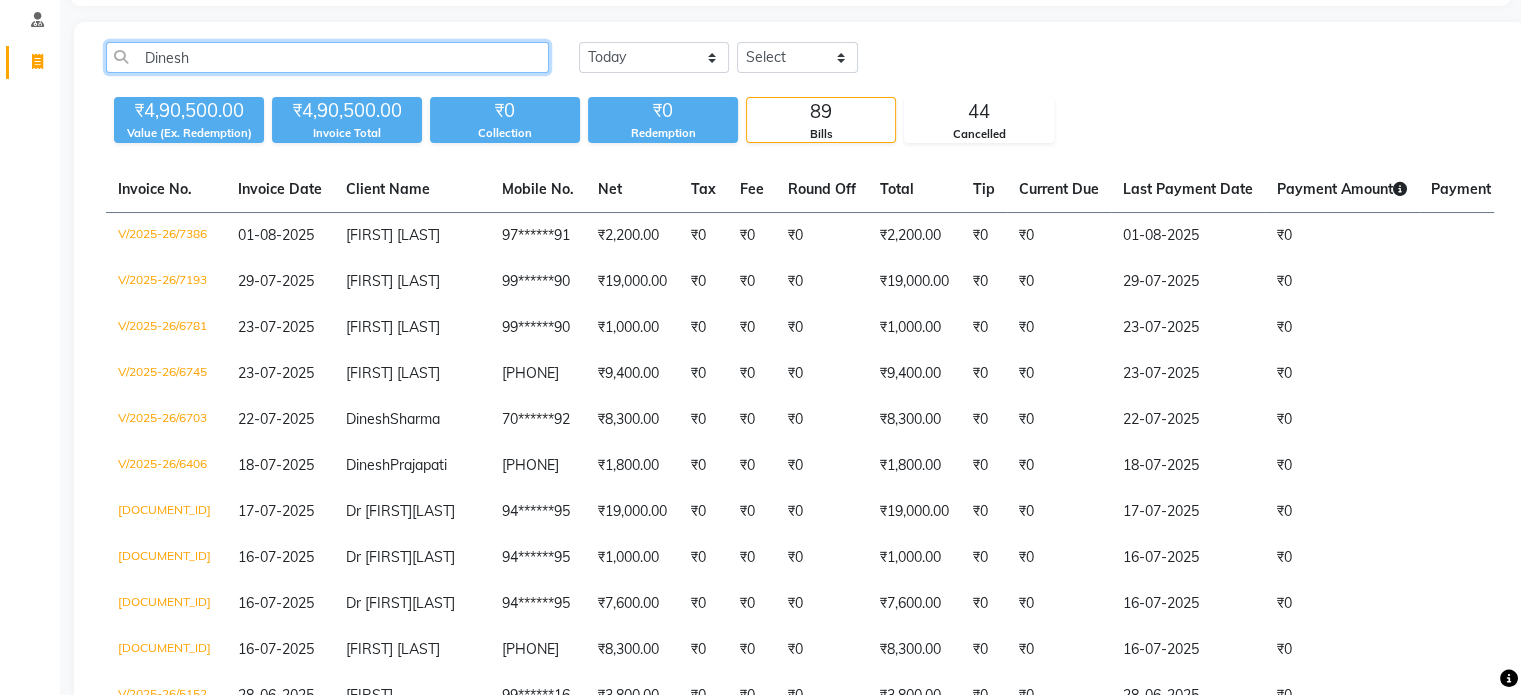 click on "Dinesh" 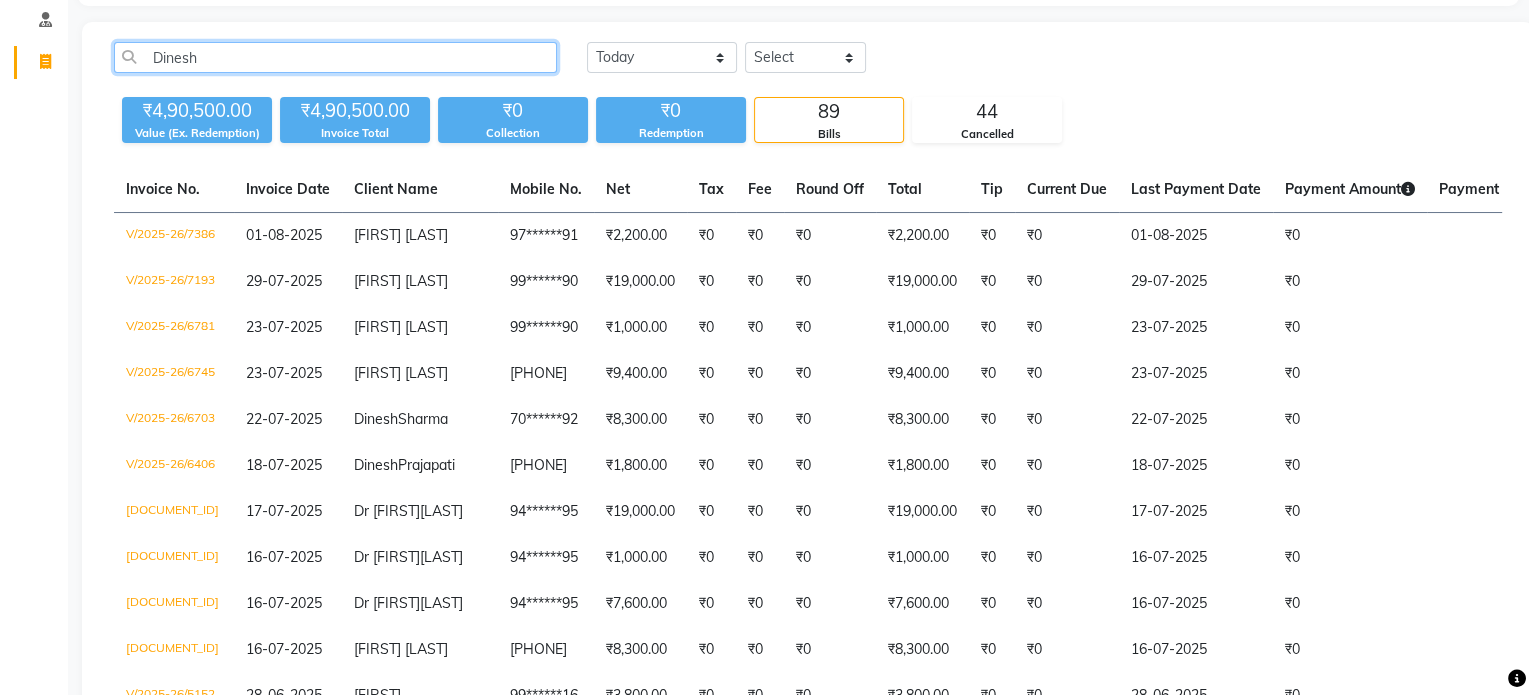 scroll, scrollTop: 0, scrollLeft: 0, axis: both 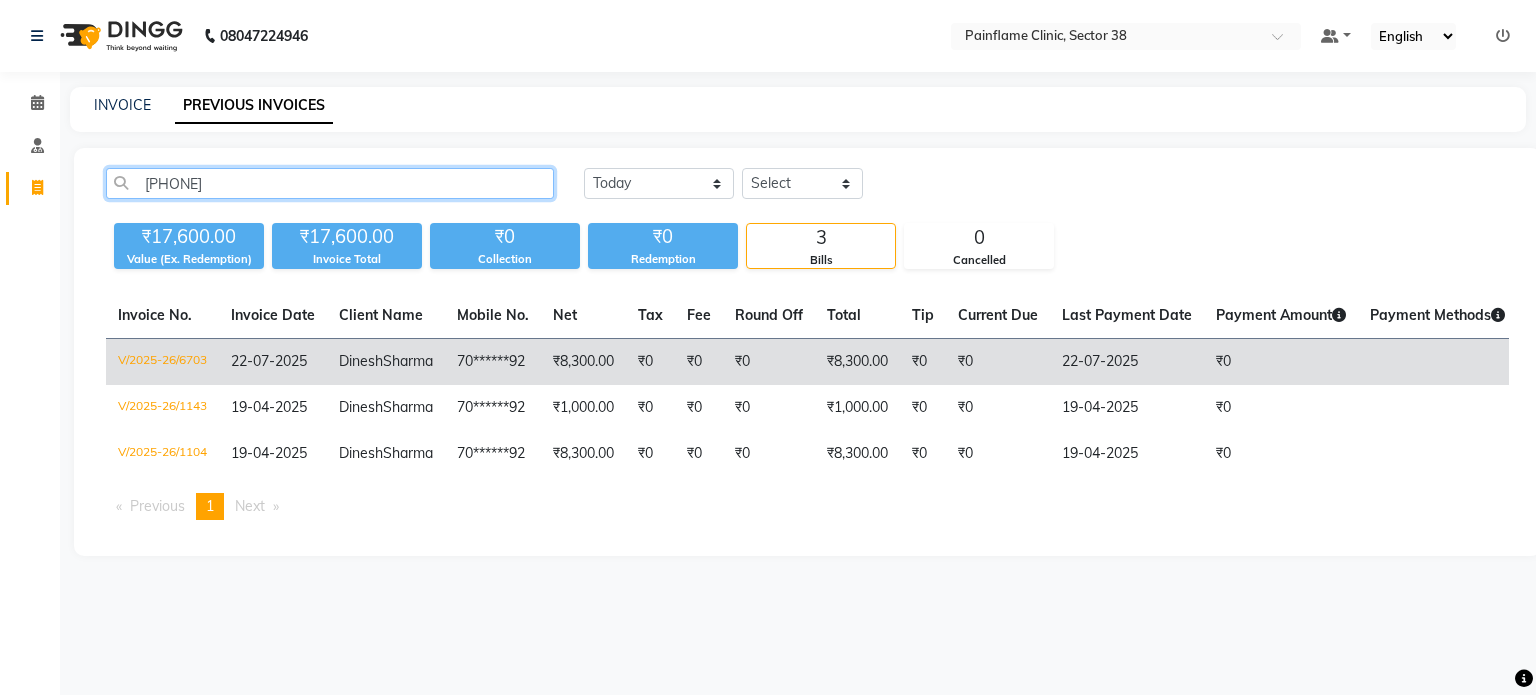 type on "701814049" 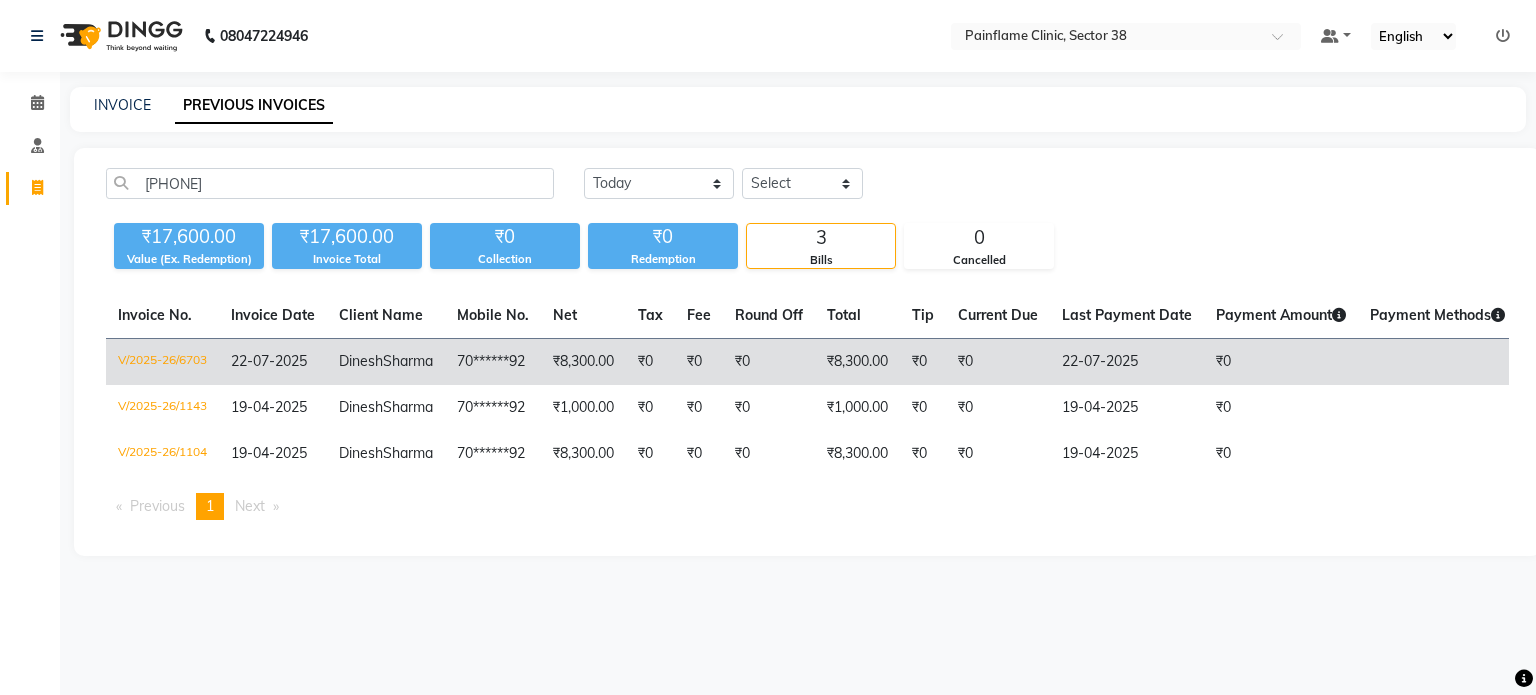 click on "70******92" 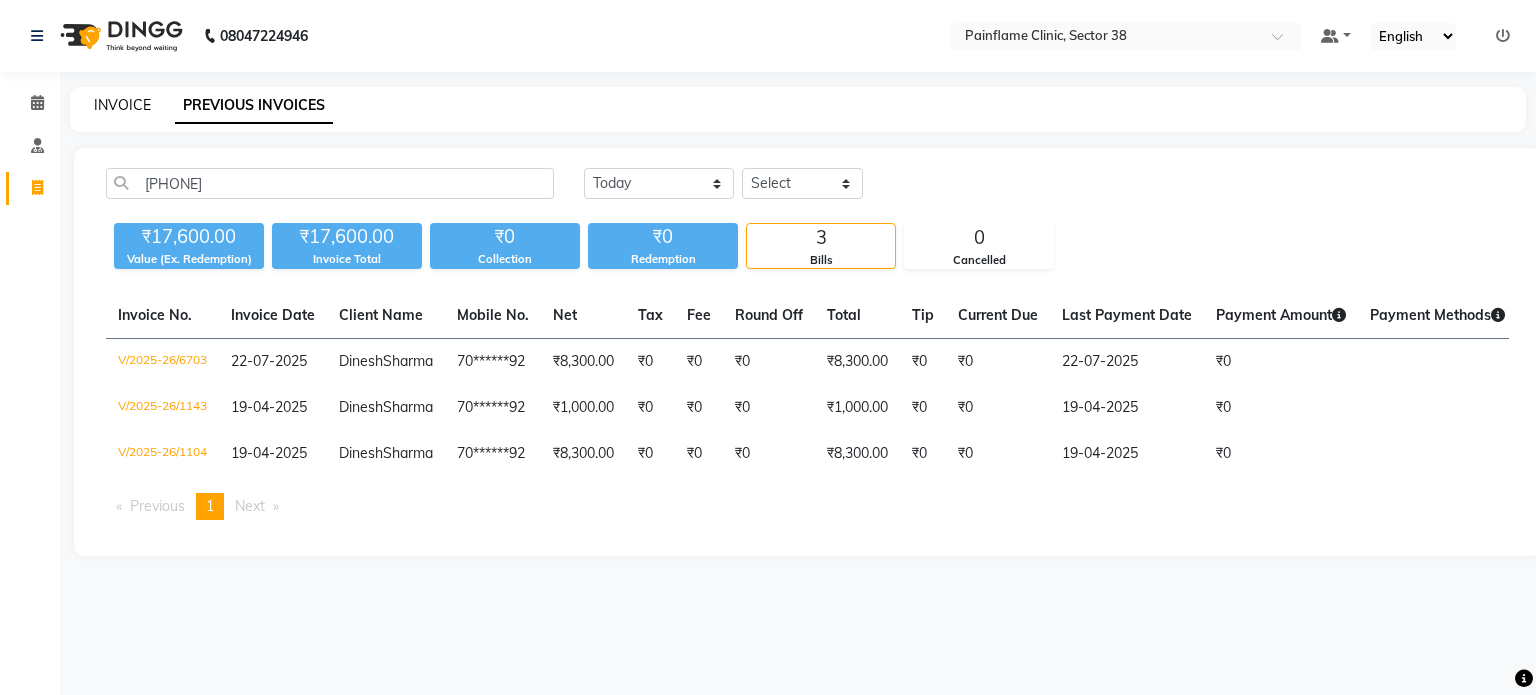 click on "INVOICE" 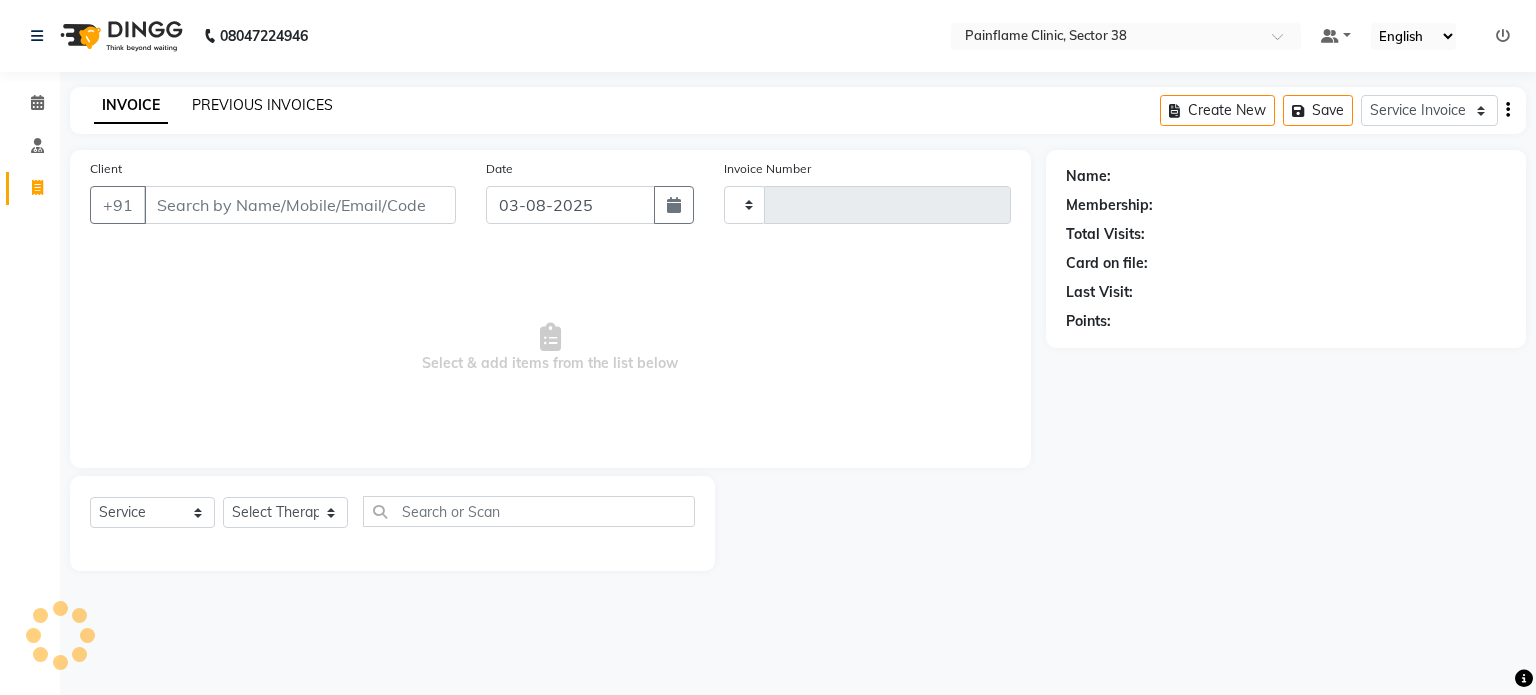 type on "7606" 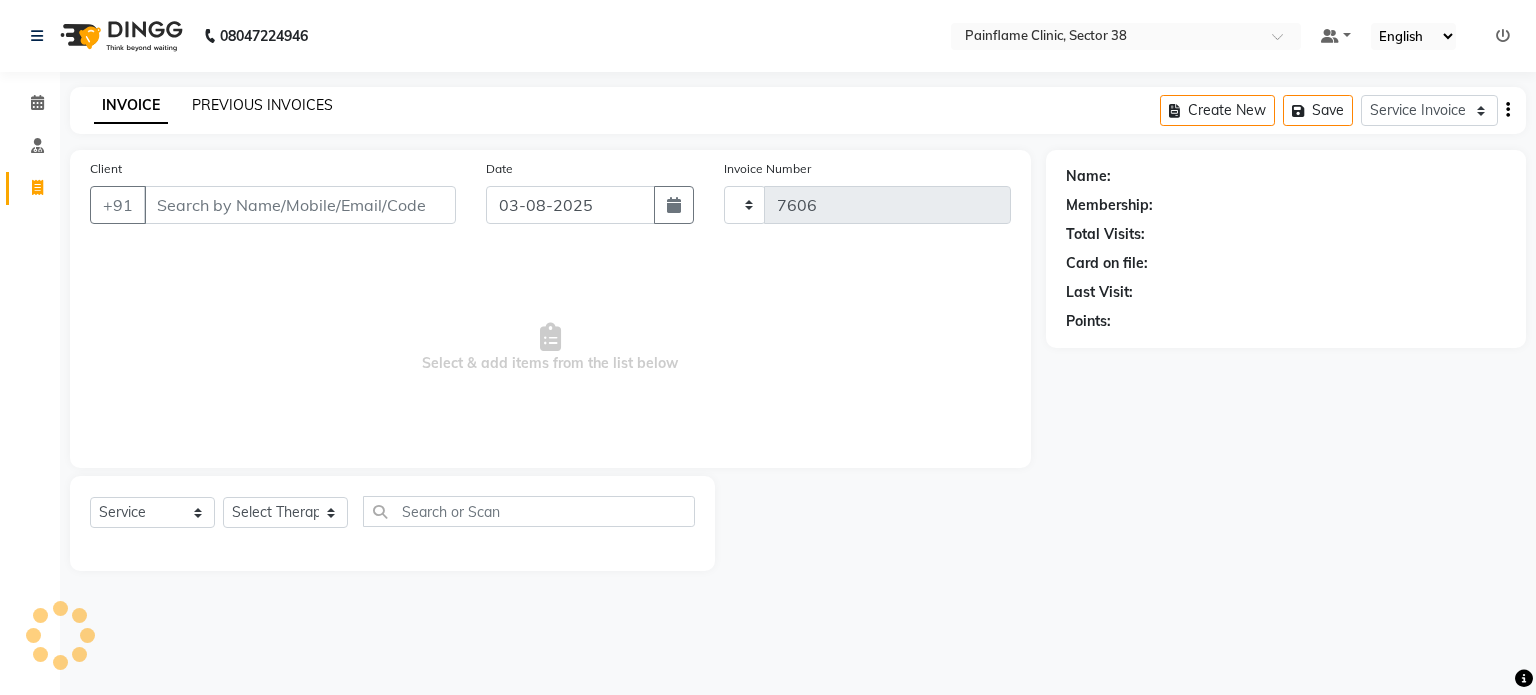 select on "3964" 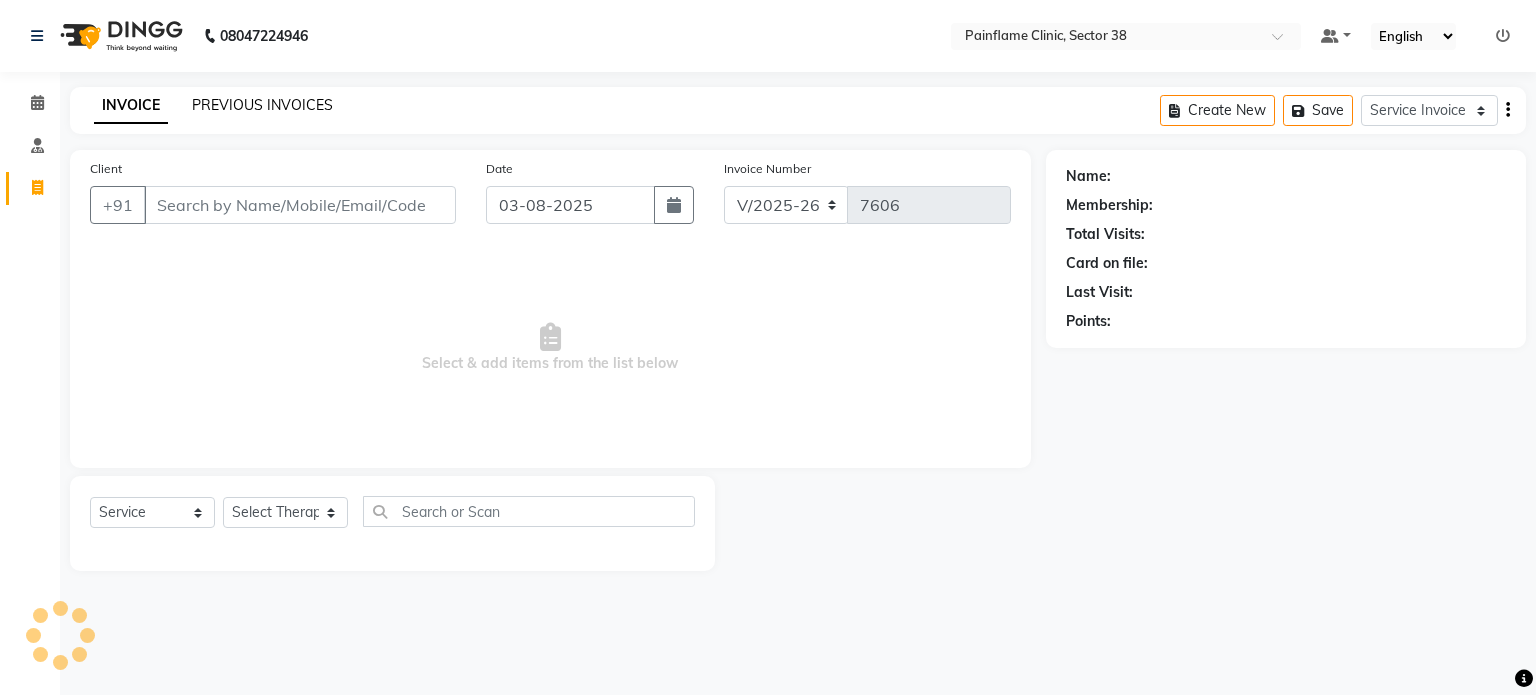 click on "PREVIOUS INVOICES" 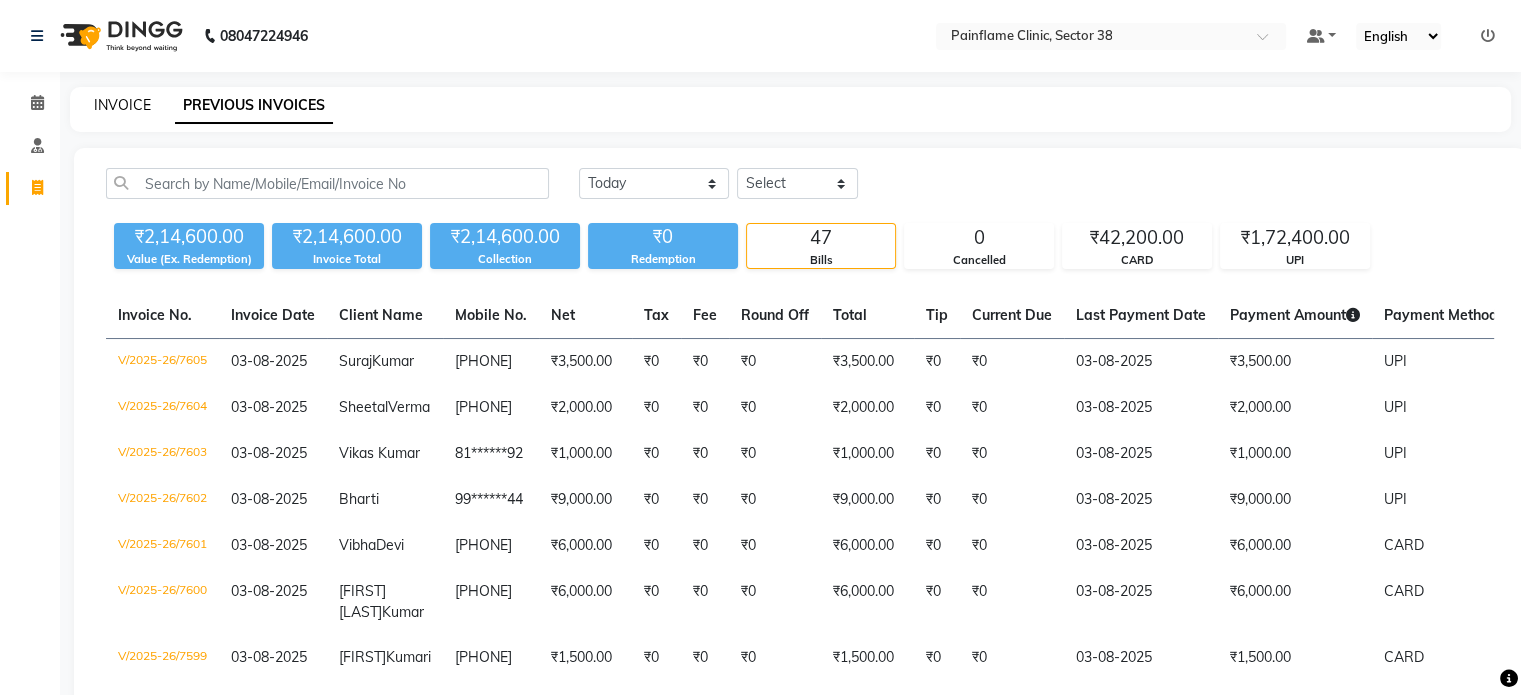 click on "INVOICE" 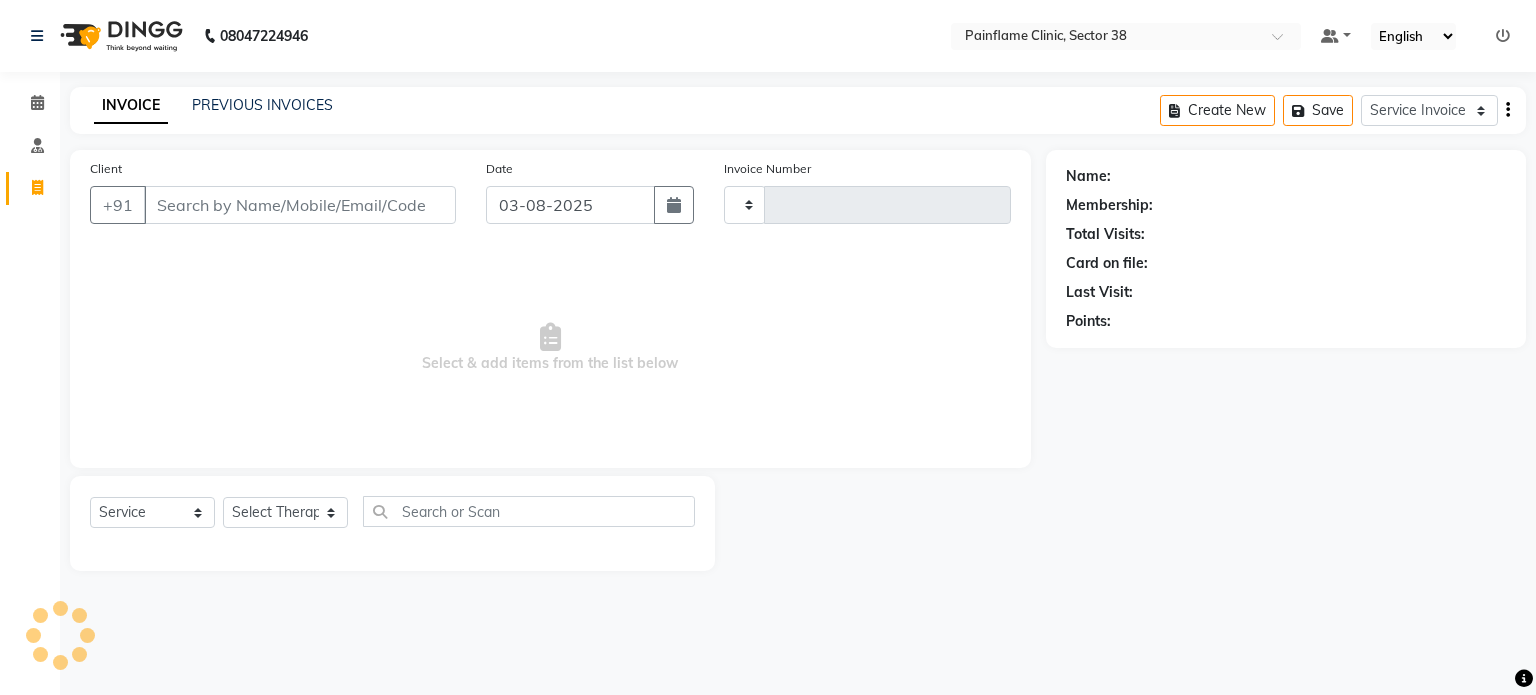 type on "7606" 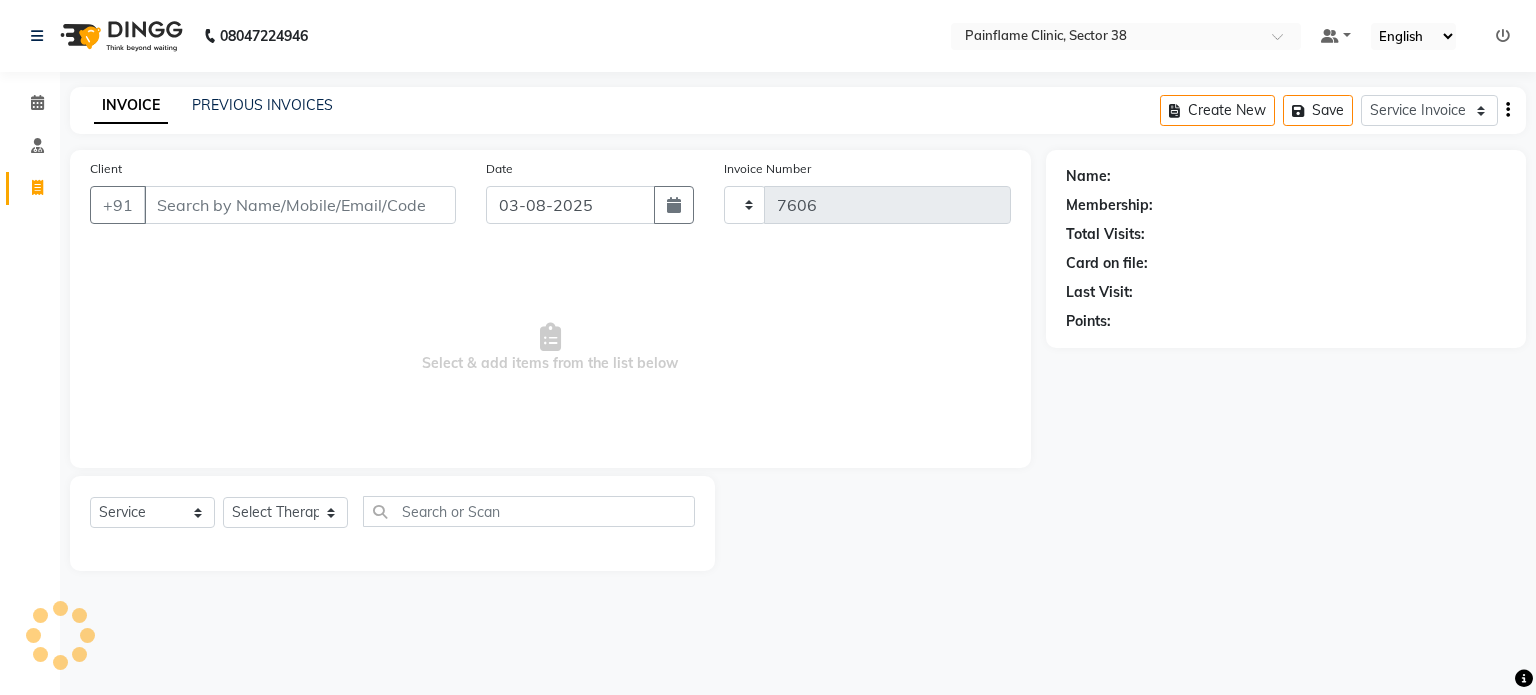 select on "3964" 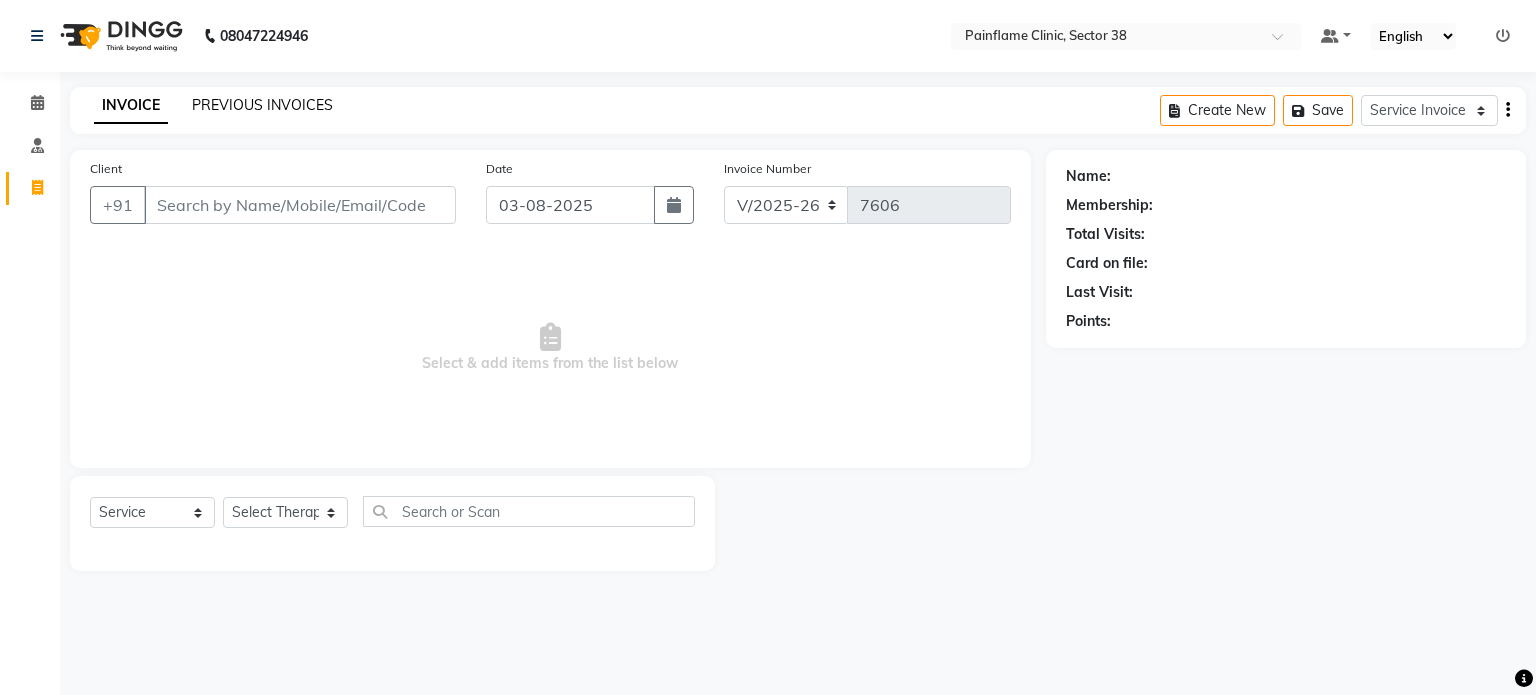 click on "PREVIOUS INVOICES" 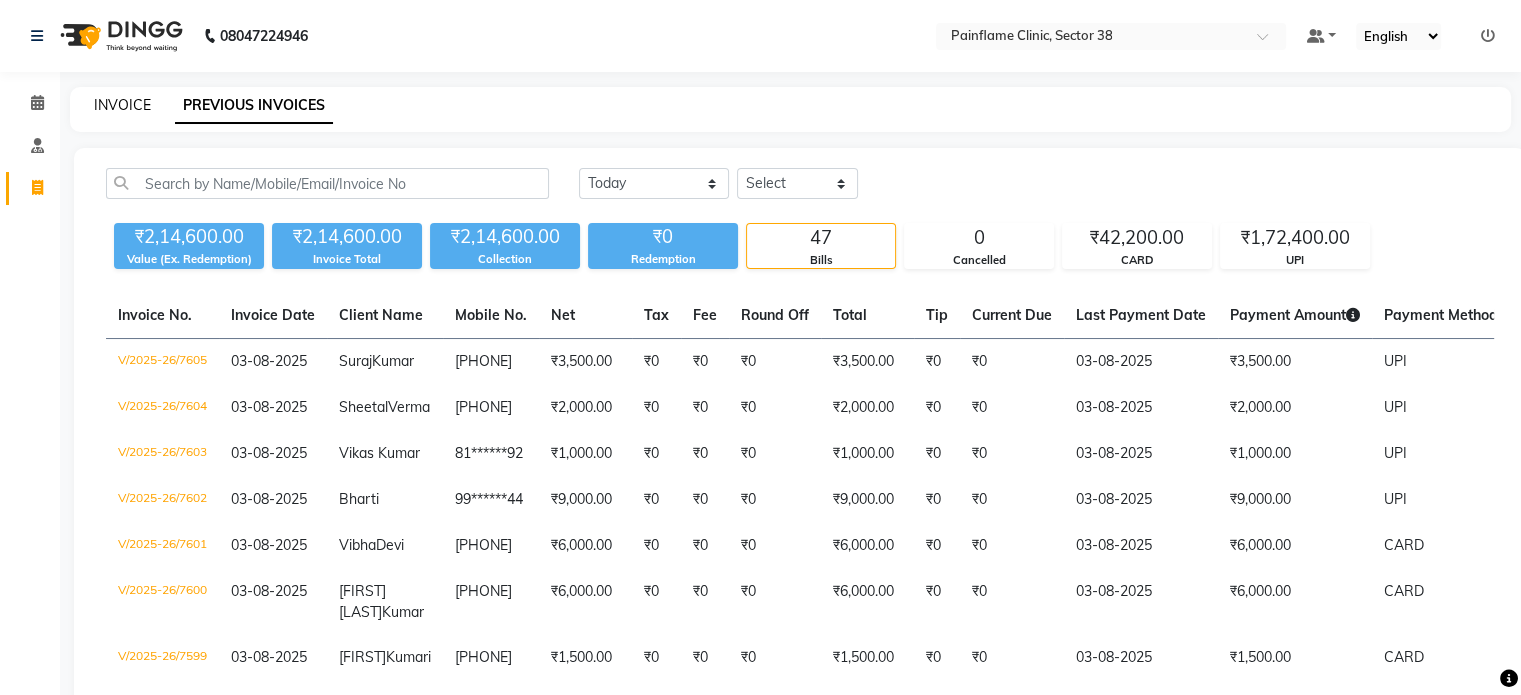 click on "INVOICE" 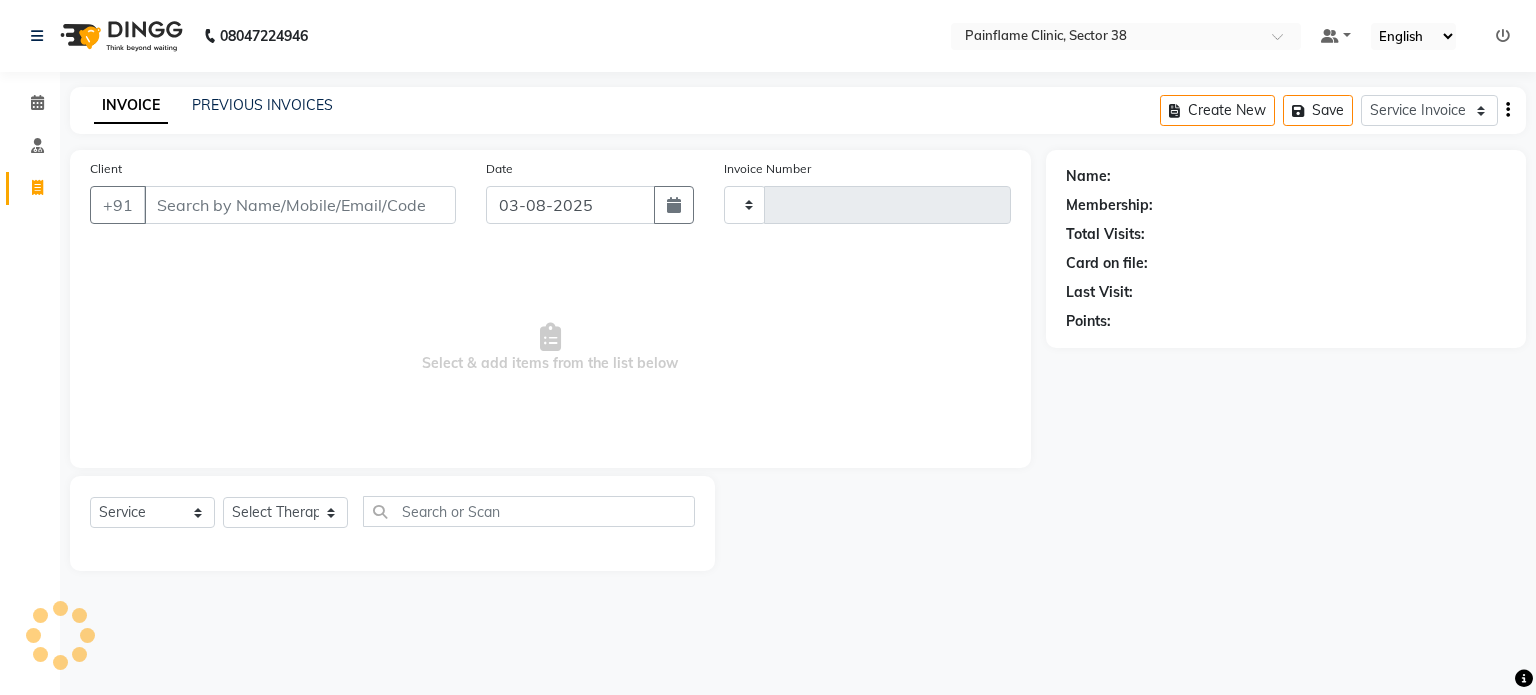 type on "7606" 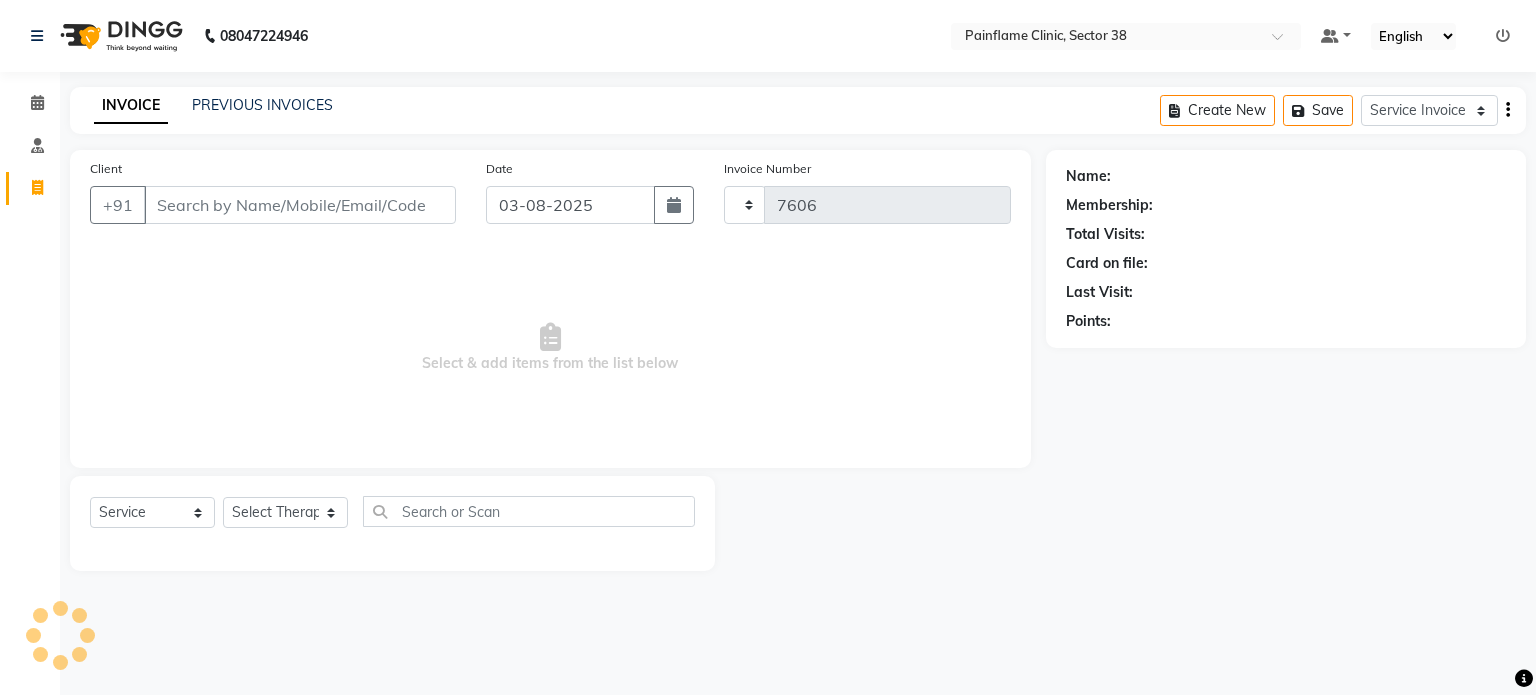 select on "3964" 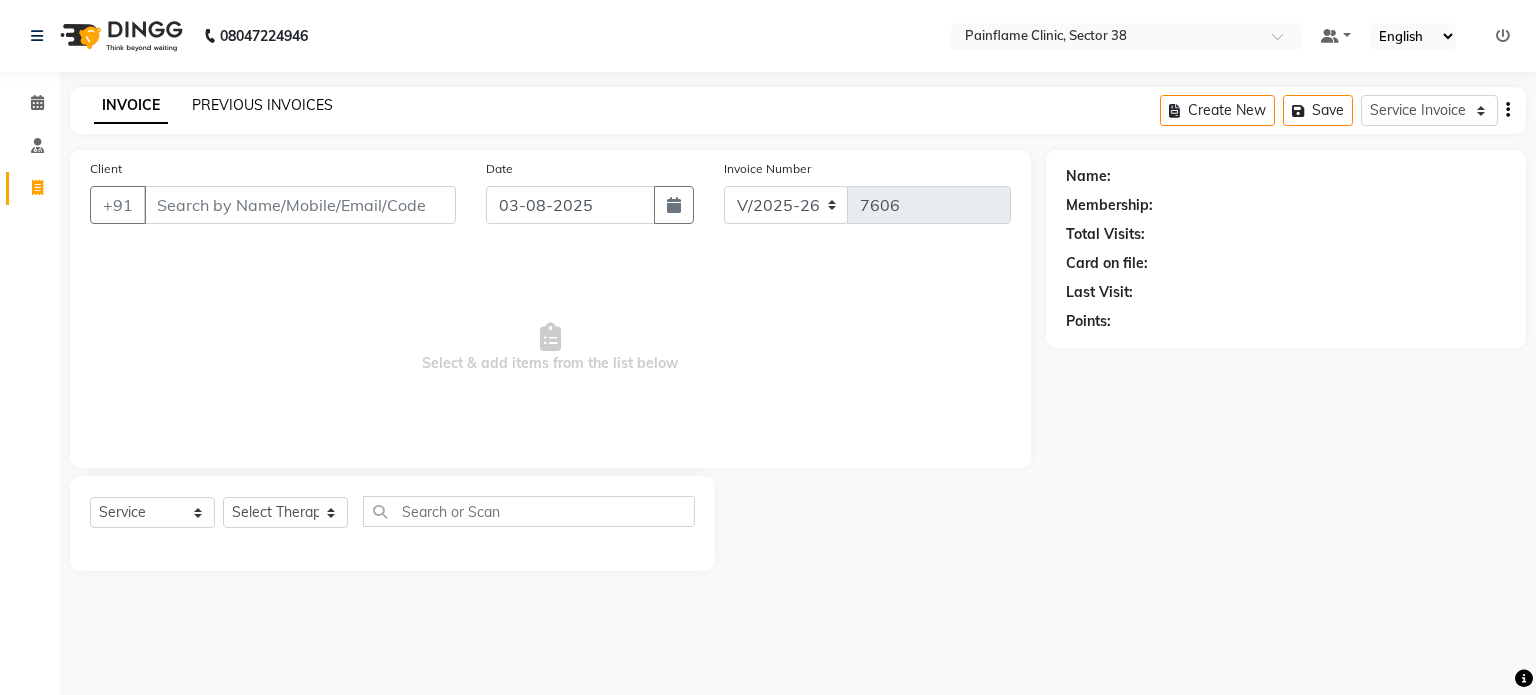 click on "PREVIOUS INVOICES" 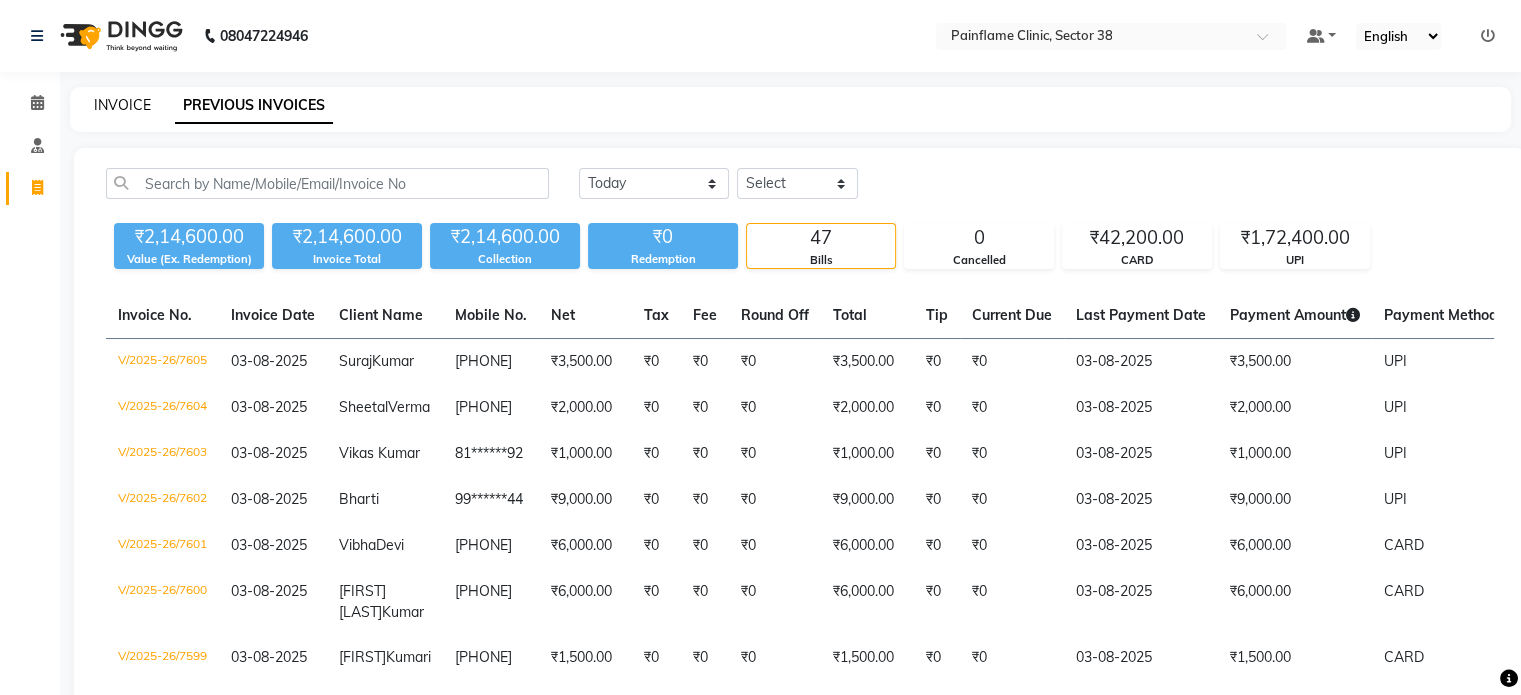 click on "INVOICE" 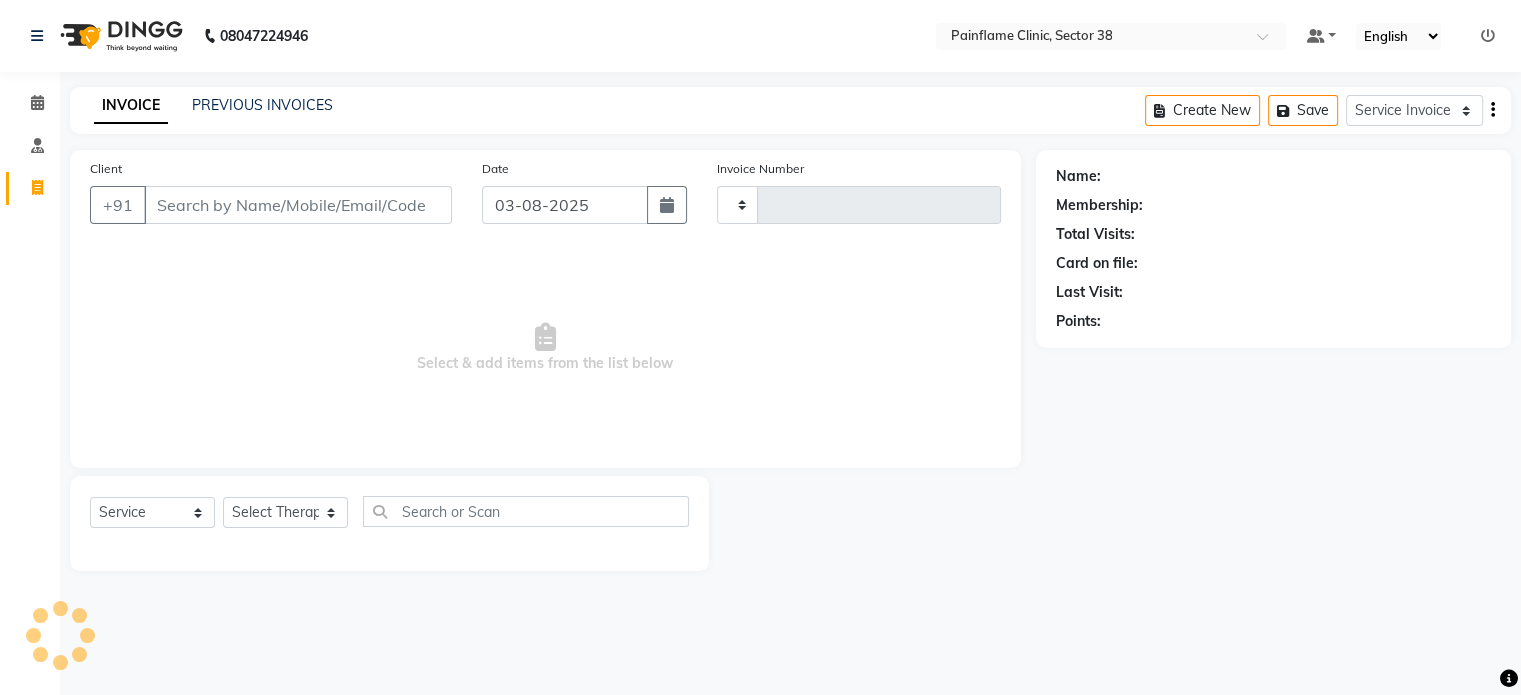 type on "7606" 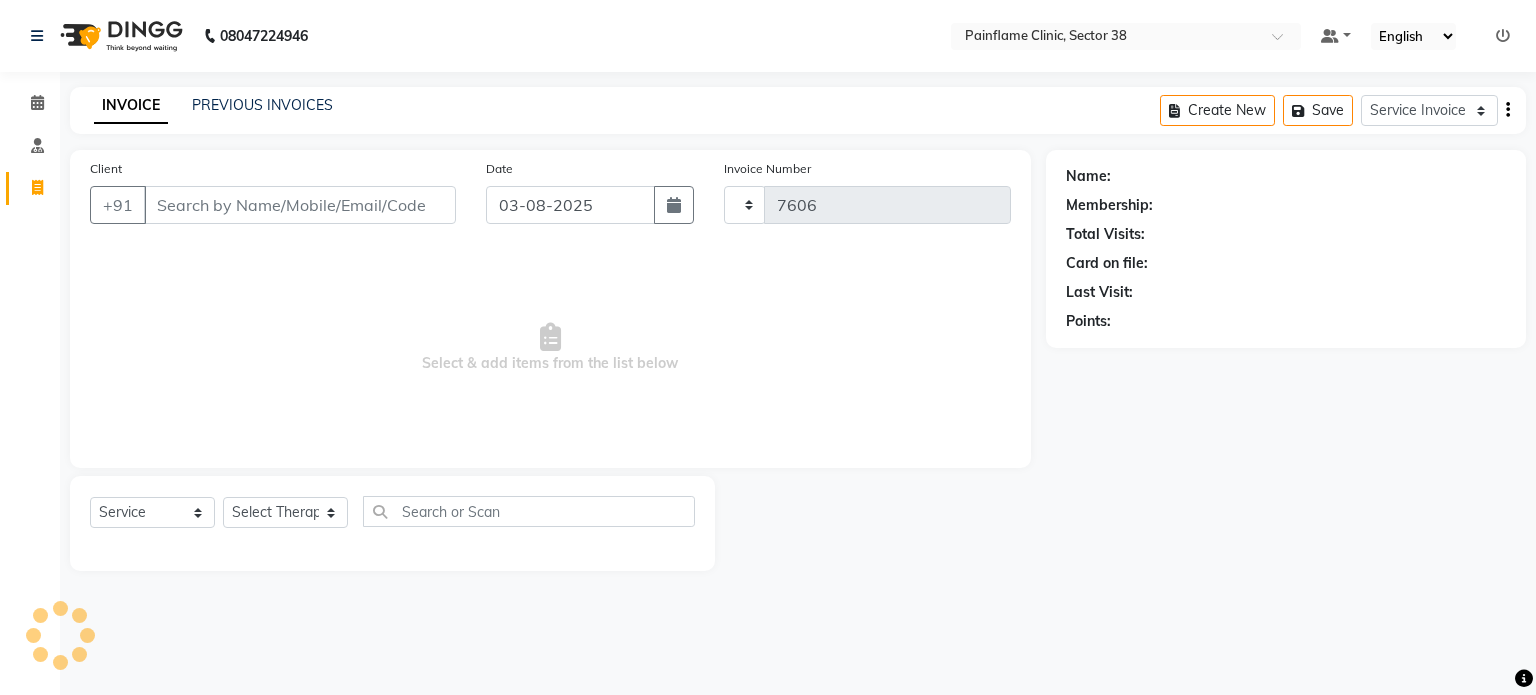 select on "3964" 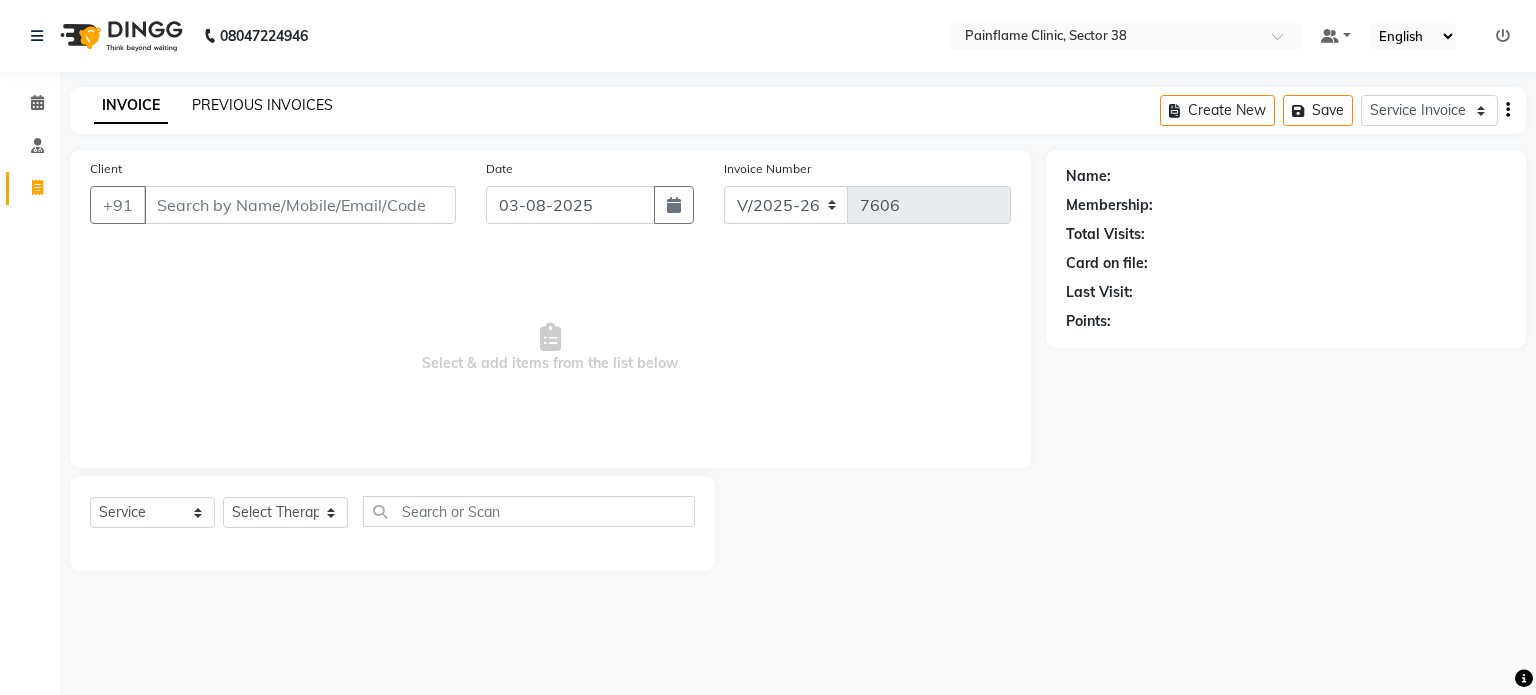 click on "PREVIOUS INVOICES" 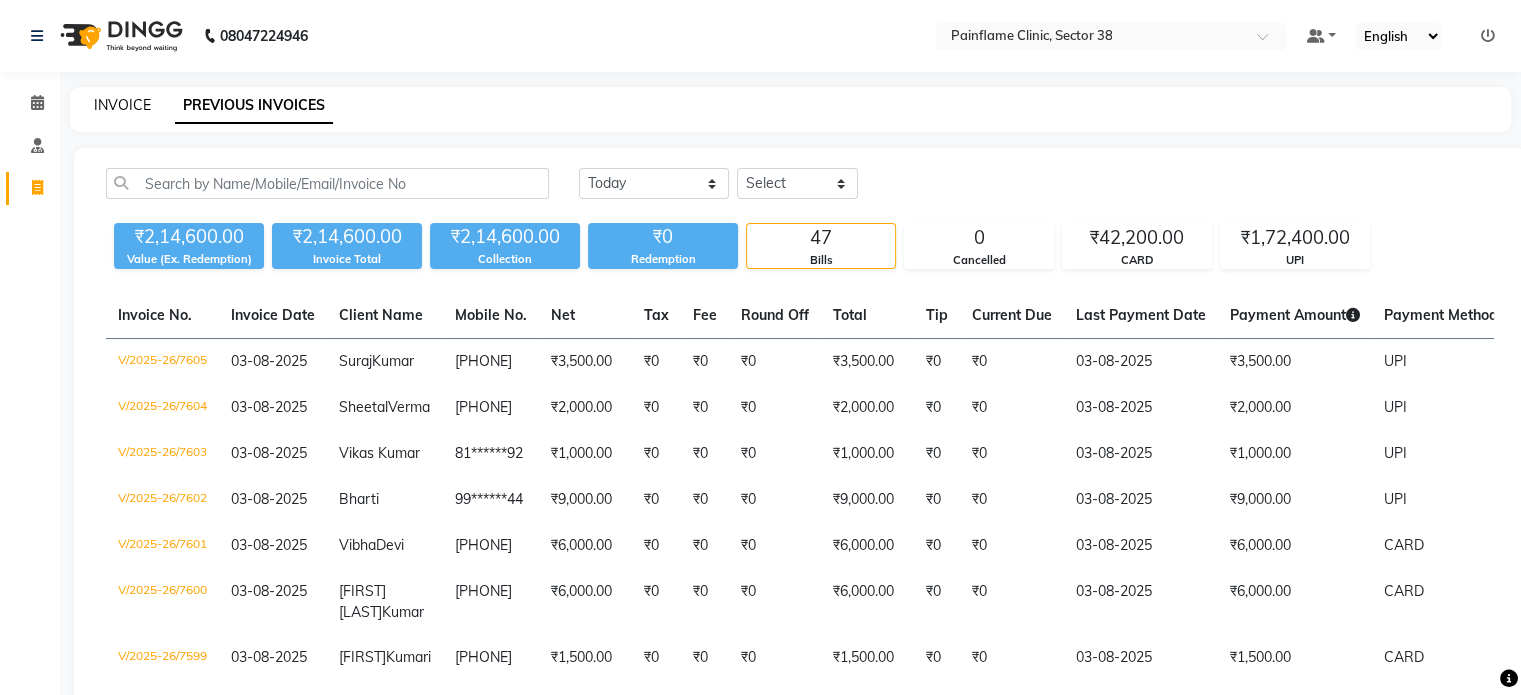click on "INVOICE" 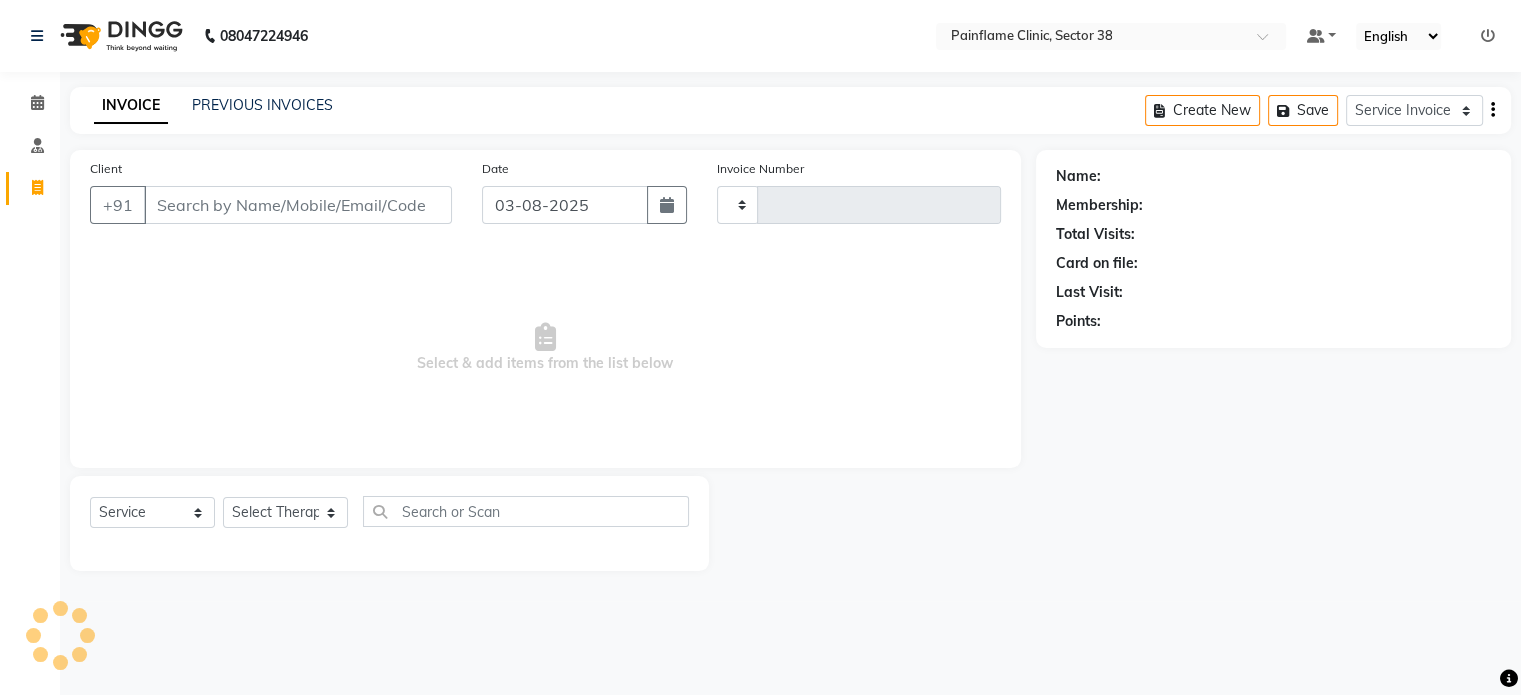 type on "7606" 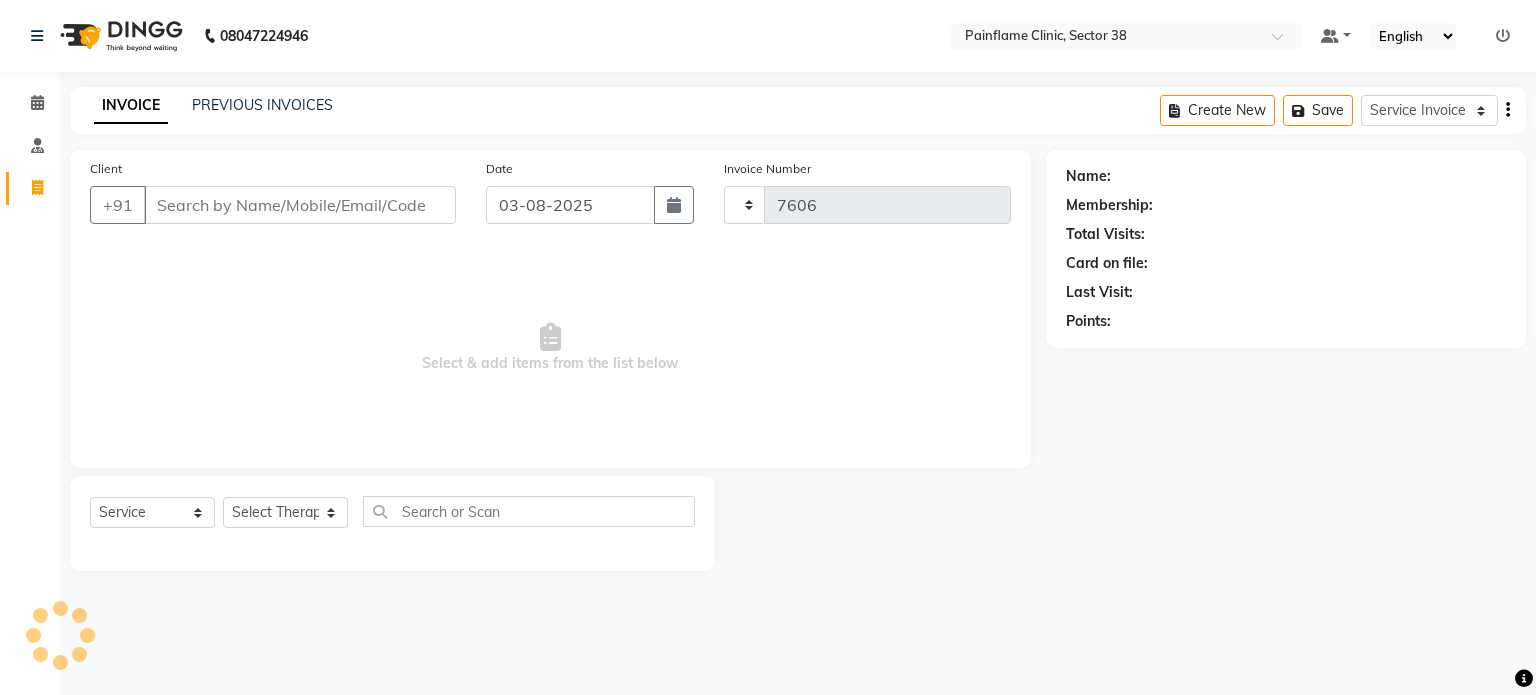 select on "3964" 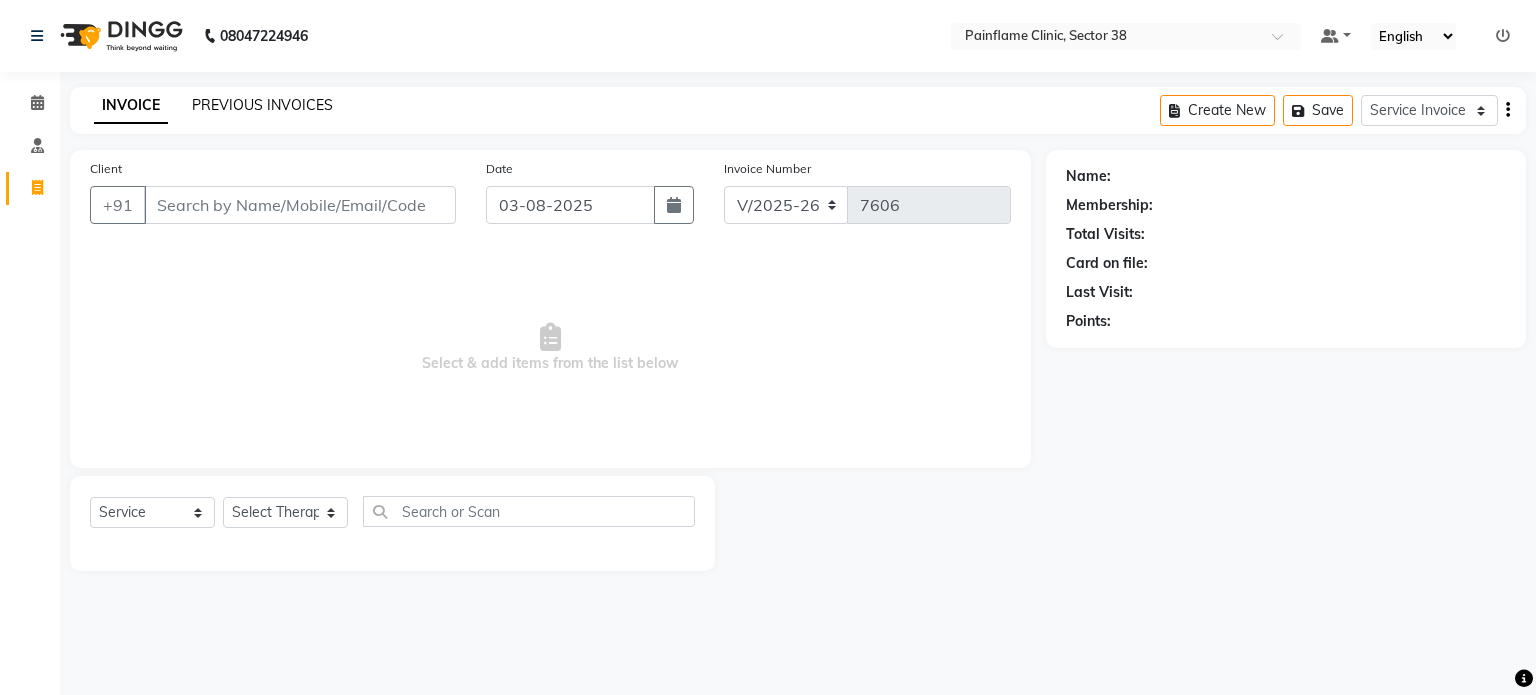 click on "PREVIOUS INVOICES" 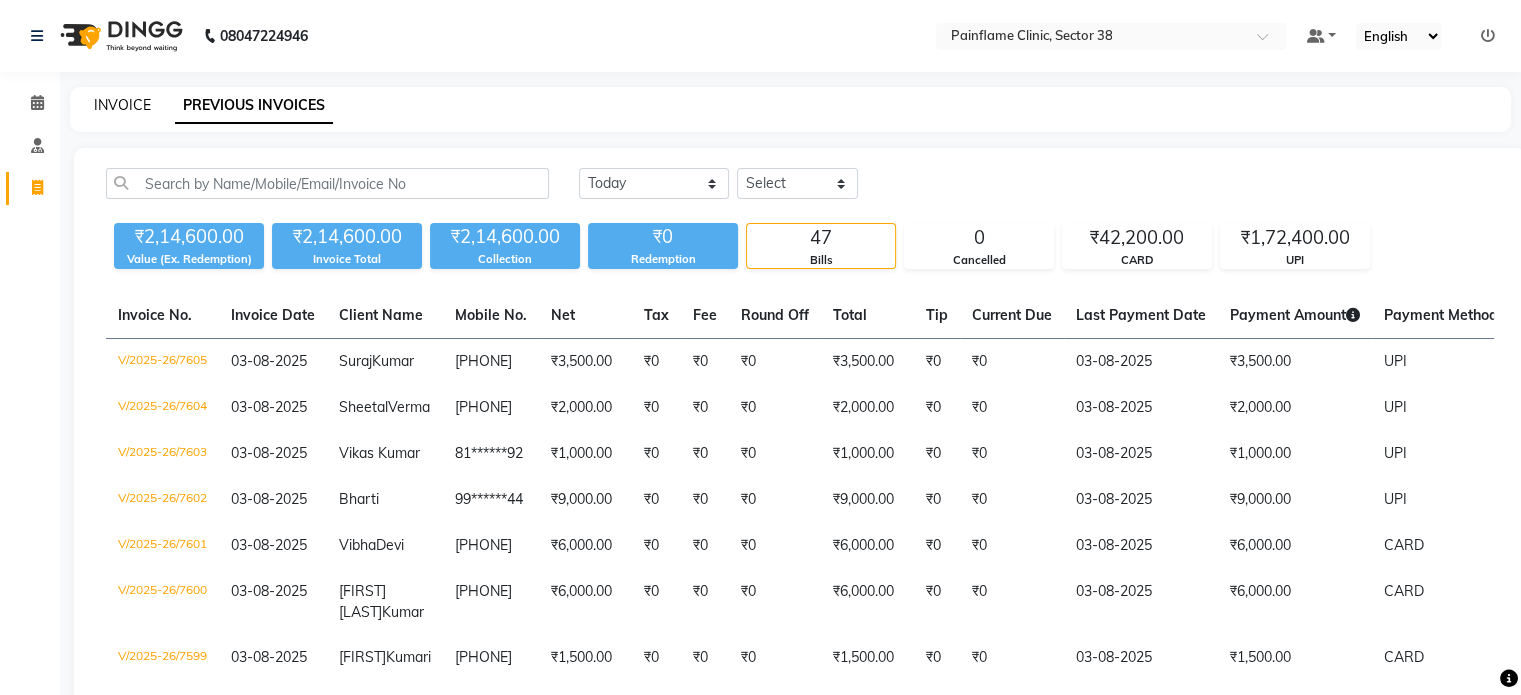 click on "INVOICE" 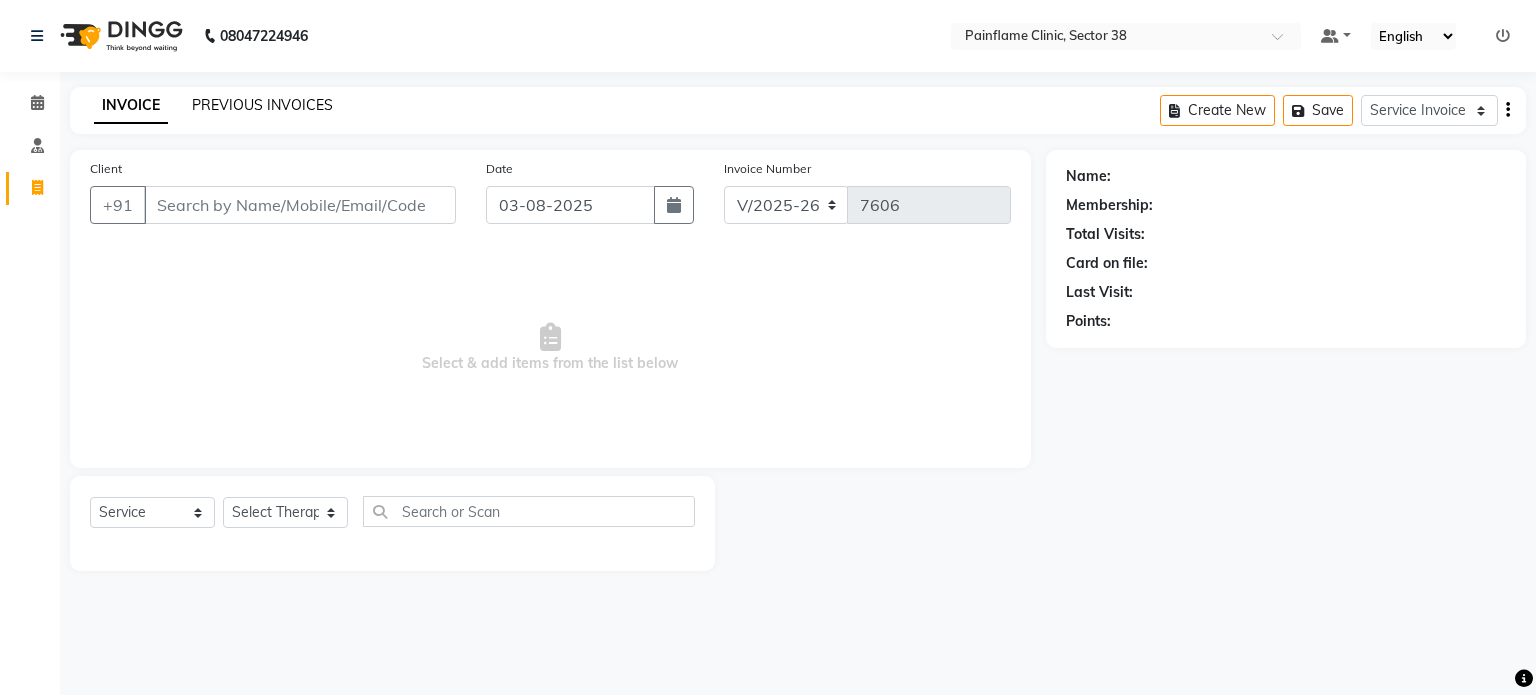click on "PREVIOUS INVOICES" 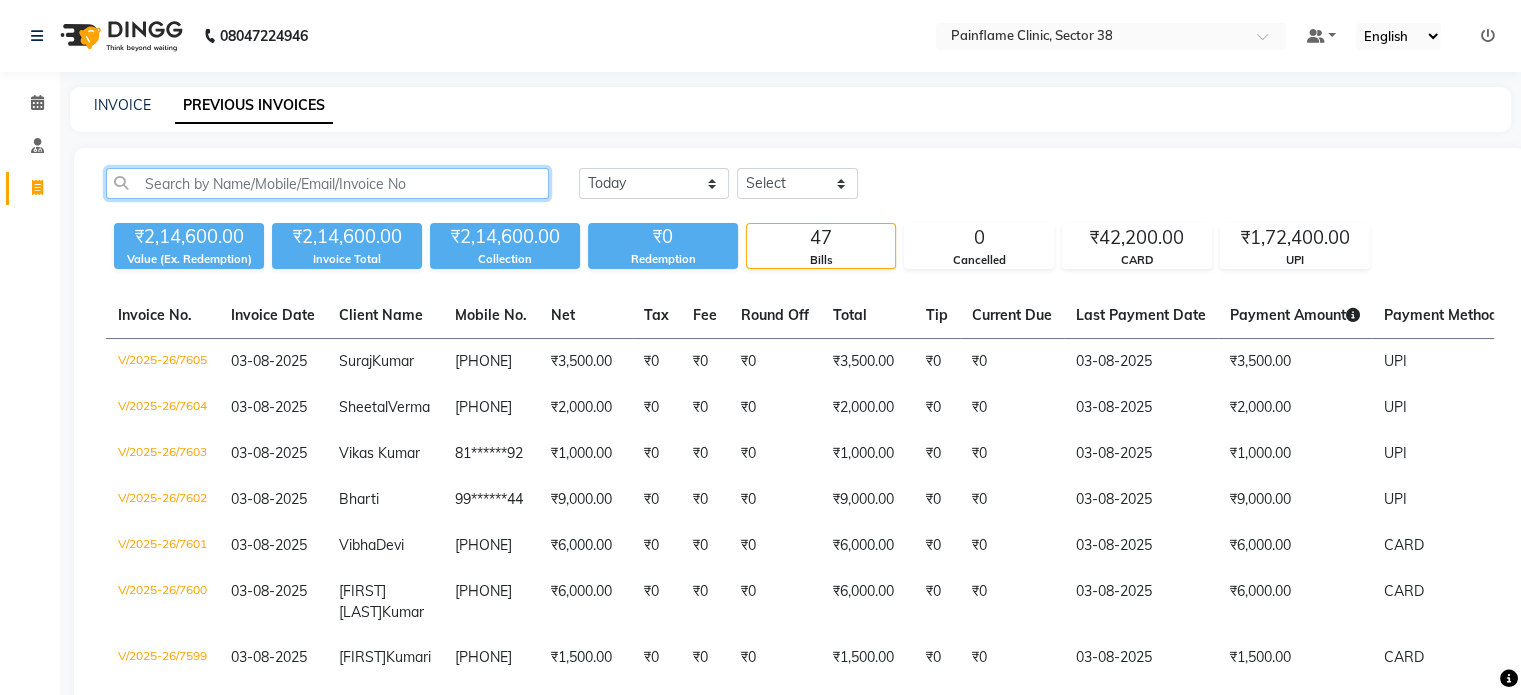 click 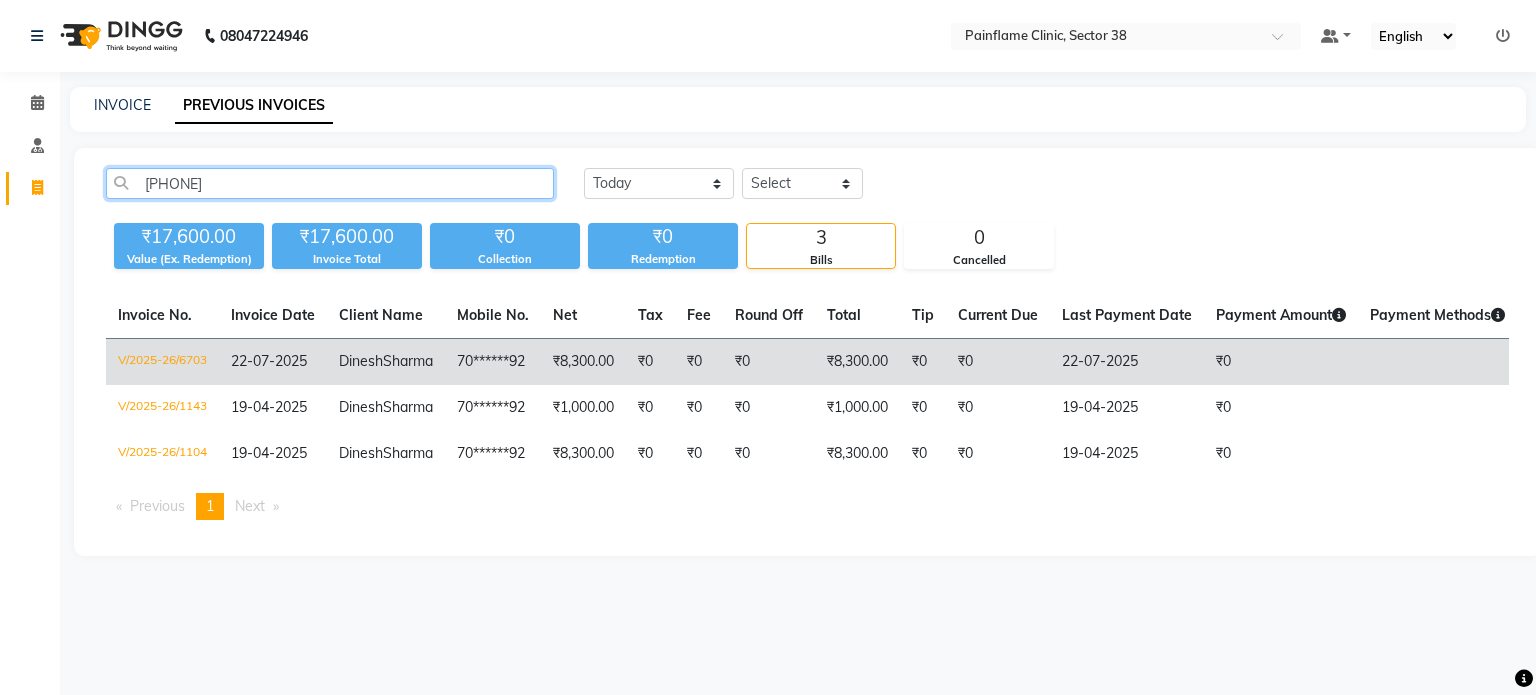 type on "7018140492" 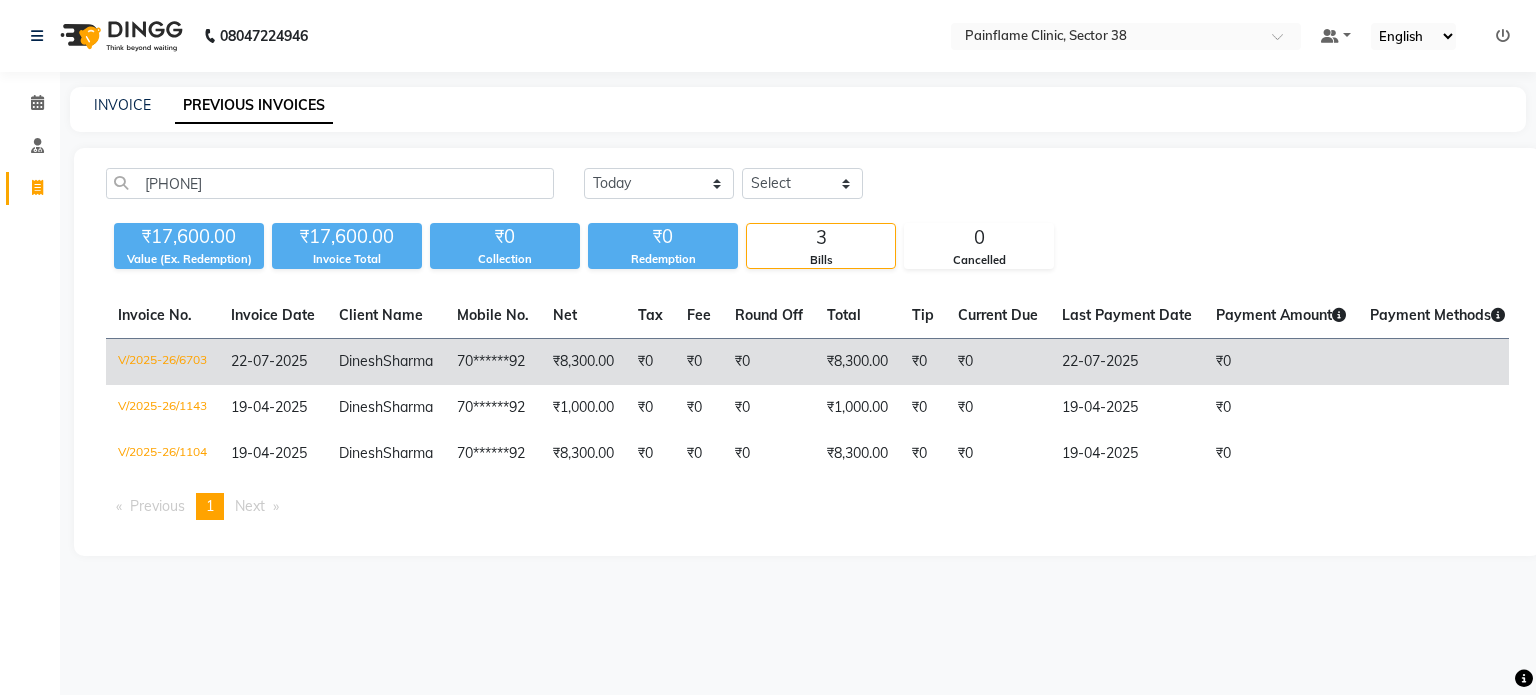 click on "70******92" 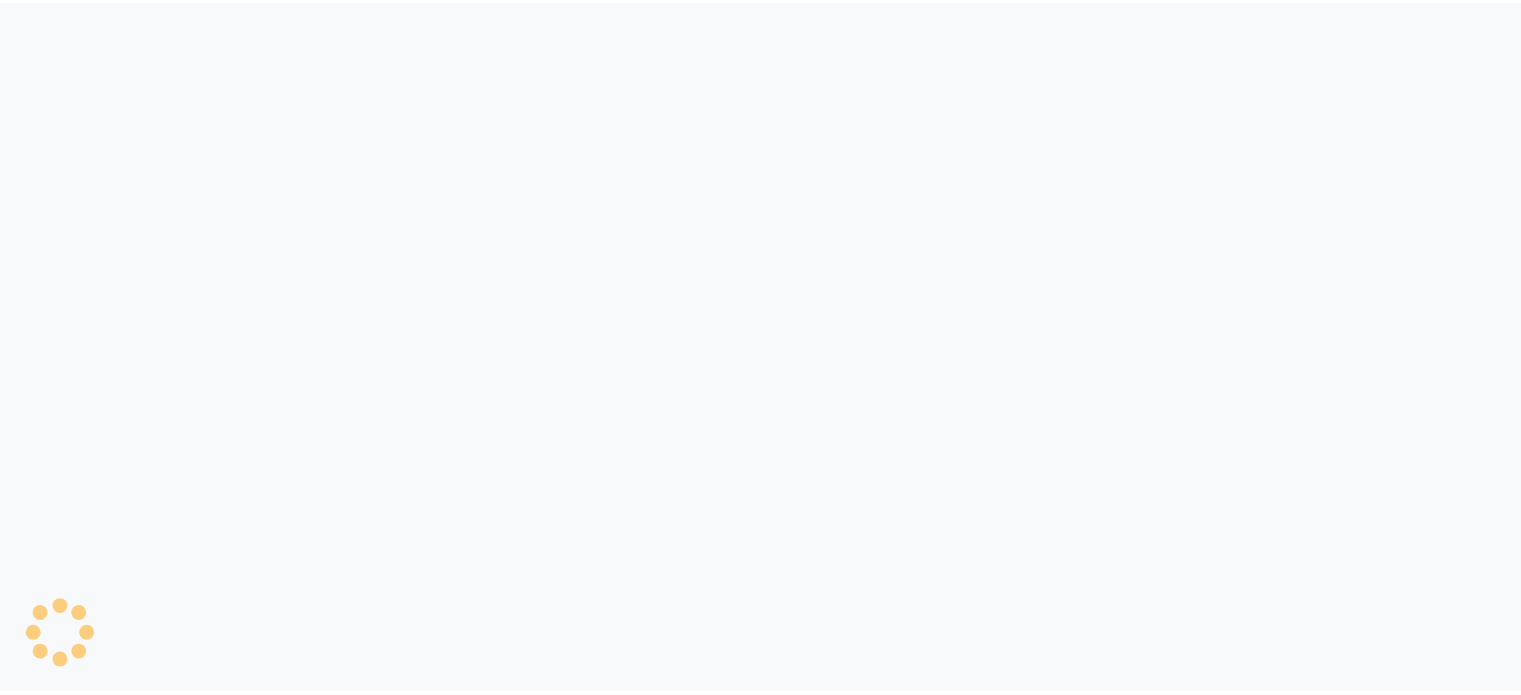 scroll, scrollTop: 0, scrollLeft: 0, axis: both 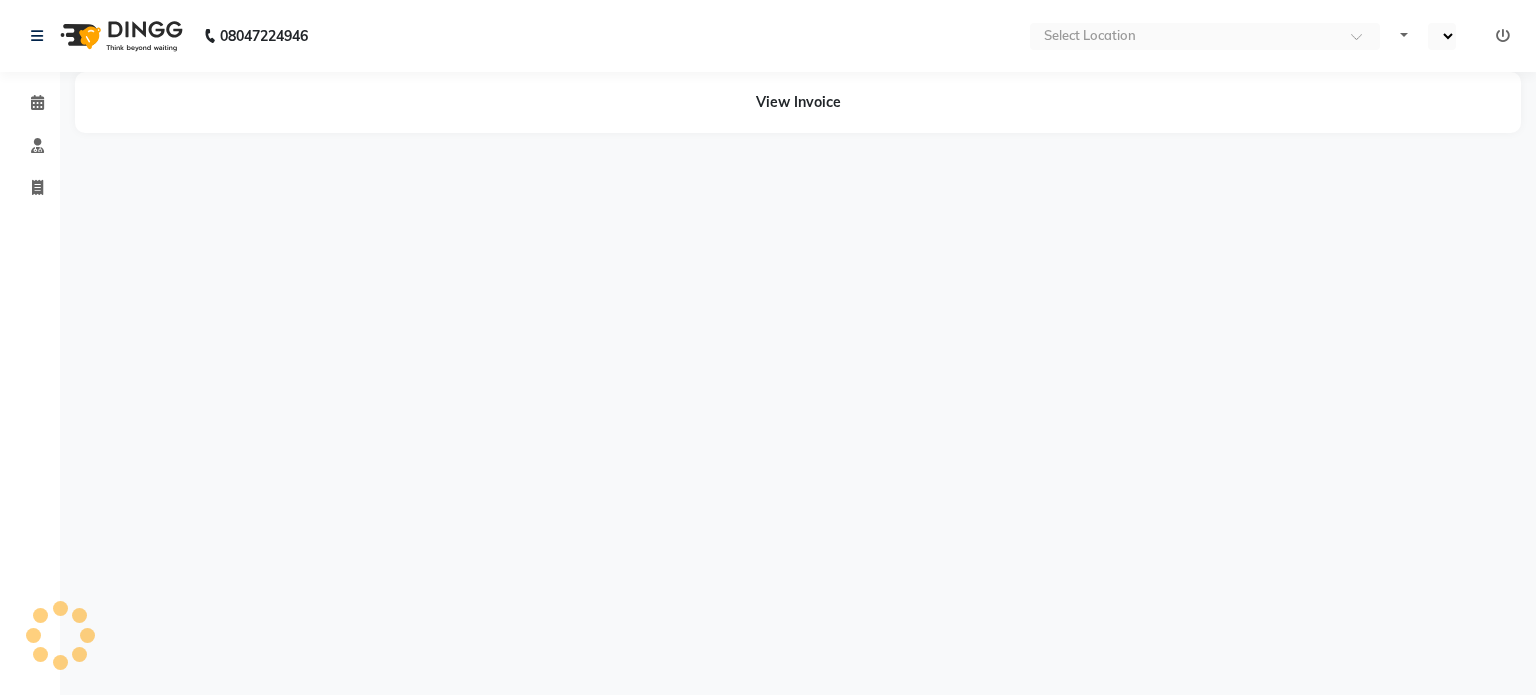 select on "en" 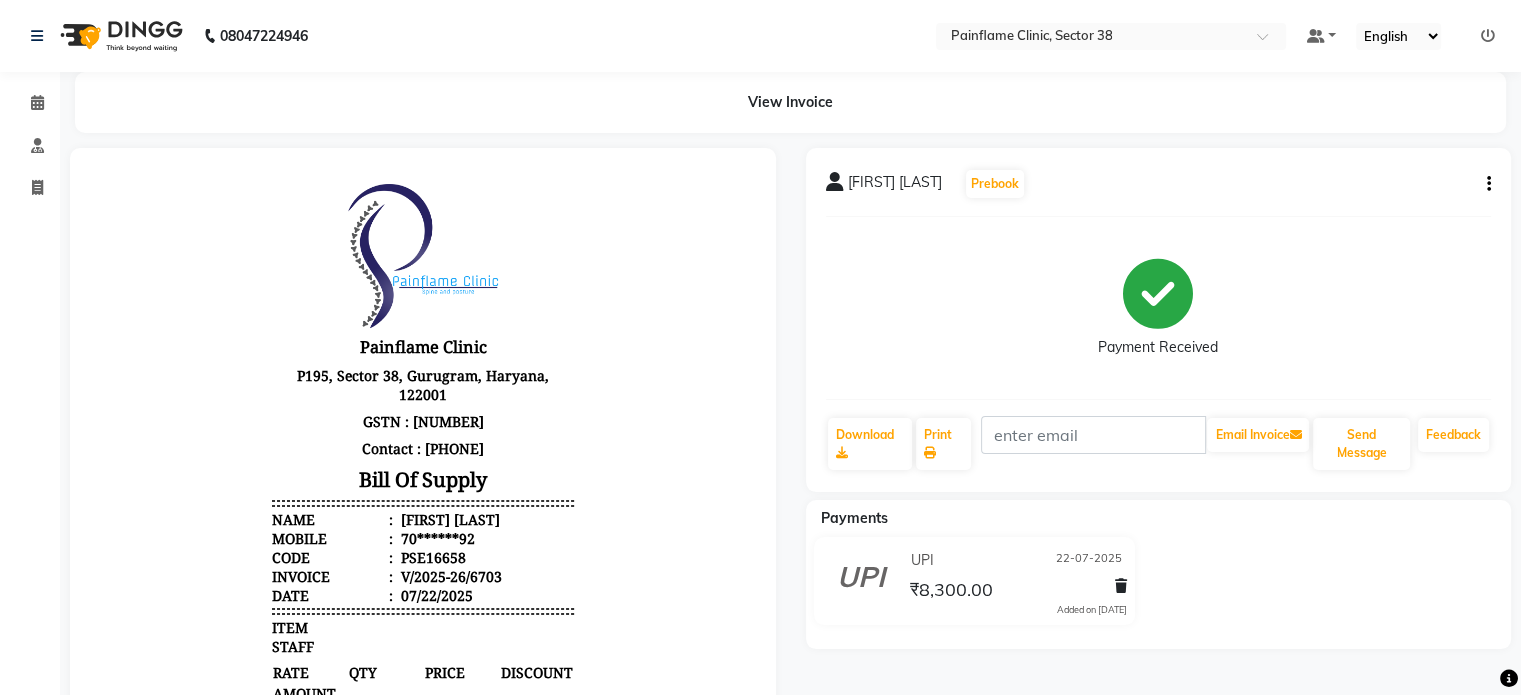 scroll, scrollTop: 0, scrollLeft: 0, axis: both 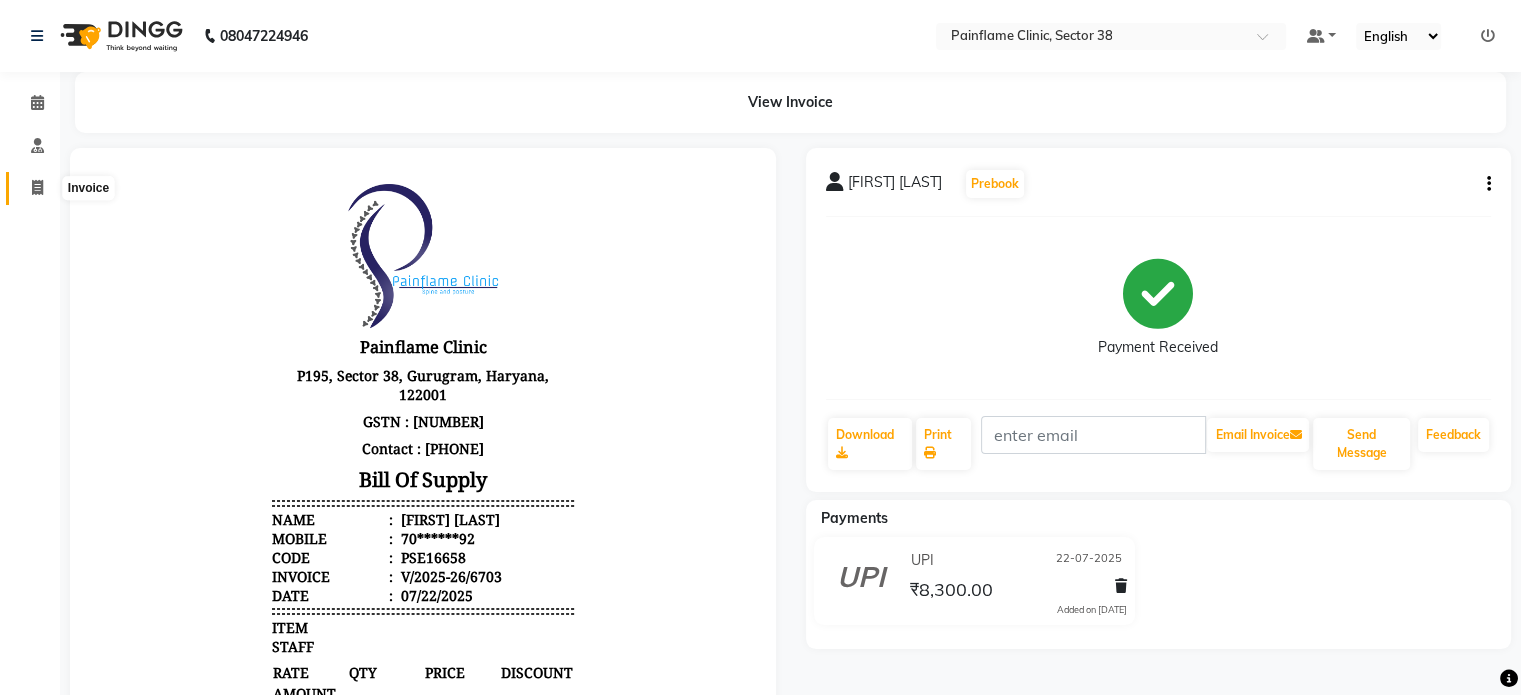 click 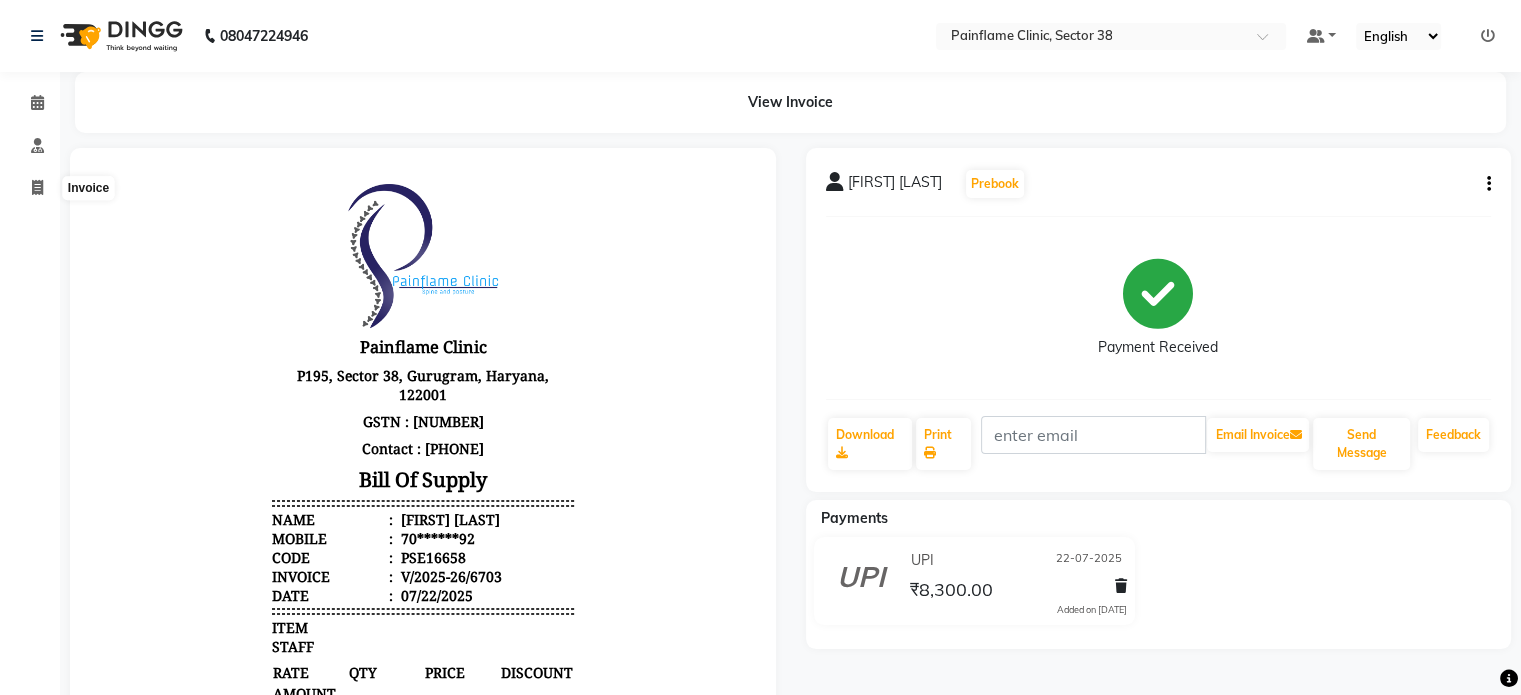 select on "service" 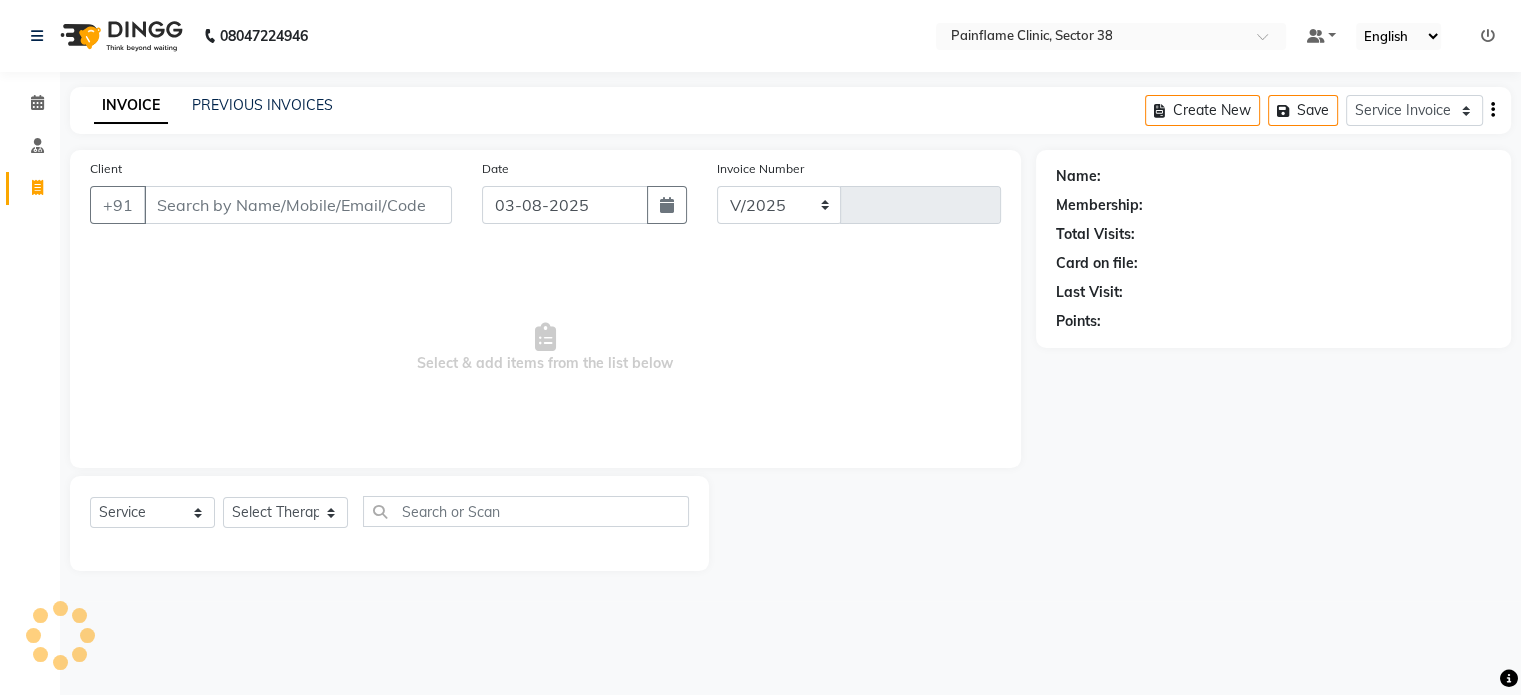 select on "3964" 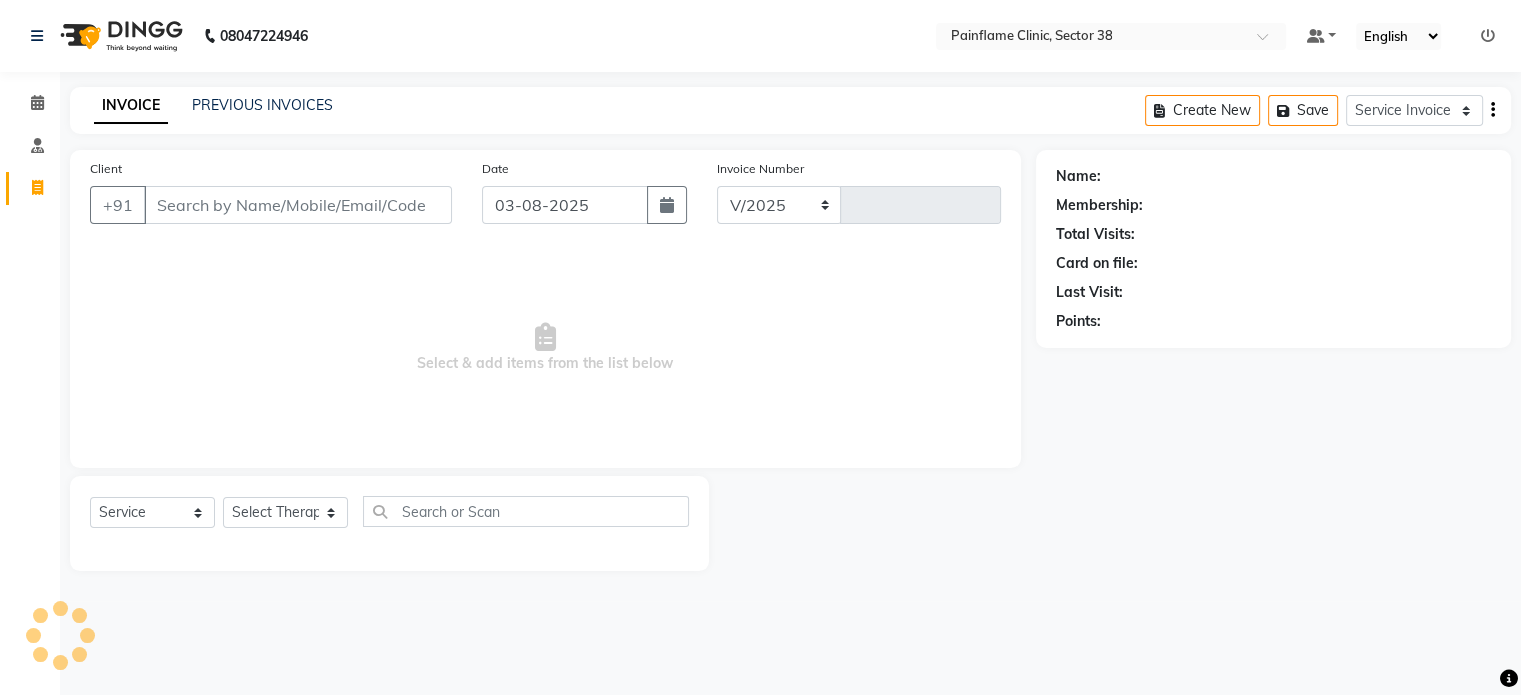 type on "7606" 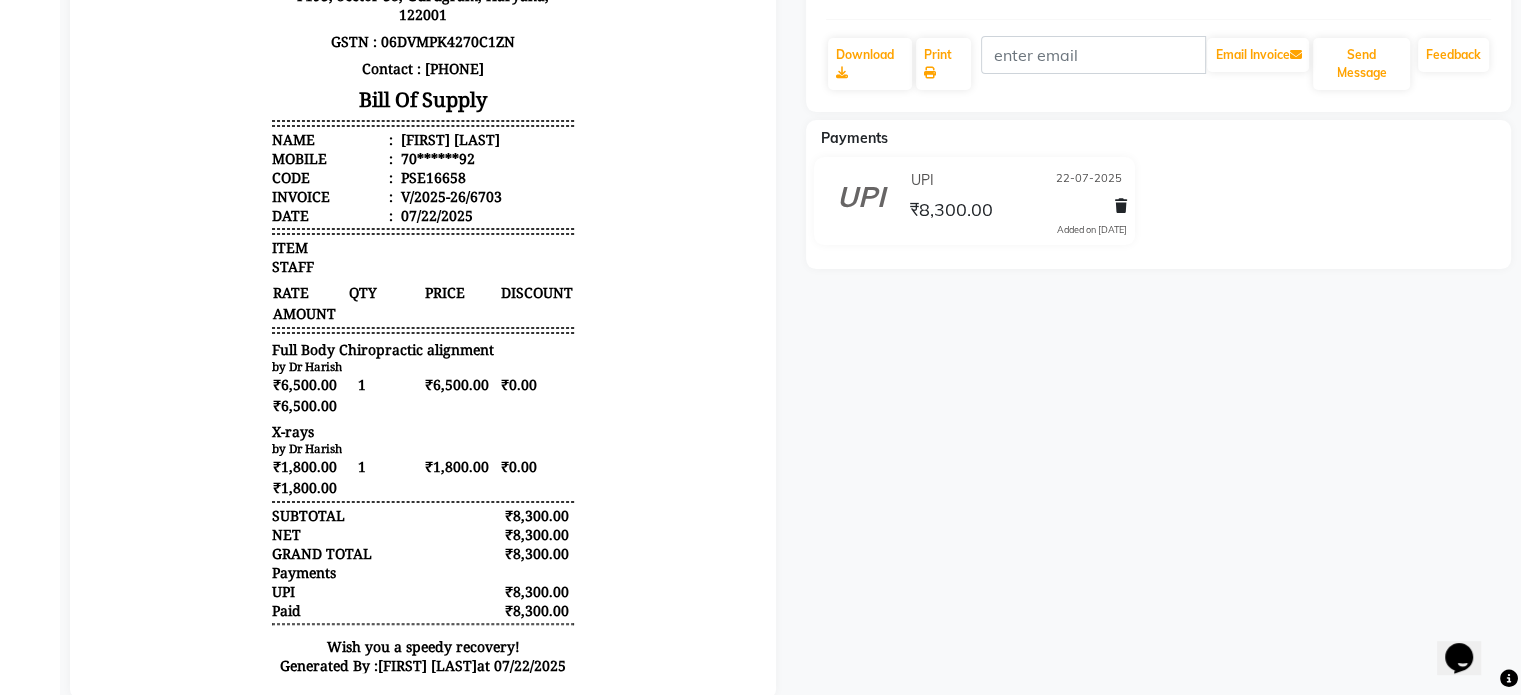 scroll, scrollTop: 16, scrollLeft: 0, axis: vertical 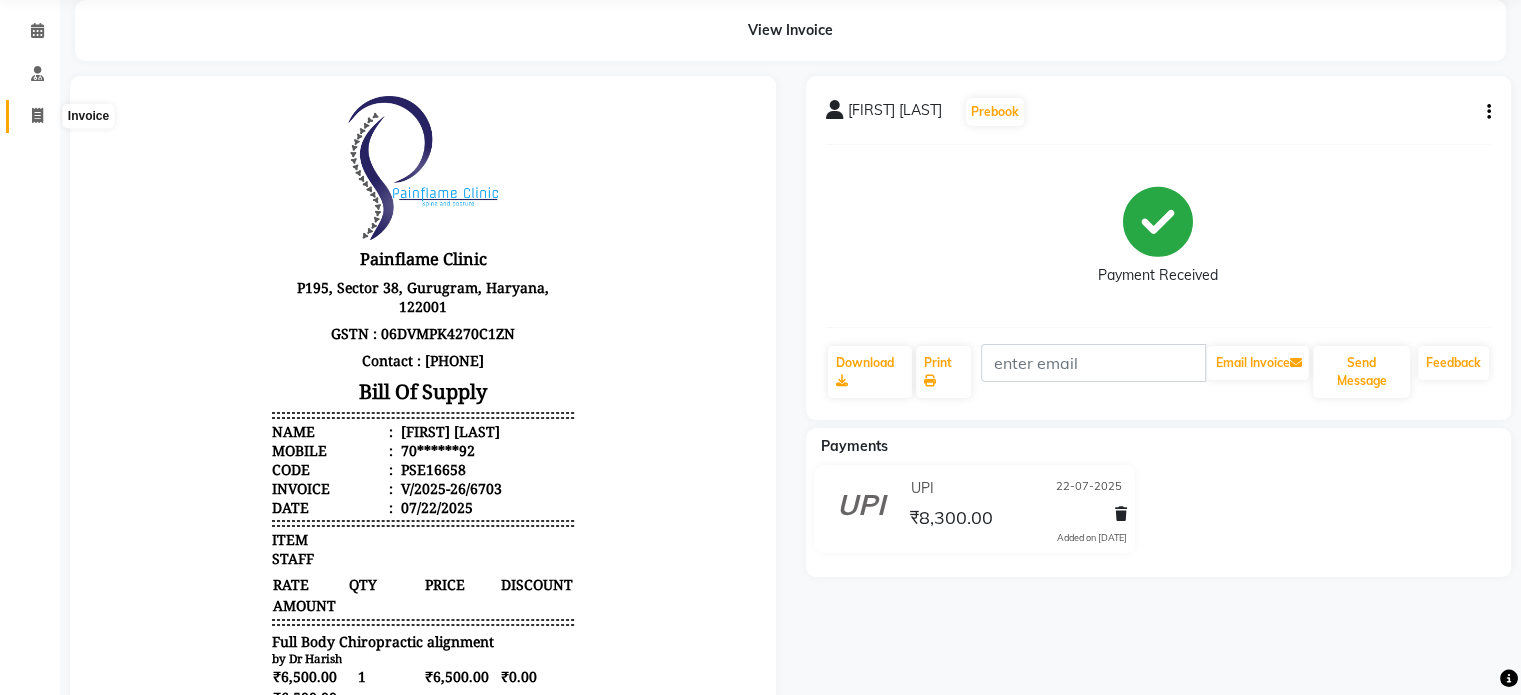 click 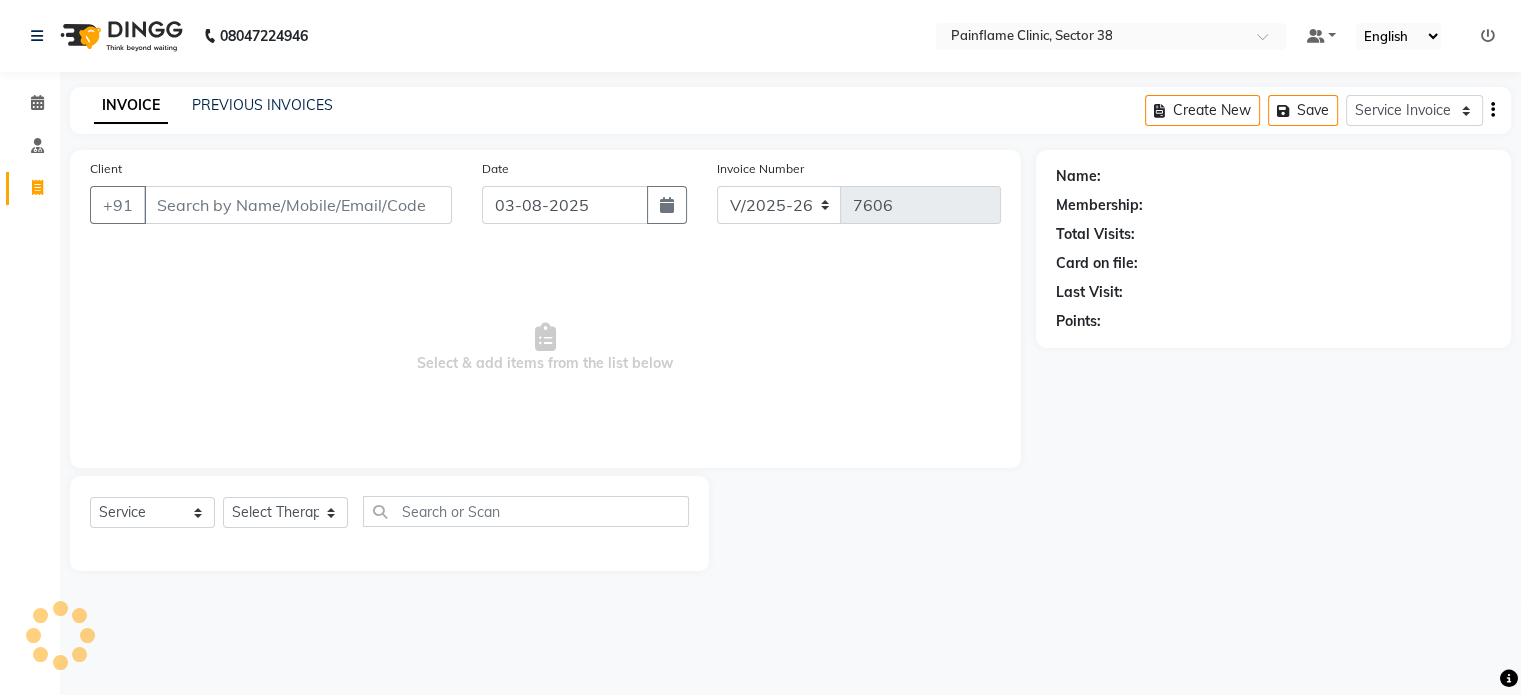scroll, scrollTop: 0, scrollLeft: 0, axis: both 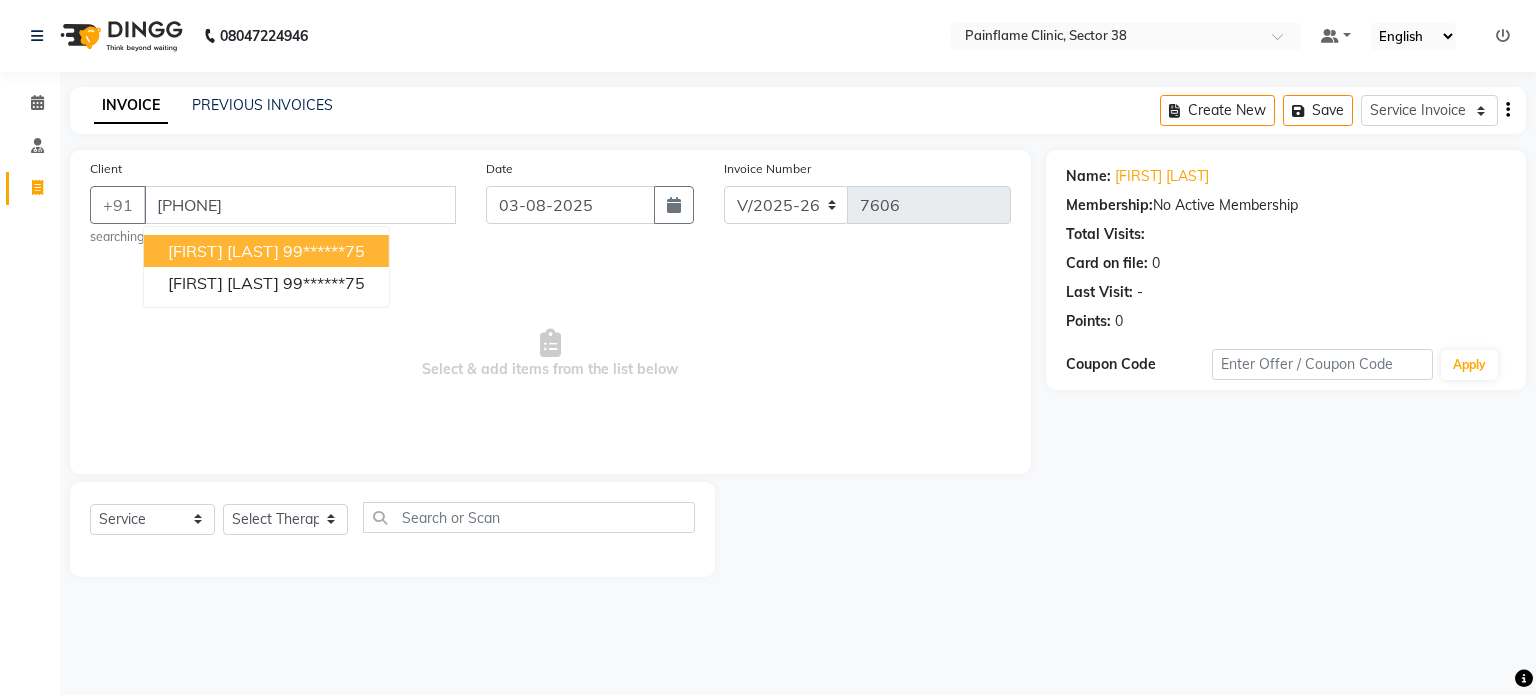 click on "99******75" at bounding box center (324, 251) 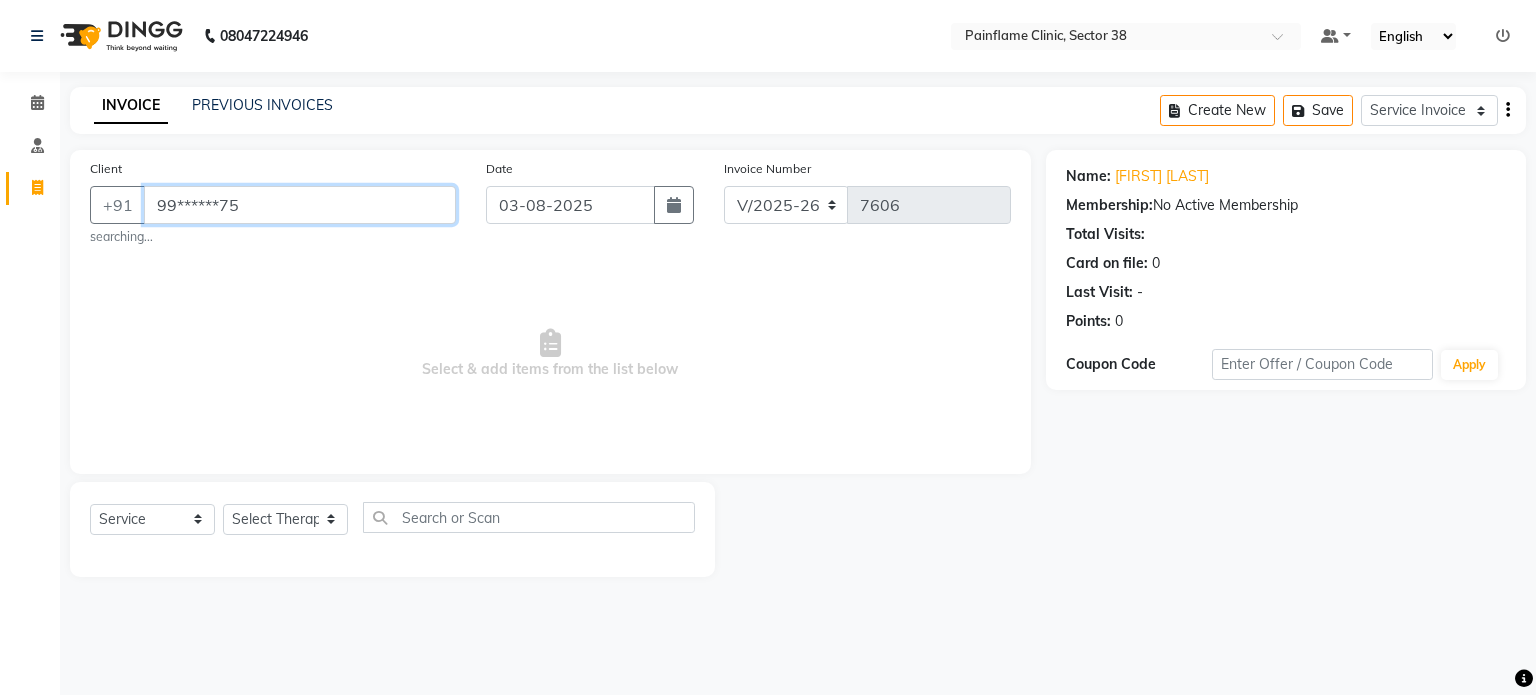 click on "99******75" at bounding box center [300, 205] 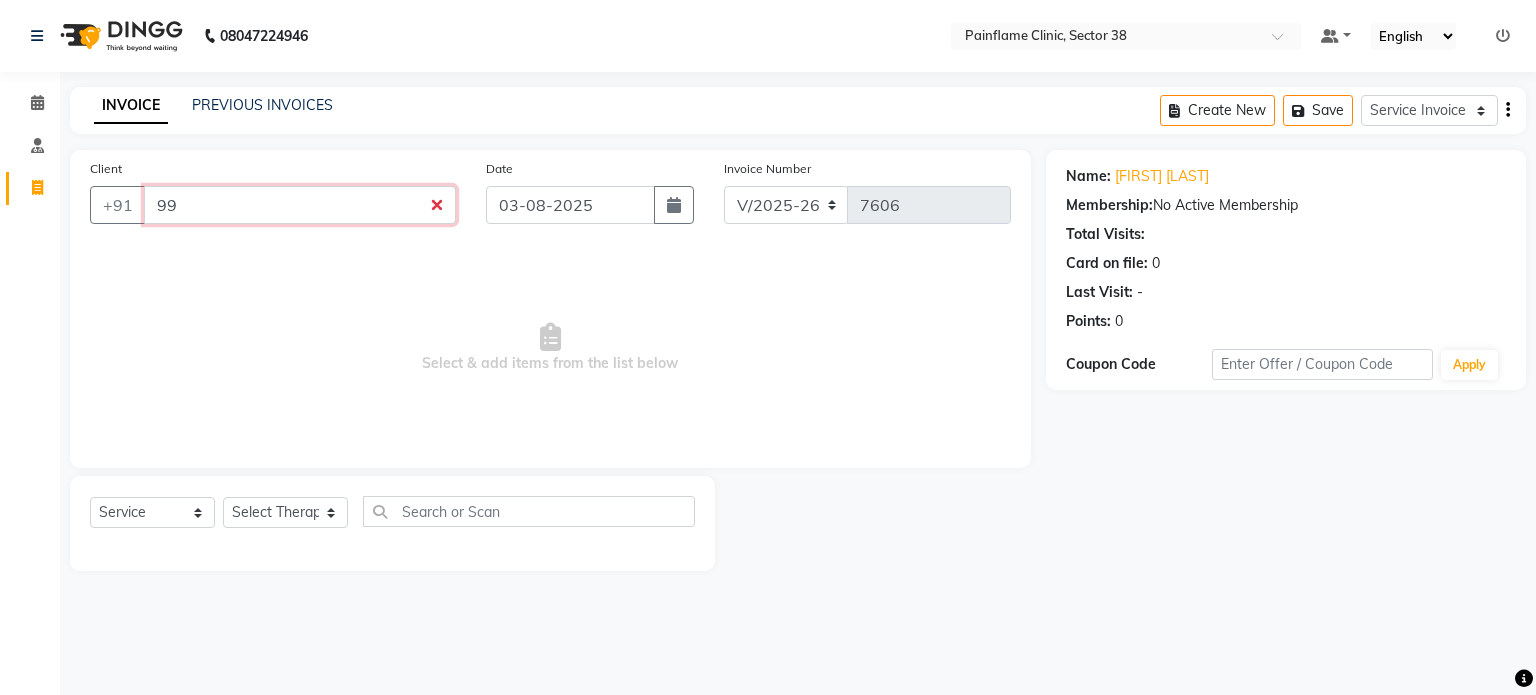 type on "9" 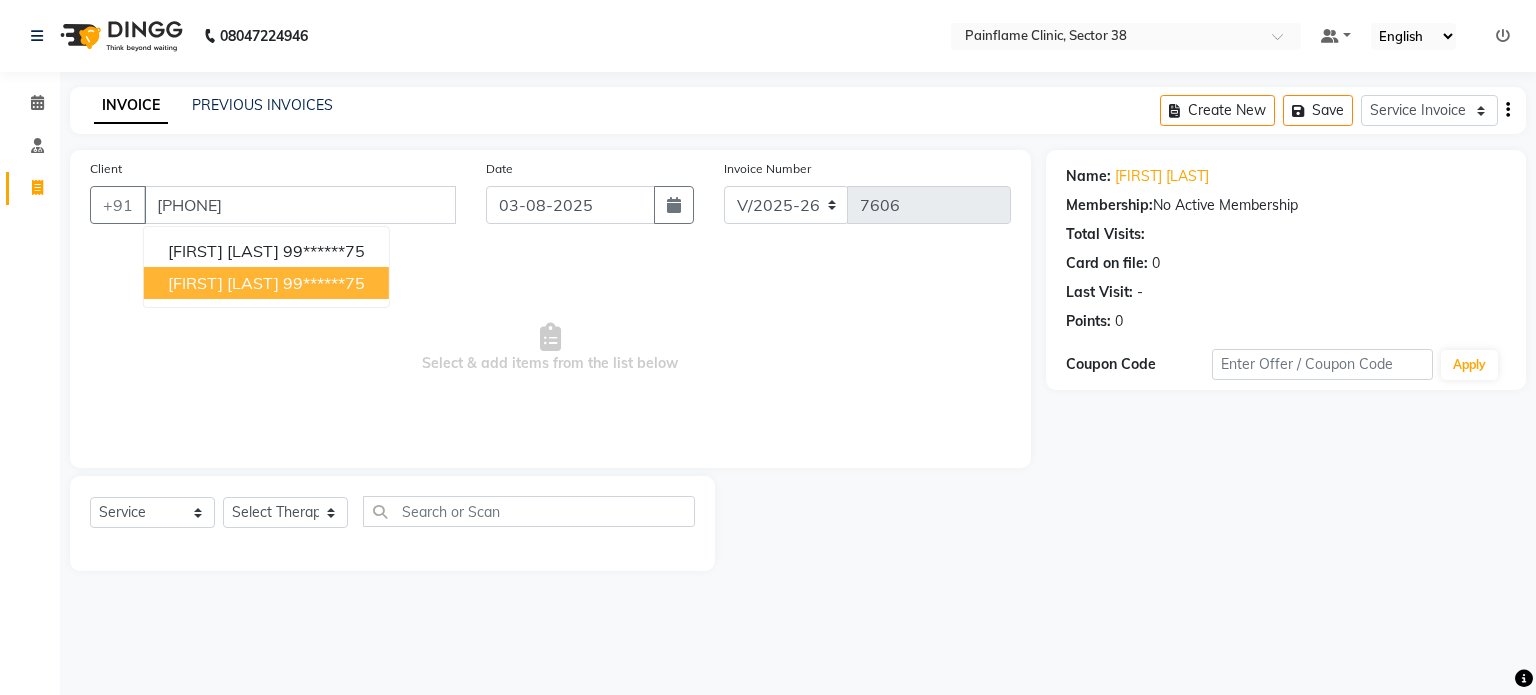 click on "99******75" at bounding box center [324, 283] 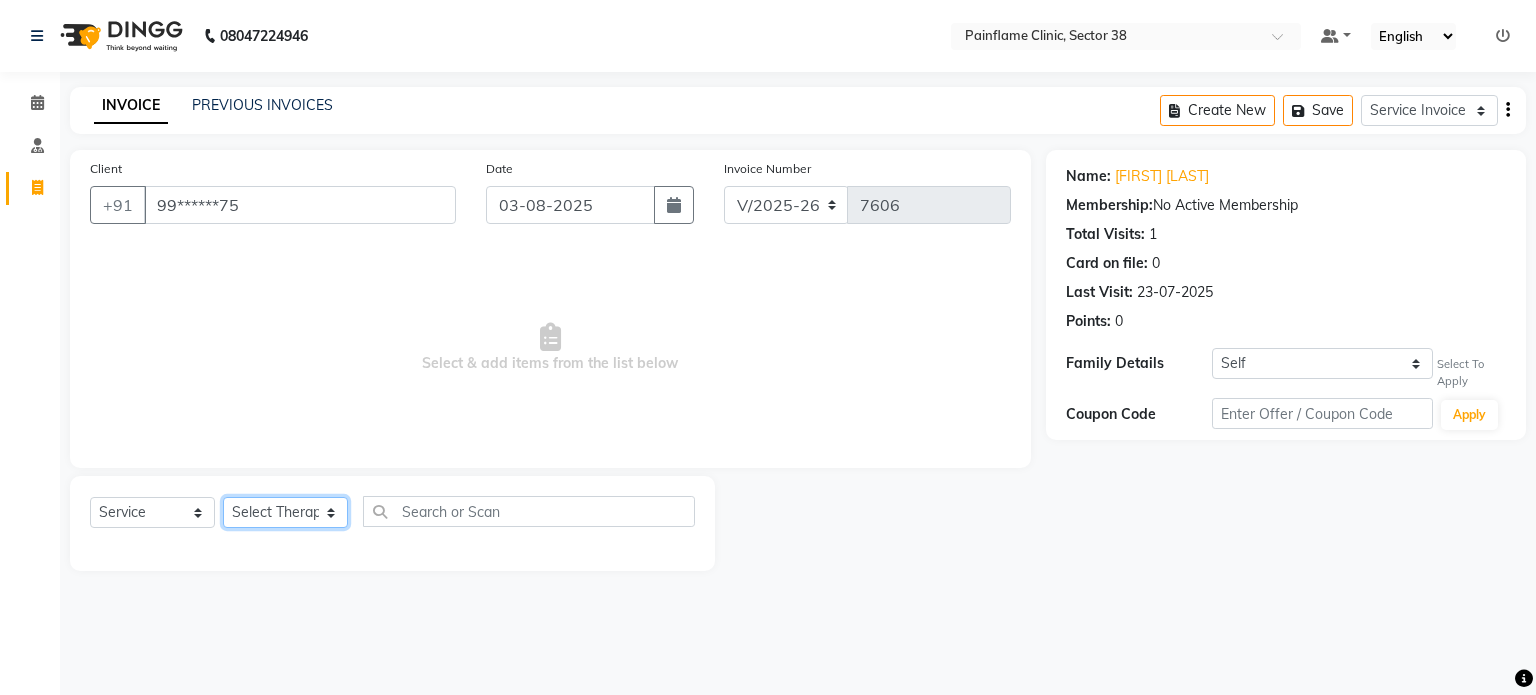 click on "Select Therapist Dr Durgesh Dr Harish Dr Ranjana Dr Saurabh Dr. Suraj Dr. Tejpal Mehlawat KUSHAL MOHIT SEMWAL Nancy Singhai Reception 1  Reception 2 Reception 3" 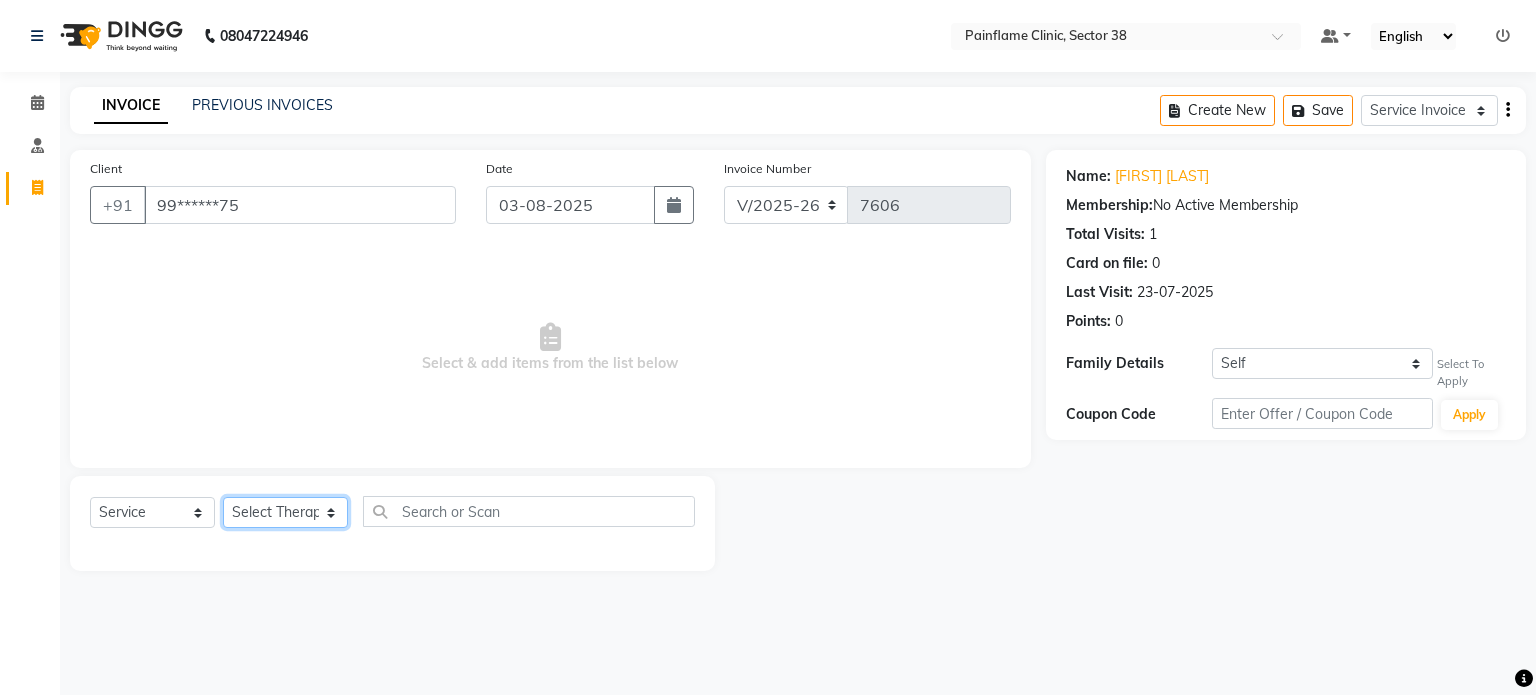 select on "20216" 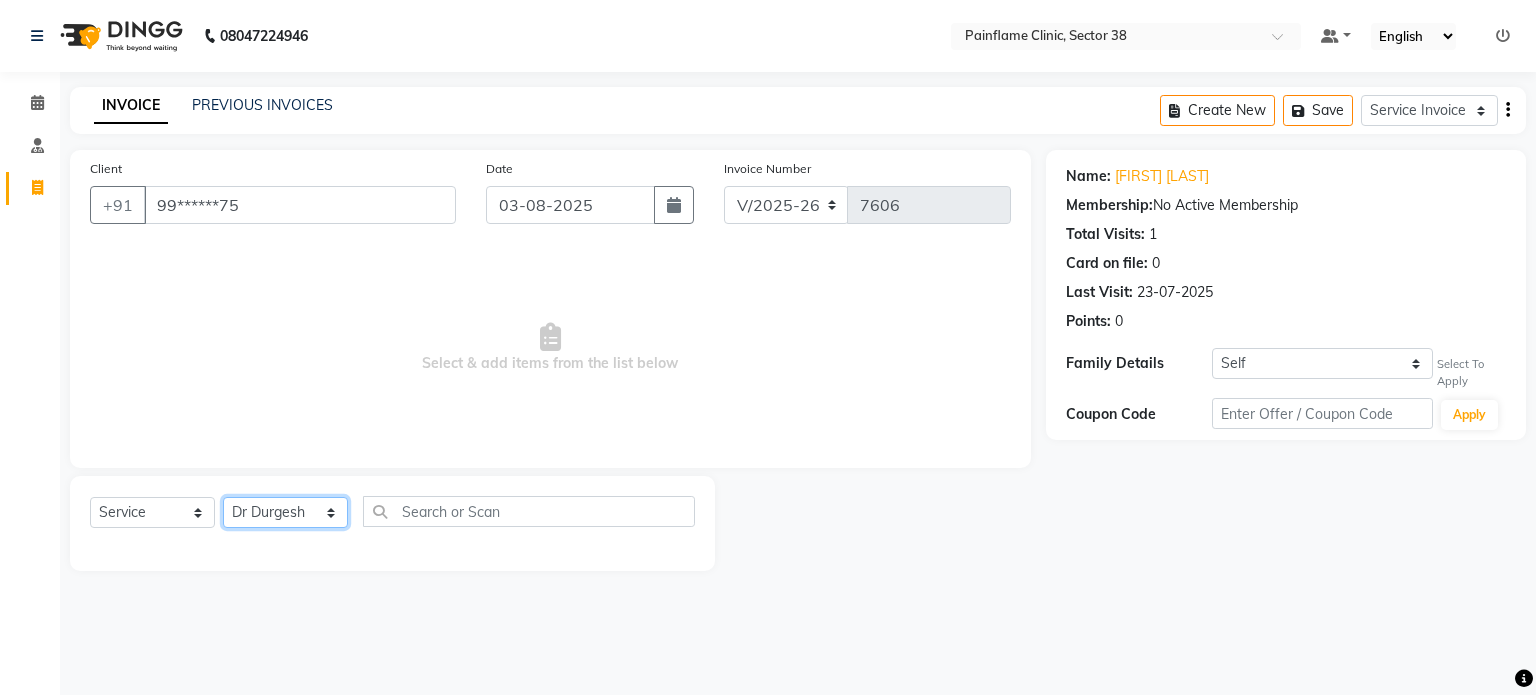 click on "Select Therapist Dr Durgesh Dr Harish Dr Ranjana Dr Saurabh Dr. Suraj Dr. Tejpal Mehlawat KUSHAL MOHIT SEMWAL Nancy Singhai Reception 1  Reception 2 Reception 3" 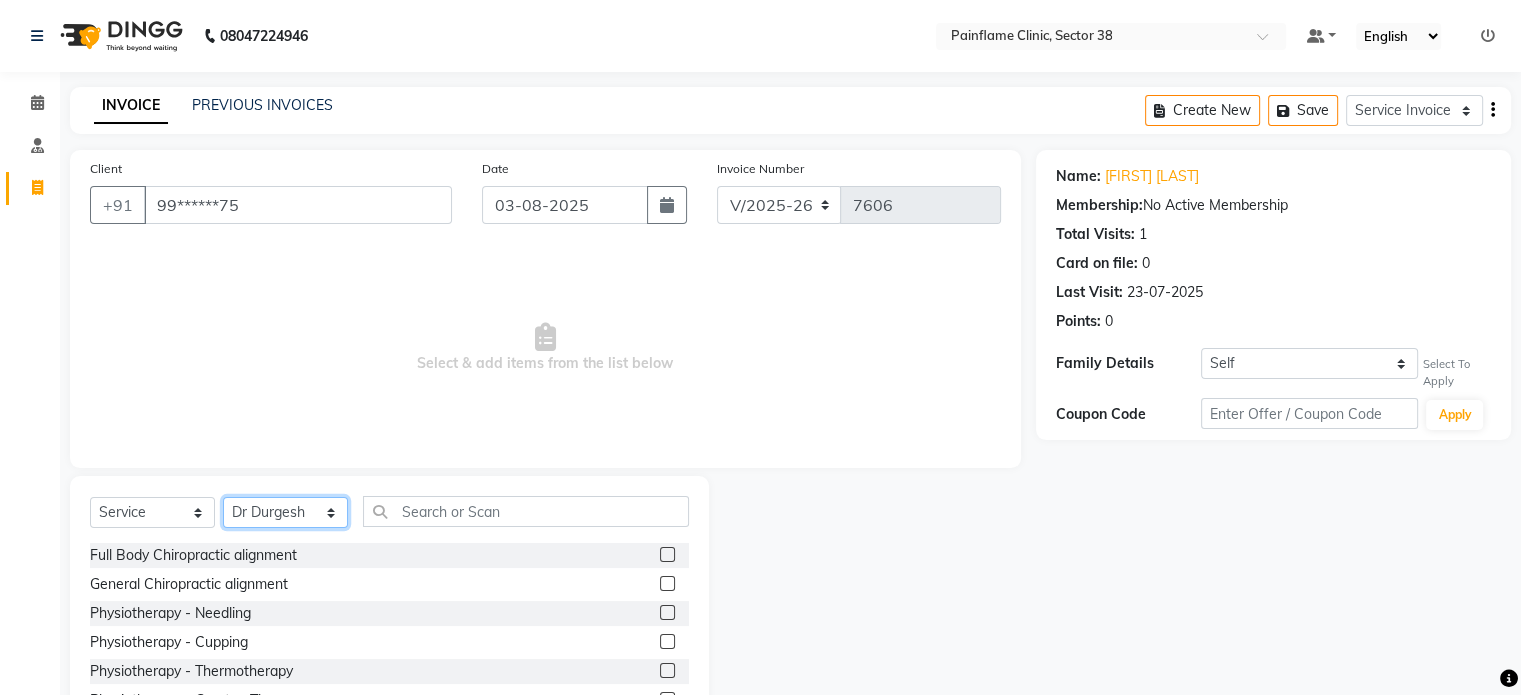 scroll, scrollTop: 119, scrollLeft: 0, axis: vertical 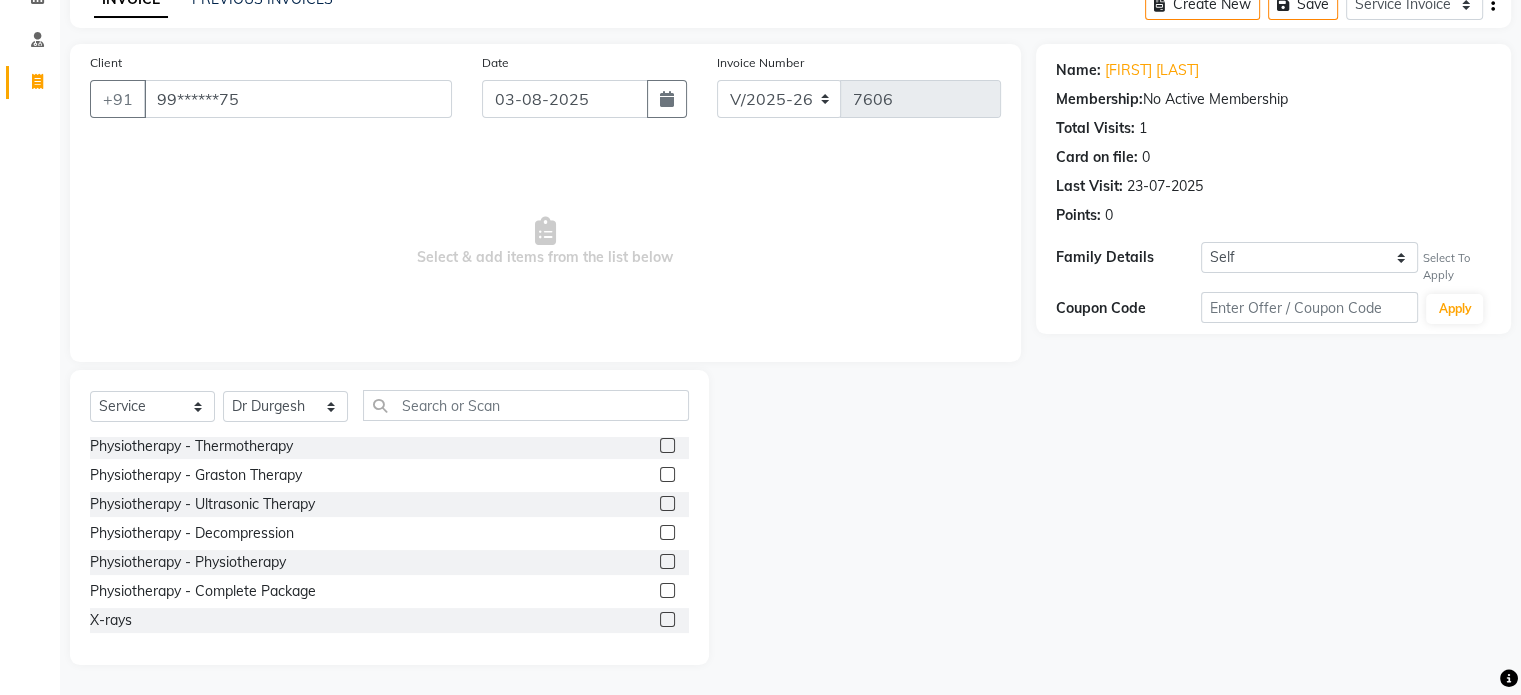 click 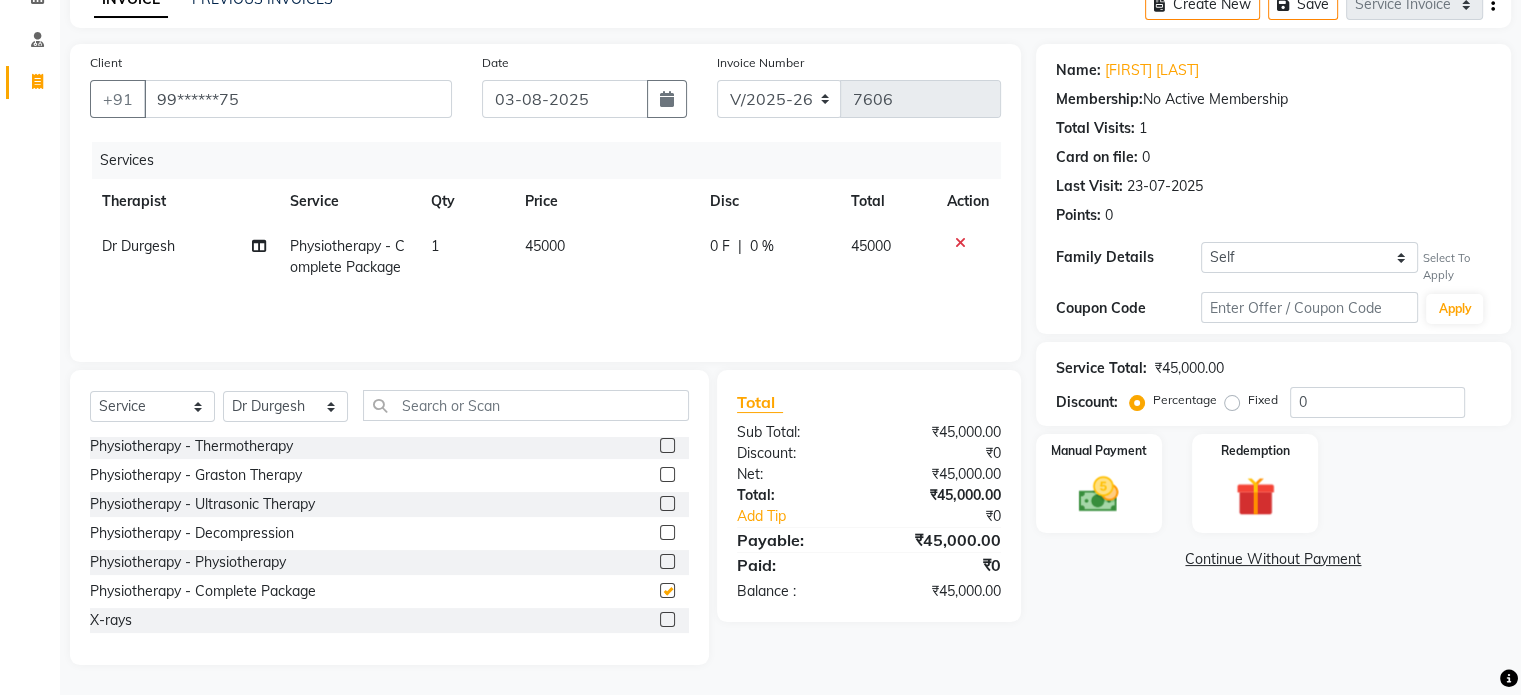 checkbox on "false" 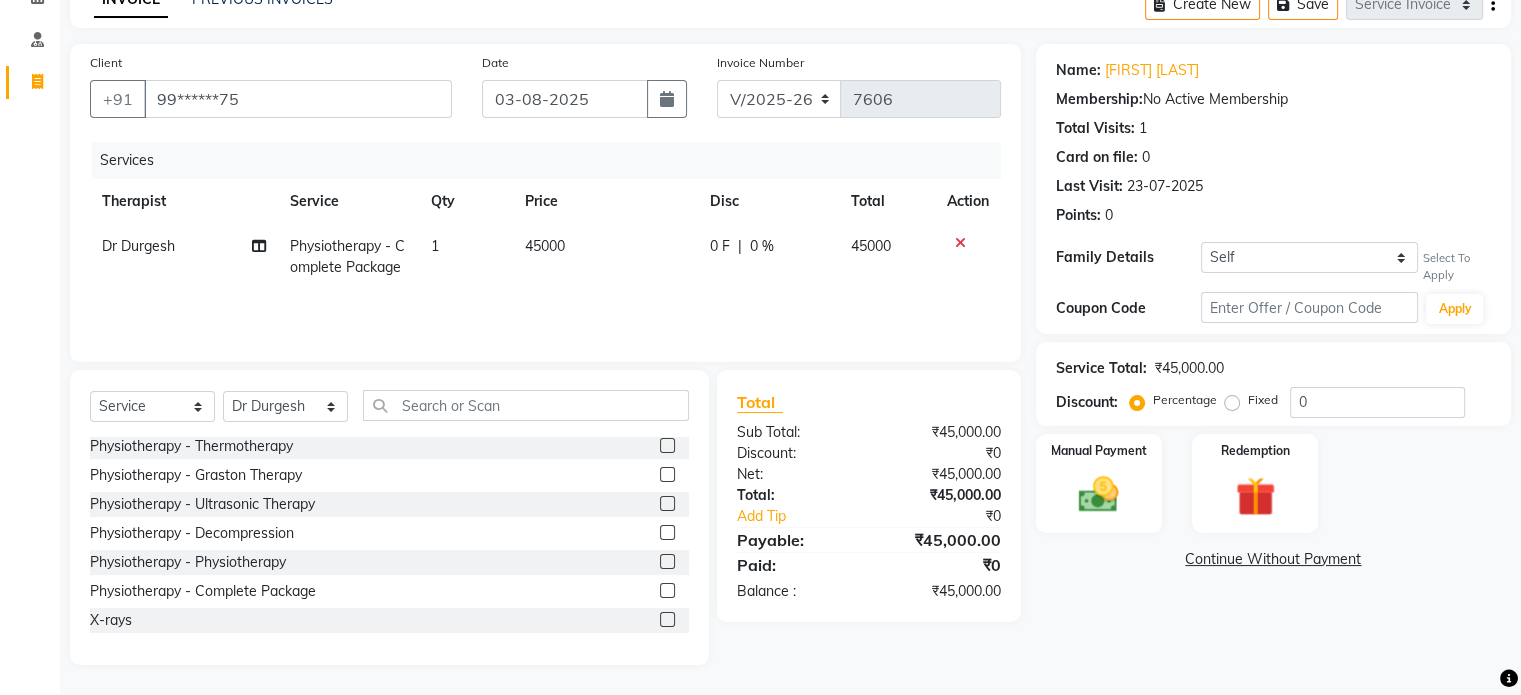 click on "45000" 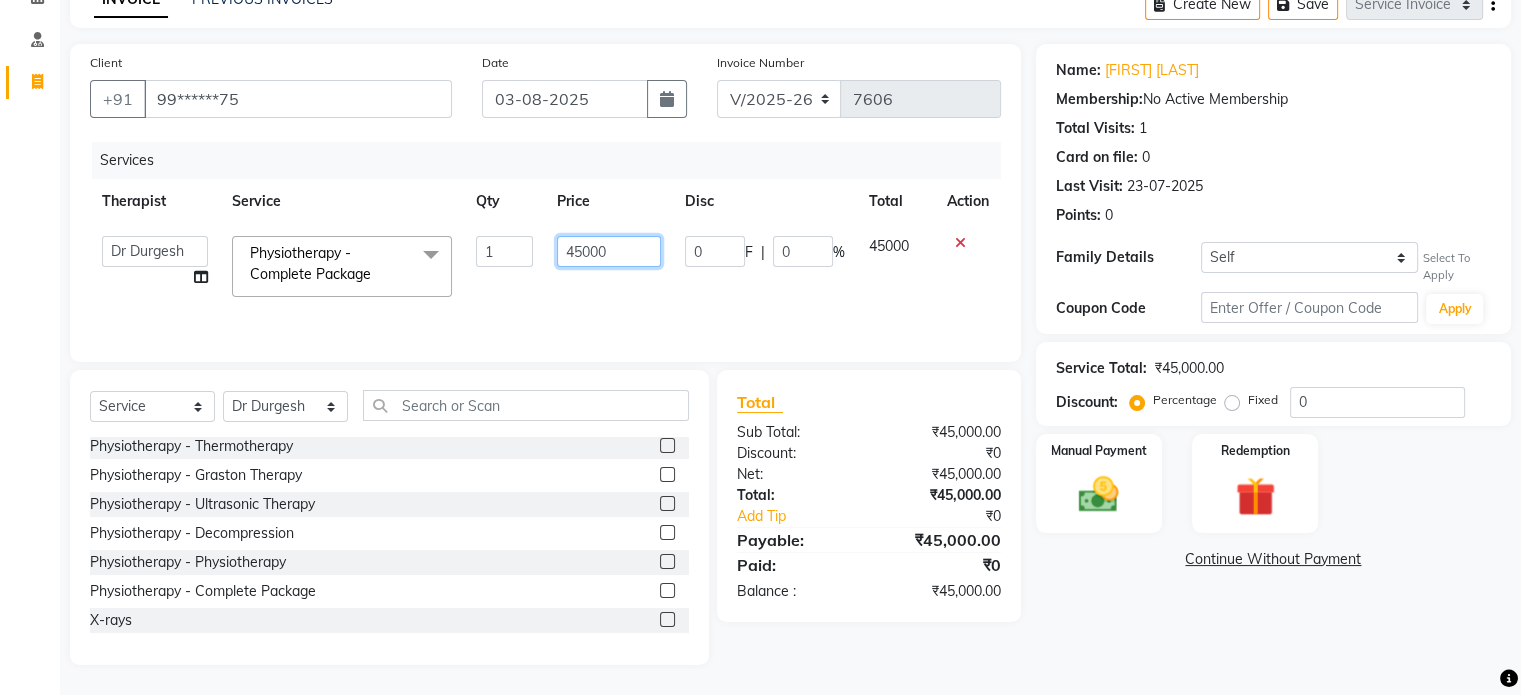click on "45000" 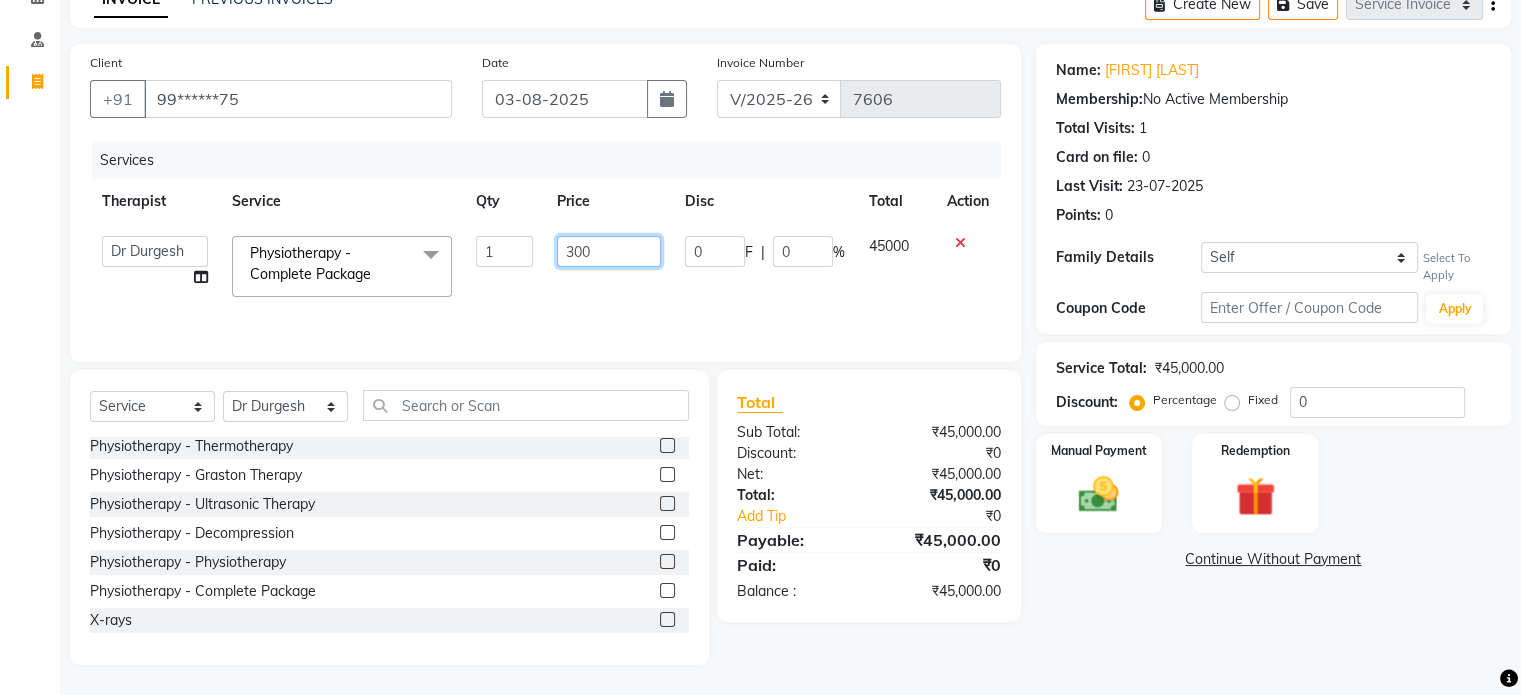 type on "3000" 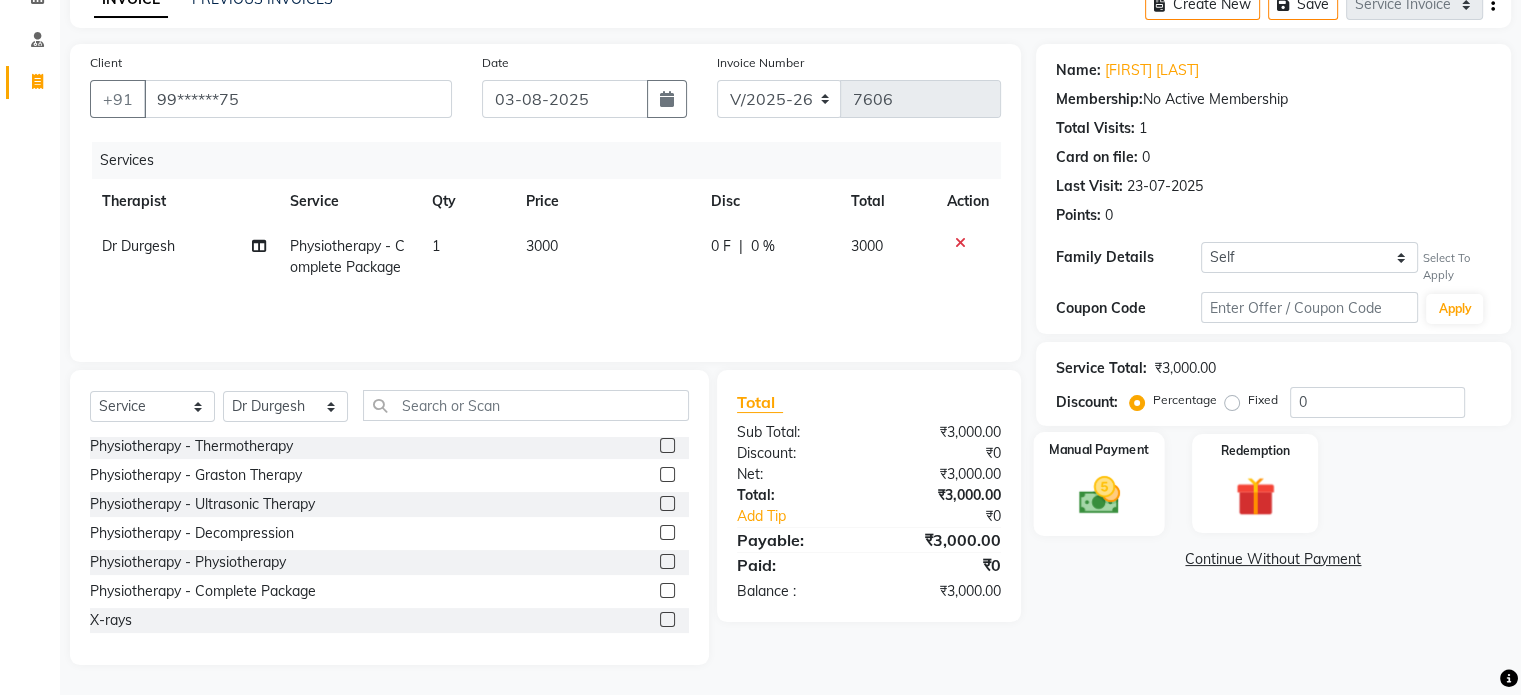 click 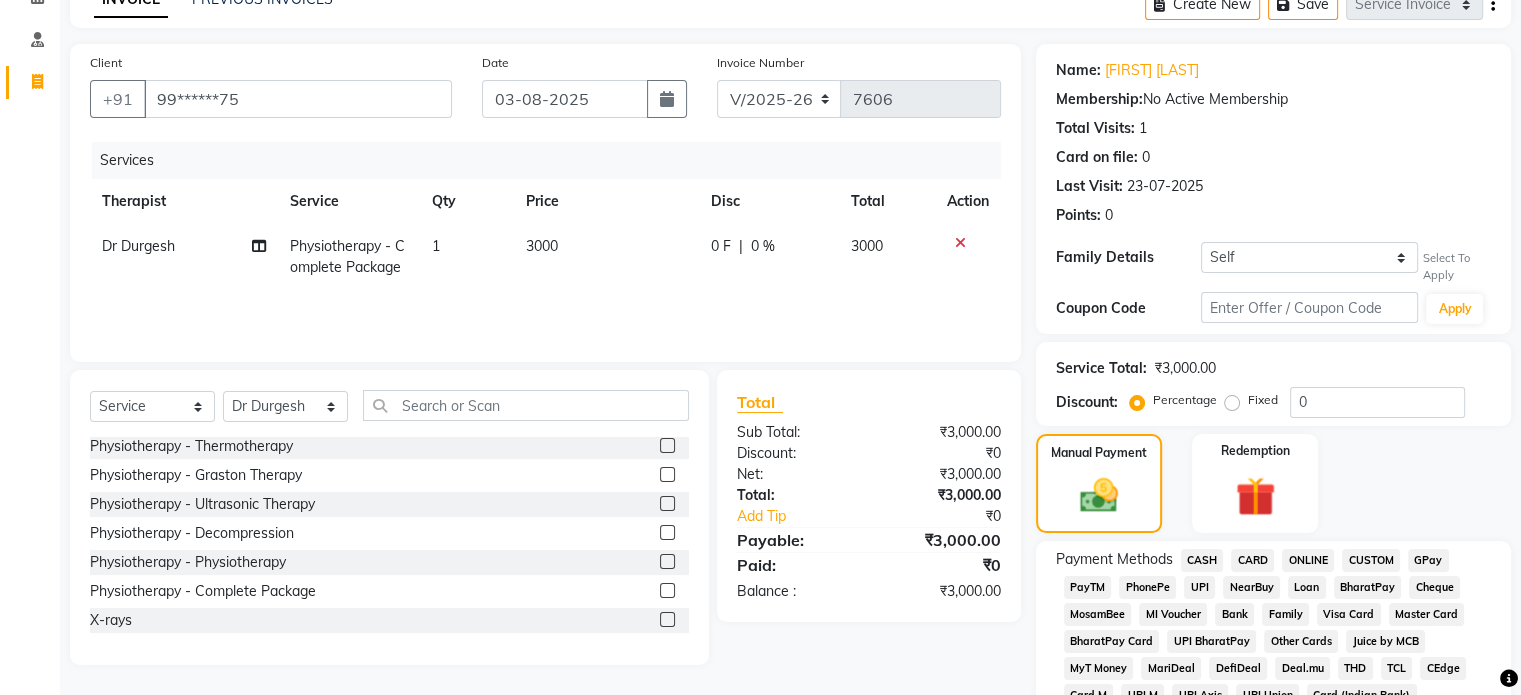 click on "CARD" 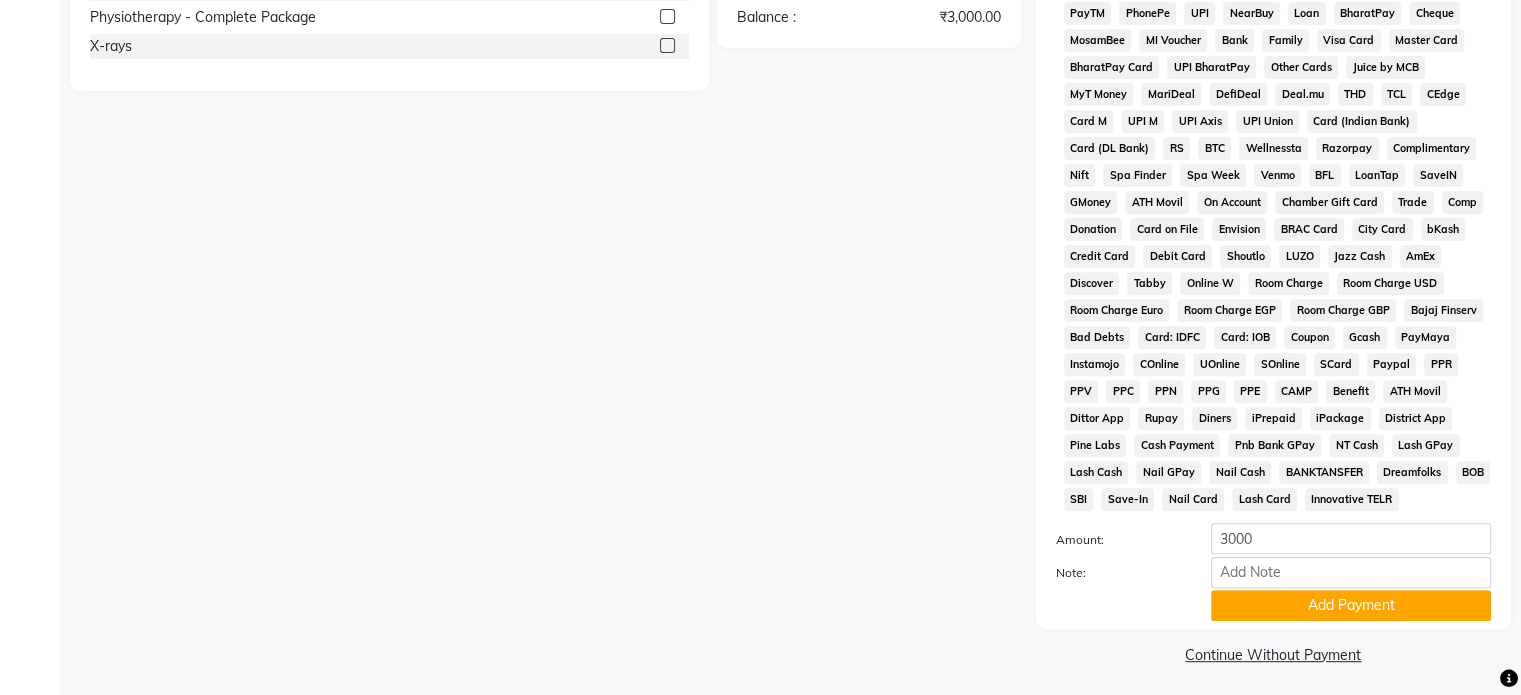 scroll, scrollTop: 703, scrollLeft: 0, axis: vertical 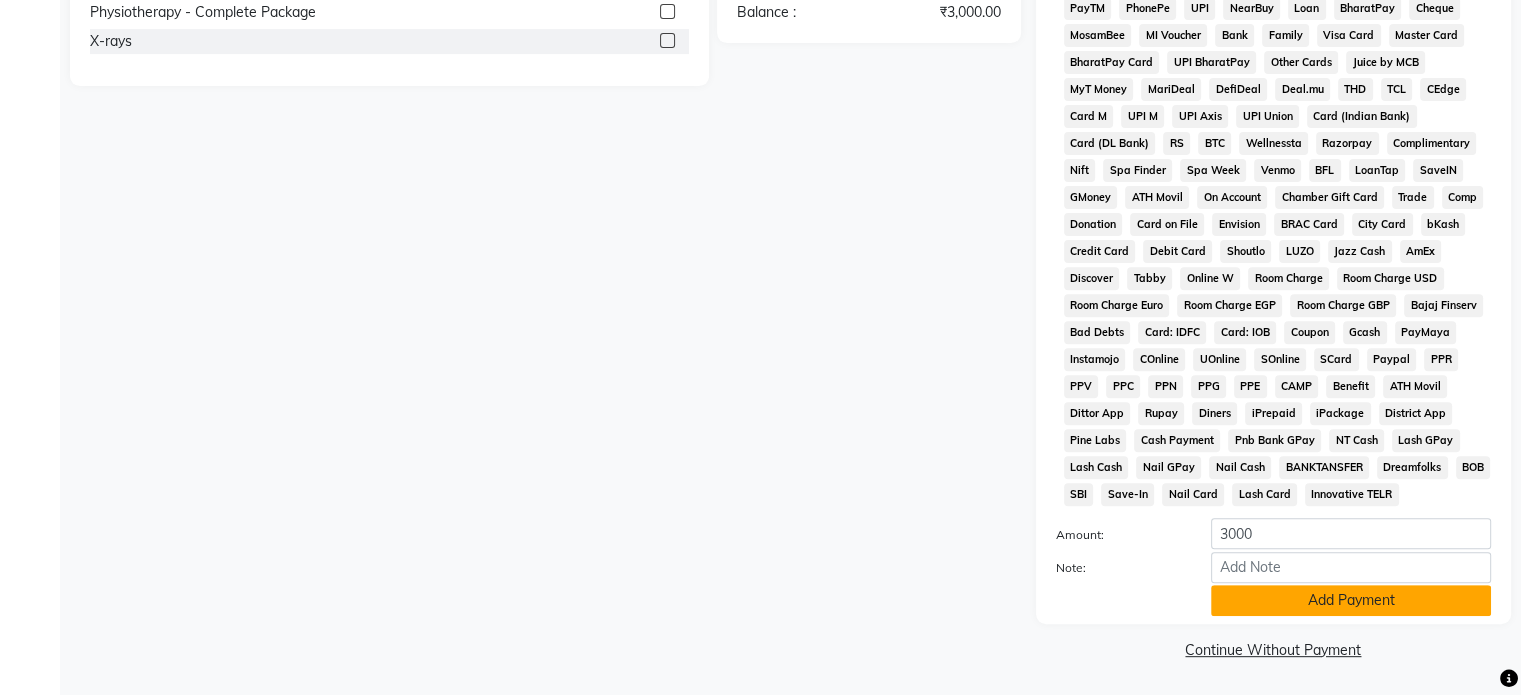 click on "Add Payment" 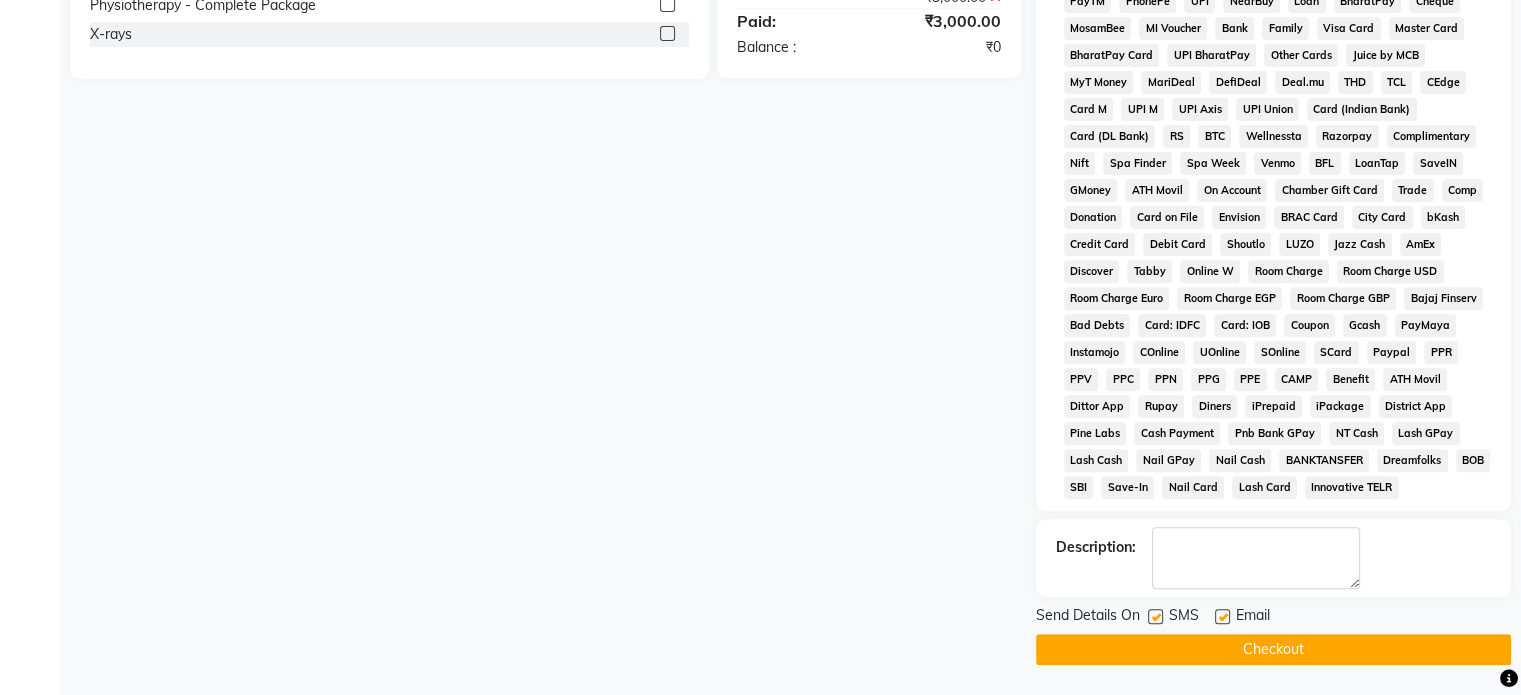 click 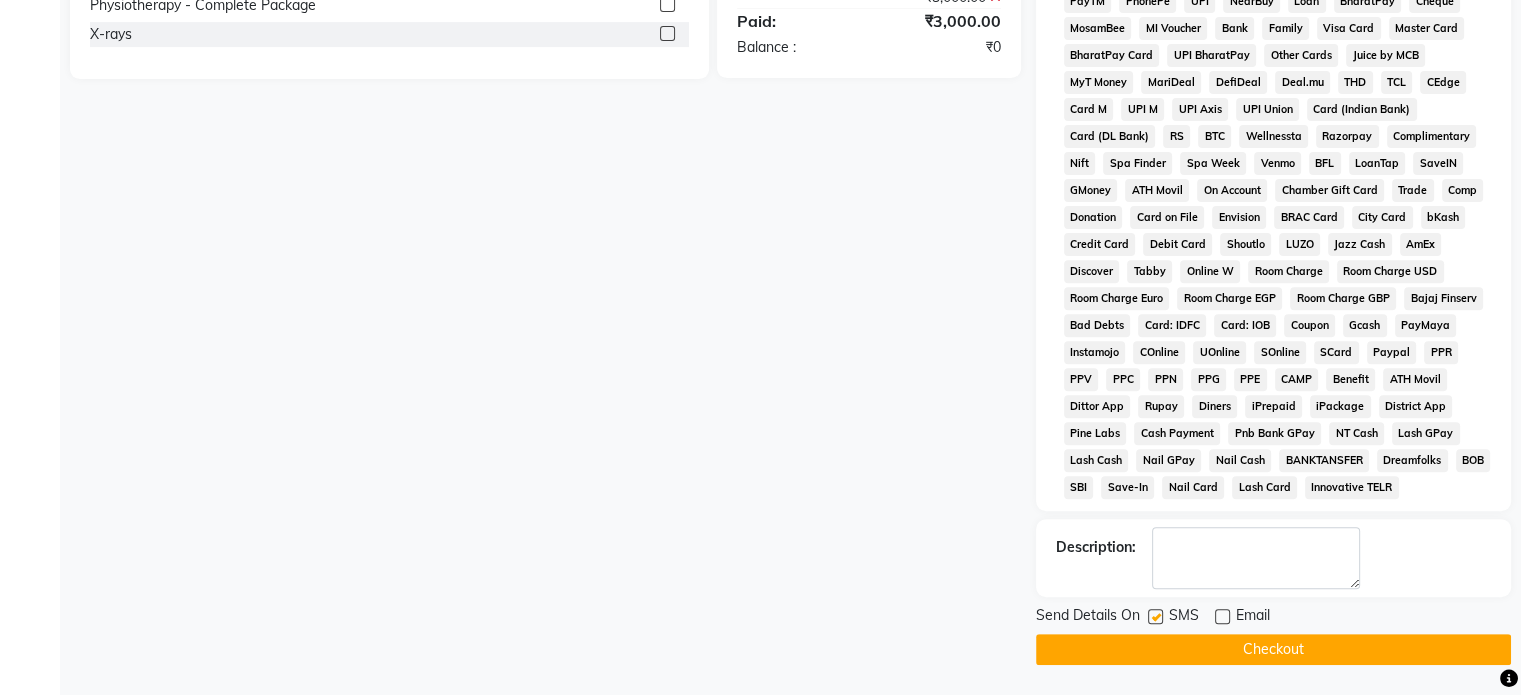 click 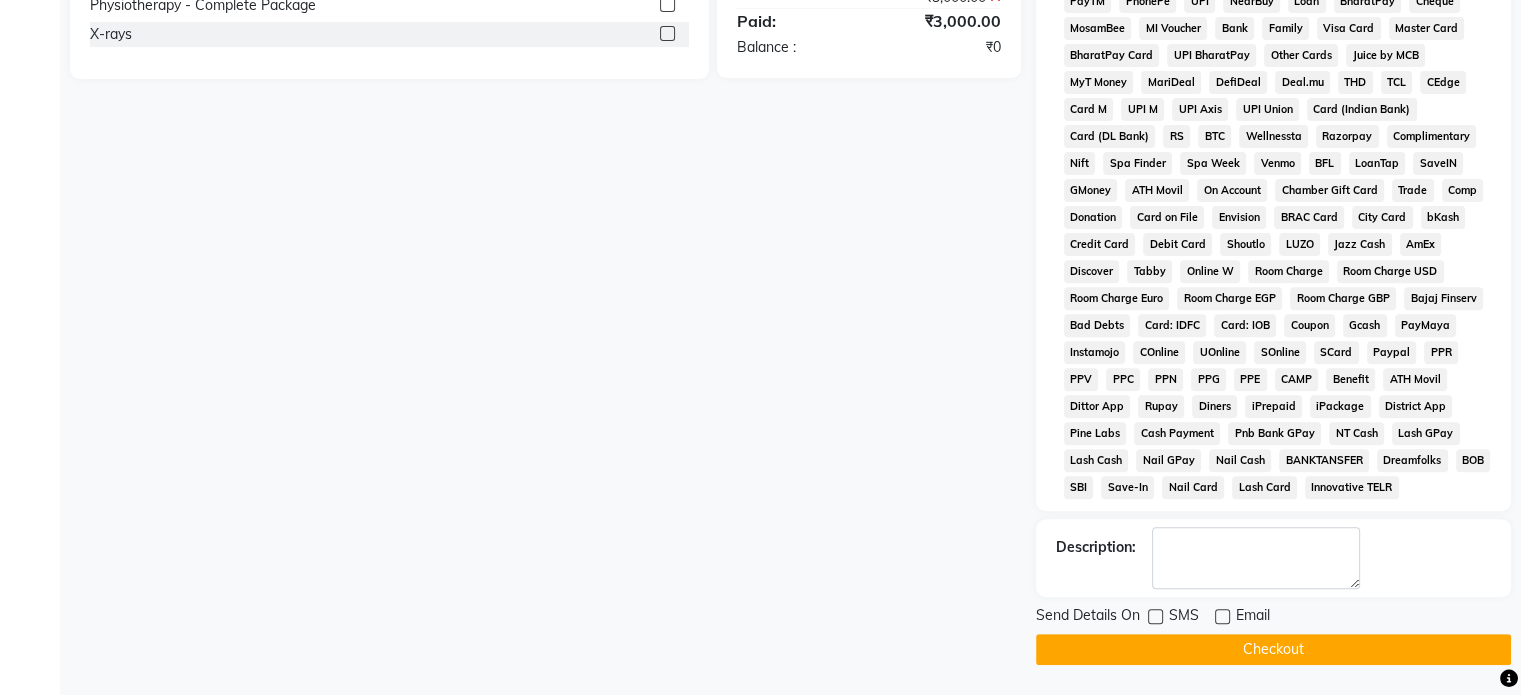 drag, startPoint x: 1260, startPoint y: 674, endPoint x: 1248, endPoint y: 657, distance: 20.808653 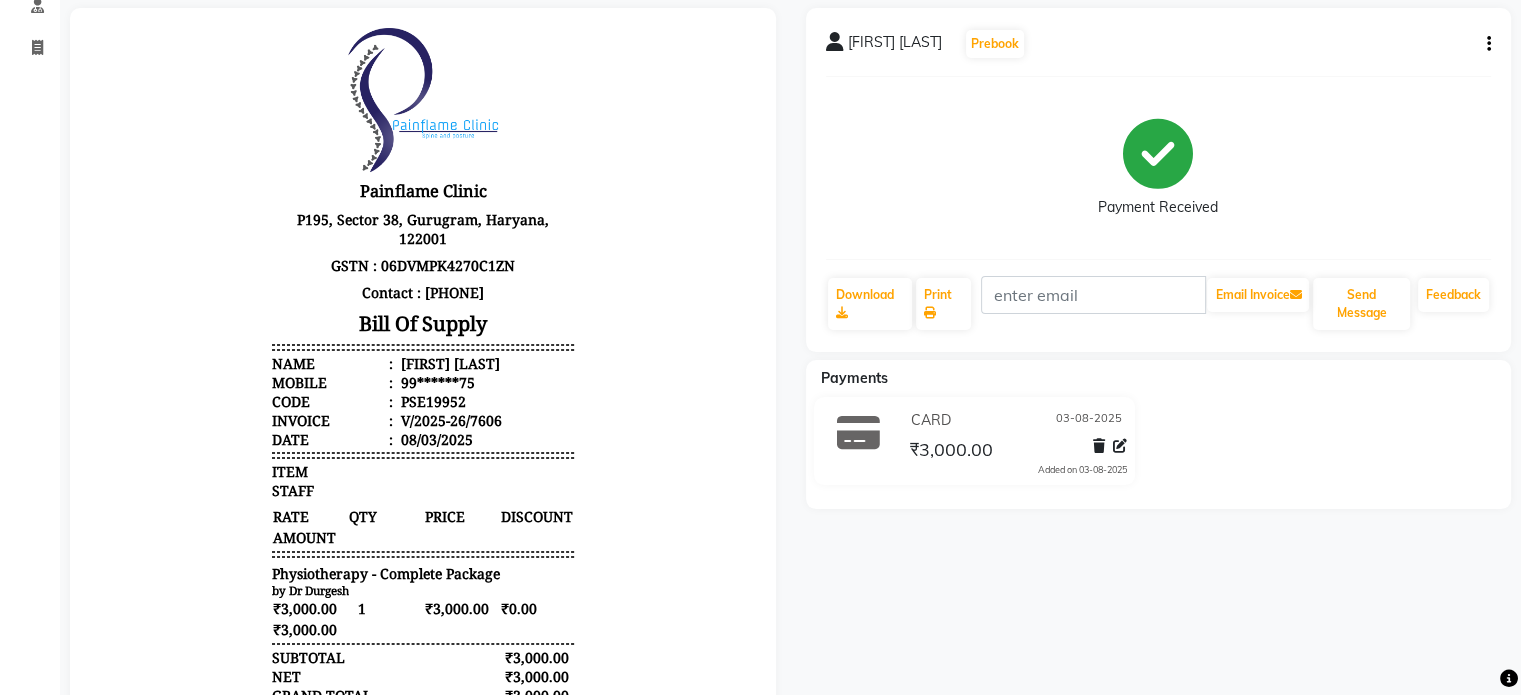 scroll, scrollTop: 0, scrollLeft: 0, axis: both 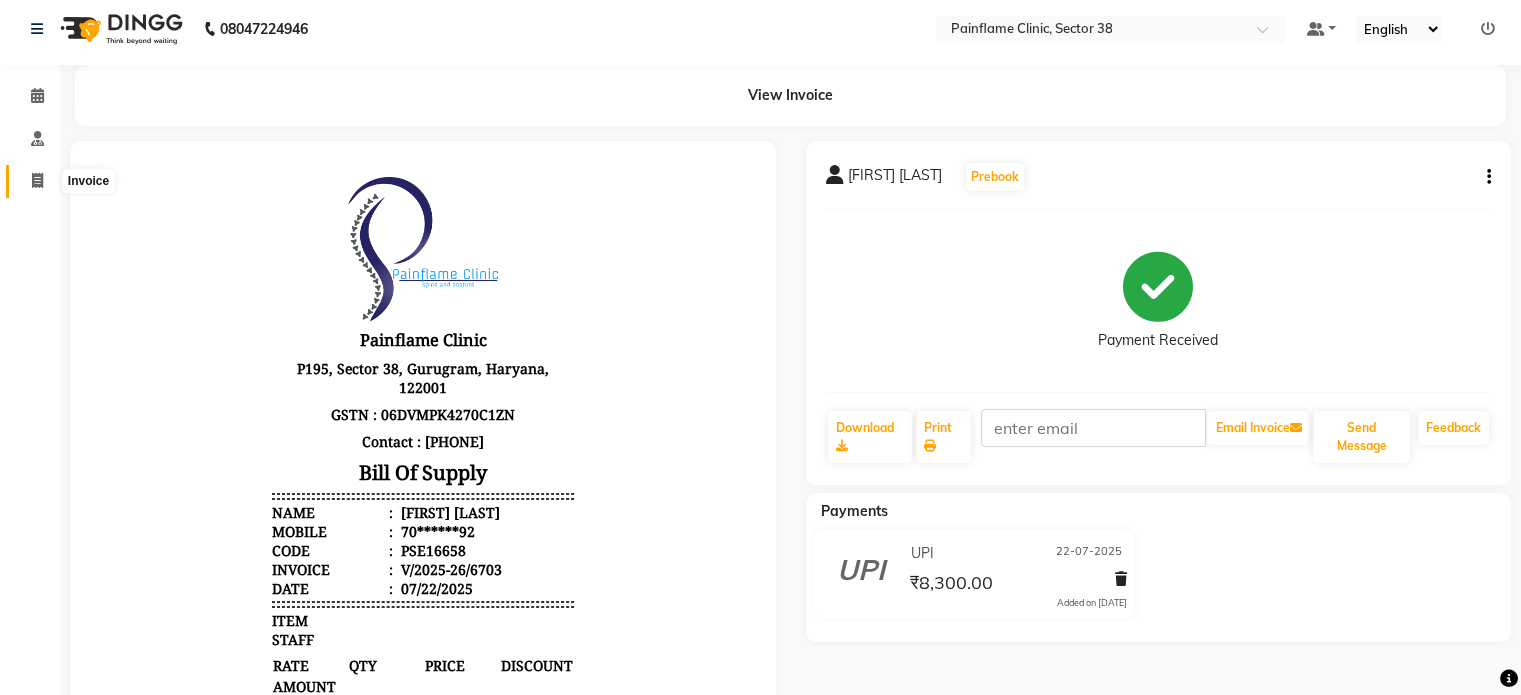 click 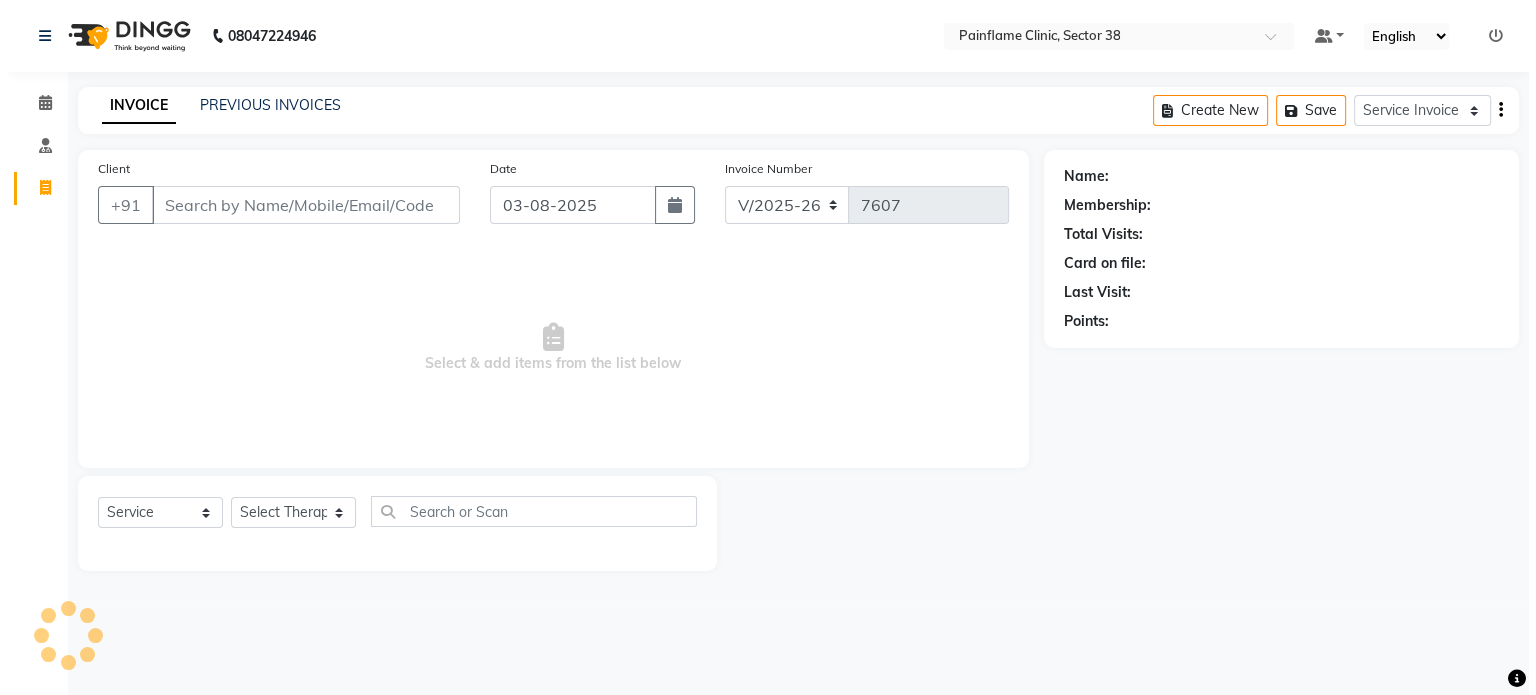 scroll, scrollTop: 0, scrollLeft: 0, axis: both 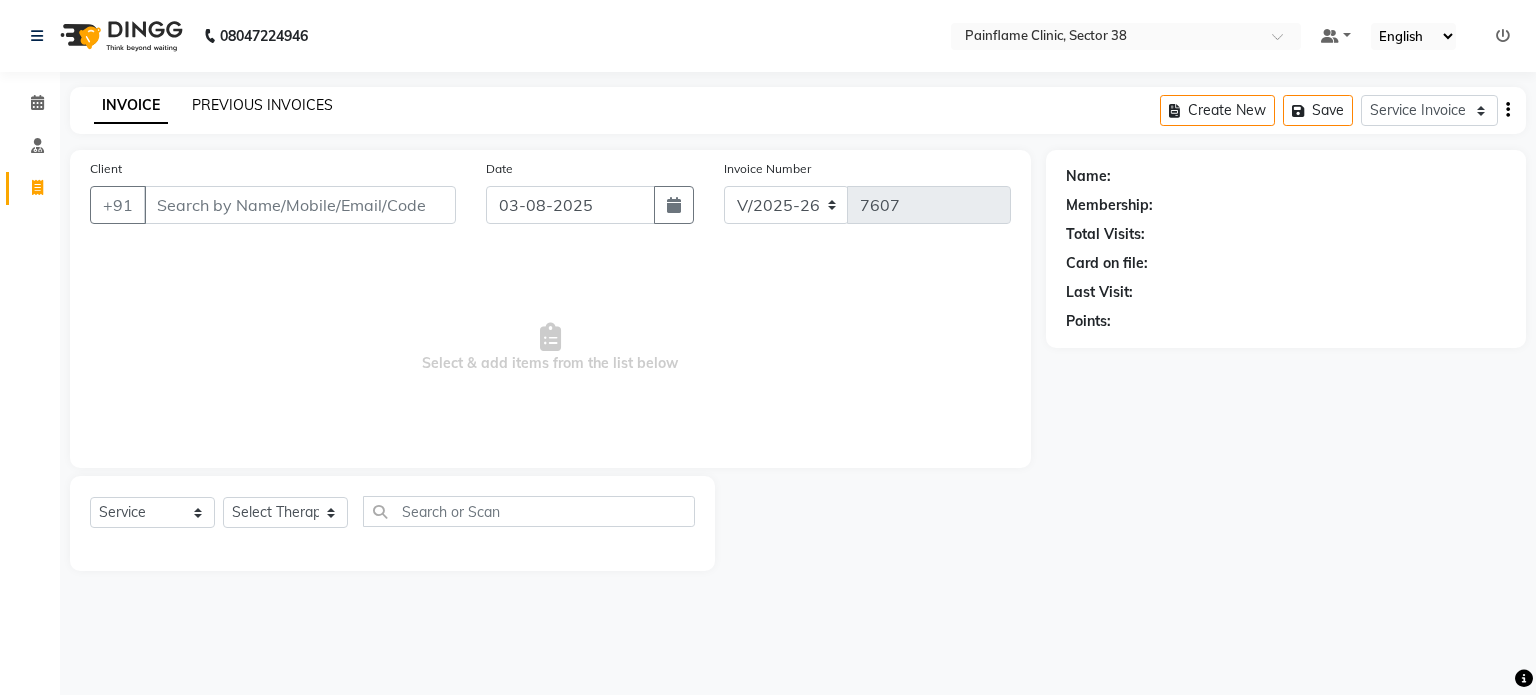 click on "PREVIOUS INVOICES" 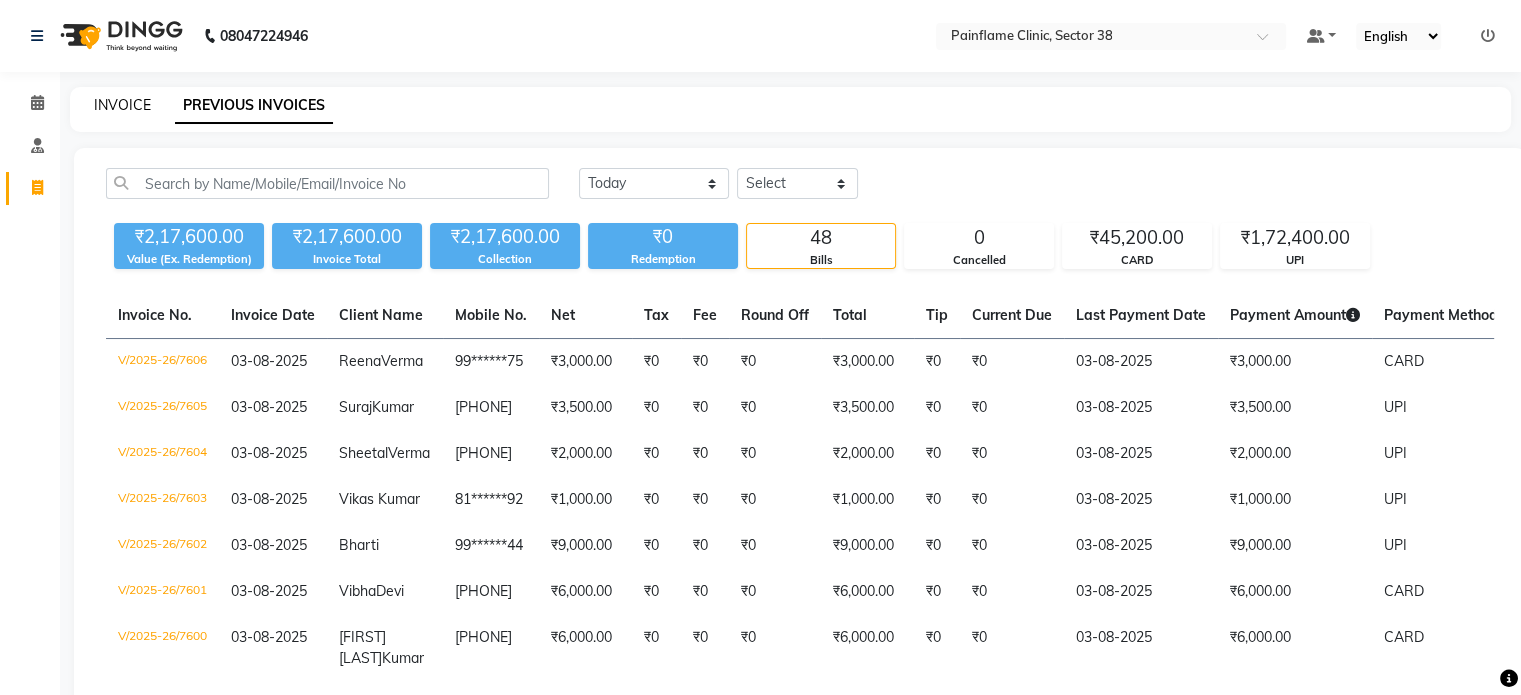 click on "INVOICE" 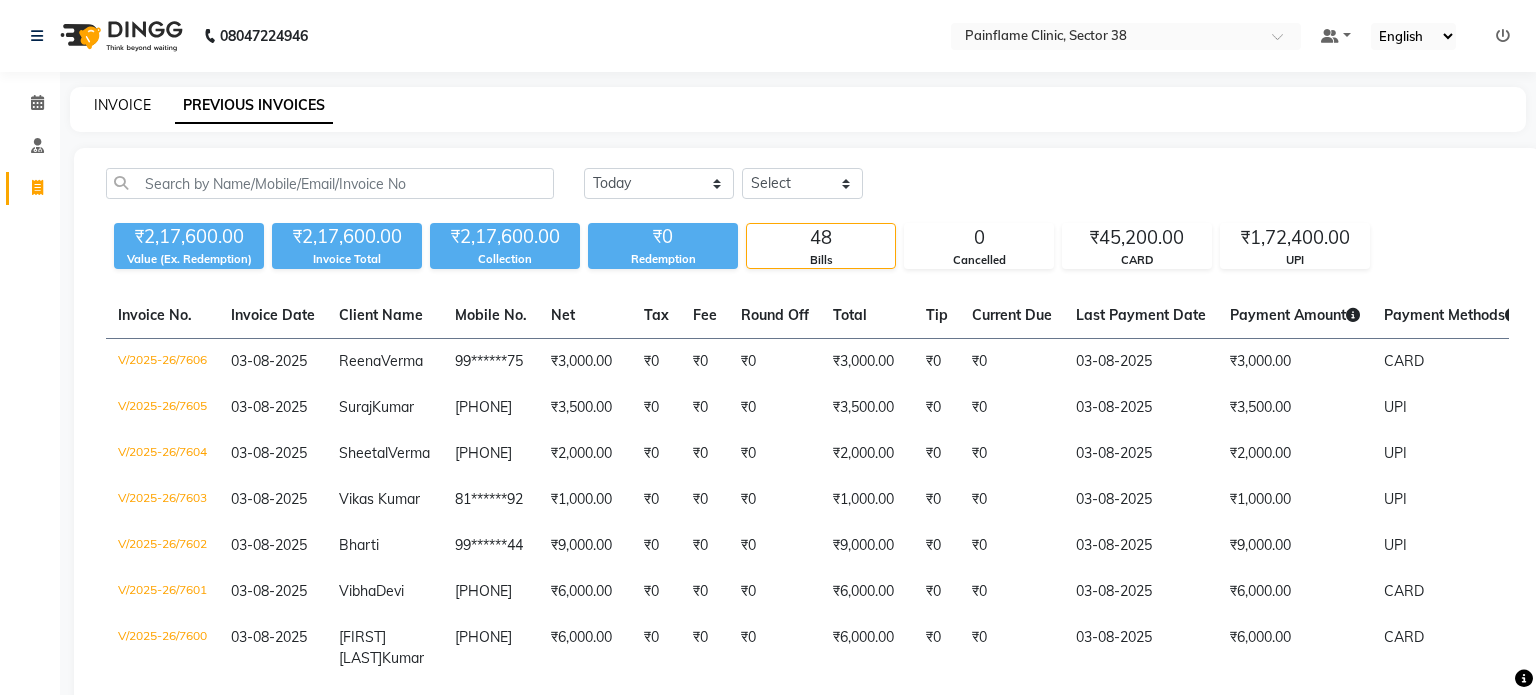 select on "3964" 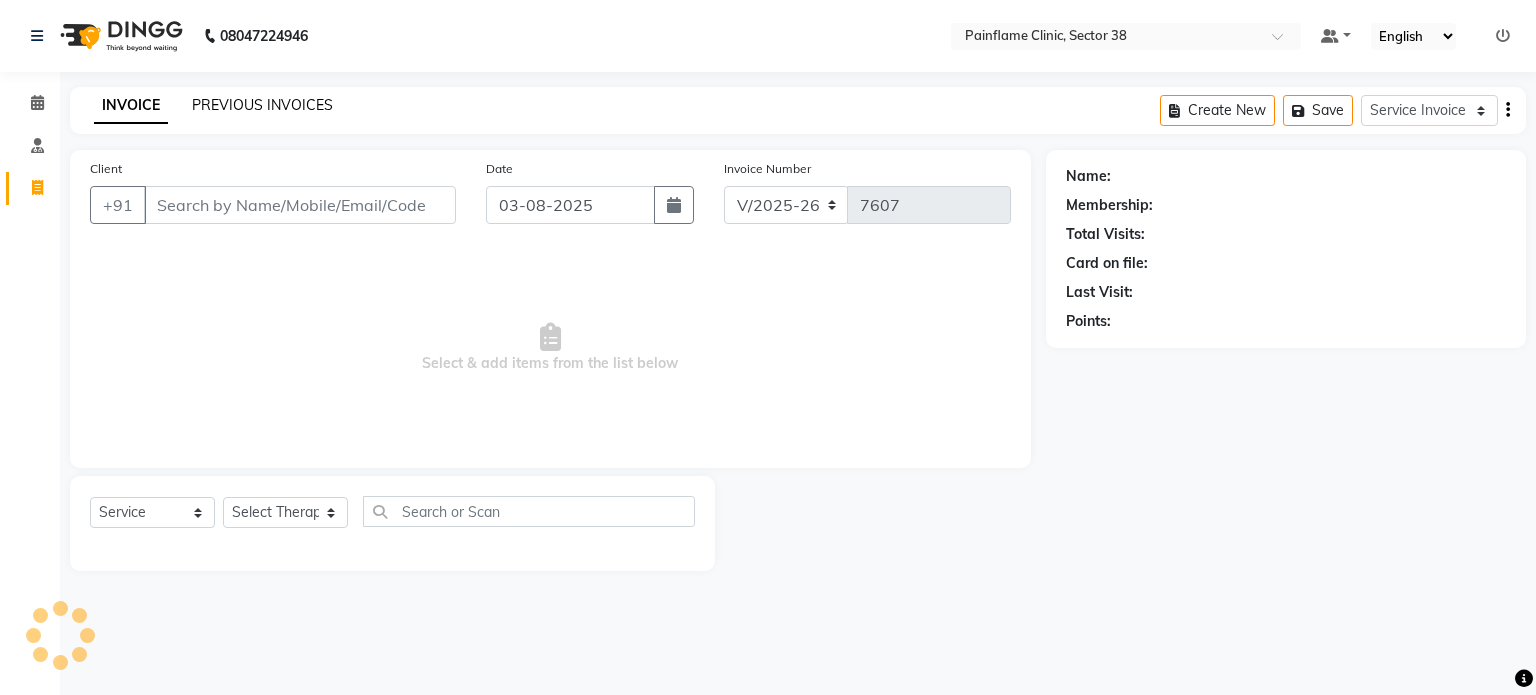 click on "PREVIOUS INVOICES" 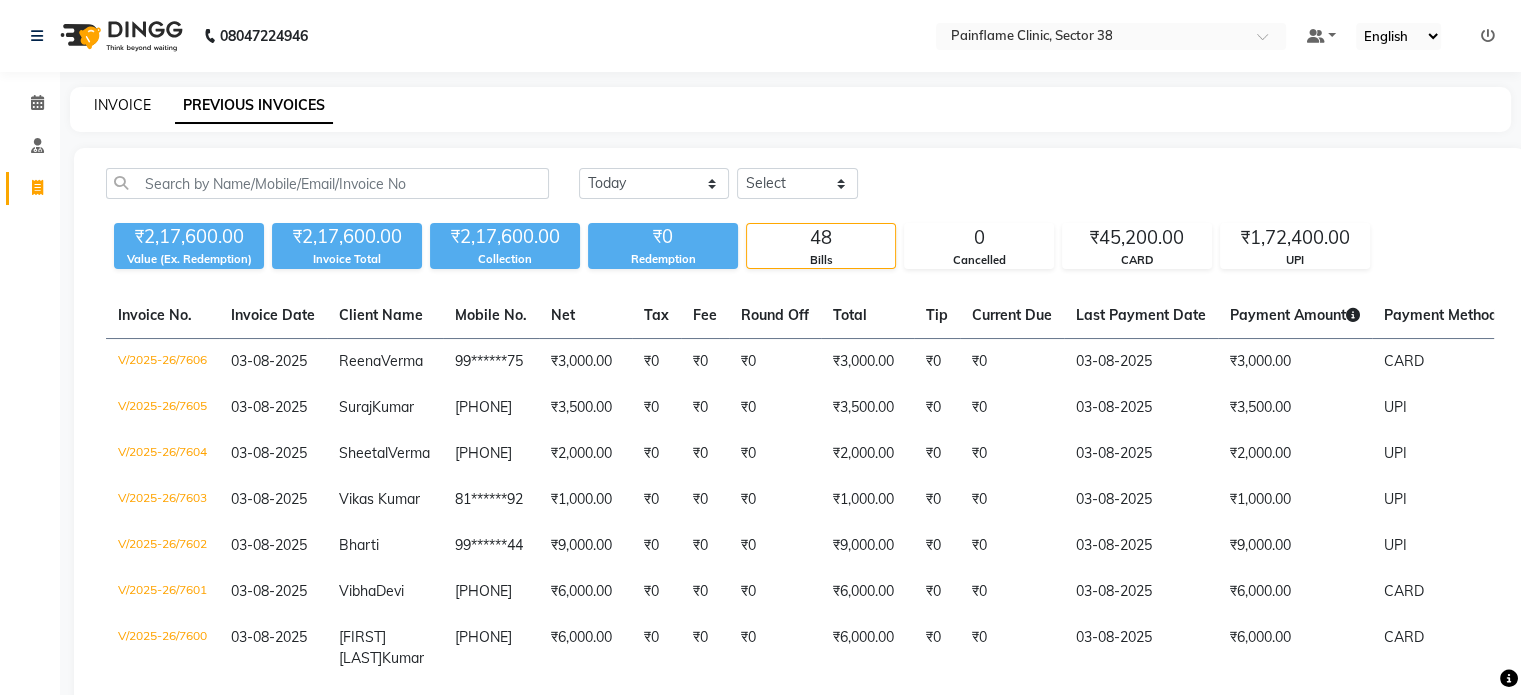 click on "INVOICE" 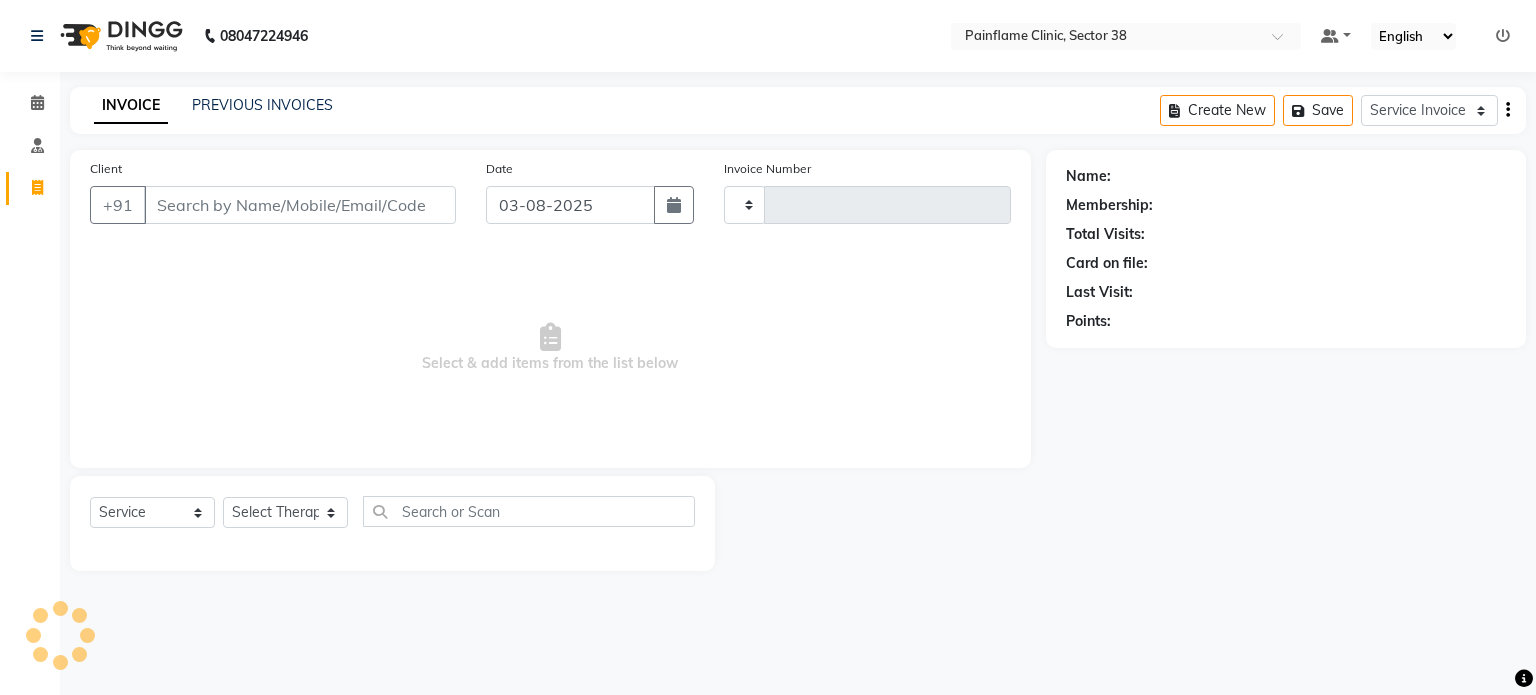 type on "7607" 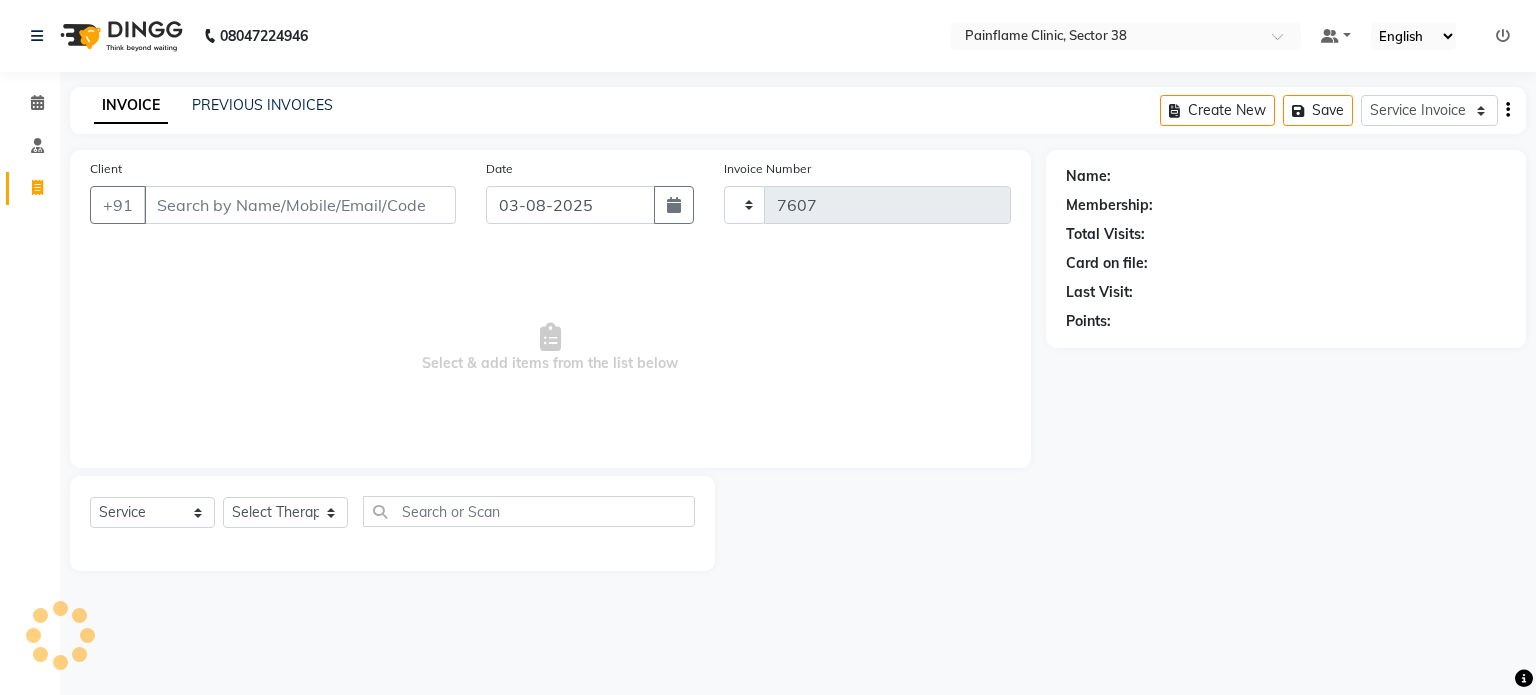 select on "3964" 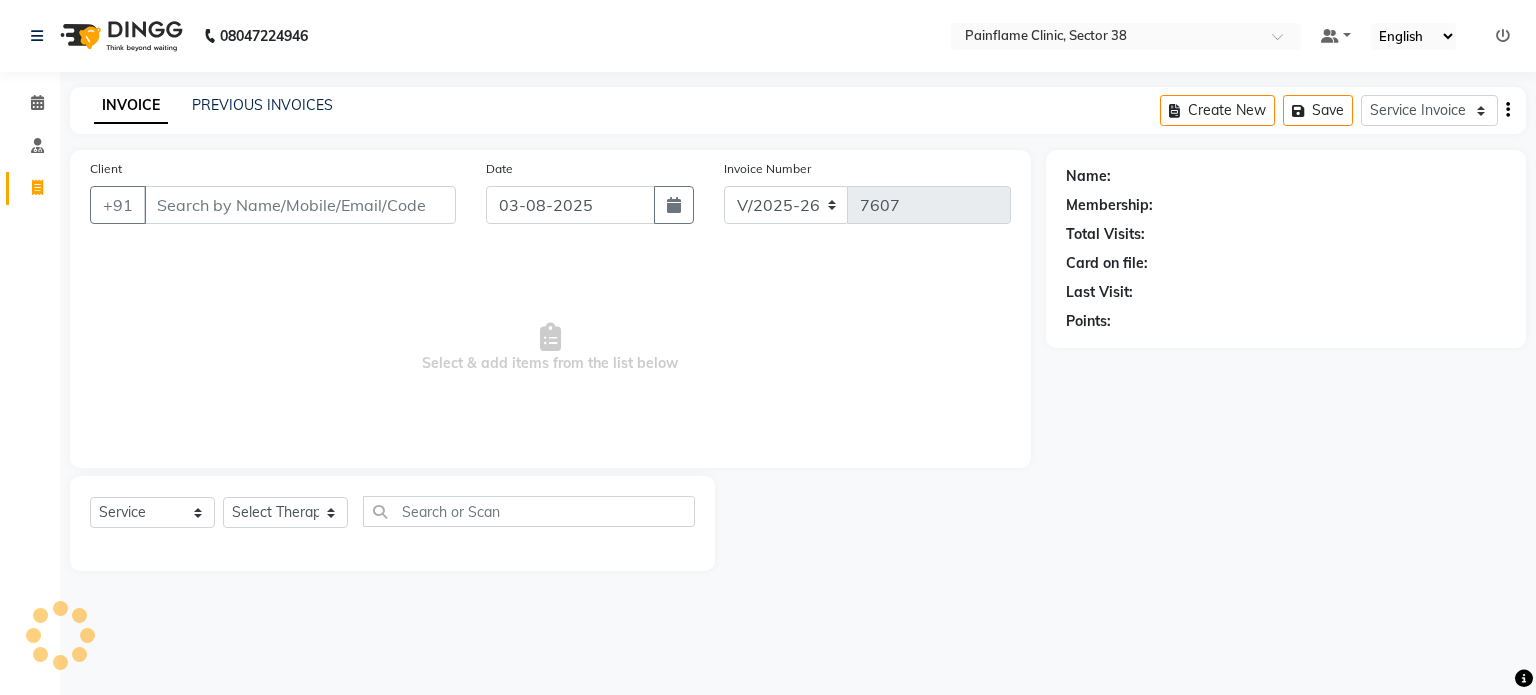 click on "Client" at bounding box center [300, 205] 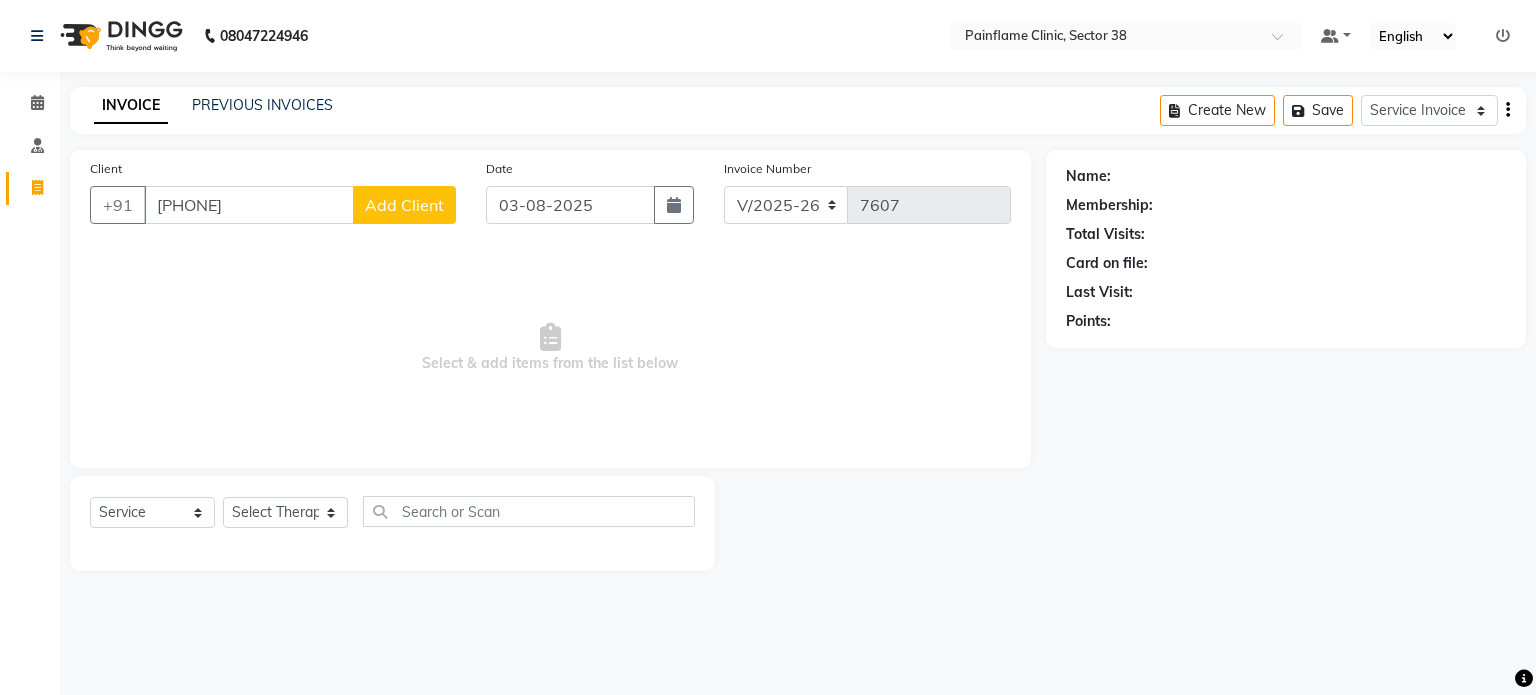 click on "7218198805" at bounding box center [249, 205] 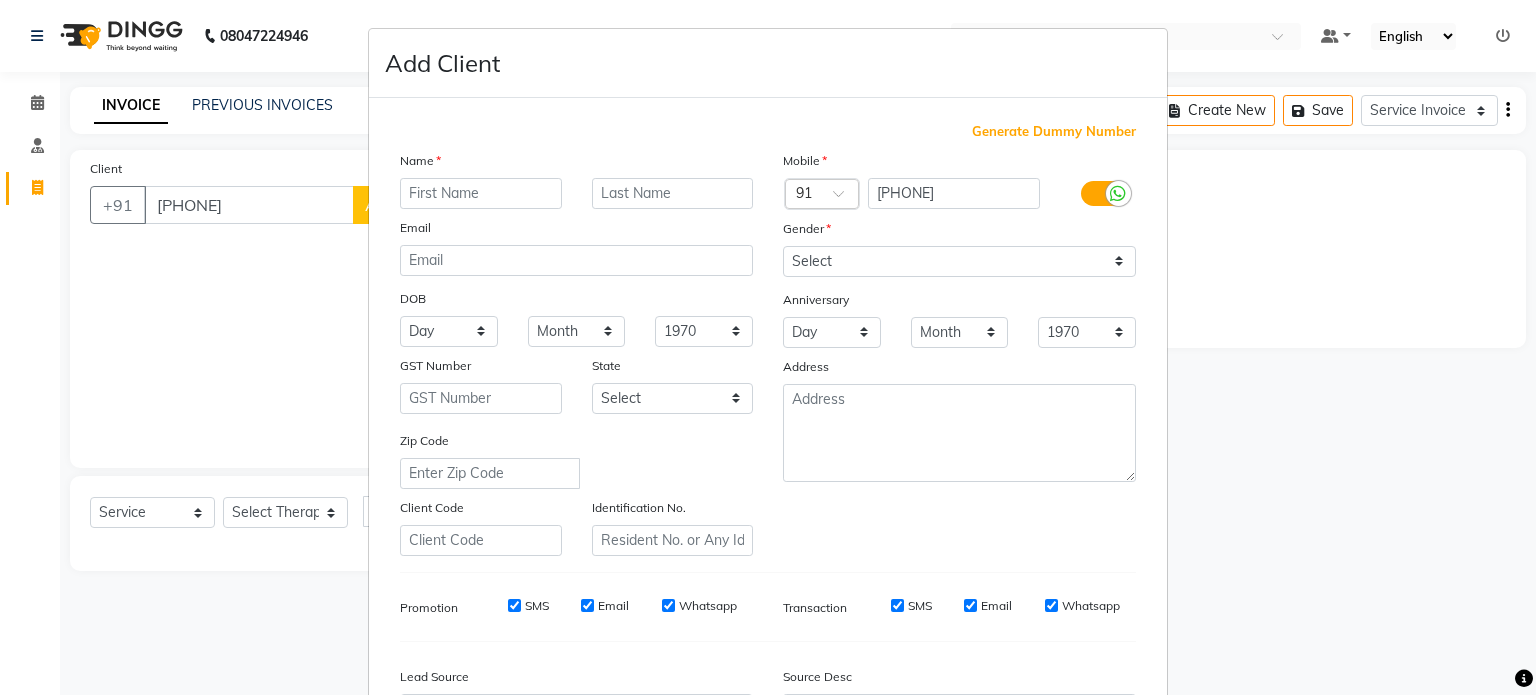 type on "V" 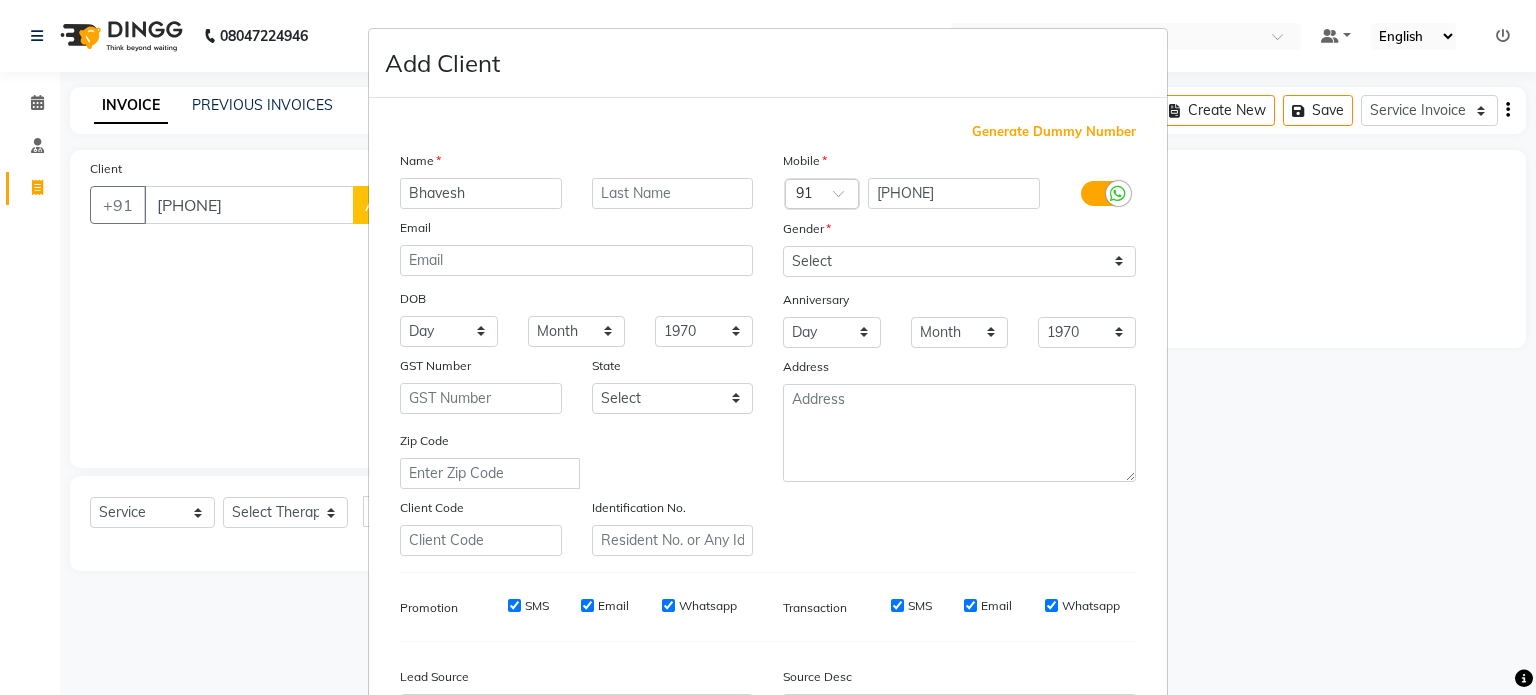 type on "Bhavesh" 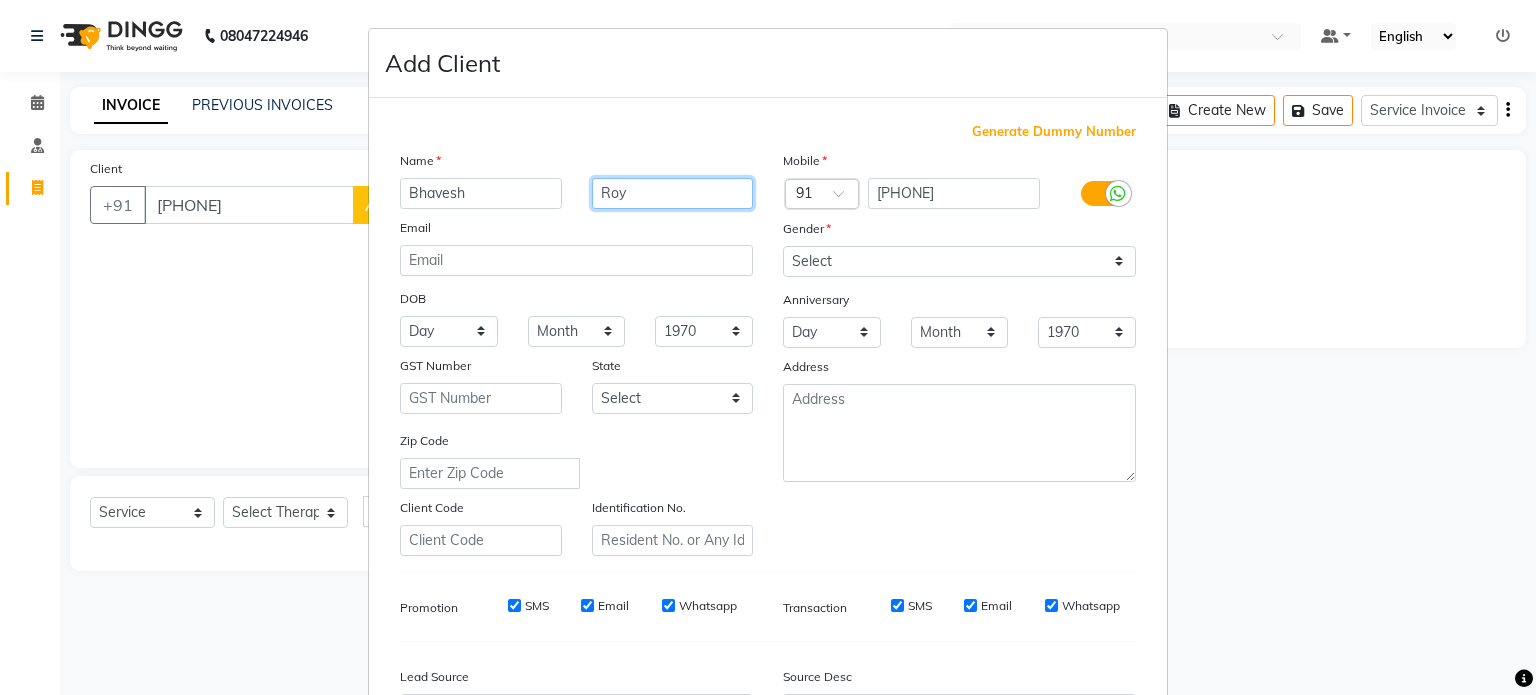 type on "Roy" 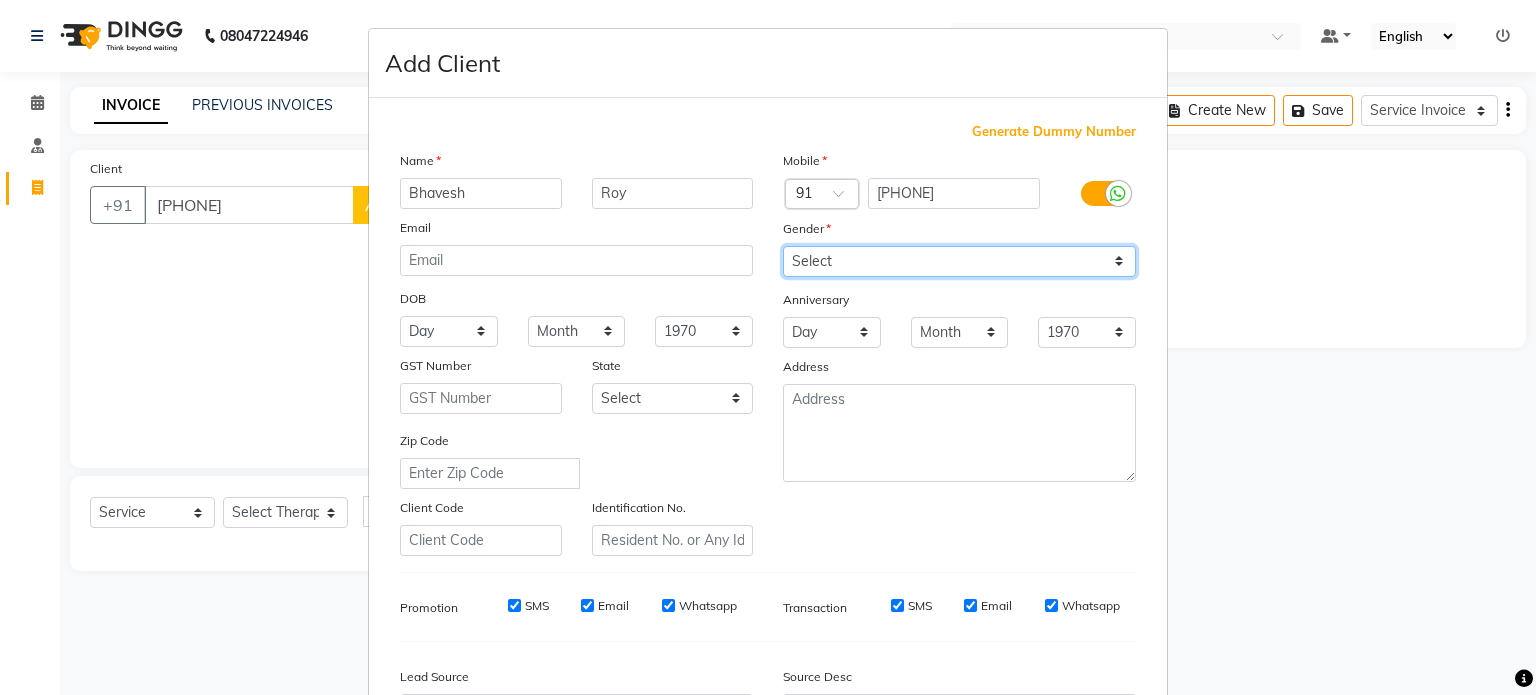 click on "Select Male Female Other Prefer Not To Say" at bounding box center (959, 261) 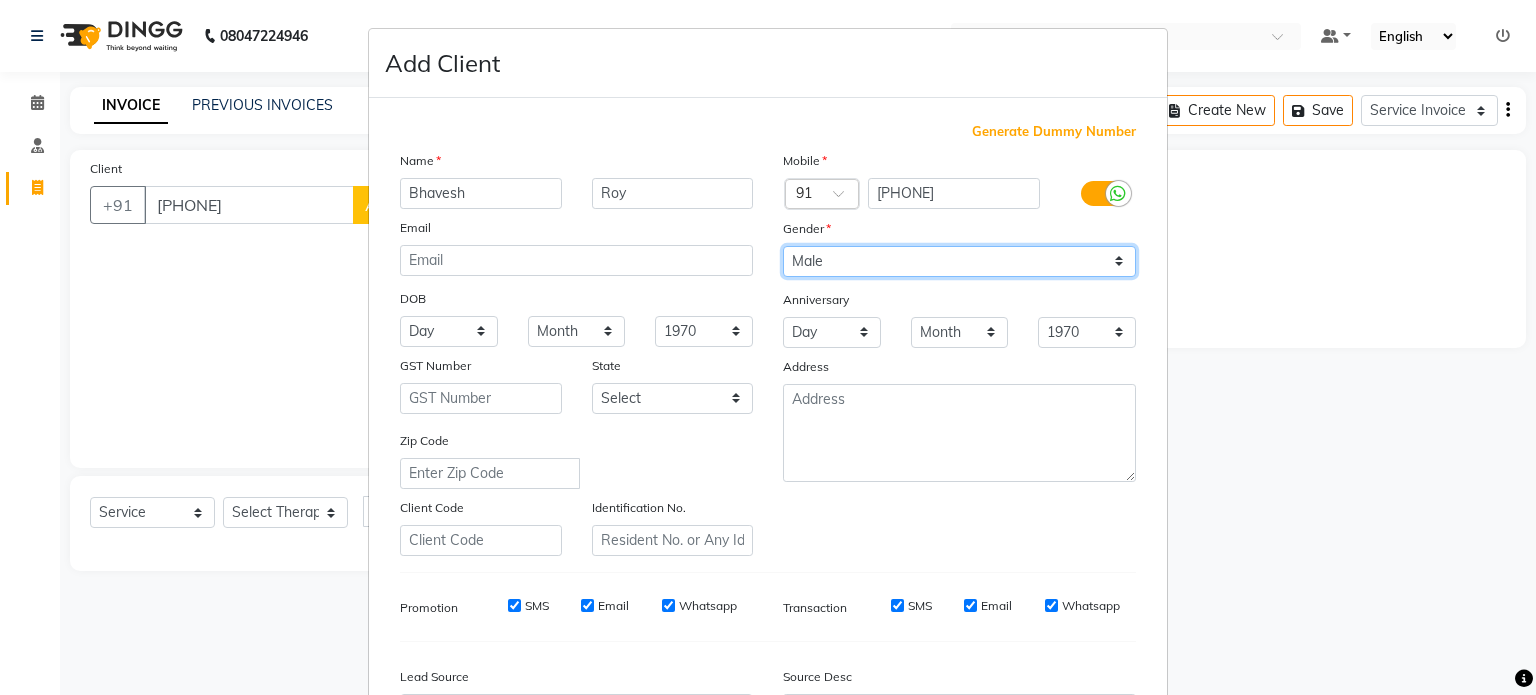 click on "Select Male Female Other Prefer Not To Say" at bounding box center [959, 261] 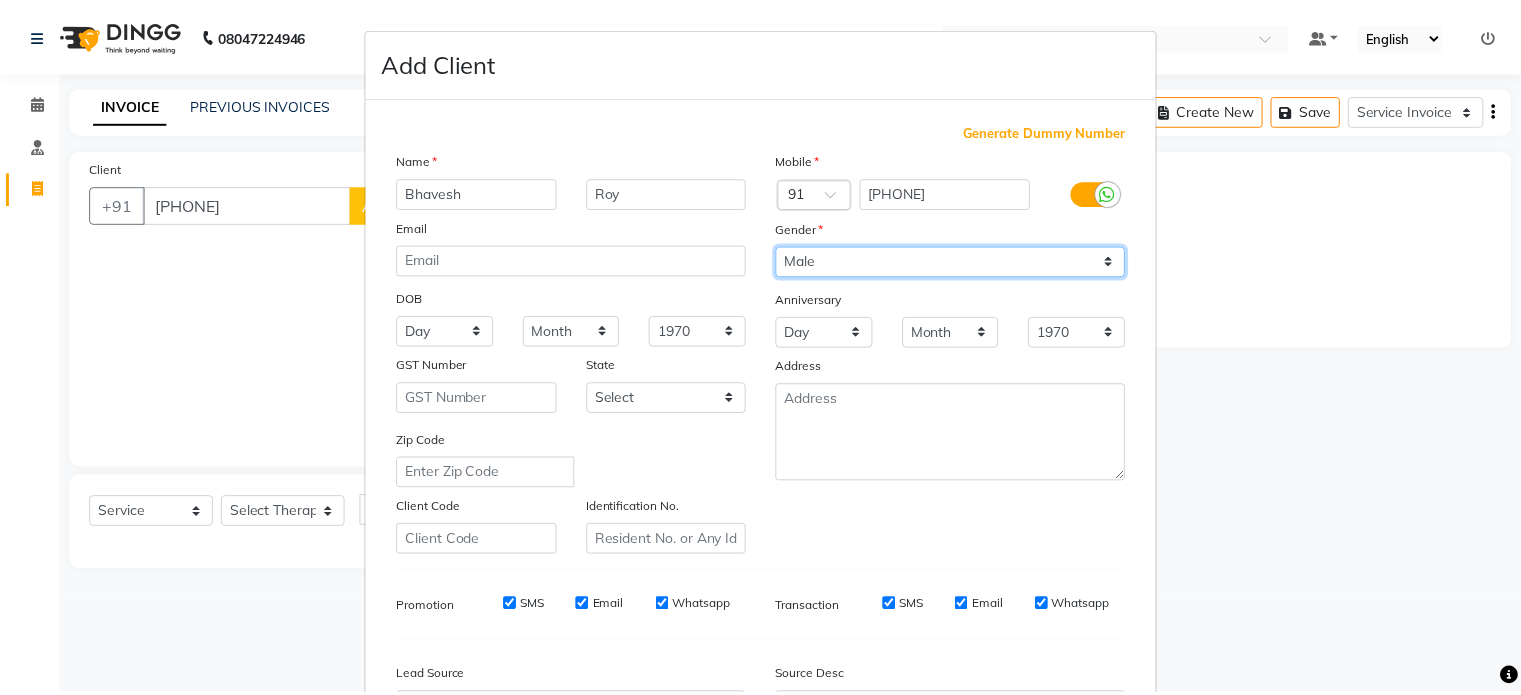 scroll, scrollTop: 237, scrollLeft: 0, axis: vertical 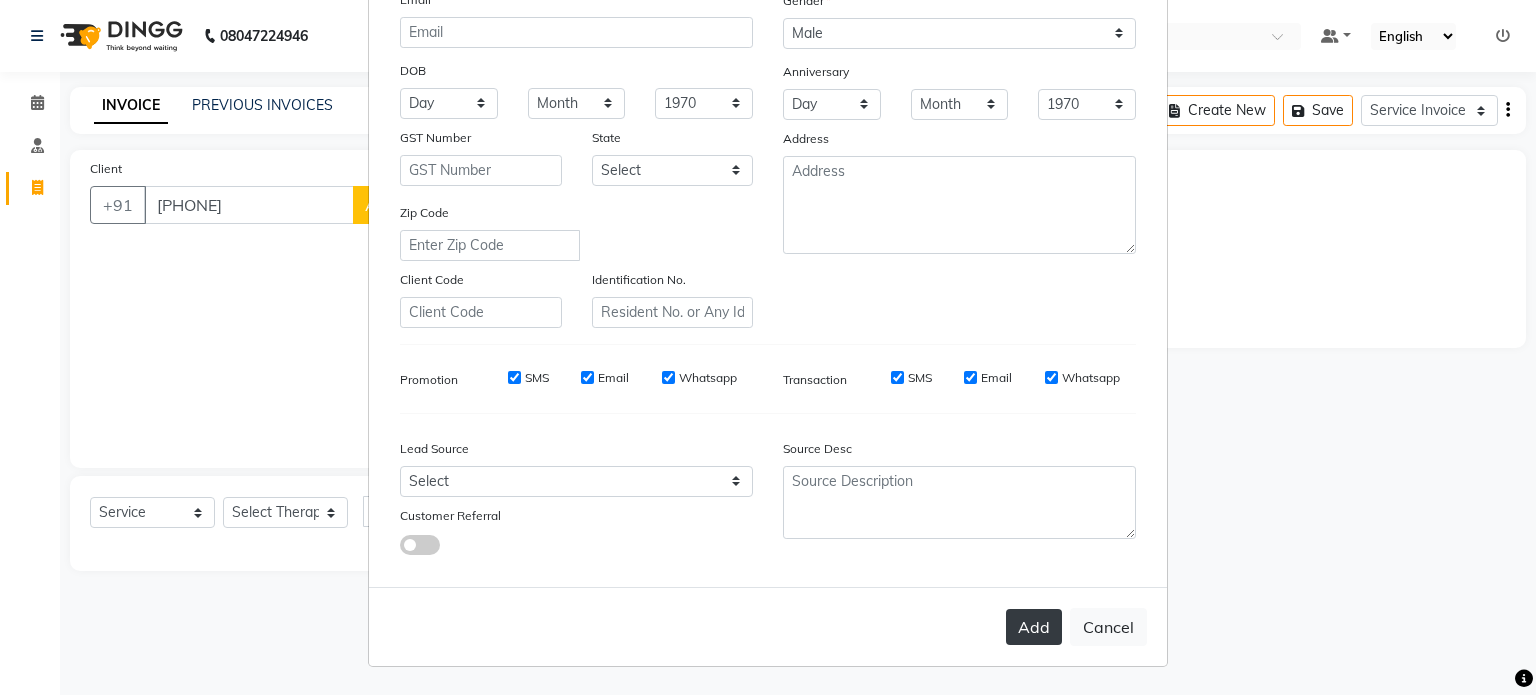 click on "Add" at bounding box center (1034, 627) 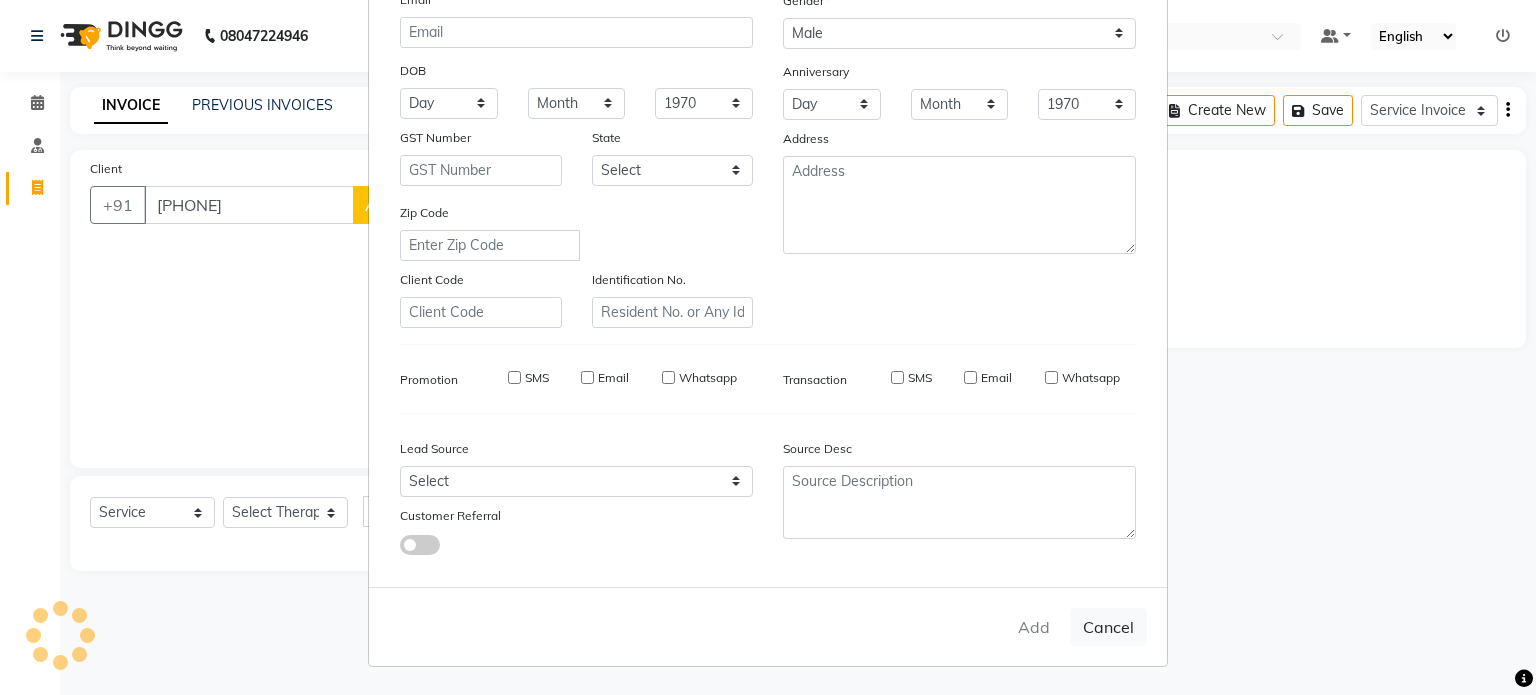 type on "72******05" 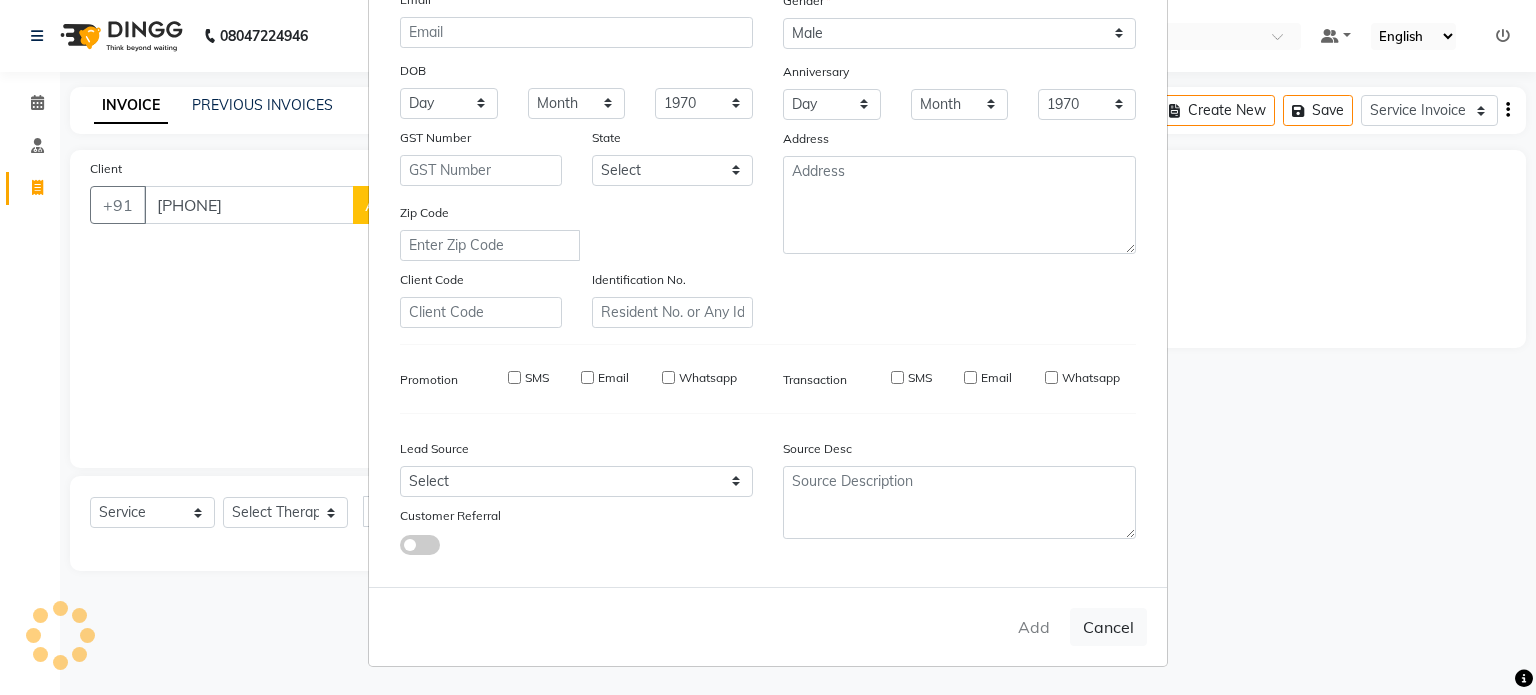 type 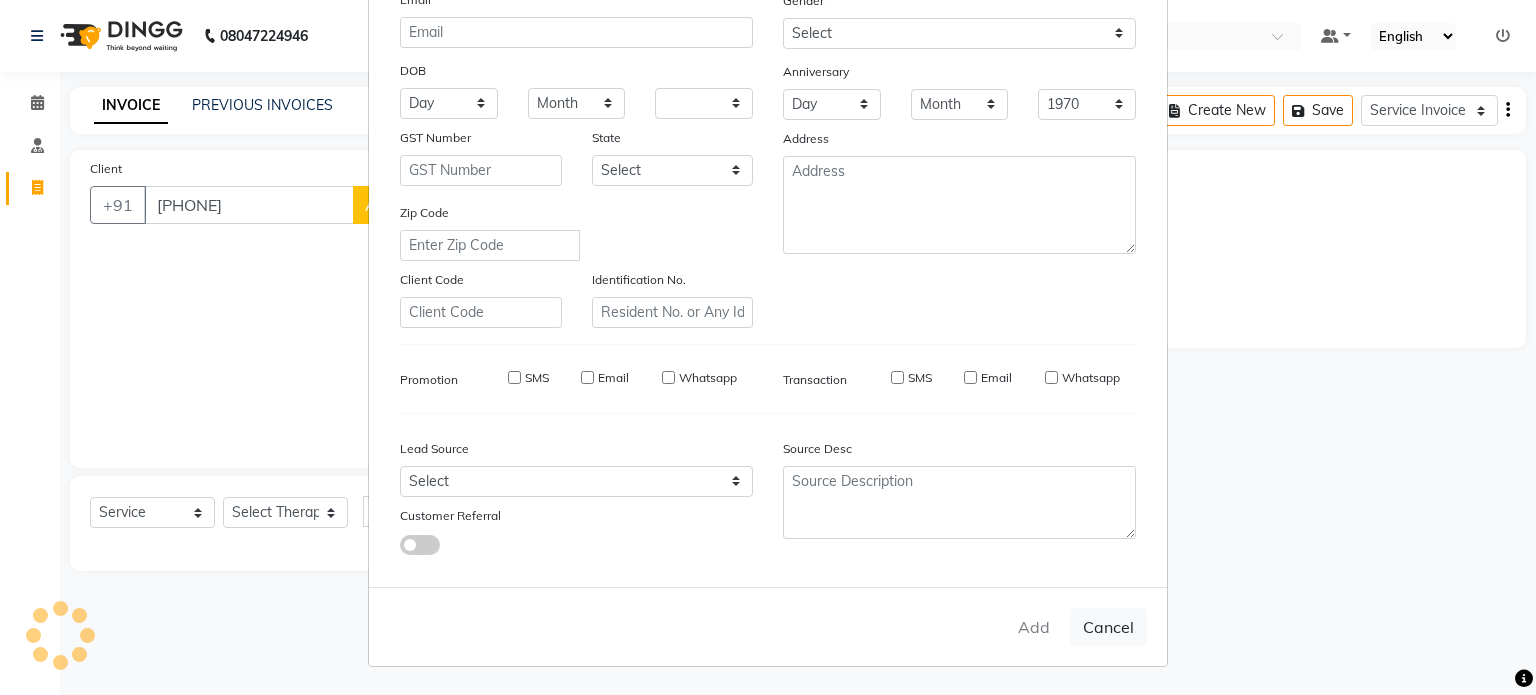select 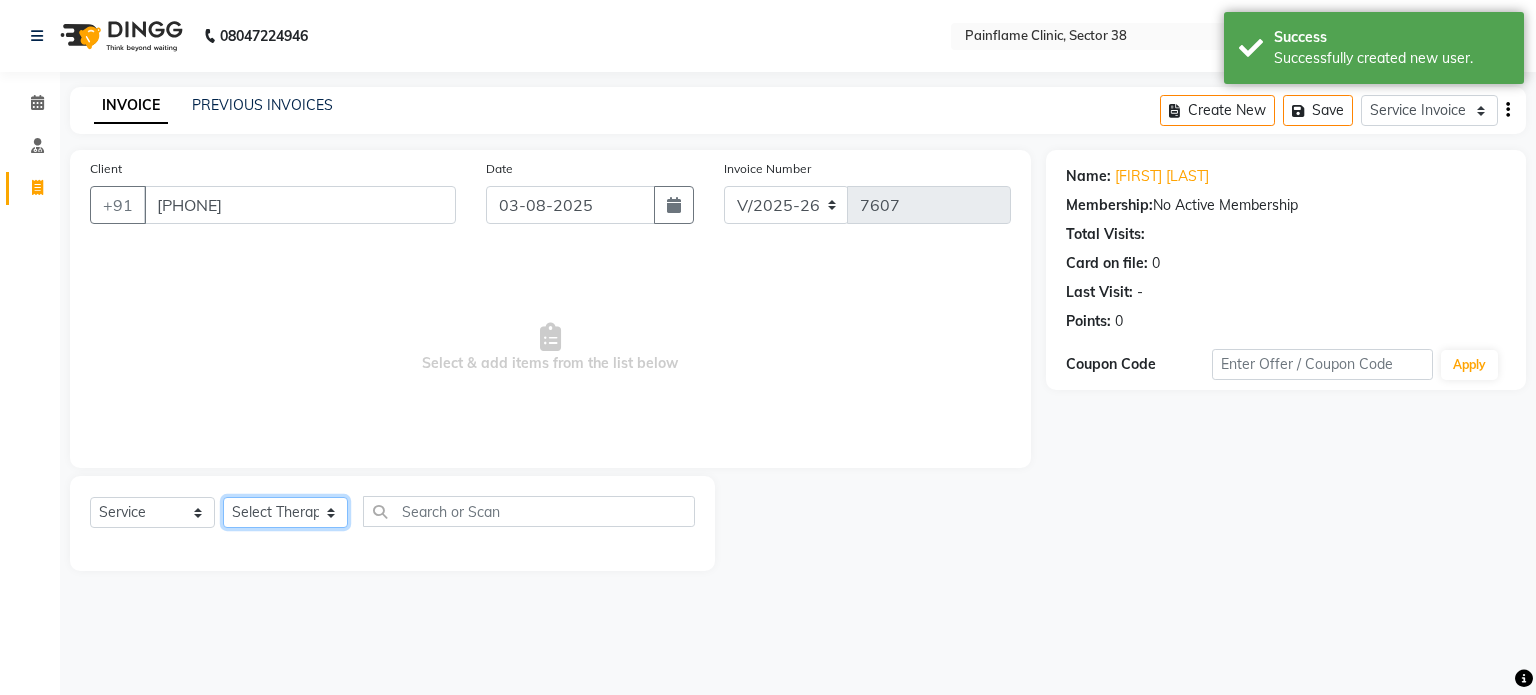click on "Select Therapist Dr Durgesh Dr Harish Dr Ranjana Dr Saurabh Dr. Suraj Dr. Tejpal Mehlawat KUSHAL MOHIT SEMWAL Nancy Singhai Reception 1  Reception 2 Reception 3" 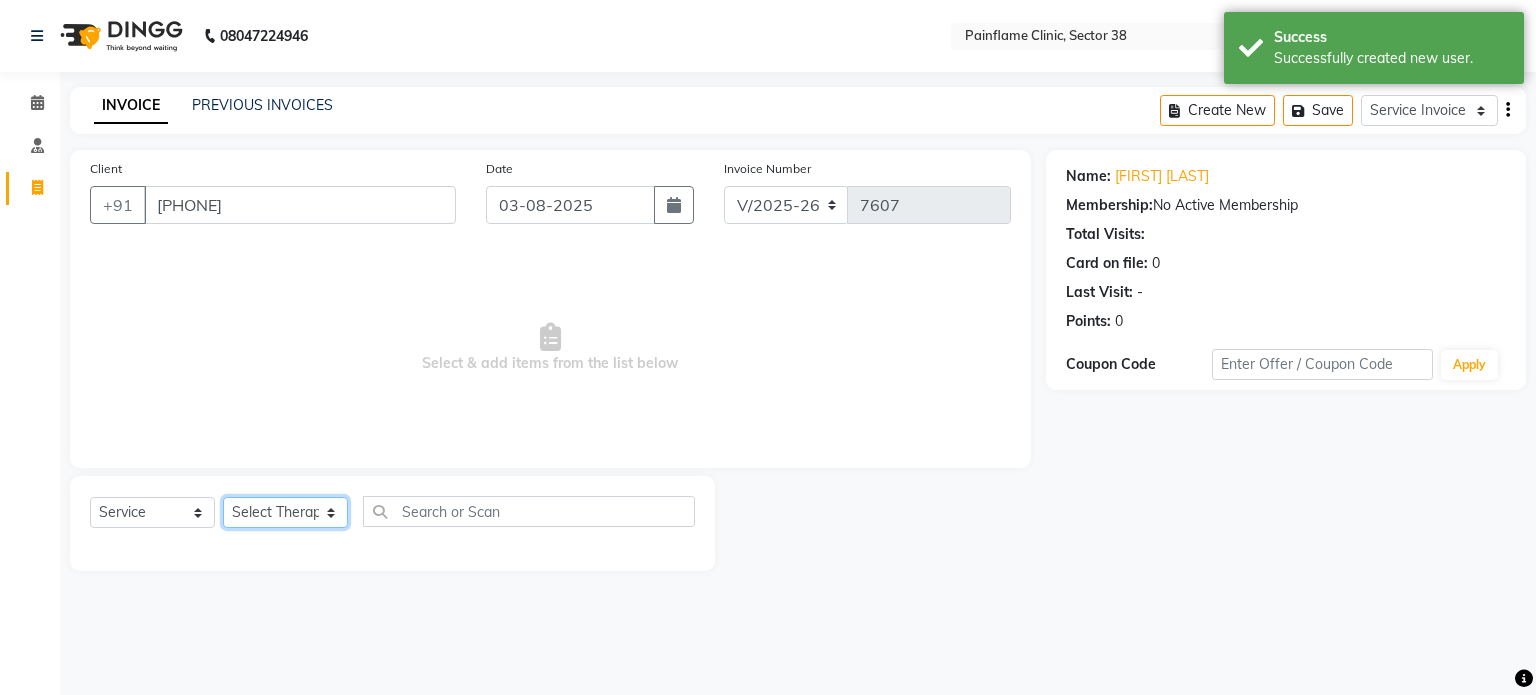 select on "20209" 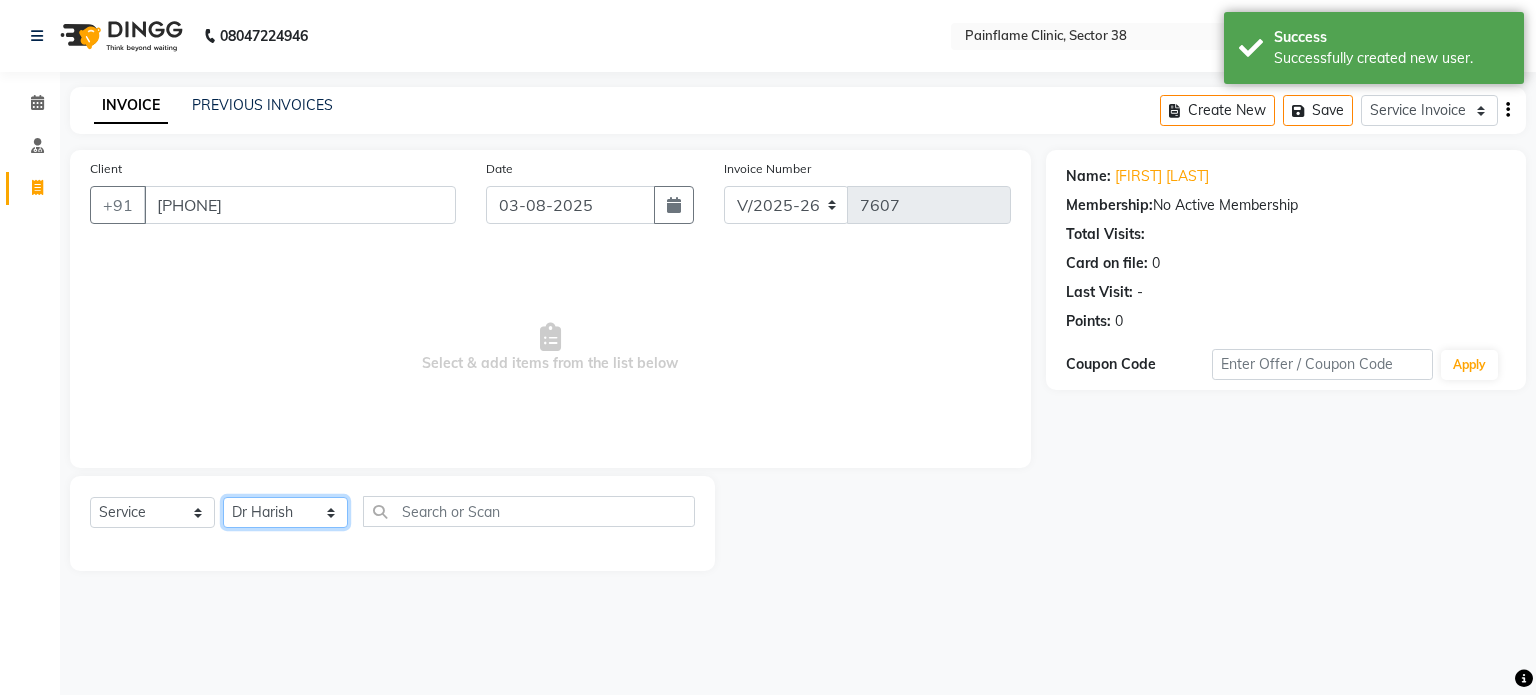 click on "Select Therapist Dr Durgesh Dr Harish Dr Ranjana Dr Saurabh Dr. Suraj Dr. Tejpal Mehlawat KUSHAL MOHIT SEMWAL Nancy Singhai Reception 1  Reception 2 Reception 3" 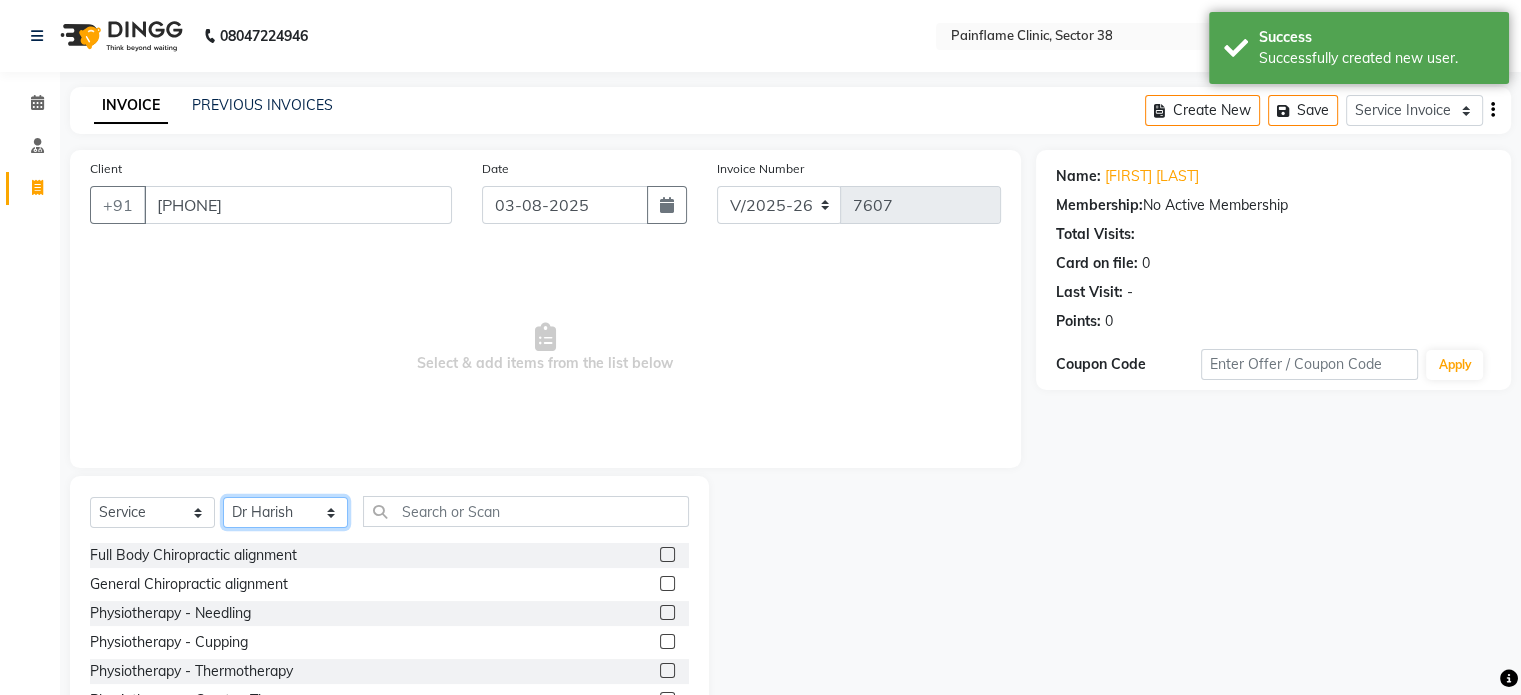 scroll, scrollTop: 119, scrollLeft: 0, axis: vertical 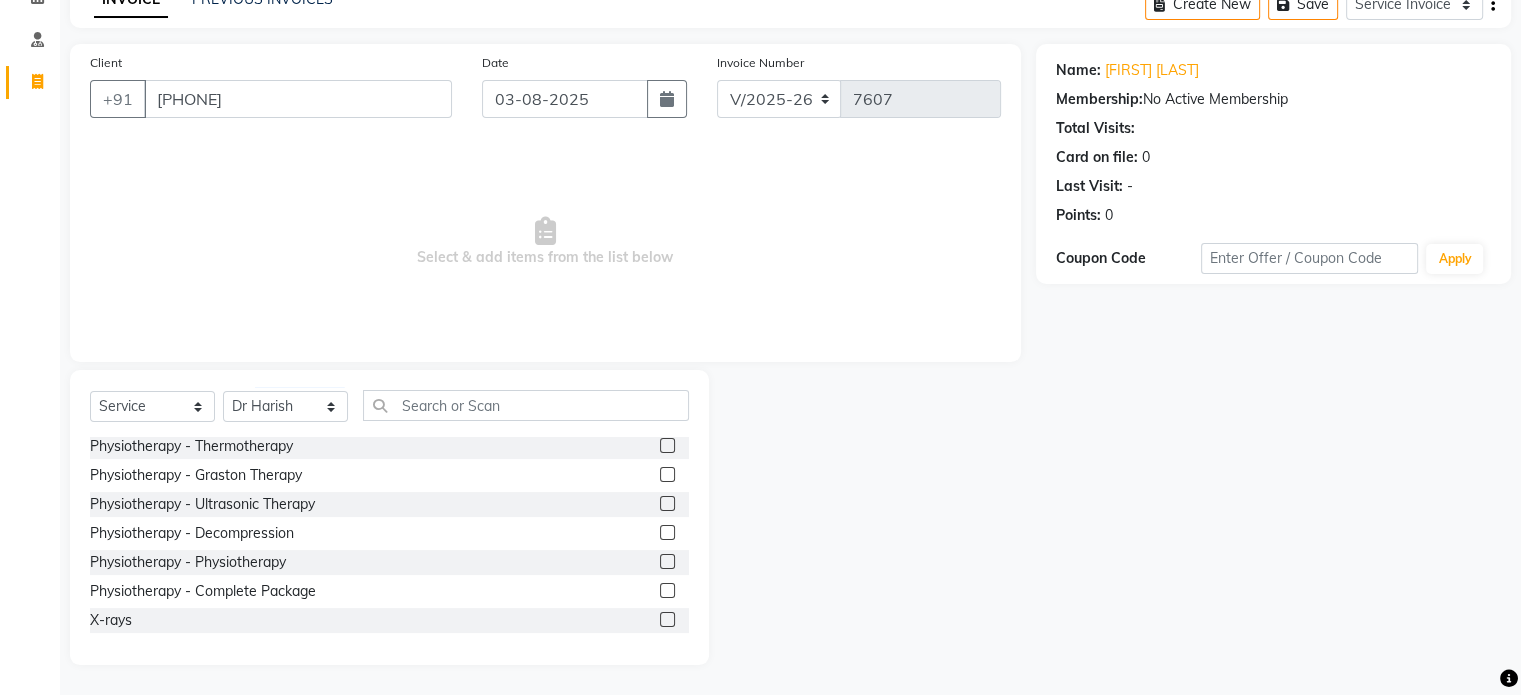 click 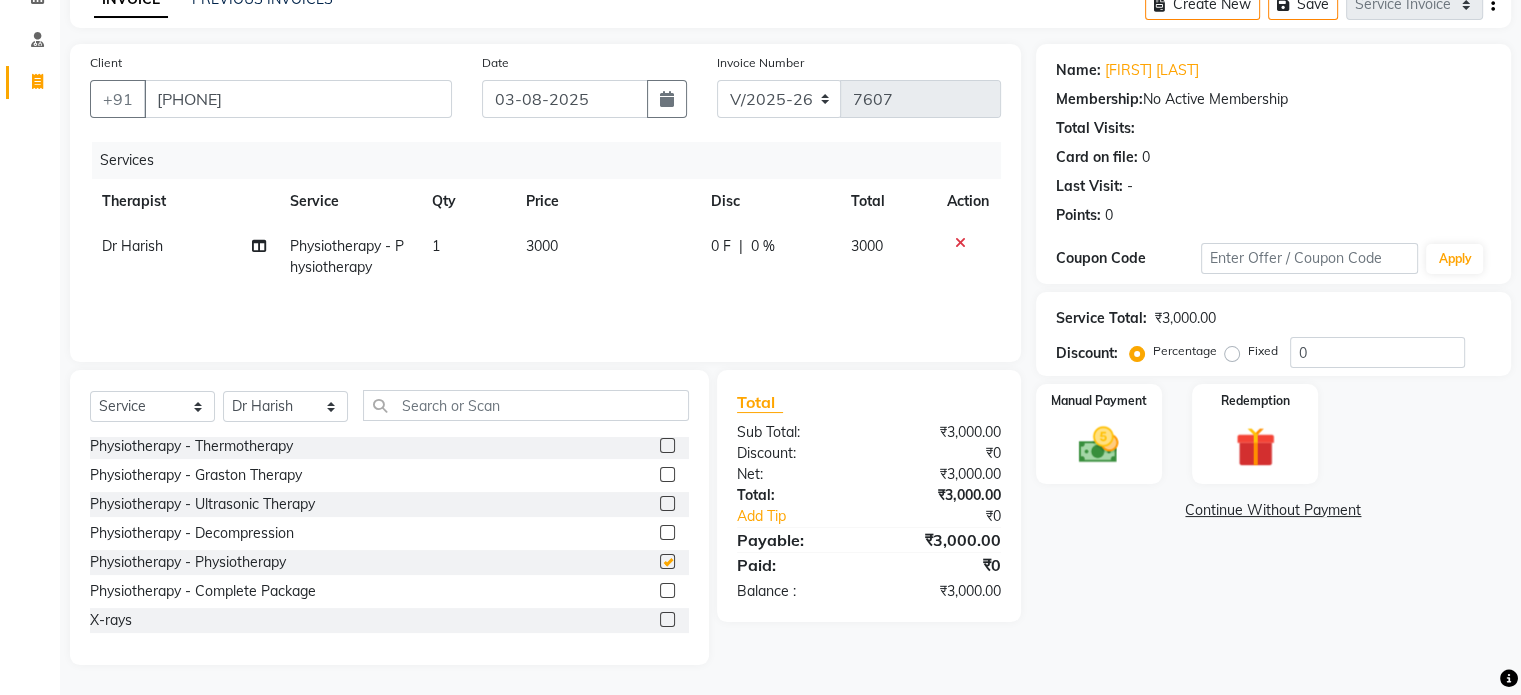 checkbox on "false" 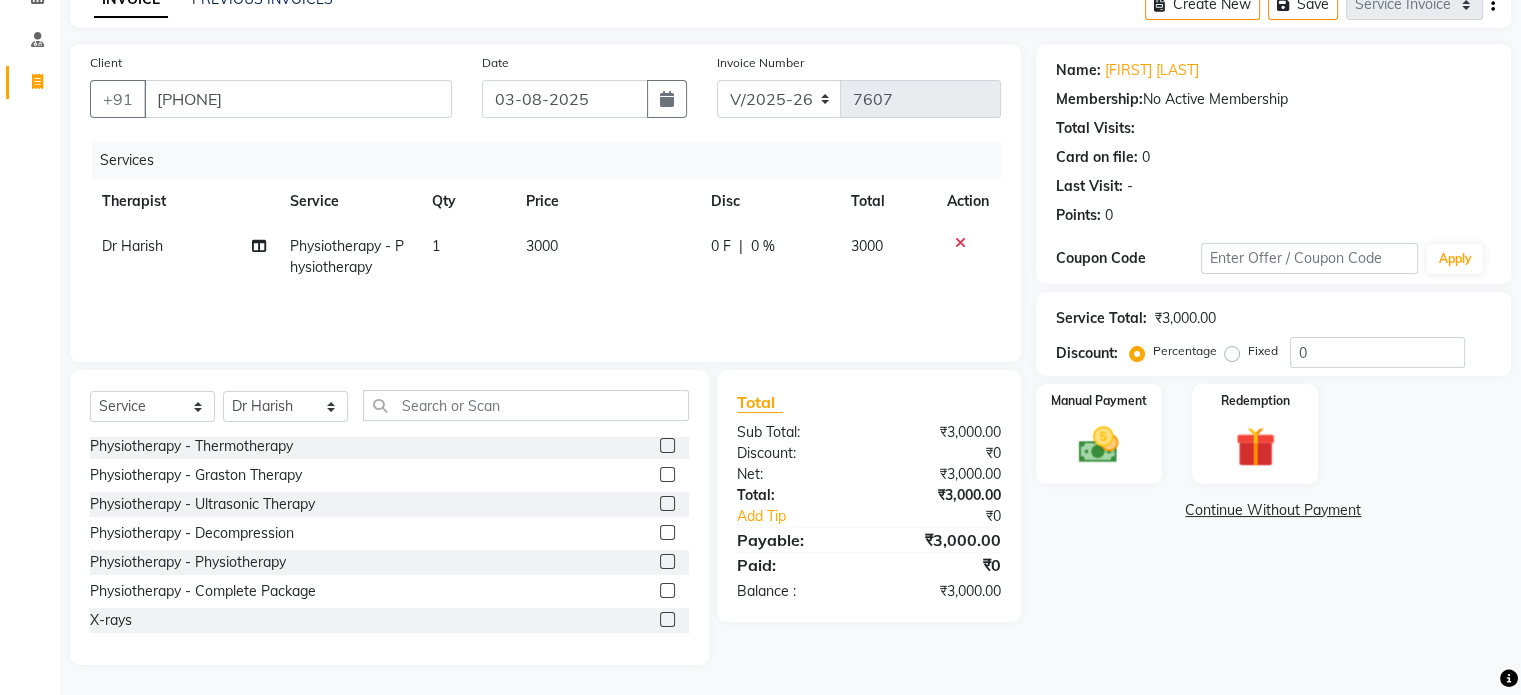 click on "3000" 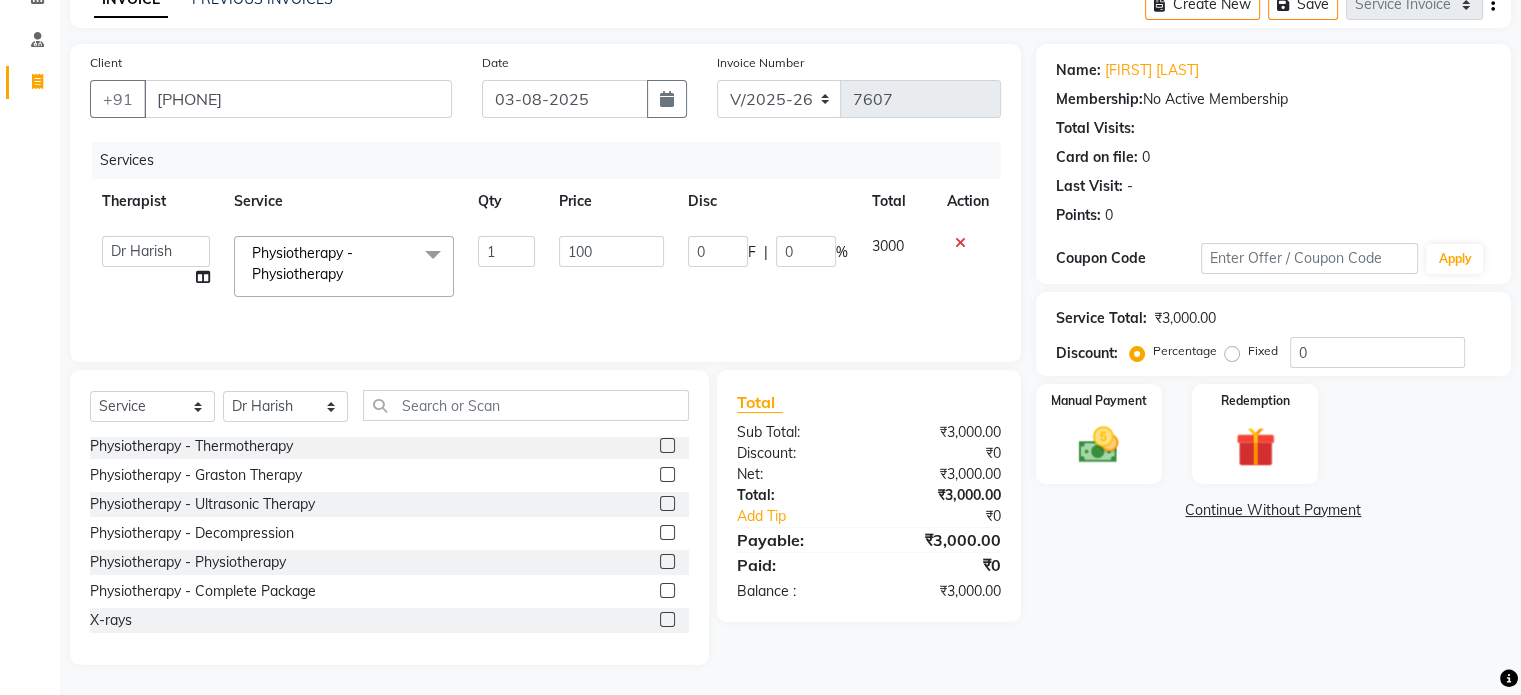 type on "1000" 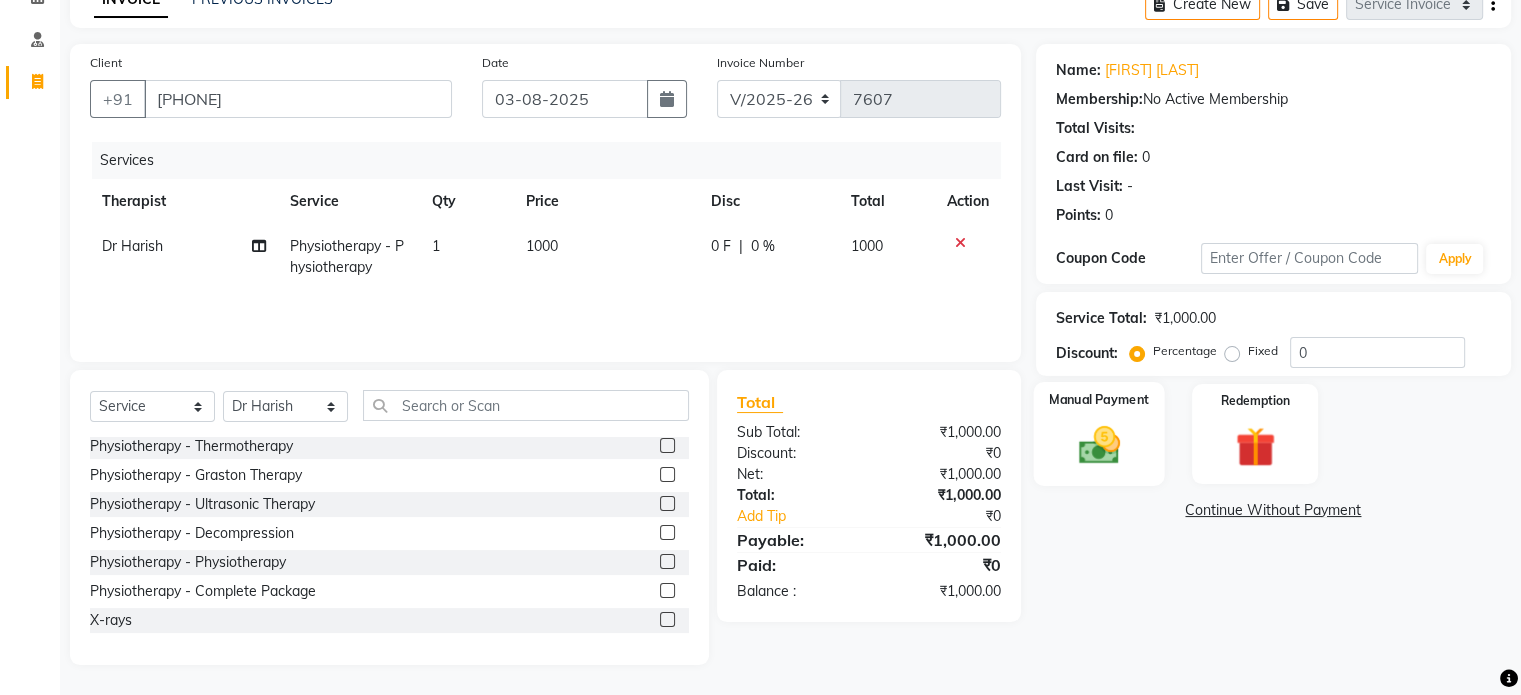 click 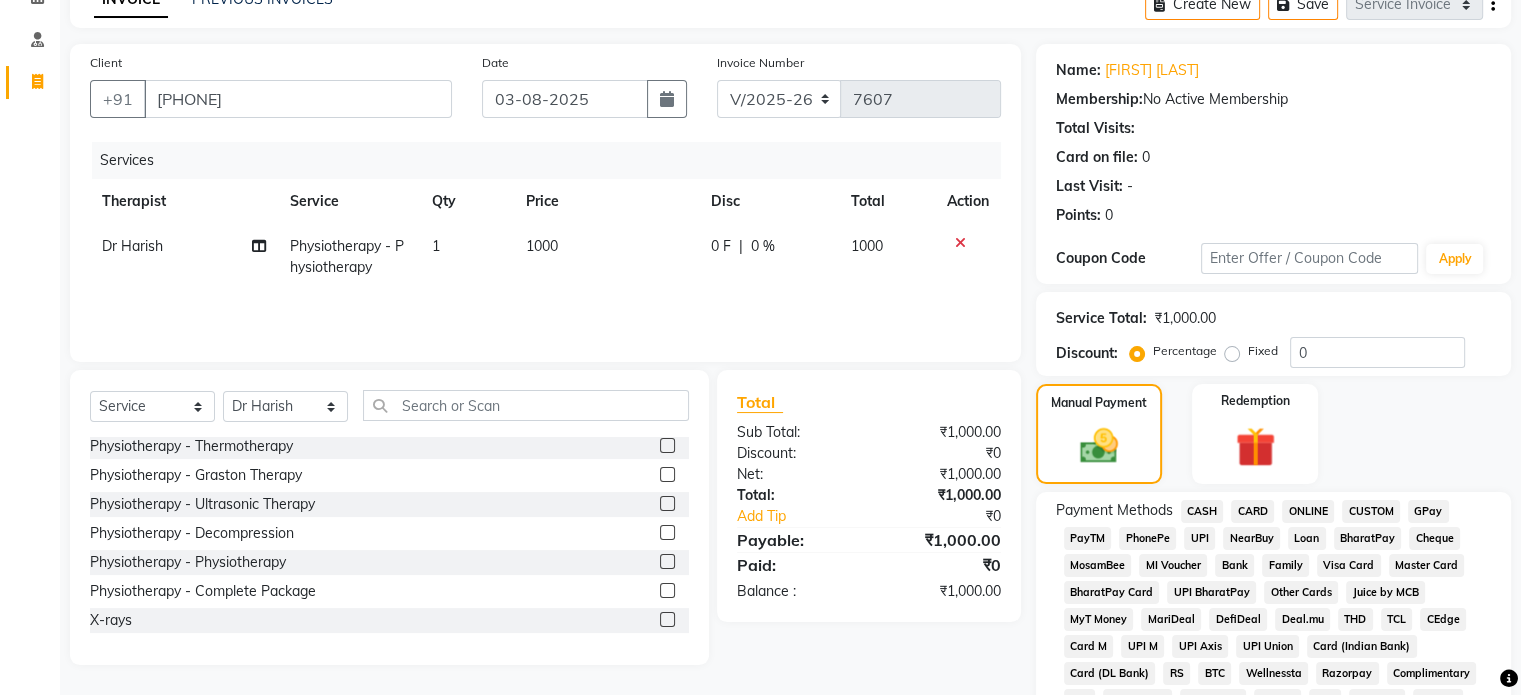 click on "UPI" 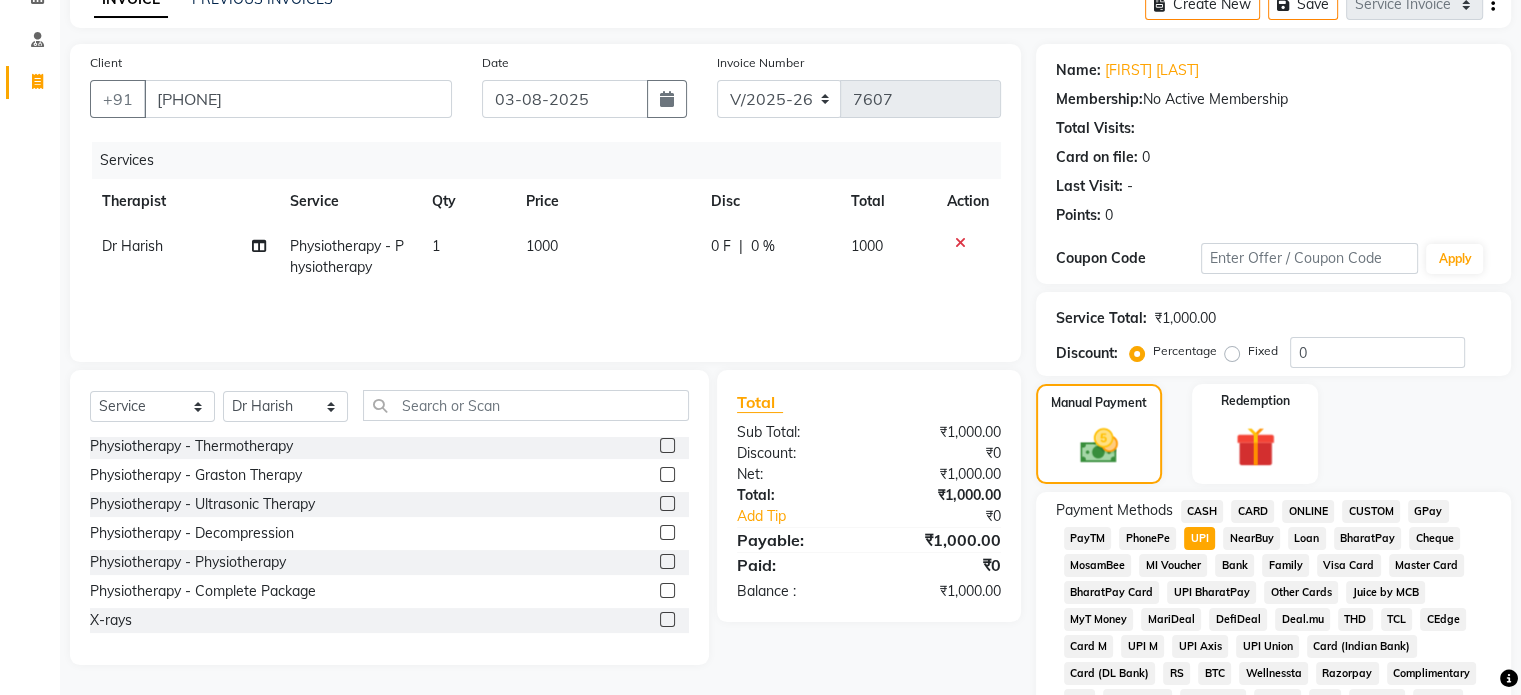 scroll, scrollTop: 652, scrollLeft: 0, axis: vertical 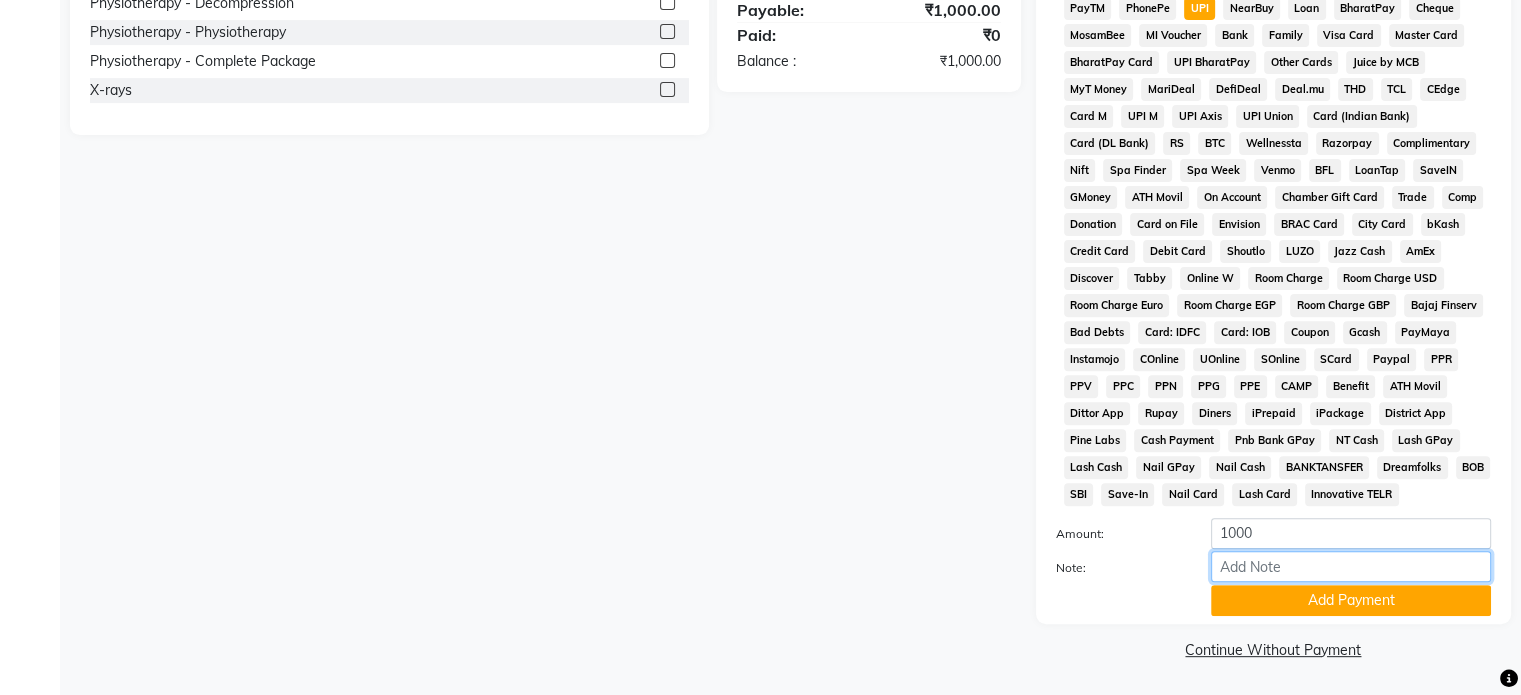 click on "Note:" at bounding box center [1351, 566] 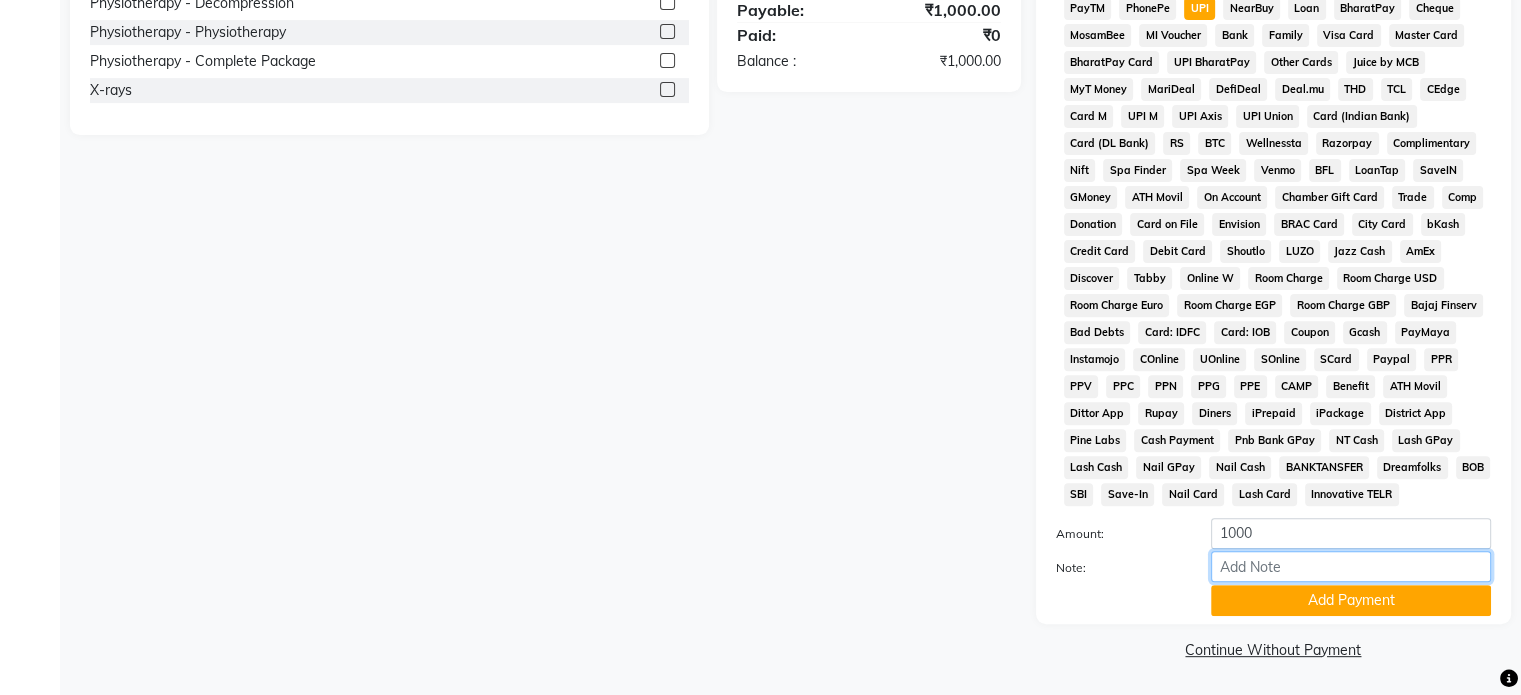 type on "Physiotherapy Only" 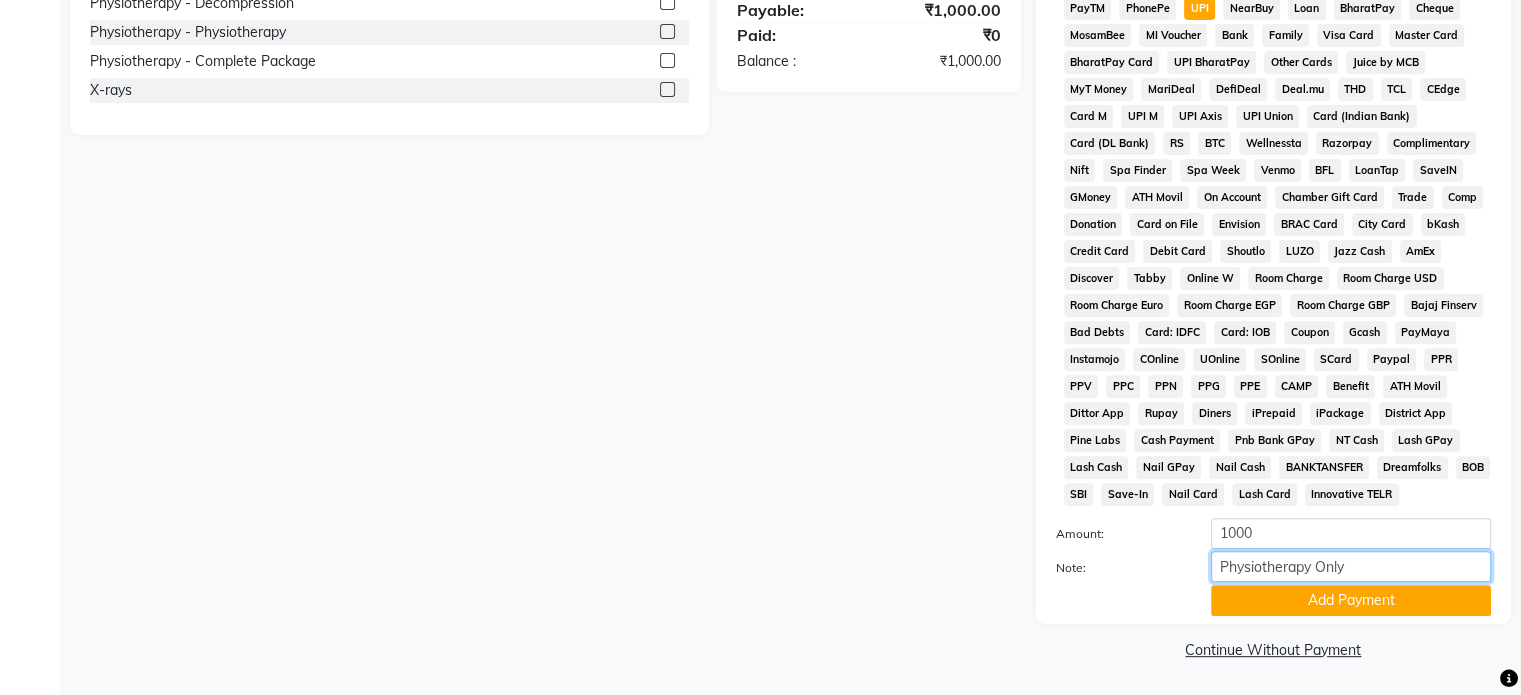 click on "Physiotherapy Only" at bounding box center (1351, 566) 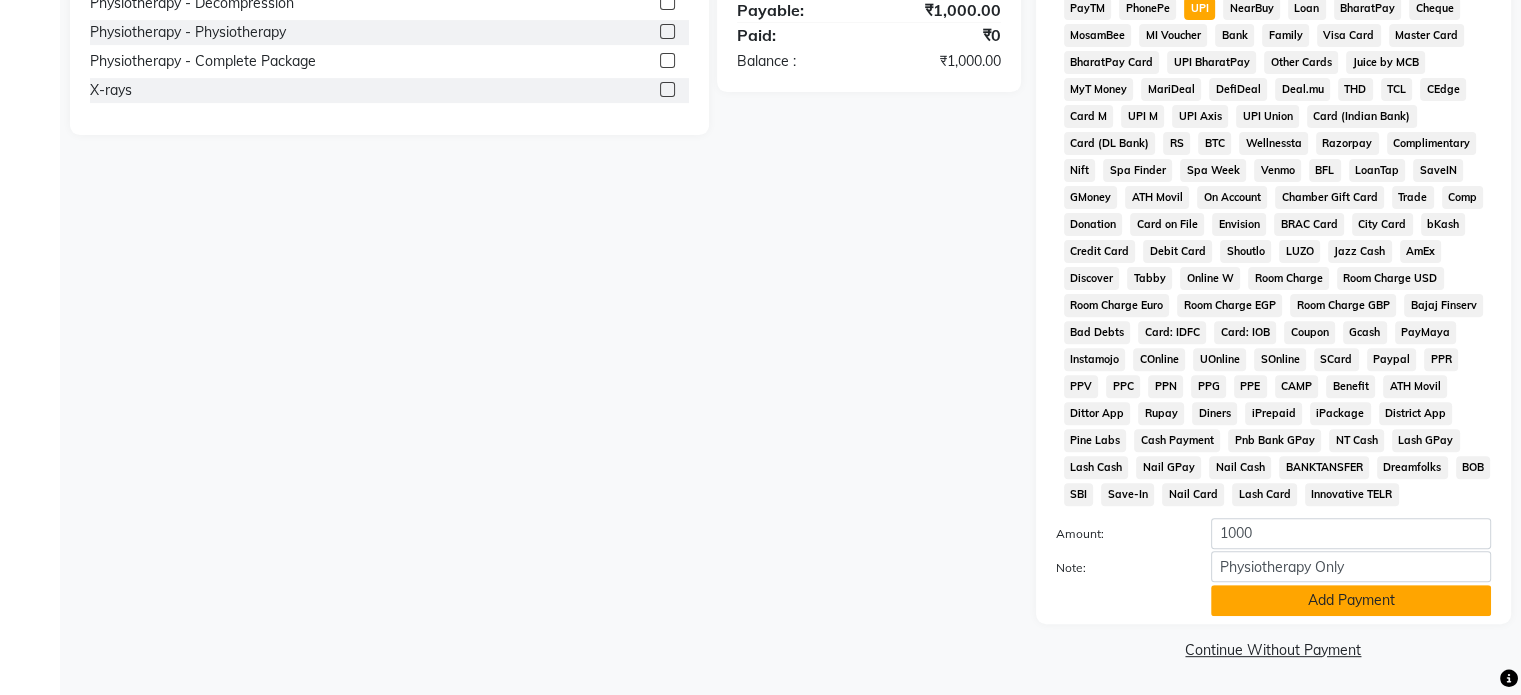 click on "Add Payment" 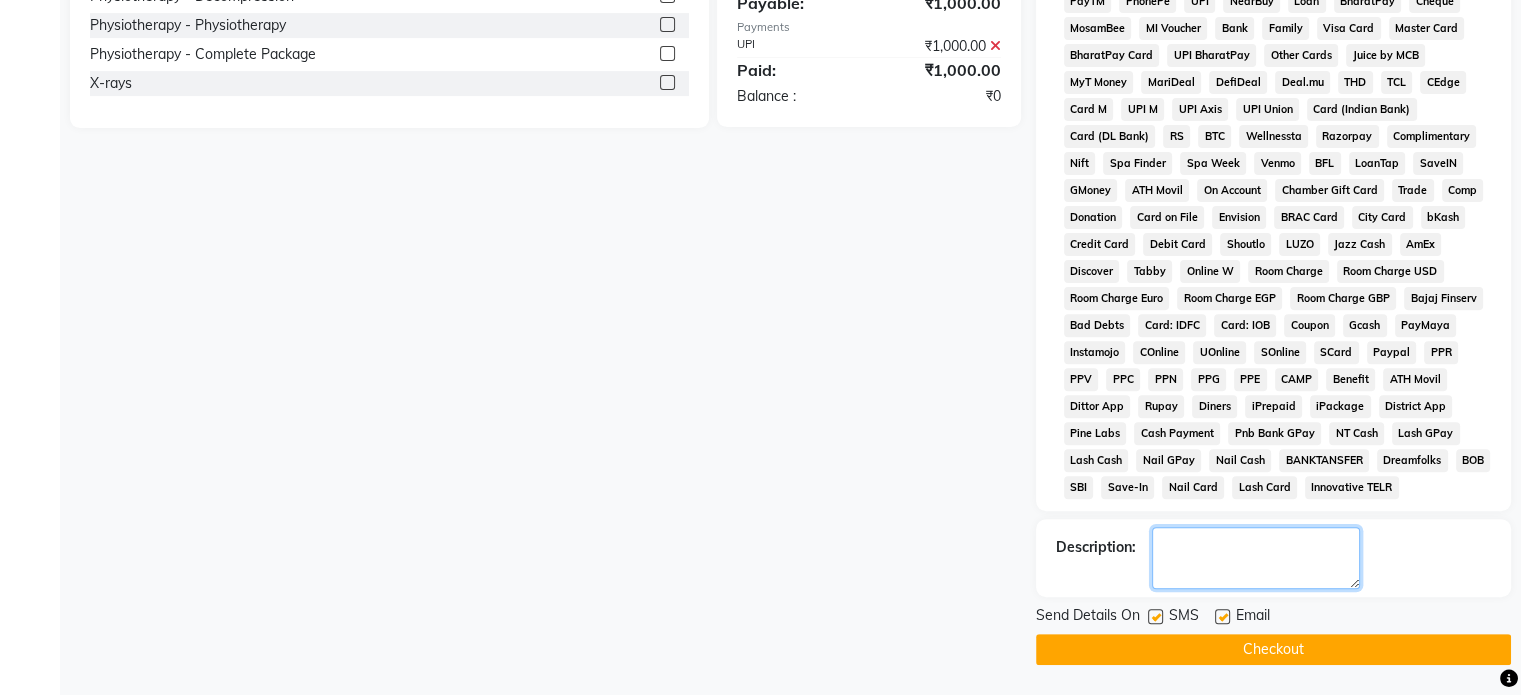 click 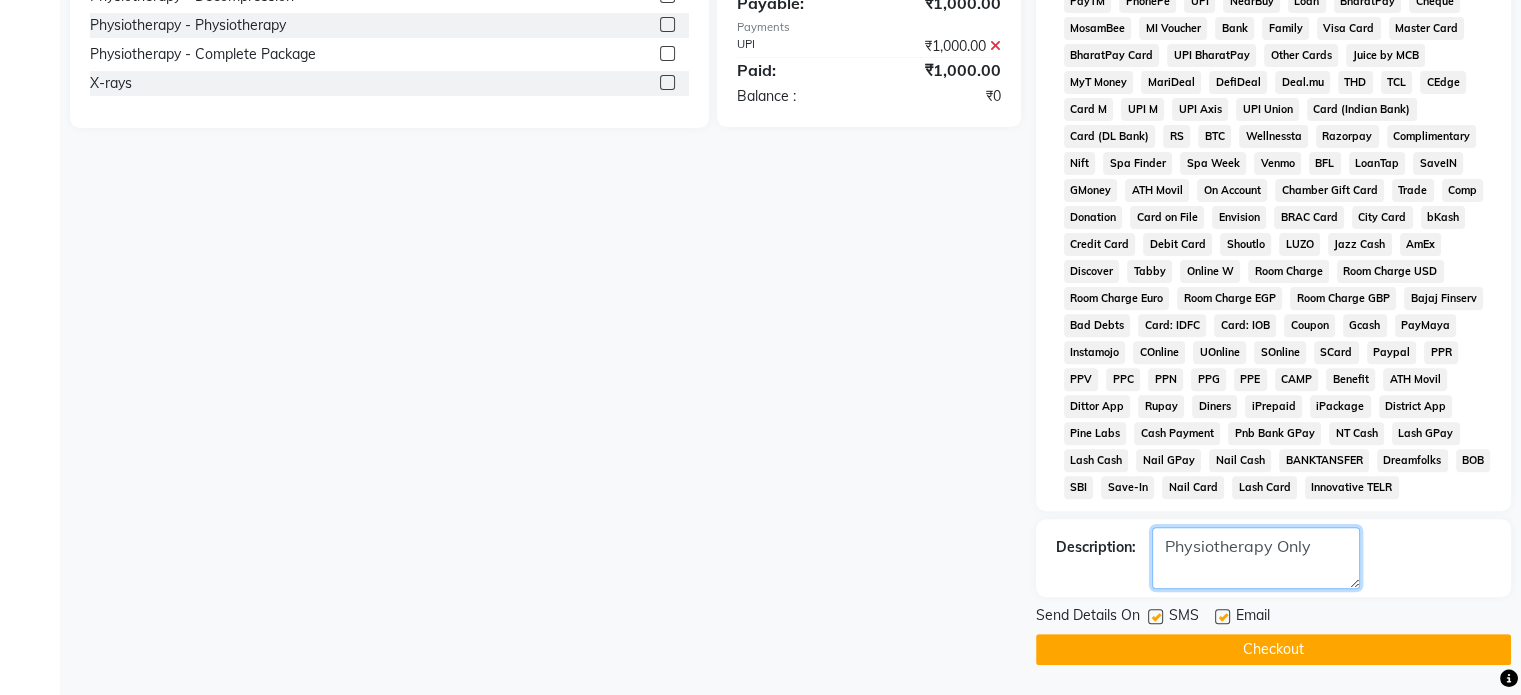 type on "Physiotherapy Only" 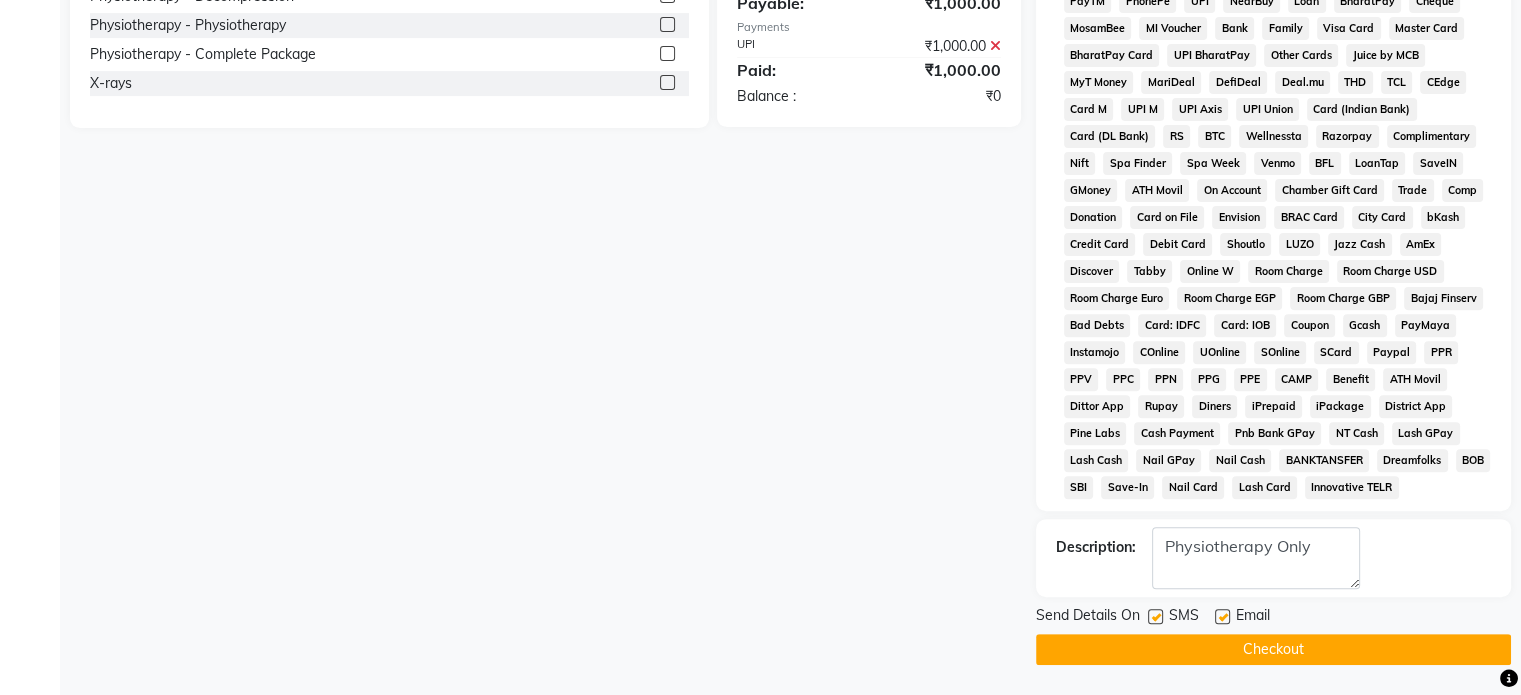 click 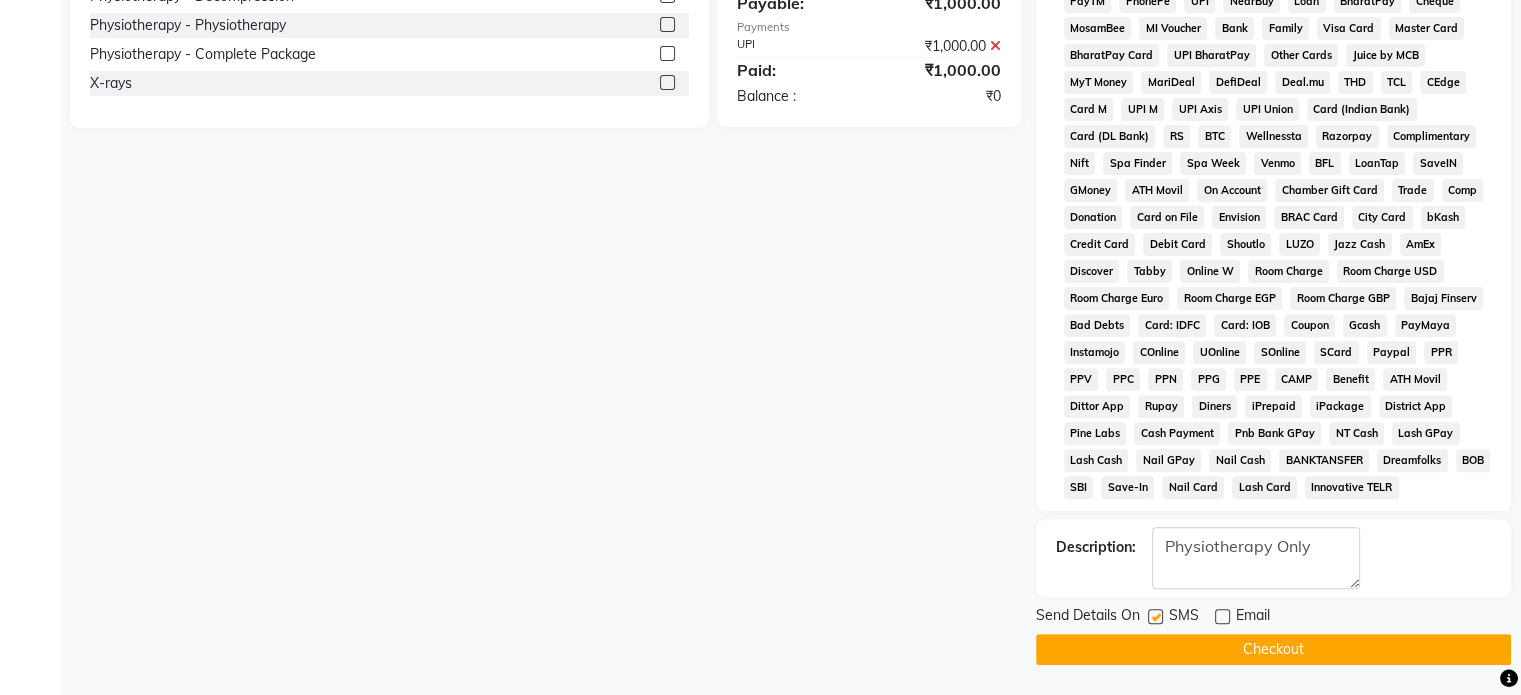 click 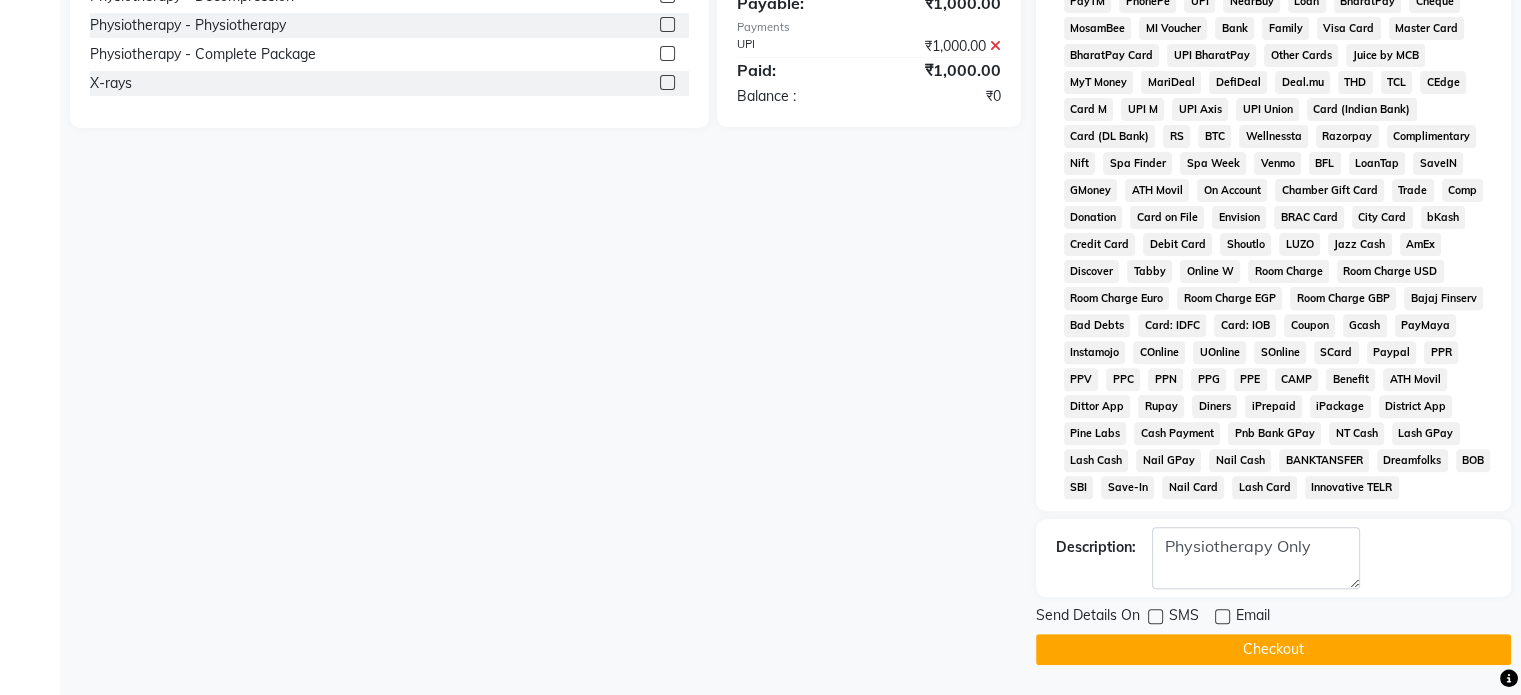 click on "Checkout" 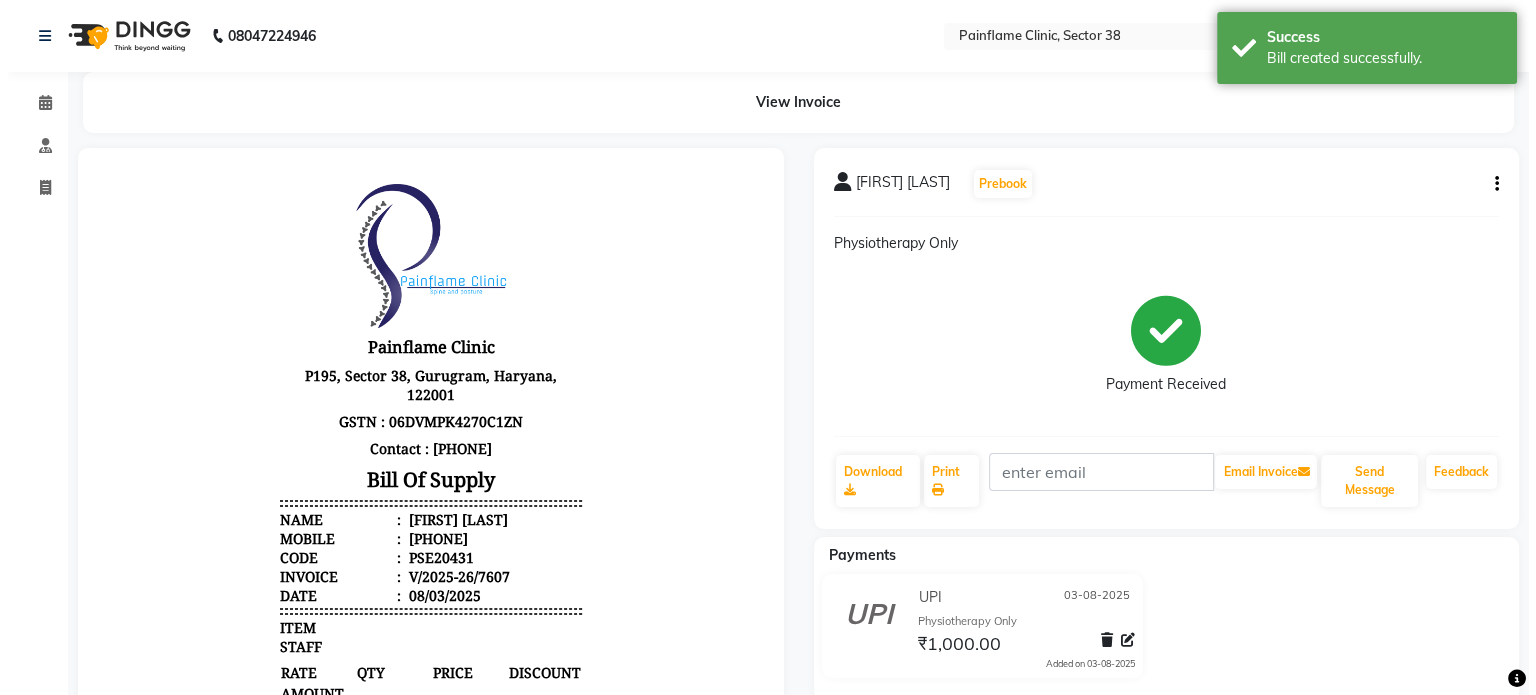 scroll, scrollTop: 0, scrollLeft: 0, axis: both 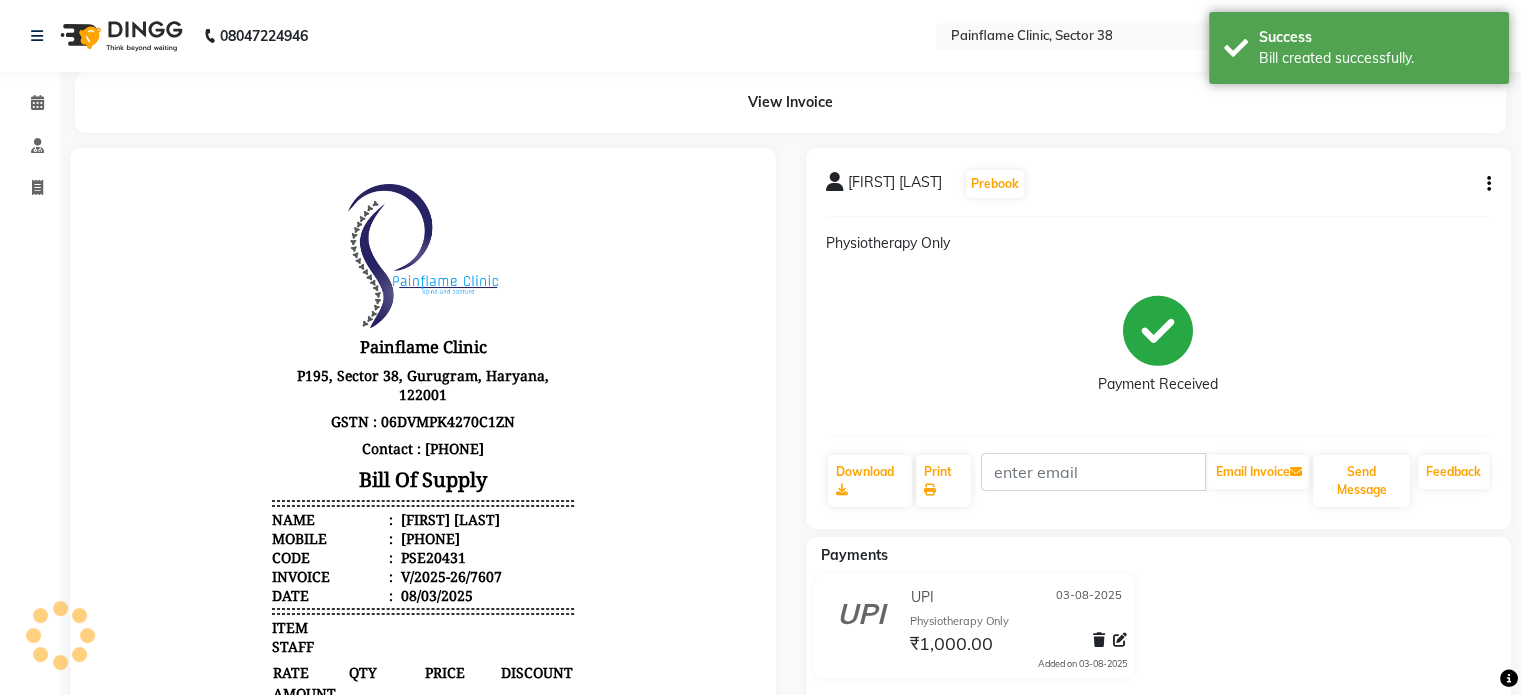 click on "Invoice" 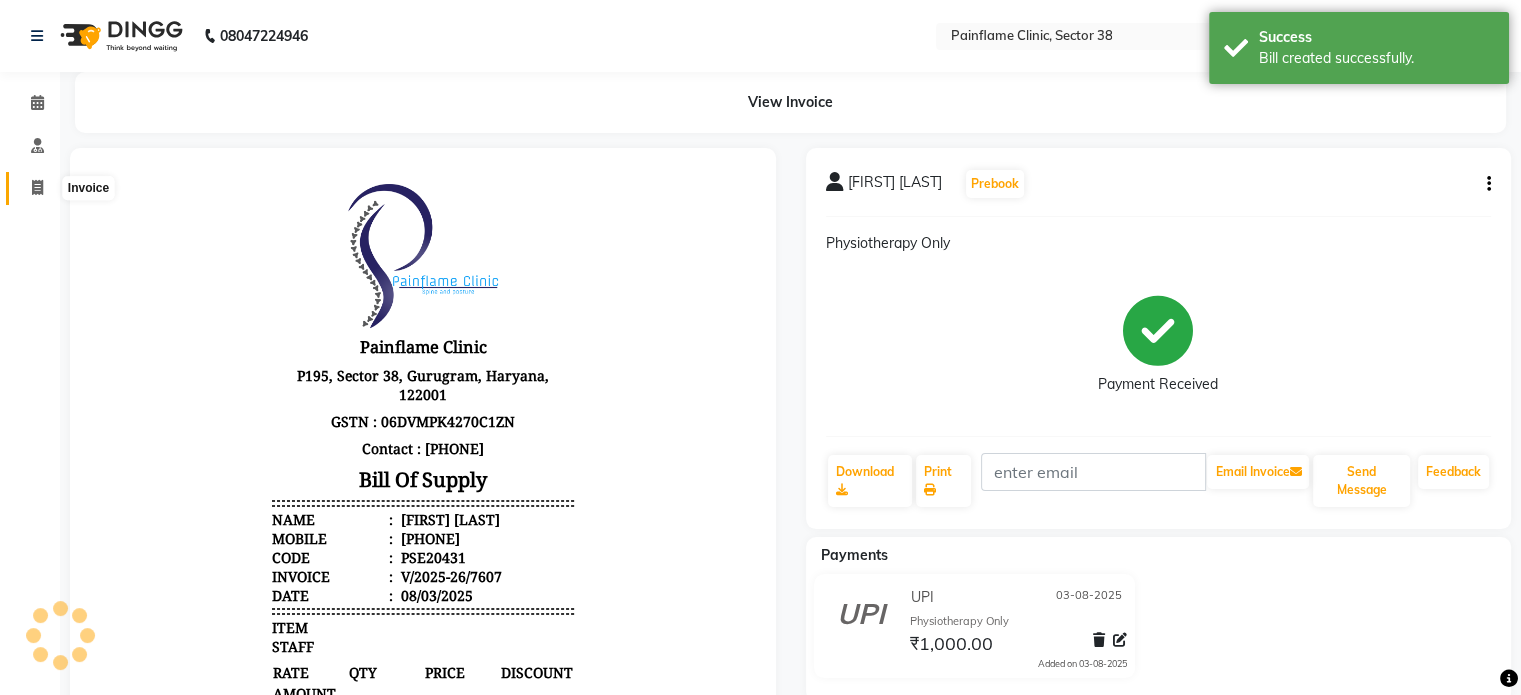 click 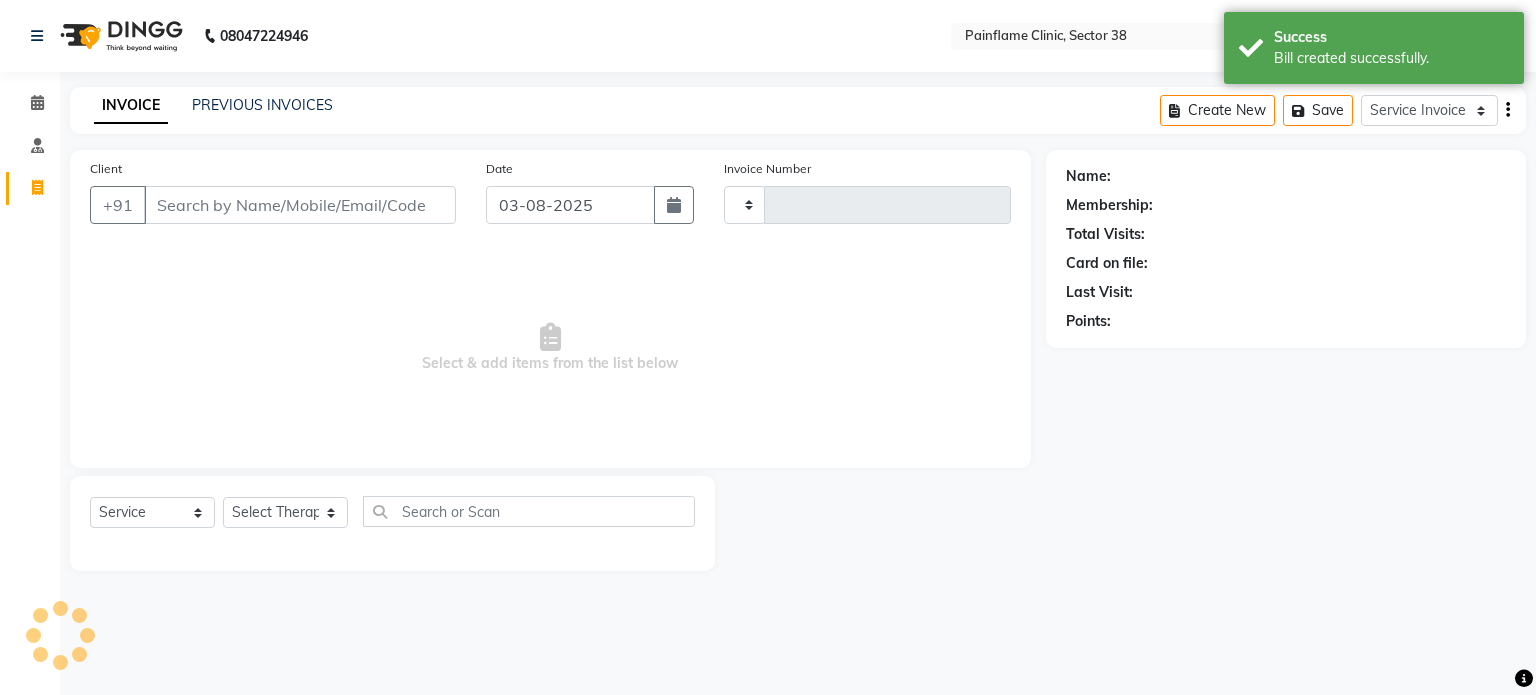 type on "7608" 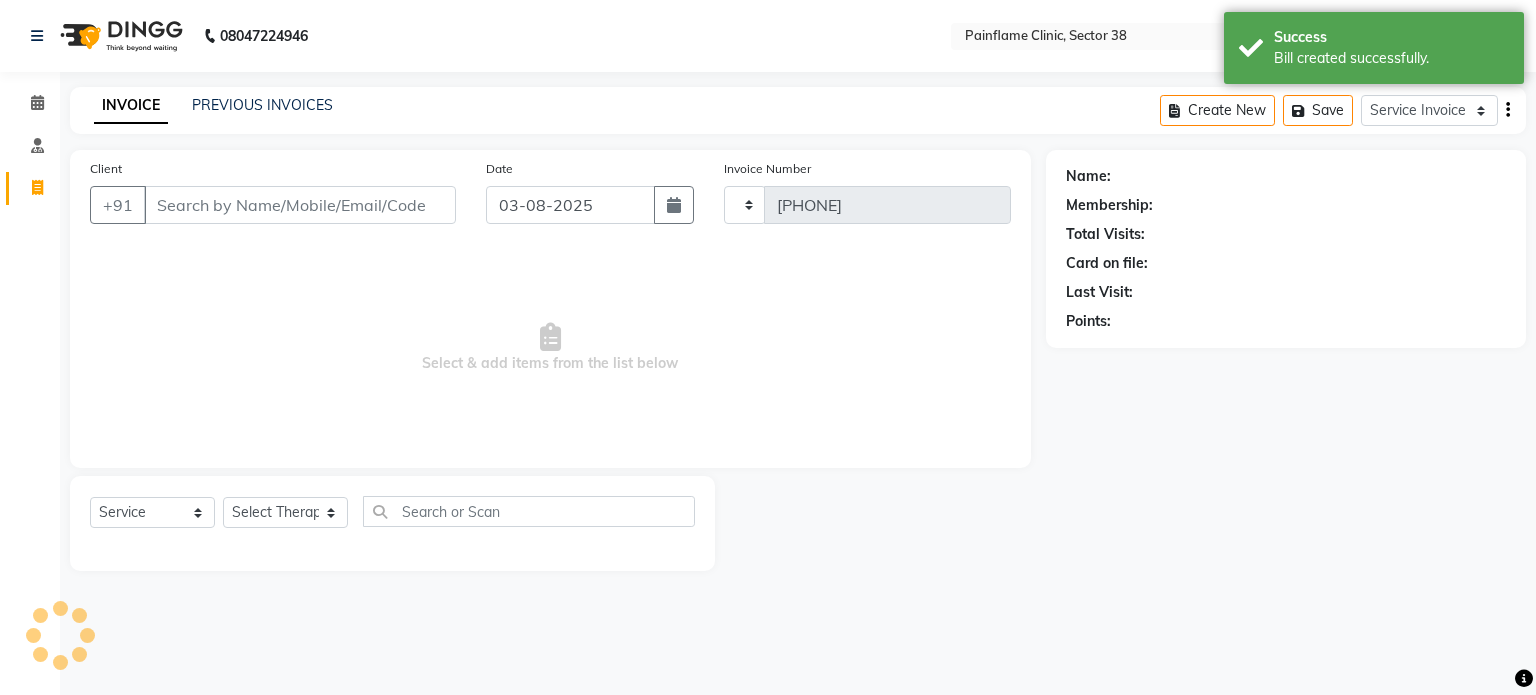 select on "3964" 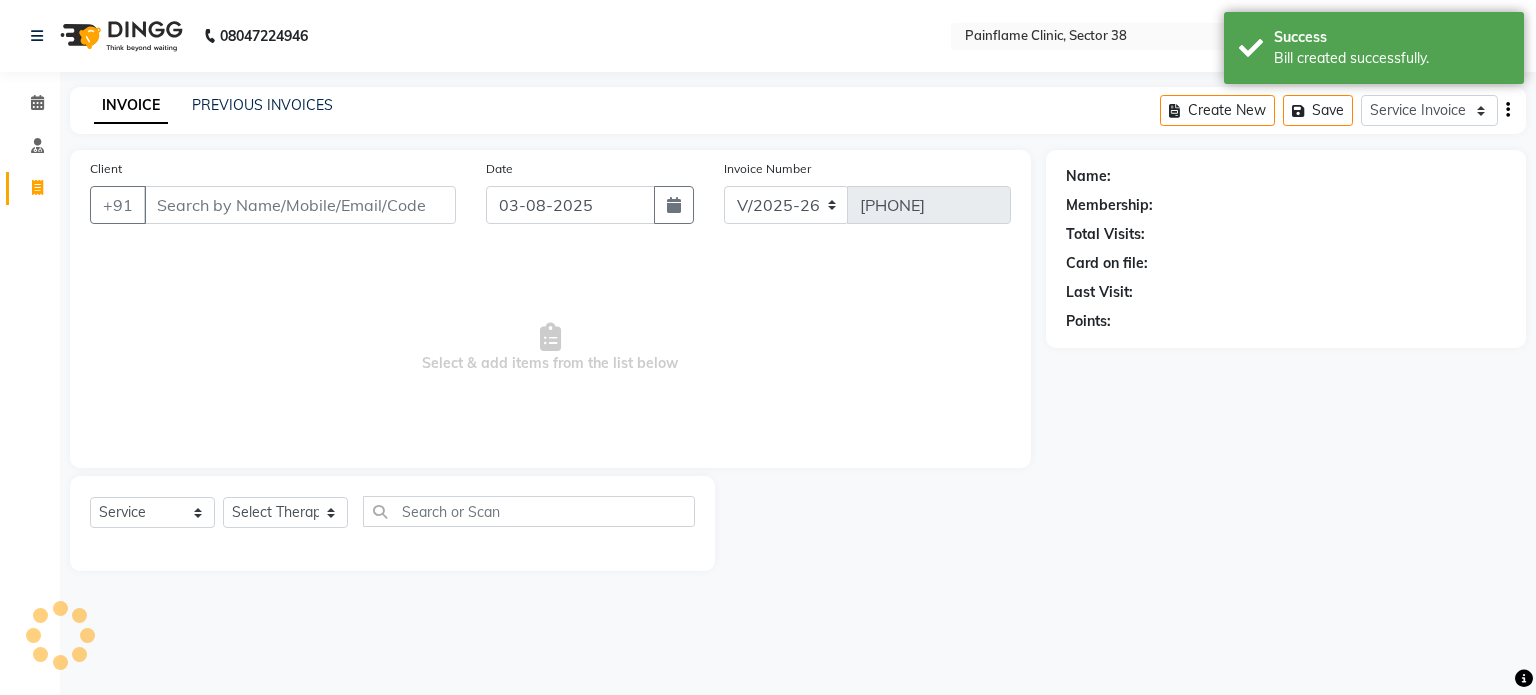 click on "Client" at bounding box center (300, 205) 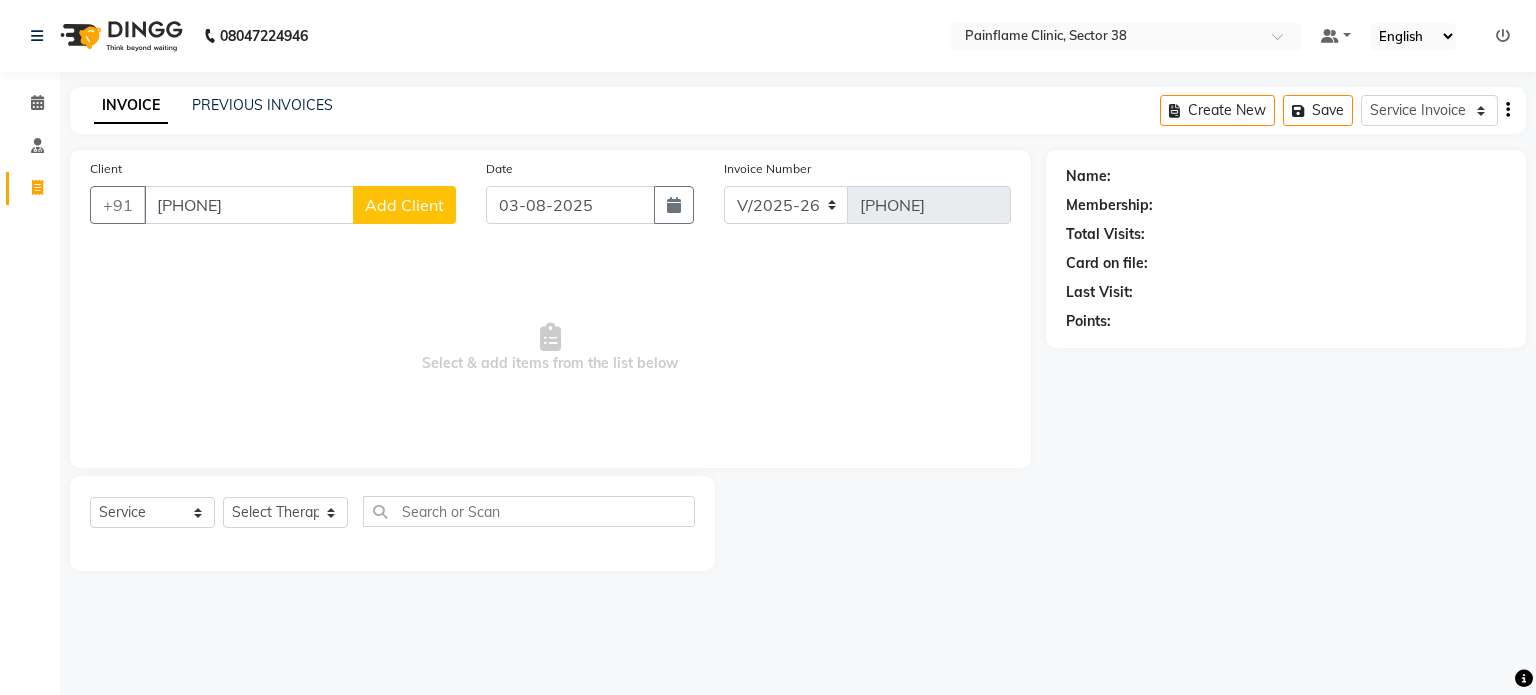 click on "9151110055" at bounding box center [249, 205] 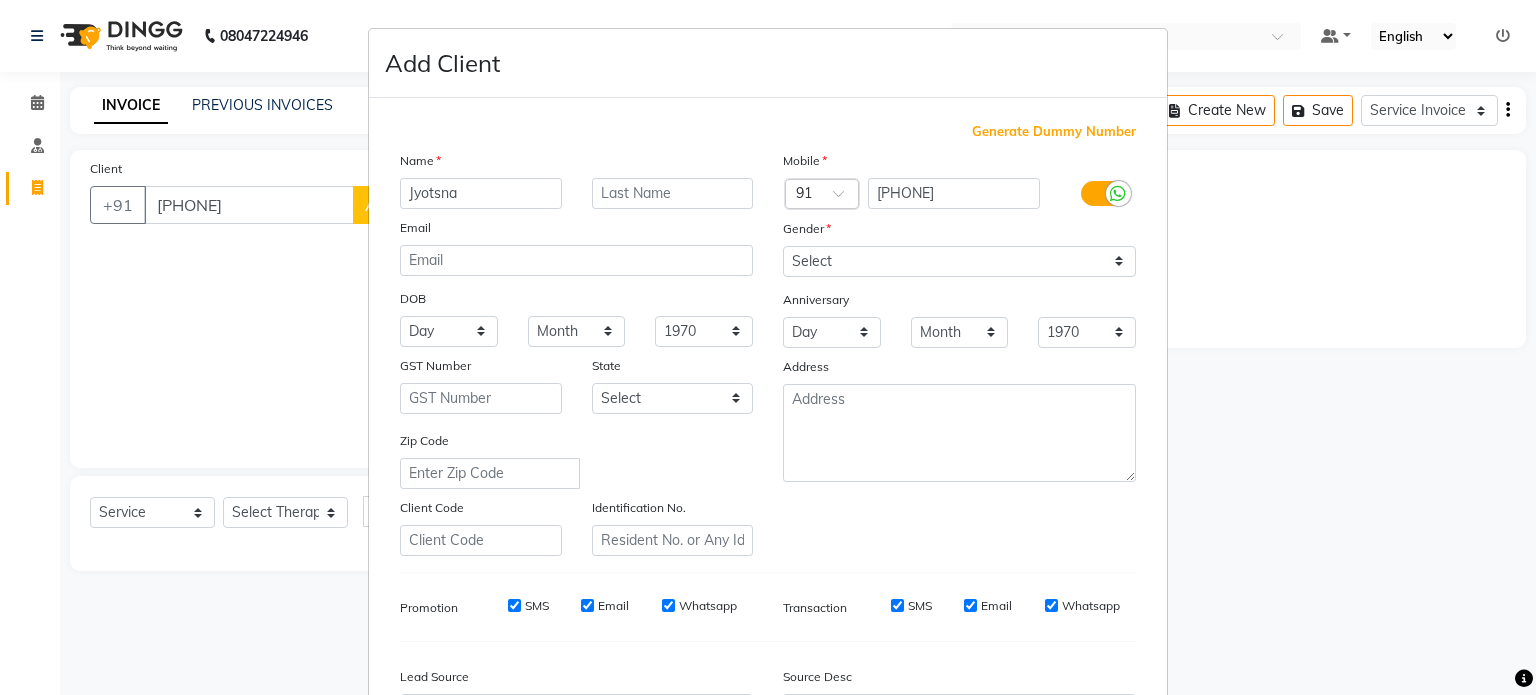 type on "Jyotsna" 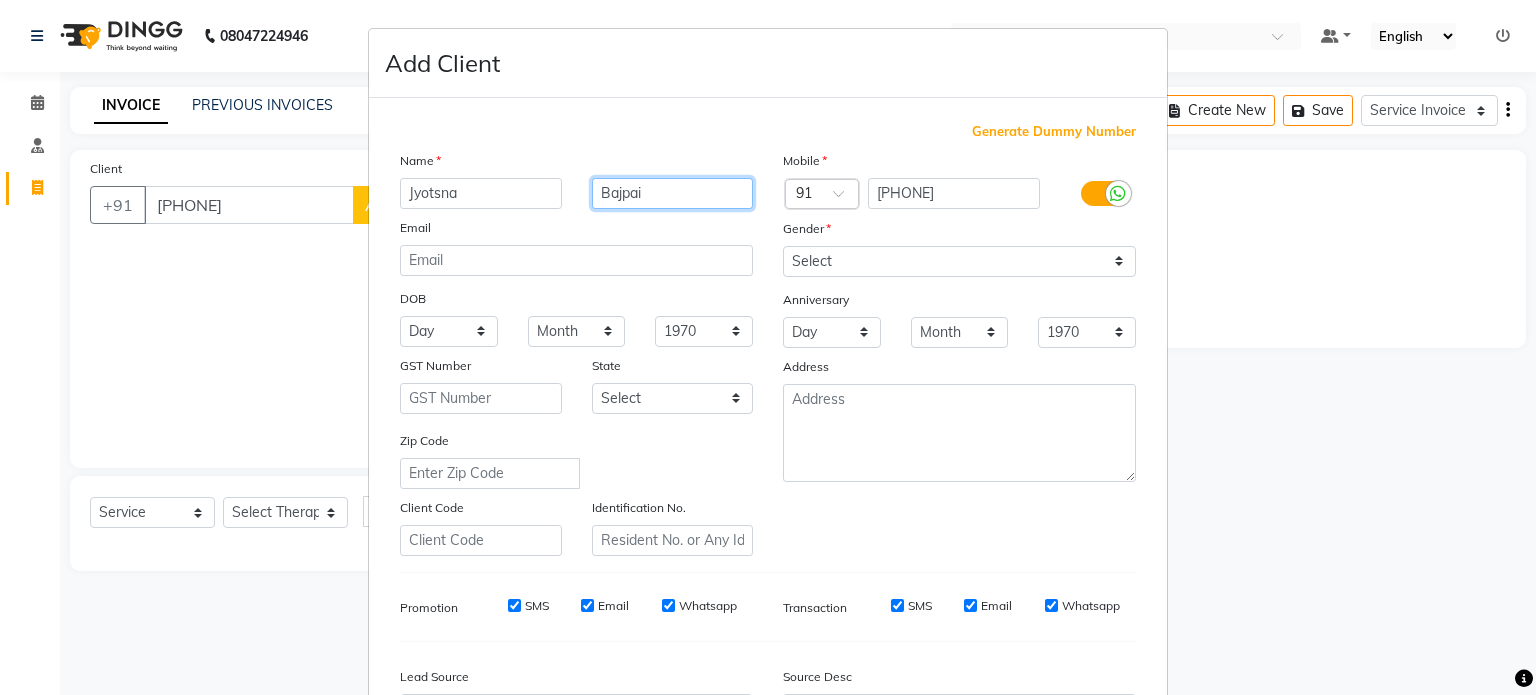 type on "Bajpai" 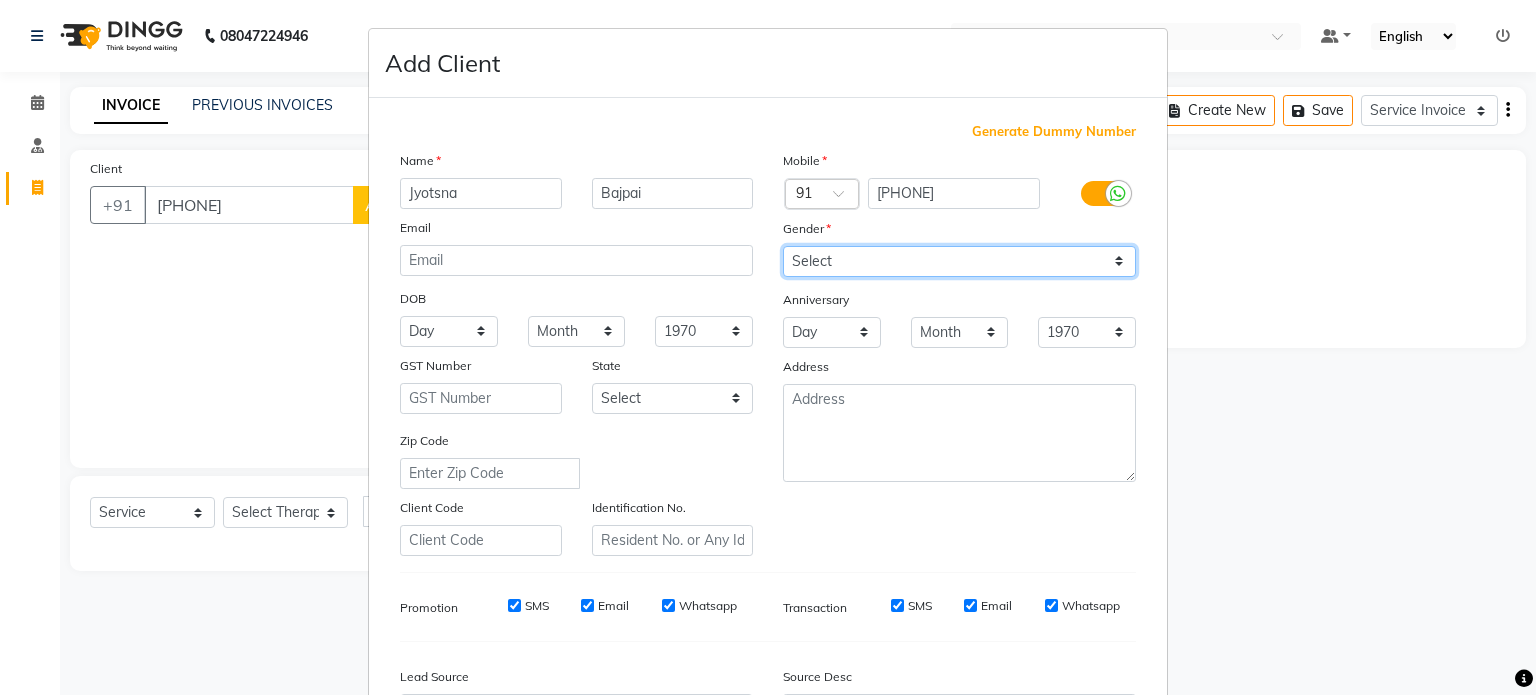 click on "Select Male Female Other Prefer Not To Say" at bounding box center (959, 261) 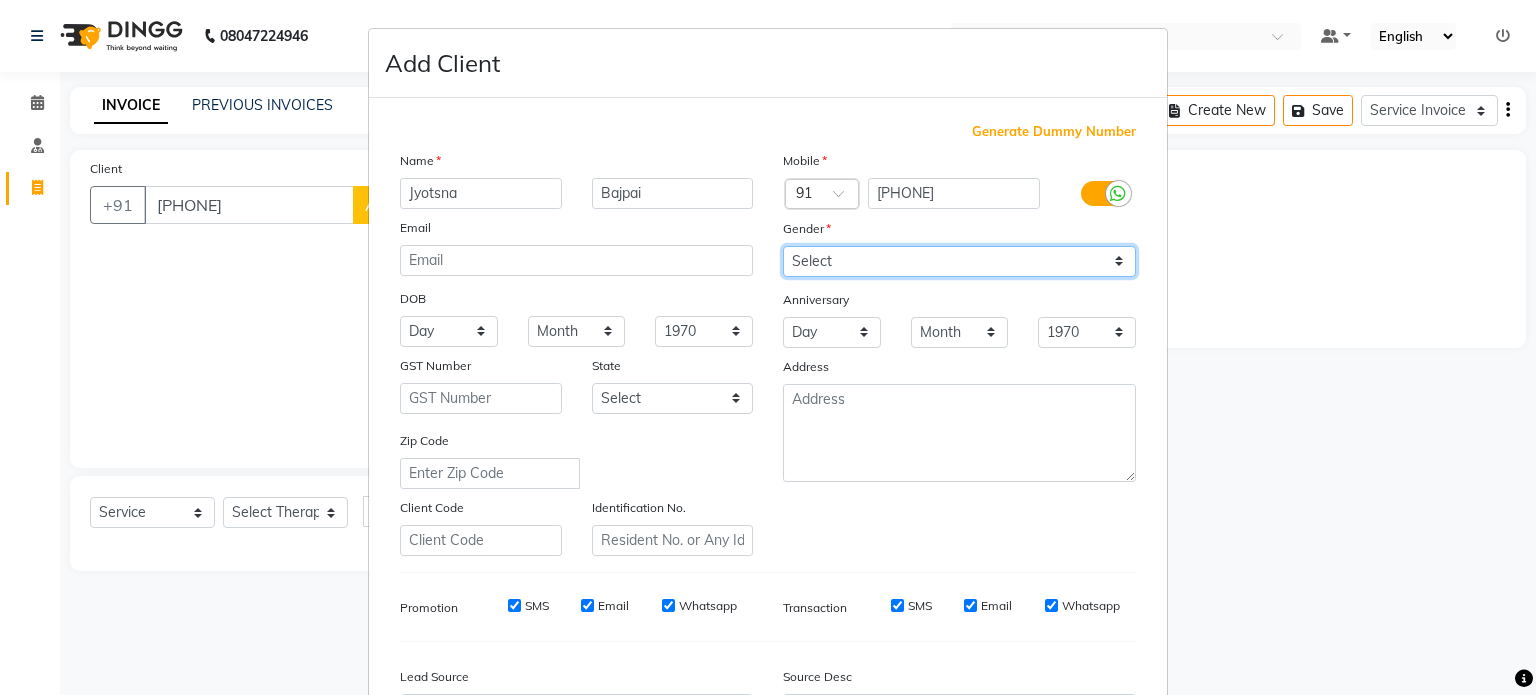 select on "male" 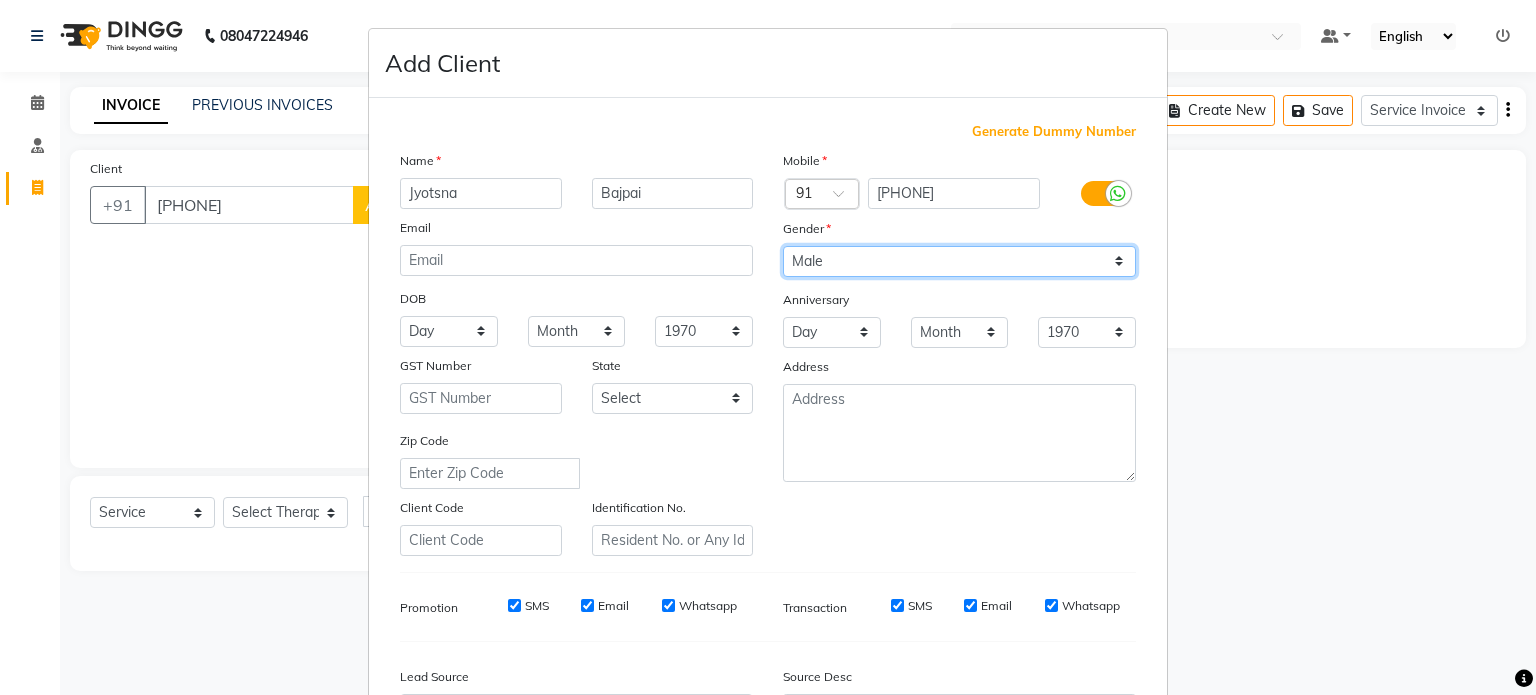 click on "Select Male Female Other Prefer Not To Say" at bounding box center [959, 261] 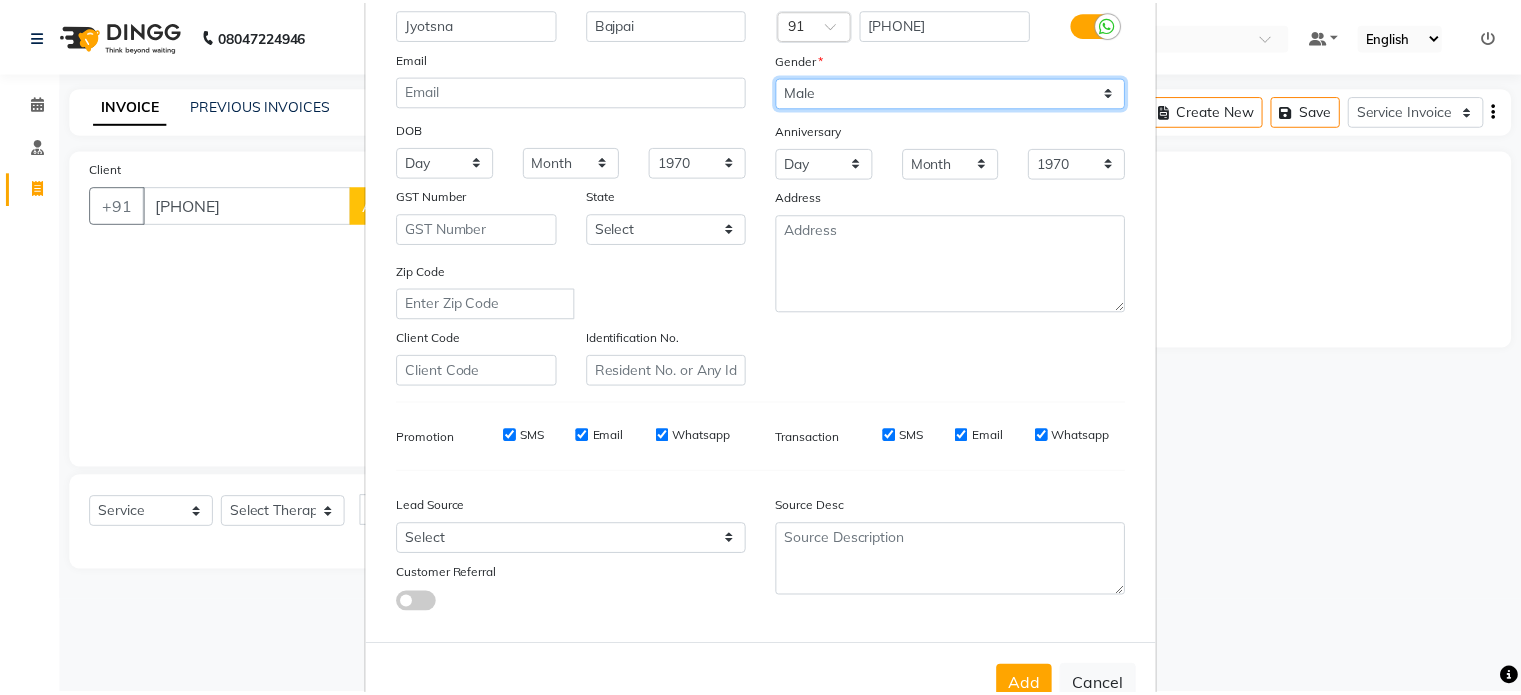 scroll, scrollTop: 237, scrollLeft: 0, axis: vertical 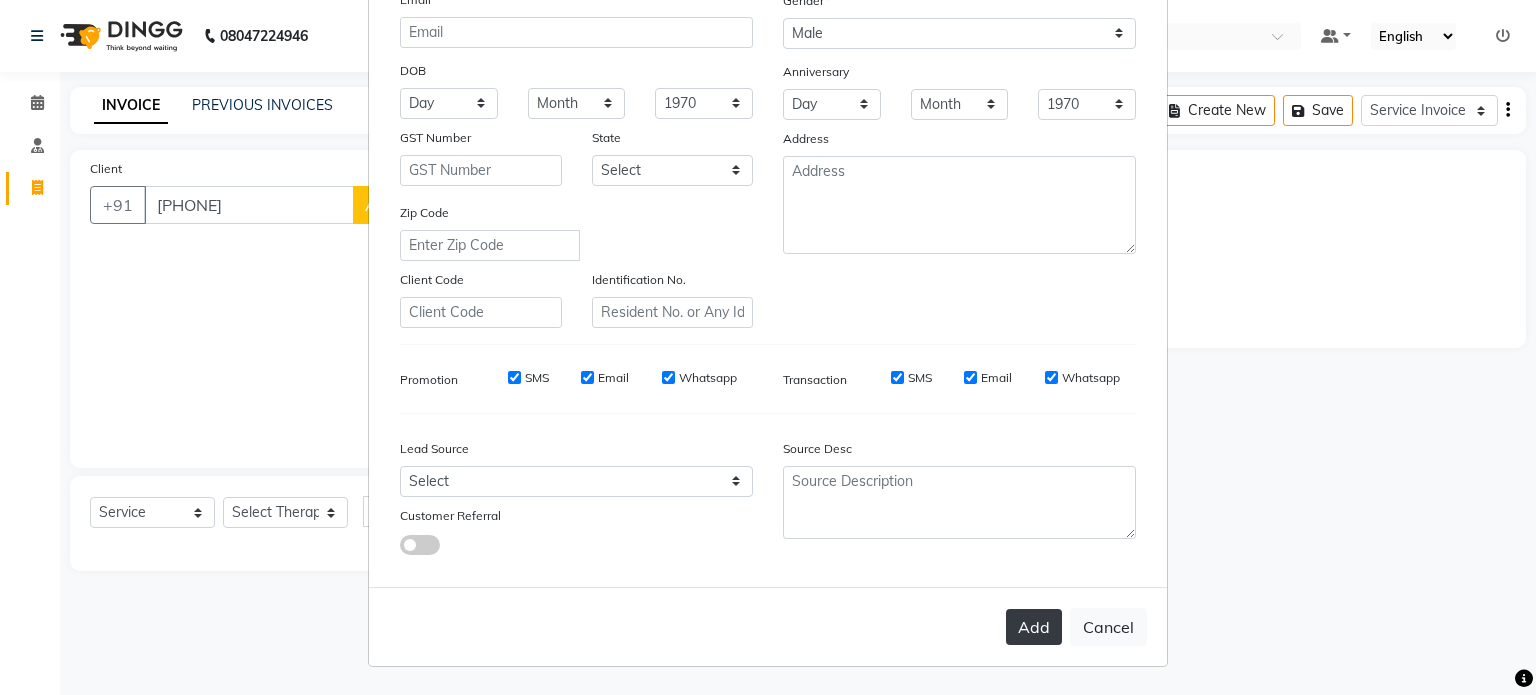 click on "Add" at bounding box center (1034, 627) 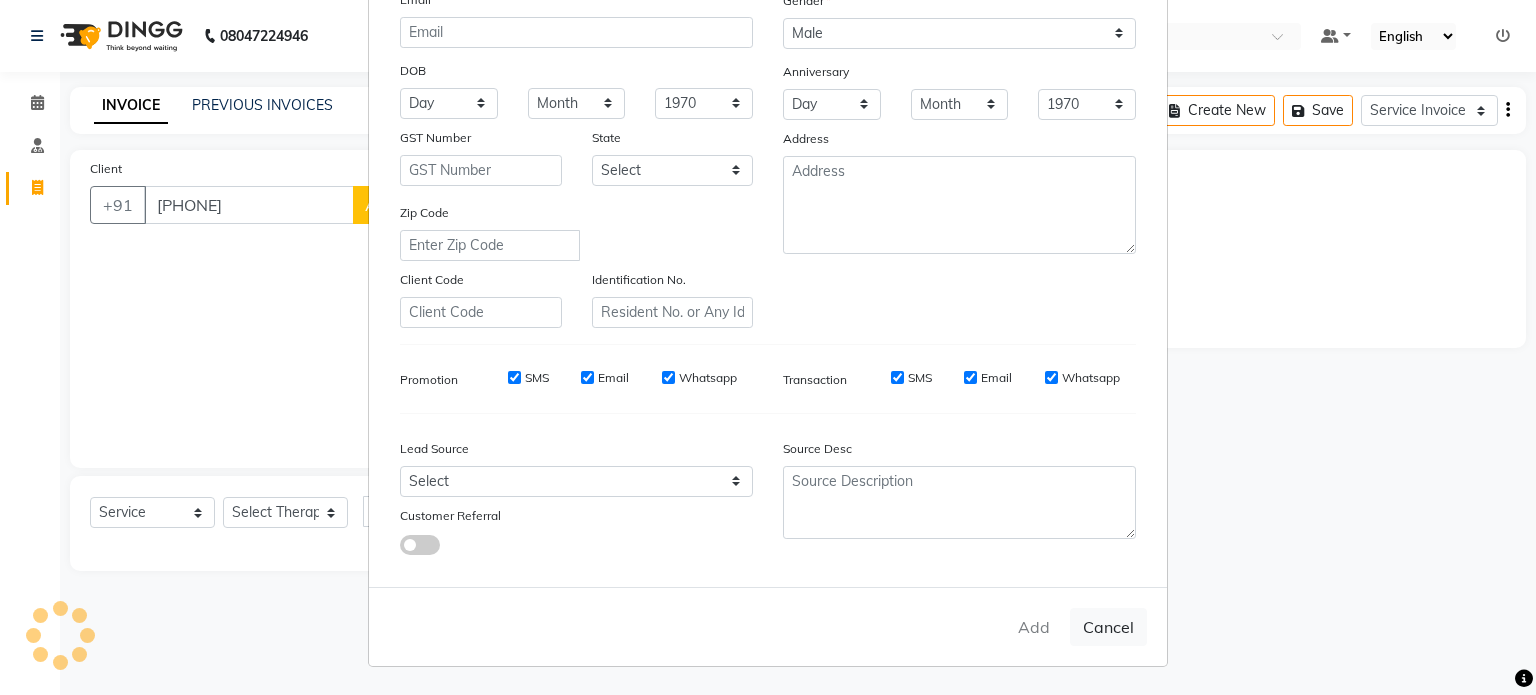 click on "Add Client Generate Dummy Number Name Jyotsna Bajpai Email DOB Day 01 02 03 04 05 06 07 08 09 10 11 12 13 14 15 16 17 18 19 20 21 22 23 24 25 26 27 28 29 30 31 Month January February March April May June July August September October November December 1940 1941 1942 1943 1944 1945 1946 1947 1948 1949 1950 1951 1952 1953 1954 1955 1956 1957 1958 1959 1960 1961 1962 1963 1964 1965 1966 1967 1968 1969 1970 1971 1972 1973 1974 1975 1976 1977 1978 1979 1980 1981 1982 1983 1984 1985 1986 1987 1988 1989 1990 1991 1992 1993 1994 1995 1996 1997 1998 1999 2000 2001 2002 2003 2004 2005 2006 2007 2008 2009 2010 2011 2012 2013 2014 2015 2016 2017 2018 2019 2020 2021 2022 2023 2024 GST Number State Select Andaman and Nicobar Islands Andhra Pradesh Arunachal Pradesh Assam Bihar Chandigarh Chhattisgarh Dadra and Nagar Haveli Daman and Diu Delhi Goa Gujarat Haryana Himachal Pradesh Jammu and Kashmir Jharkhand Karnataka Kerala Lakshadweep Madhya Pradesh Maharashtra Manipur Meghalaya Mizoram Nagaland Odisha Pondicherry Punjab" at bounding box center [768, 347] 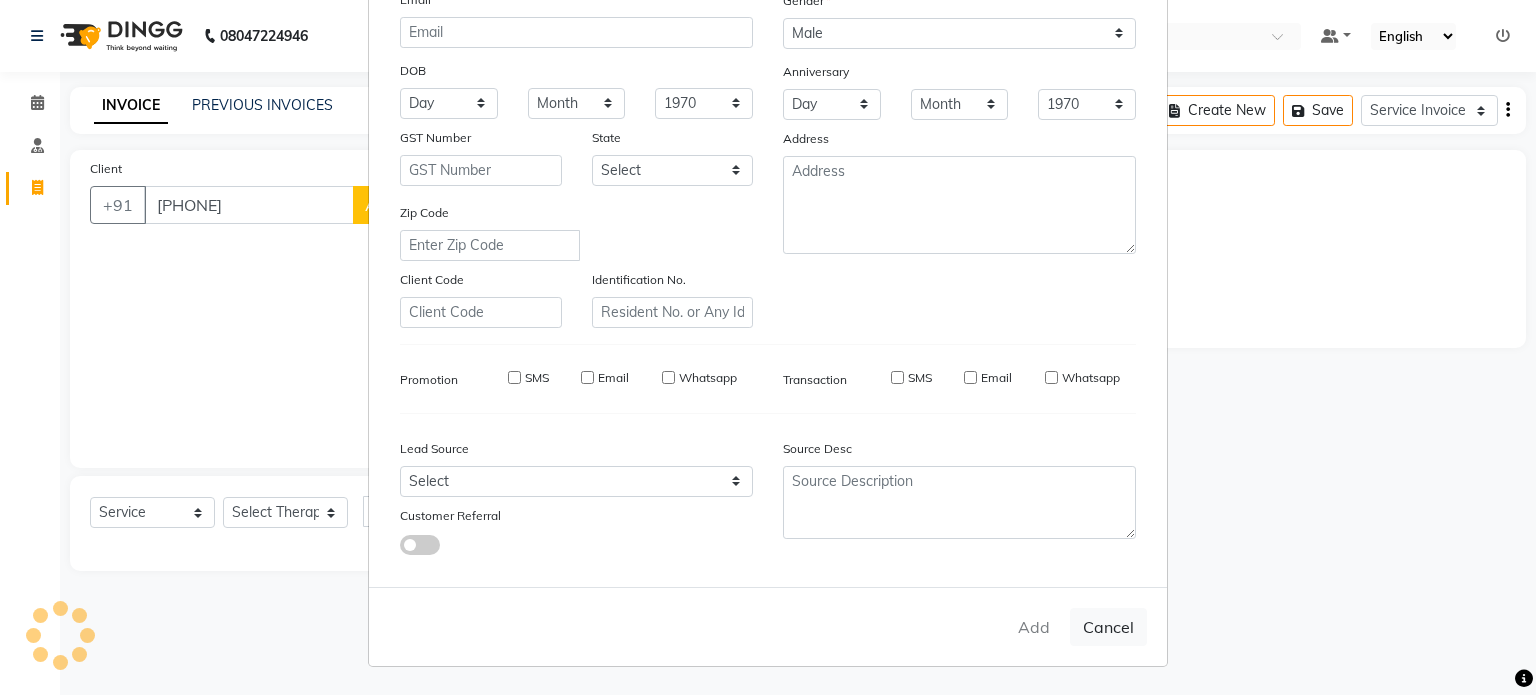 type on "91******55" 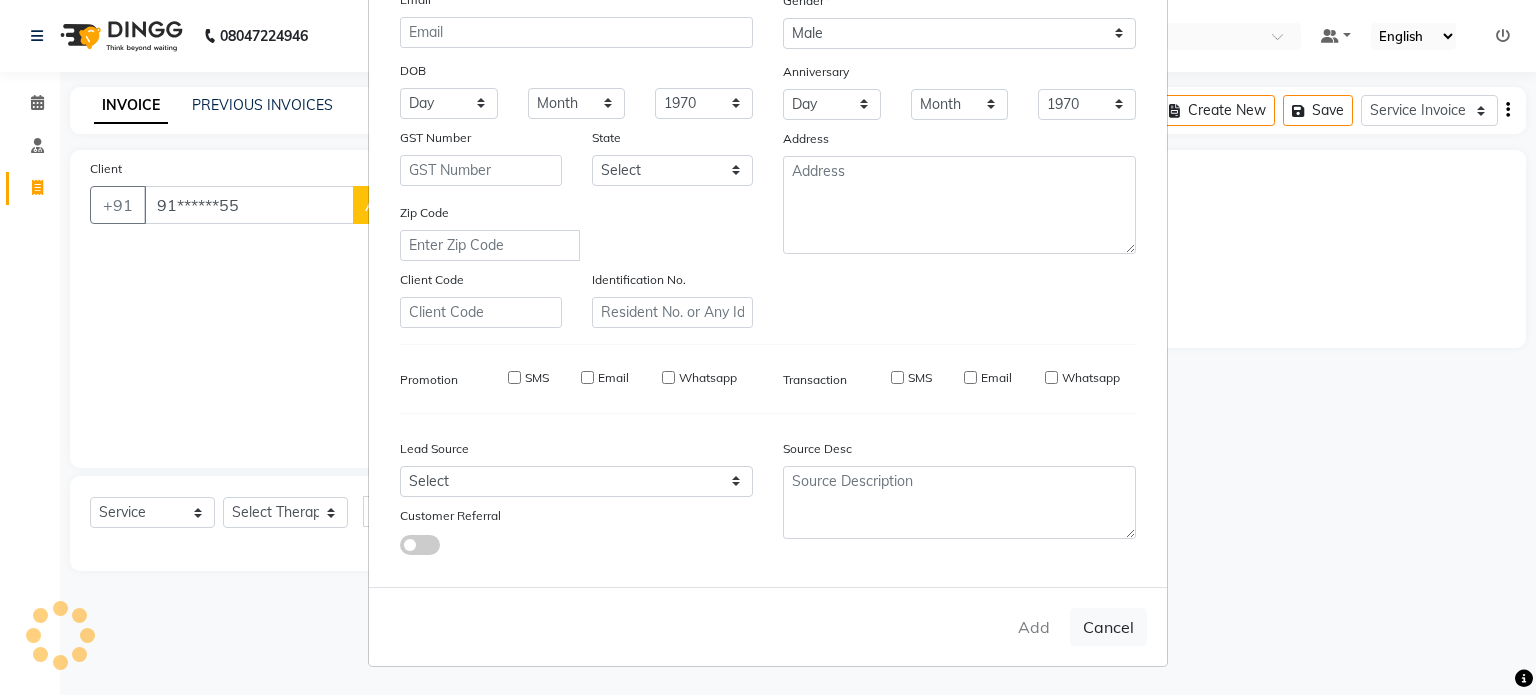 type 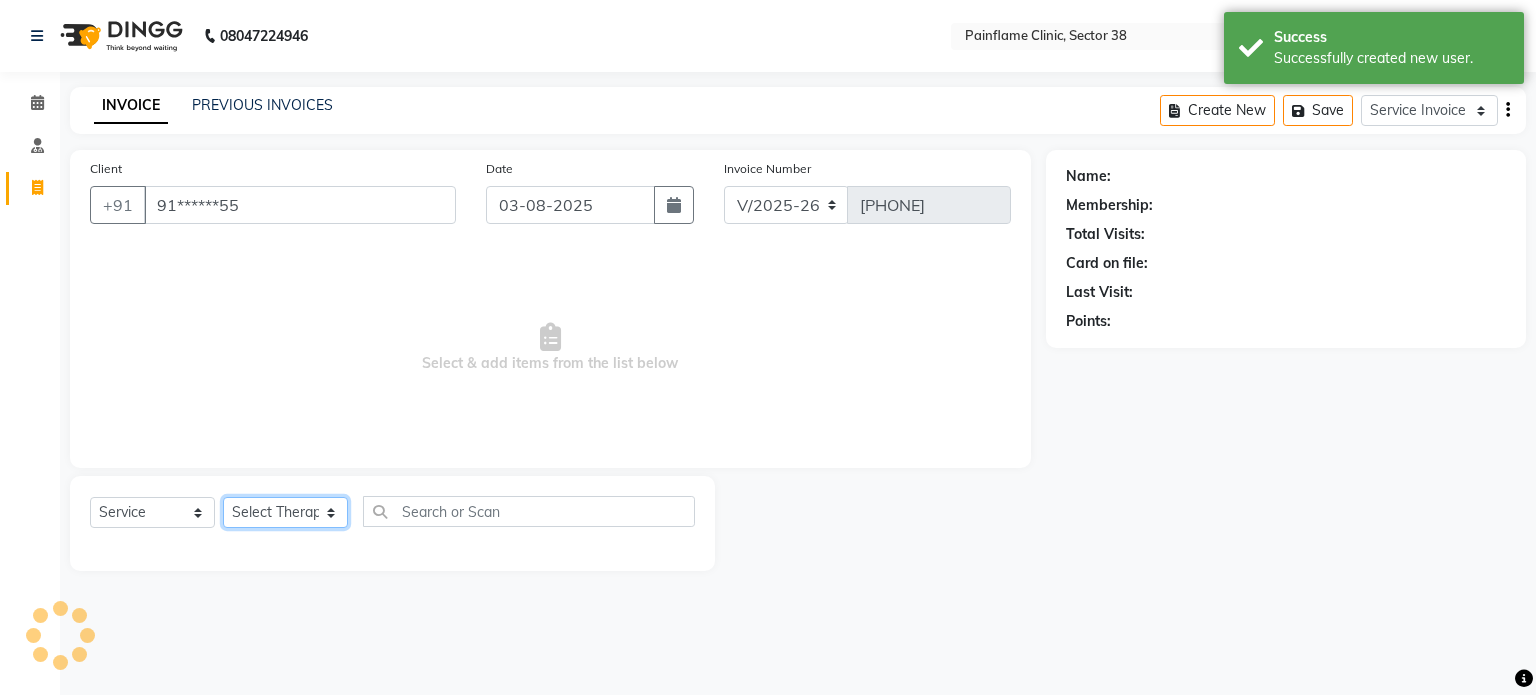 click on "Select Therapist Dr Durgesh Dr Harish Dr Ranjana Dr Saurabh Dr. Suraj Dr. Tejpal Mehlawat KUSHAL MOHIT SEMWAL Nancy Singhai Reception 1  Reception 2 Reception 3" 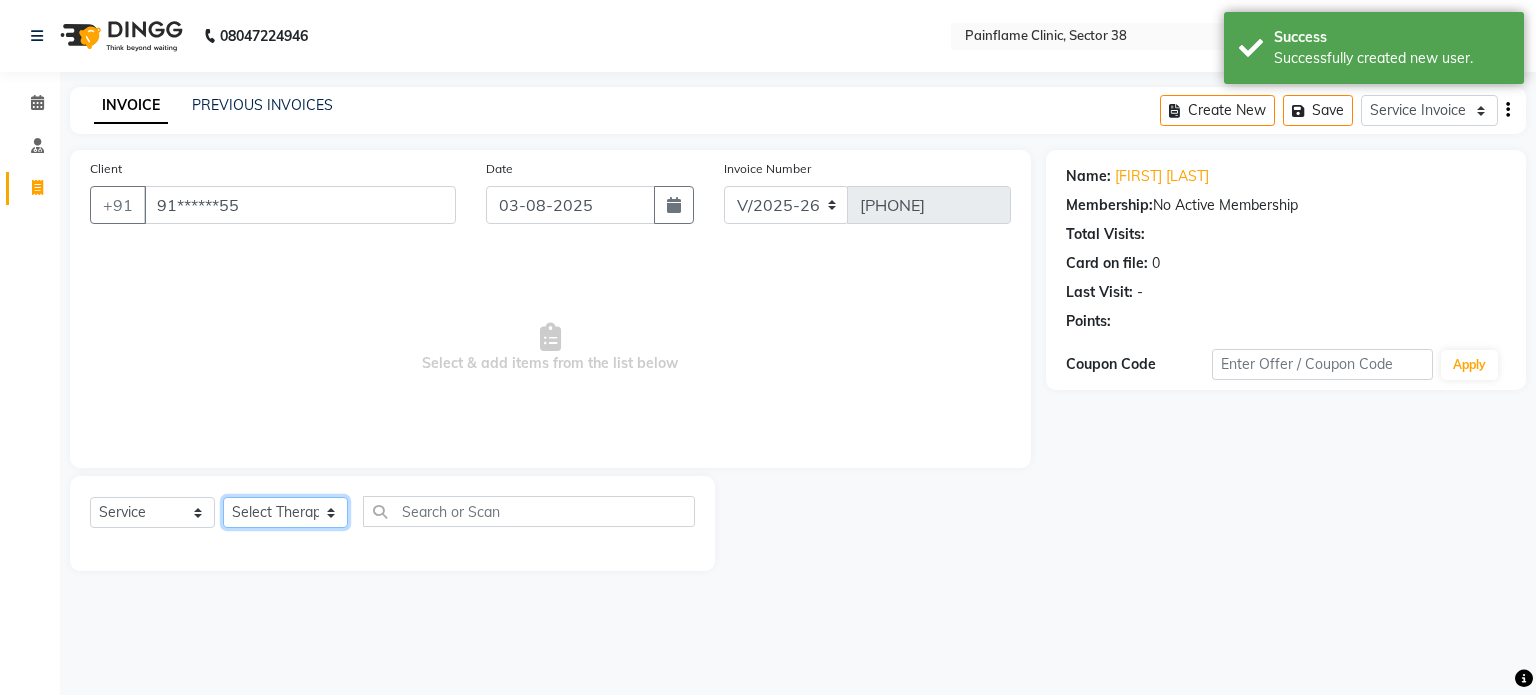 select on "20216" 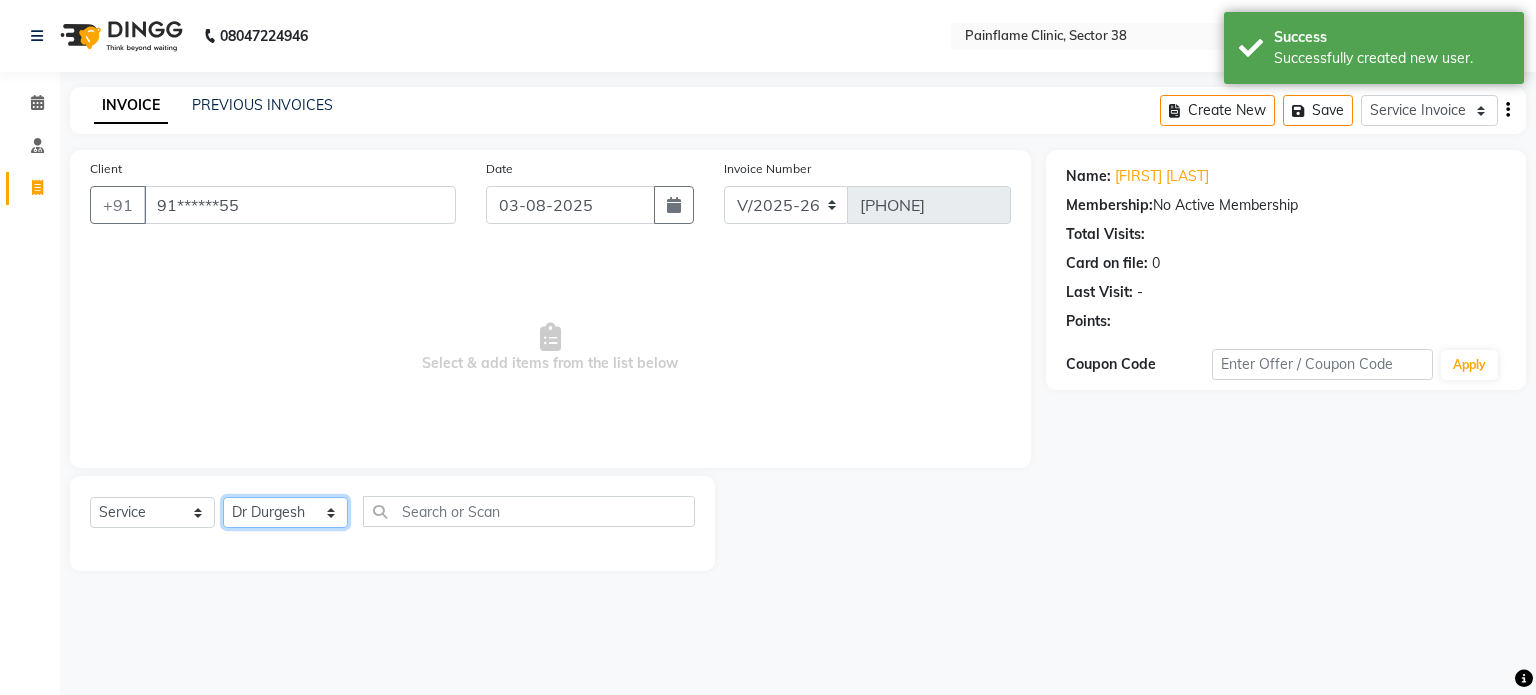 click on "Select Therapist Dr Durgesh Dr Harish Dr Ranjana Dr Saurabh Dr. Suraj Dr. Tejpal Mehlawat KUSHAL MOHIT SEMWAL Nancy Singhai Reception 1  Reception 2 Reception 3" 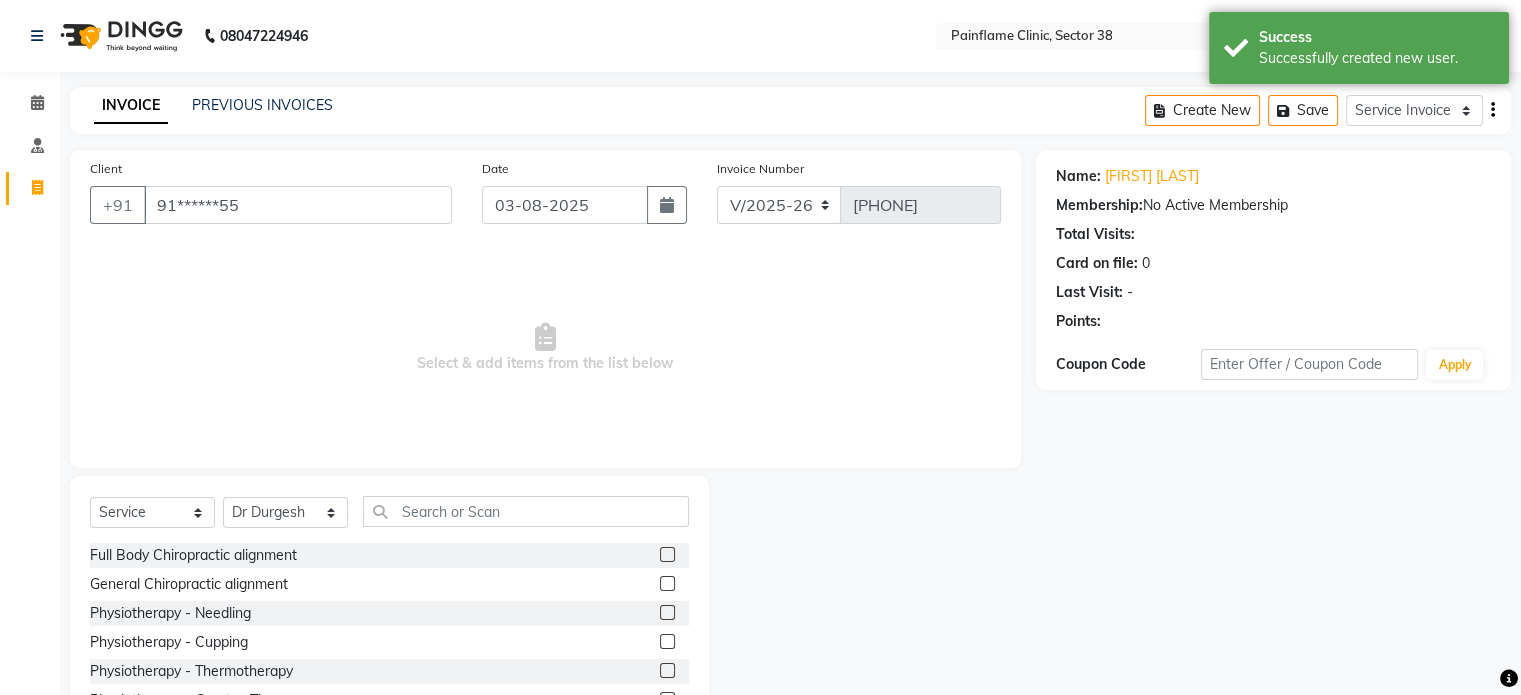 click 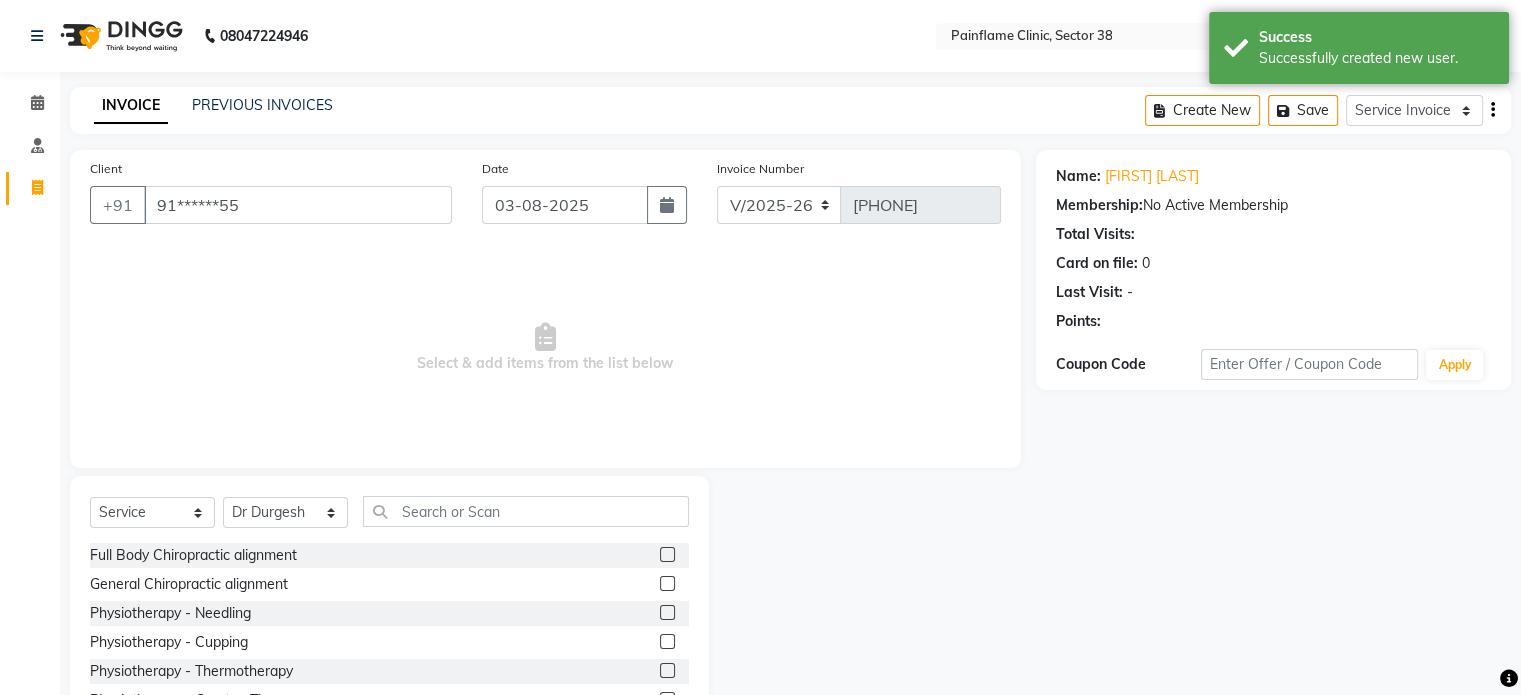 click at bounding box center [666, 584] 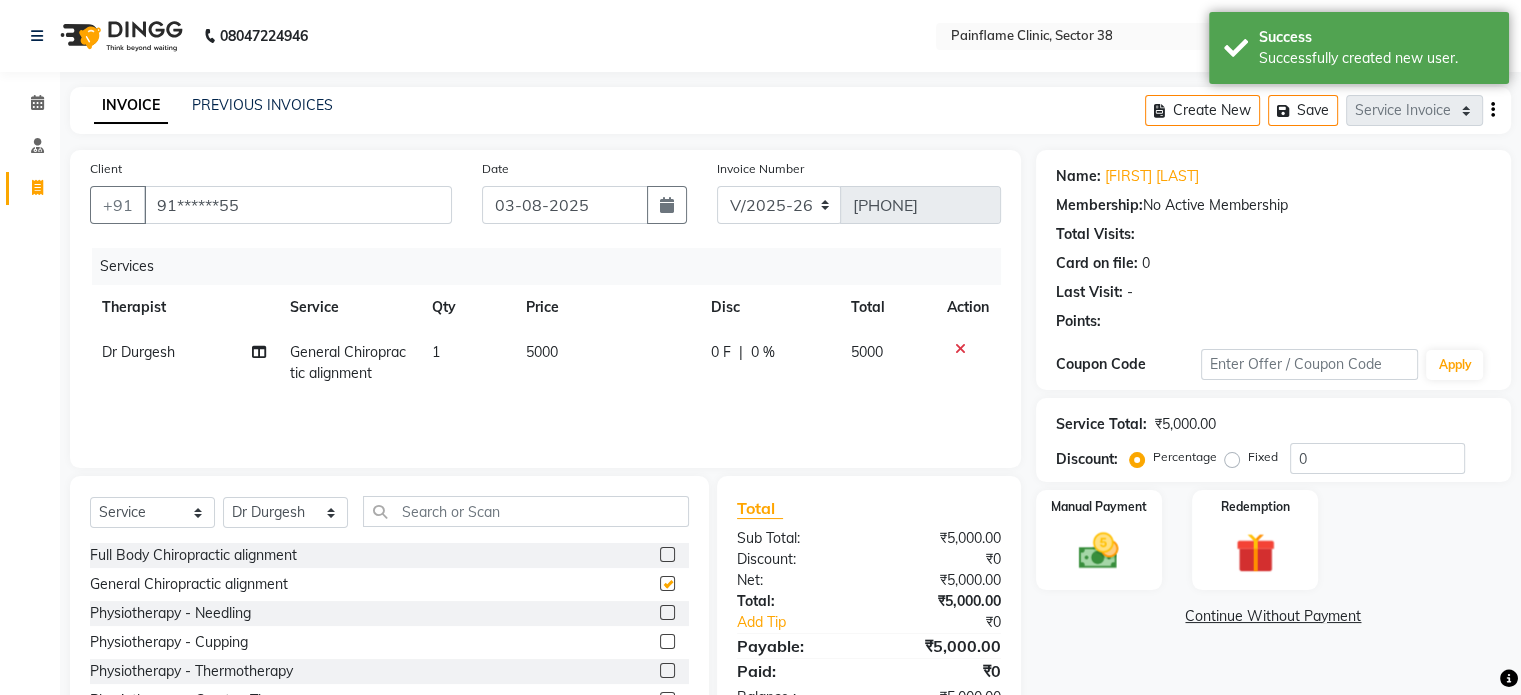 checkbox on "false" 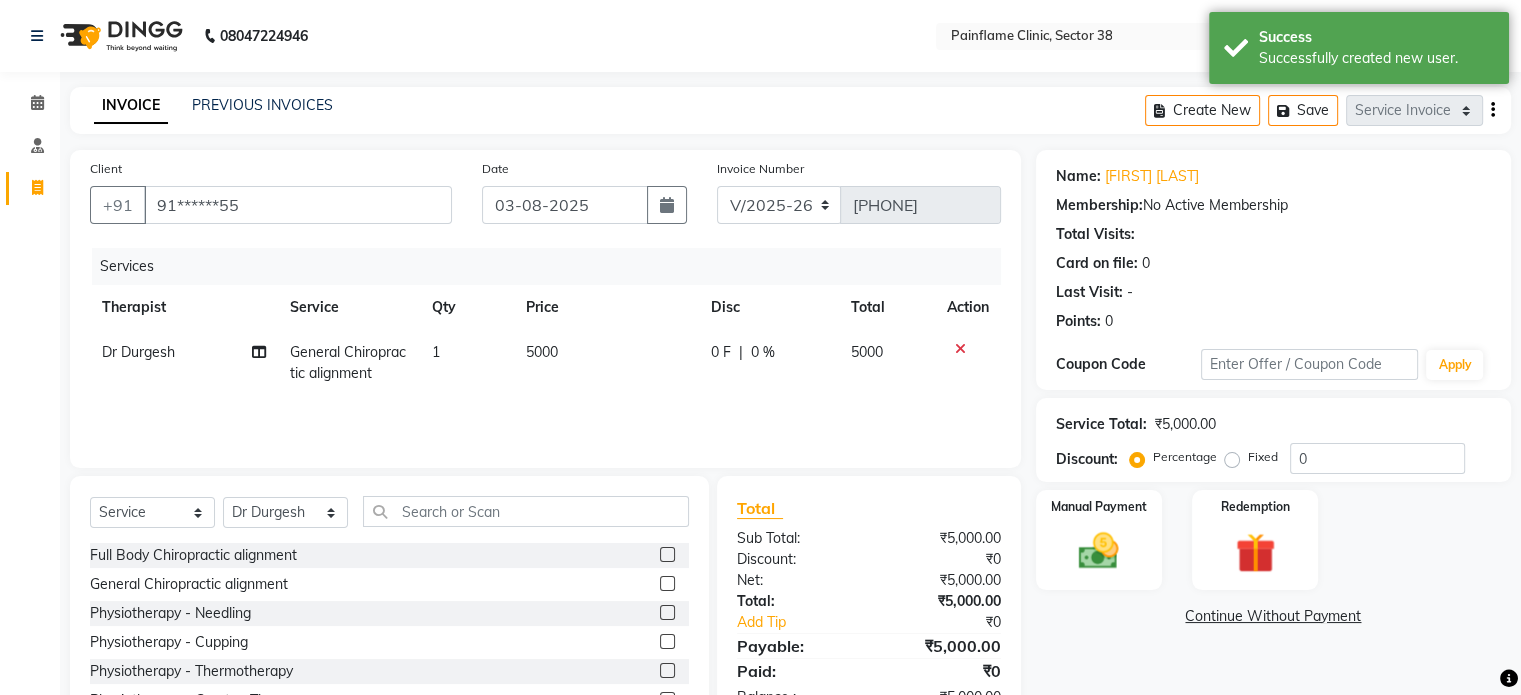 click on "5000" 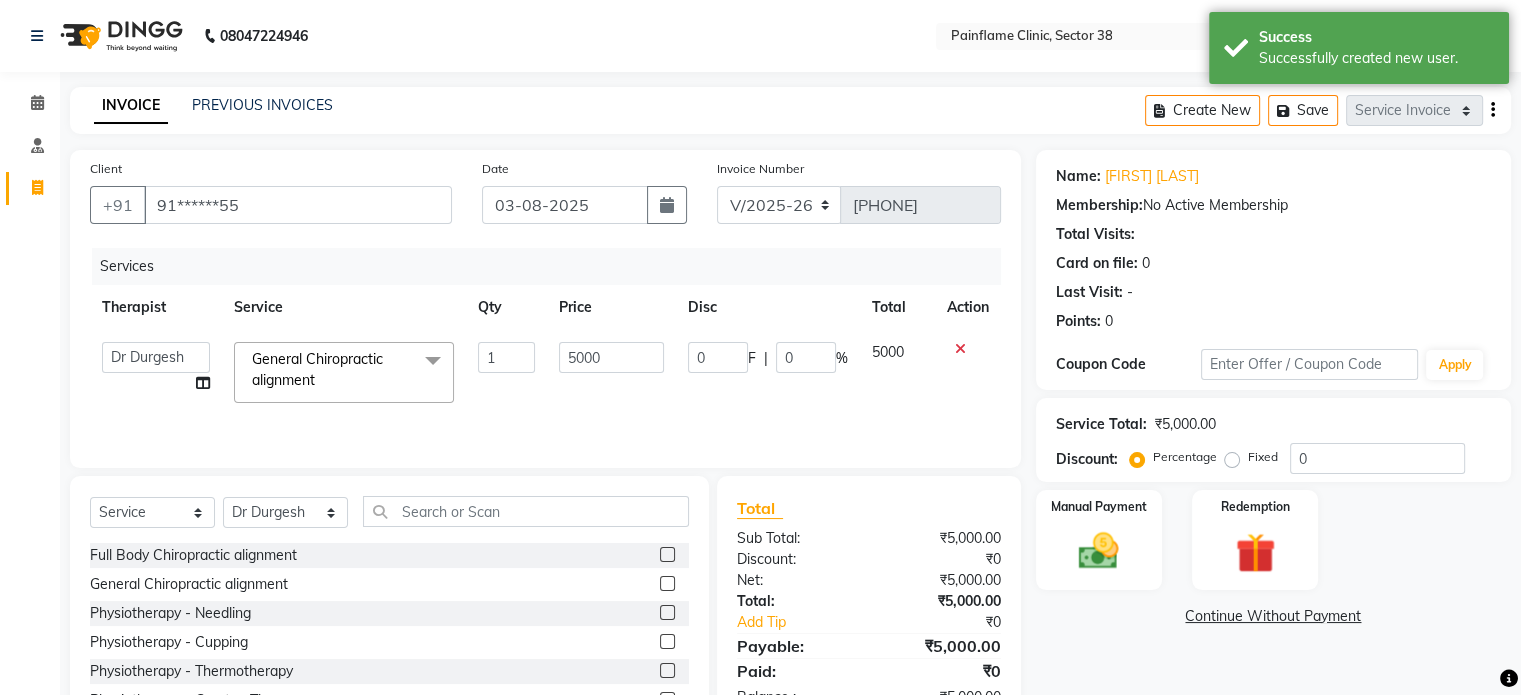 click on "5000" 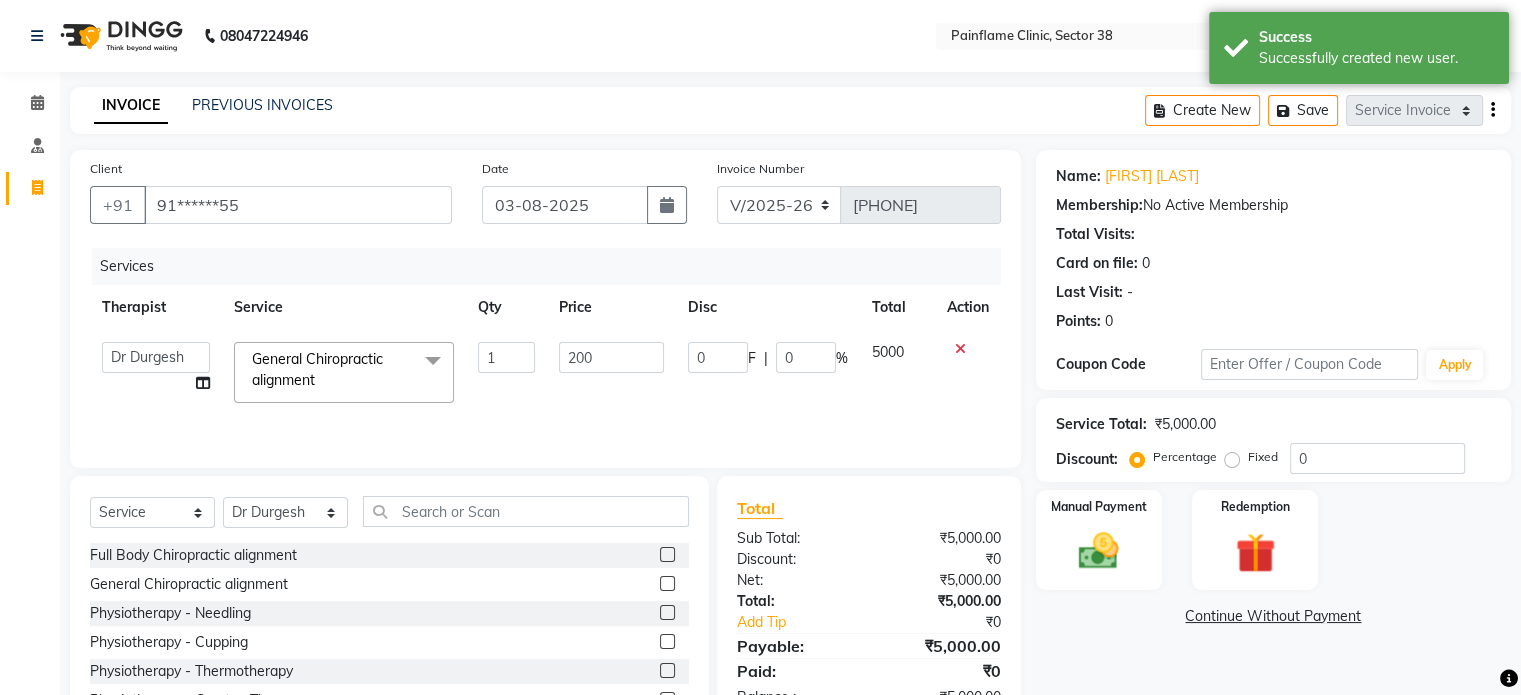 type on "2000" 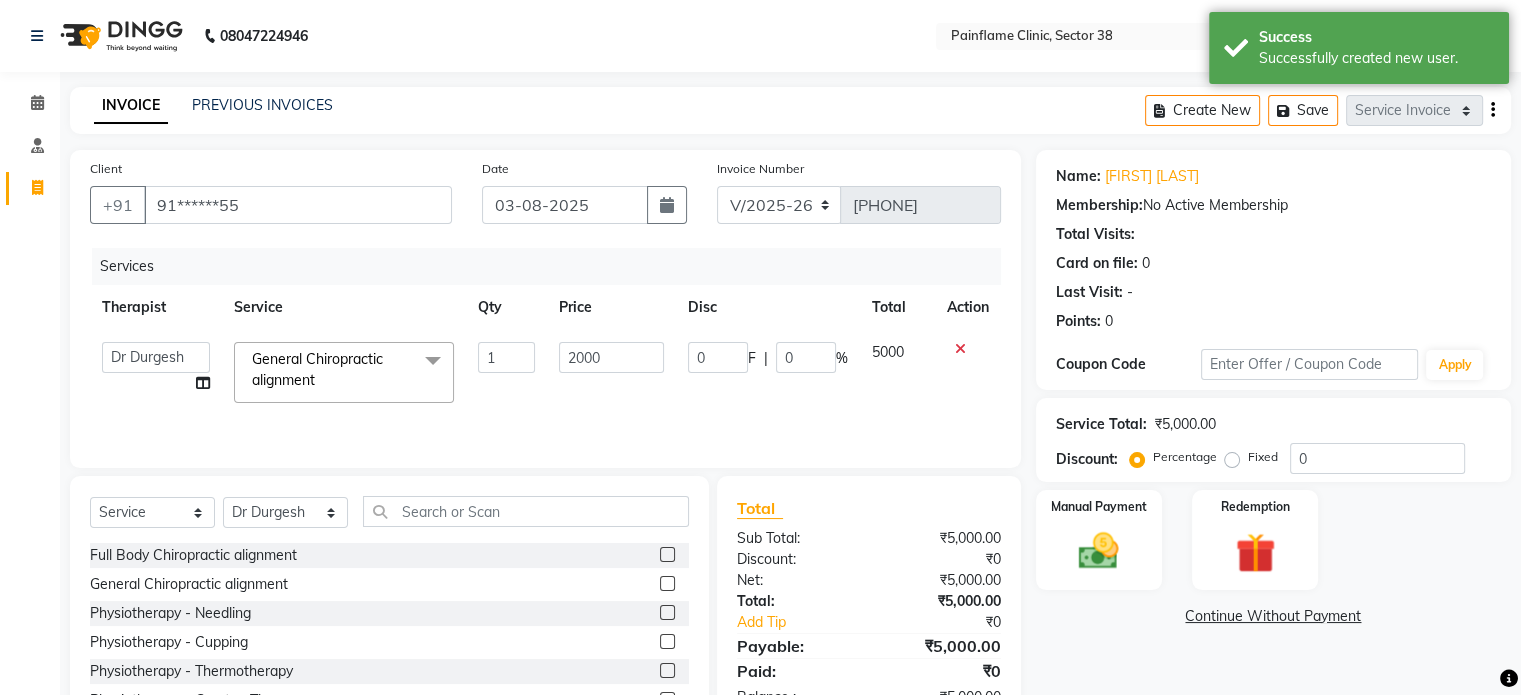 scroll, scrollTop: 119, scrollLeft: 0, axis: vertical 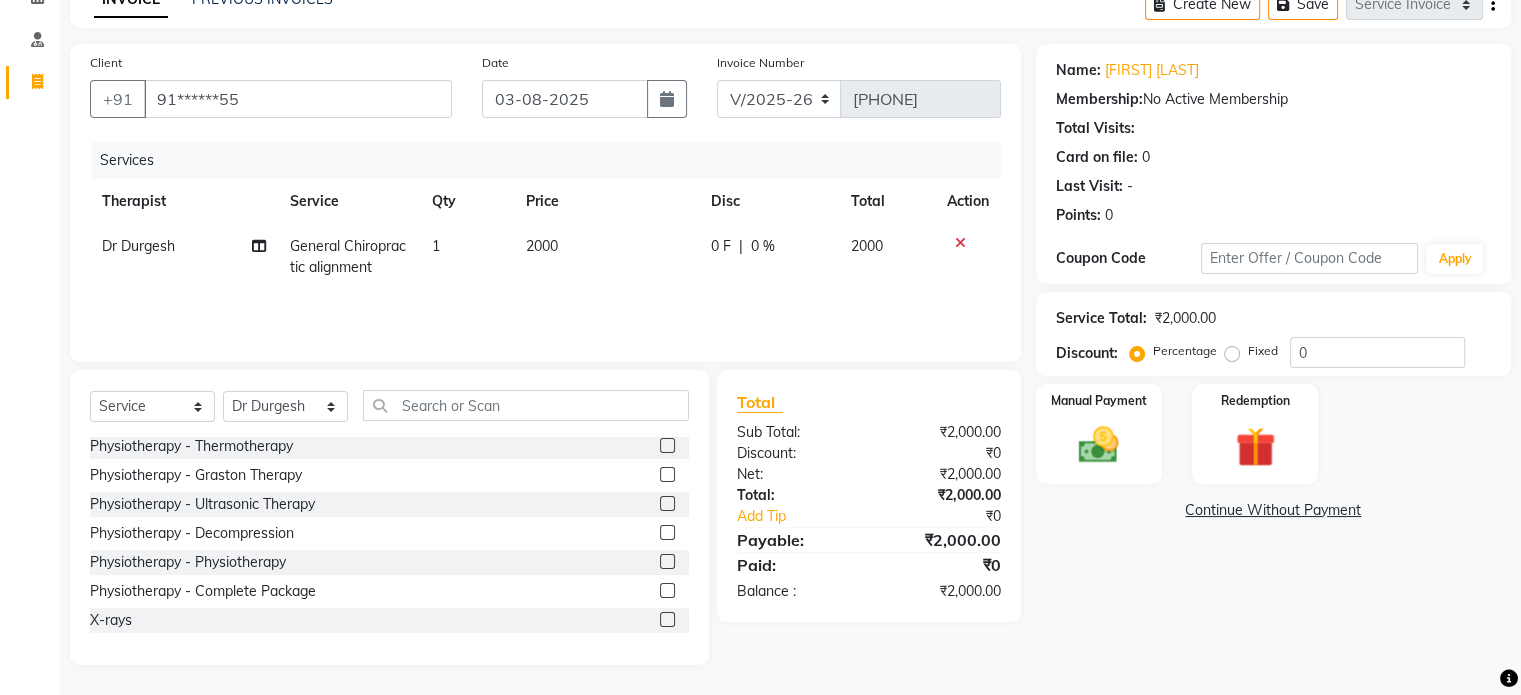 click on "X-rays" 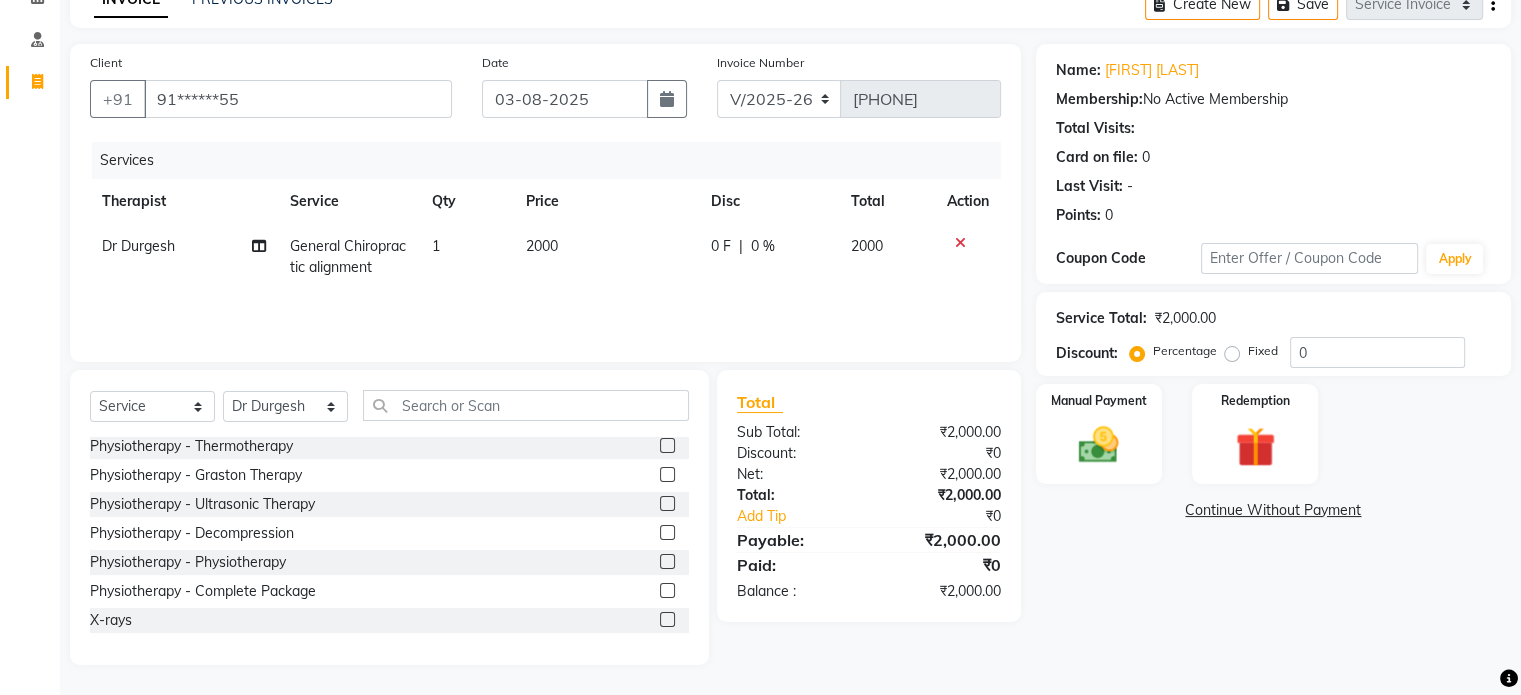 click 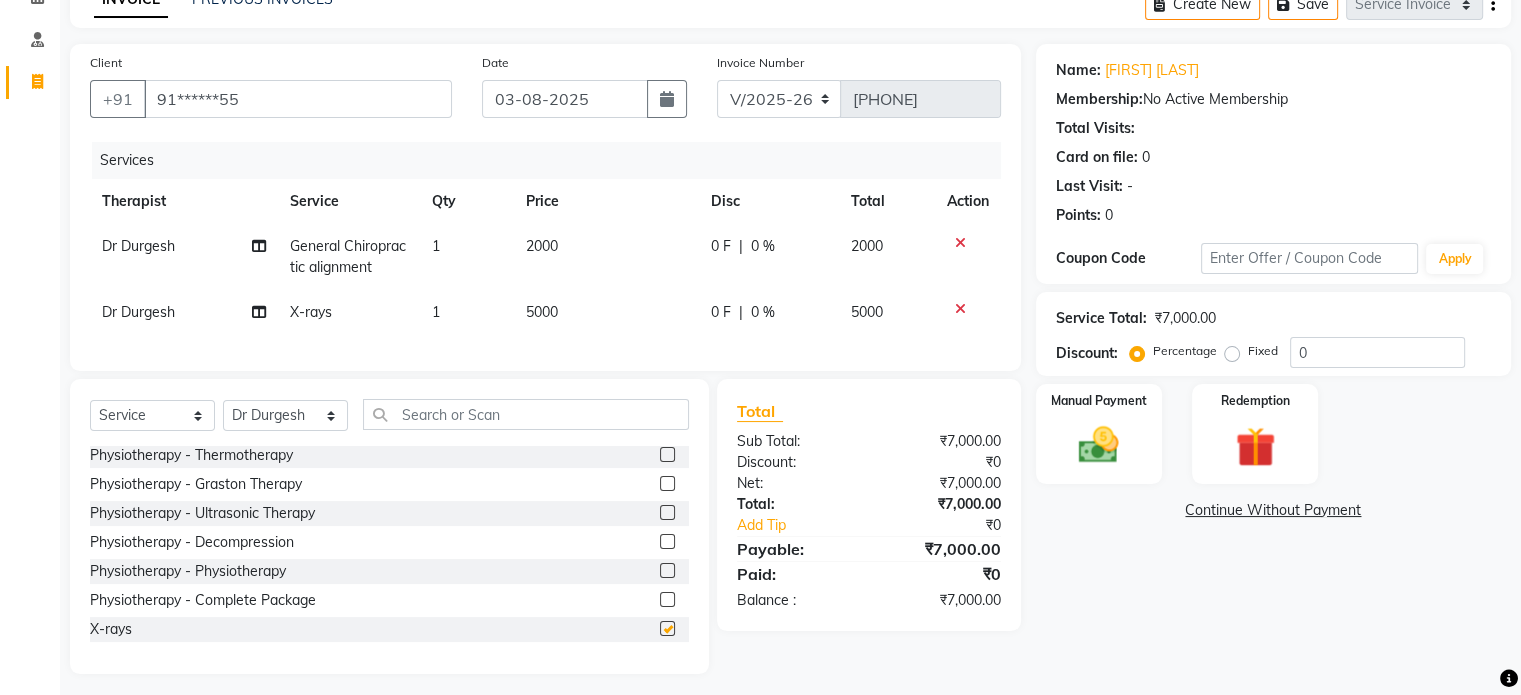 checkbox on "false" 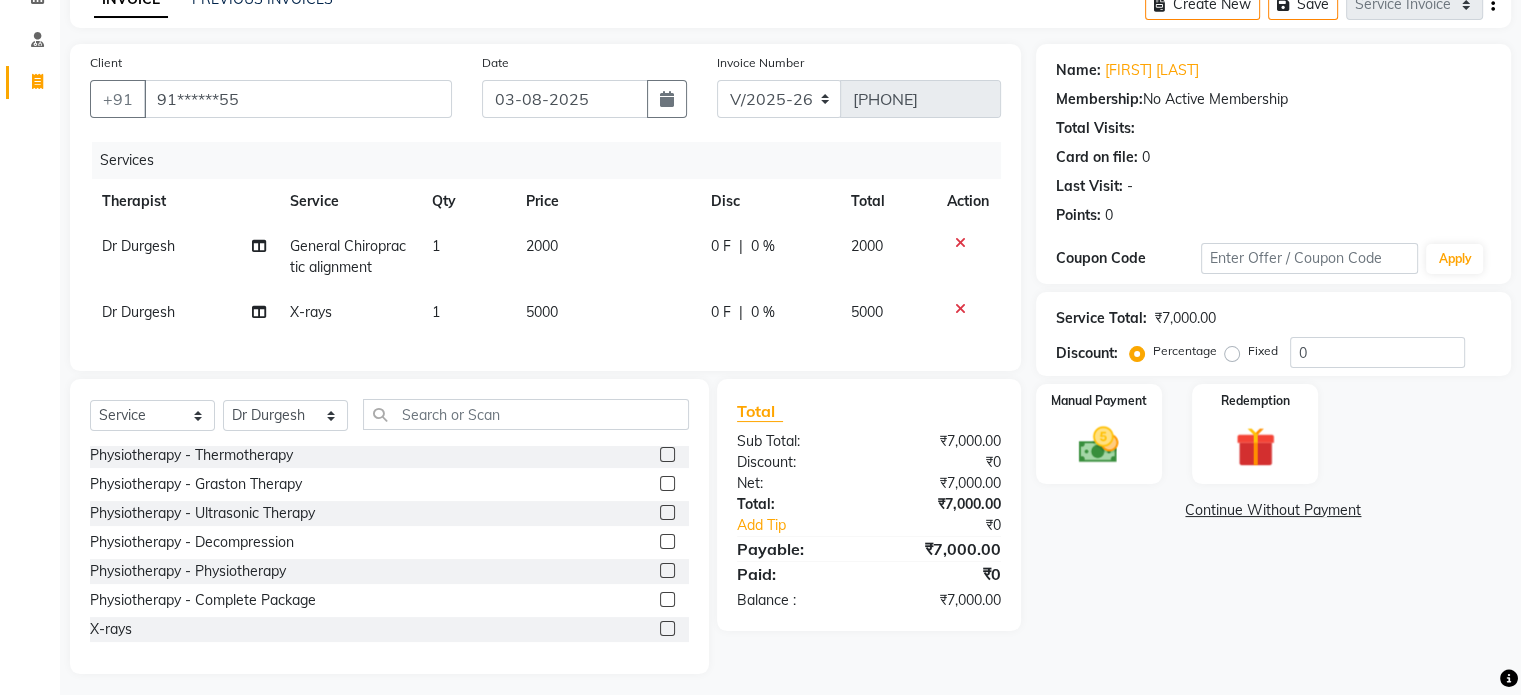 click on "5000" 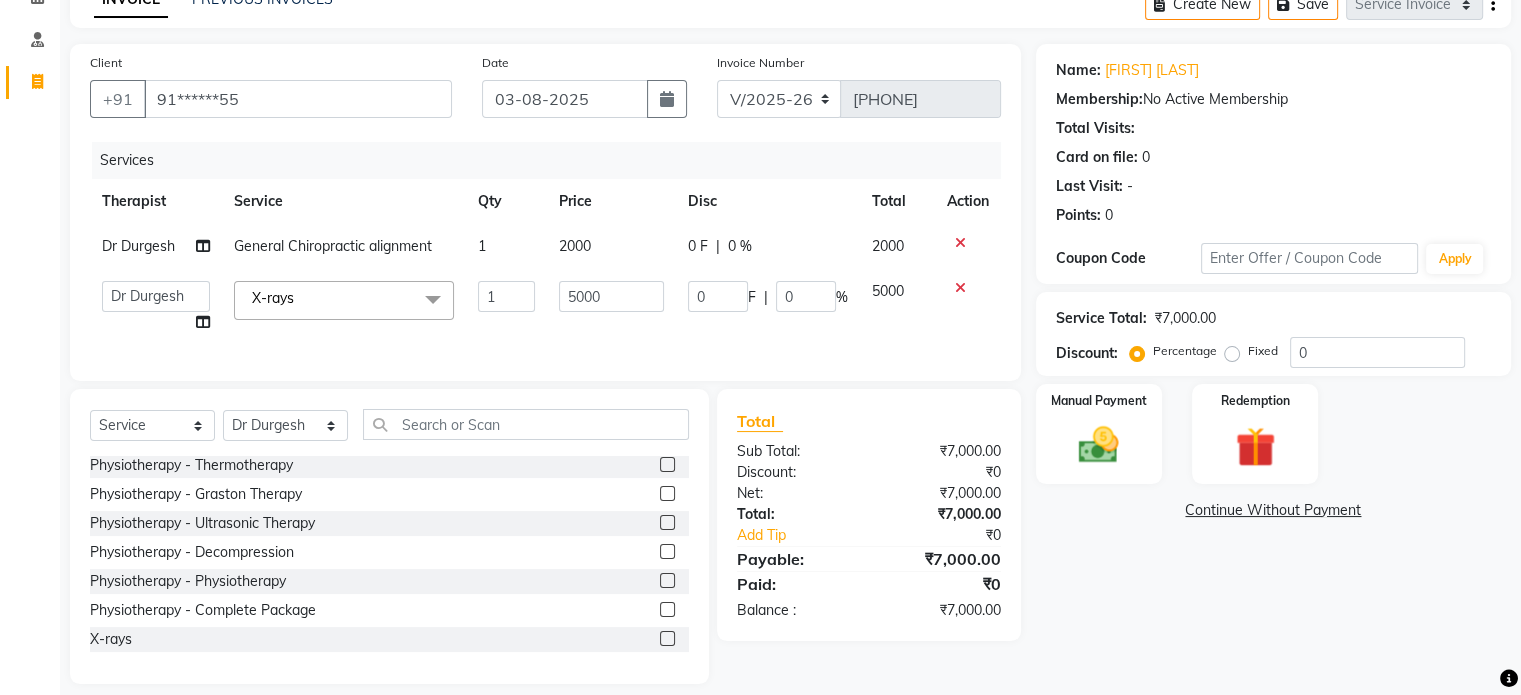 click on "5000" 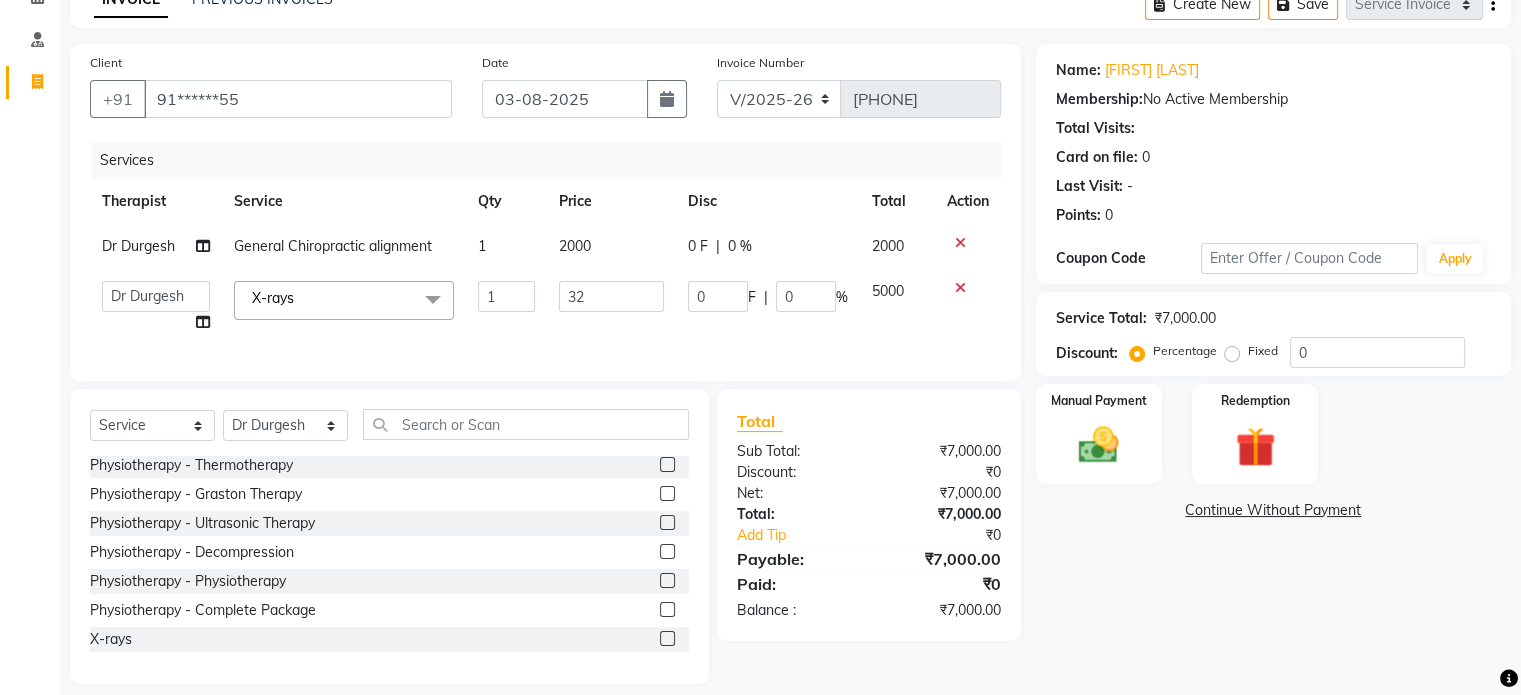 type on "3" 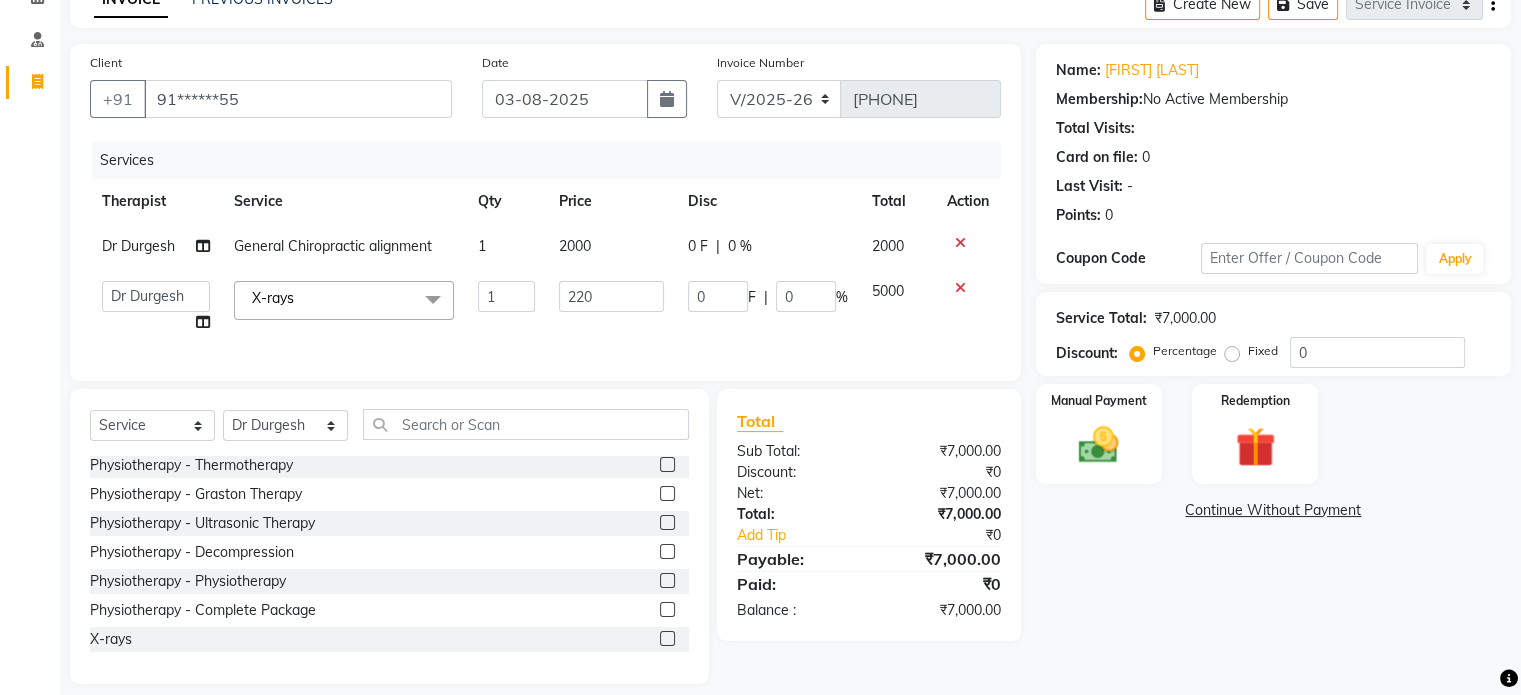 type on "2200" 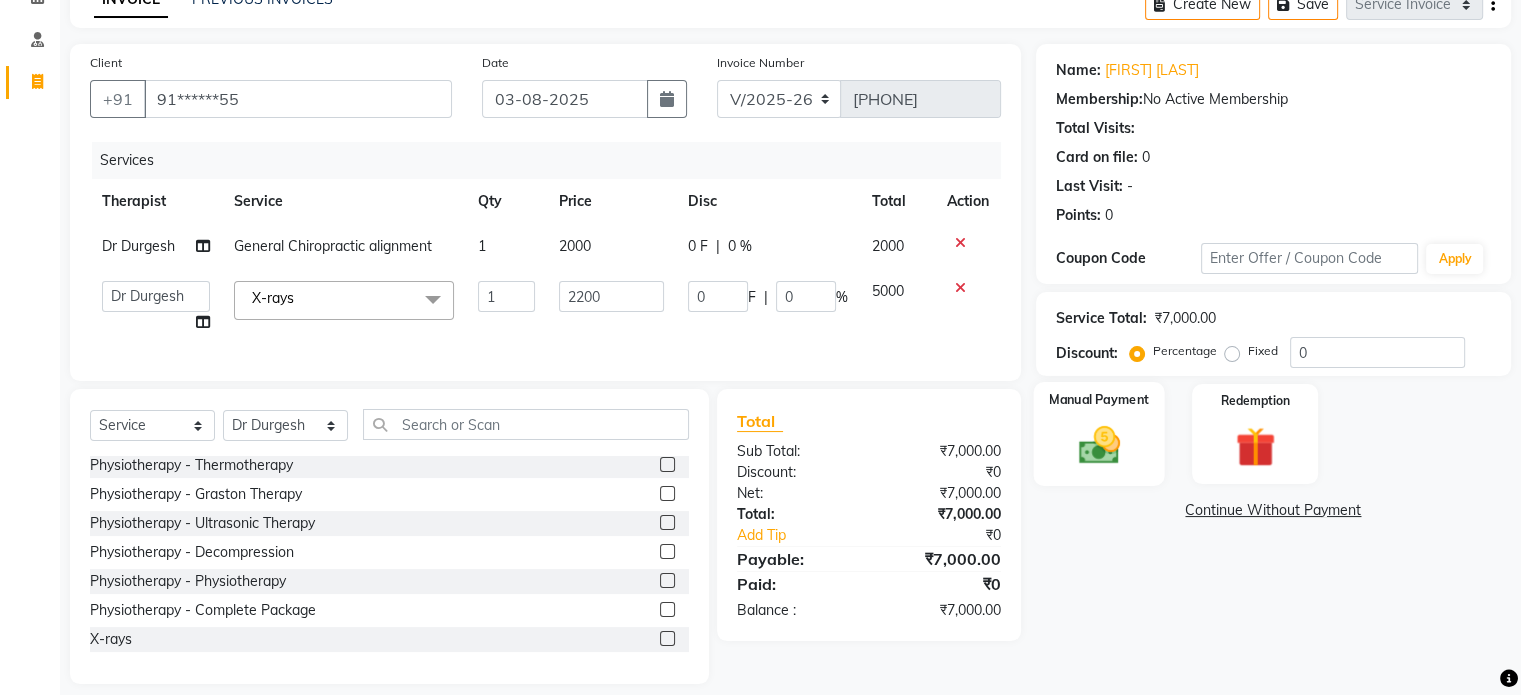 click 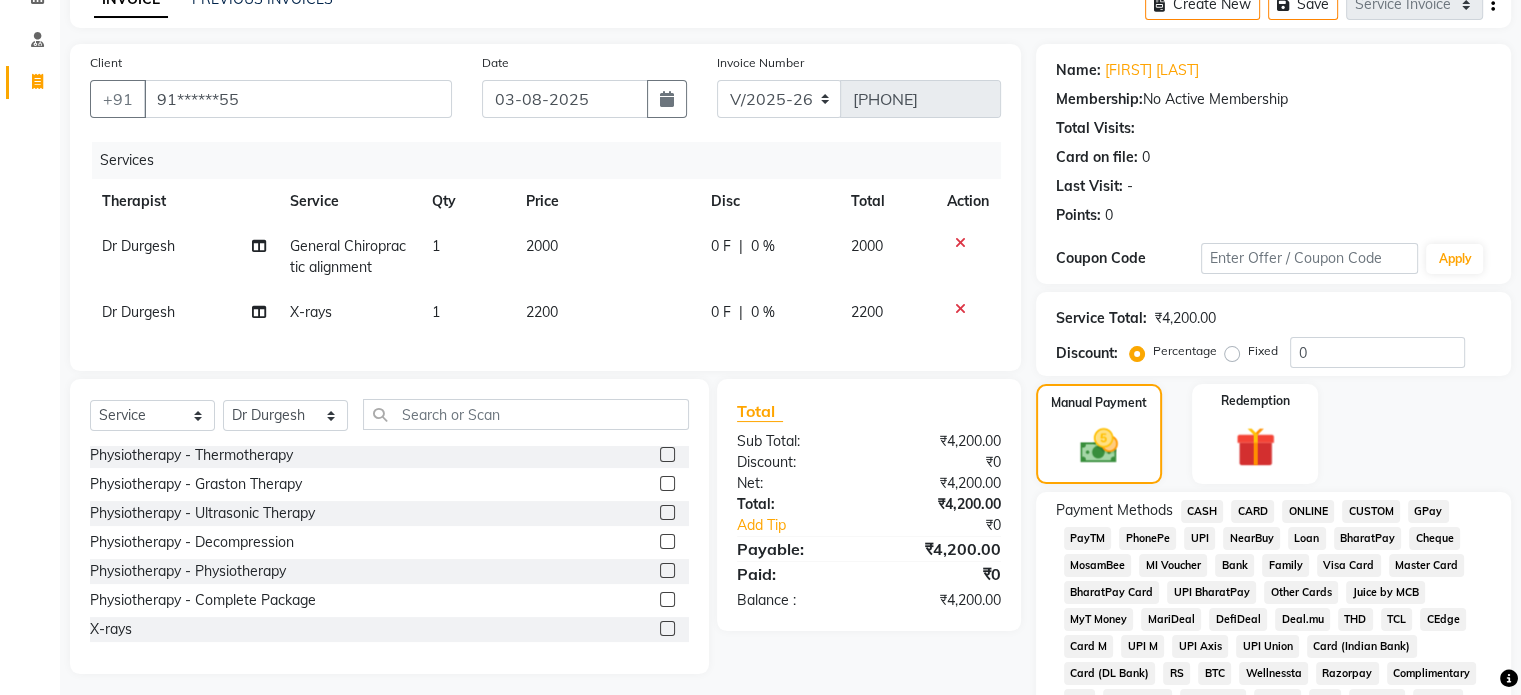 click on "UPI" 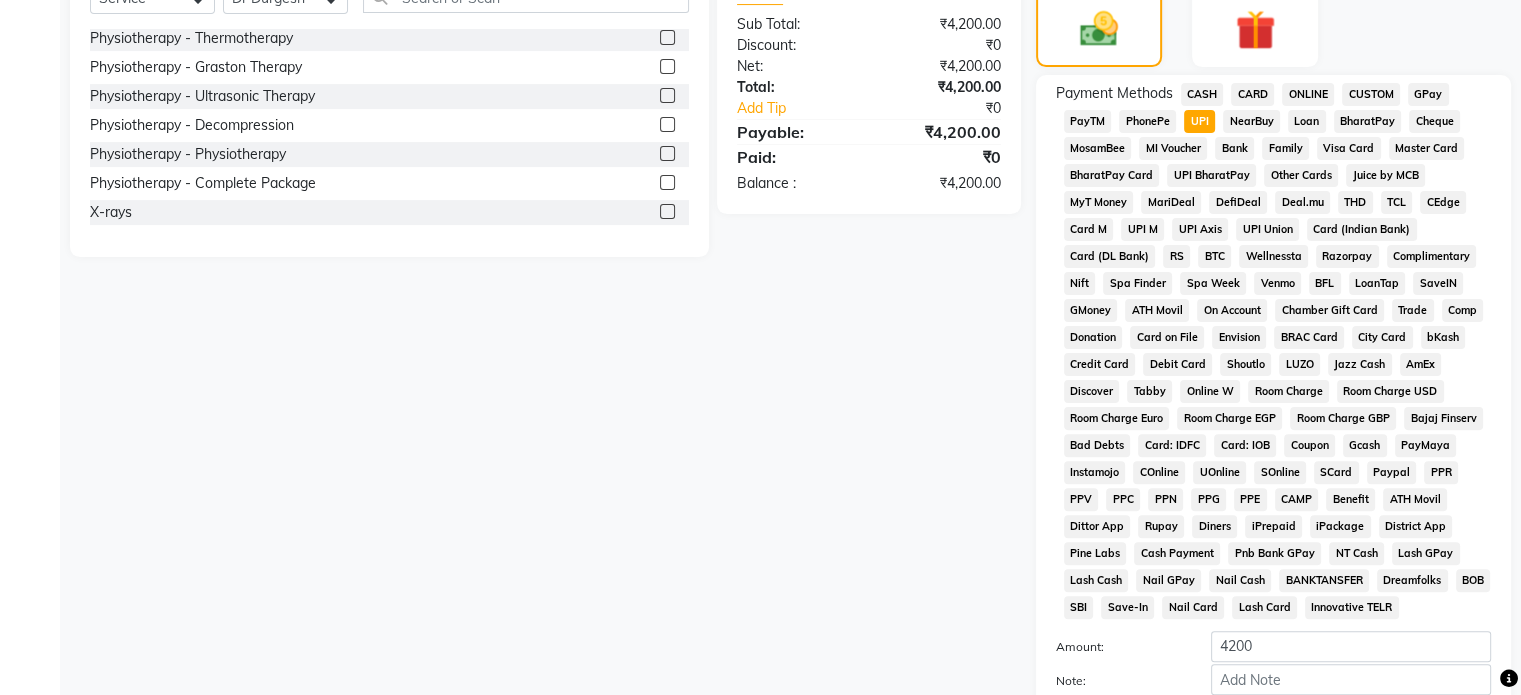 scroll, scrollTop: 652, scrollLeft: 0, axis: vertical 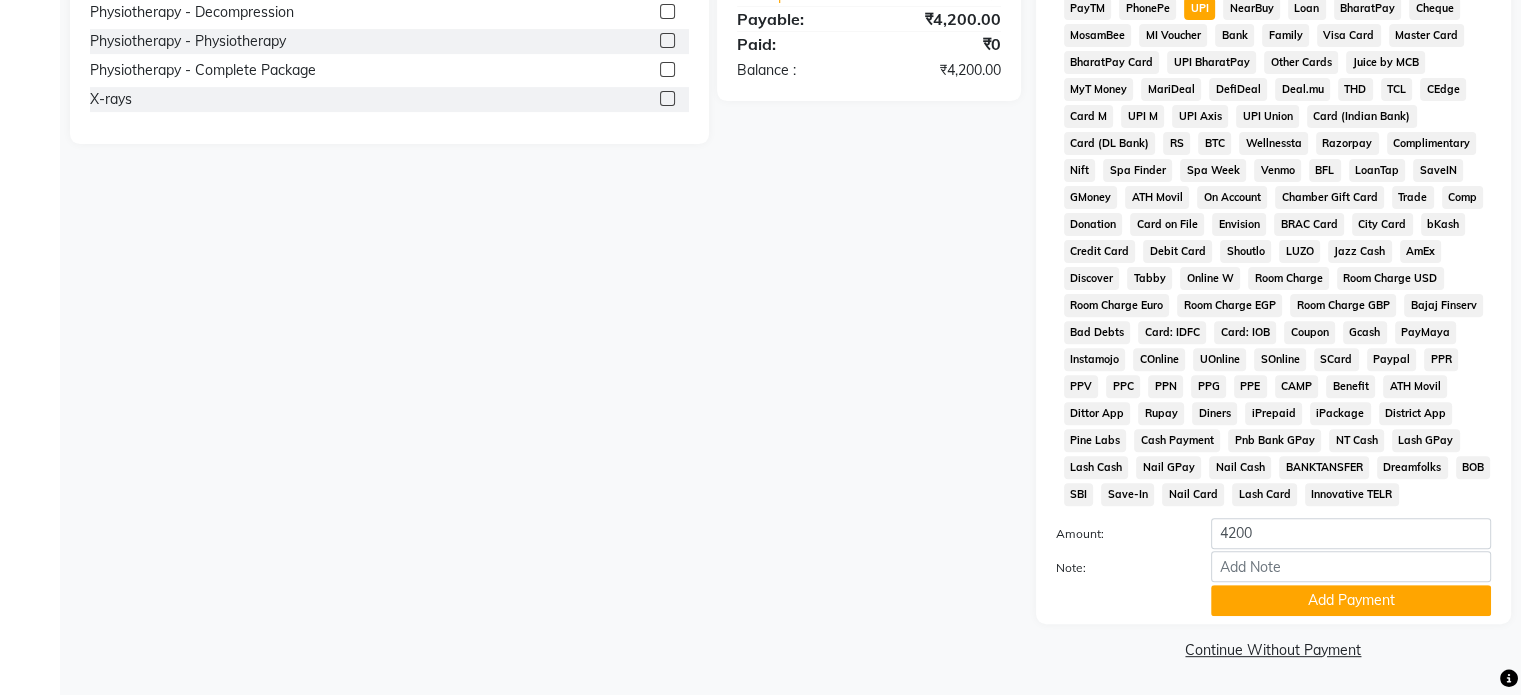 click on "Payment Methods  CASH   CARD   ONLINE   CUSTOM   GPay   PayTM   PhonePe   UPI   NearBuy   Loan   BharatPay   Cheque   MosamBee   MI Voucher   Bank   Family   Visa Card   Master Card   BharatPay Card   UPI BharatPay   Other Cards   Juice by MCB   MyT Money   MariDeal   DefiDeal   Deal.mu   THD   TCL   CEdge   Card M   UPI M   UPI Axis   UPI Union   Card (Indian Bank)   Card (DL Bank)   RS   BTC   Wellnessta   Razorpay   Complimentary   Nift   Spa Finder   Spa Week   Venmo   BFL   LoanTap   SaveIN   GMoney   ATH Movil   On Account   Chamber Gift Card   Trade   Comp   Donation   Card on File   Envision   BRAC Card   City Card   bKash   Credit Card   Debit Card   Shoutlo   LUZO   Jazz Cash   AmEx   Discover   Tabby   Online W   Room Charge   Room Charge USD   Room Charge Euro   Room Charge EGP   Room Charge GBP   Bajaj Finserv   Bad Debts   Card: IDFC   Card: IOB   Coupon   Gcash   PayMaya   Instamojo   COnline   UOnline   SOnline   SCard   Paypal   PPR   PPV   PPC   PPN   PPG   PPE   CAMP   Benefit   ATH Movil" 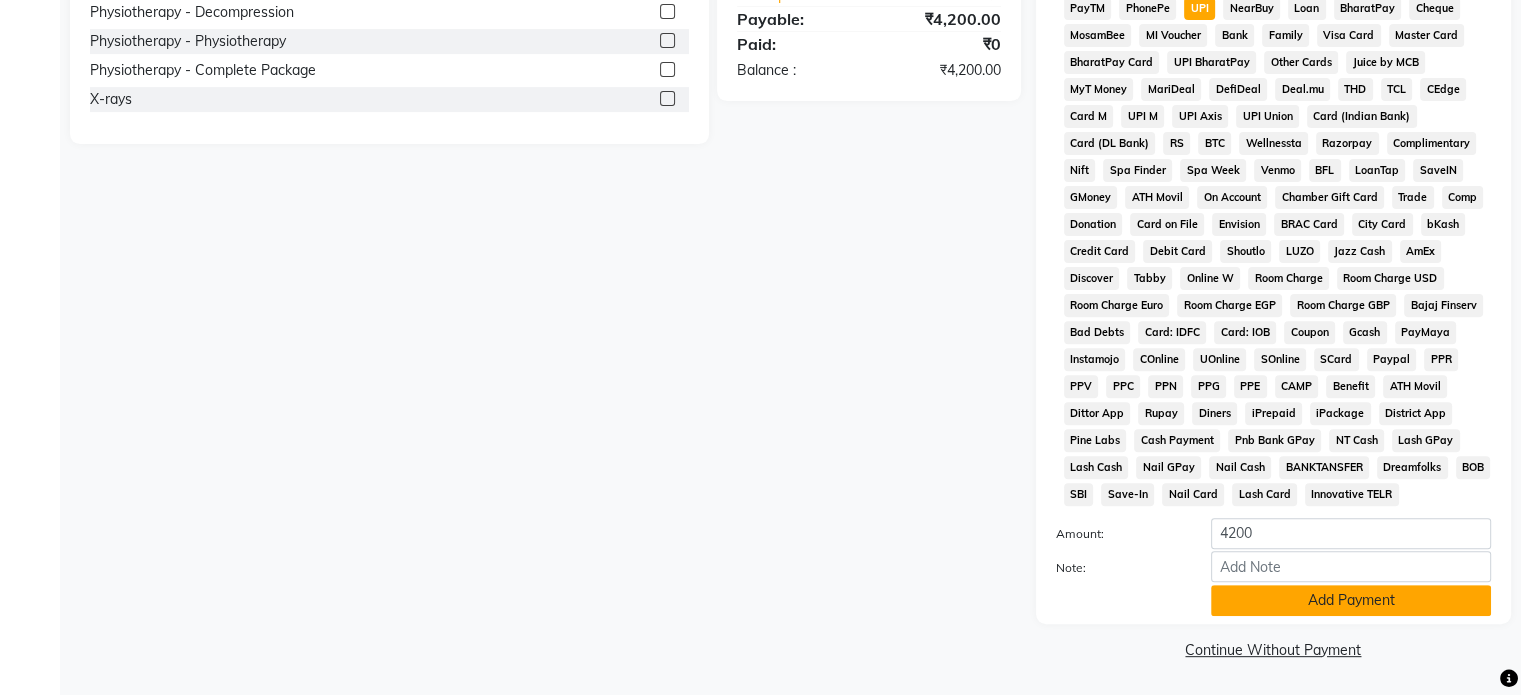 drag, startPoint x: 1349, startPoint y: 591, endPoint x: 1296, endPoint y: 615, distance: 58.18075 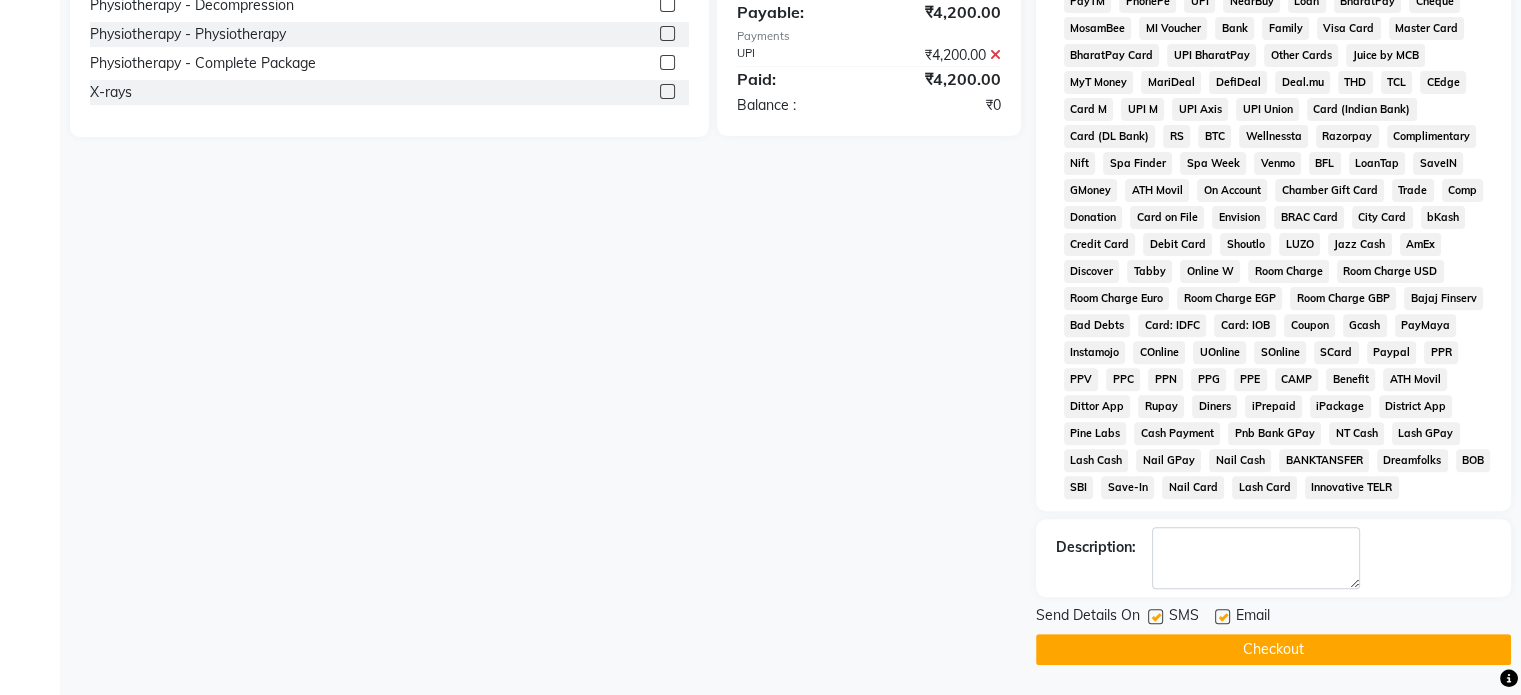 click 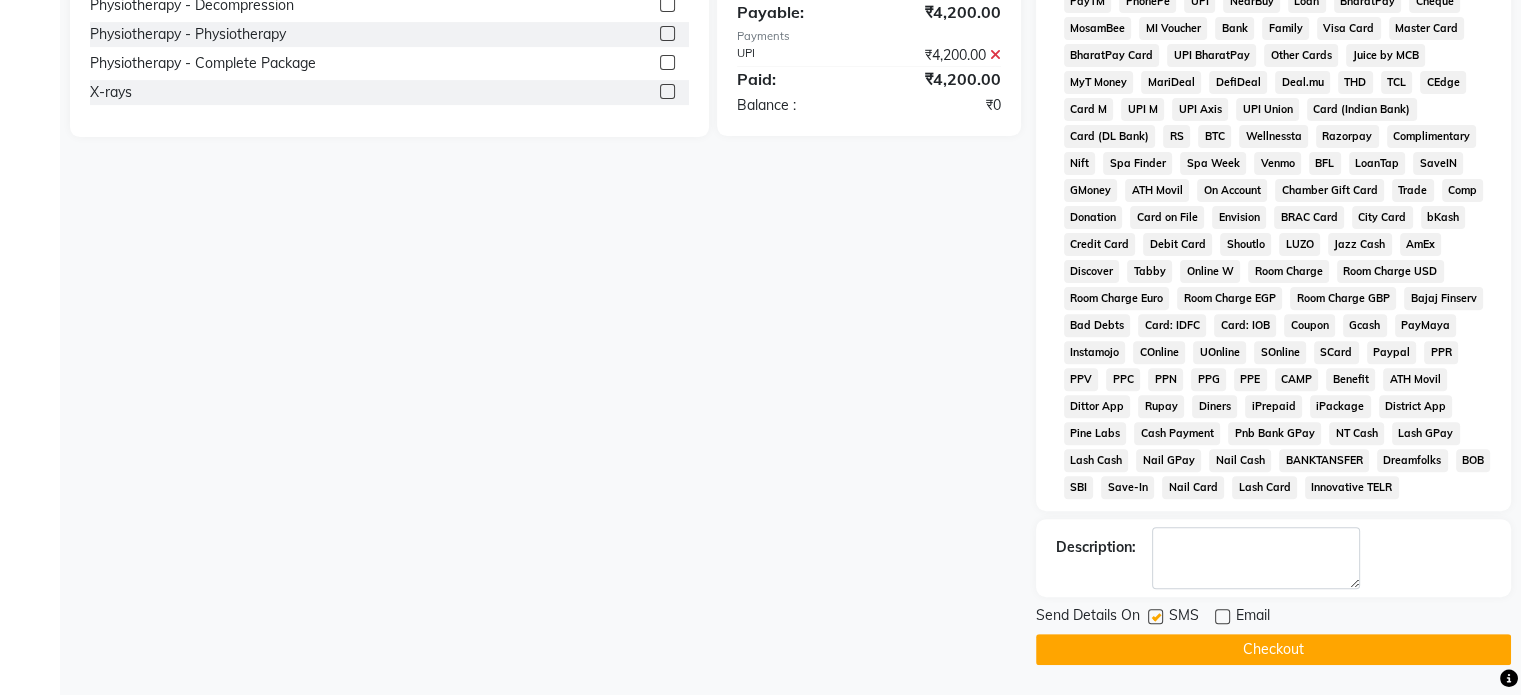 click 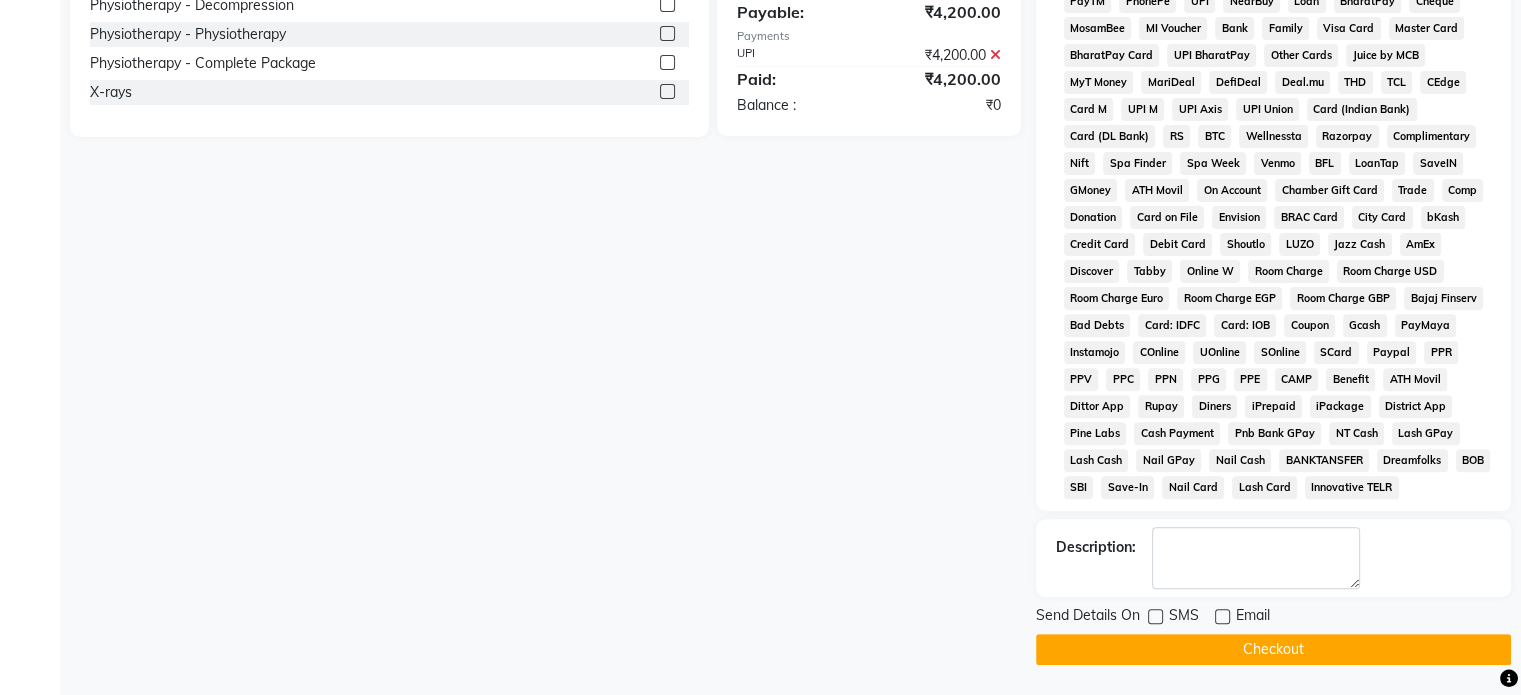 click on "Checkout" 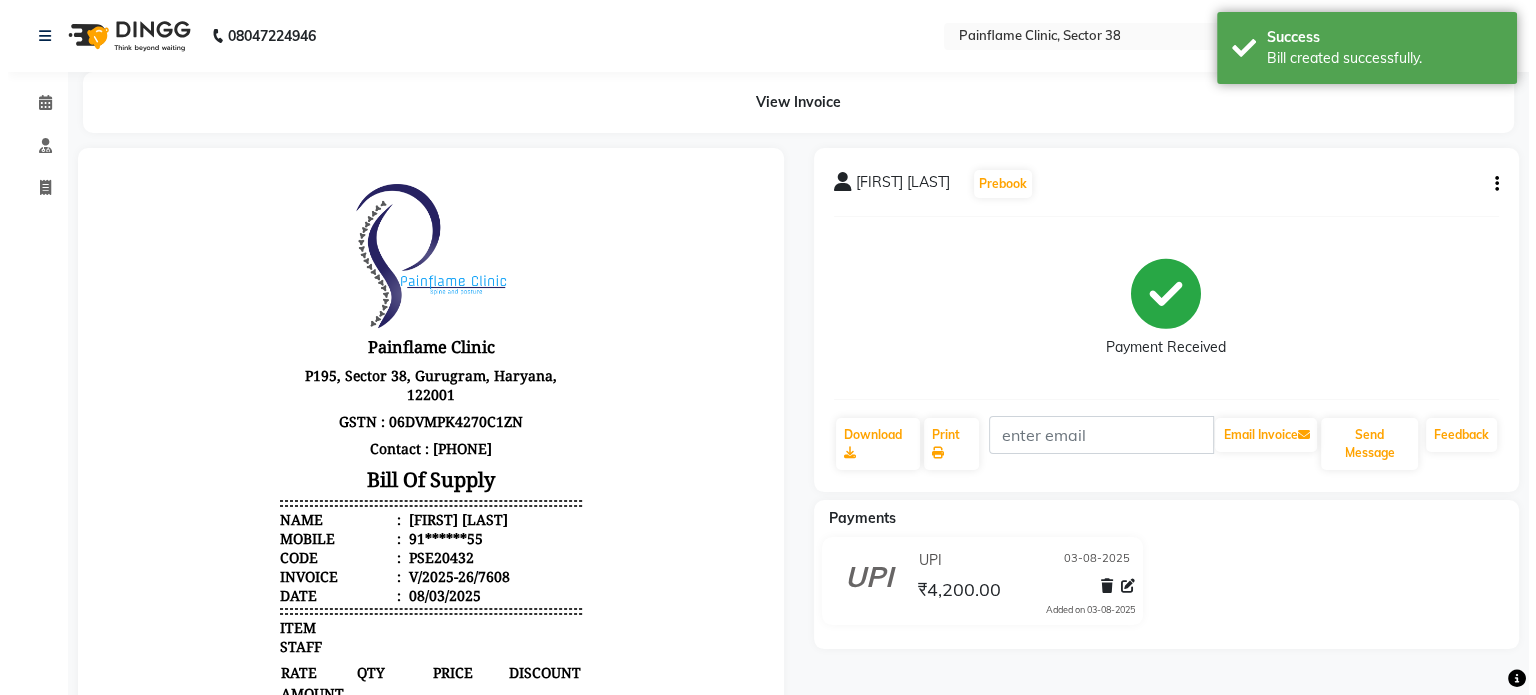 scroll, scrollTop: 0, scrollLeft: 0, axis: both 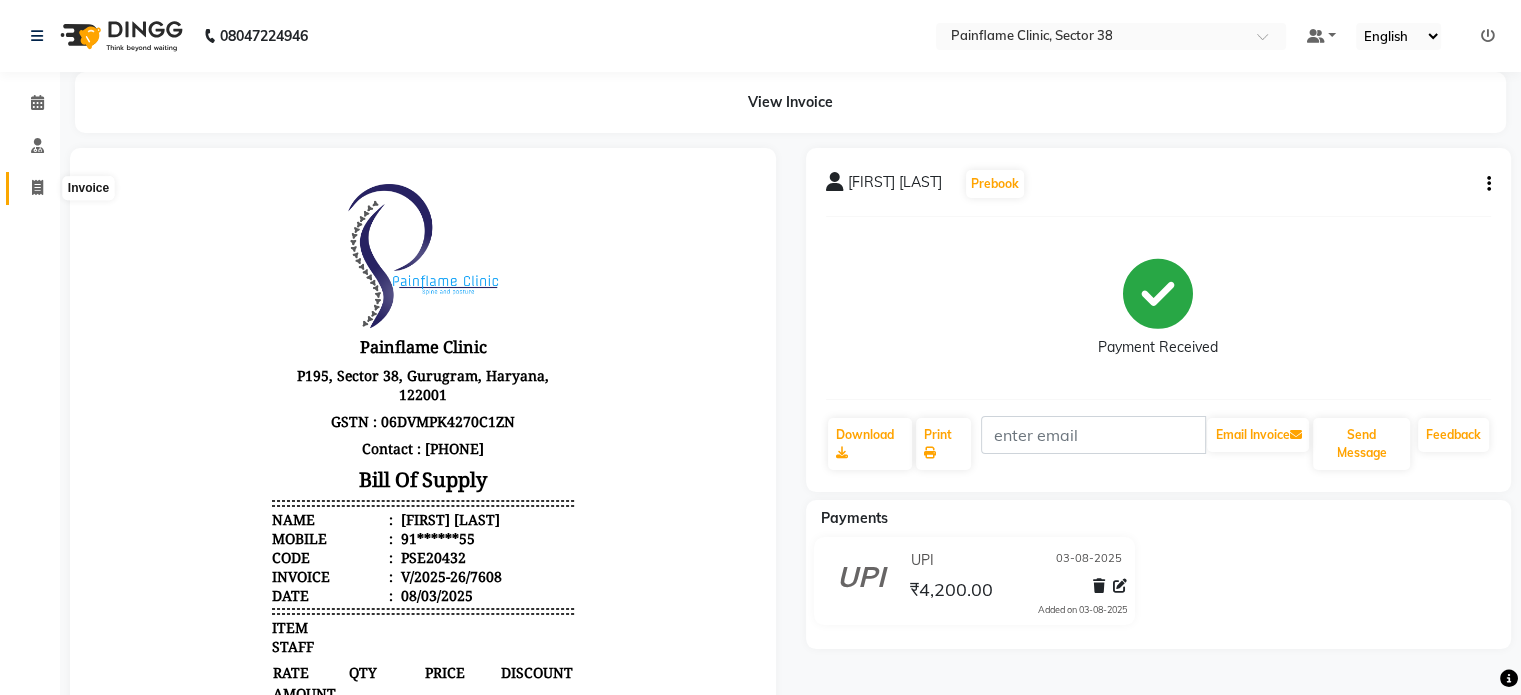 click 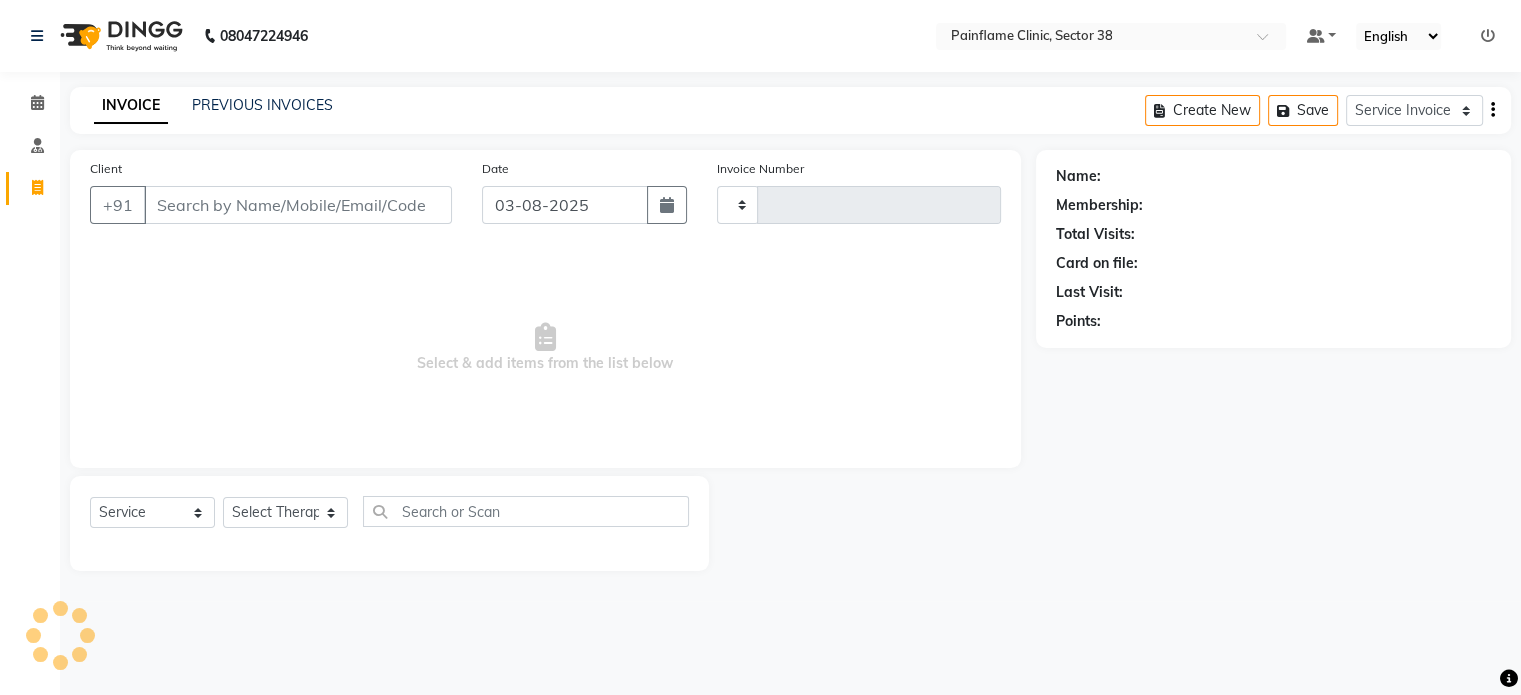 type on "7609" 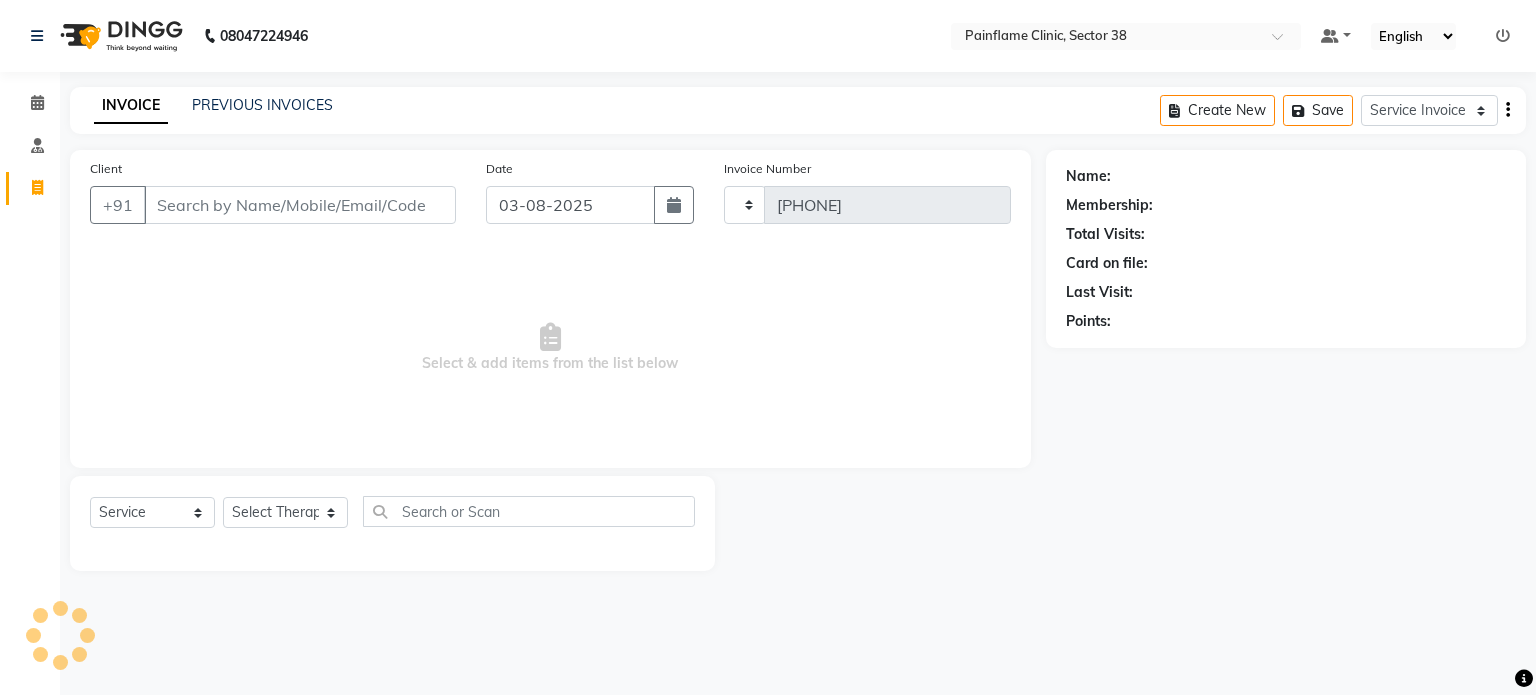 select on "3964" 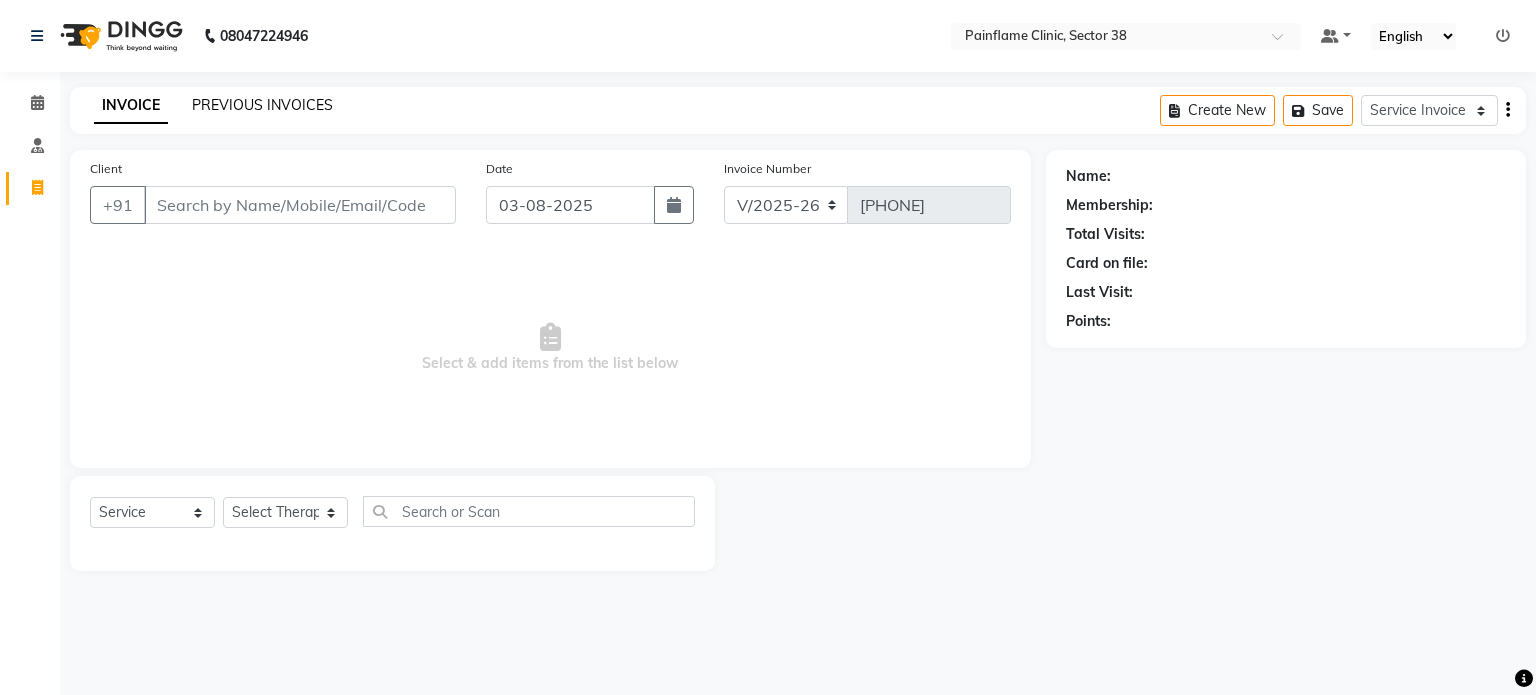 click on "PREVIOUS INVOICES" 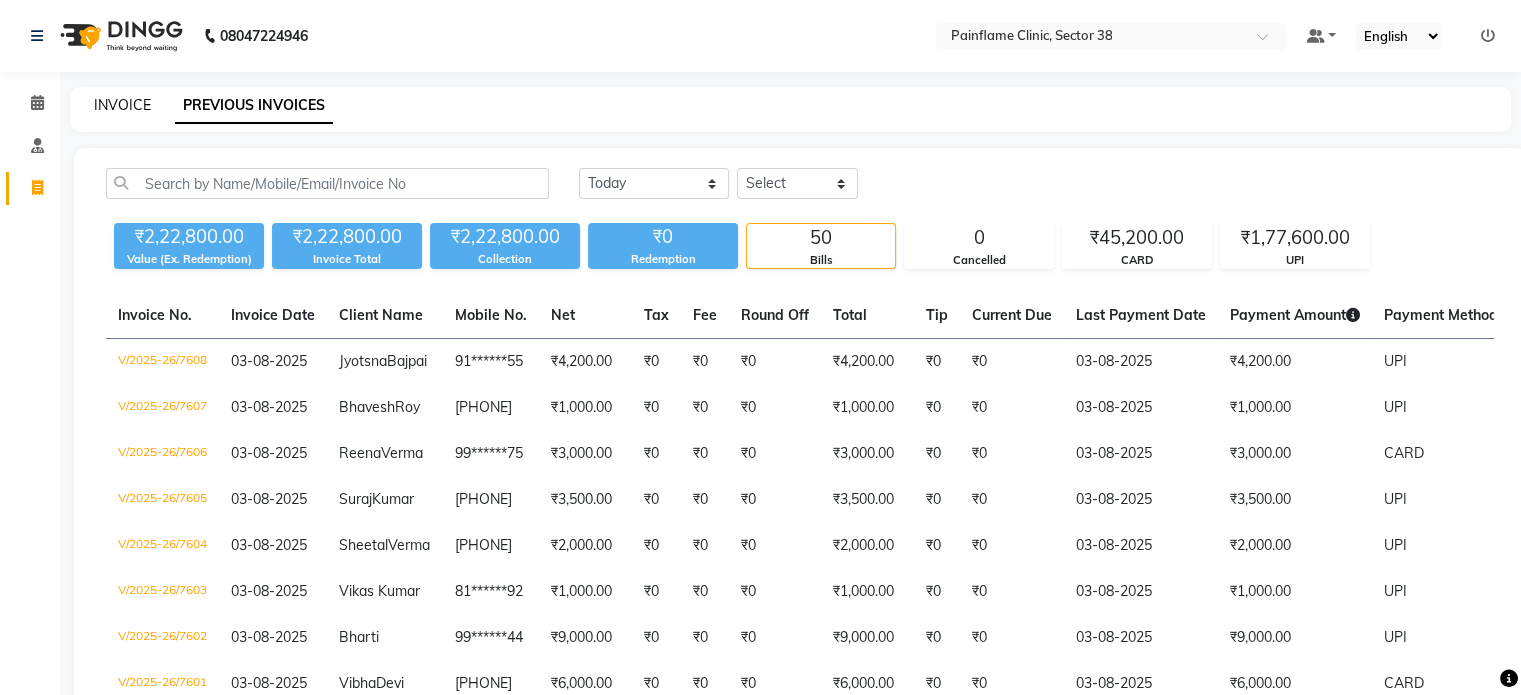 click on "INVOICE" 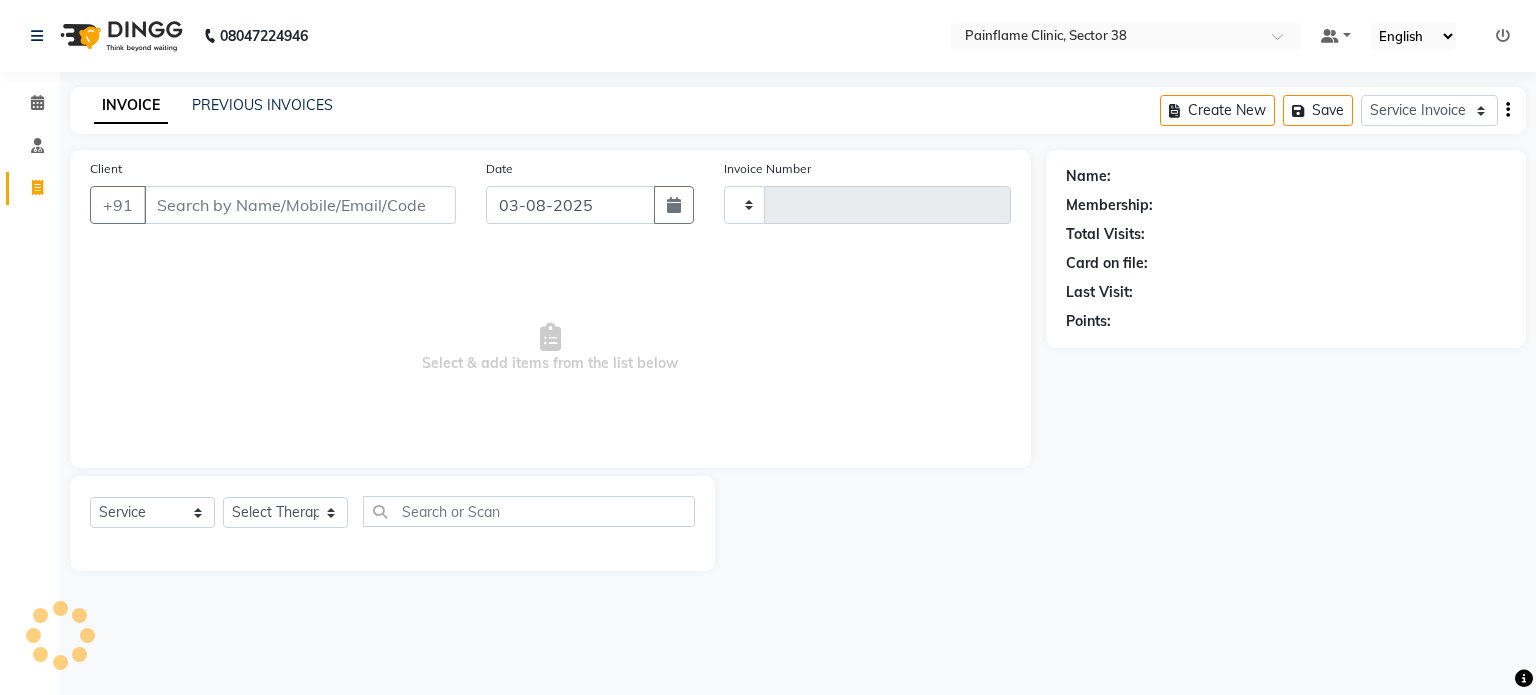 type on "7609" 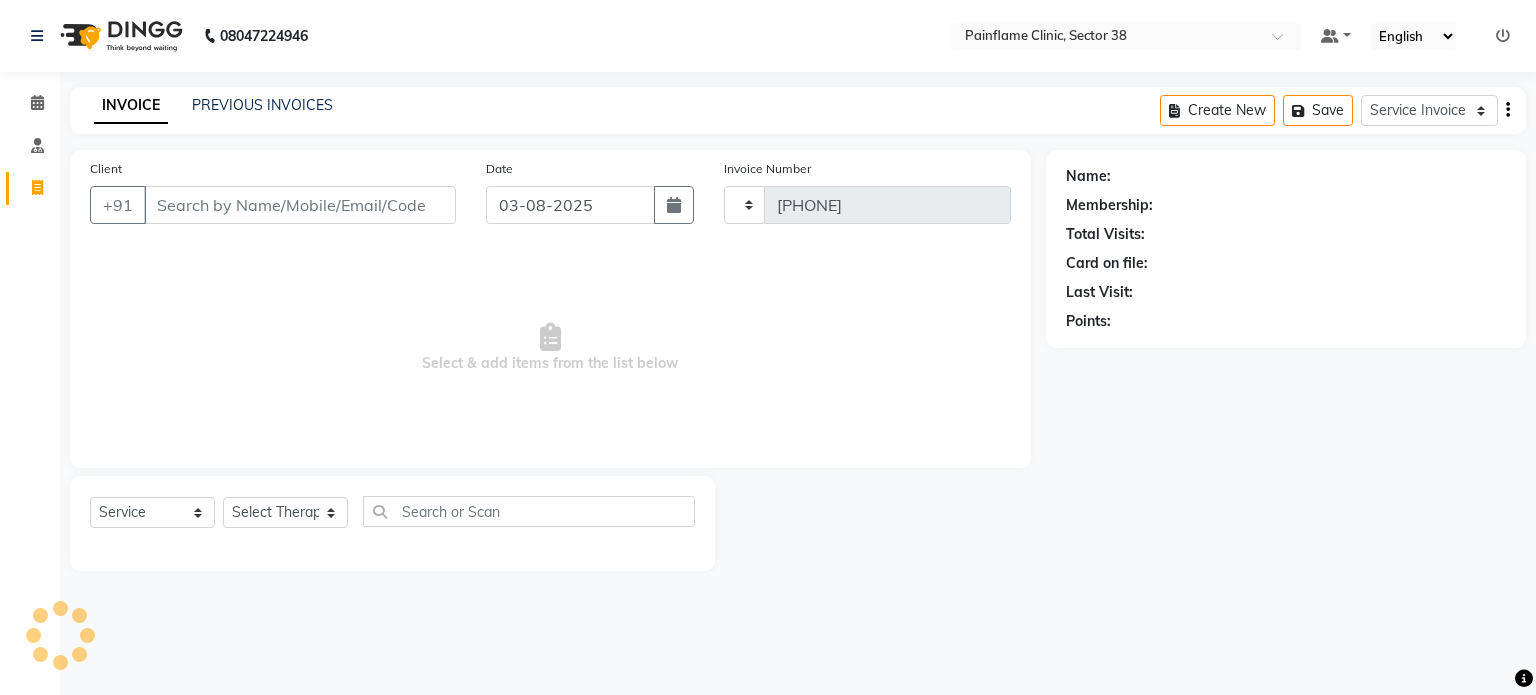 select on "3964" 